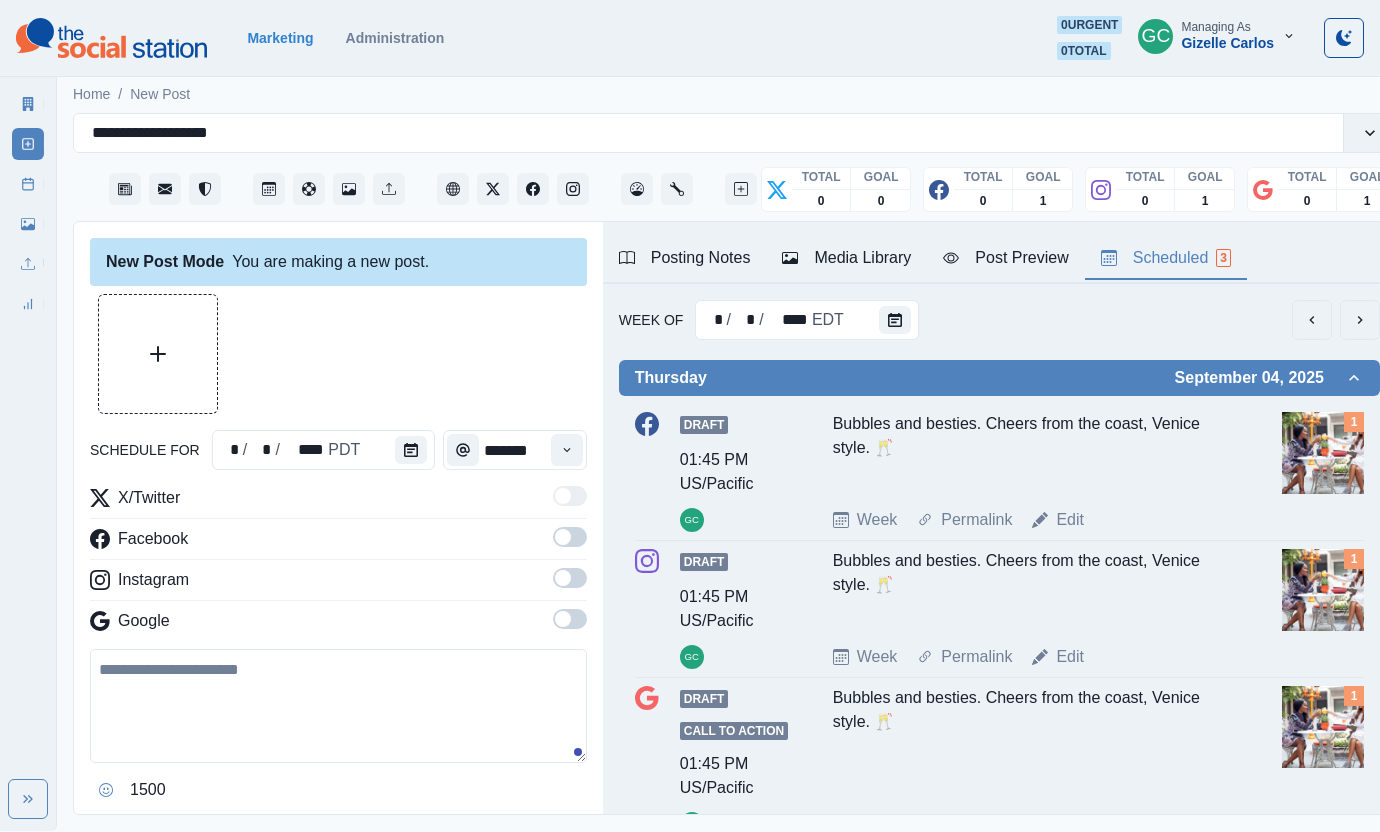 scroll, scrollTop: 0, scrollLeft: 18, axis: horizontal 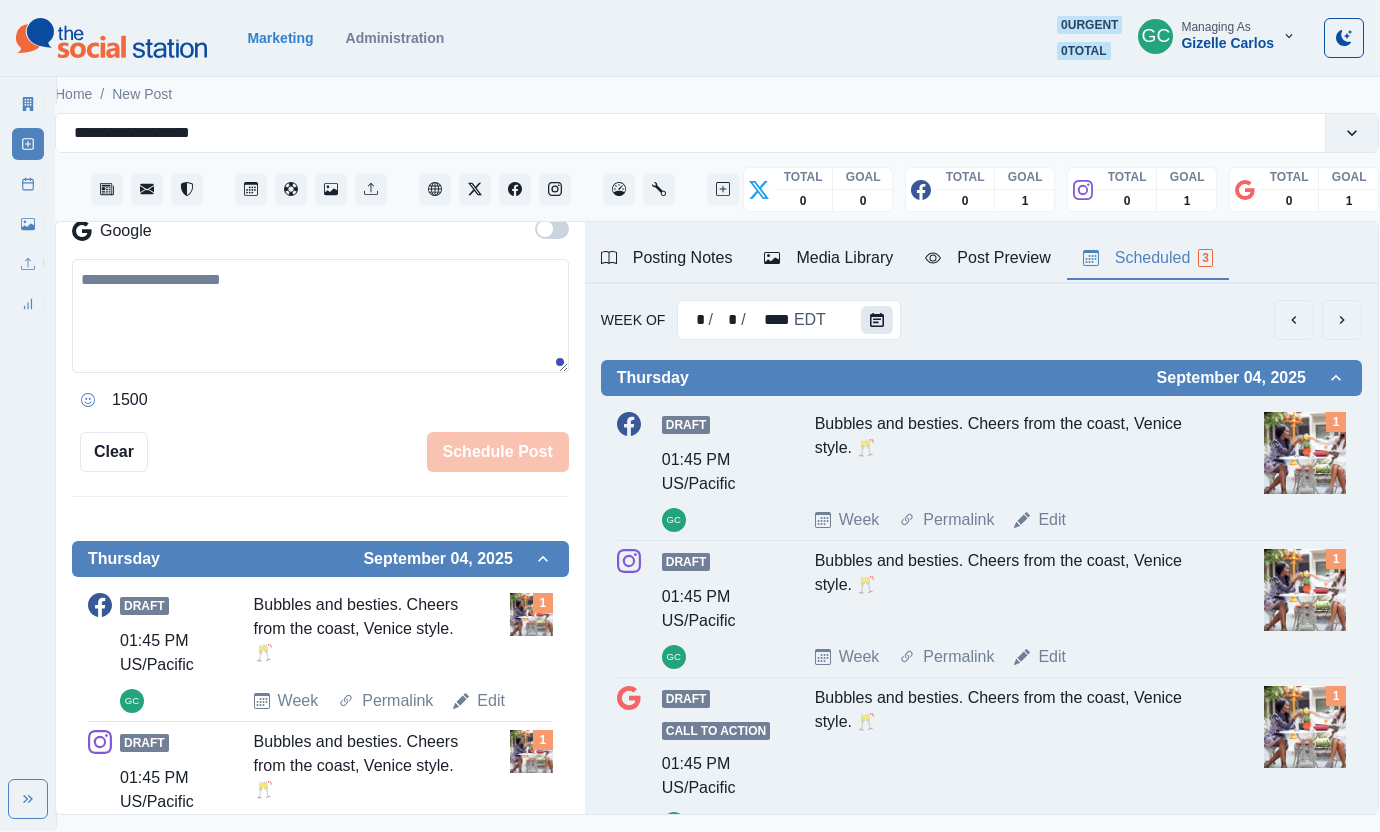 click at bounding box center (877, 320) 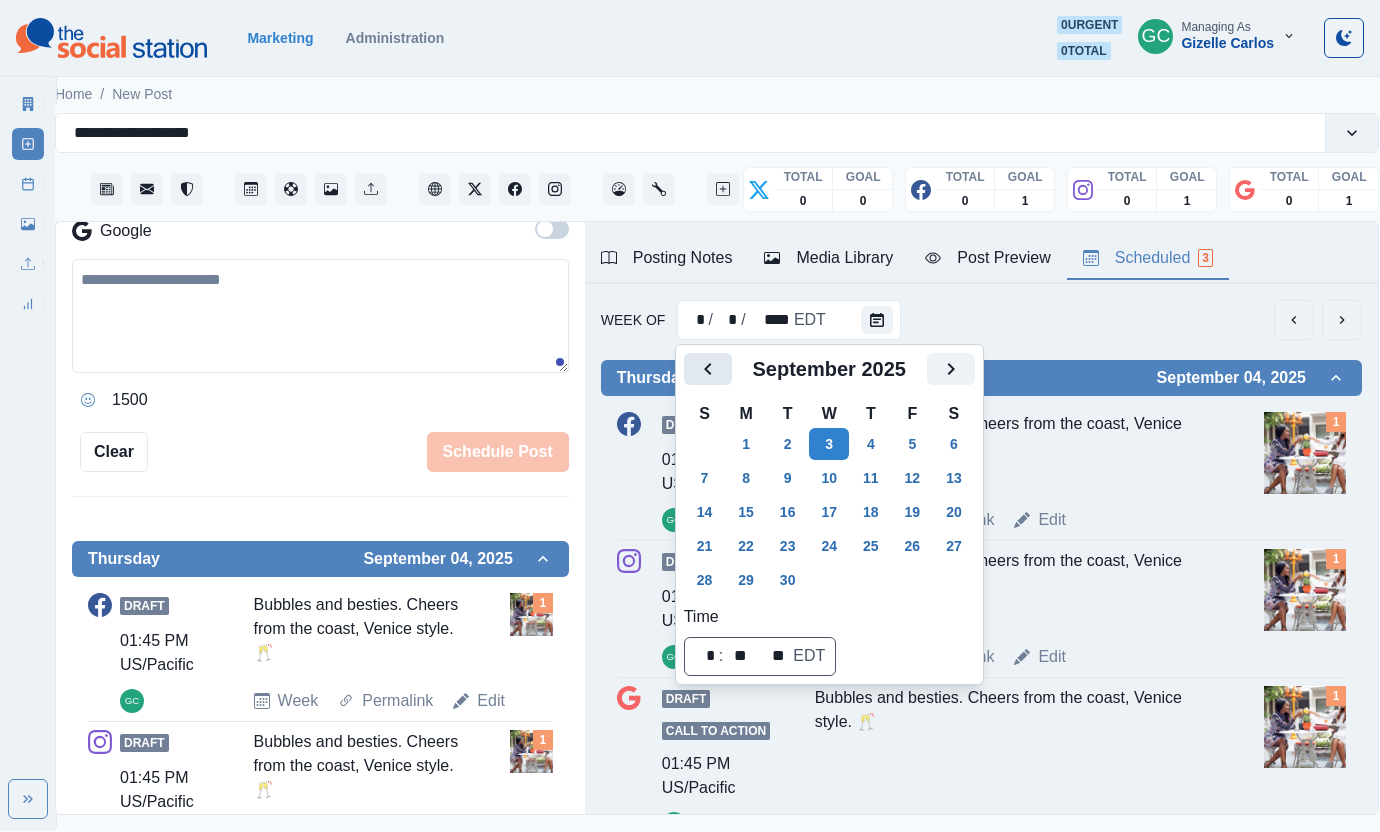 click 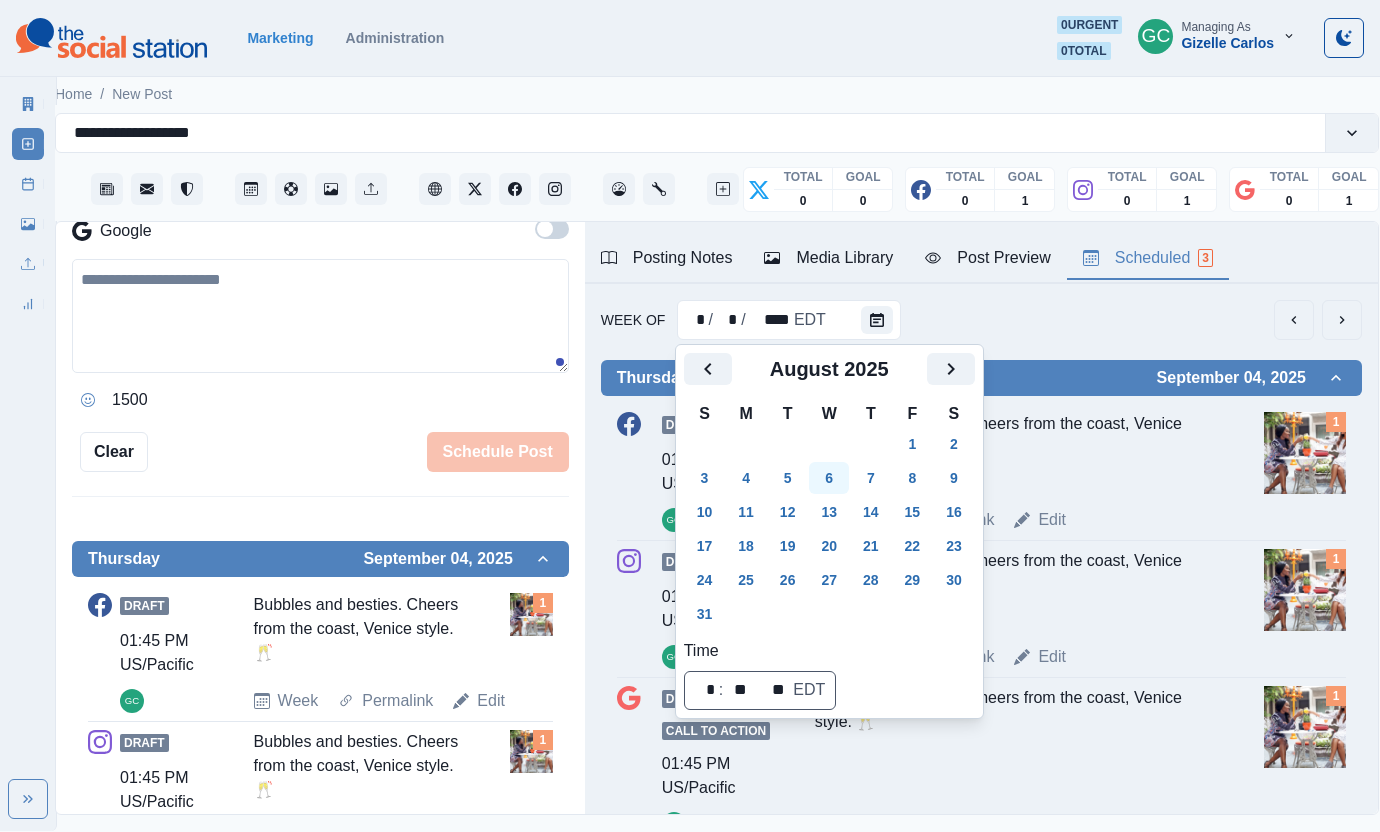 click on "6" at bounding box center (829, 478) 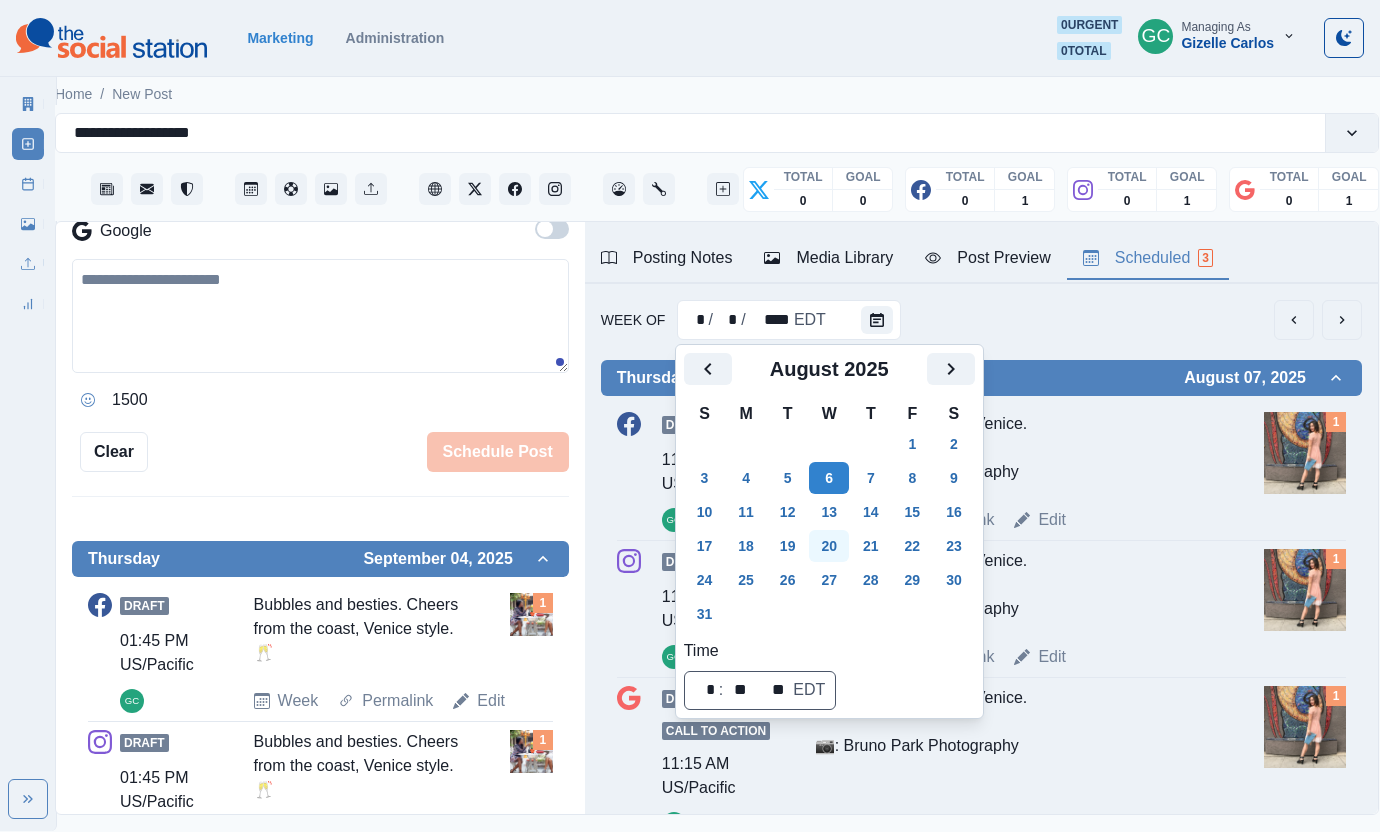 click on "20" at bounding box center (829, 546) 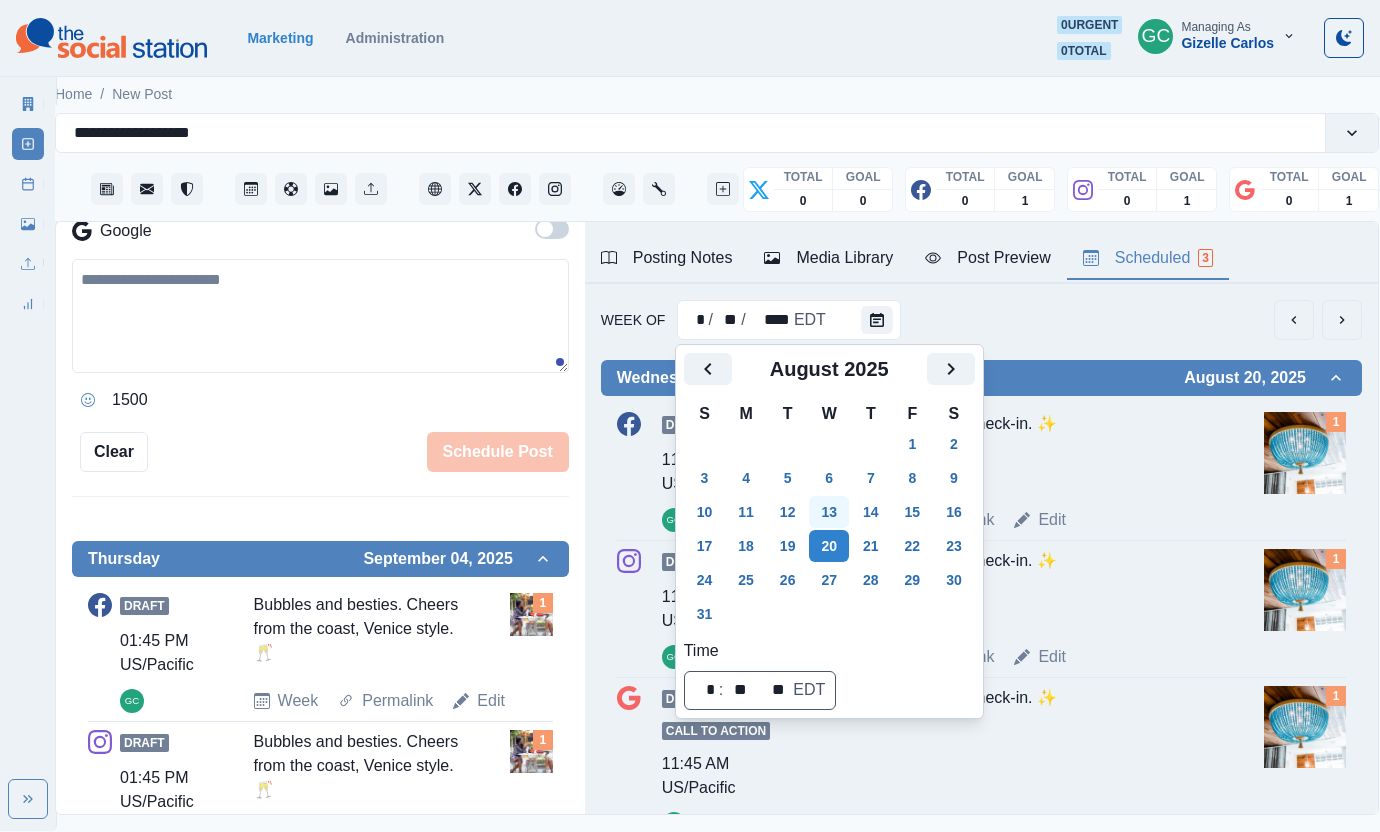 click on "13" at bounding box center [829, 512] 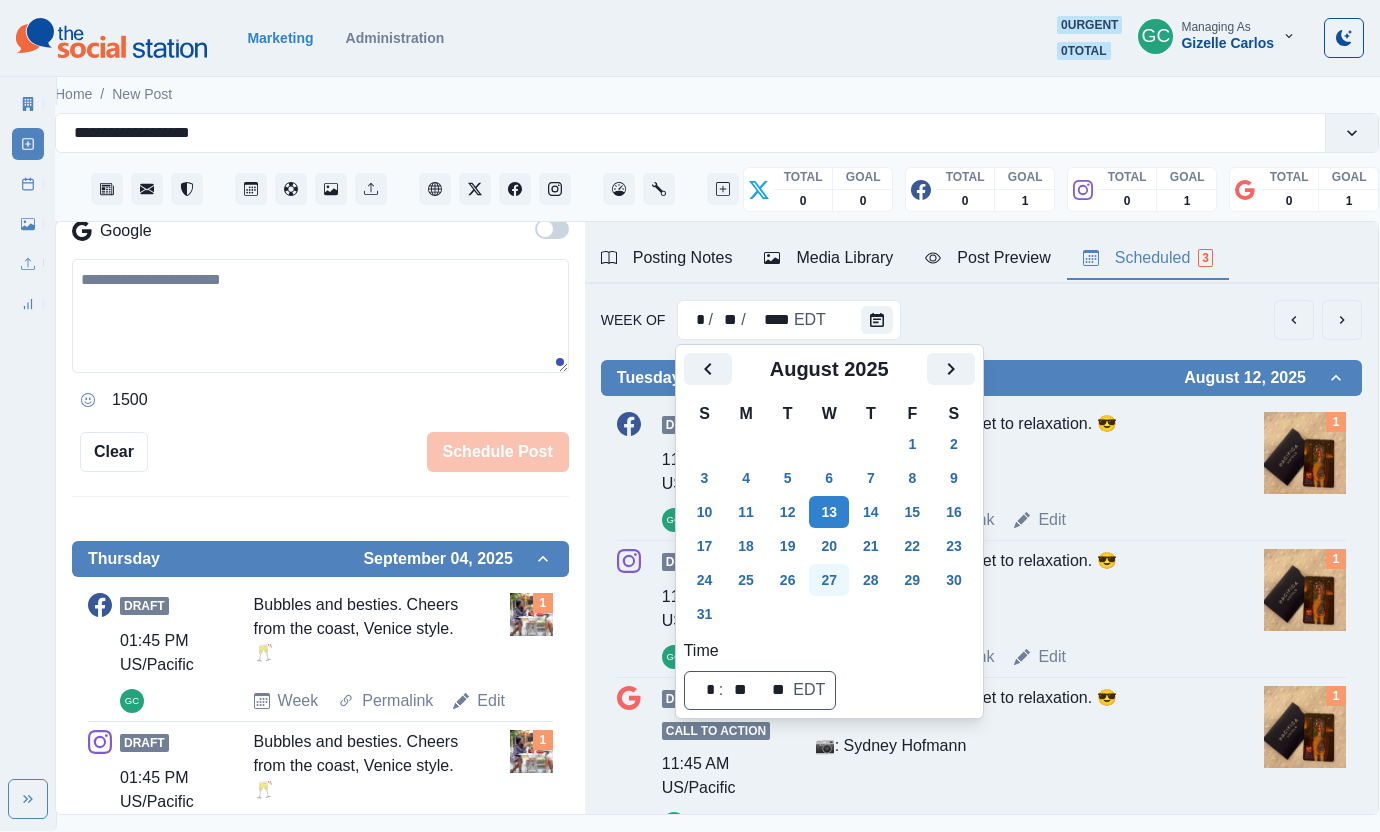 click on "27" at bounding box center (829, 580) 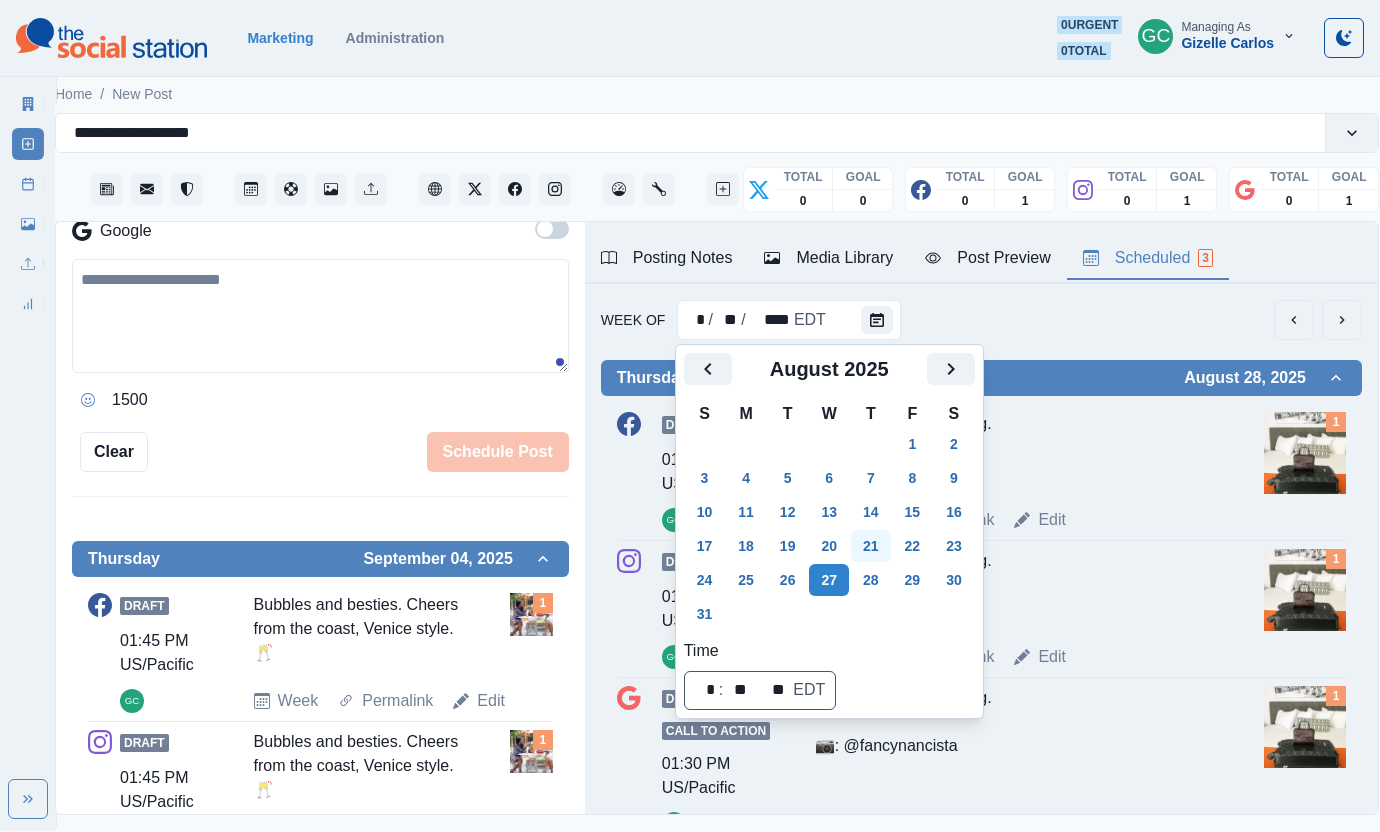 click on "21" at bounding box center (871, 546) 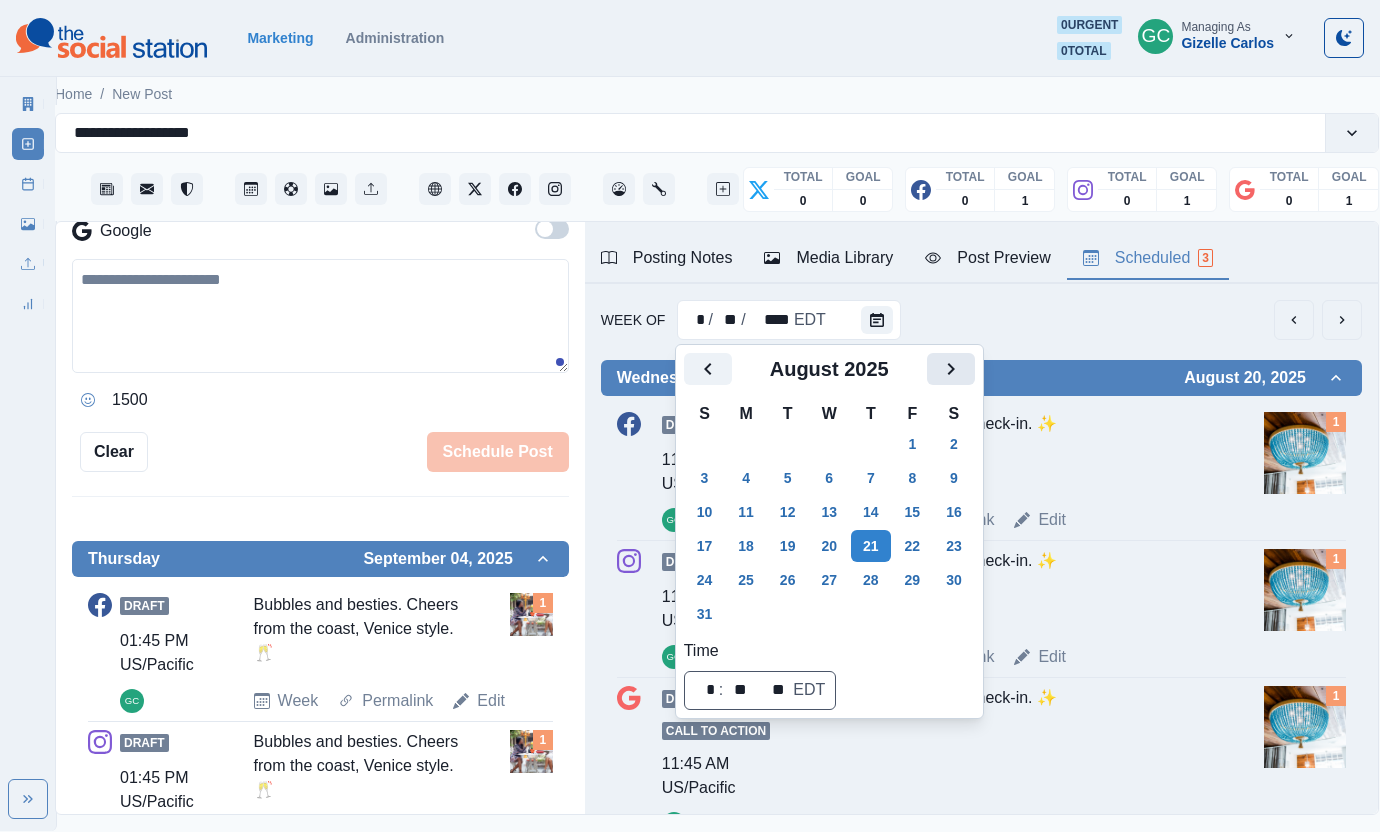 click 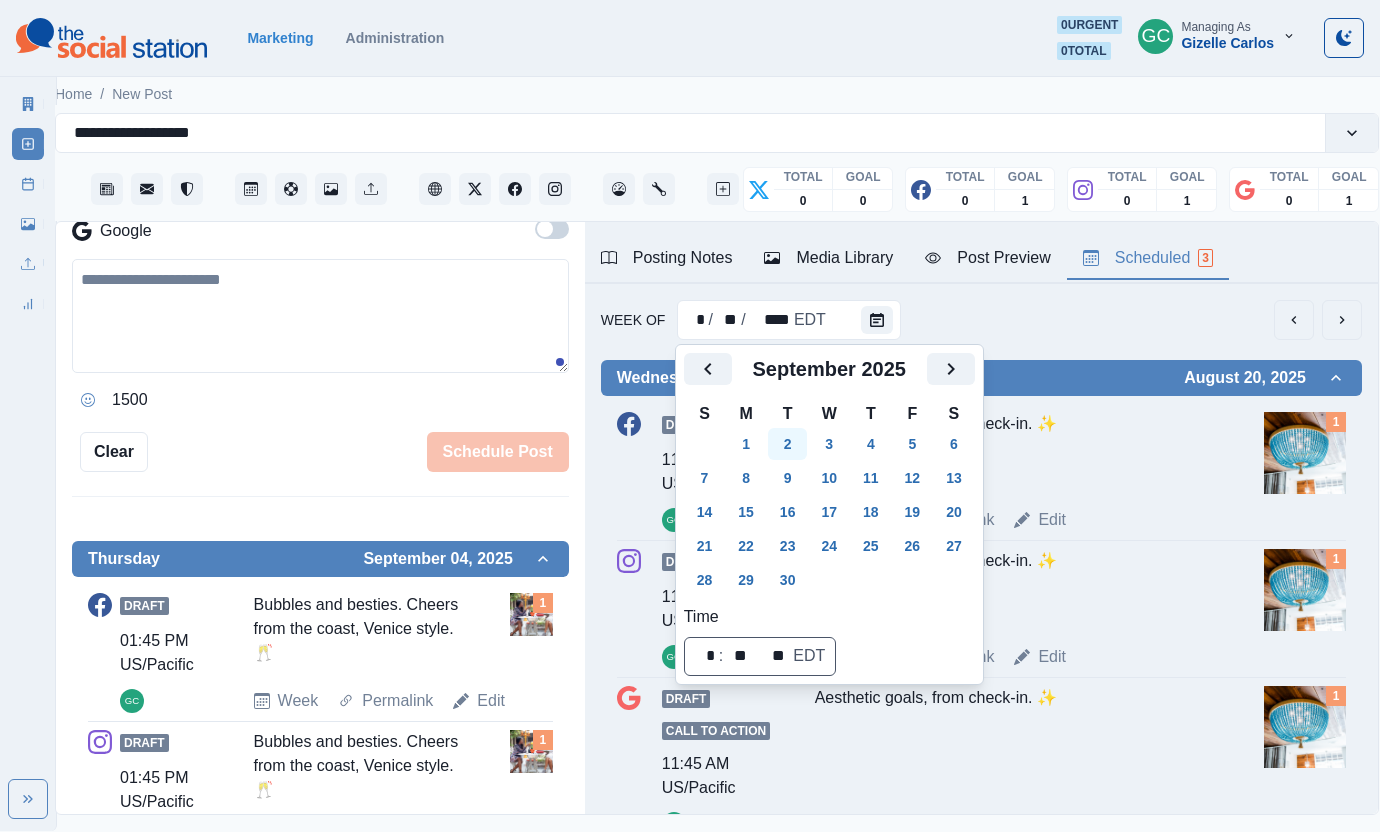 click on "2" at bounding box center [788, 444] 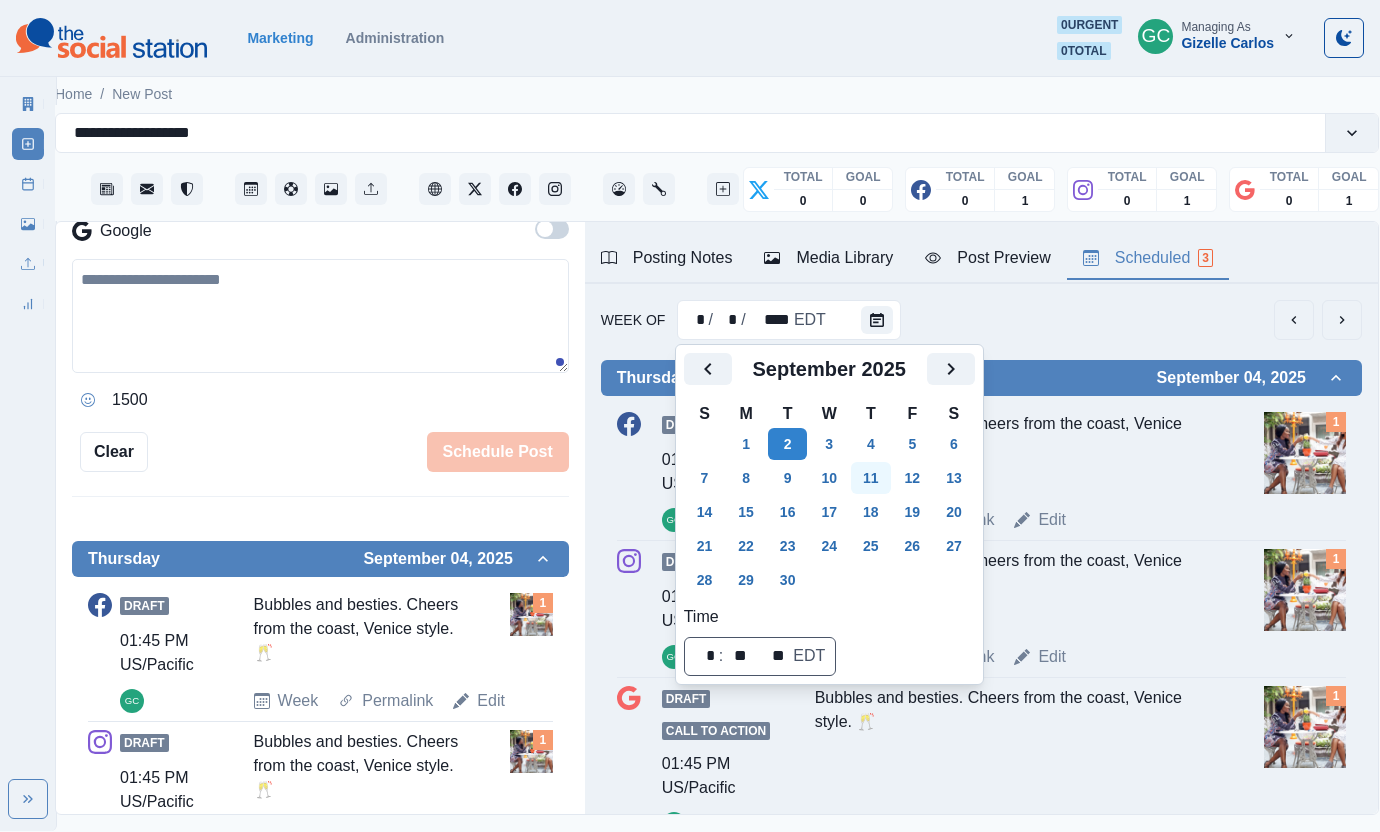 click on "11" at bounding box center (871, 478) 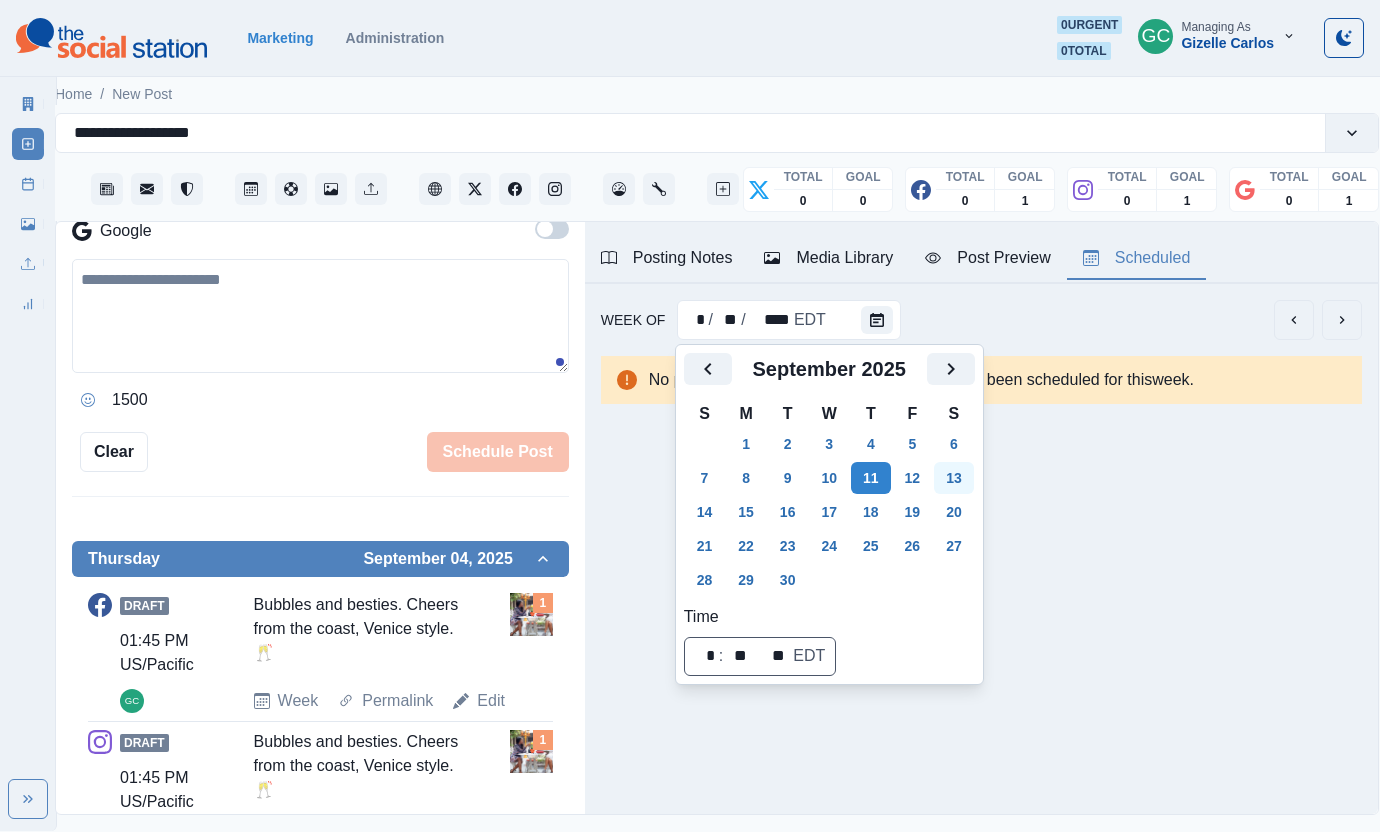 click on "13" at bounding box center (954, 478) 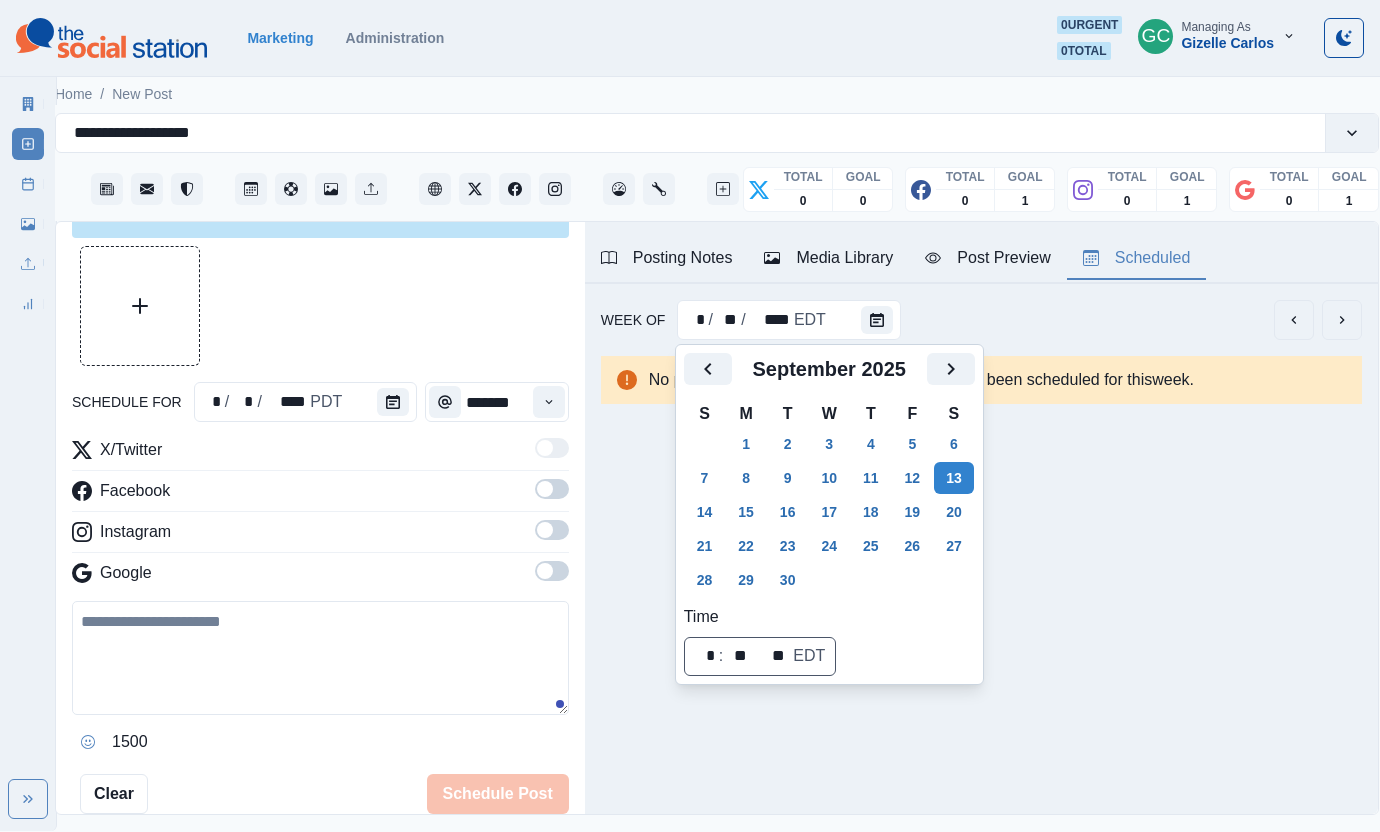 scroll, scrollTop: 0, scrollLeft: 0, axis: both 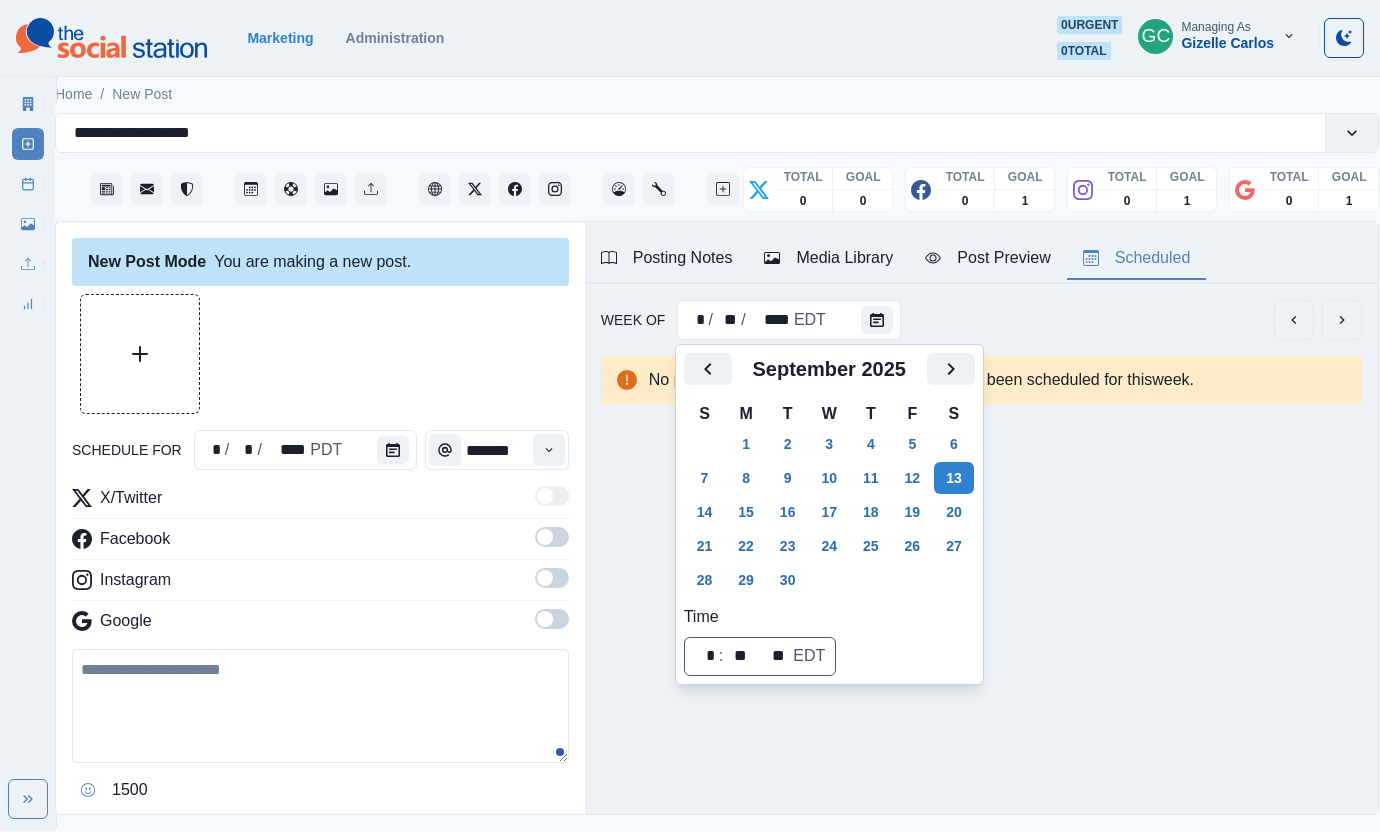 click on "schedule for  * / * / **** PDT *******" at bounding box center [320, 450] 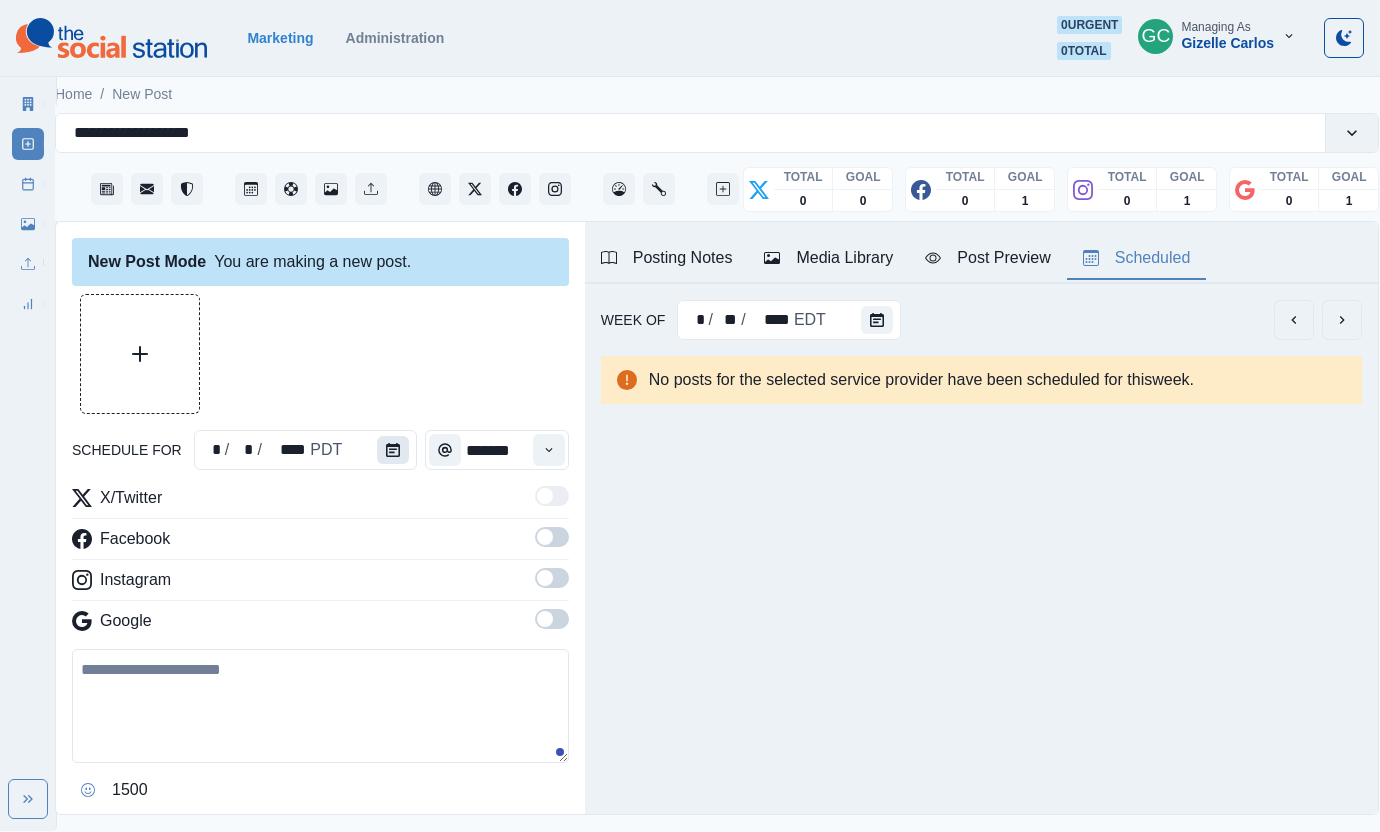 click at bounding box center [393, 450] 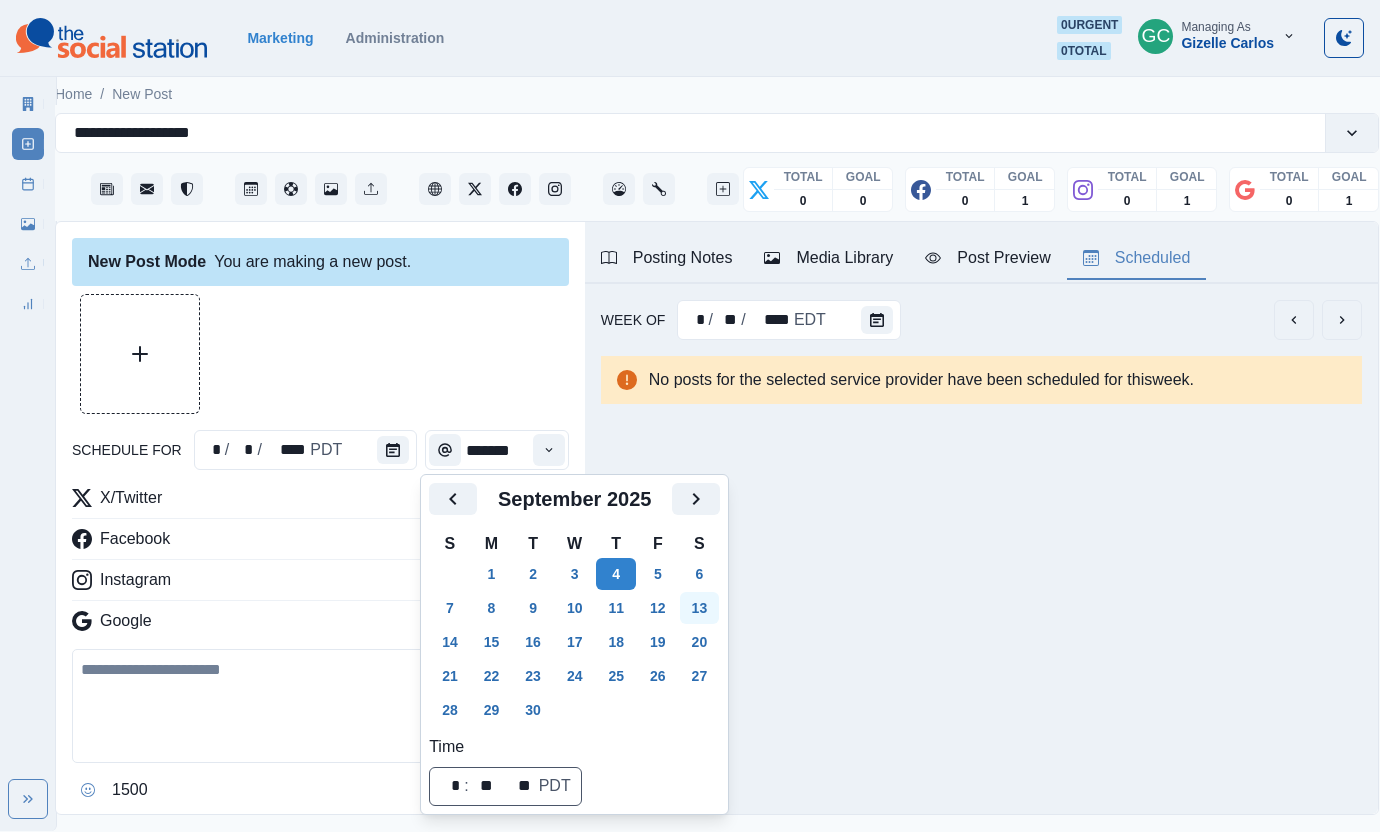 click on "13" at bounding box center (700, 608) 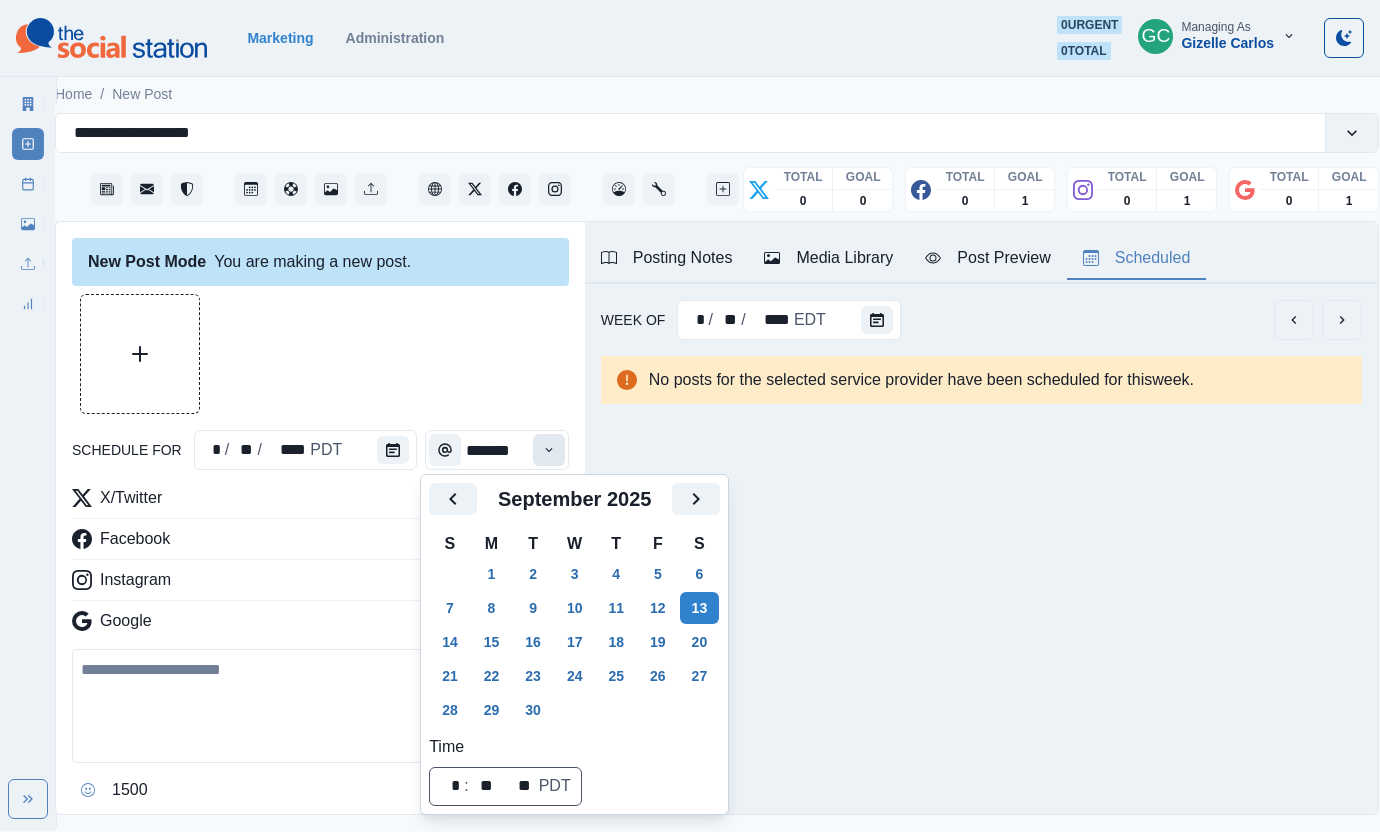 click at bounding box center [549, 450] 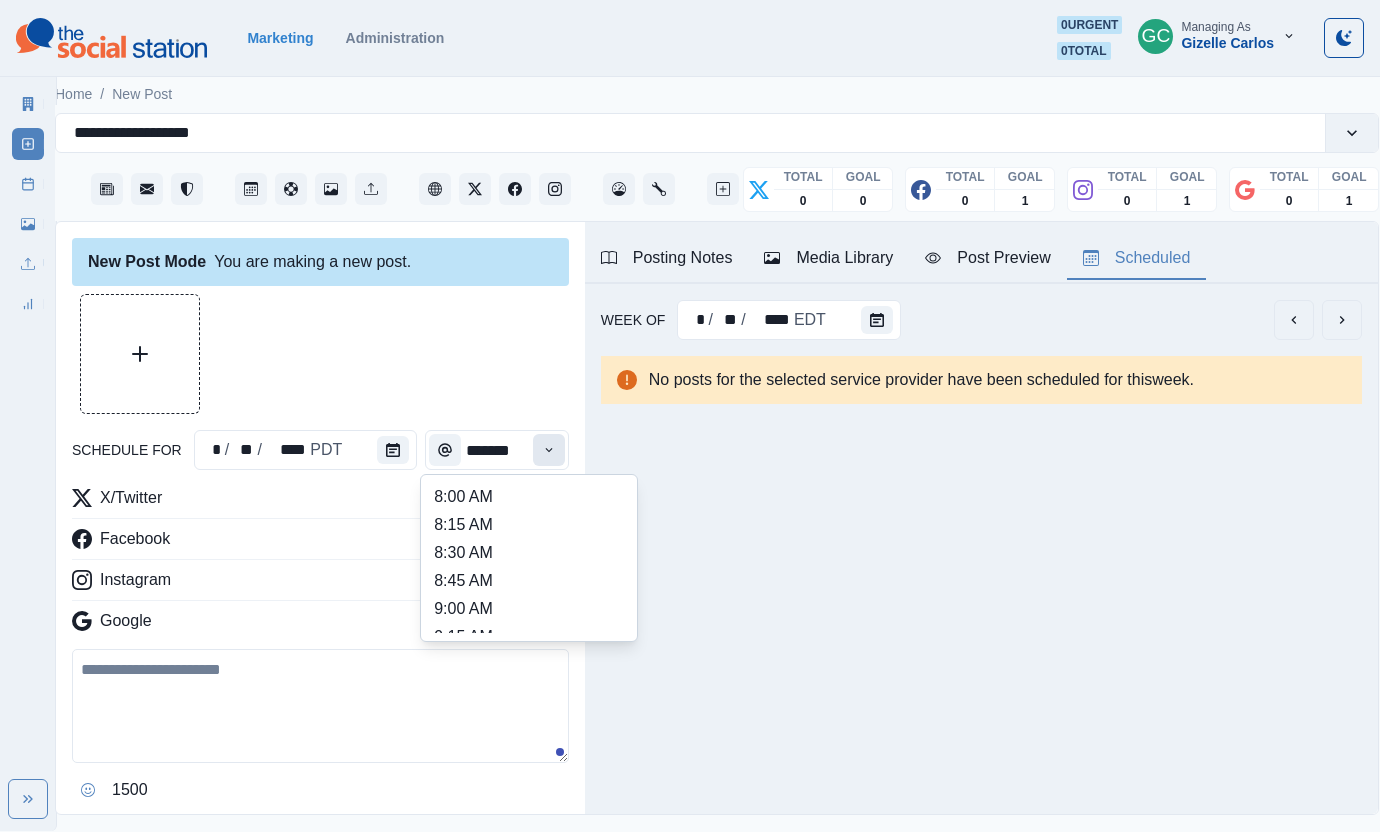 click at bounding box center [549, 450] 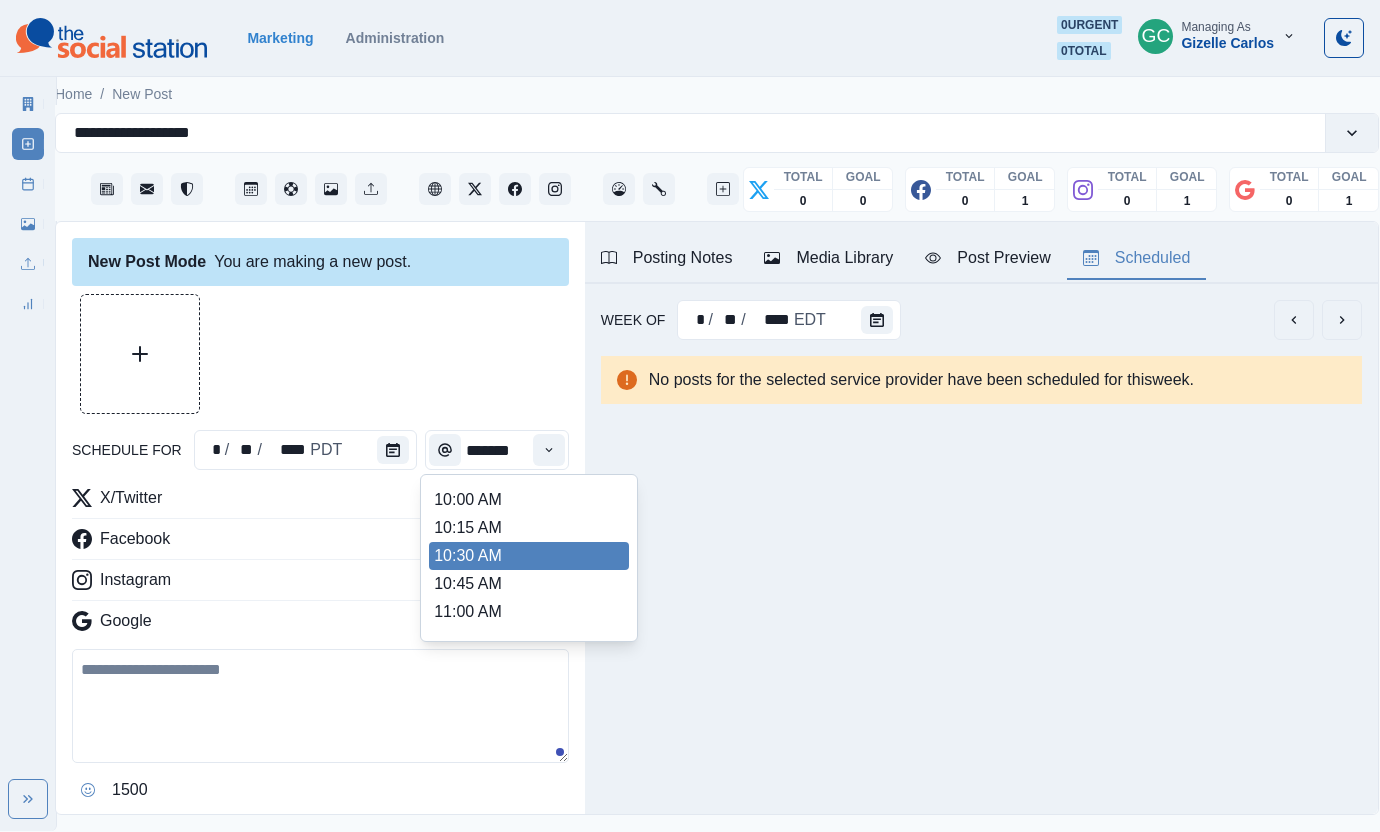 scroll, scrollTop: 317, scrollLeft: 0, axis: vertical 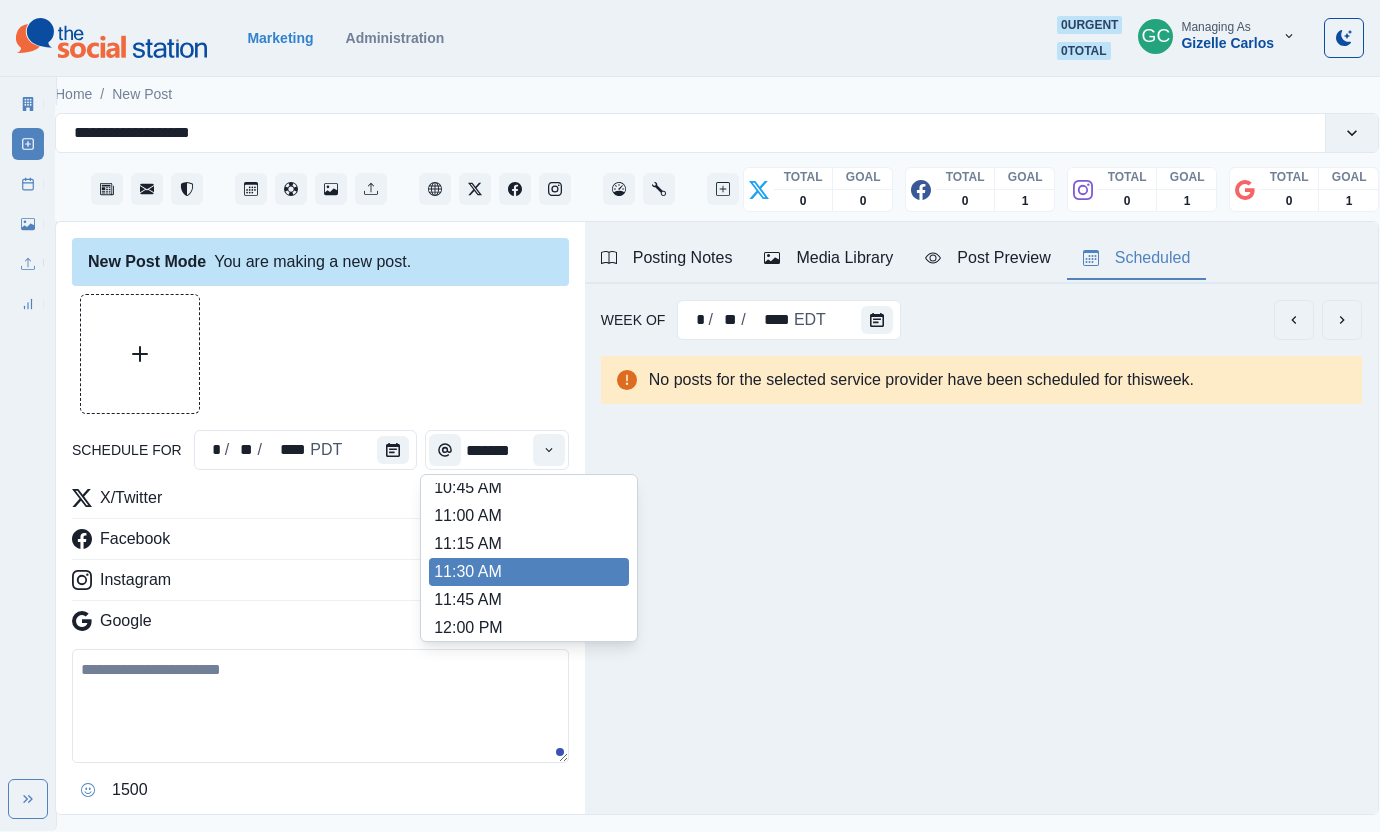 click on "11:30 AM" at bounding box center (529, 572) 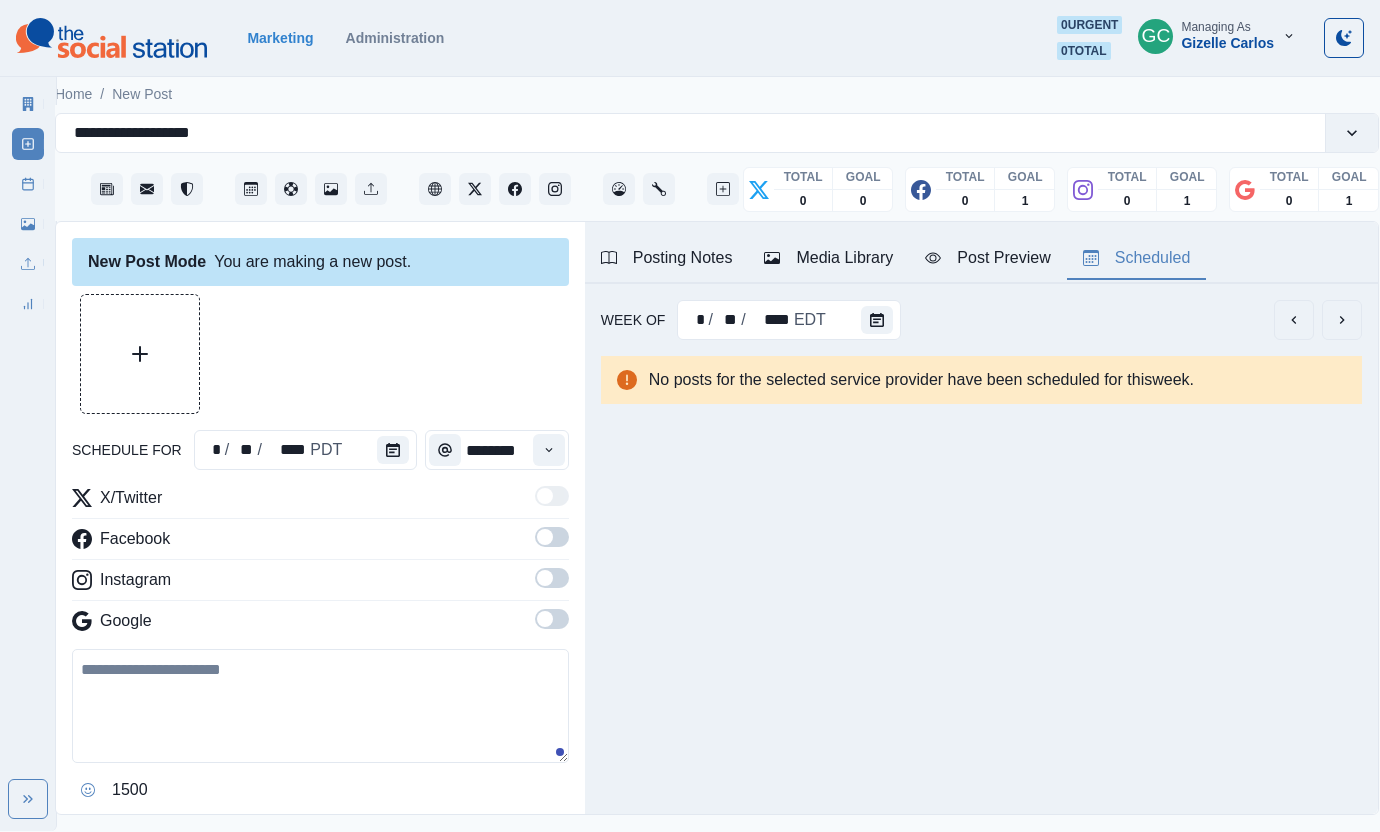 drag, startPoint x: 560, startPoint y: 631, endPoint x: 561, endPoint y: 598, distance: 33.01515 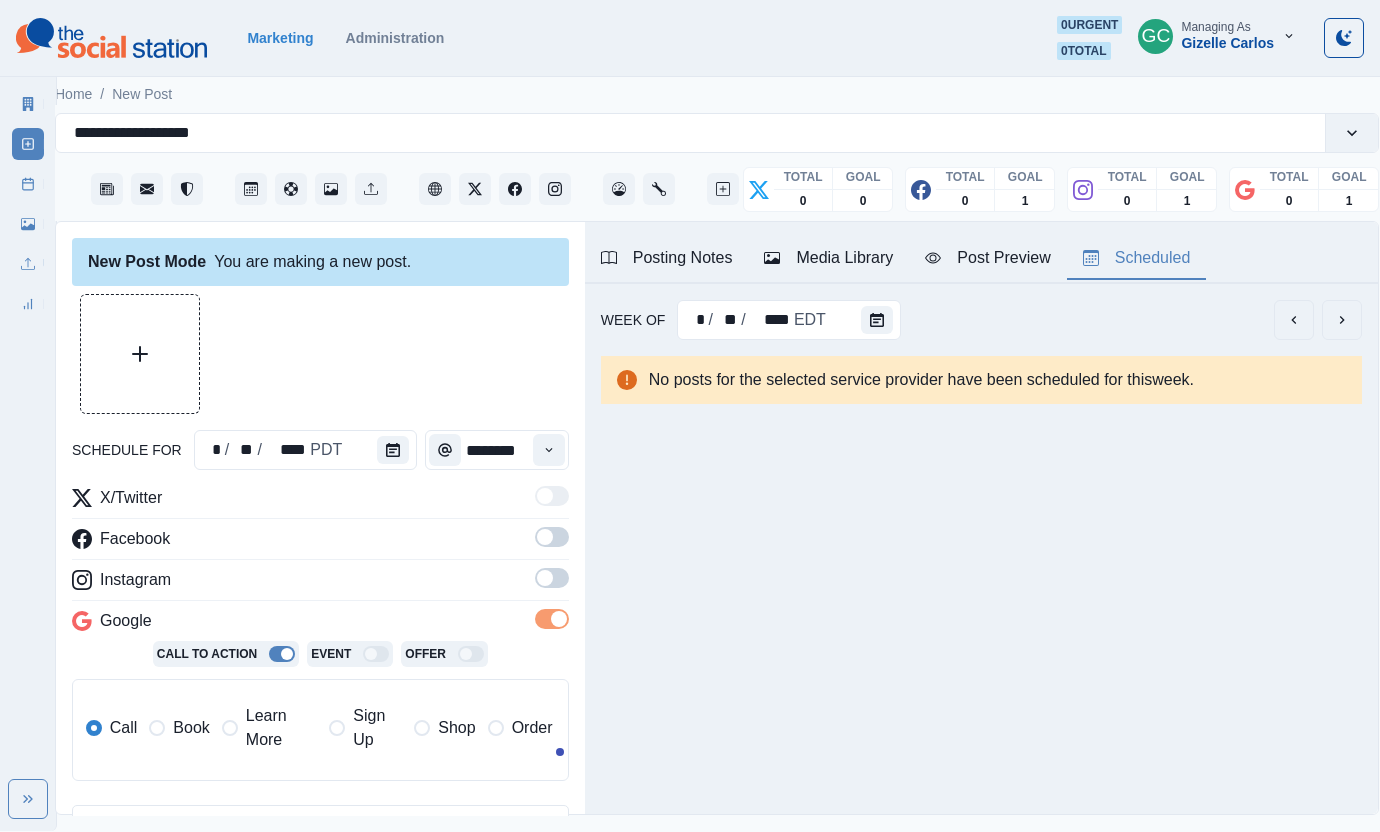 drag, startPoint x: 558, startPoint y: 582, endPoint x: 556, endPoint y: 551, distance: 31.06445 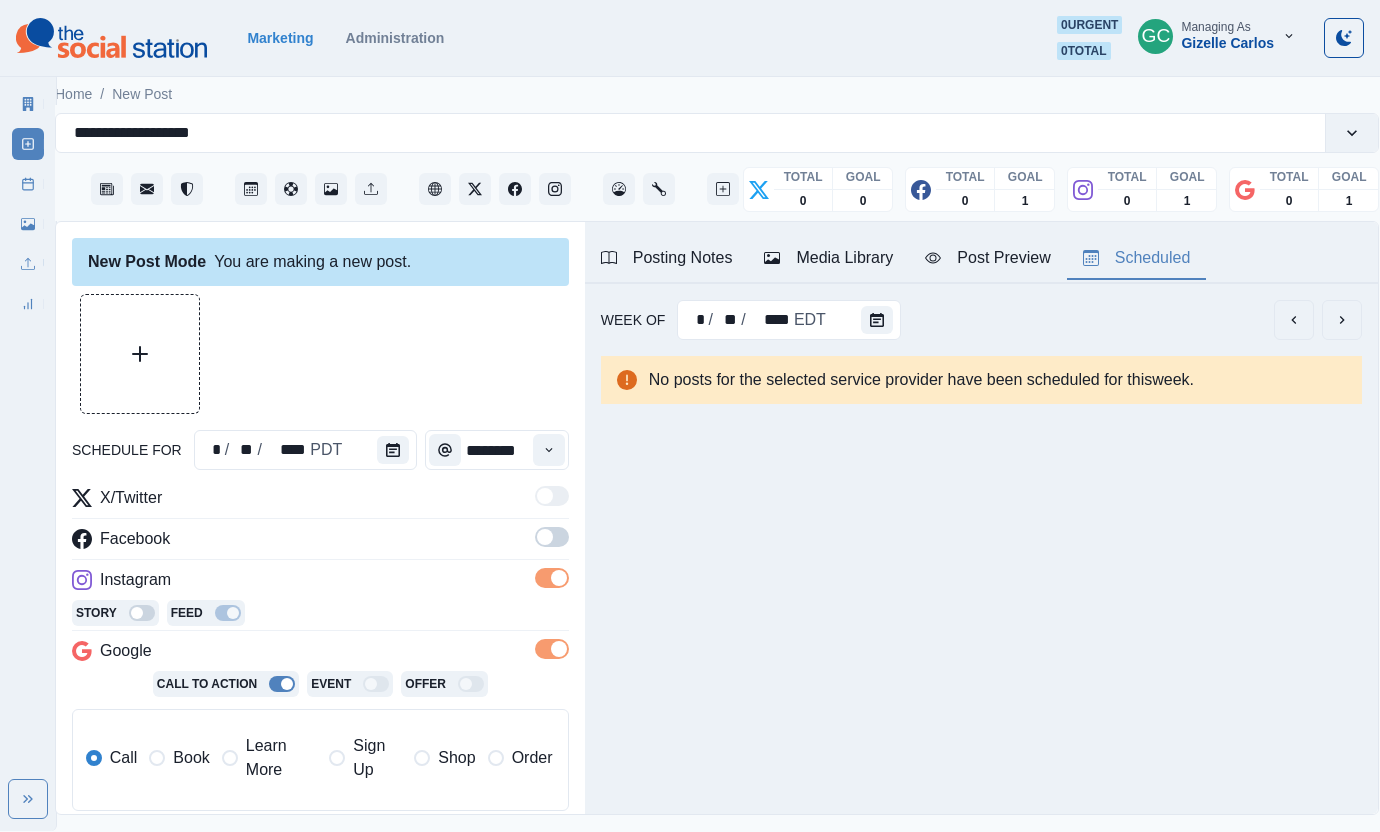 click at bounding box center (552, 537) 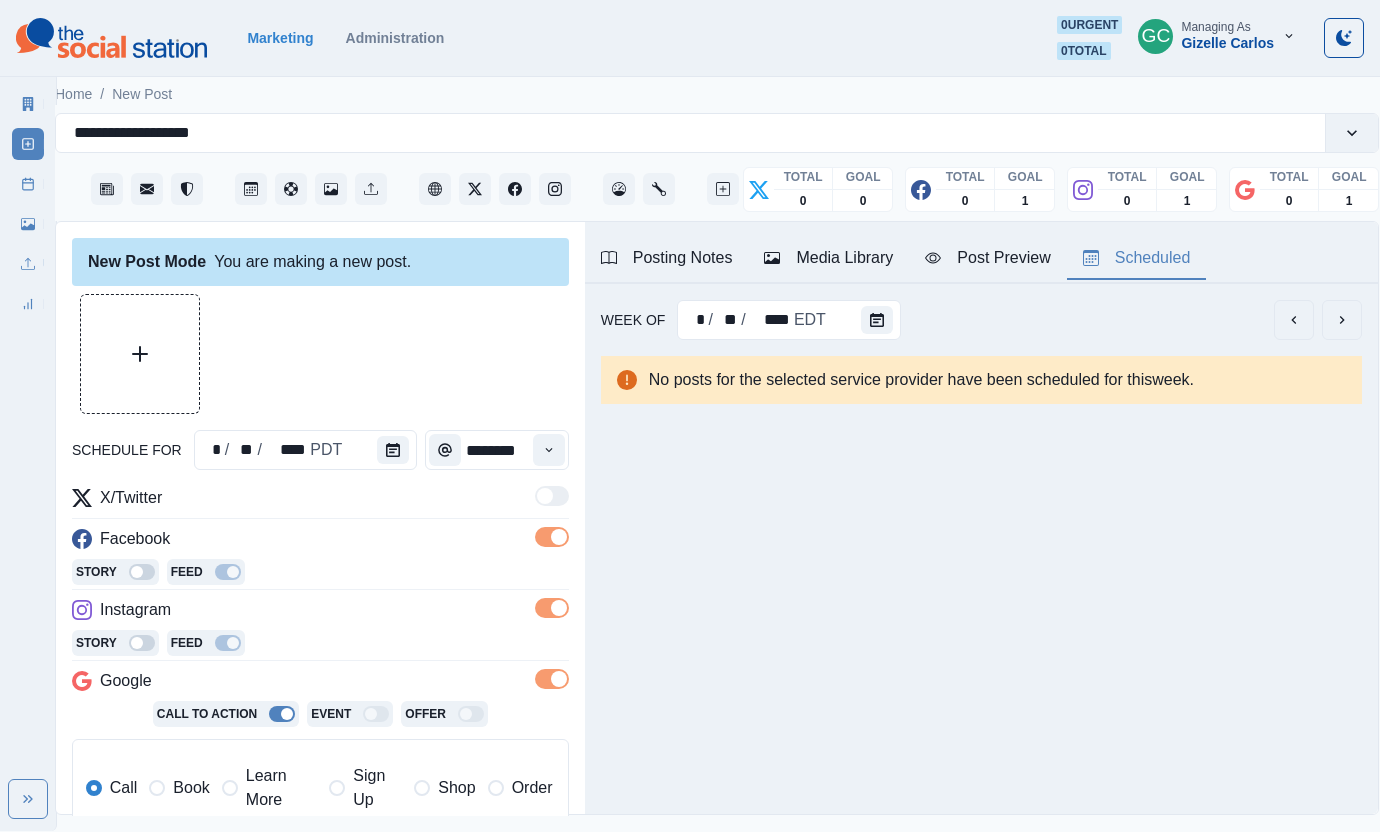 click on "Learn More" at bounding box center [281, 788] 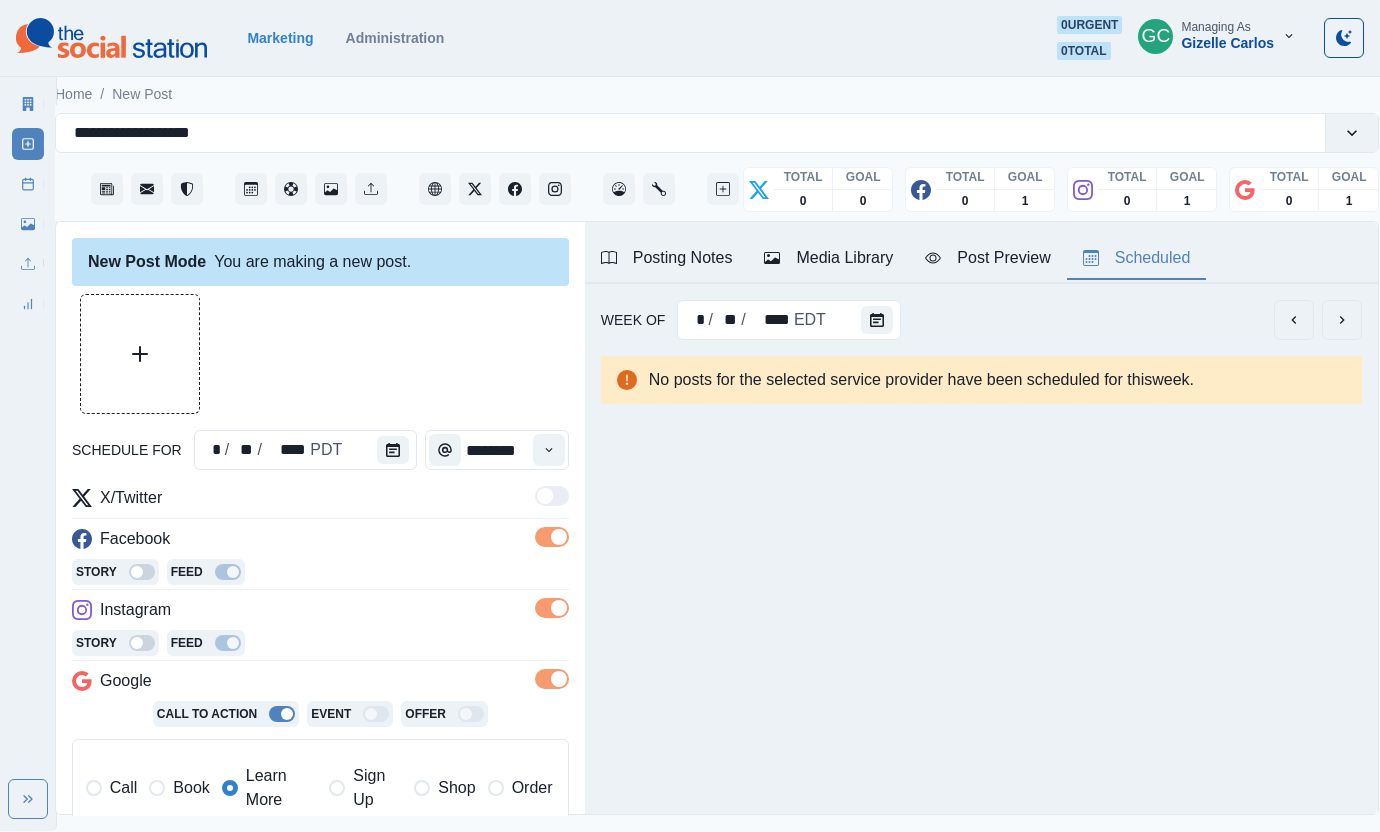click on "Instagram" at bounding box center (320, 614) 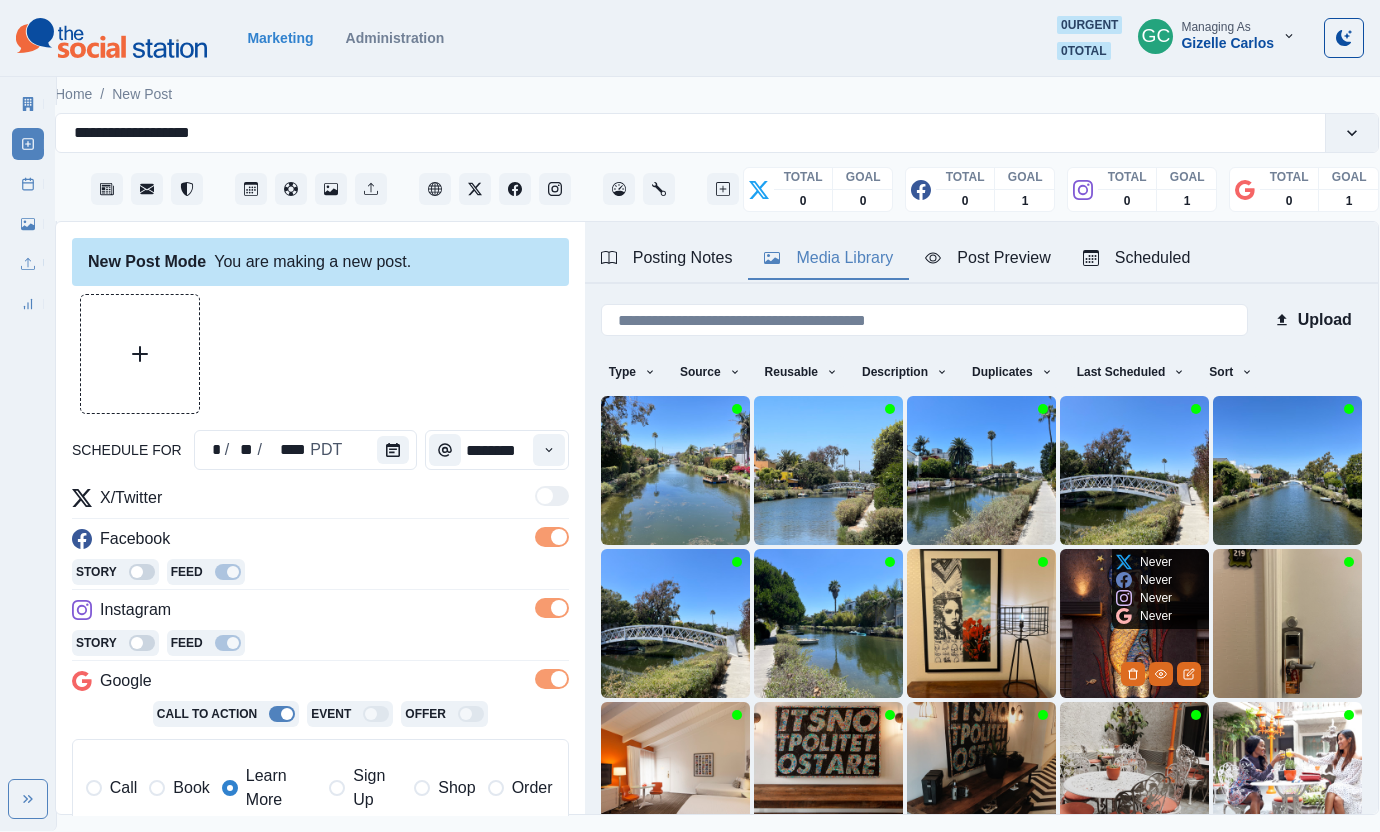 scroll, scrollTop: 167, scrollLeft: 0, axis: vertical 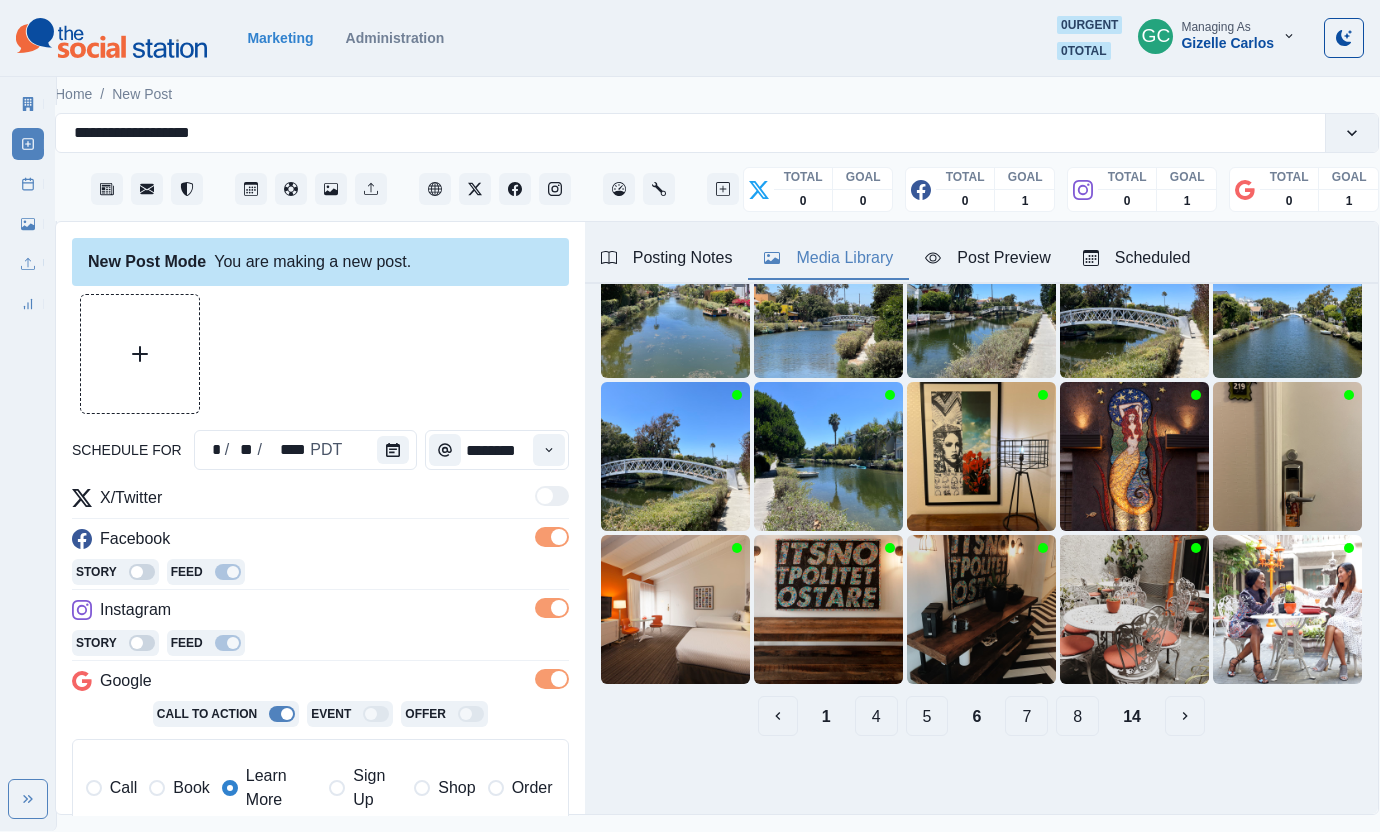 click on "Scheduled" at bounding box center (1137, 258) 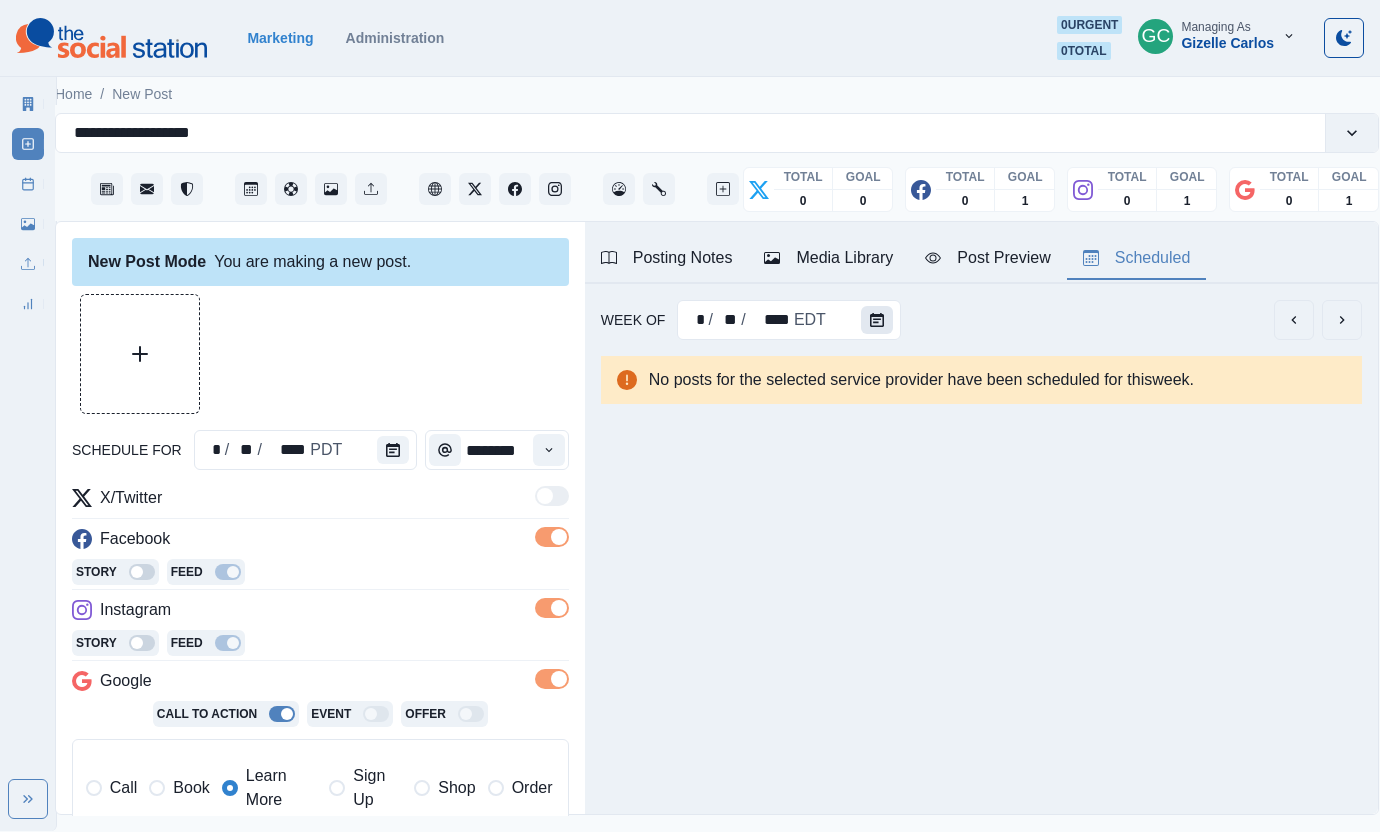 click 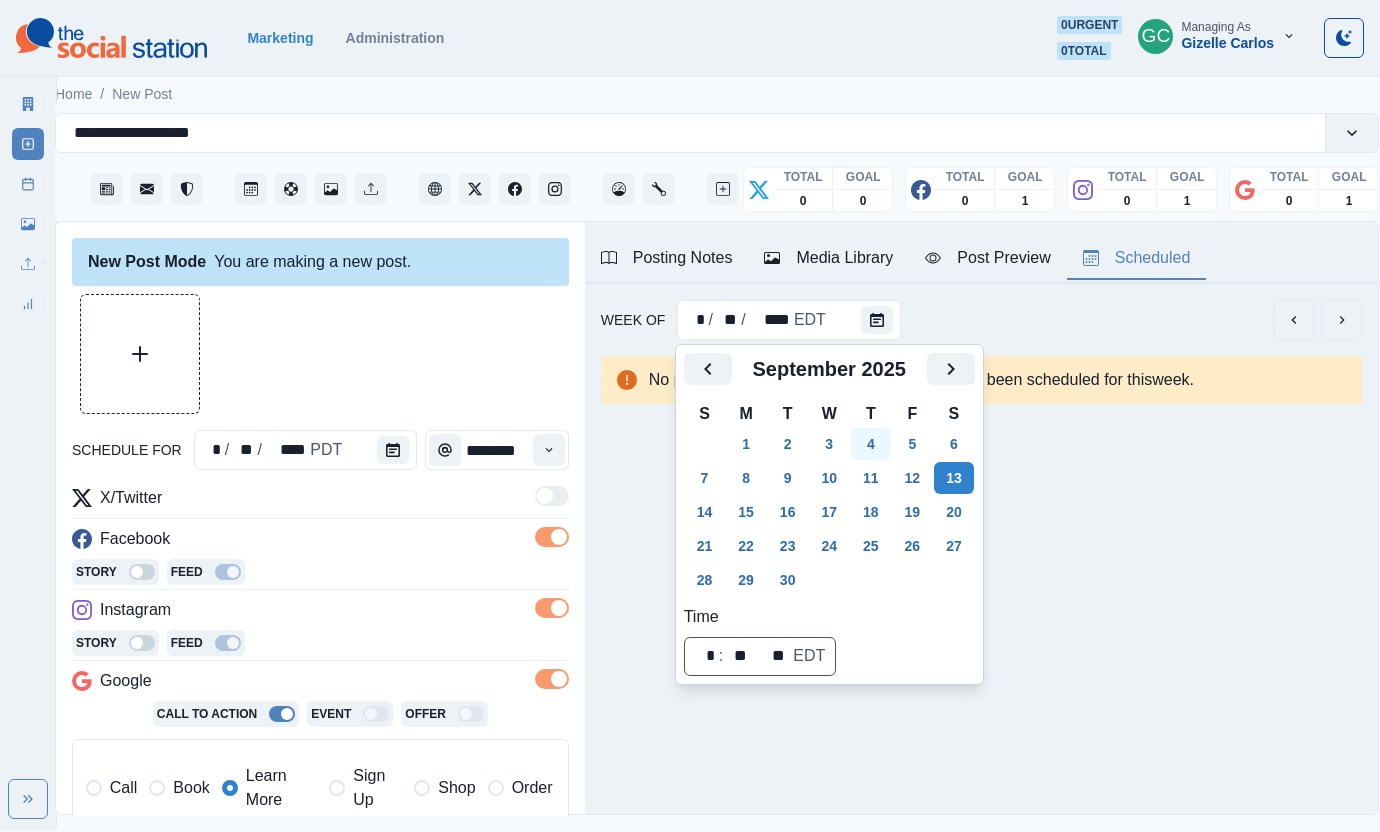 click on "4" at bounding box center [871, 444] 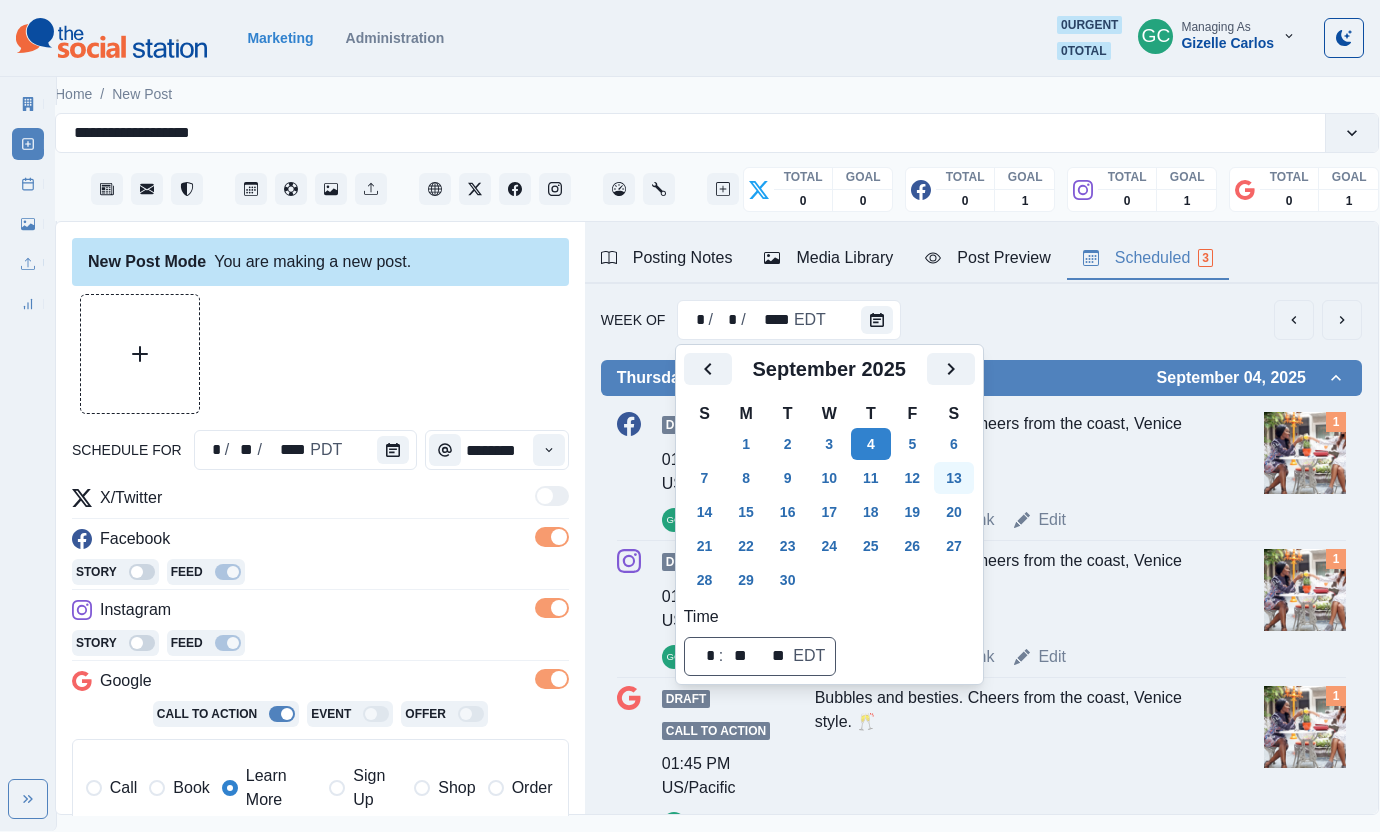 click on "13" at bounding box center [954, 478] 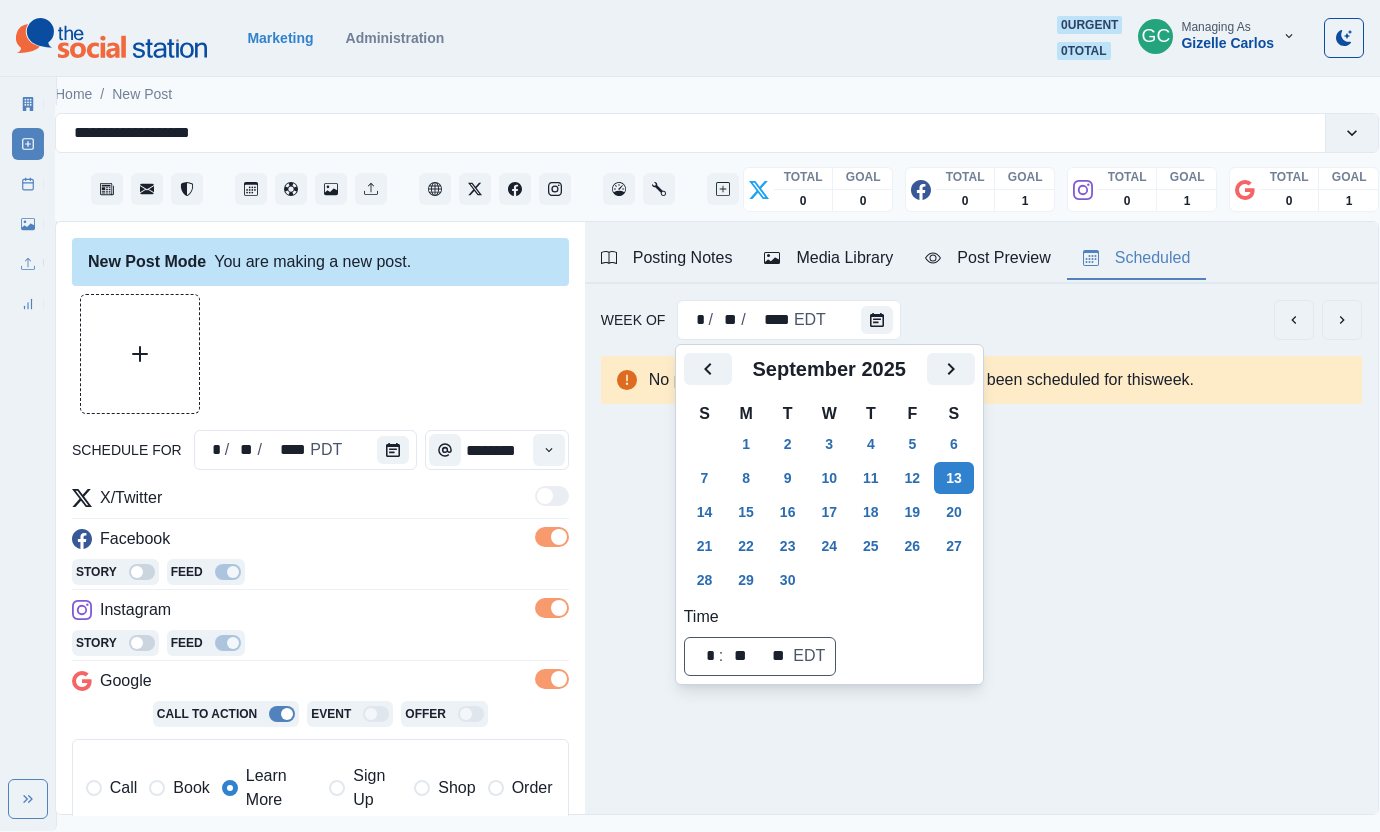 click on "Media Library" at bounding box center (828, 258) 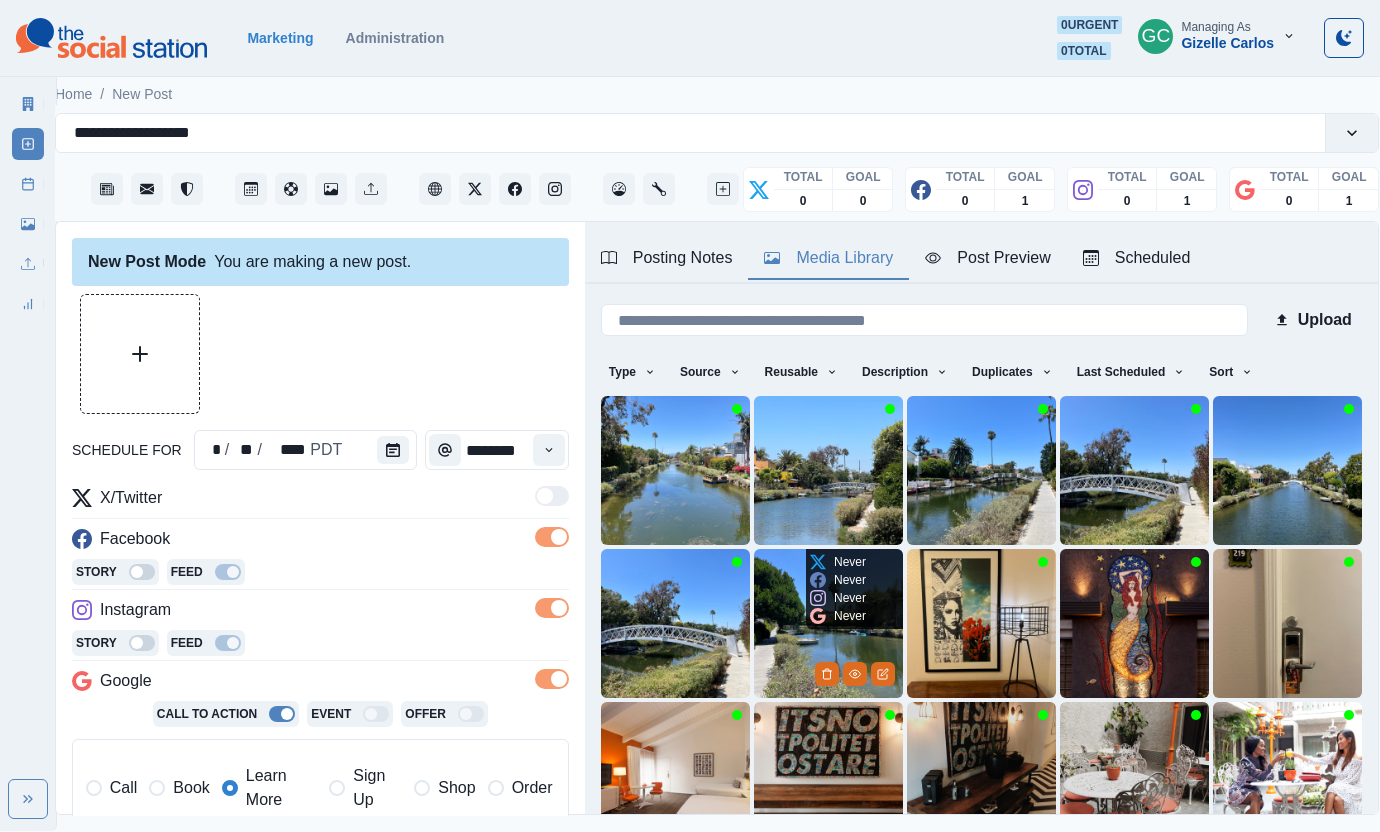 scroll, scrollTop: 167, scrollLeft: 0, axis: vertical 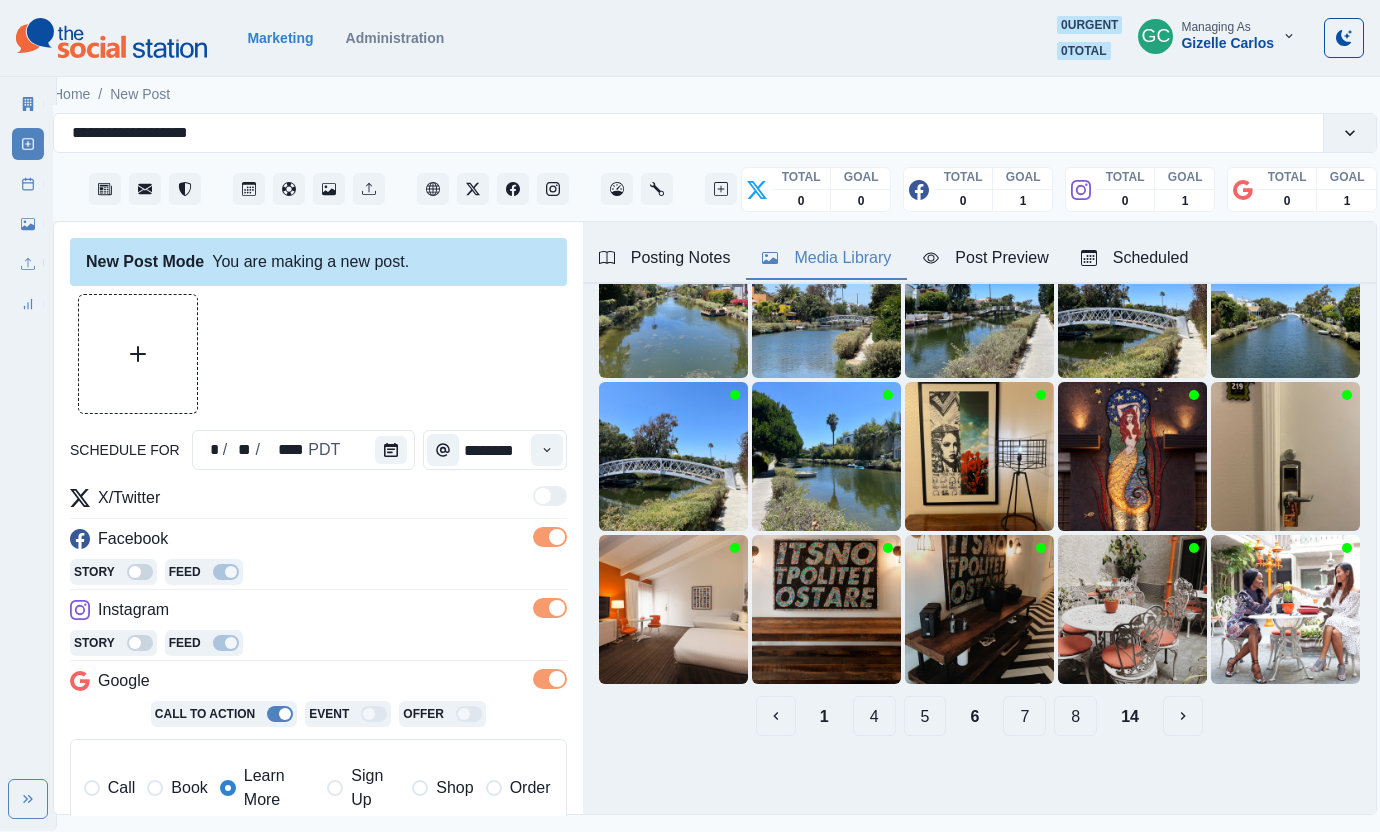 click on "8" at bounding box center (1075, 716) 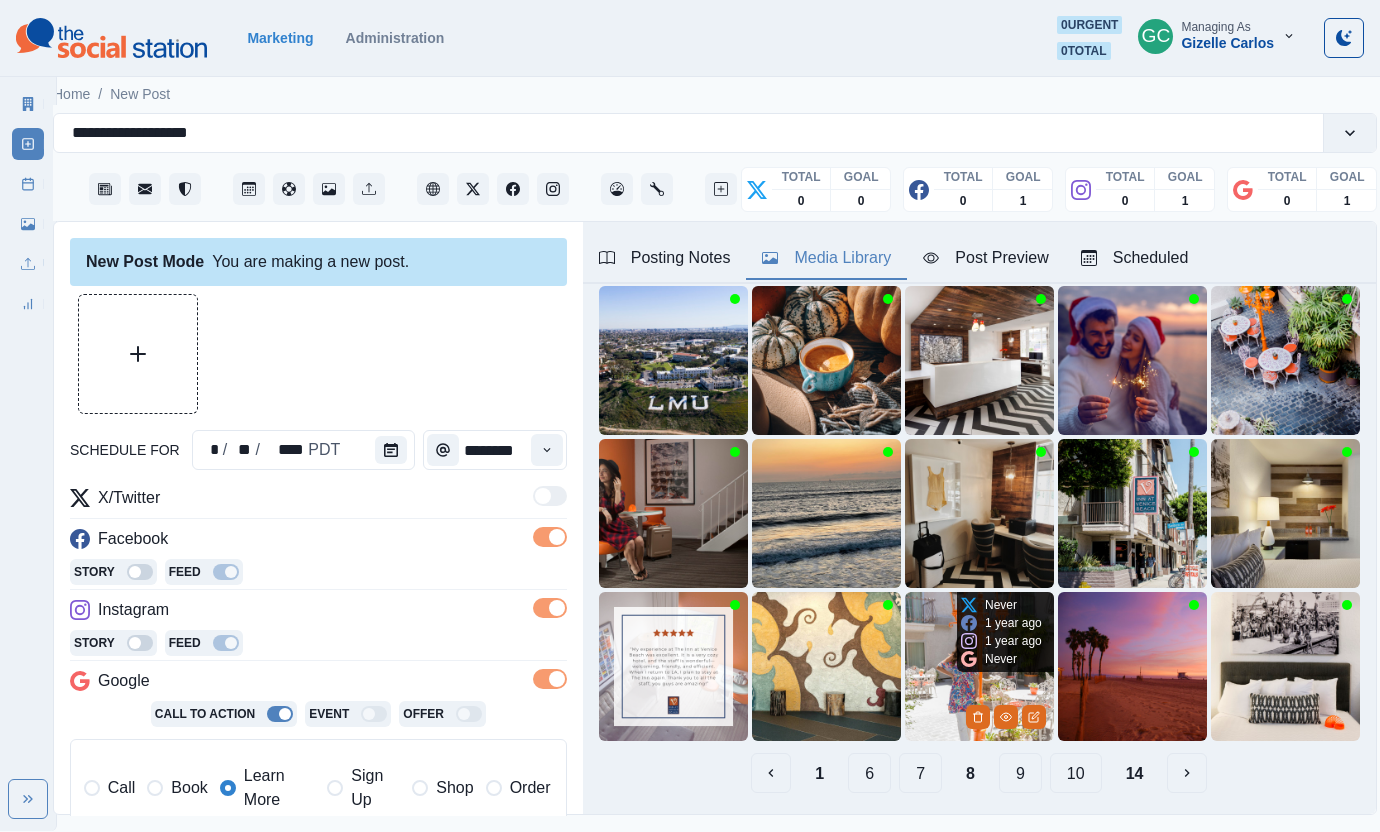 scroll, scrollTop: 108, scrollLeft: 0, axis: vertical 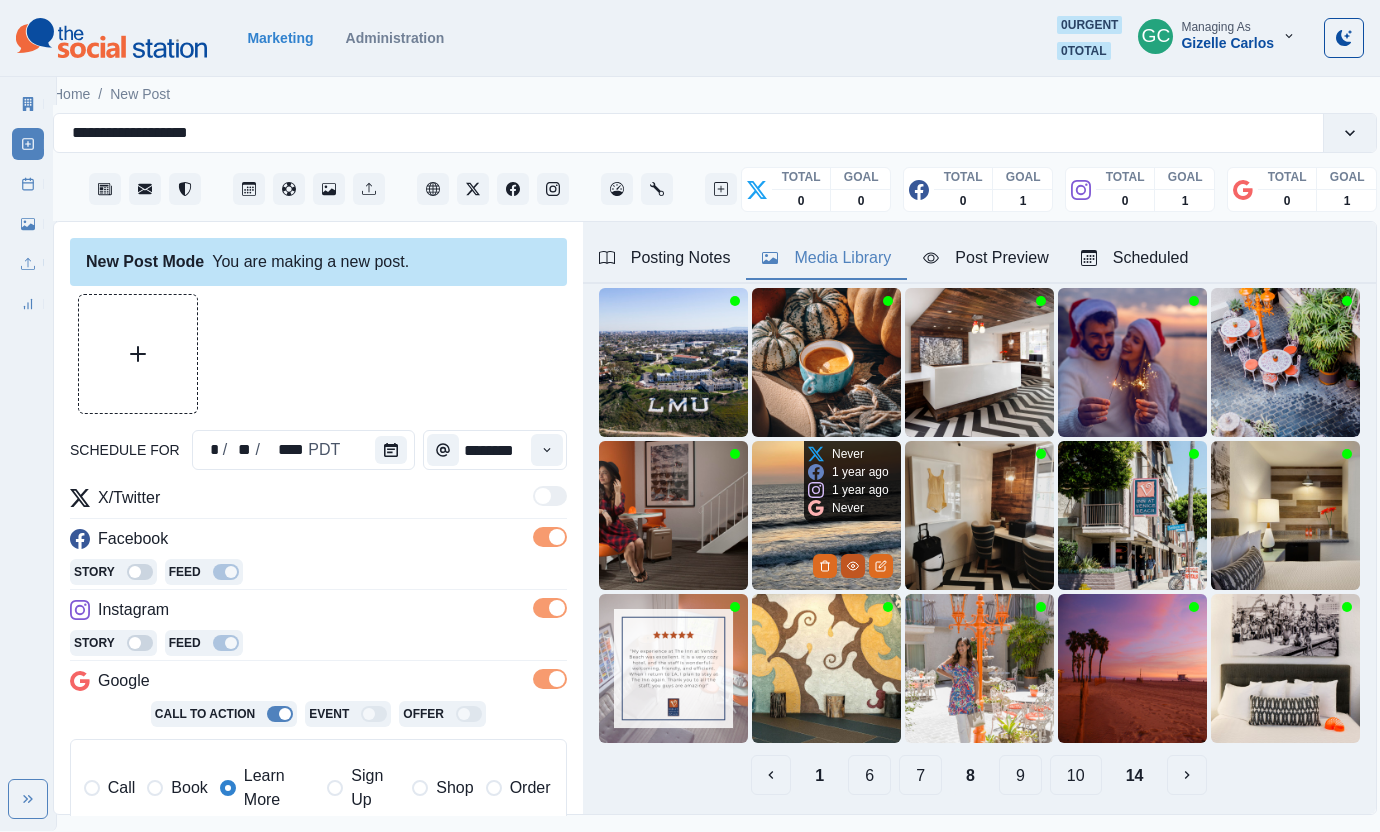 click 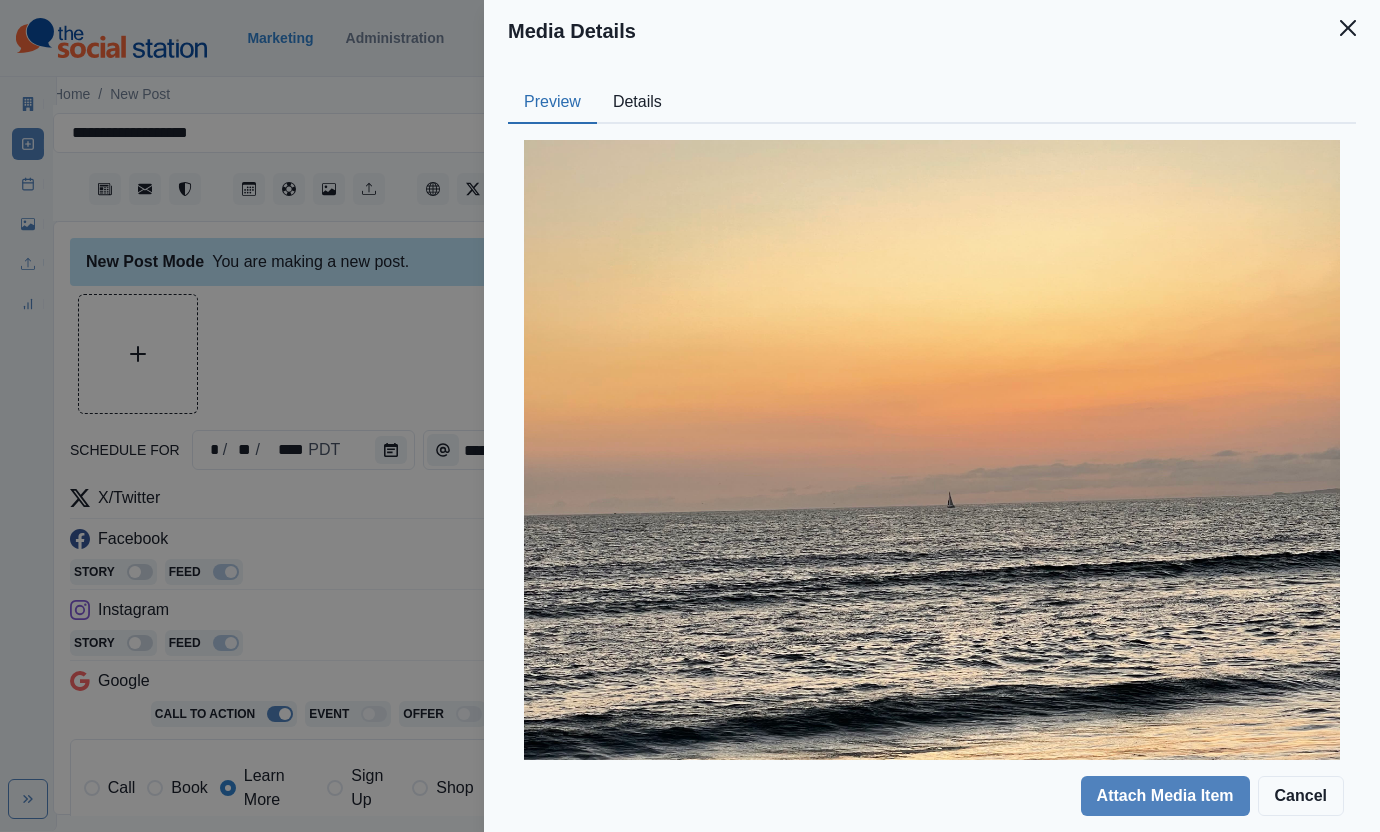 drag, startPoint x: 636, startPoint y: 77, endPoint x: 635, endPoint y: 88, distance: 11.045361 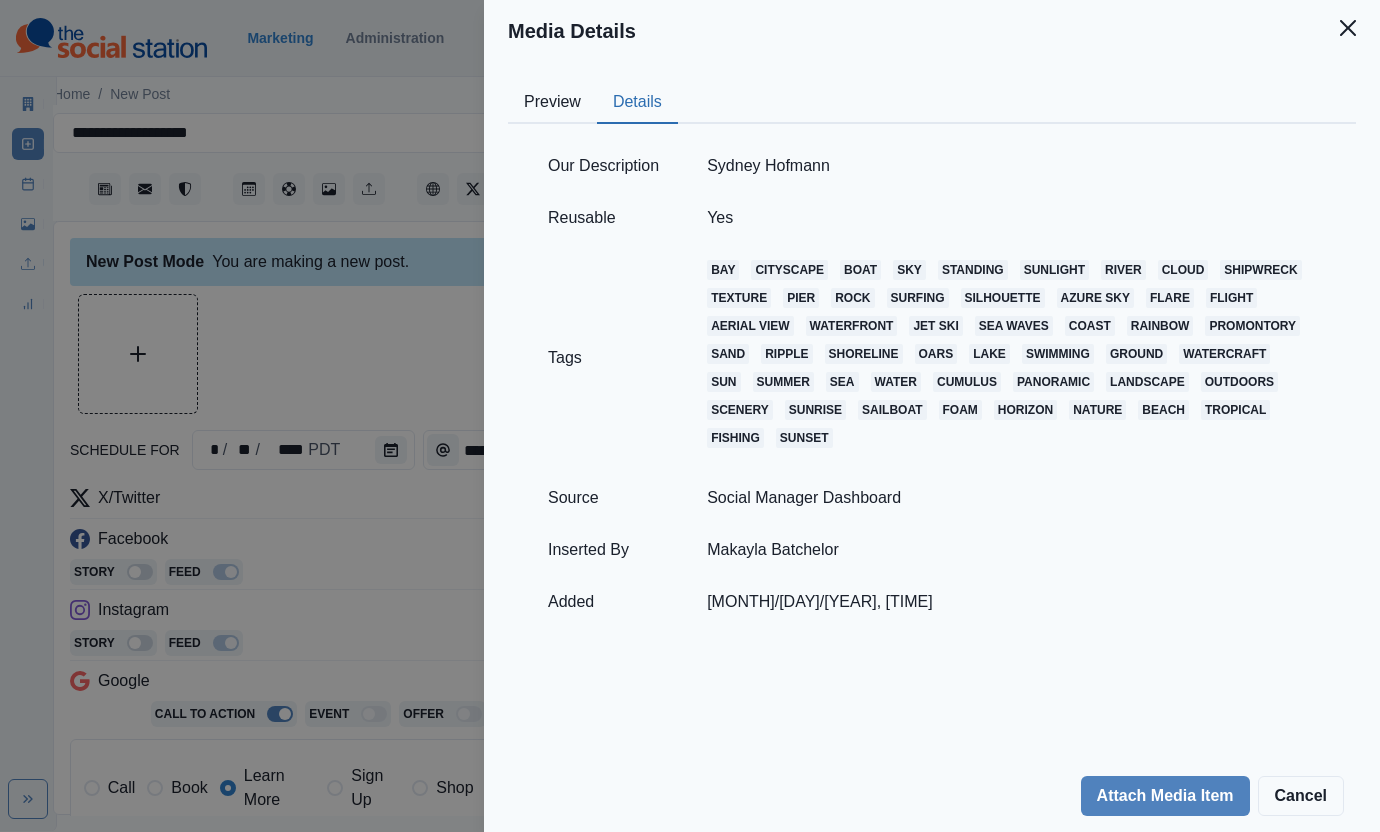 click on "Preview" at bounding box center [552, 103] 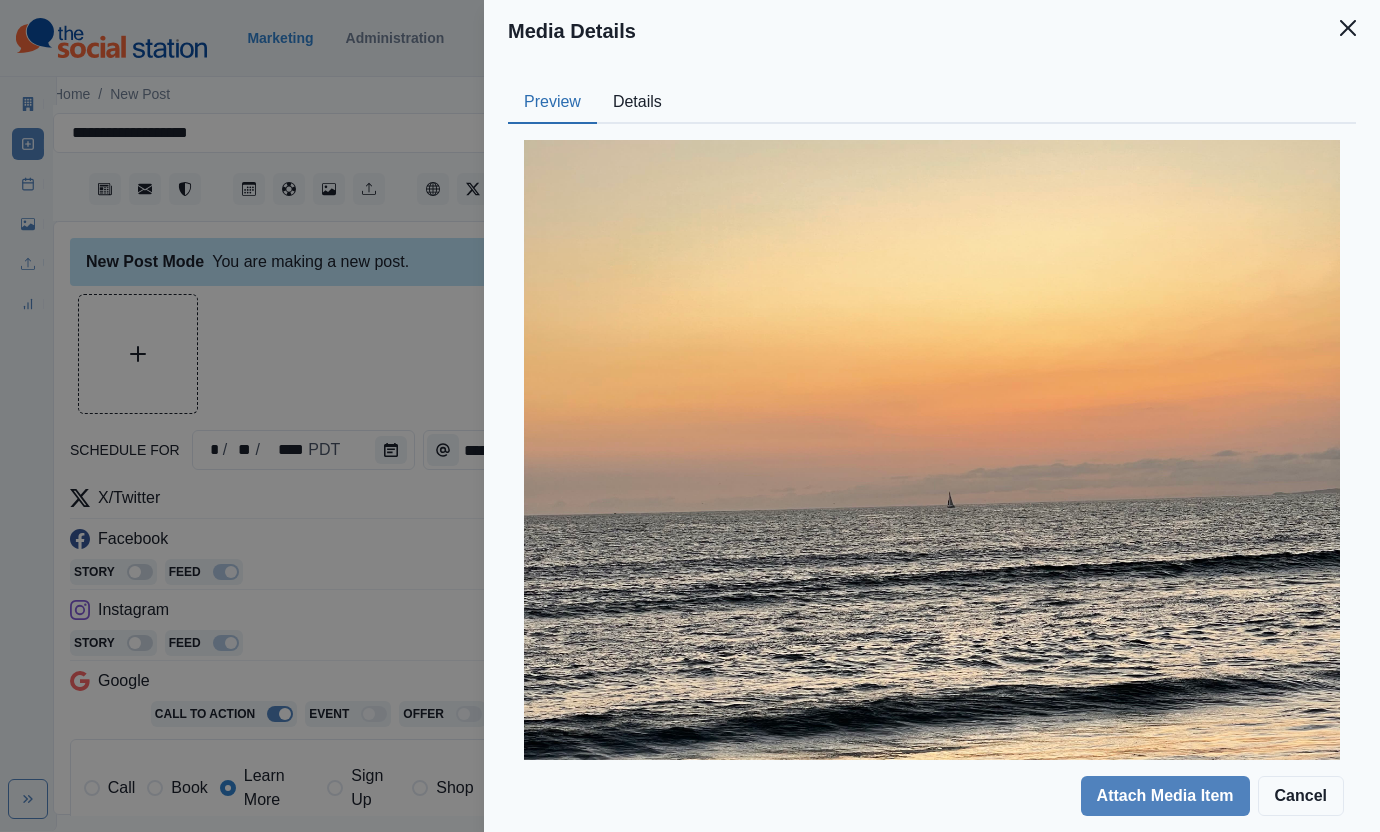scroll, scrollTop: 492, scrollLeft: 0, axis: vertical 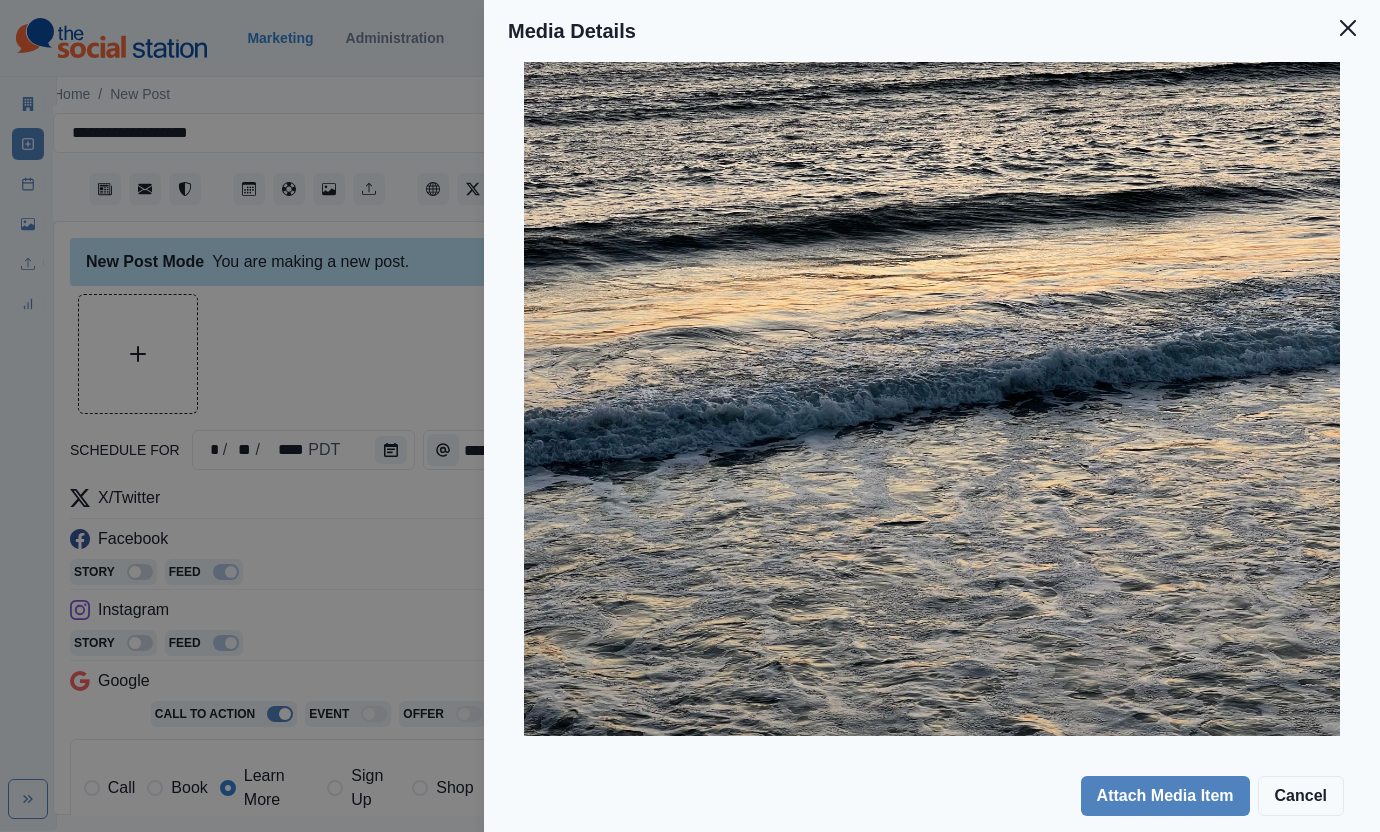 click on "Media Details Preview Details Our Description Sydney Hofmann Reusable Yes Tags bay cityscape boat sky standing sunlight river cloud shipwreck texture pier rock surfing silhouette azure sky flare flight aerial view waterfront jet ski sea waves coast rainbow promontory sand ripple shoreline oars lake swimming ground watercraft sun summer sea water cumulus panoramic landscape outdoors scenery sunrise sailboat foam horizon nature beach tropical fishing sunset Source Social Manager Dashboard Inserted By Makayla Batchelor Added 06/26/2023, 08:46:09 AM Attach Media Item Cancel" at bounding box center [690, 416] 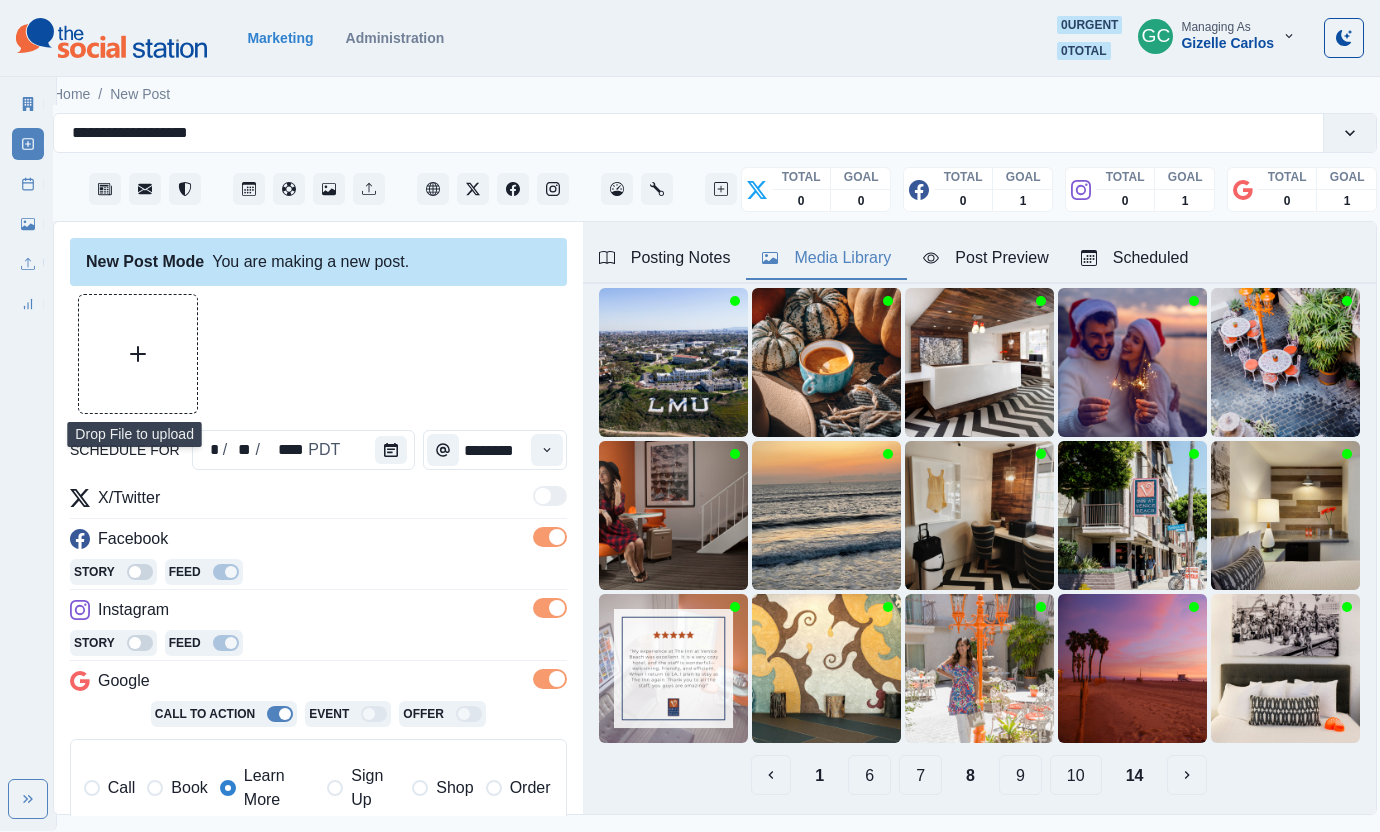 click at bounding box center (138, 354) 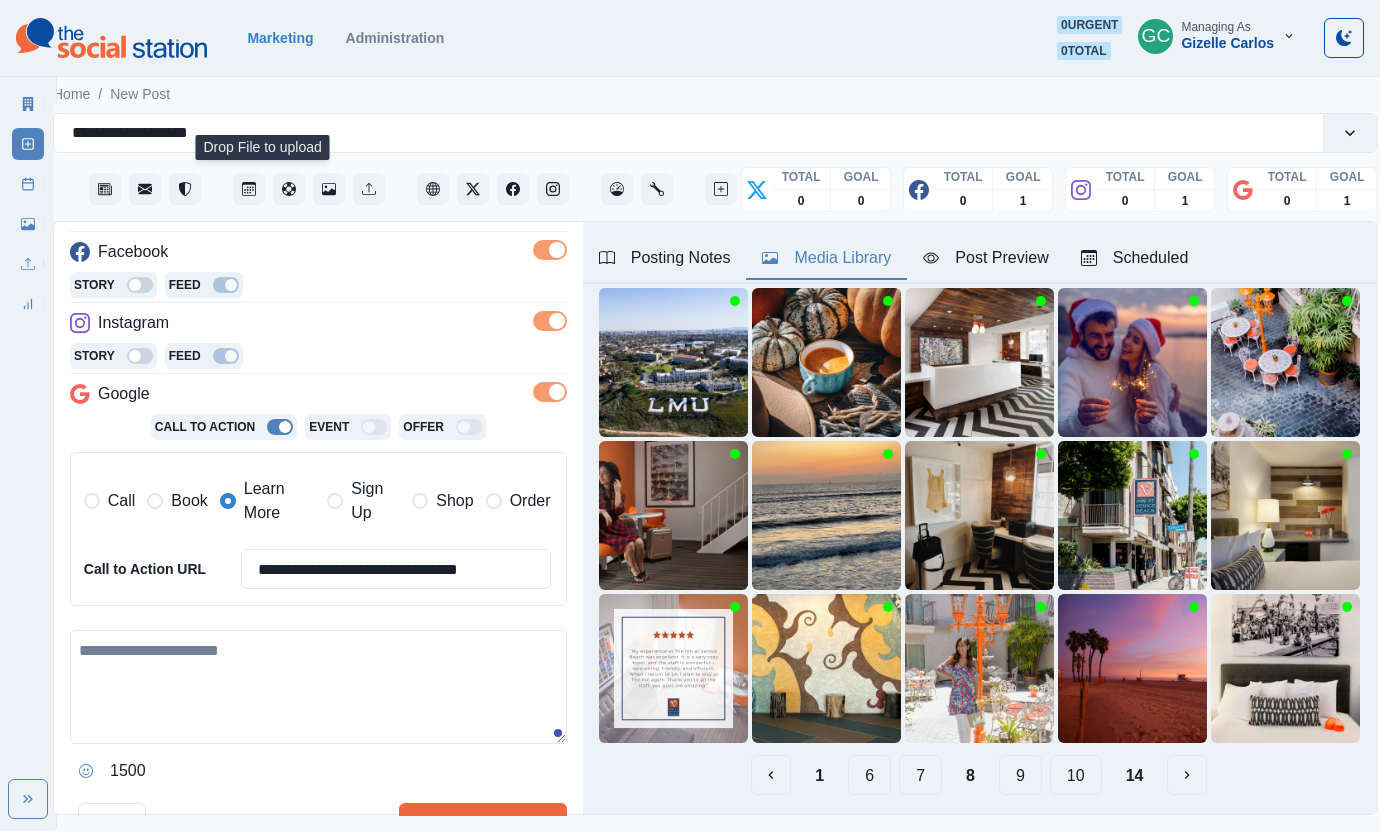 scroll, scrollTop: 304, scrollLeft: 0, axis: vertical 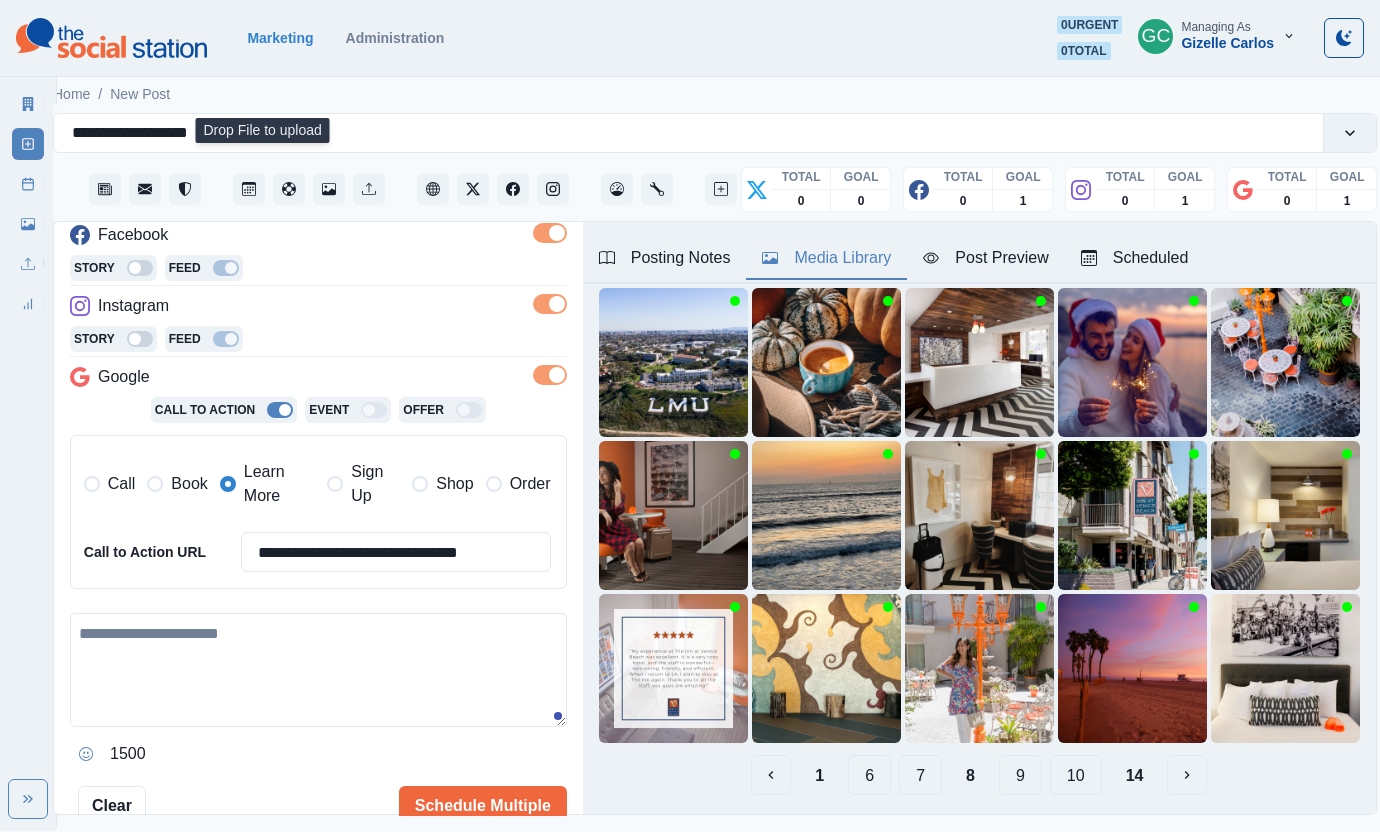 click at bounding box center (318, 670) 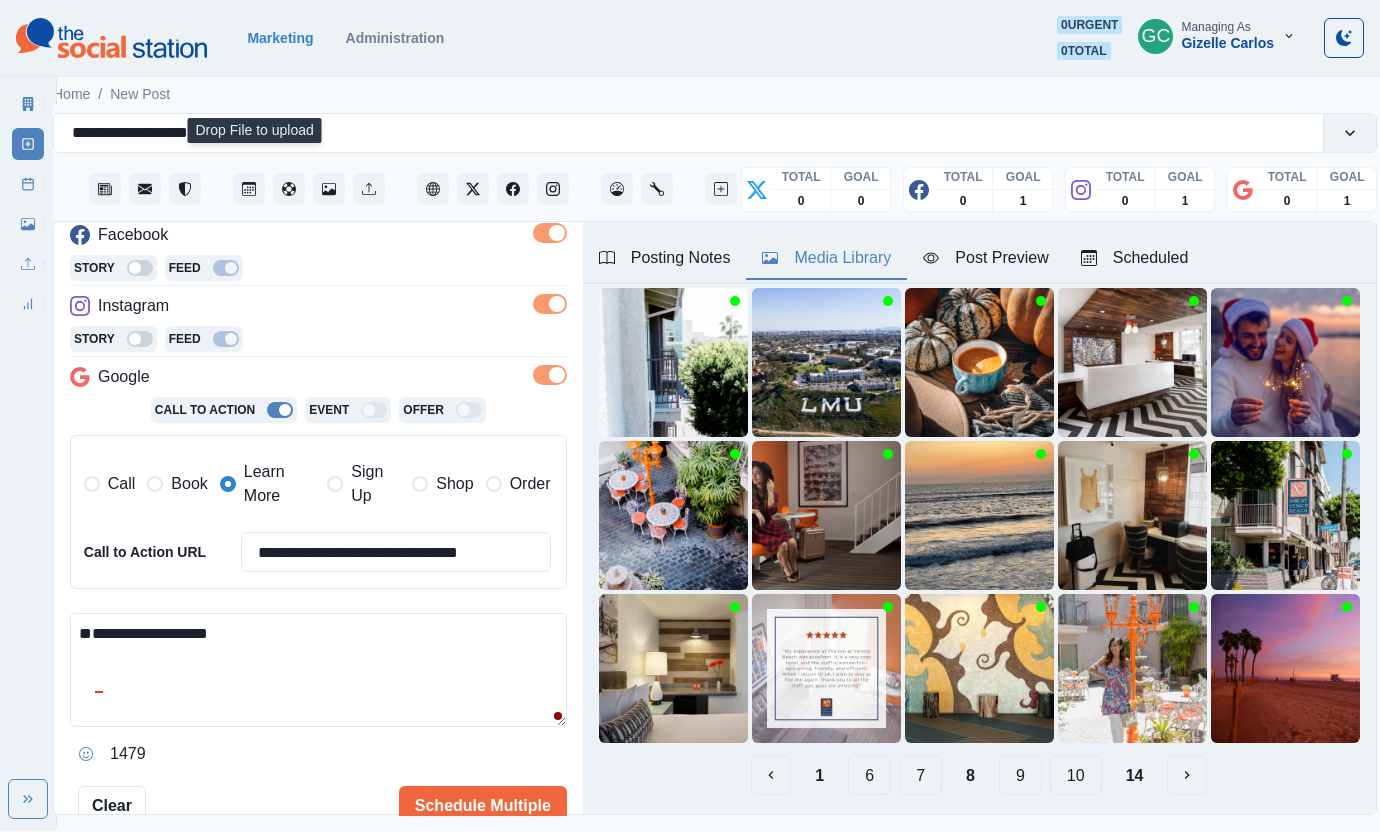 scroll, scrollTop: 0, scrollLeft: 0, axis: both 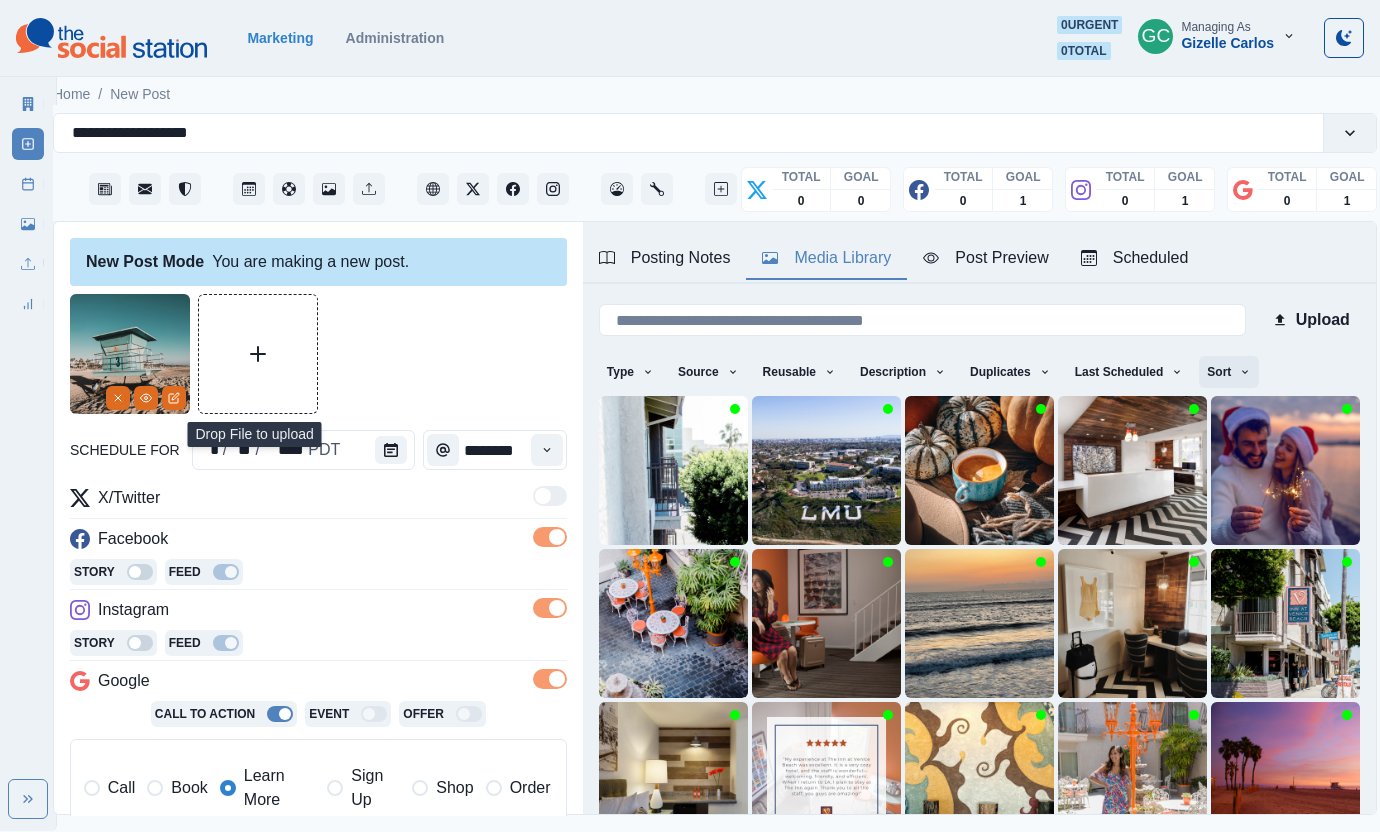 click on "Sort" at bounding box center [1229, 372] 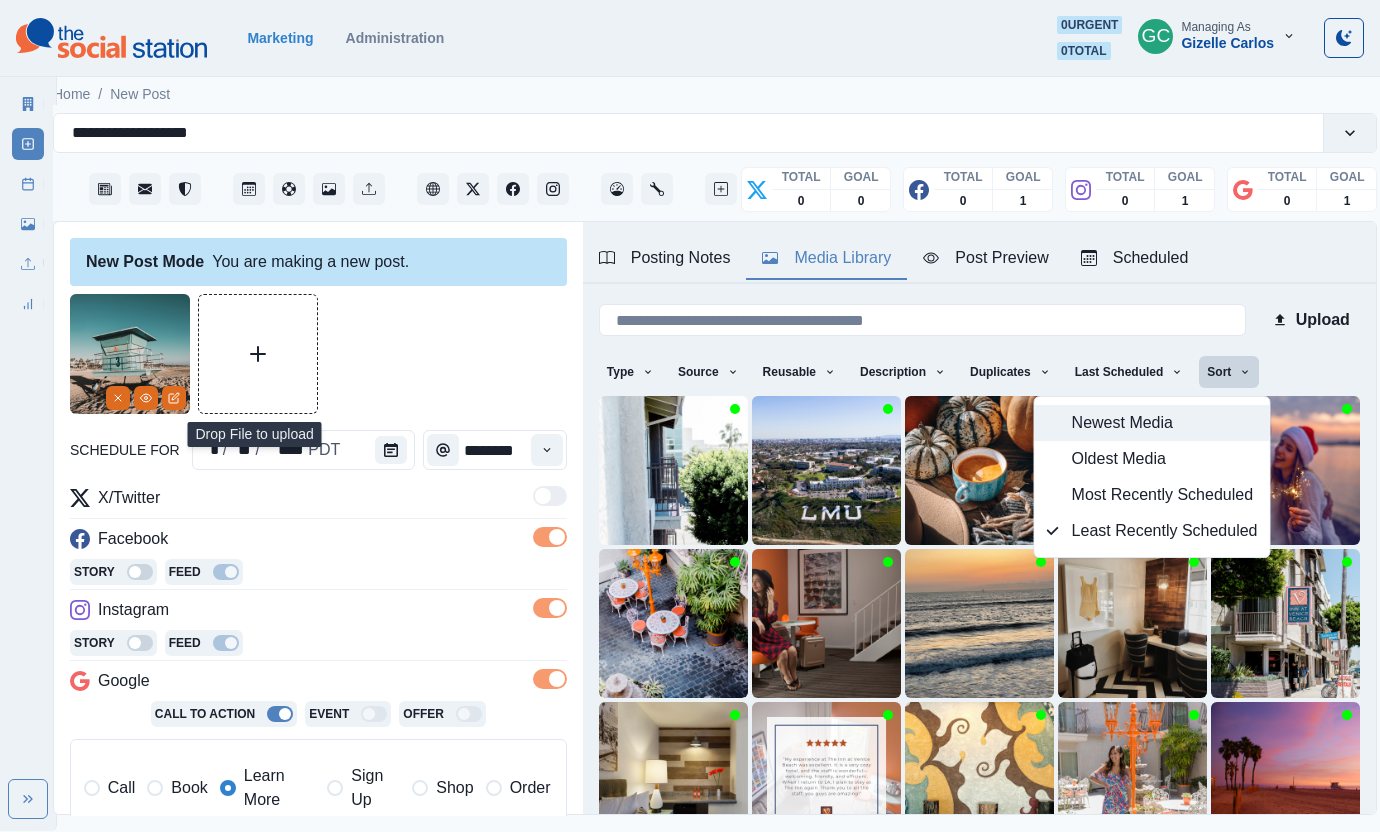 click on "Newest Media" at bounding box center [1165, 423] 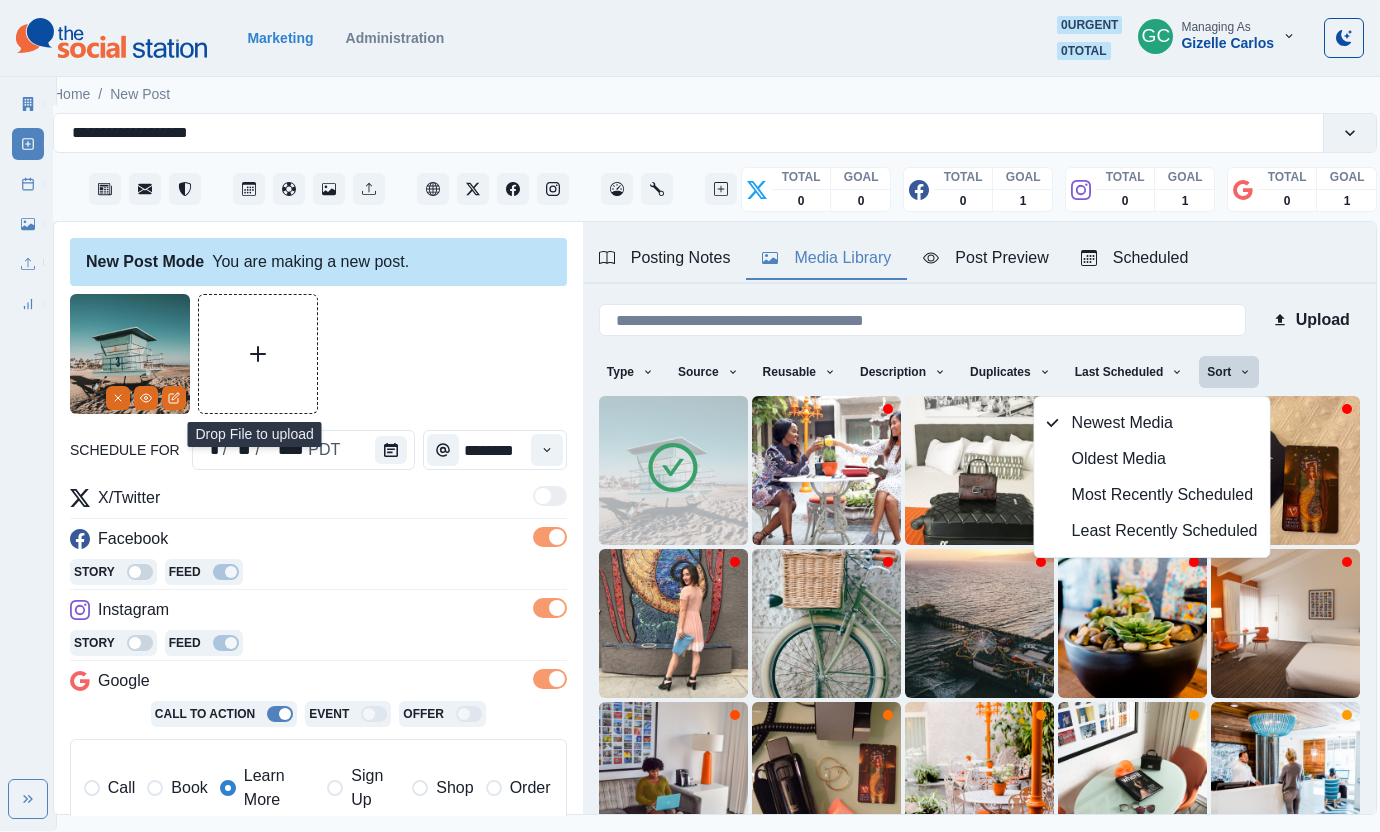 click at bounding box center [673, 470] 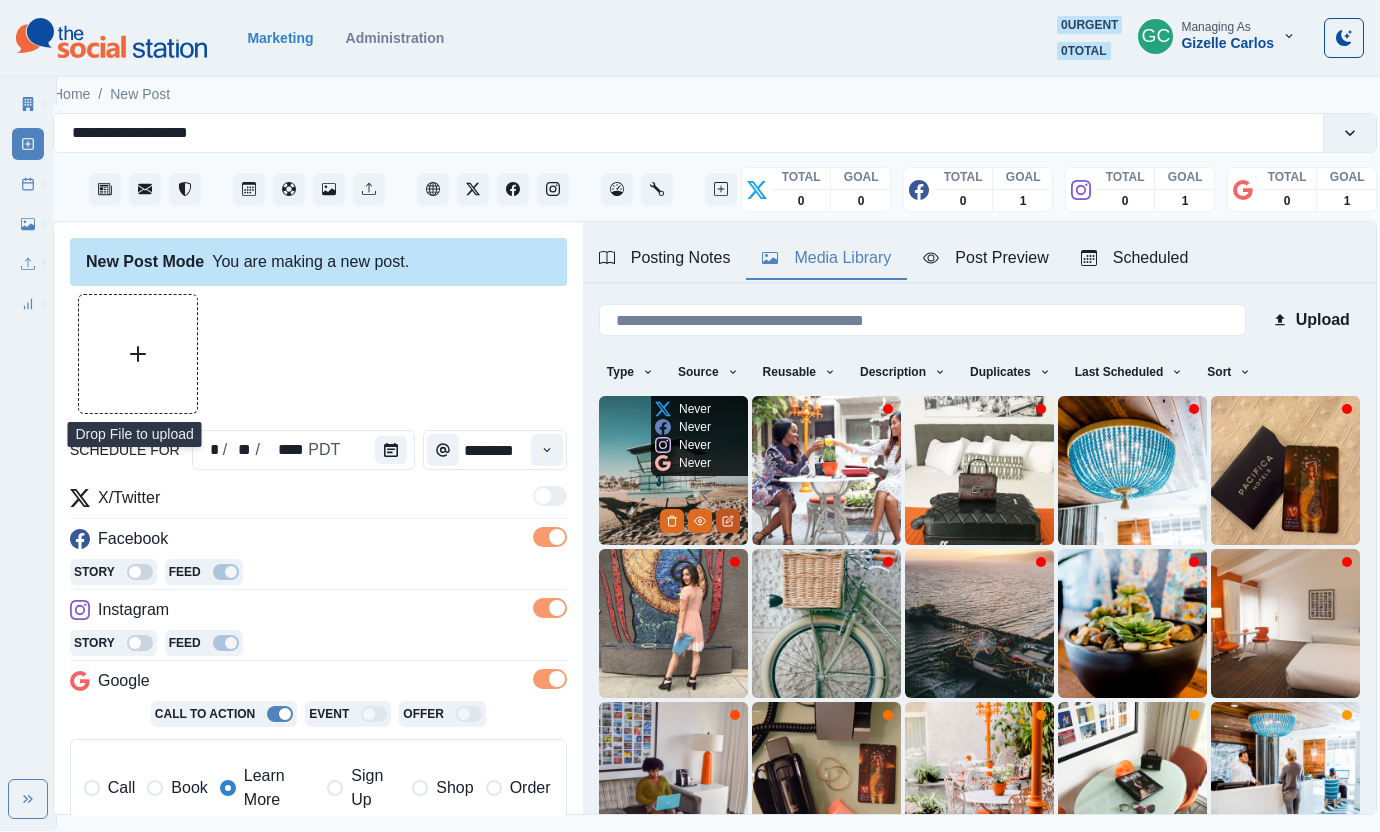 click 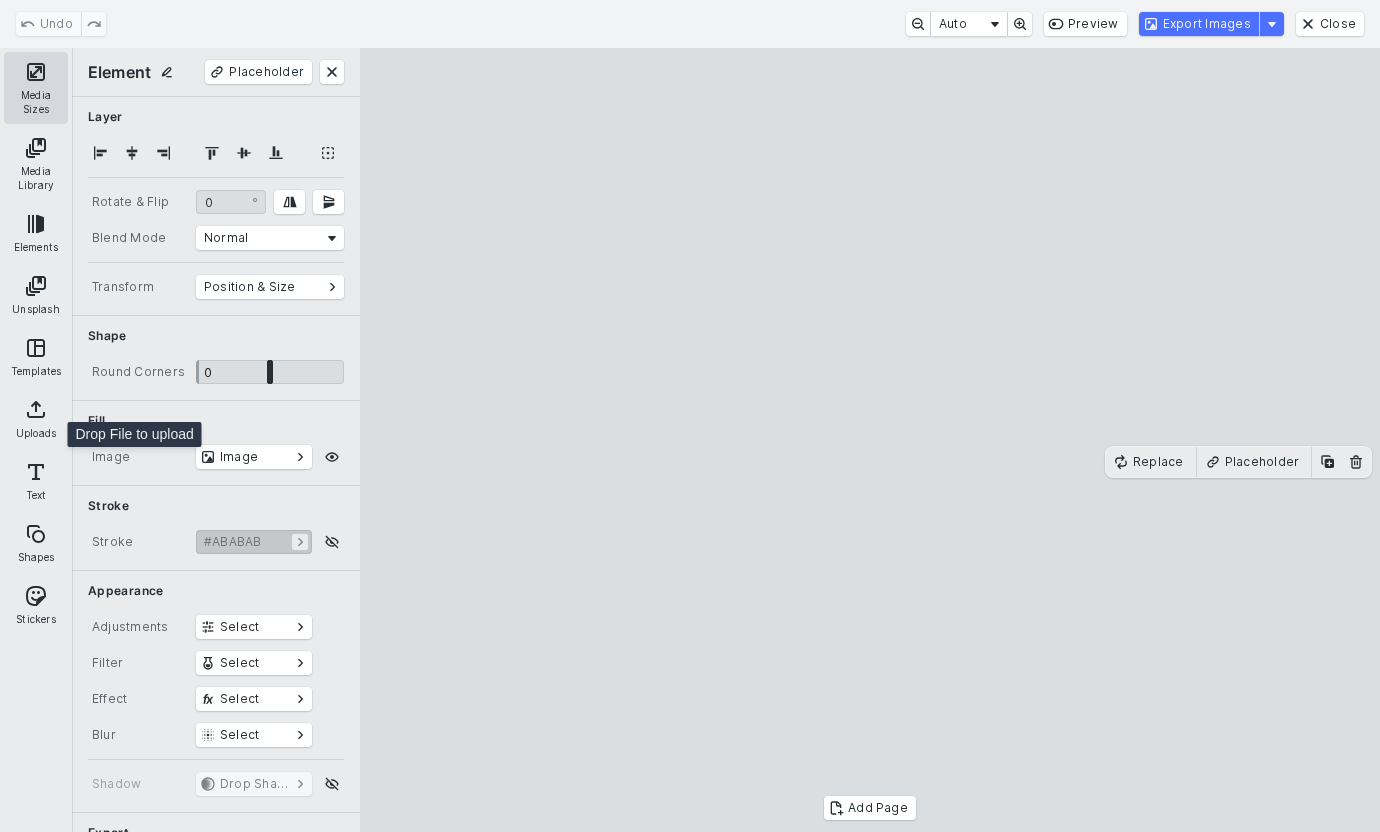 click on "Media Sizes" at bounding box center (36, 88) 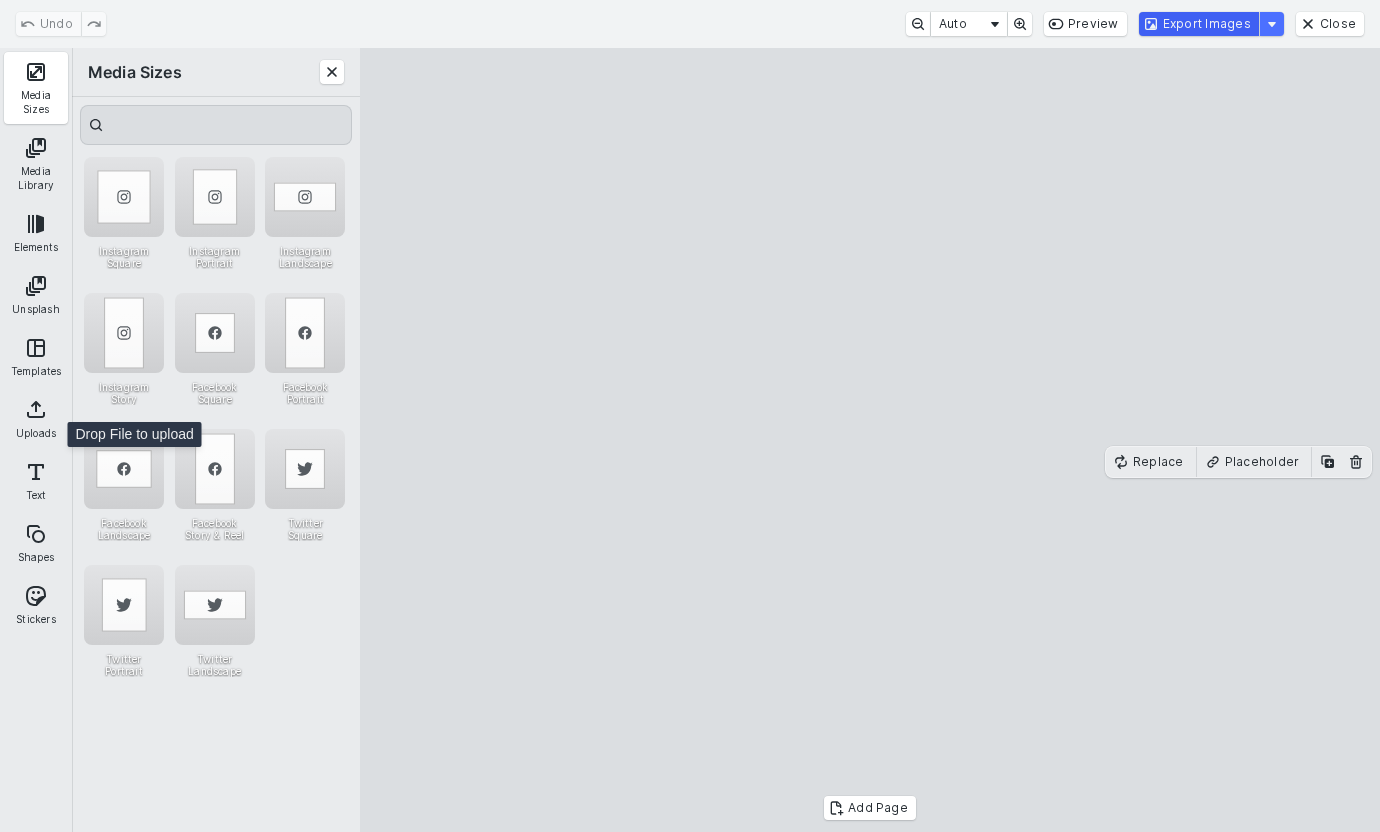 drag, startPoint x: 1208, startPoint y: 29, endPoint x: 1184, endPoint y: 400, distance: 371.77548 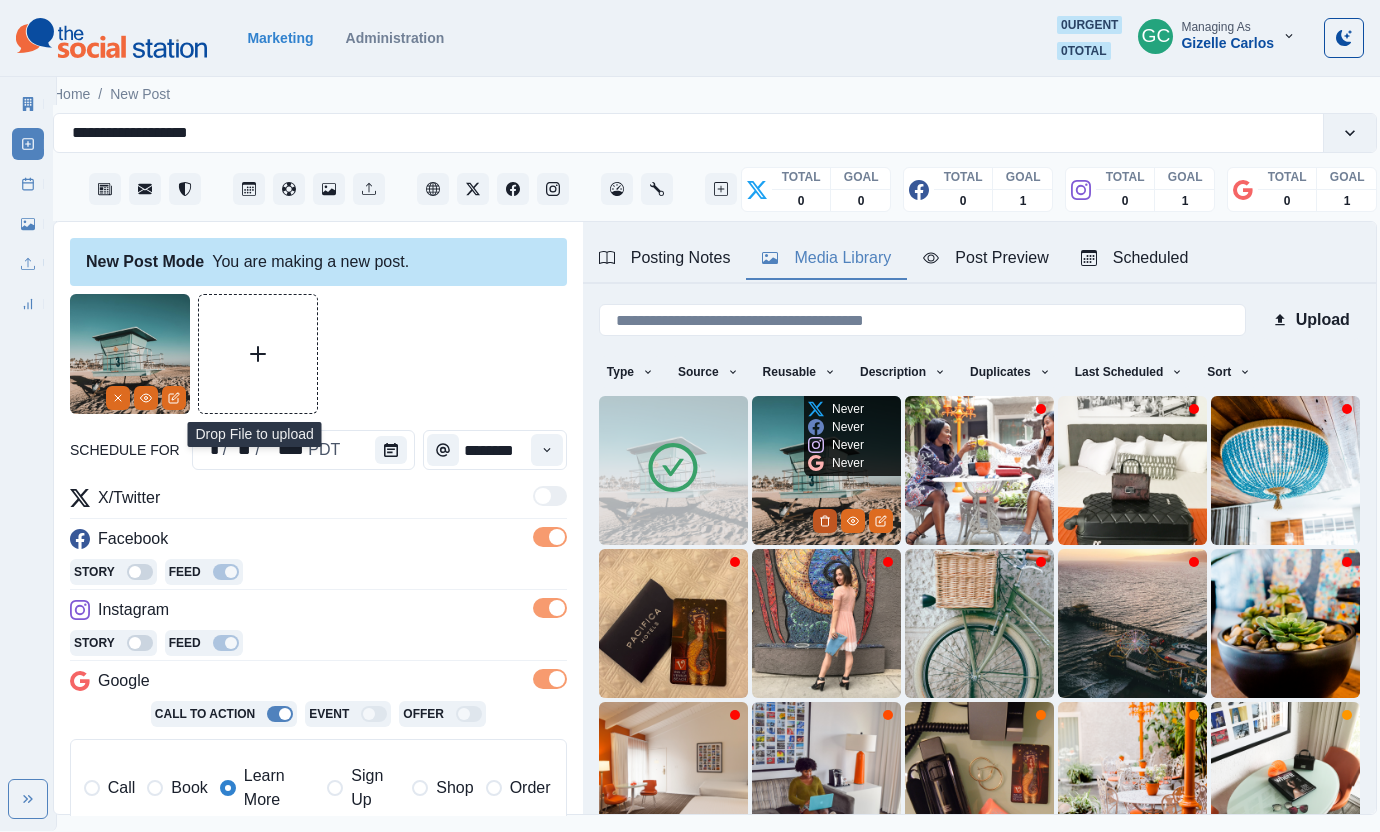 click at bounding box center [825, 521] 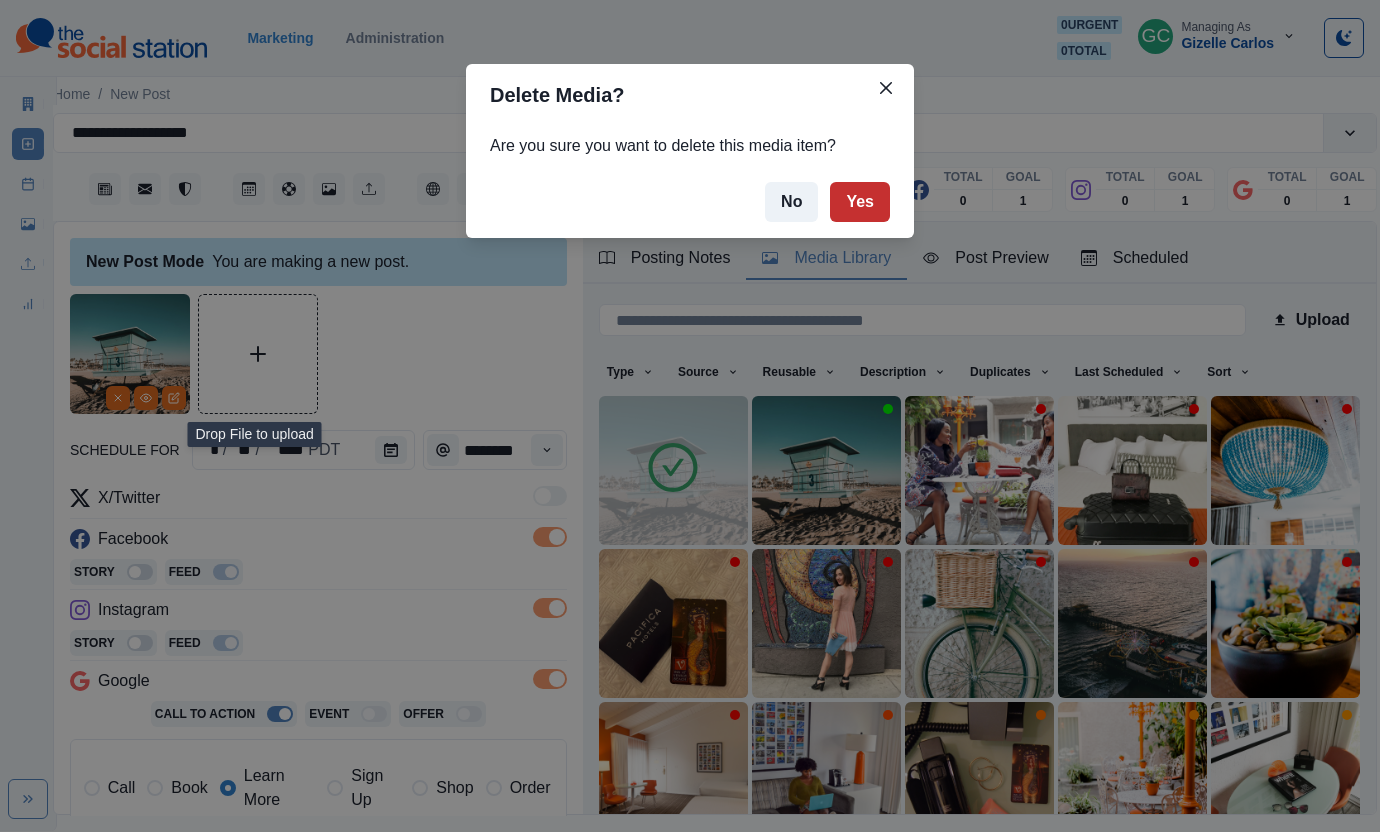 drag, startPoint x: 868, startPoint y: 194, endPoint x: 740, endPoint y: 230, distance: 132.96616 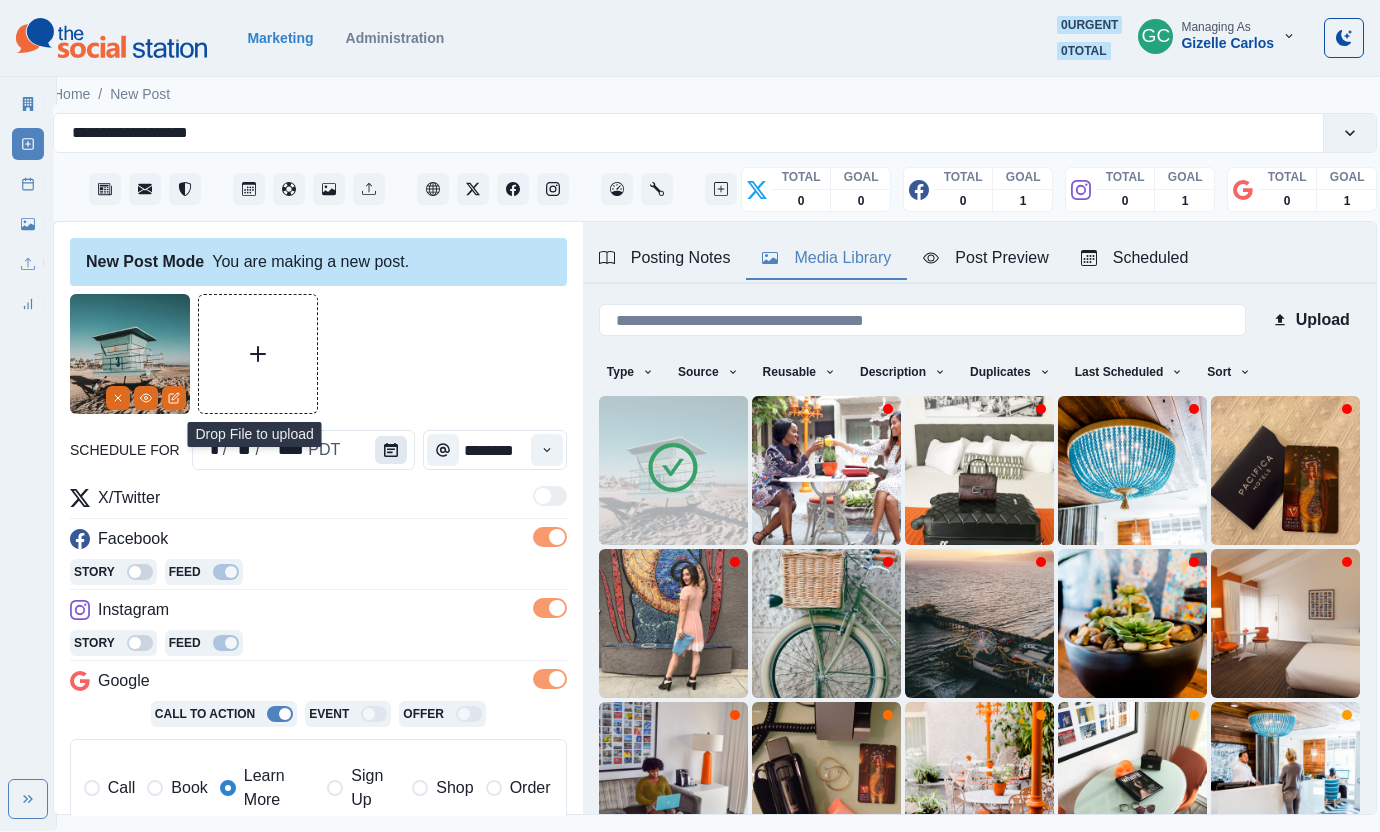 click 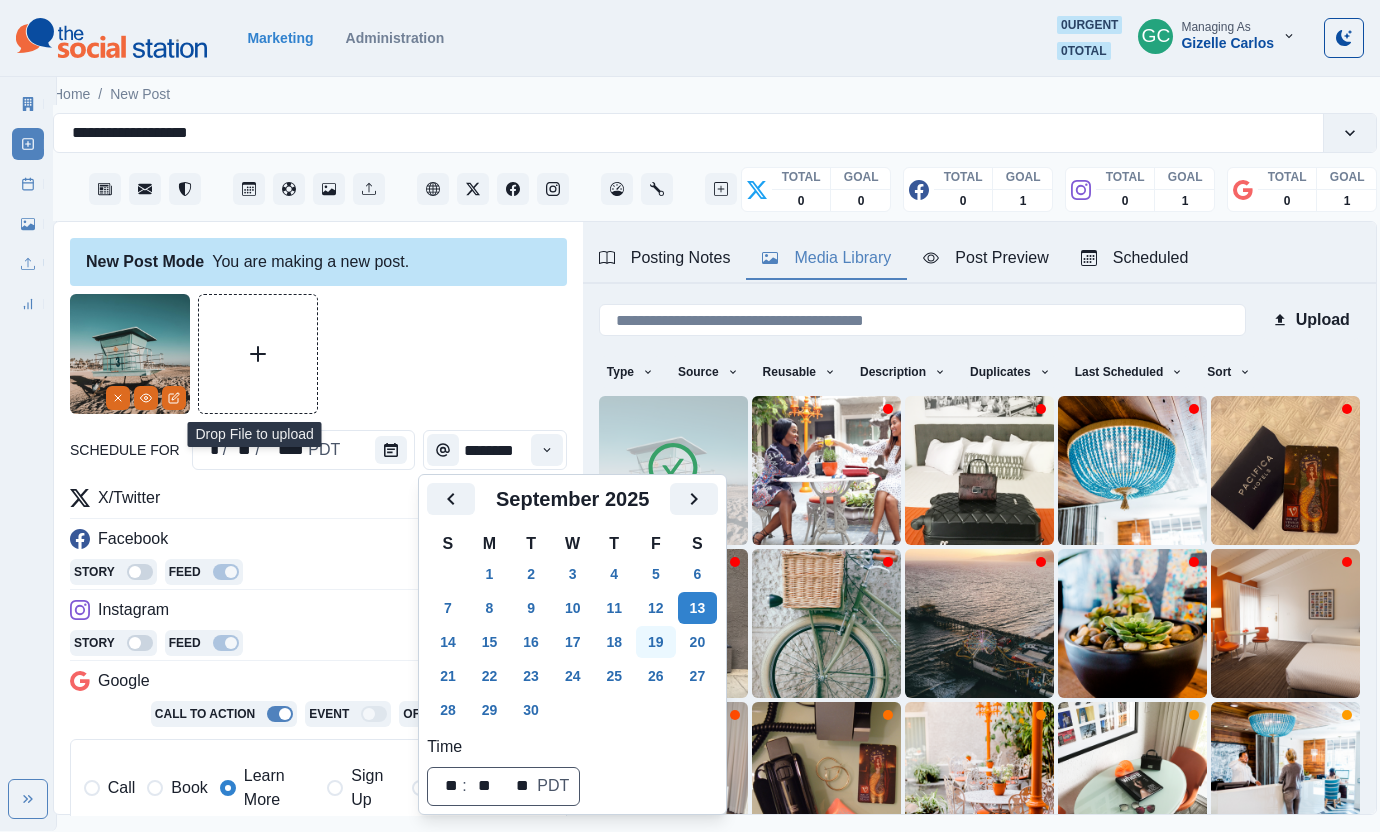 click on "19" at bounding box center [656, 642] 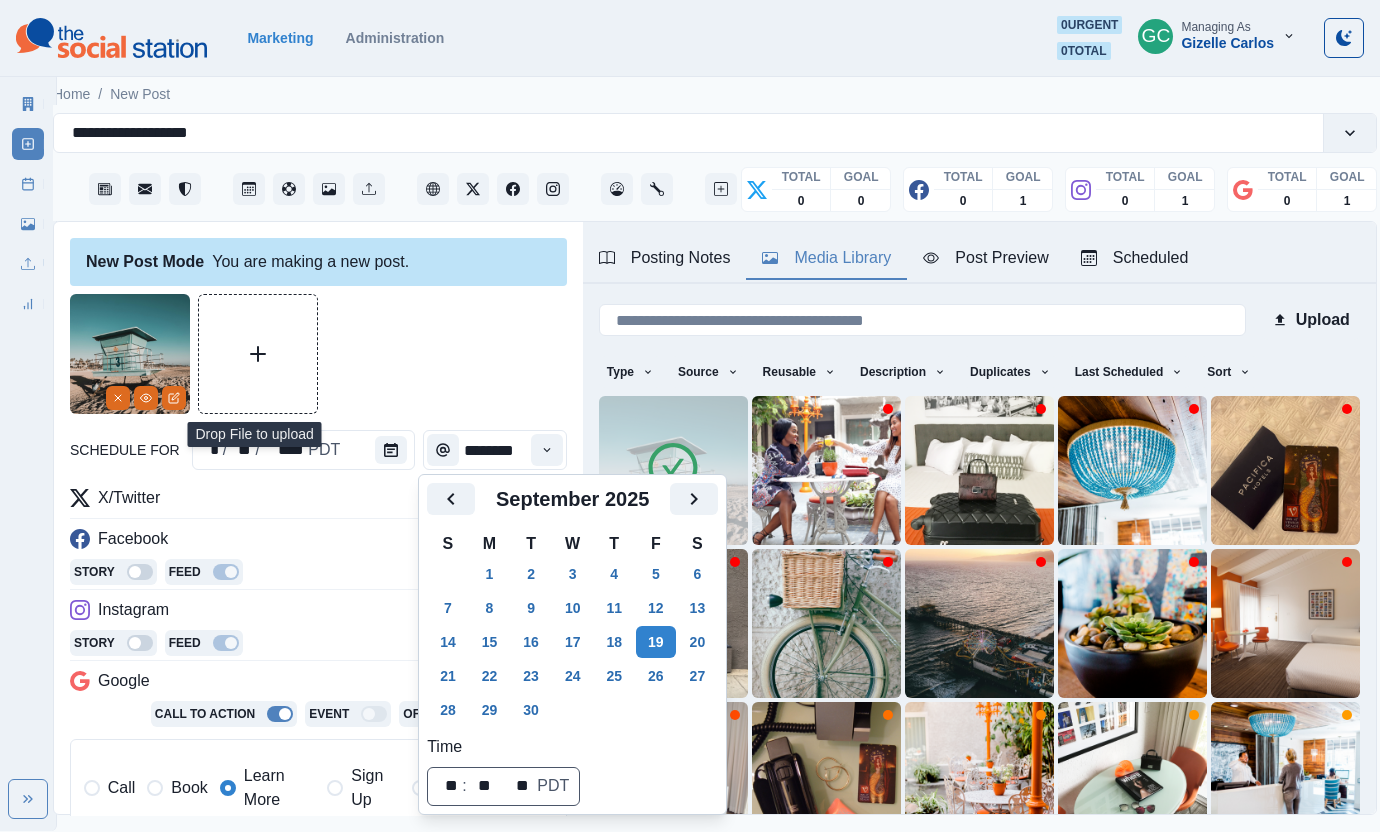 click on "Instagram" at bounding box center (318, 614) 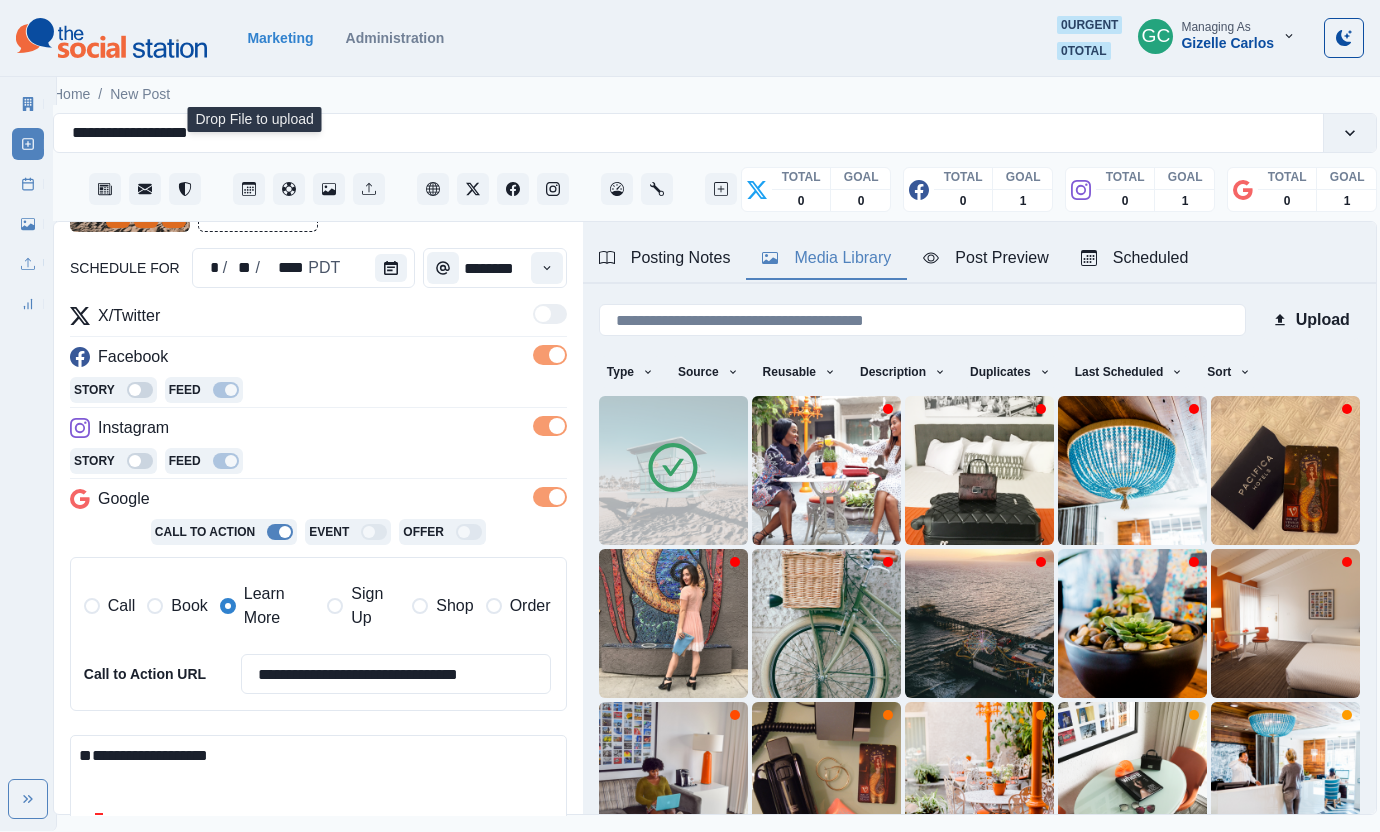 scroll, scrollTop: 315, scrollLeft: 0, axis: vertical 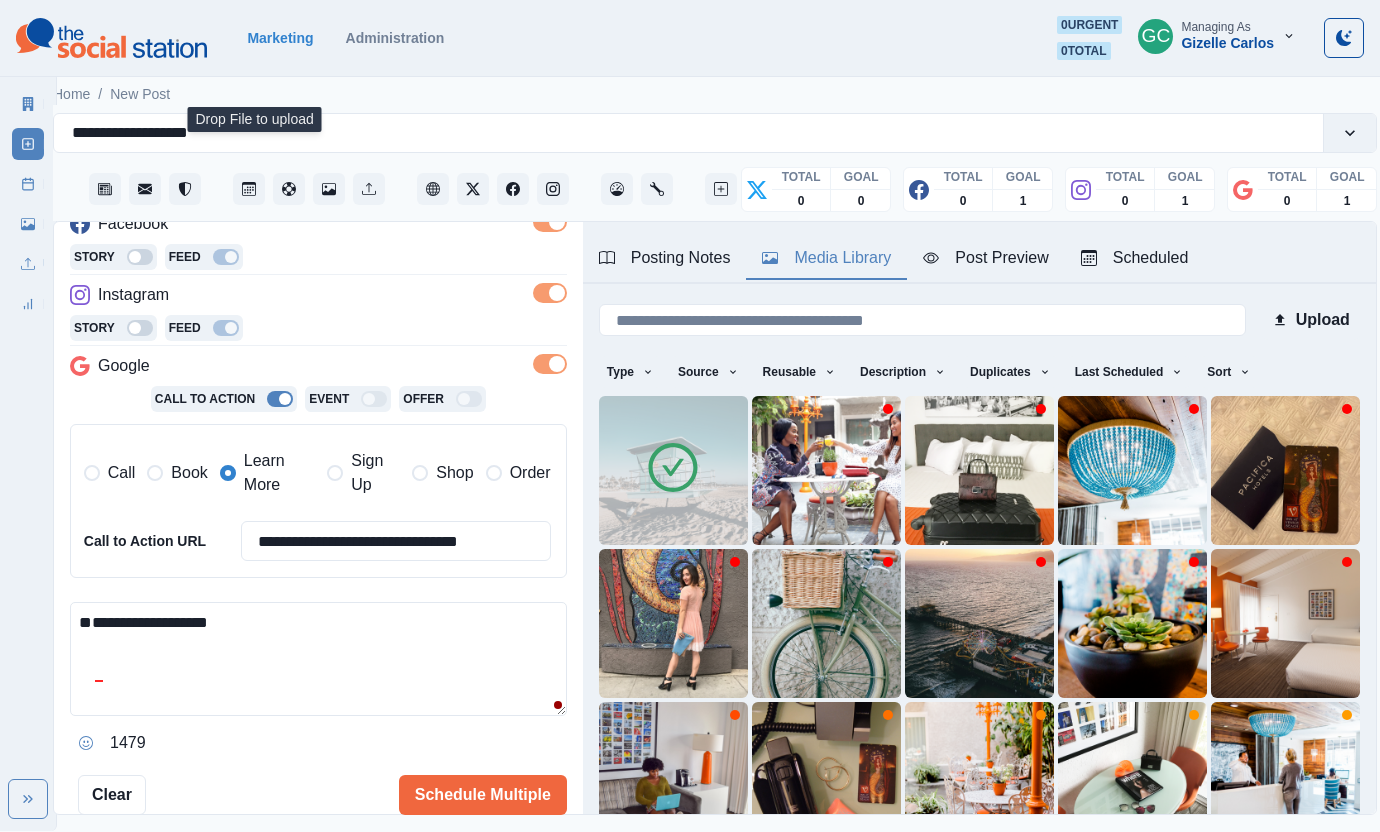 click on "**********" at bounding box center [318, 659] 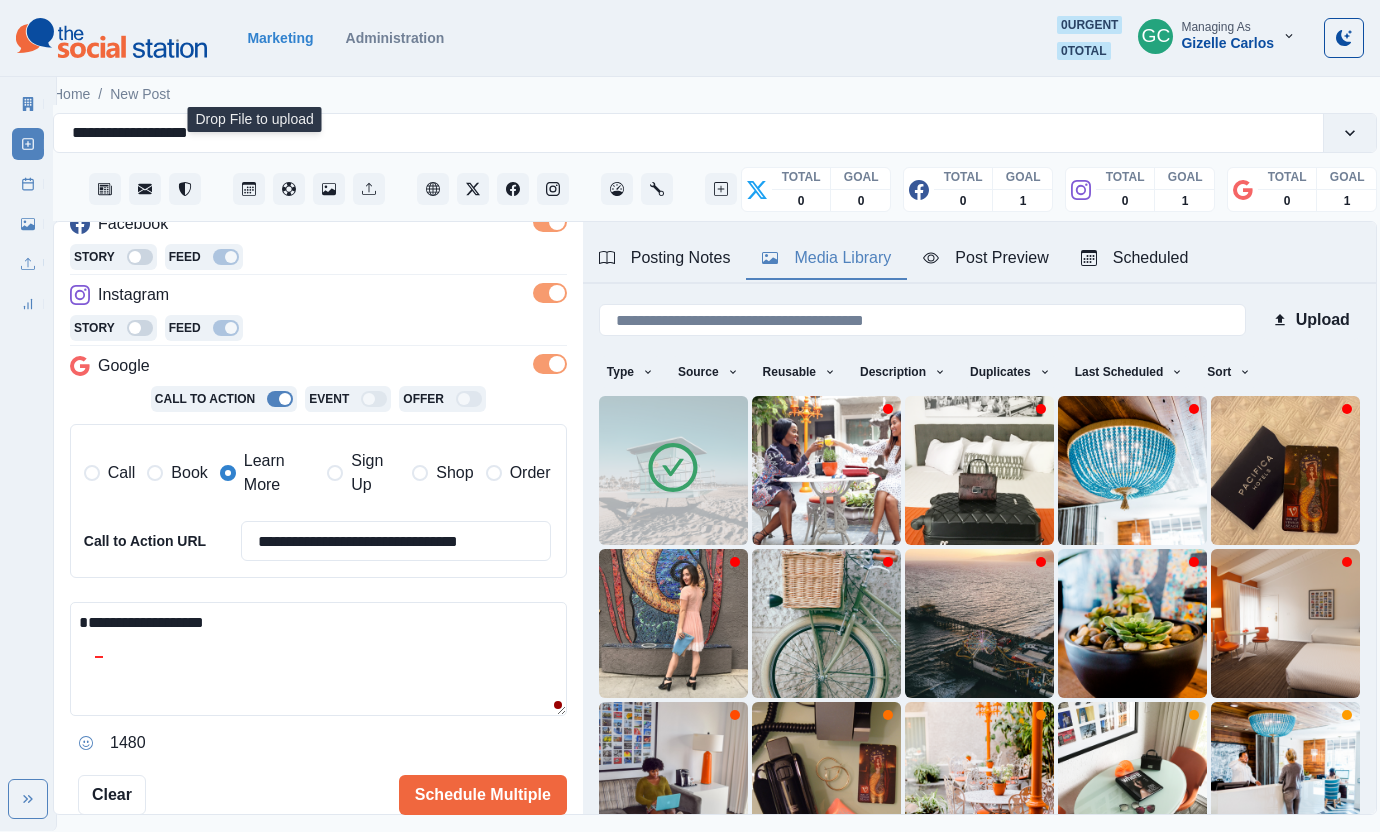 paste on "**********" 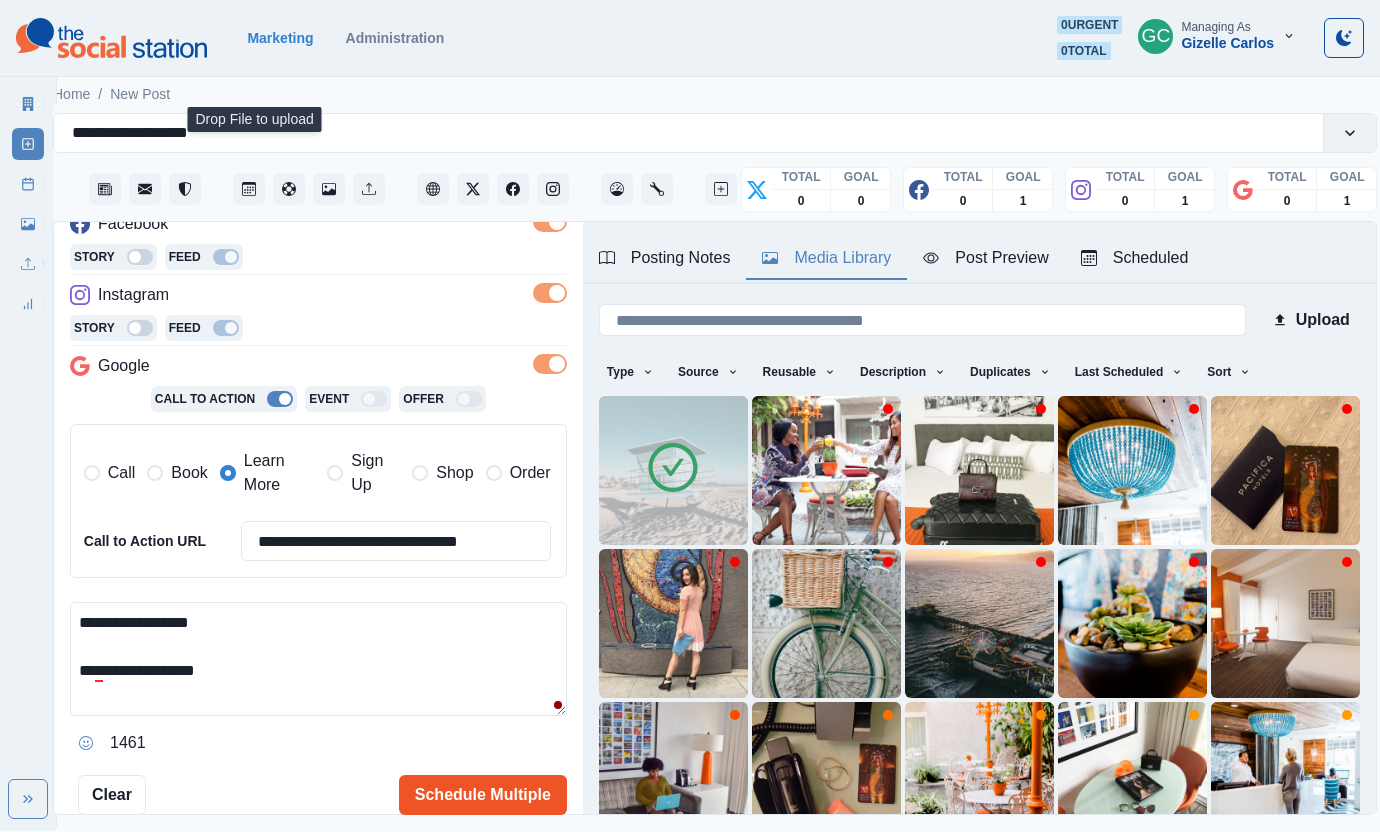 type on "**********" 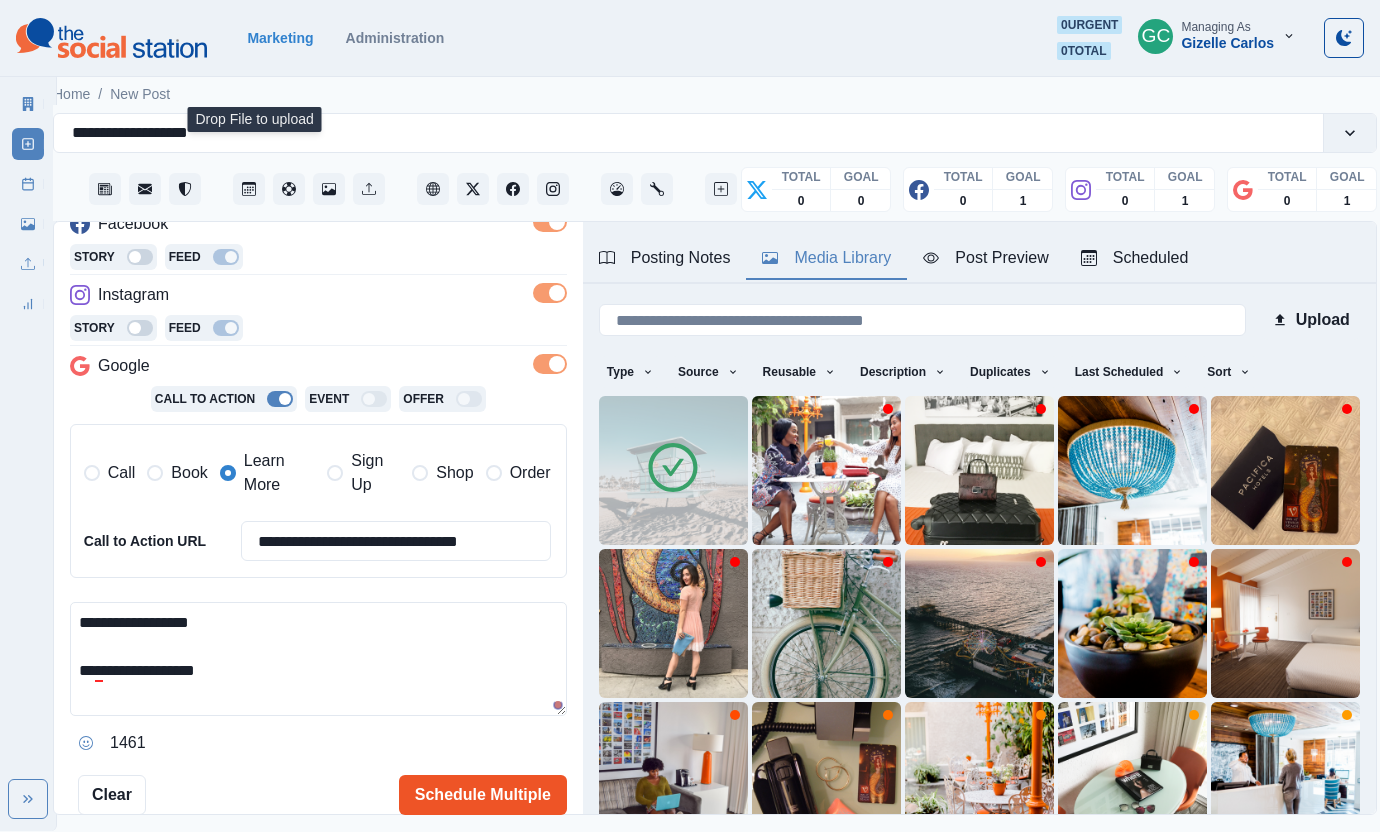 click on "Schedule Multiple" at bounding box center (483, 795) 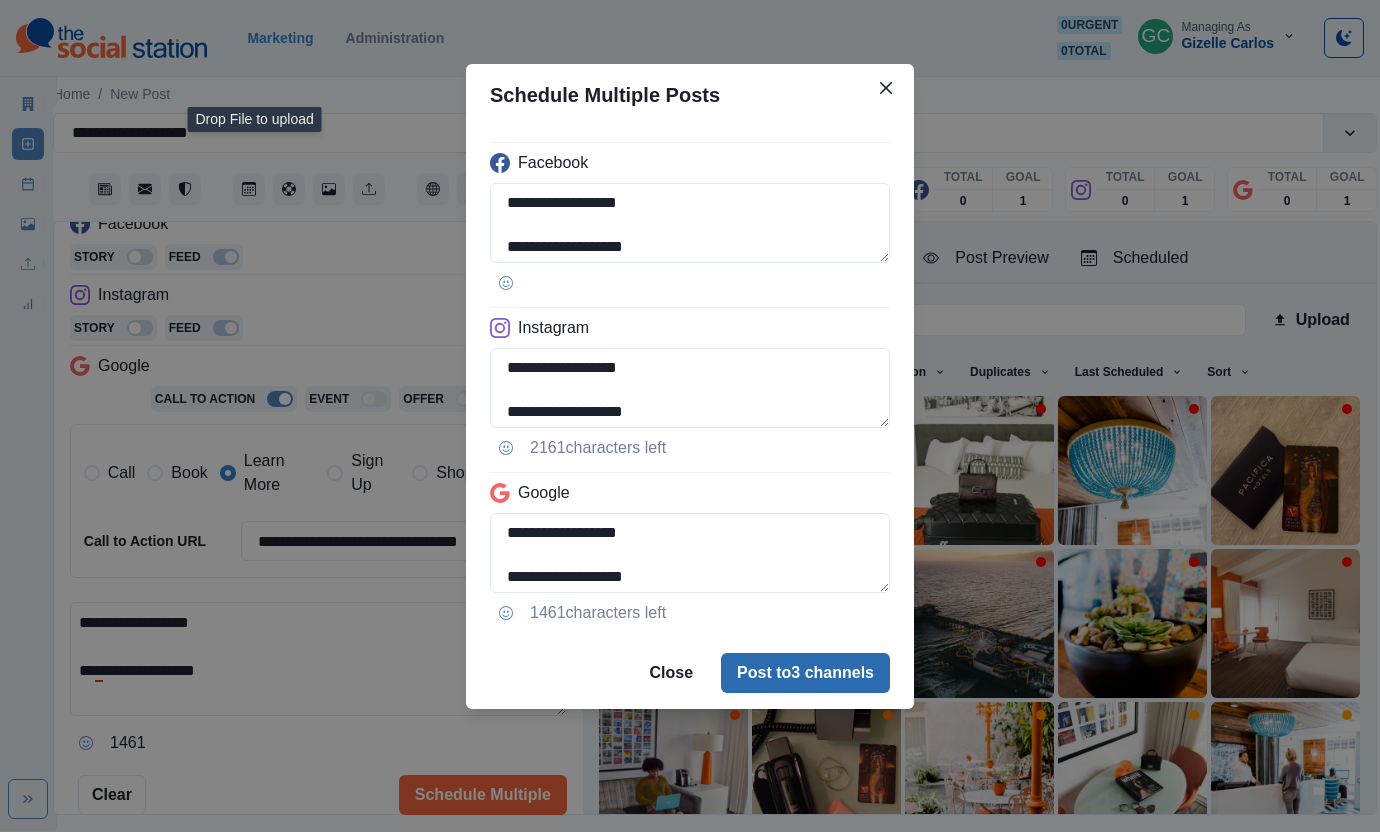 click on "Post to  3   channels" at bounding box center [805, 673] 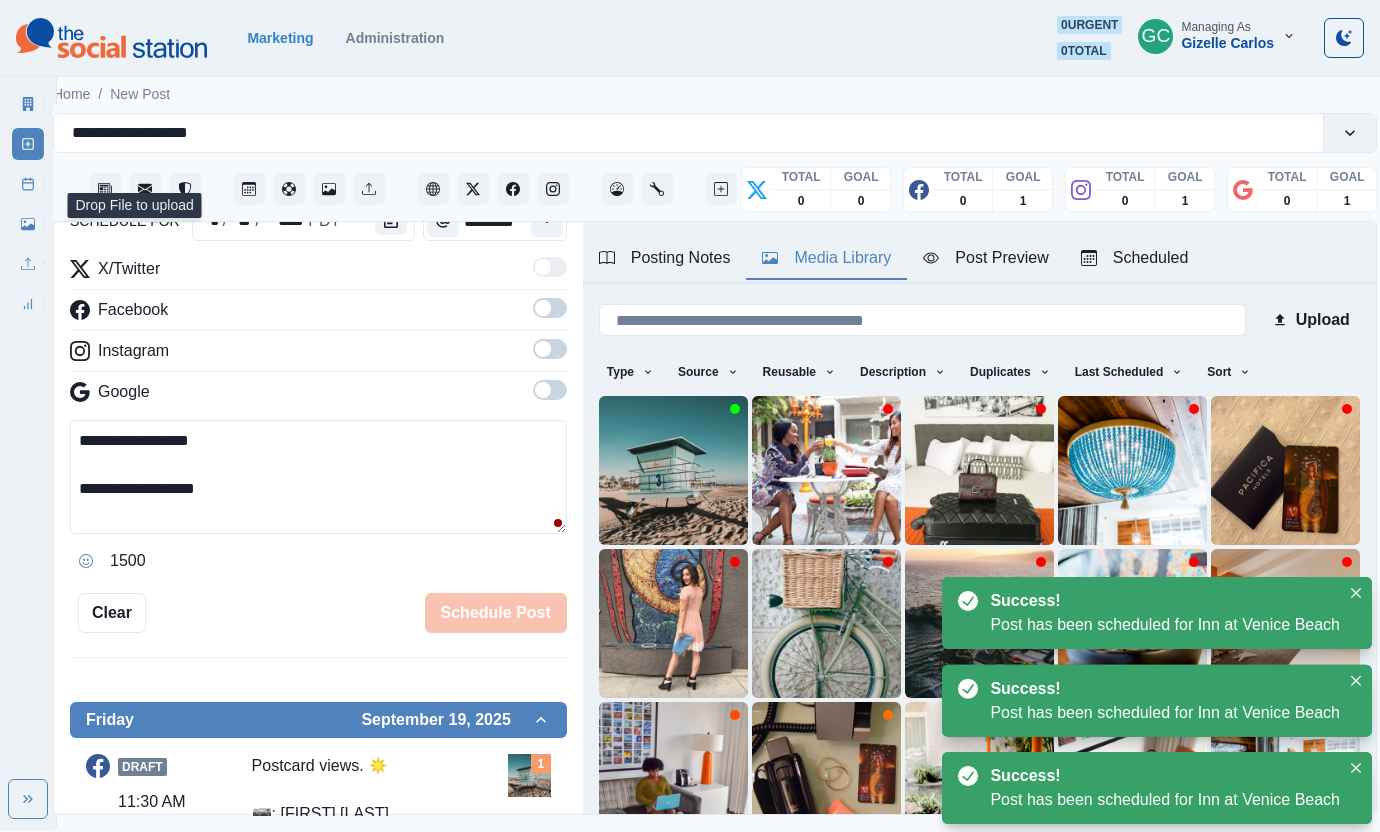 scroll, scrollTop: 188, scrollLeft: 0, axis: vertical 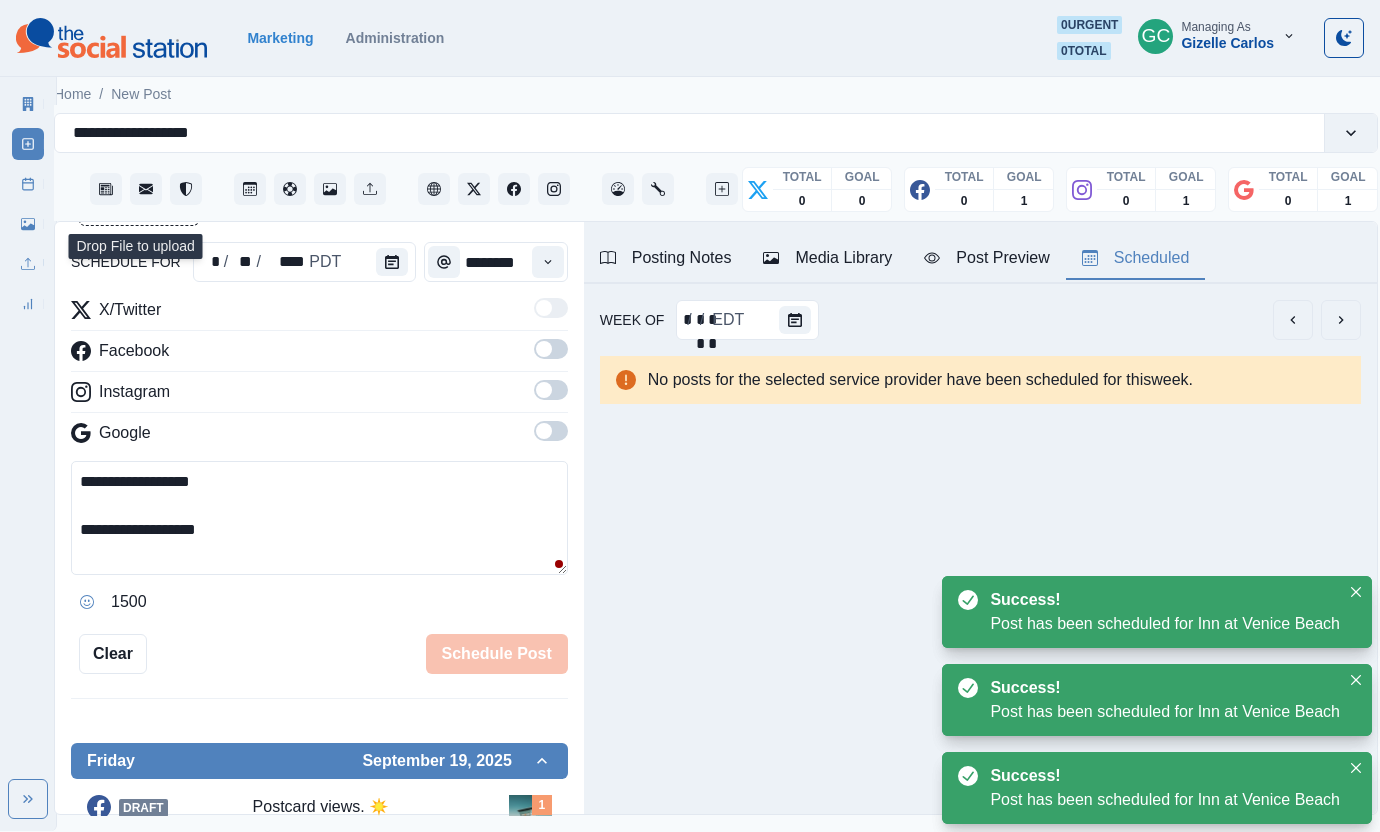 drag, startPoint x: 1111, startPoint y: 259, endPoint x: 625, endPoint y: 281, distance: 486.49768 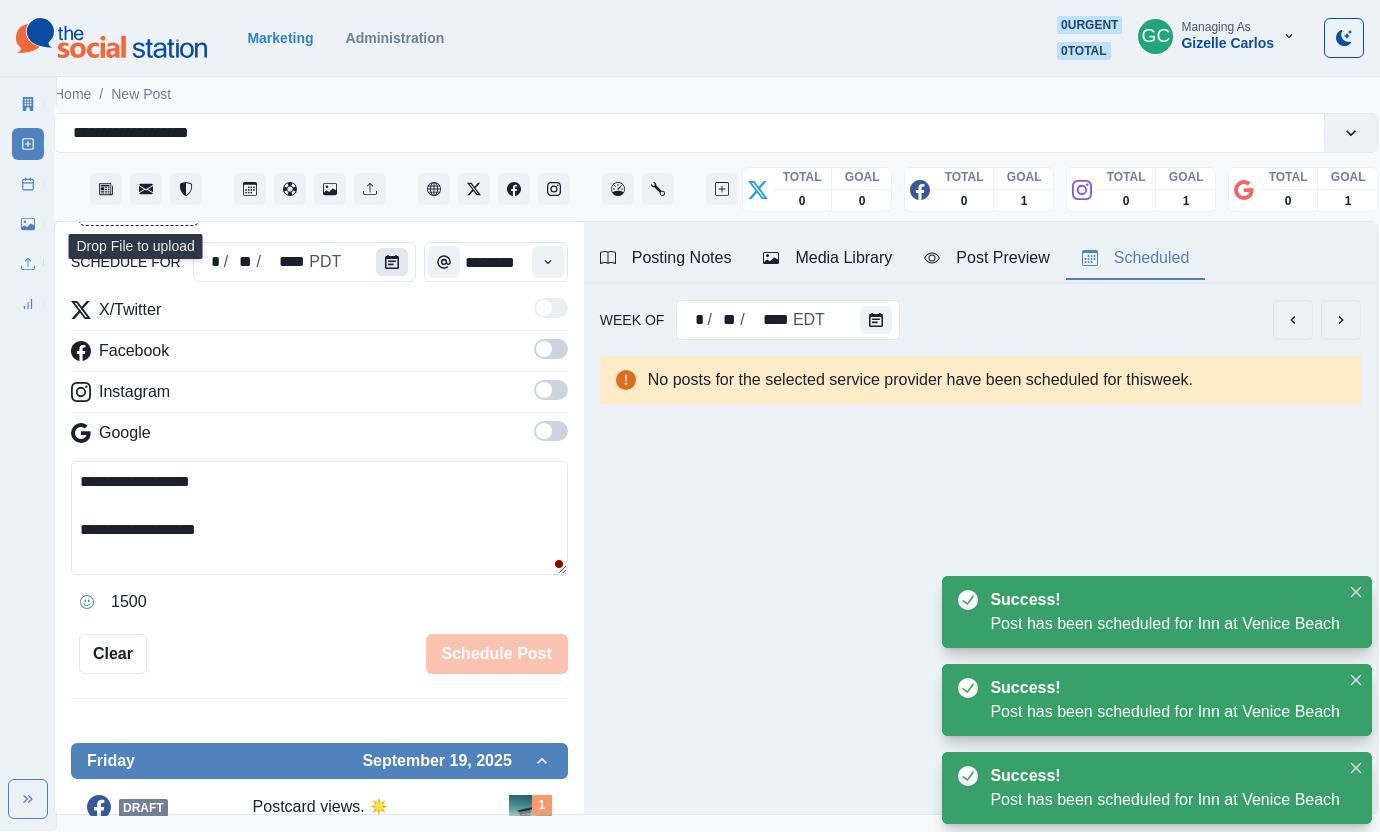 click at bounding box center (392, 262) 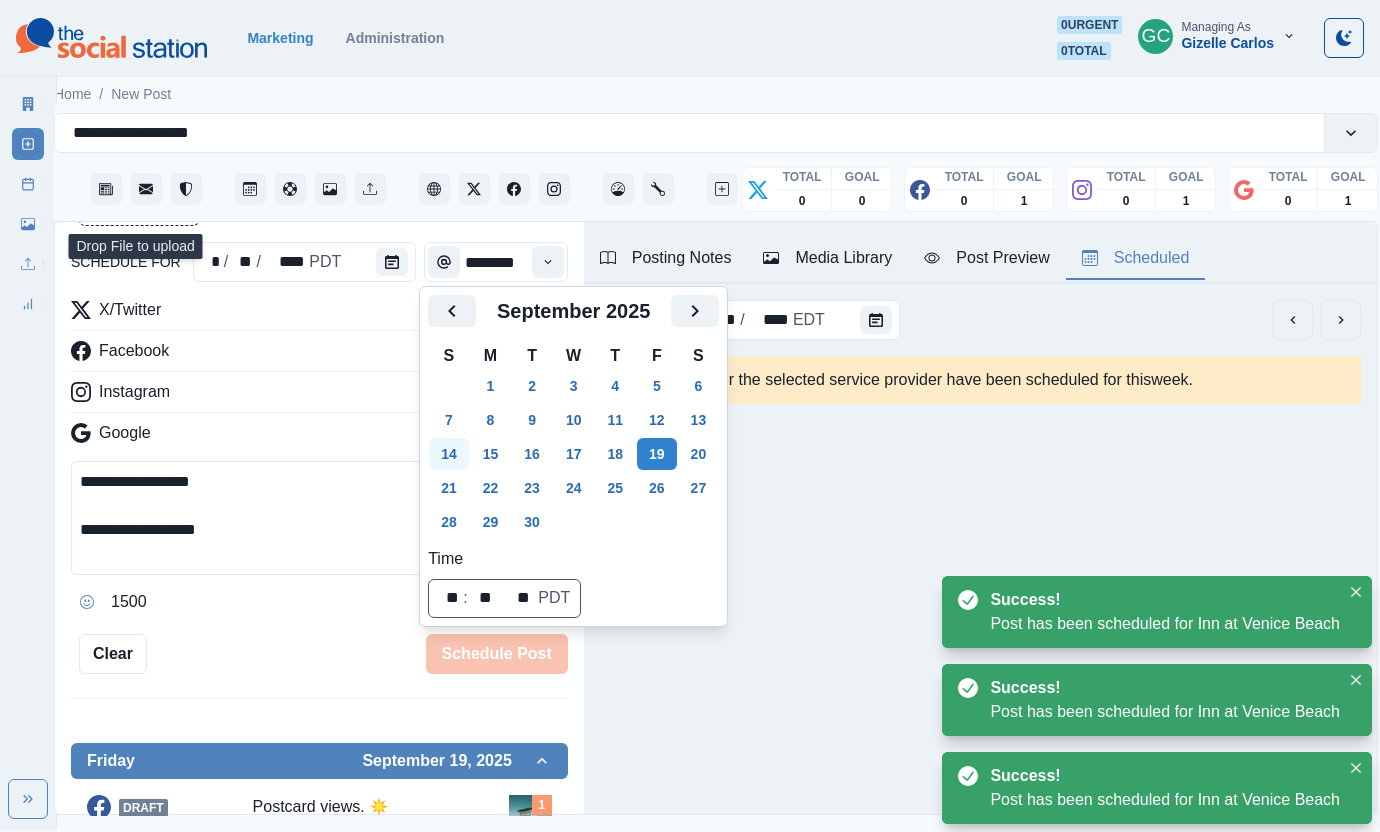 click on "13" at bounding box center [699, 420] 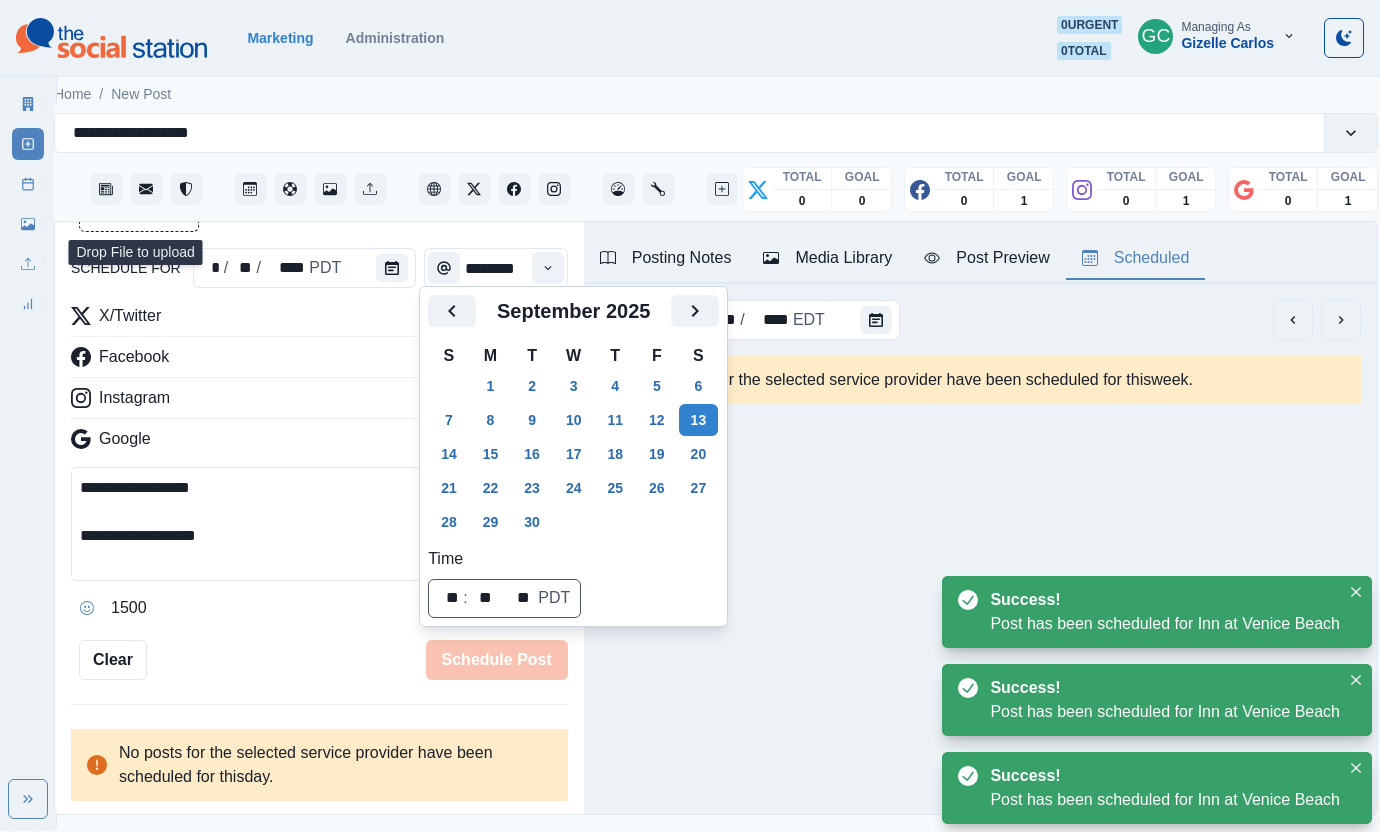 click on "X/Twitter Facebook Instagram Google" at bounding box center (319, 381) 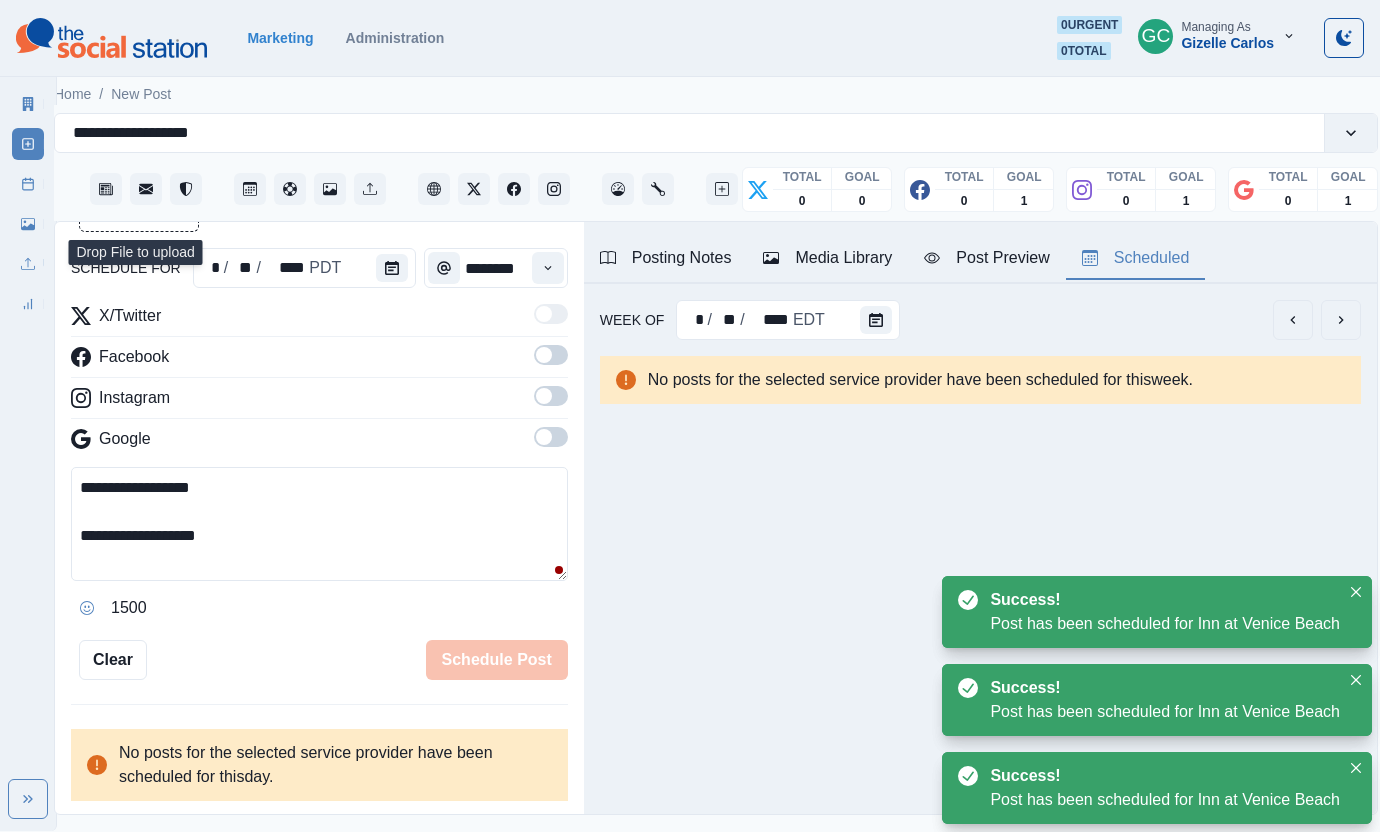 click at bounding box center [548, 268] 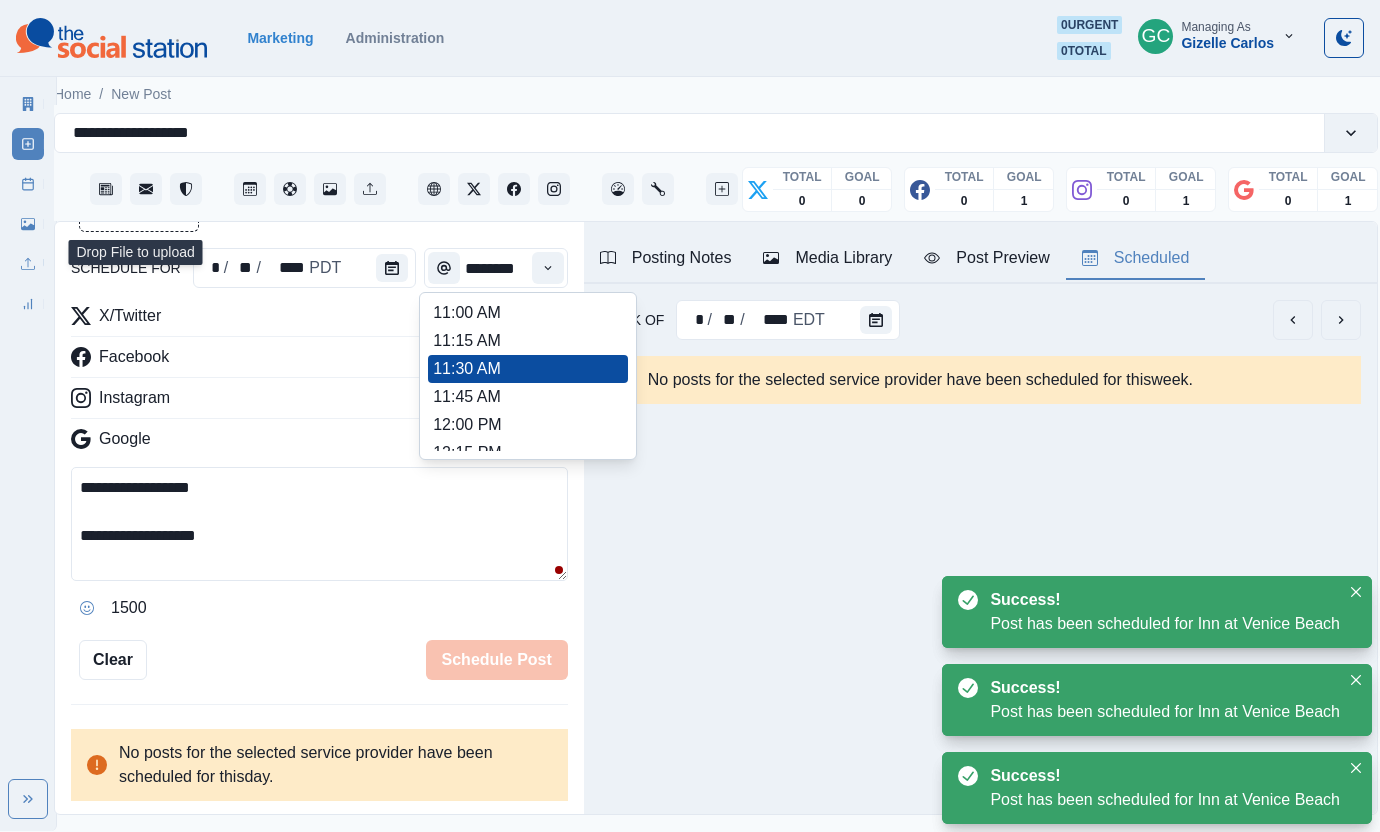 scroll, scrollTop: 457, scrollLeft: 0, axis: vertical 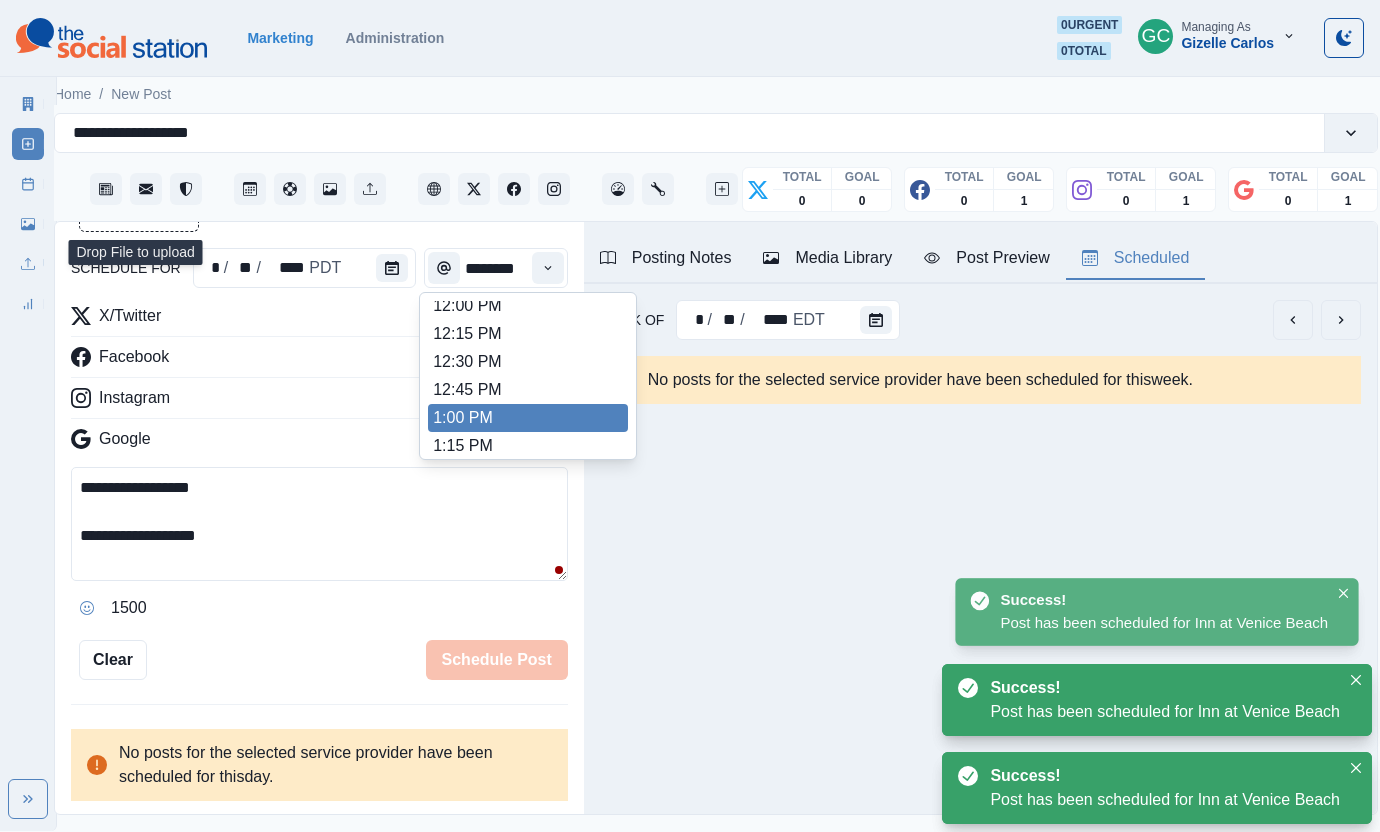 click on "1:00 PM" at bounding box center (528, 418) 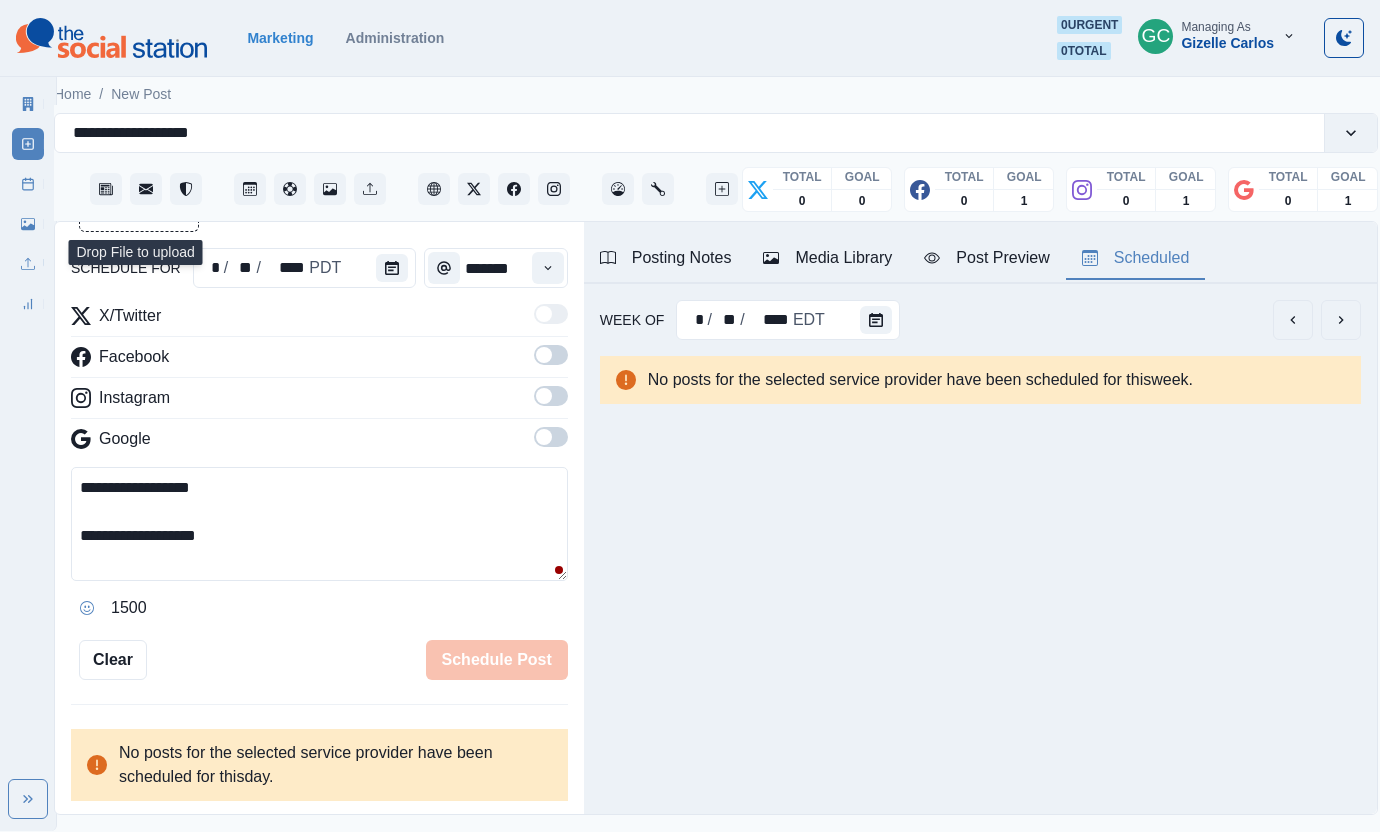 drag, startPoint x: 549, startPoint y: 428, endPoint x: 557, endPoint y: 407, distance: 22.472204 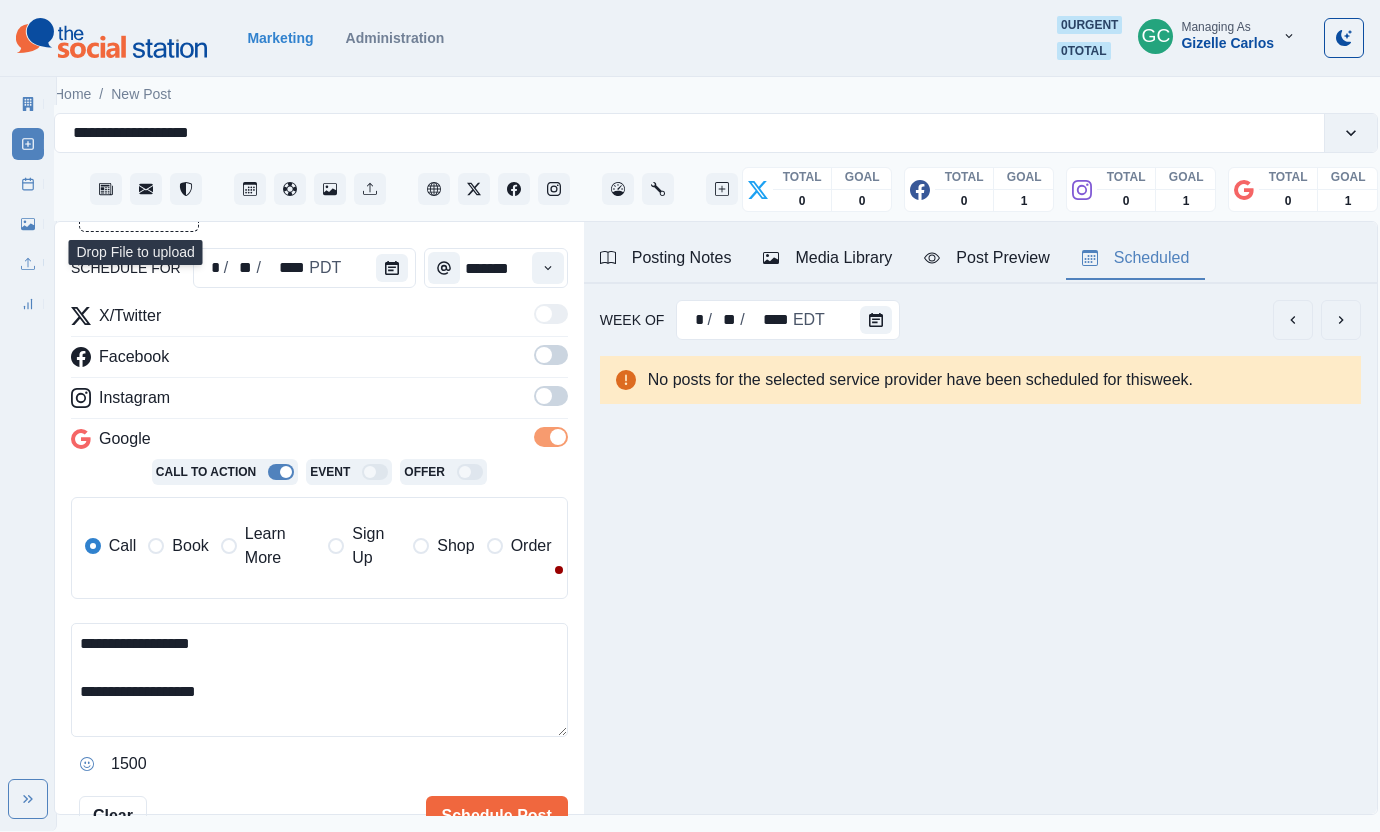 drag, startPoint x: 556, startPoint y: 400, endPoint x: 562, endPoint y: 369, distance: 31.575306 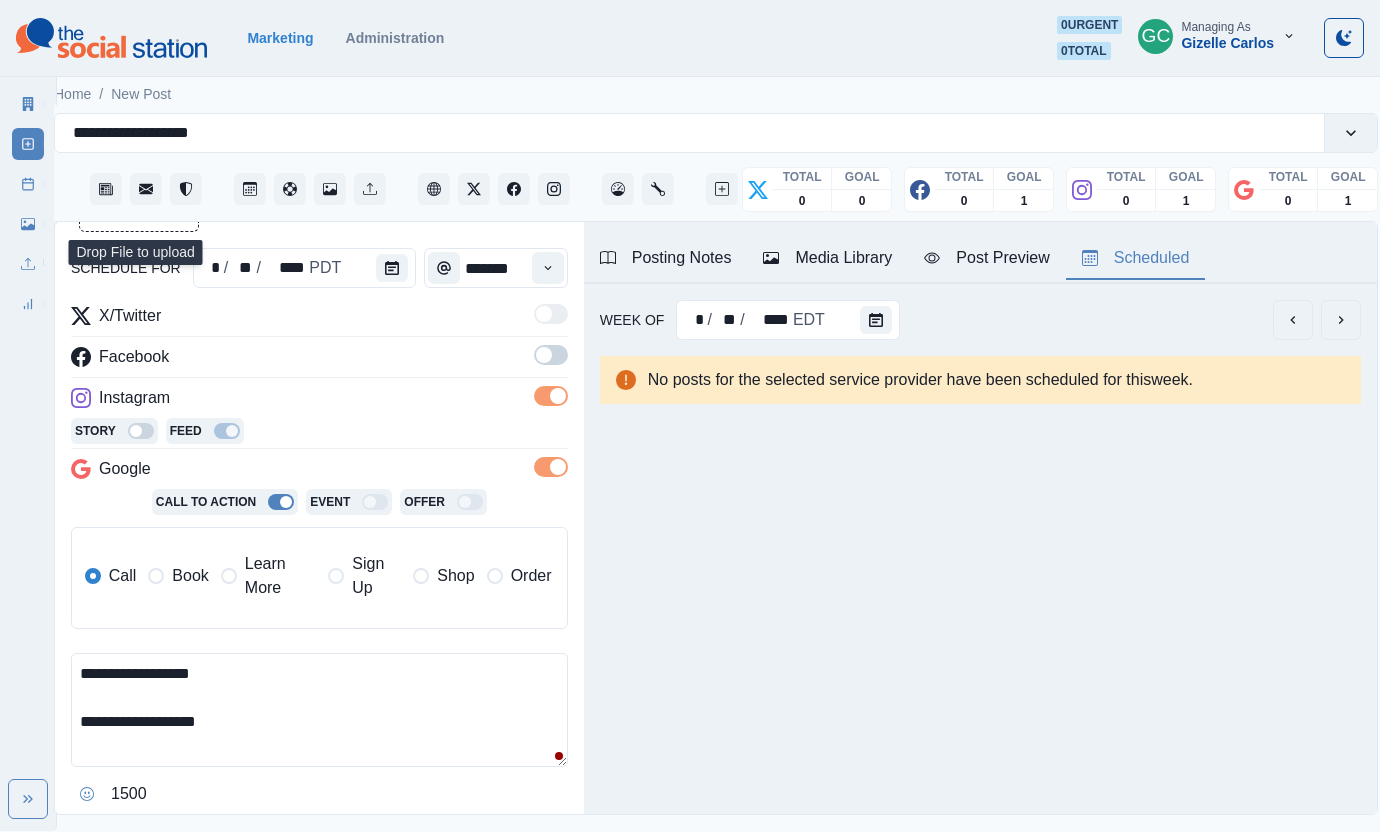 drag, startPoint x: 560, startPoint y: 365, endPoint x: 538, endPoint y: 357, distance: 23.409399 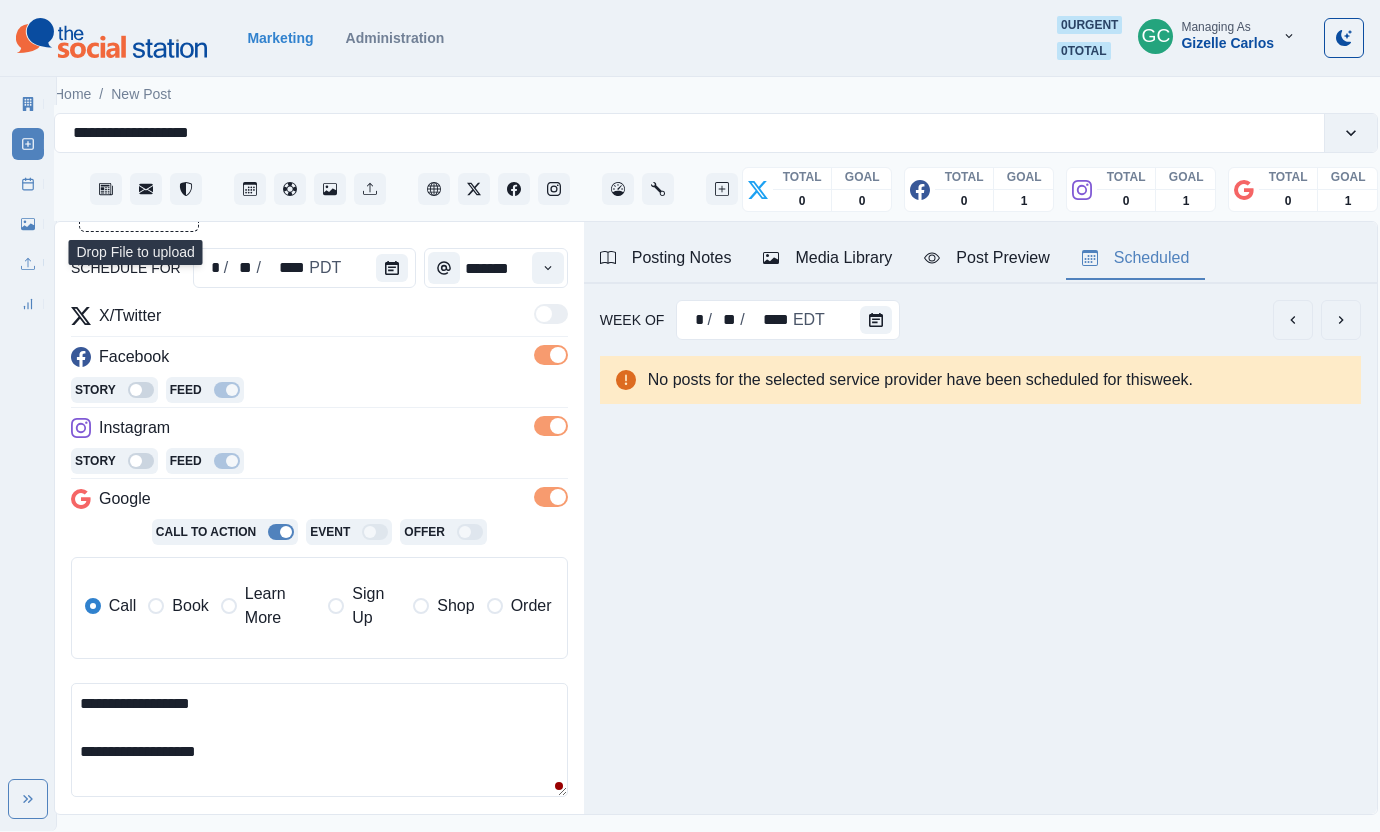 drag, startPoint x: 260, startPoint y: 610, endPoint x: 488, endPoint y: 448, distance: 279.6927 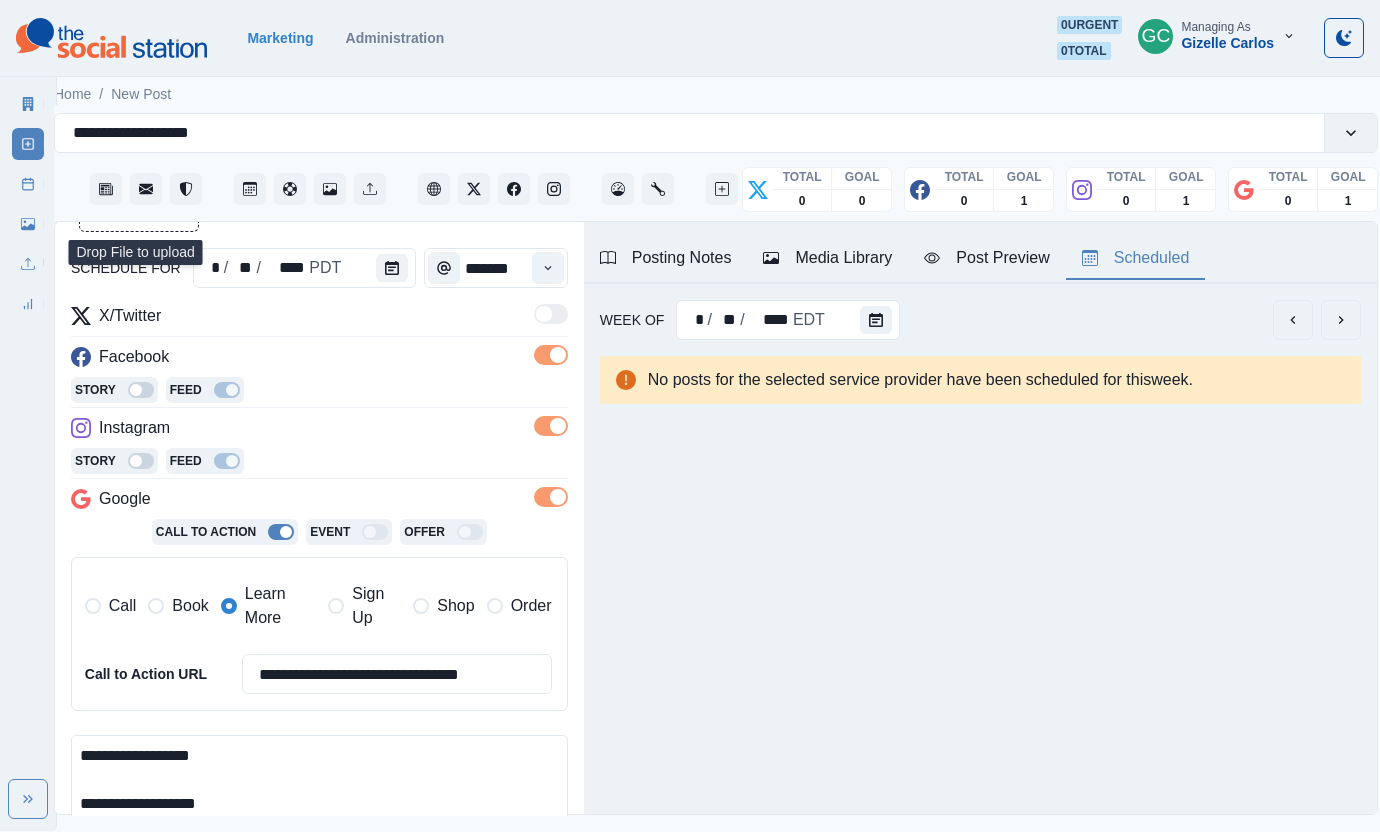 click on "Media Library" at bounding box center [827, 258] 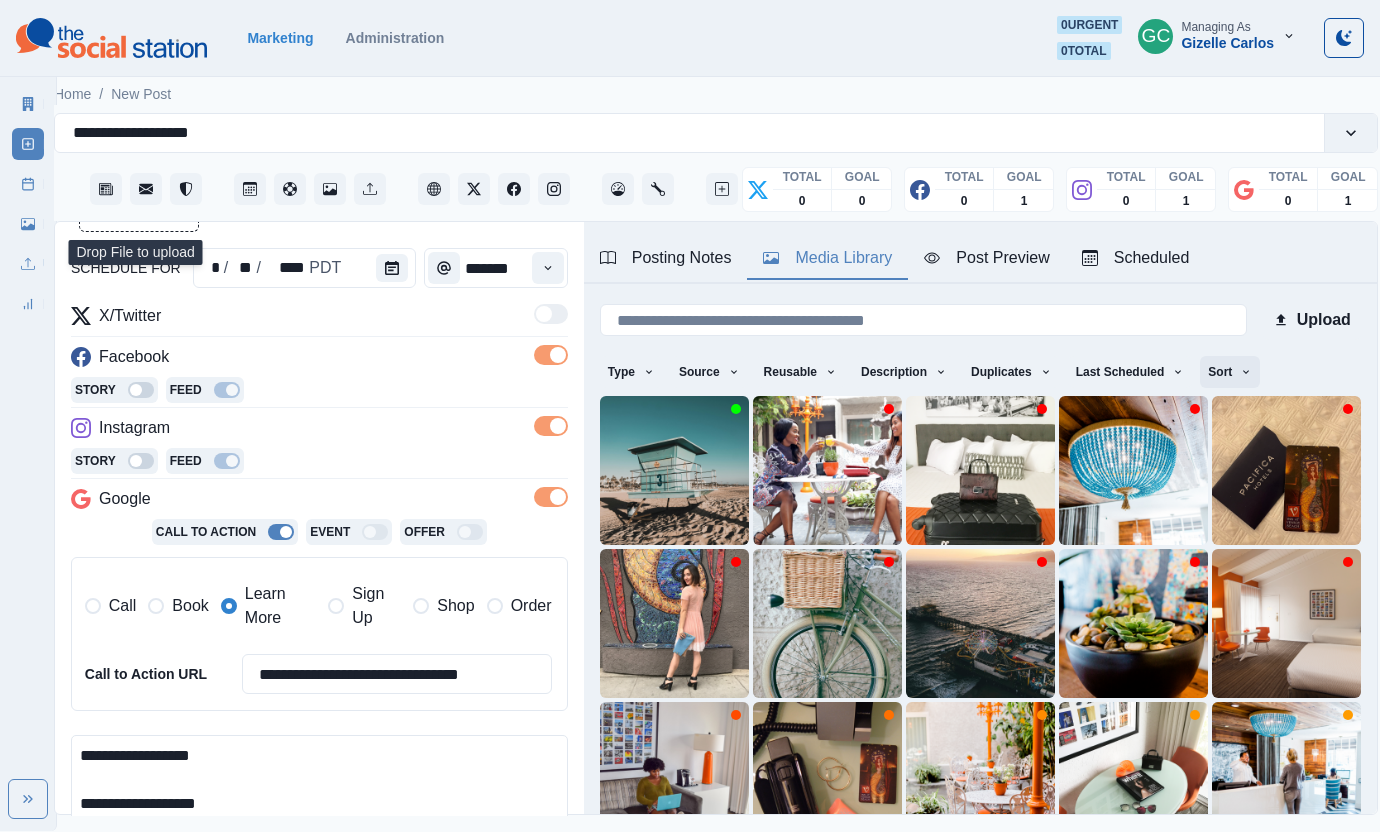 click on "Sort" at bounding box center (1230, 372) 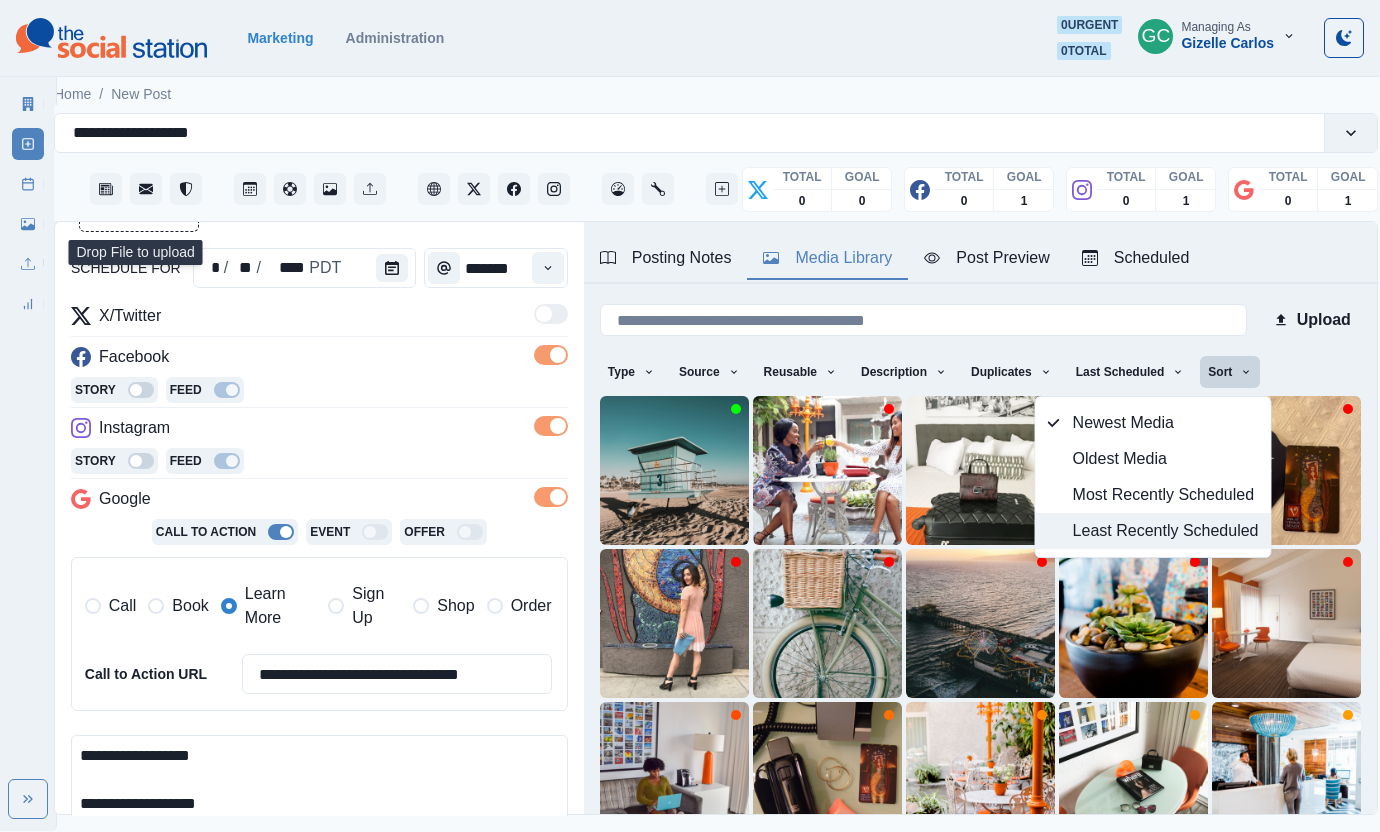 drag, startPoint x: 1247, startPoint y: 530, endPoint x: 1221, endPoint y: 519, distance: 28.231188 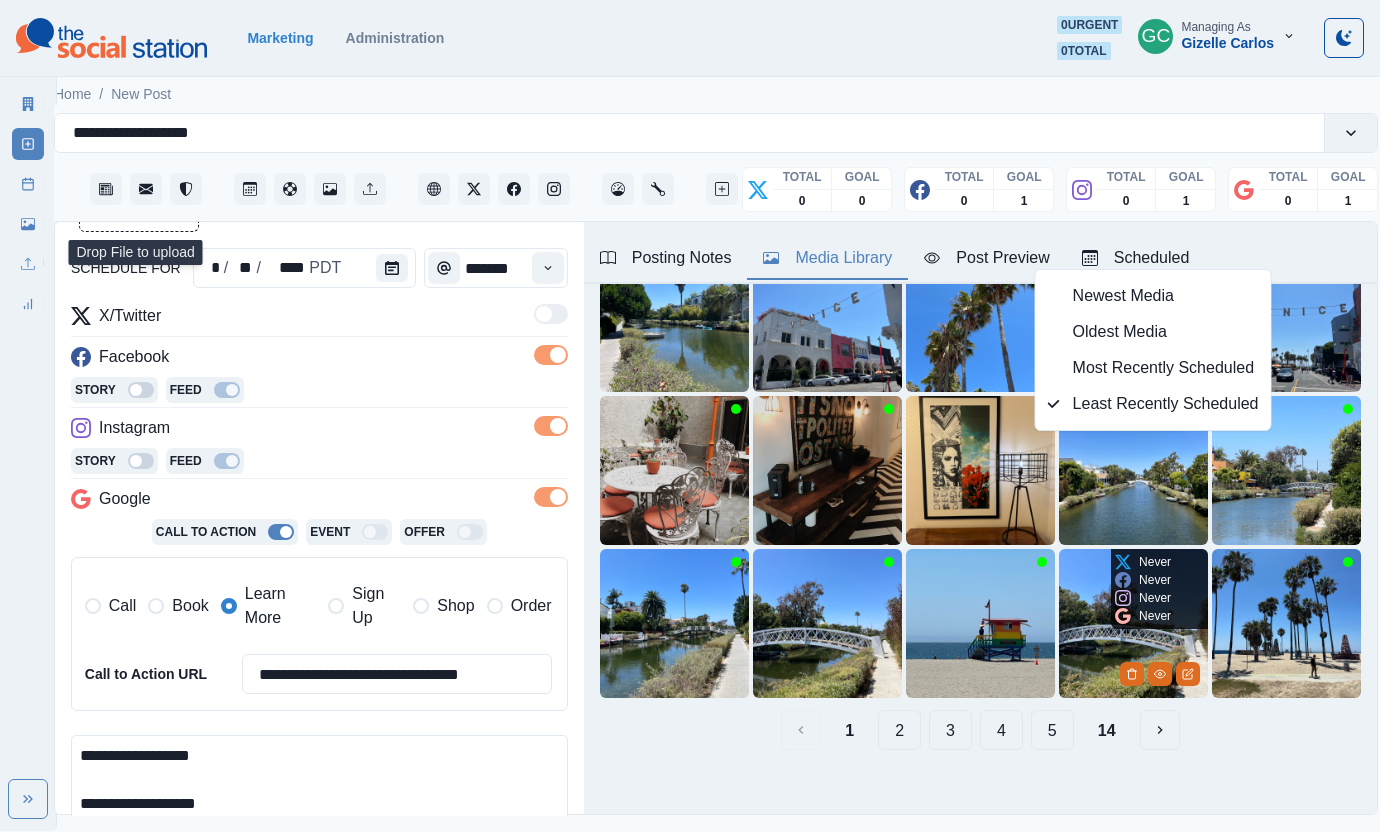 scroll, scrollTop: 167, scrollLeft: 0, axis: vertical 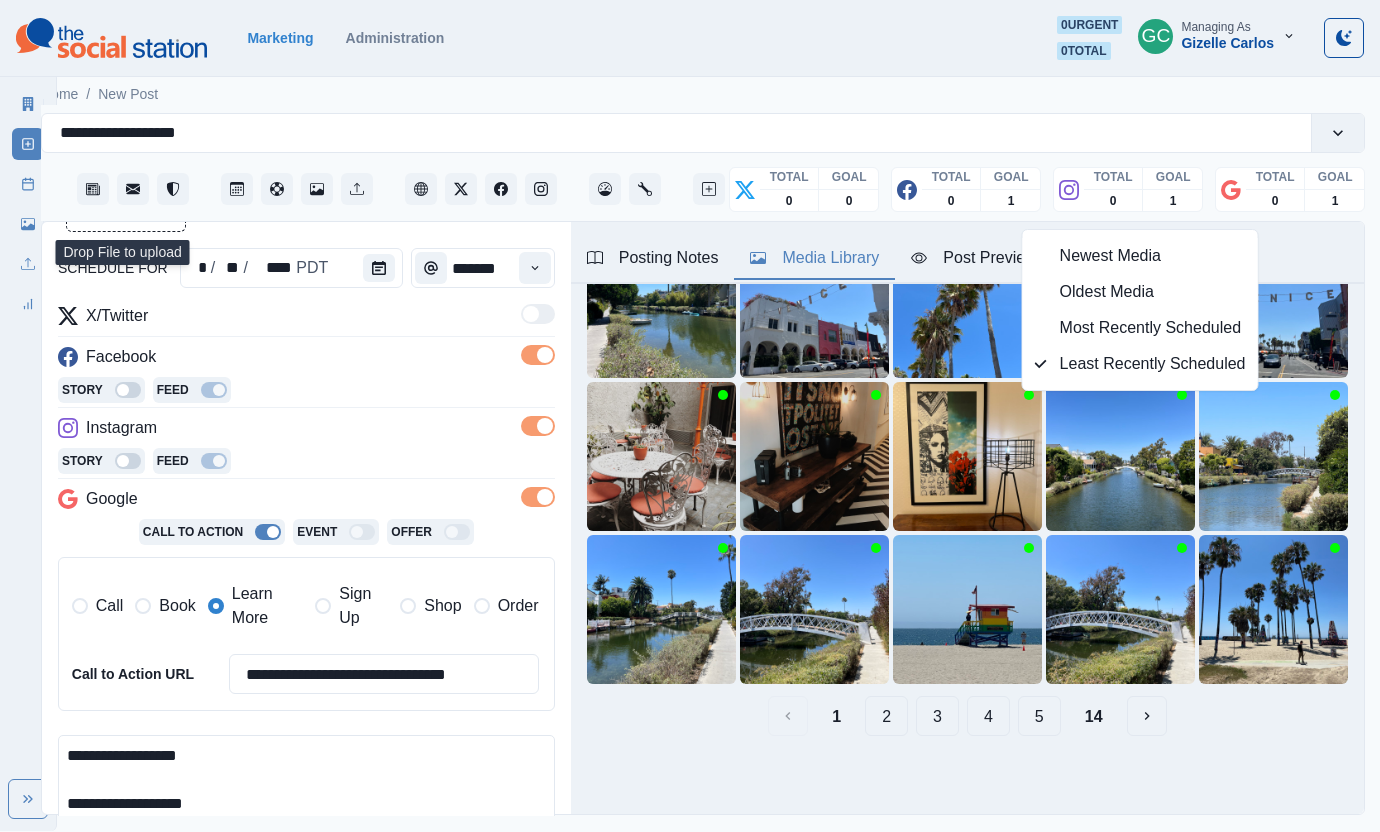 click on "5" at bounding box center (1039, 716) 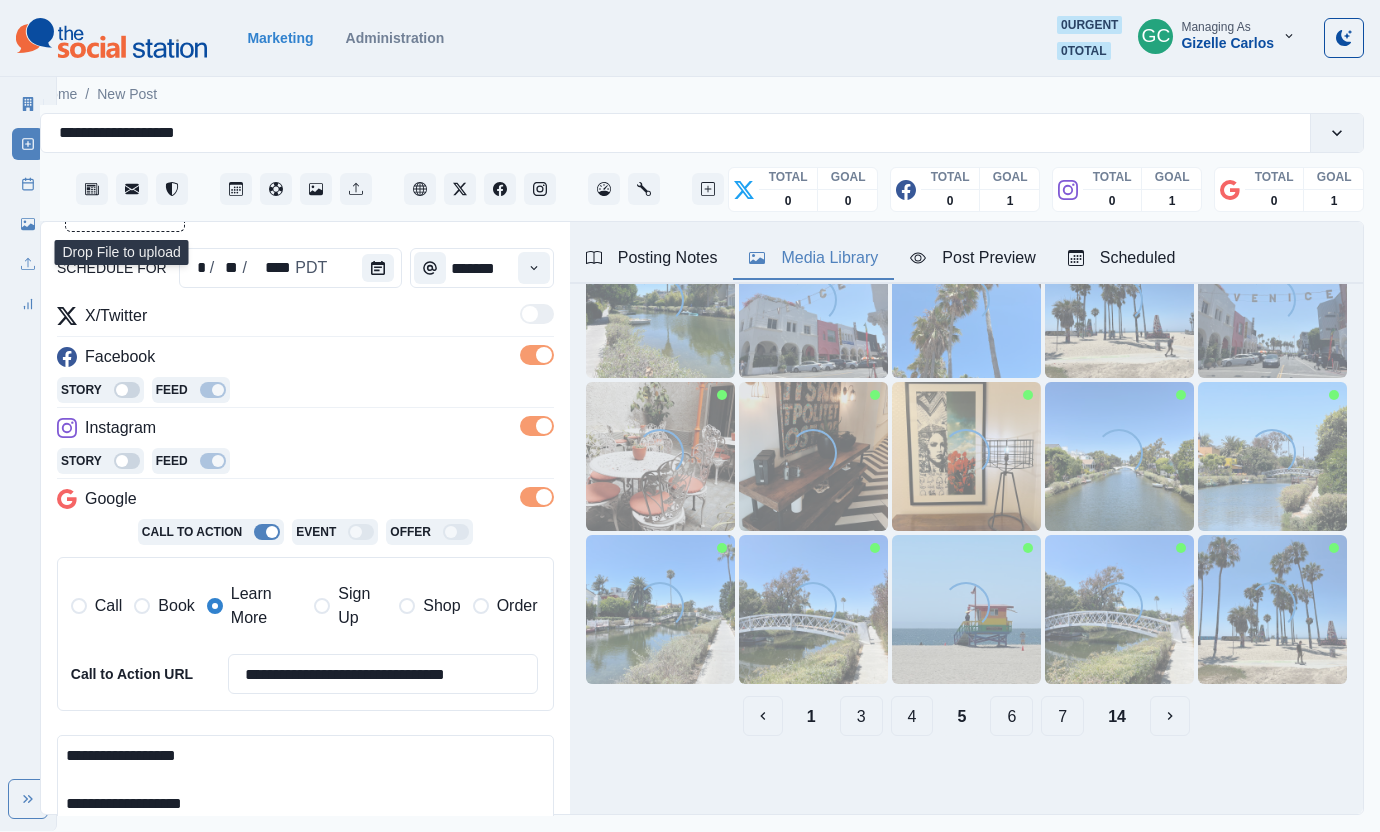 scroll, scrollTop: 0, scrollLeft: 32, axis: horizontal 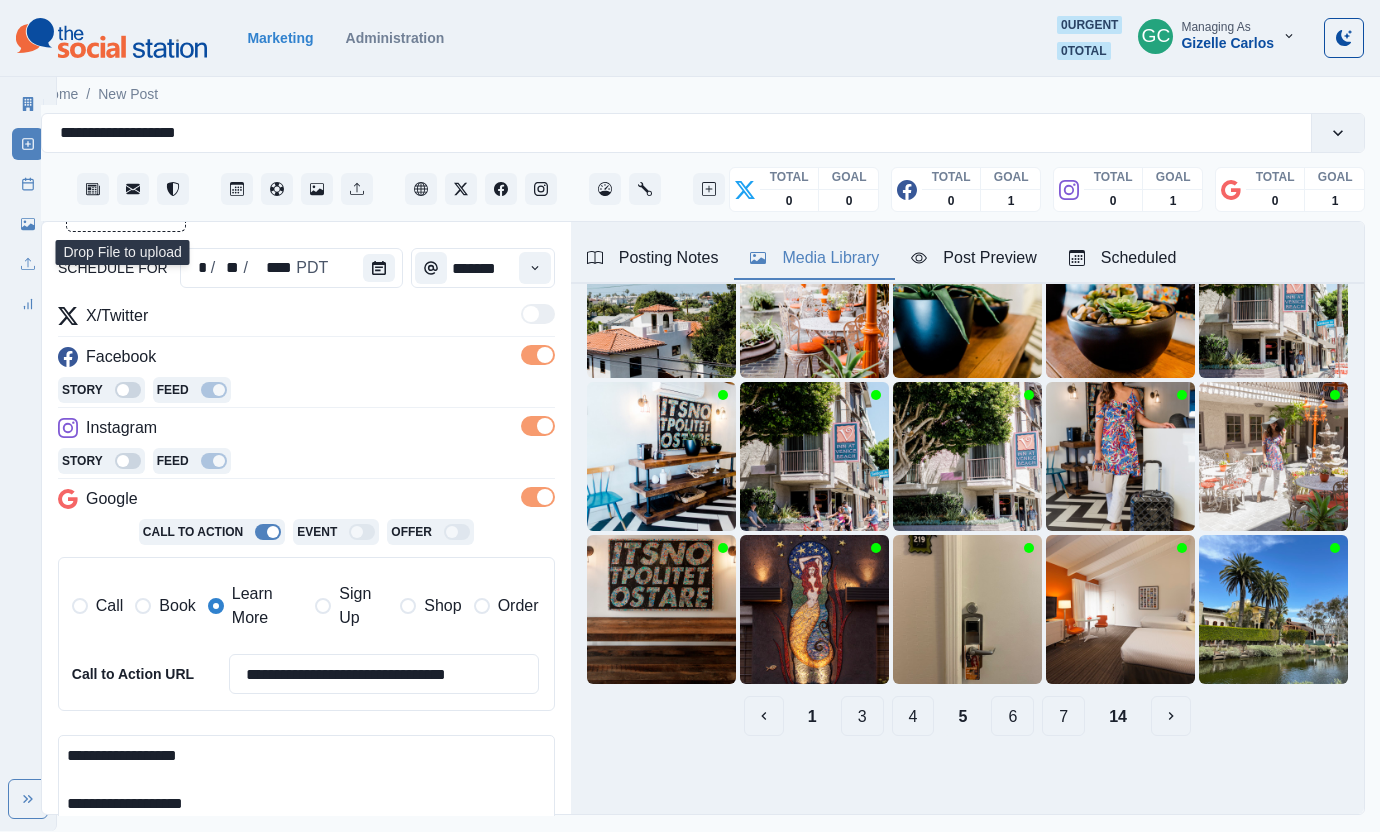 click on "7" at bounding box center [1063, 716] 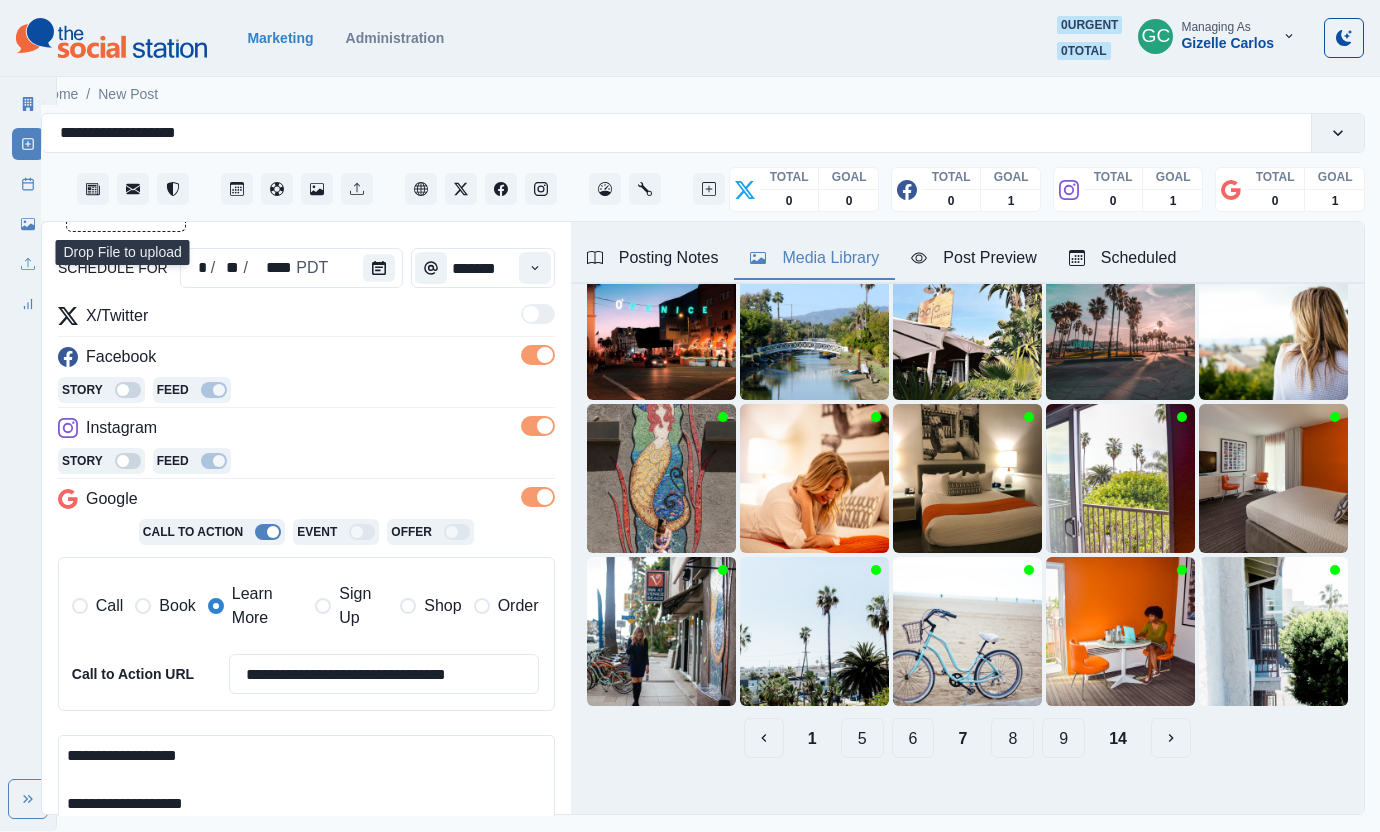 scroll, scrollTop: 151, scrollLeft: 0, axis: vertical 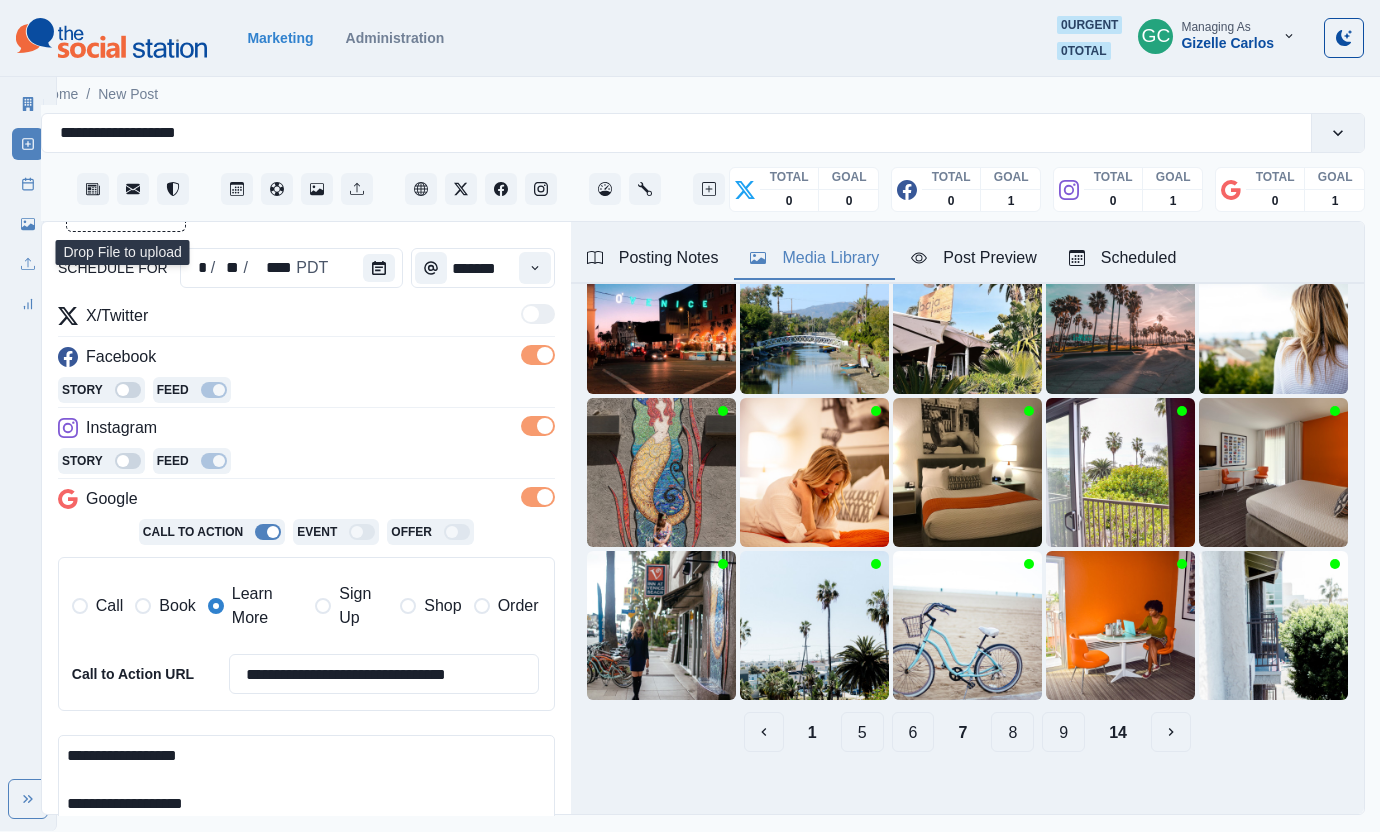 click on "9" at bounding box center (1063, 732) 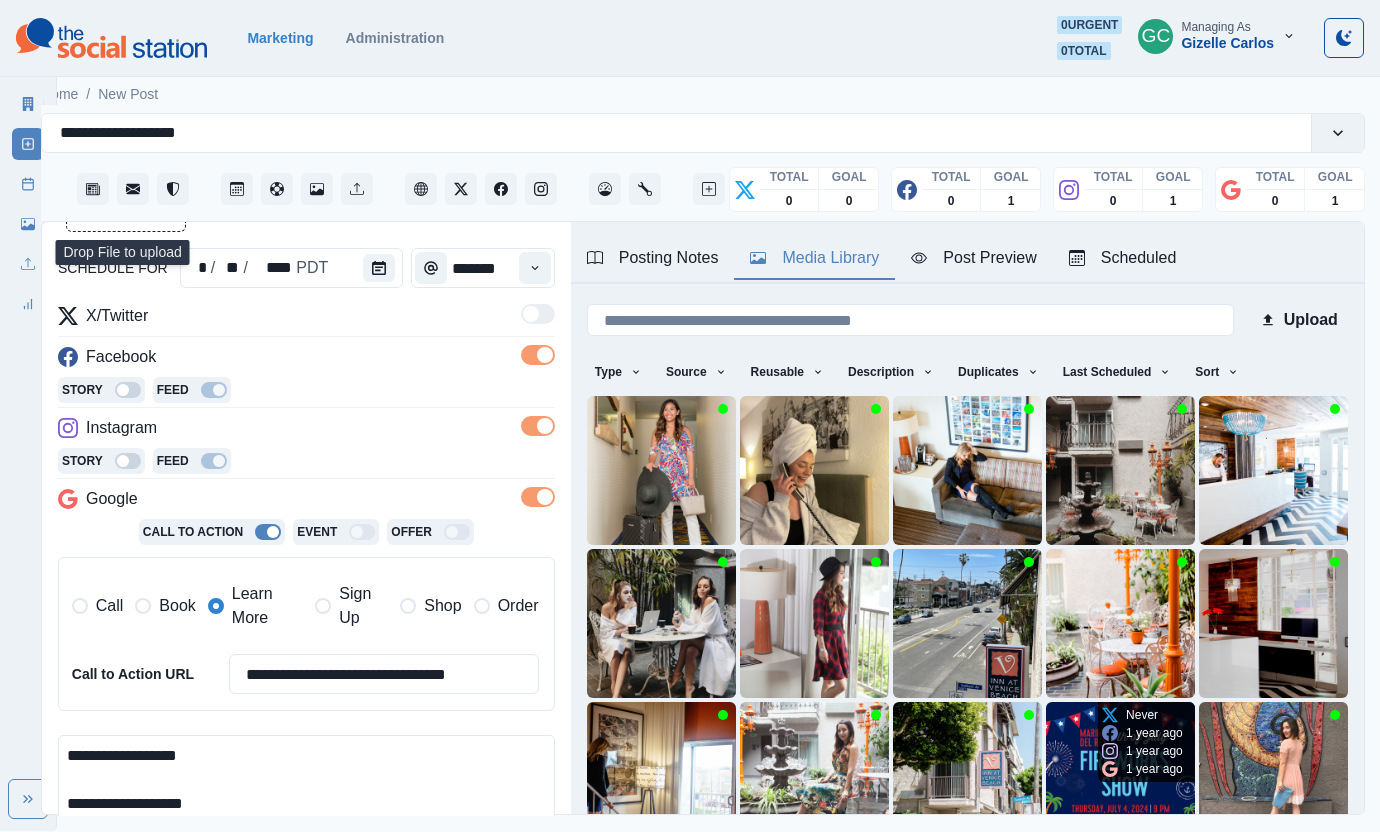 scroll, scrollTop: 96, scrollLeft: 0, axis: vertical 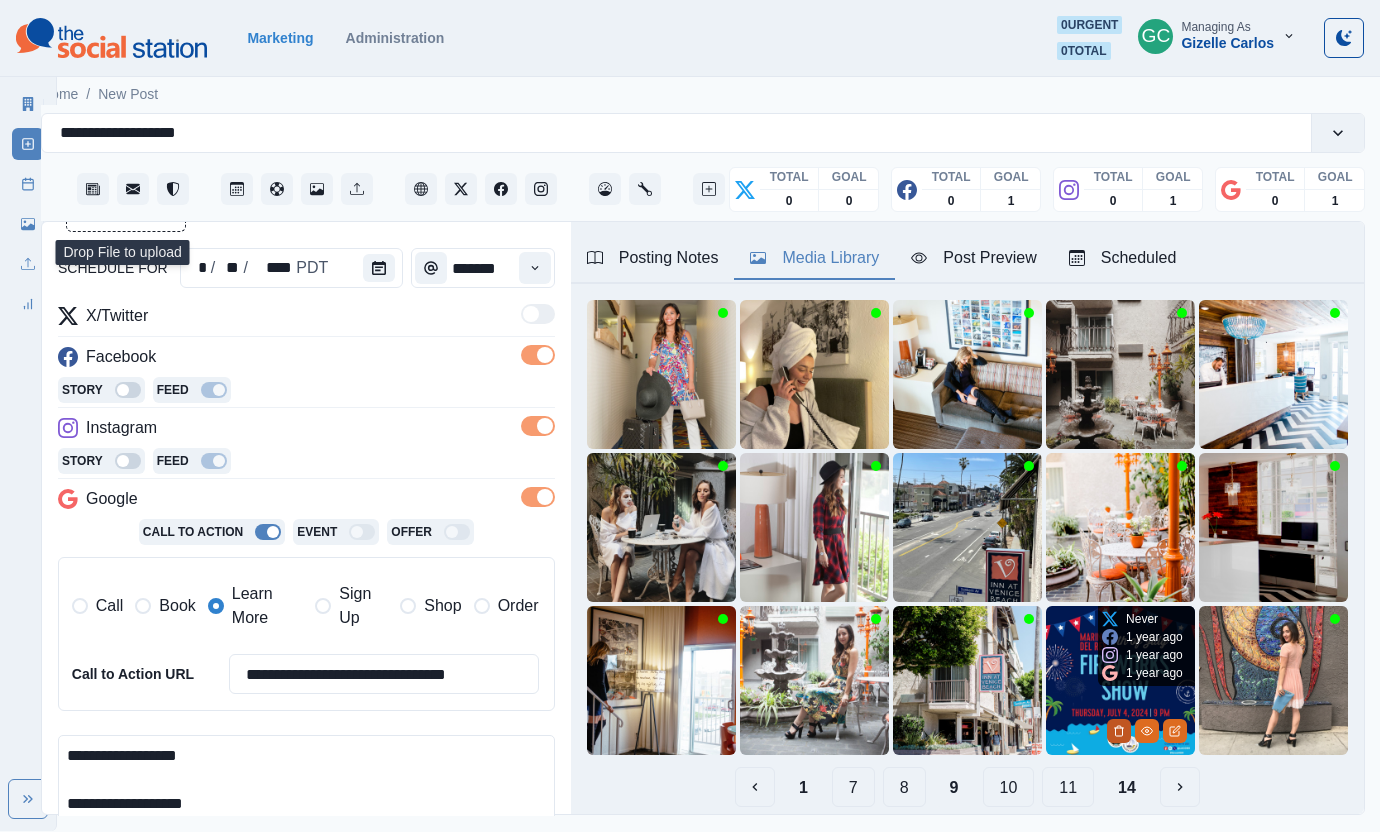 click 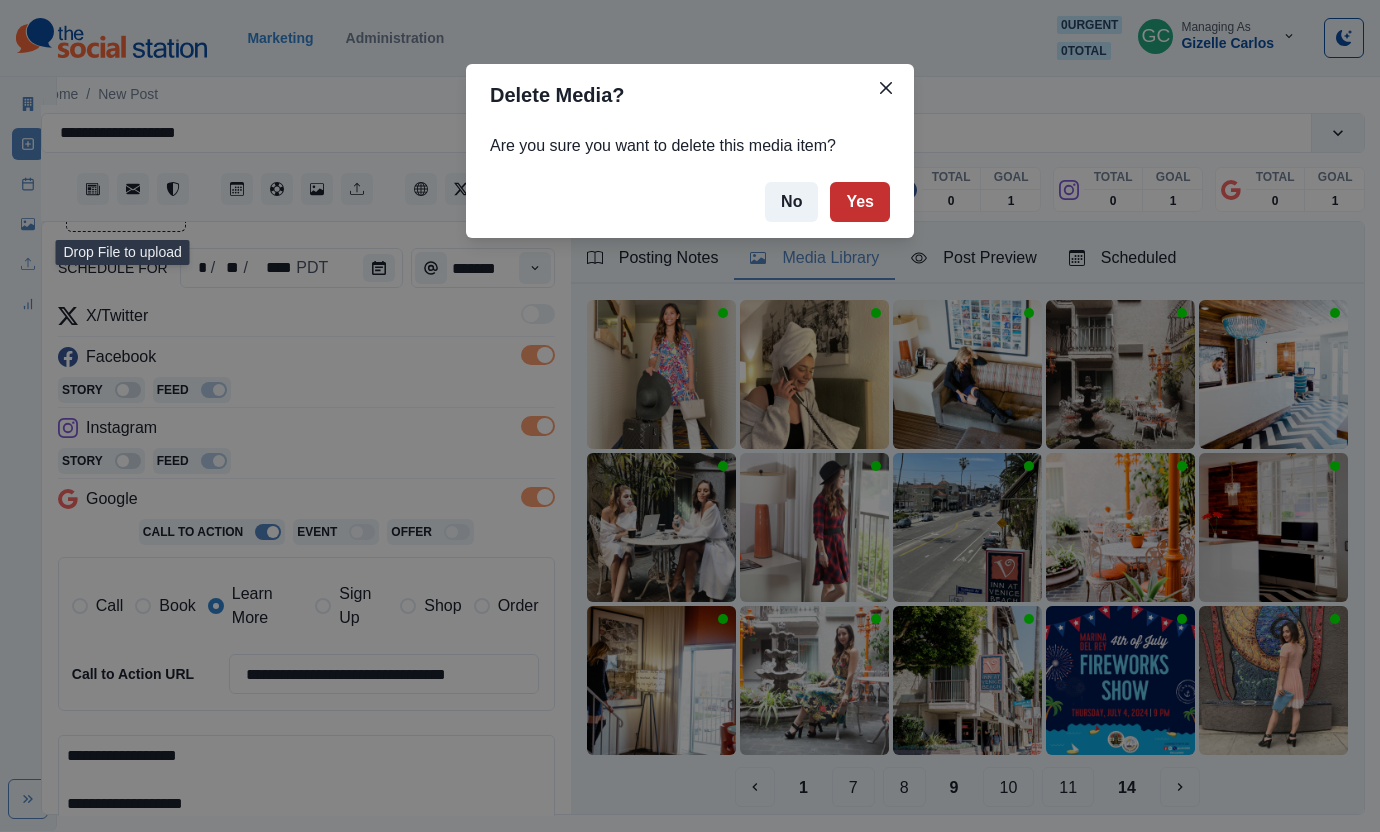 click on "Yes" at bounding box center (860, 202) 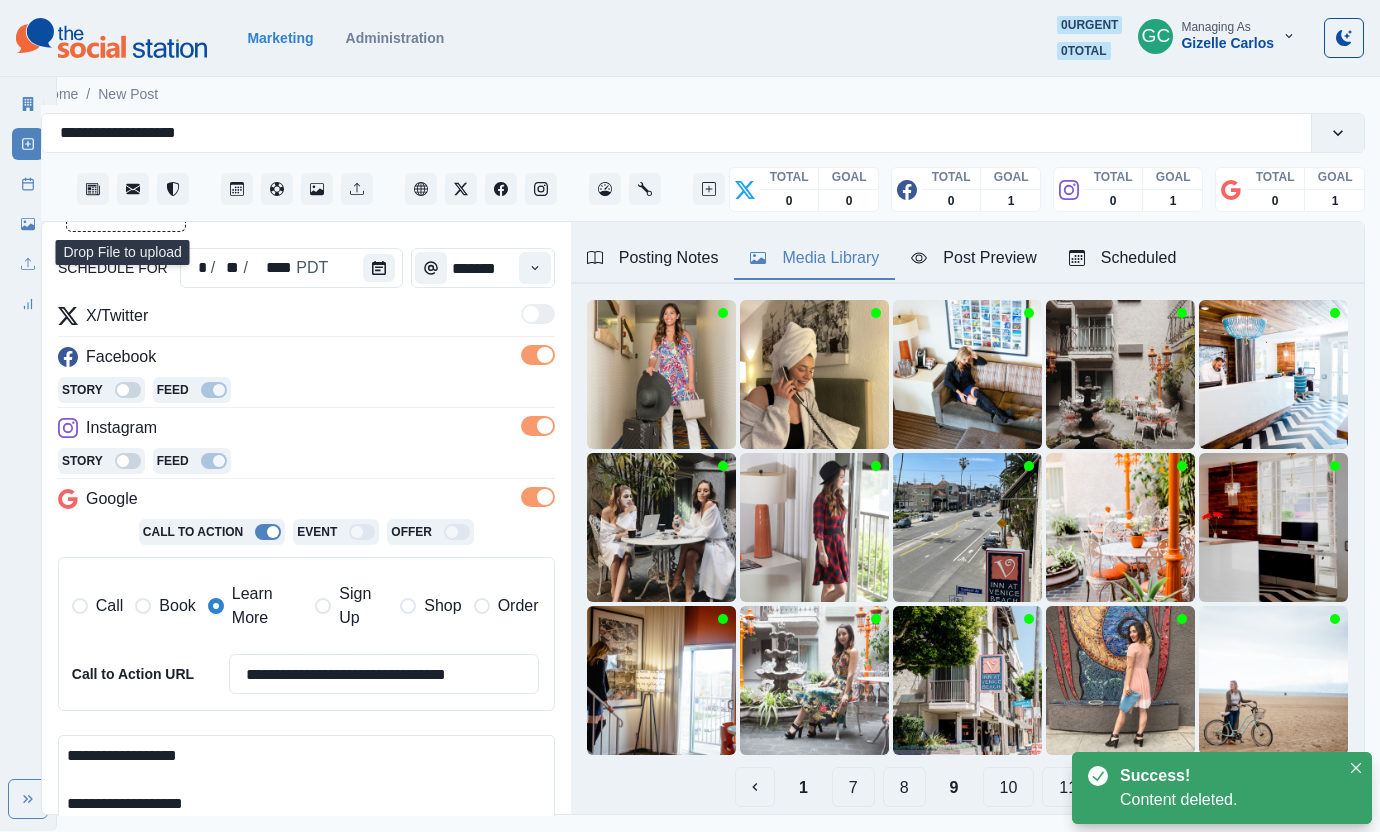 click on "10" at bounding box center [1009, 787] 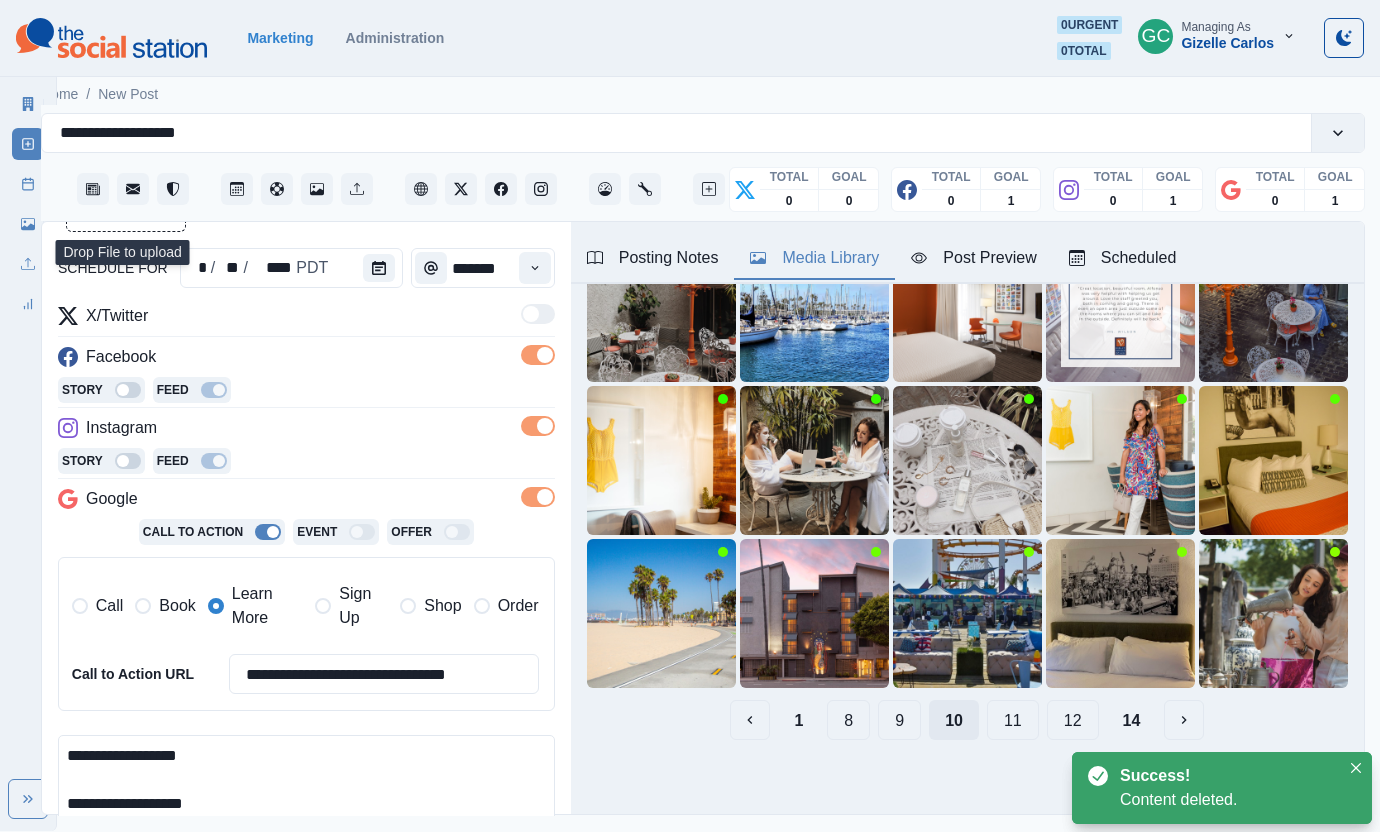 scroll, scrollTop: 164, scrollLeft: 0, axis: vertical 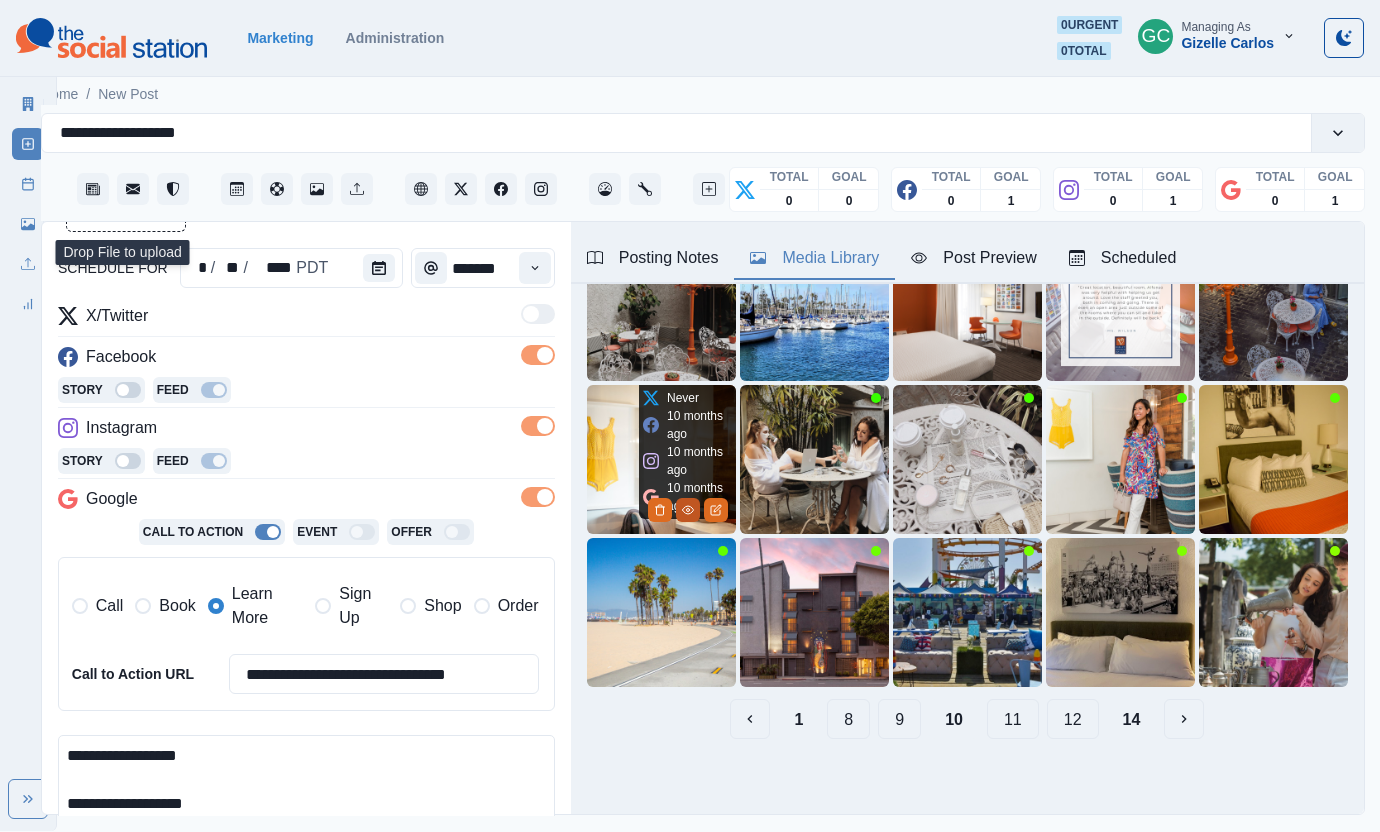 click at bounding box center [688, 510] 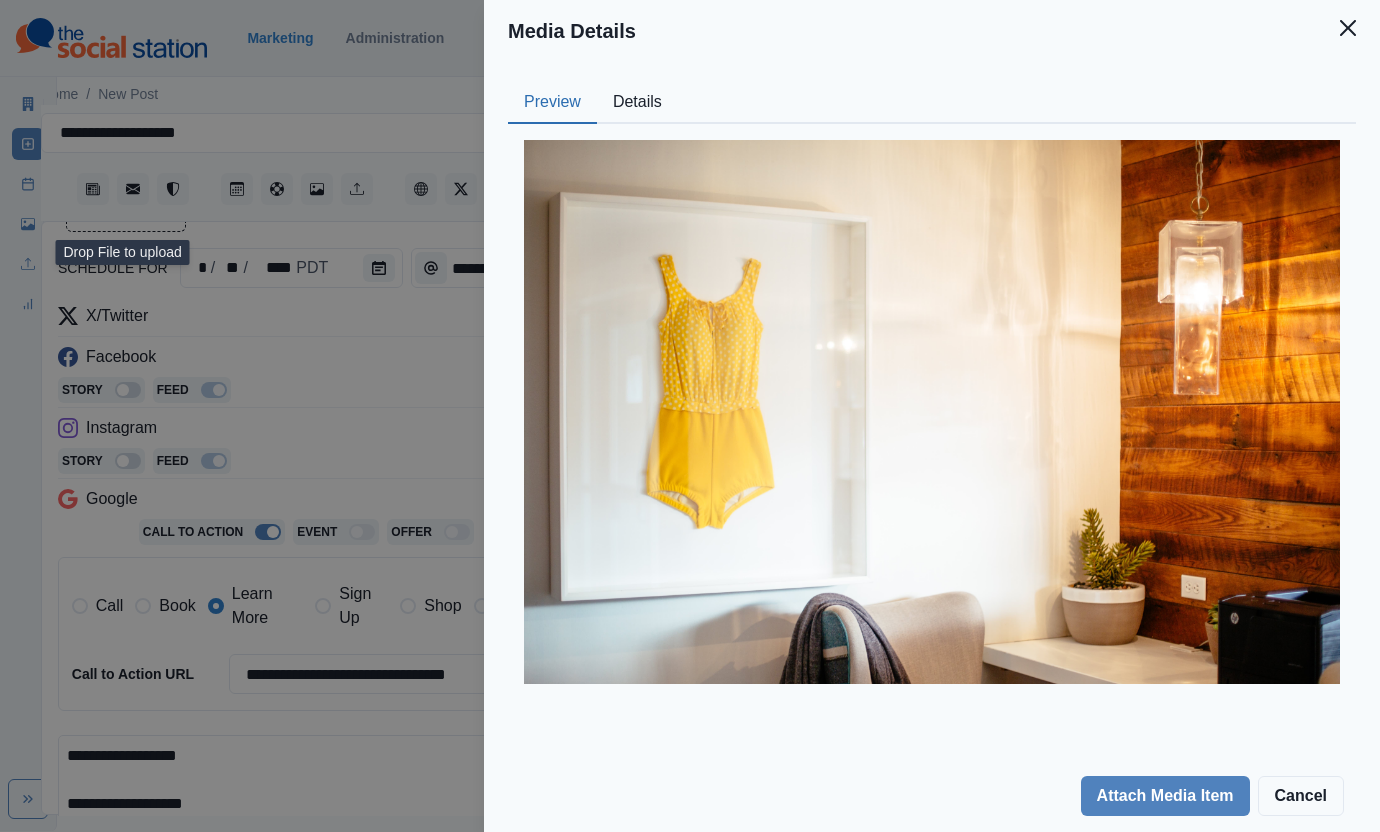 click on "Details" at bounding box center (637, 103) 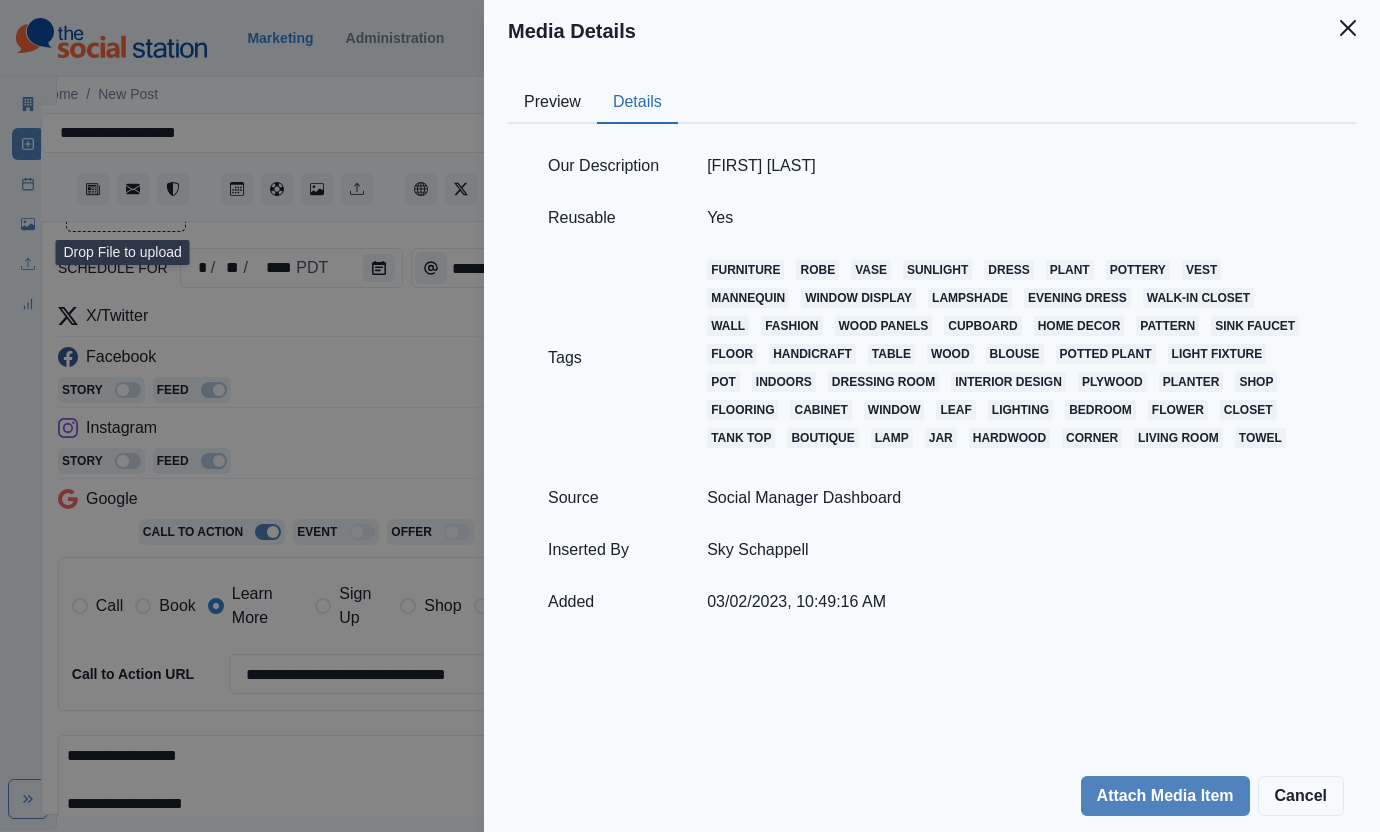 click on "[FIRST] [LAST]" at bounding box center (1011, 166) 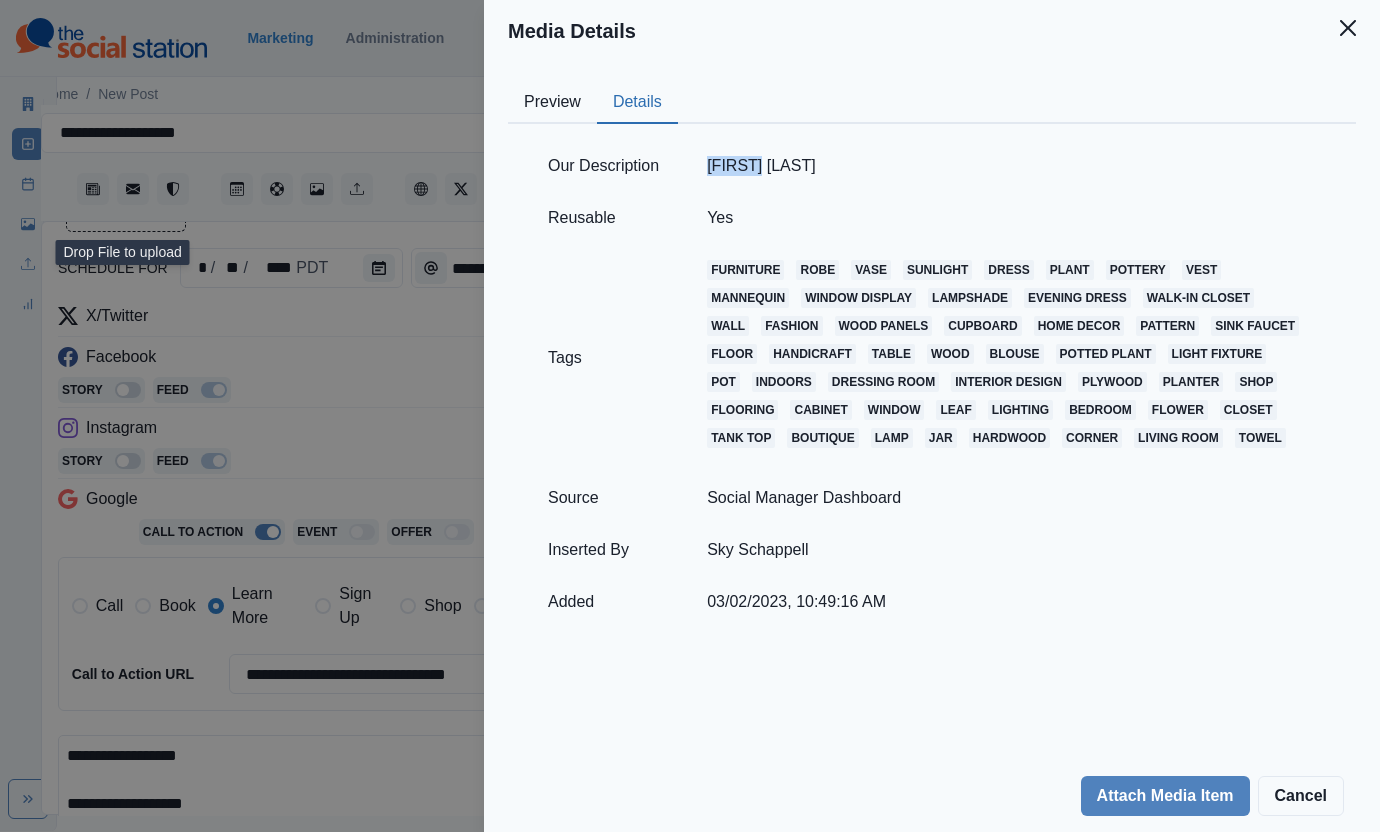 click on "[FIRST] [LAST]" at bounding box center [1011, 166] 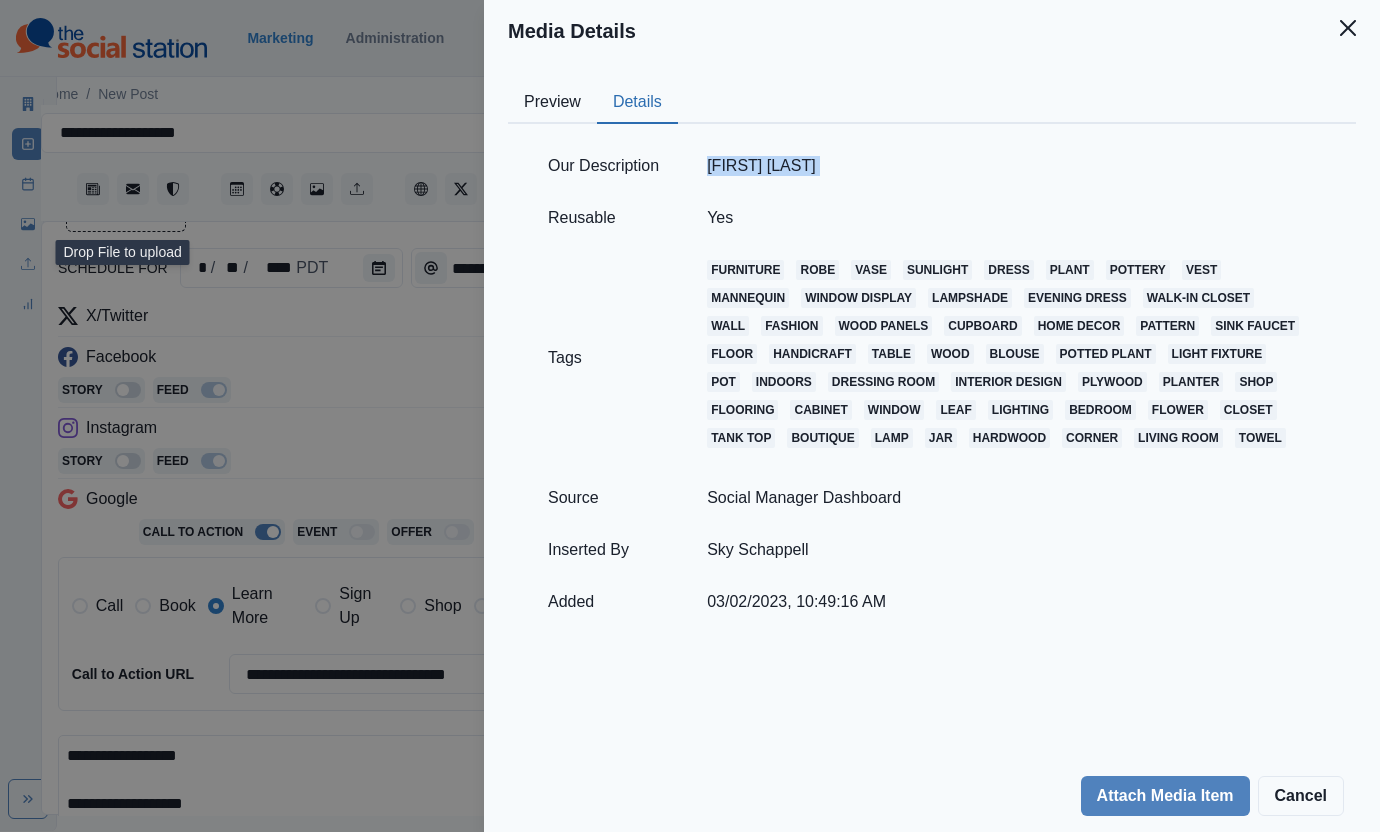 copy on "[FIRST] [LAST]" 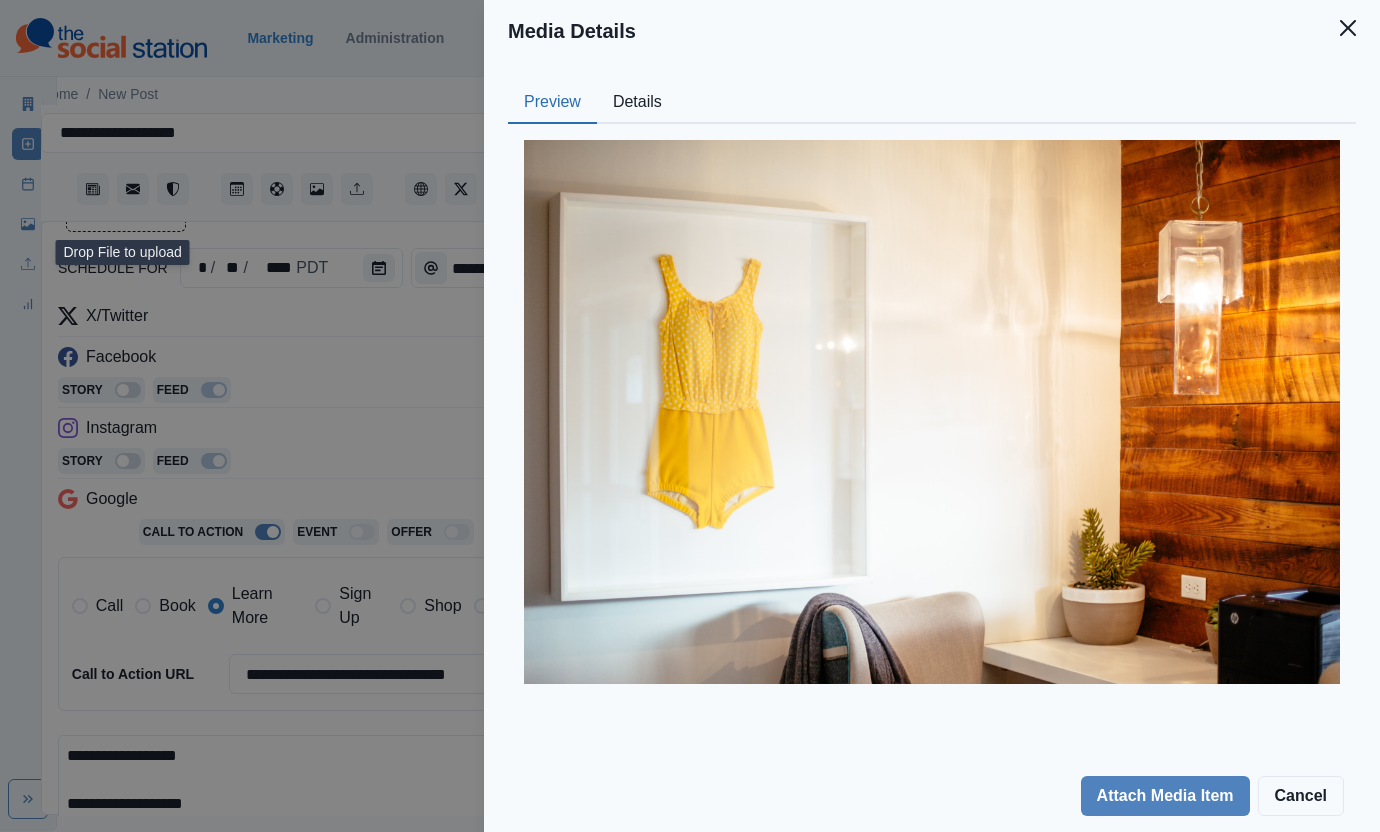 click on "Media Details Preview Details Our Description [FIRST] [LAST] Reusable Yes Tags furniture robe vase sunlight dress plant pottery vest mannequin window display lampshade evening dress walk-in closet wall fashion wood panels cupboard home decor pattern sink faucet floor handicraft table wood blouse potted plant light fixture pot indoors dressing room interior design plywood planter shop flooring cabinet window leaf lighting bedroom flower closet tank top boutique lamp jar hardwood corner living room towel Source Social Manager Dashboard Inserted By [FIRST] [LAST] Added [MONTH]/[DAY]/[YEAR], [TIME] Attach Media Item Cancel" at bounding box center [690, 416] 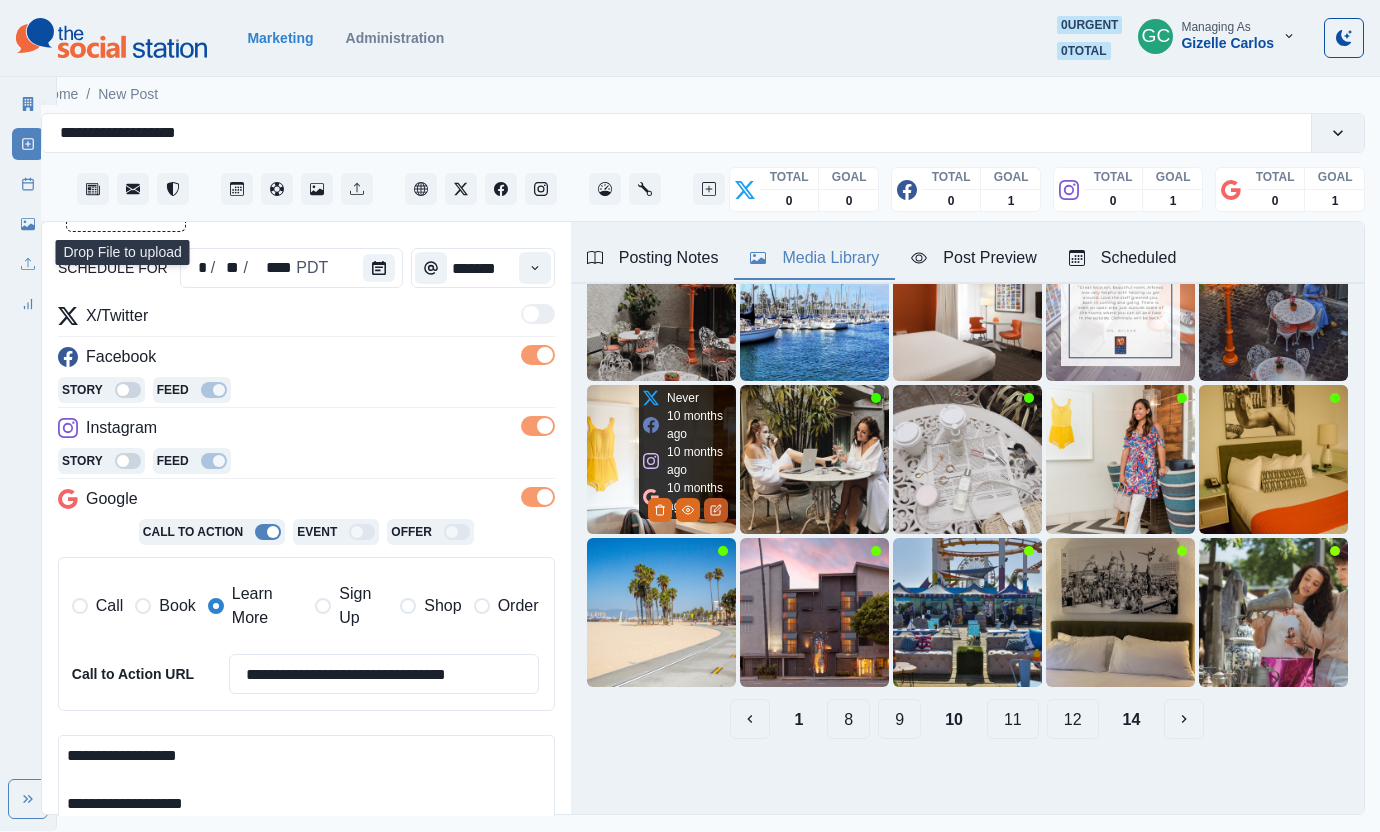 click 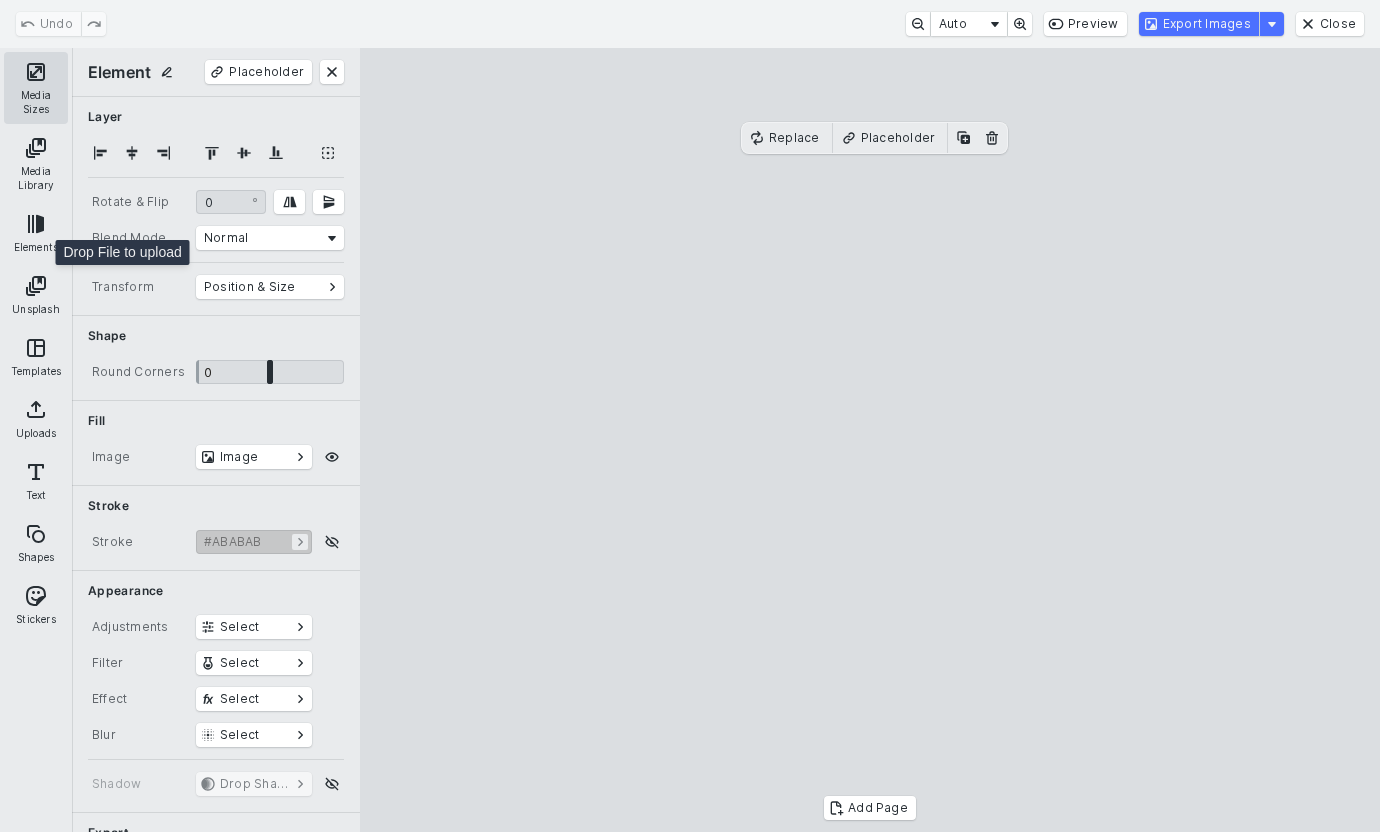 click on "Media Sizes" at bounding box center [36, 88] 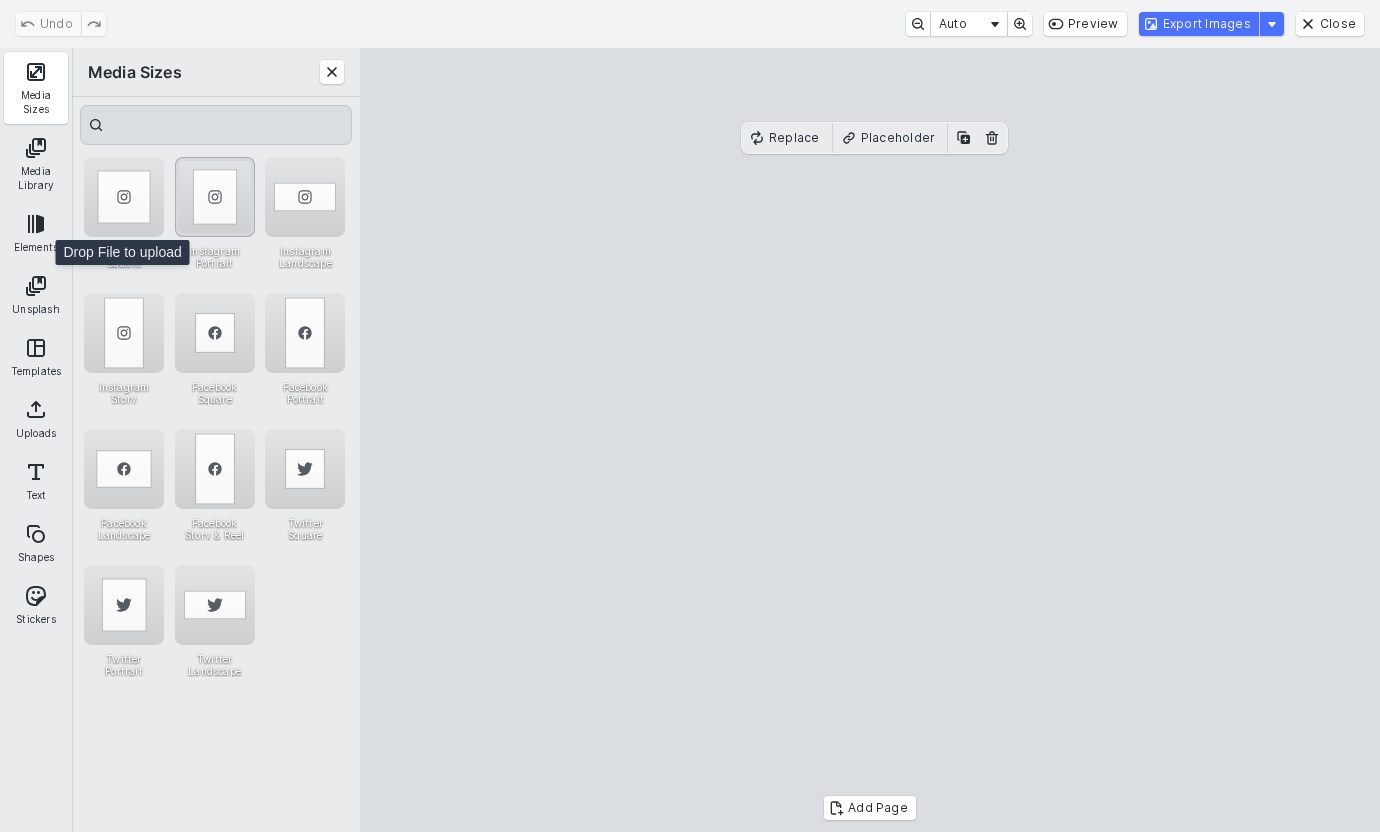 click at bounding box center (215, 197) 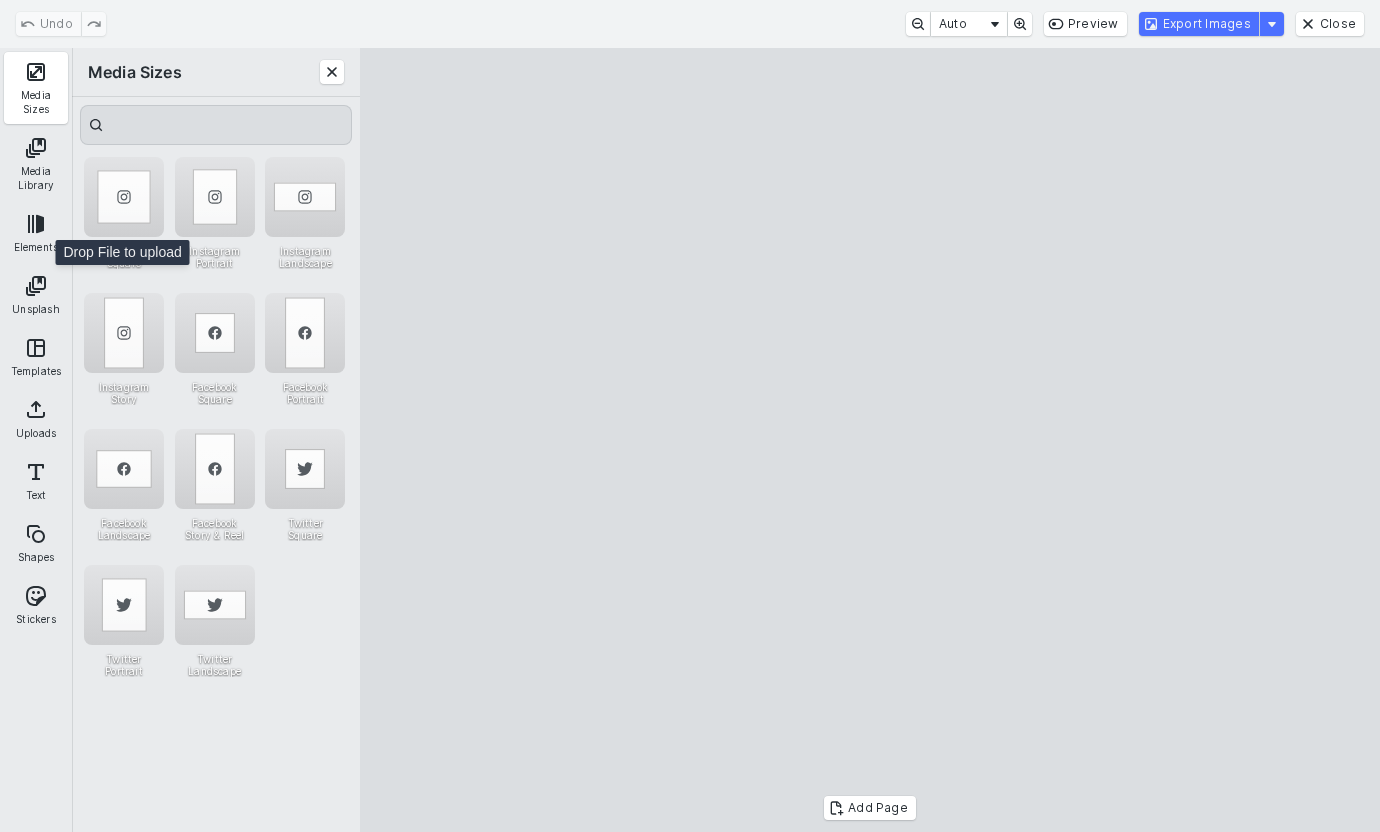 drag, startPoint x: 907, startPoint y: 387, endPoint x: 987, endPoint y: 381, distance: 80.224686 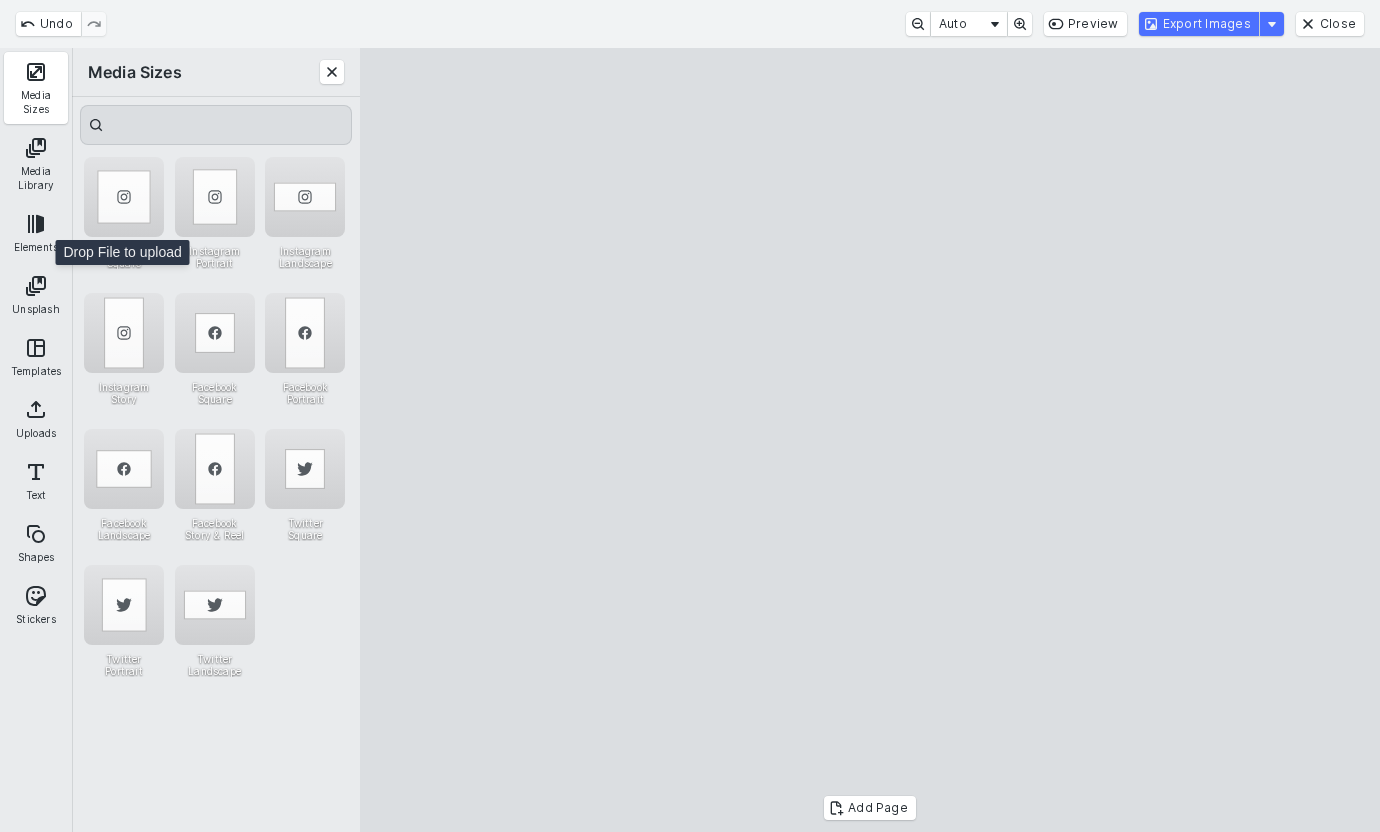 drag, startPoint x: 727, startPoint y: 453, endPoint x: 517, endPoint y: 442, distance: 210.2879 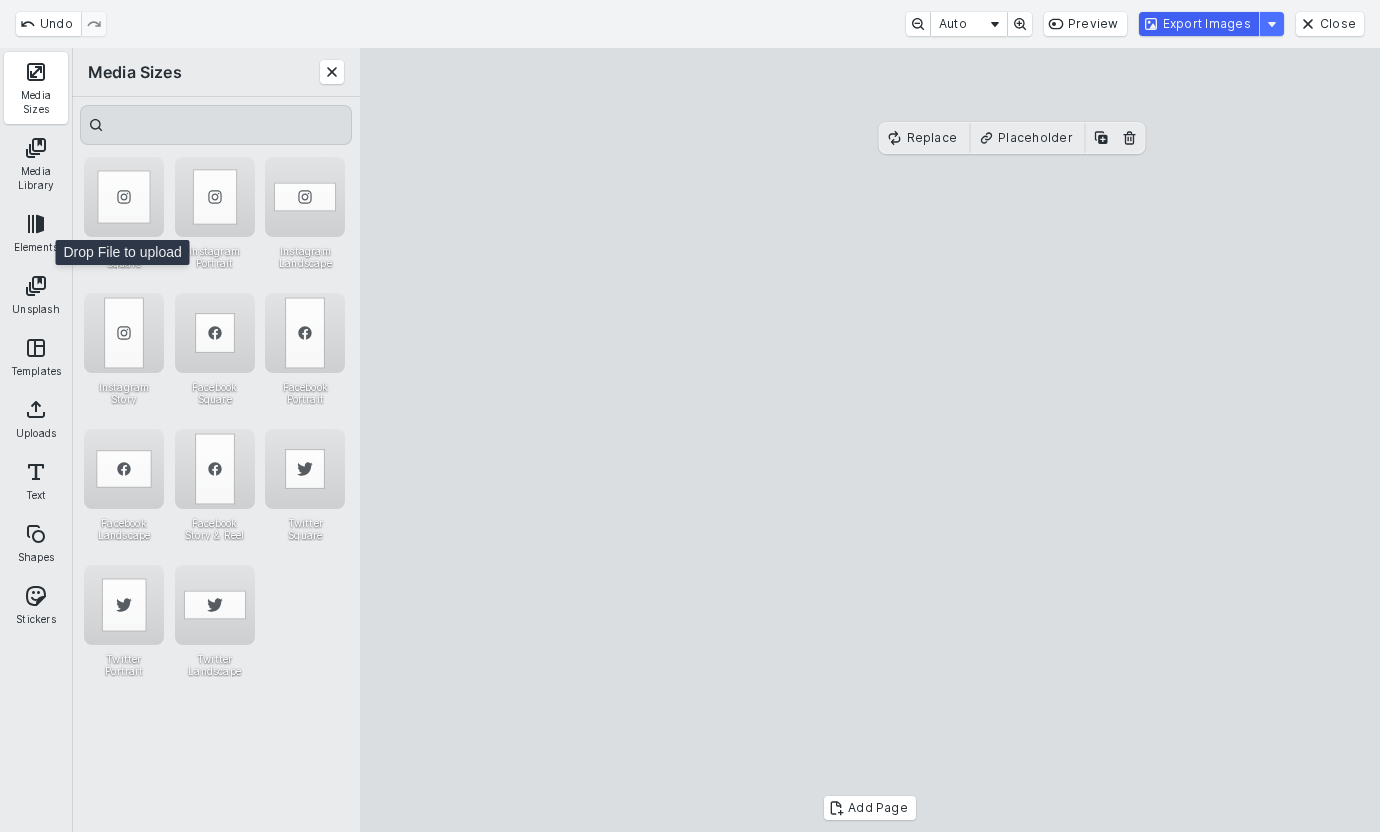 click on "Export Images" at bounding box center [1199, 24] 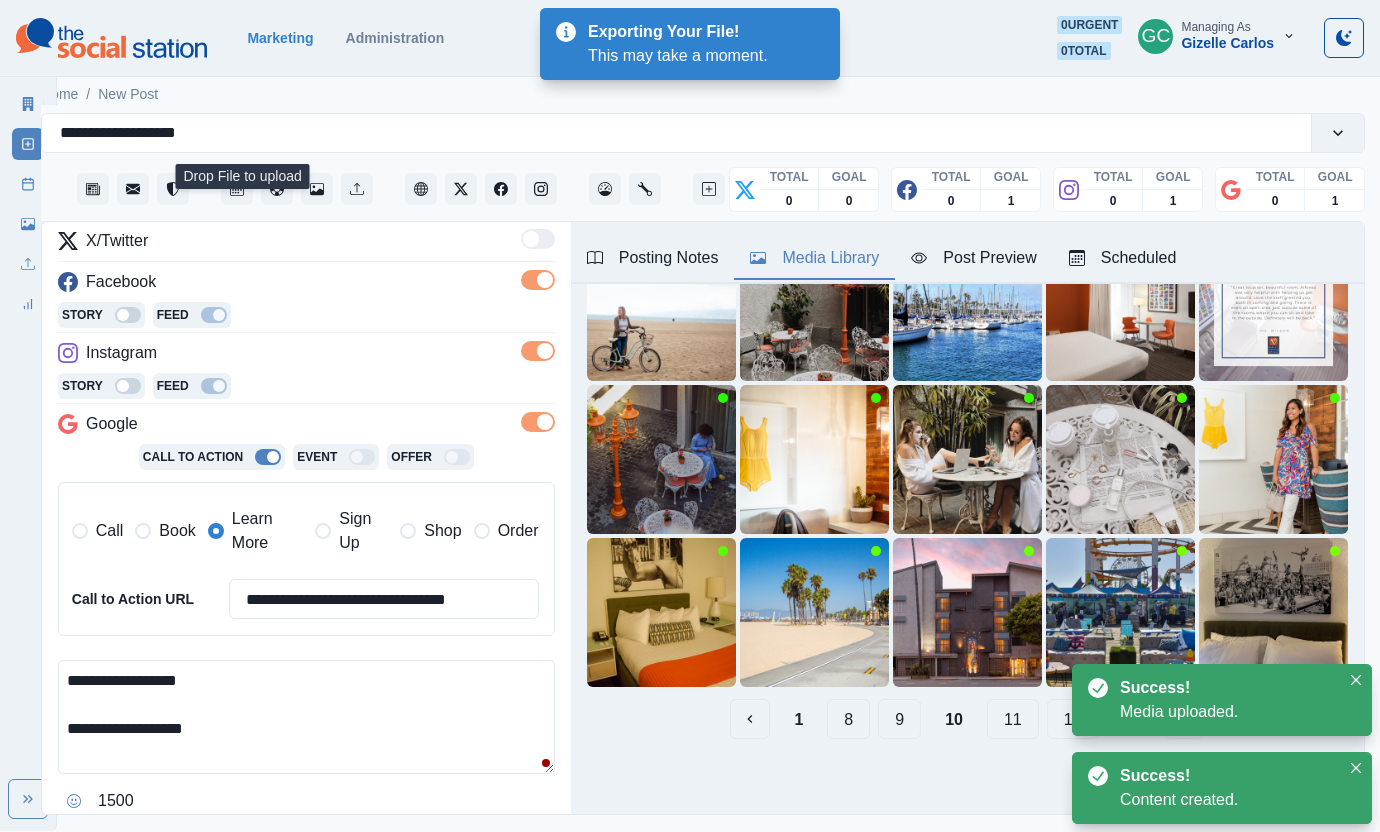 click on "**********" at bounding box center (306, 717) 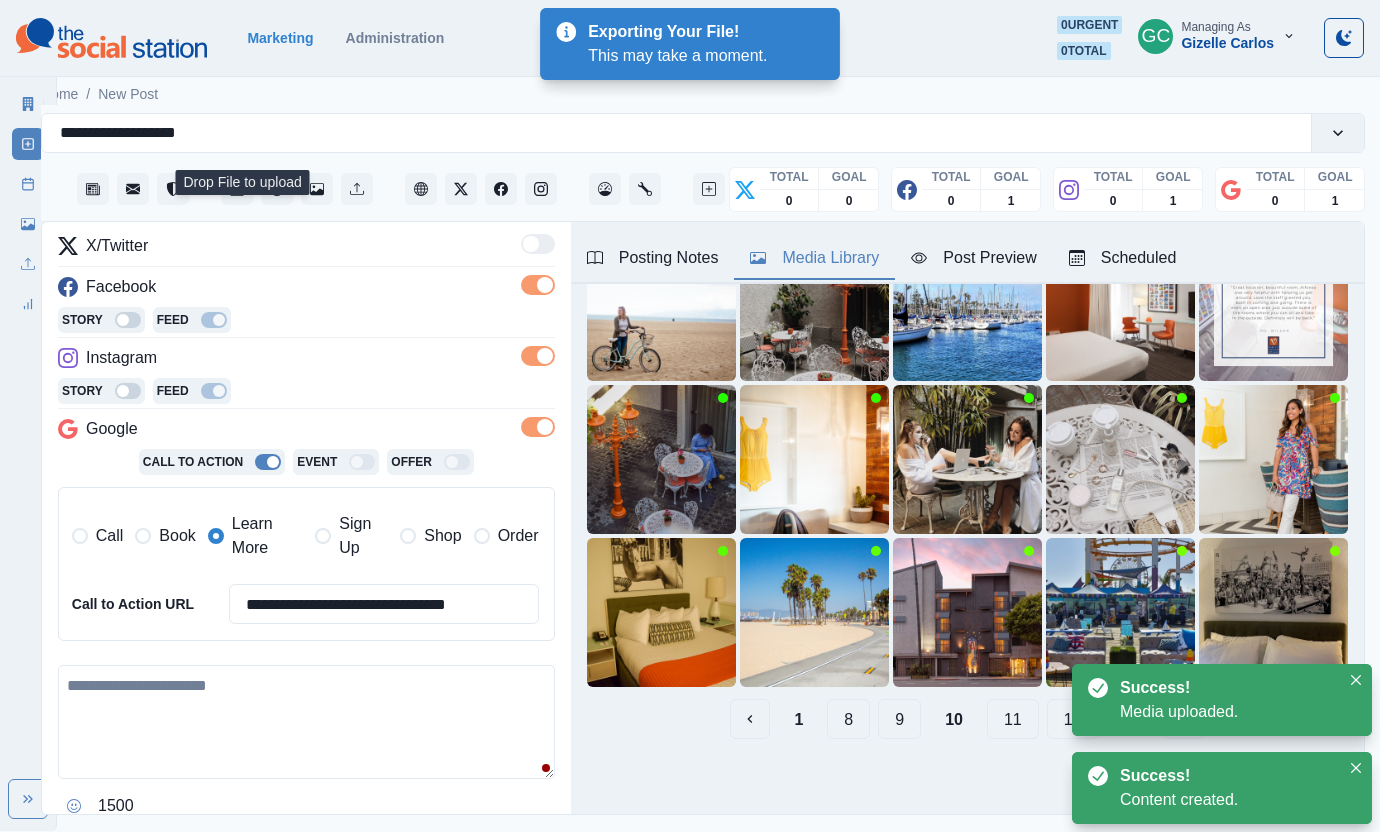 paste on "**********" 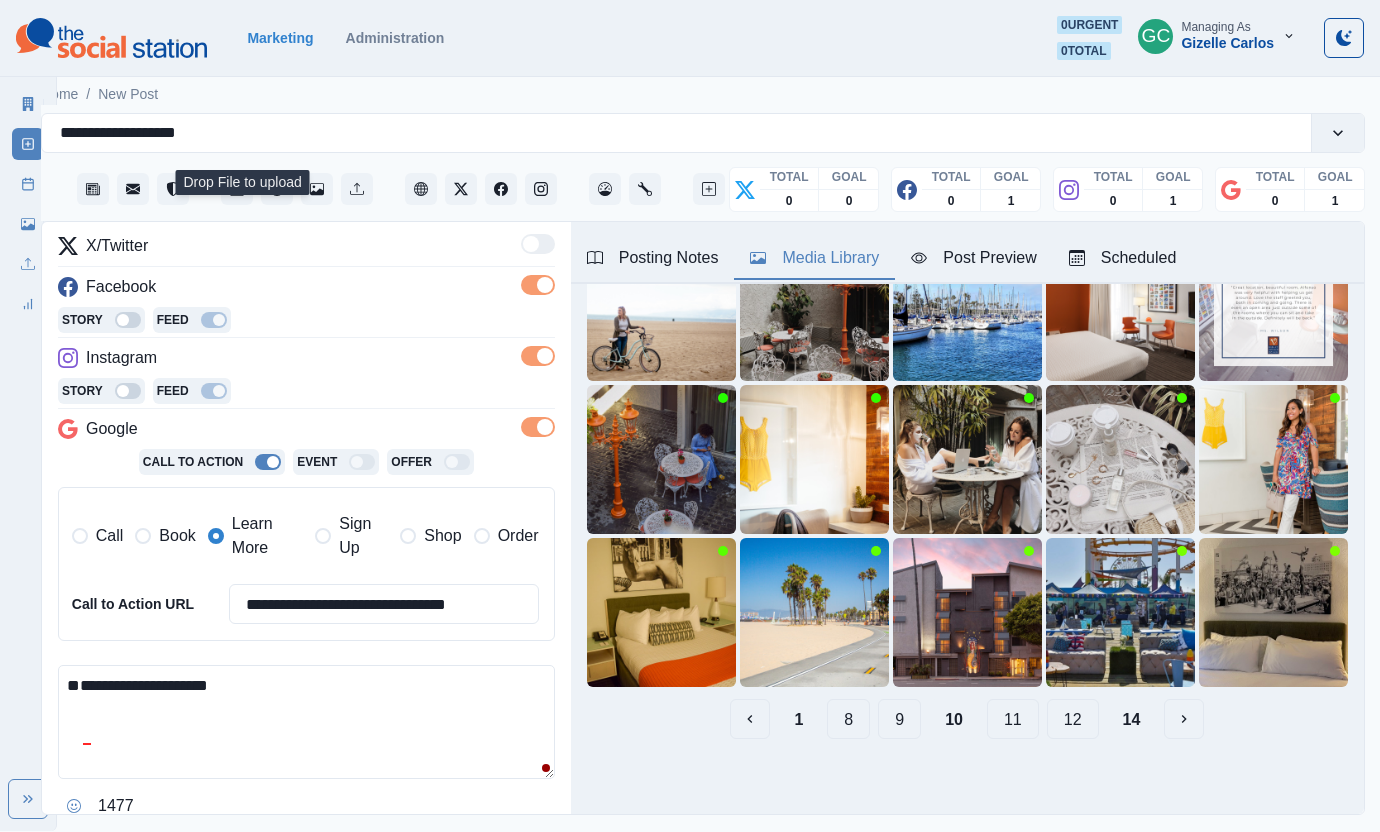 paste on "**********" 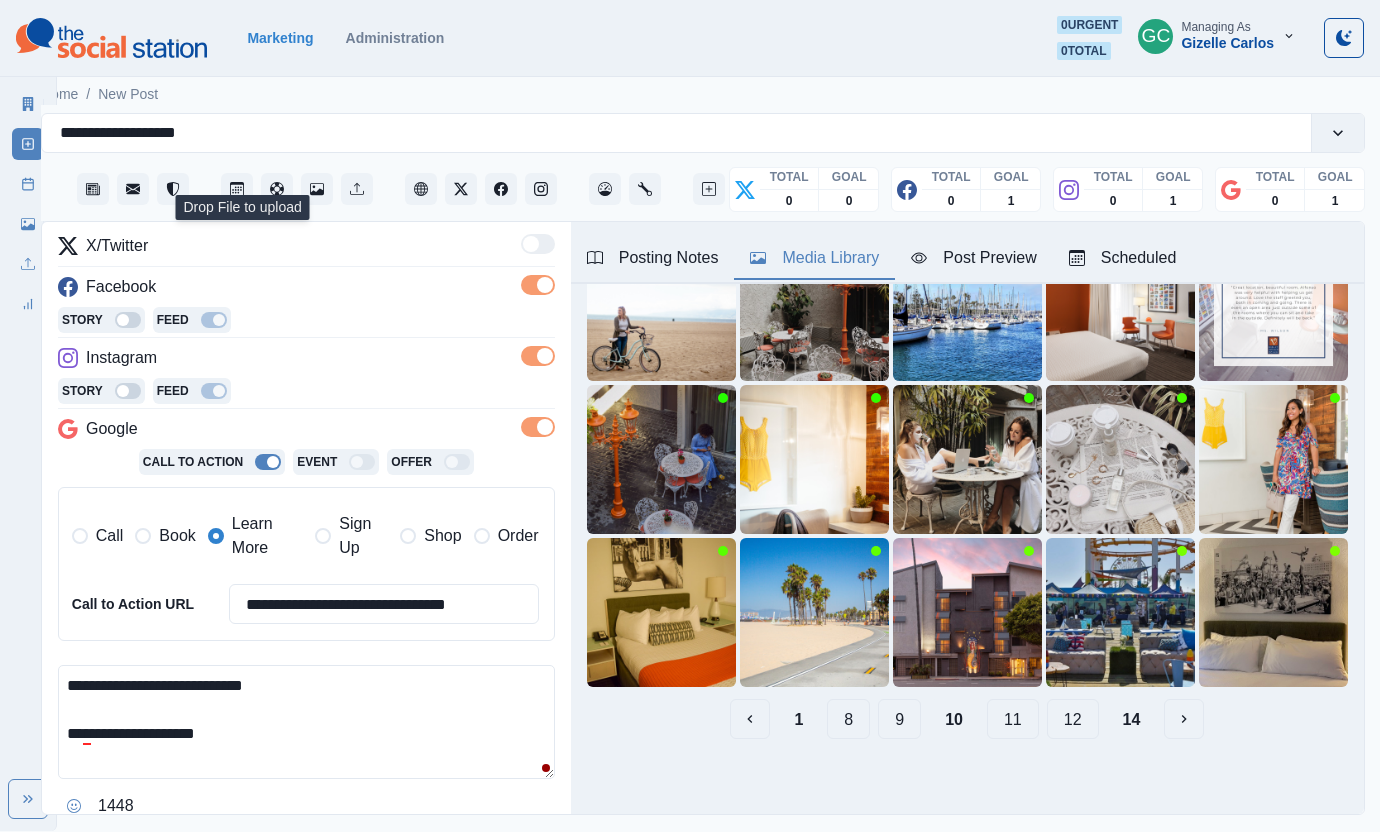 scroll, scrollTop: 180, scrollLeft: 0, axis: vertical 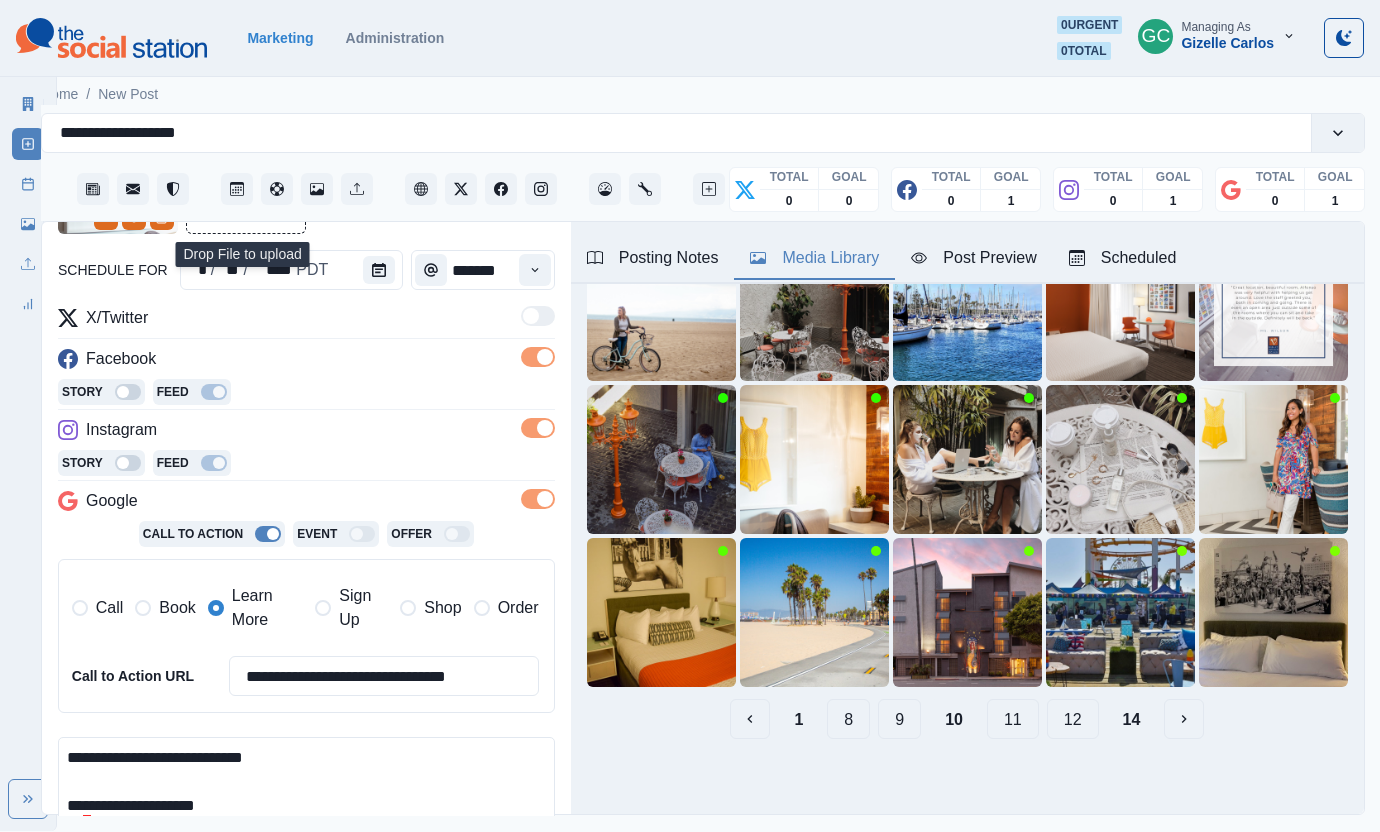 click on "**********" at bounding box center [306, 794] 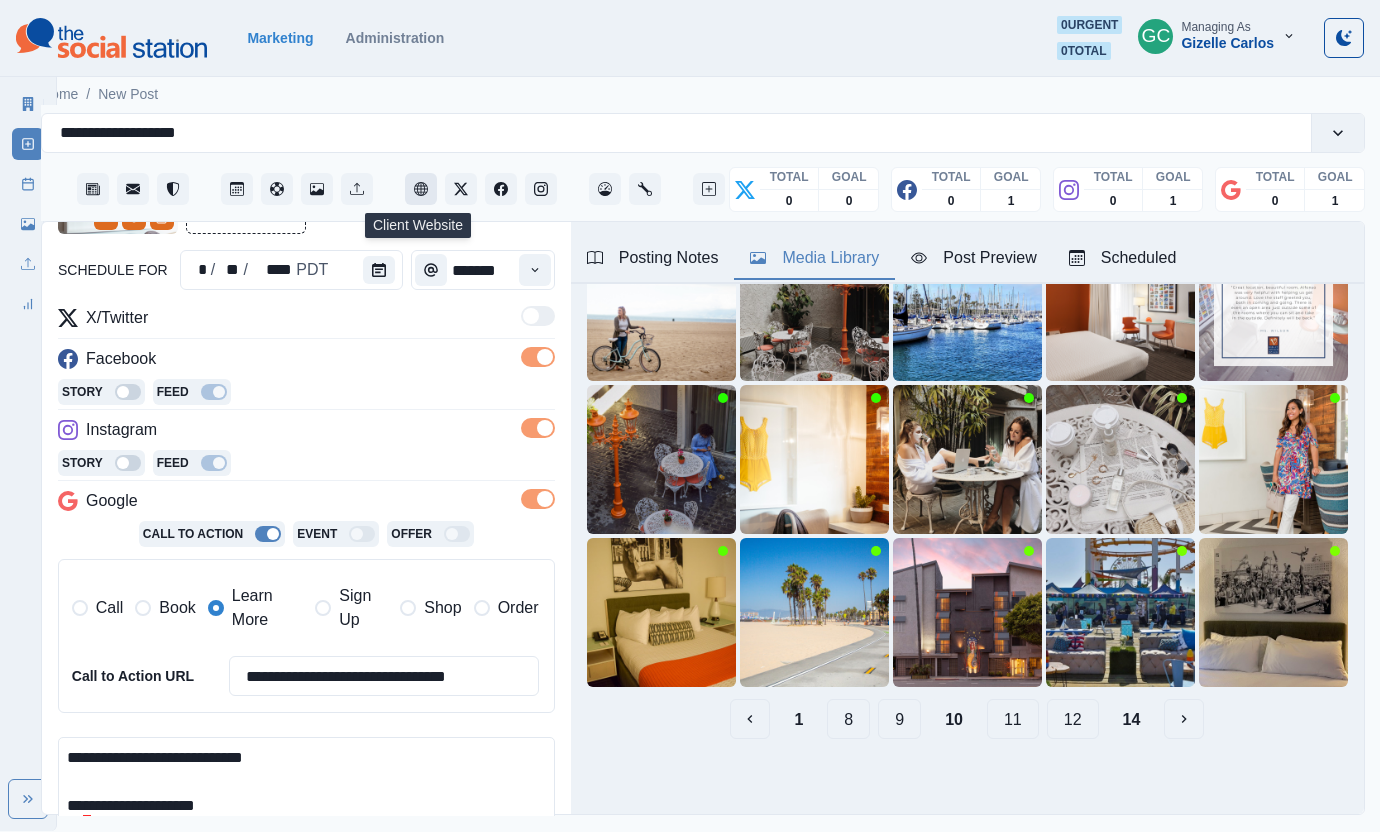 click at bounding box center [421, 189] 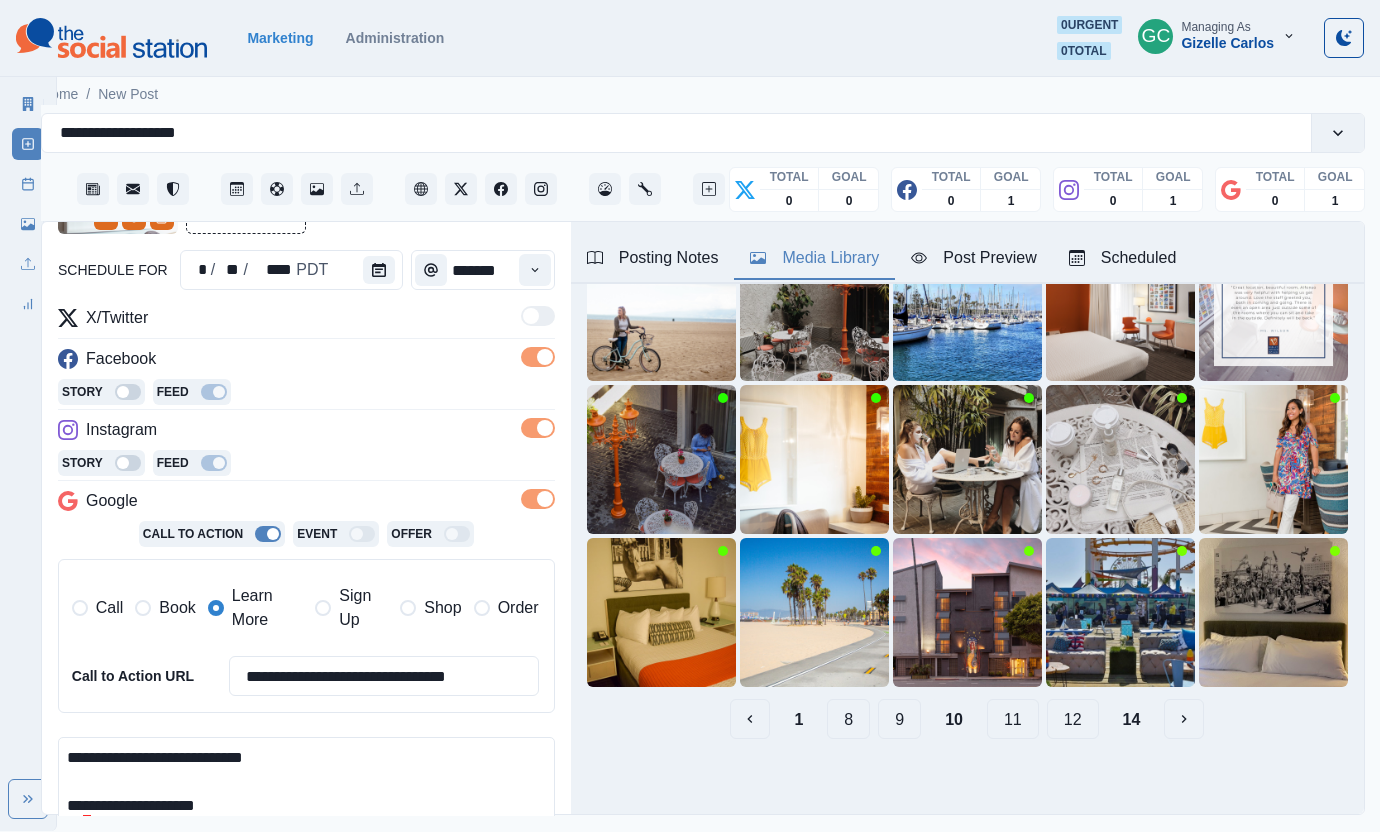click on "**********" at bounding box center [306, 794] 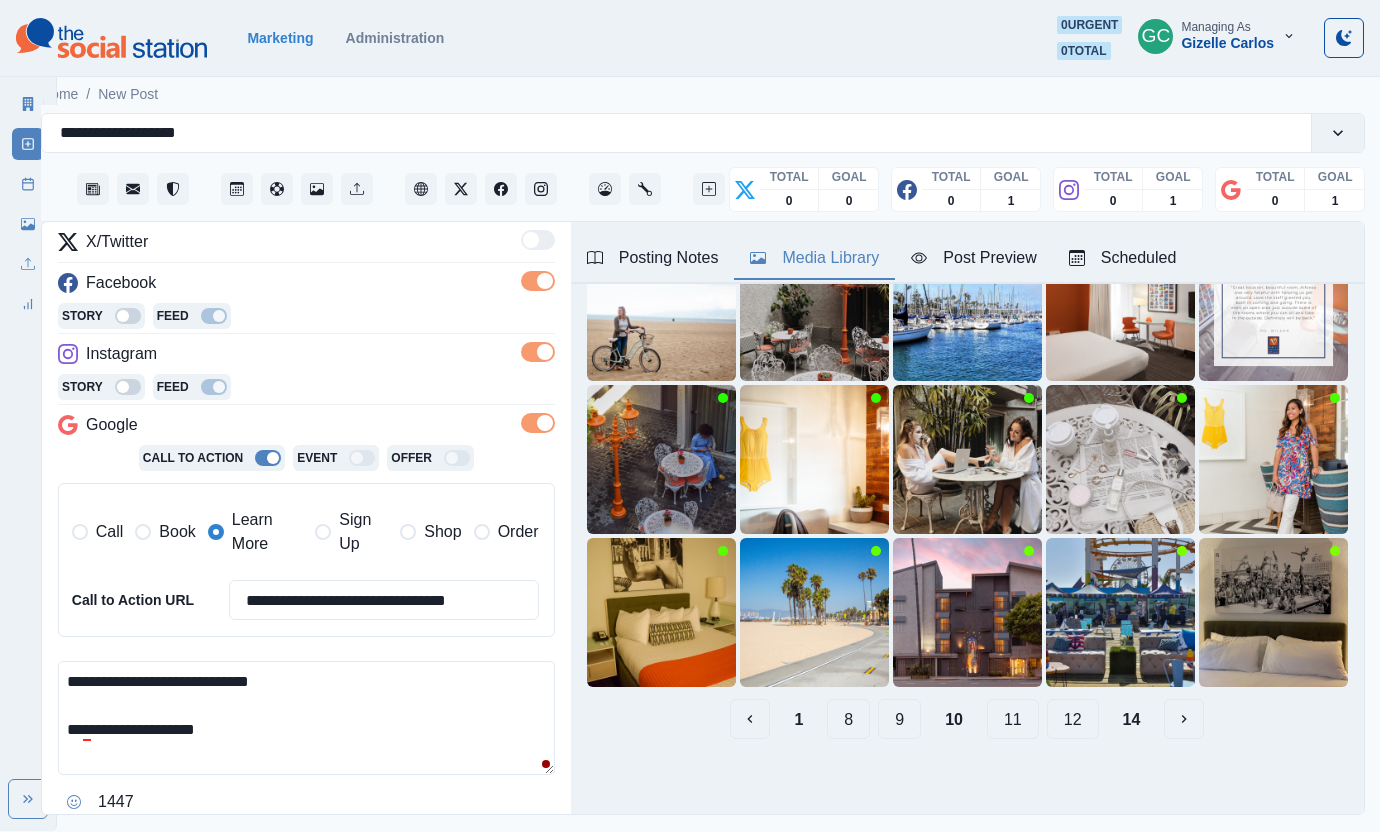 scroll, scrollTop: 288, scrollLeft: 0, axis: vertical 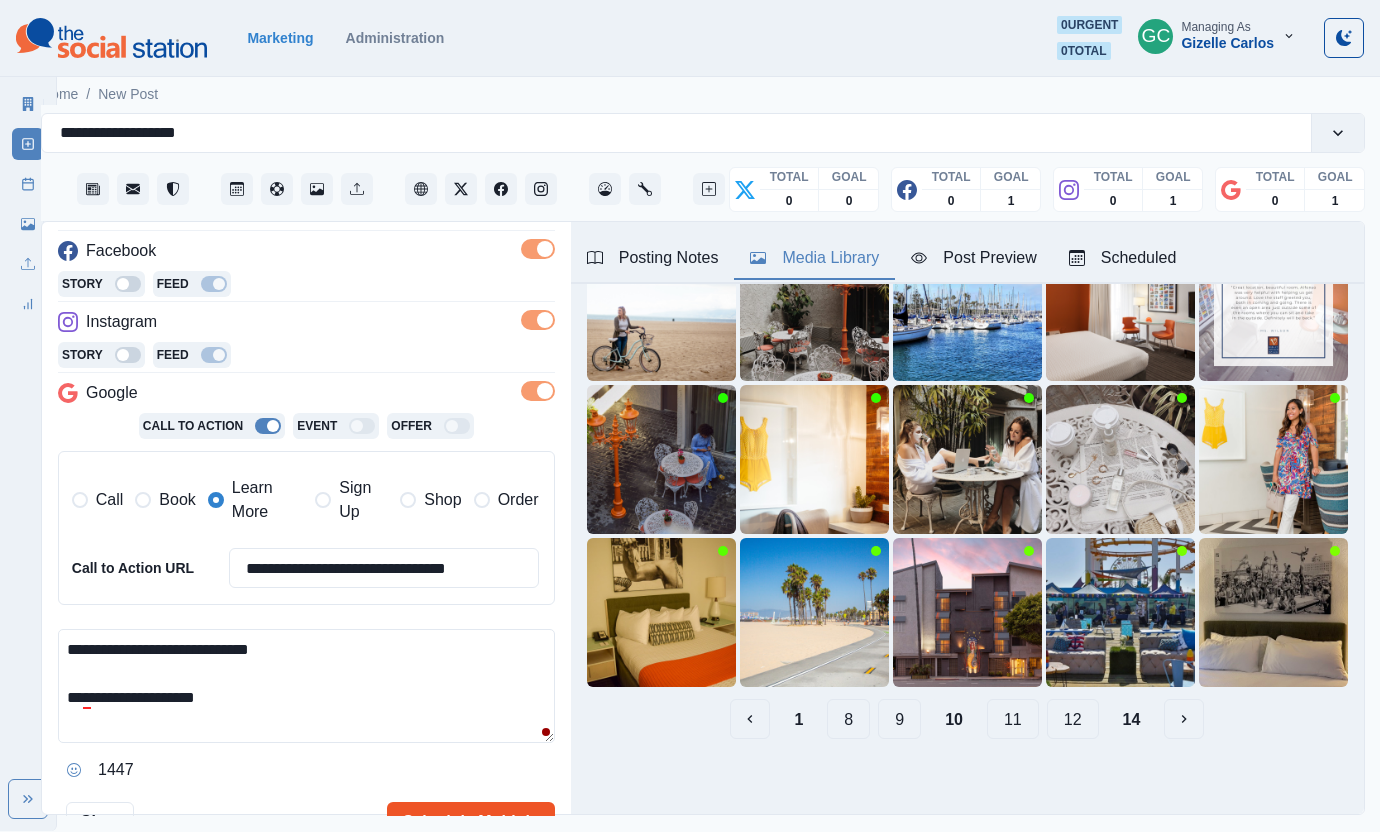 type on "**********" 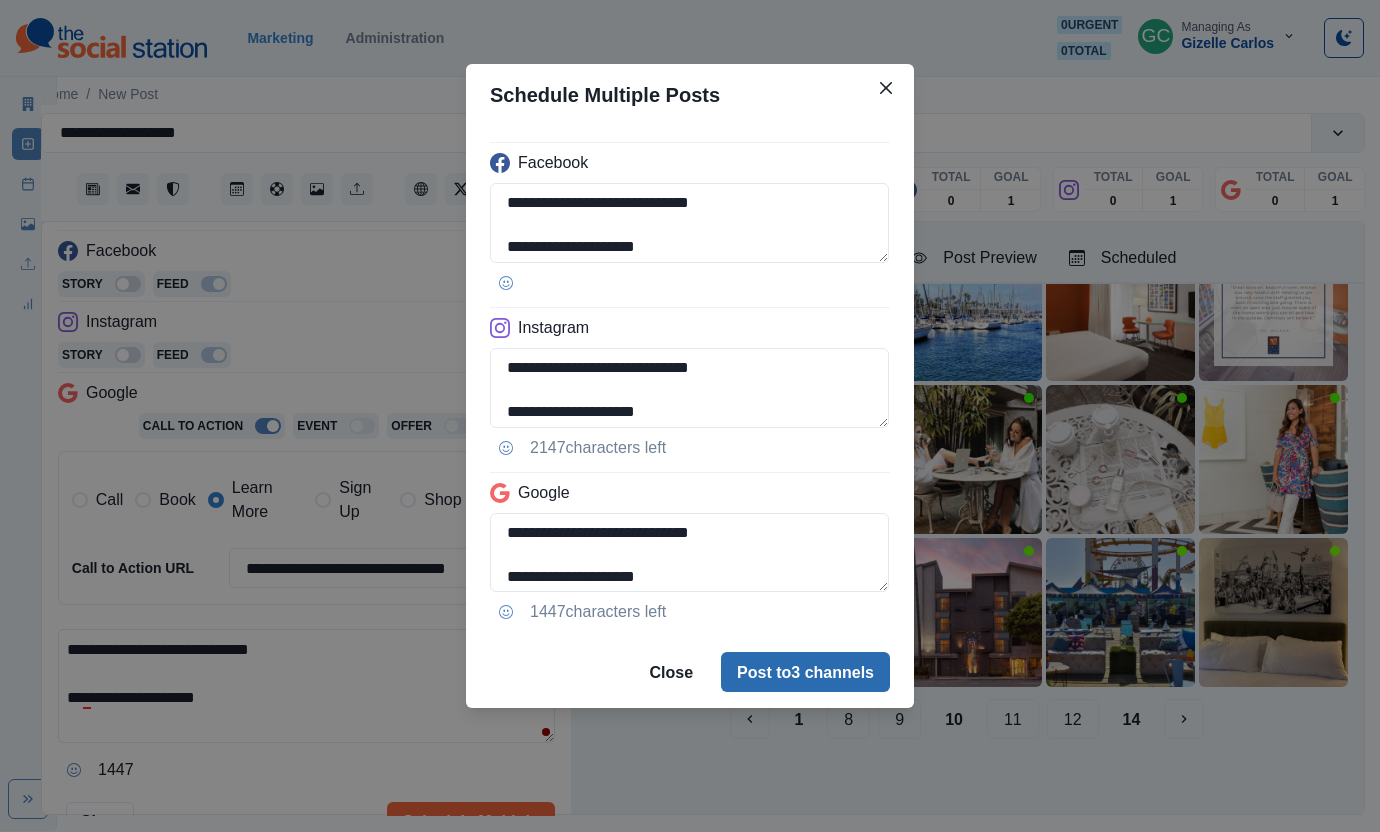 click on "Post to  3   channels" at bounding box center (805, 672) 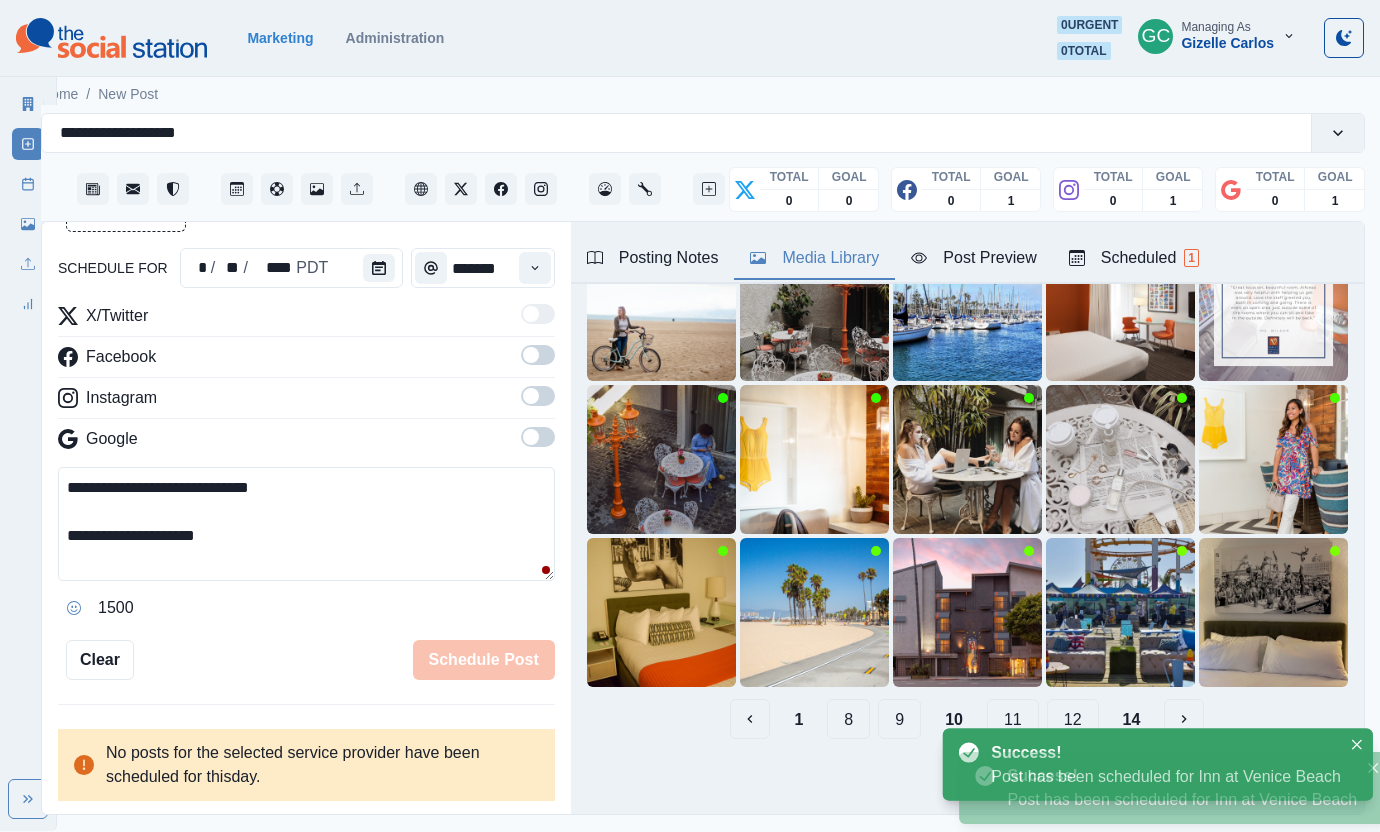 scroll, scrollTop: 313, scrollLeft: 0, axis: vertical 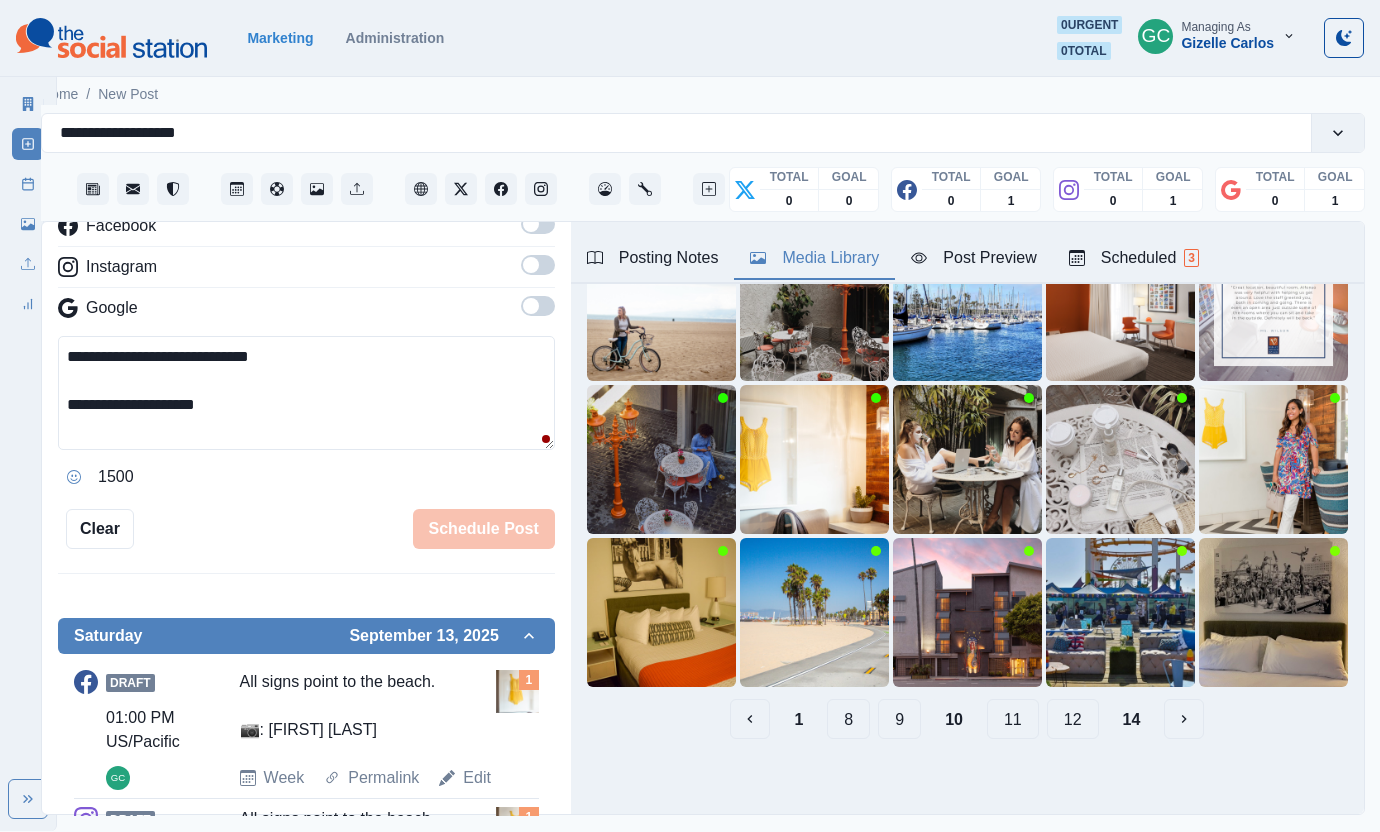 drag, startPoint x: 1156, startPoint y: 261, endPoint x: 1159, endPoint y: 282, distance: 21.213203 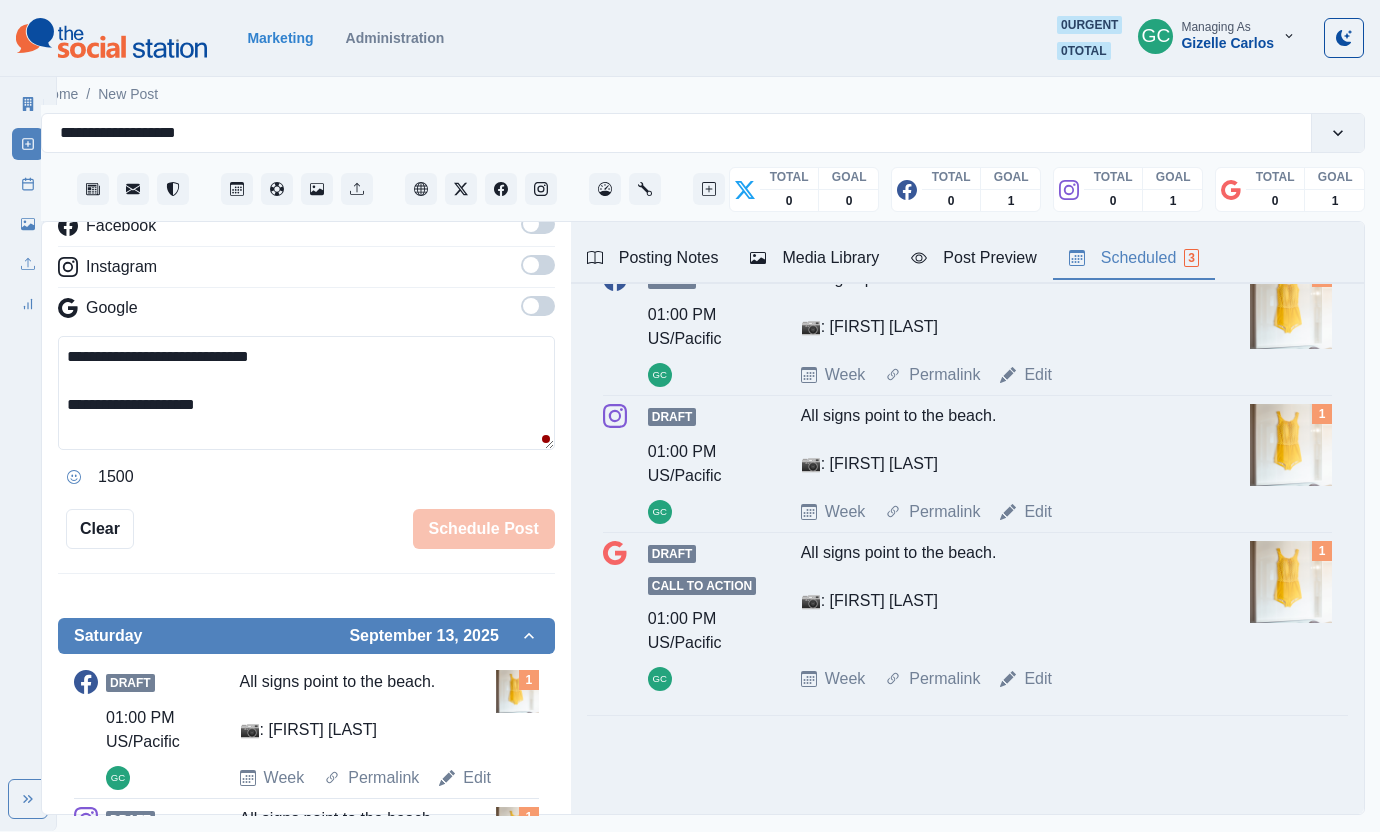 click at bounding box center [1291, 308] 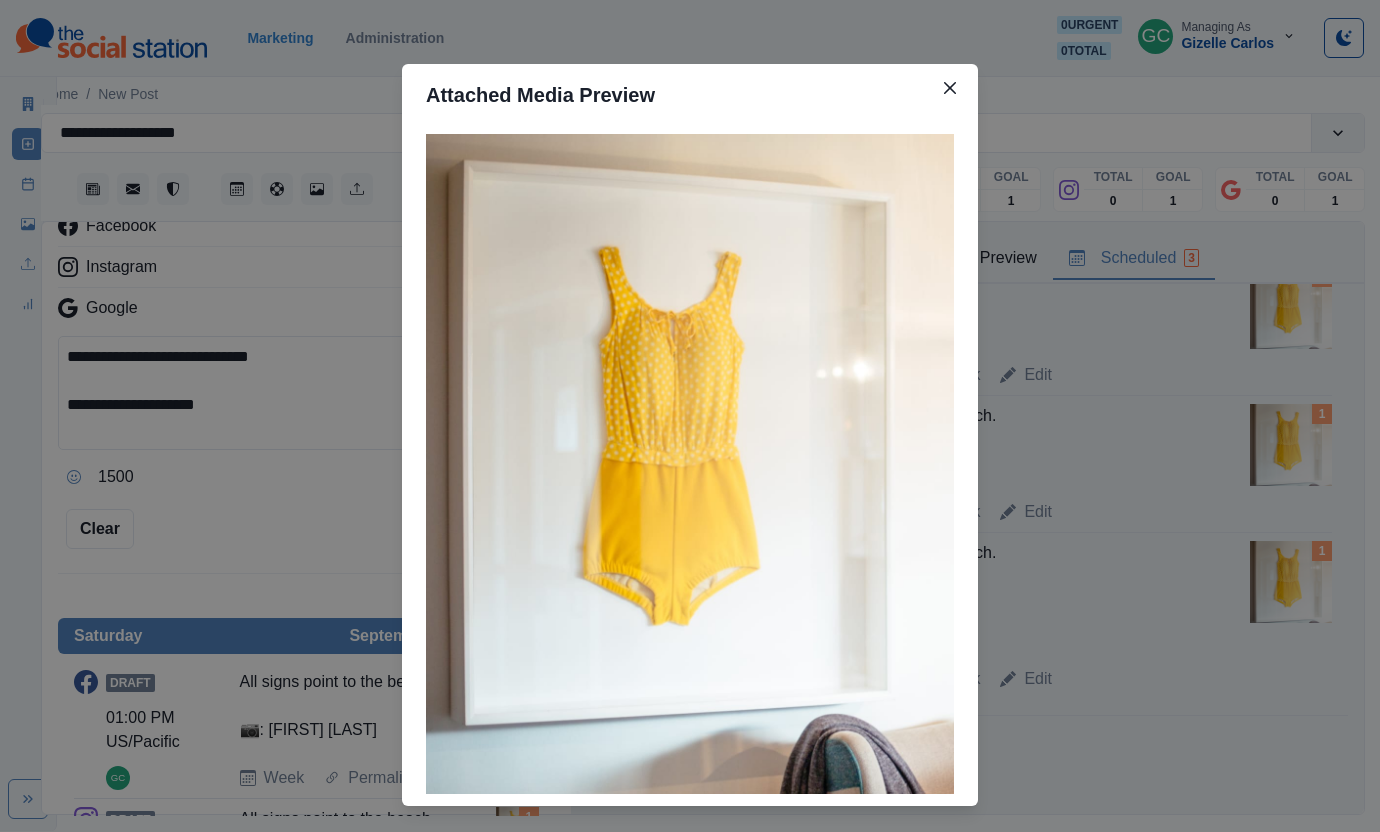 type 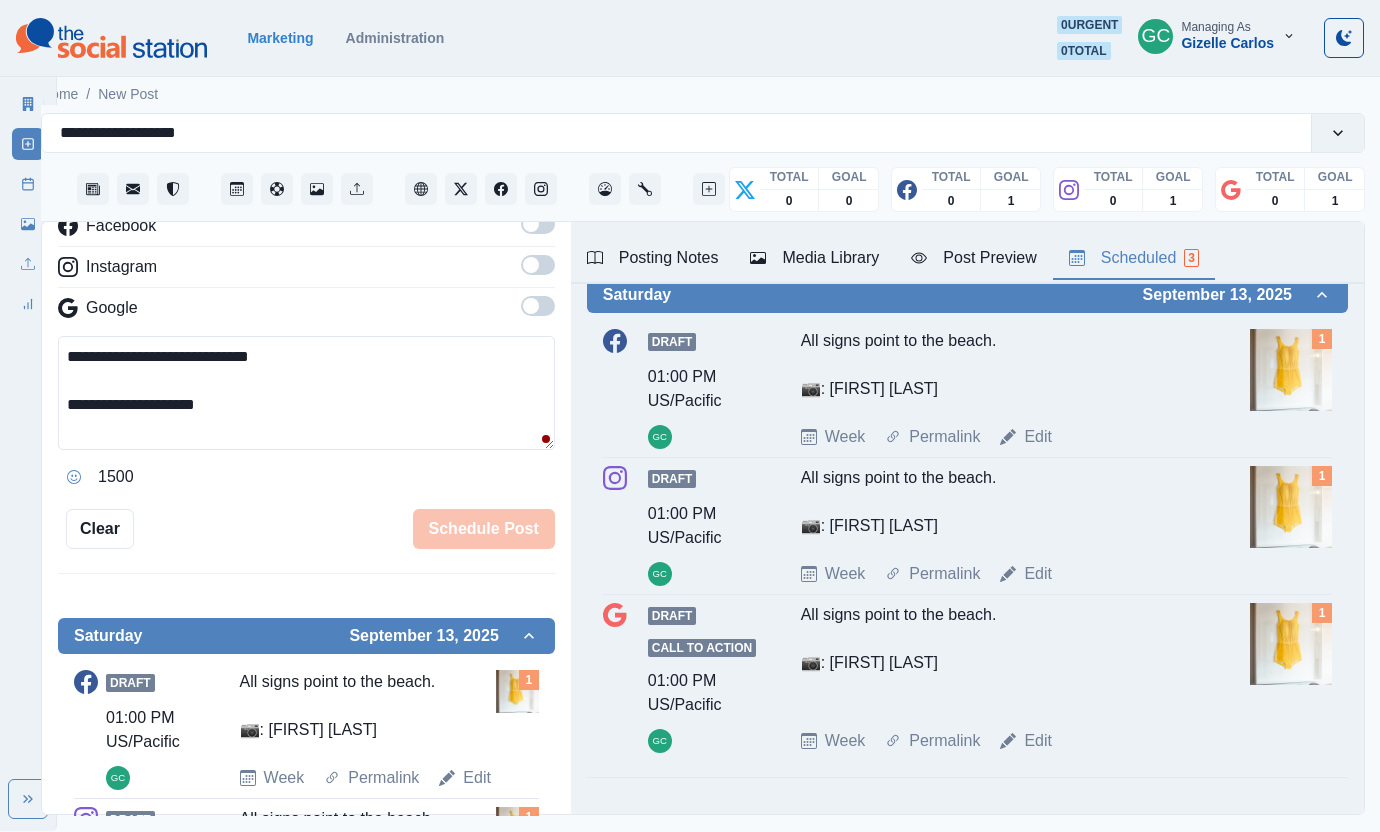 scroll, scrollTop: 0, scrollLeft: 0, axis: both 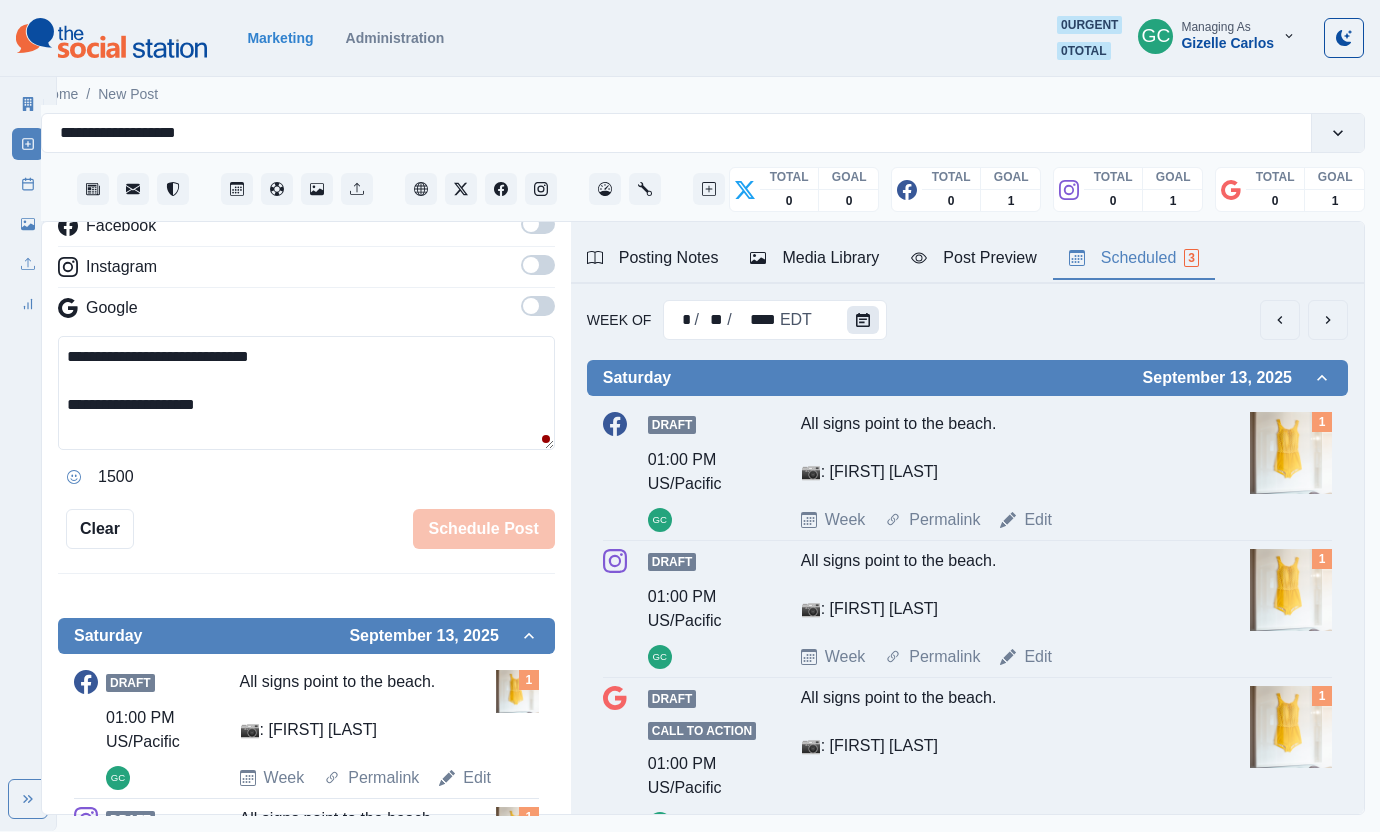 click at bounding box center (863, 320) 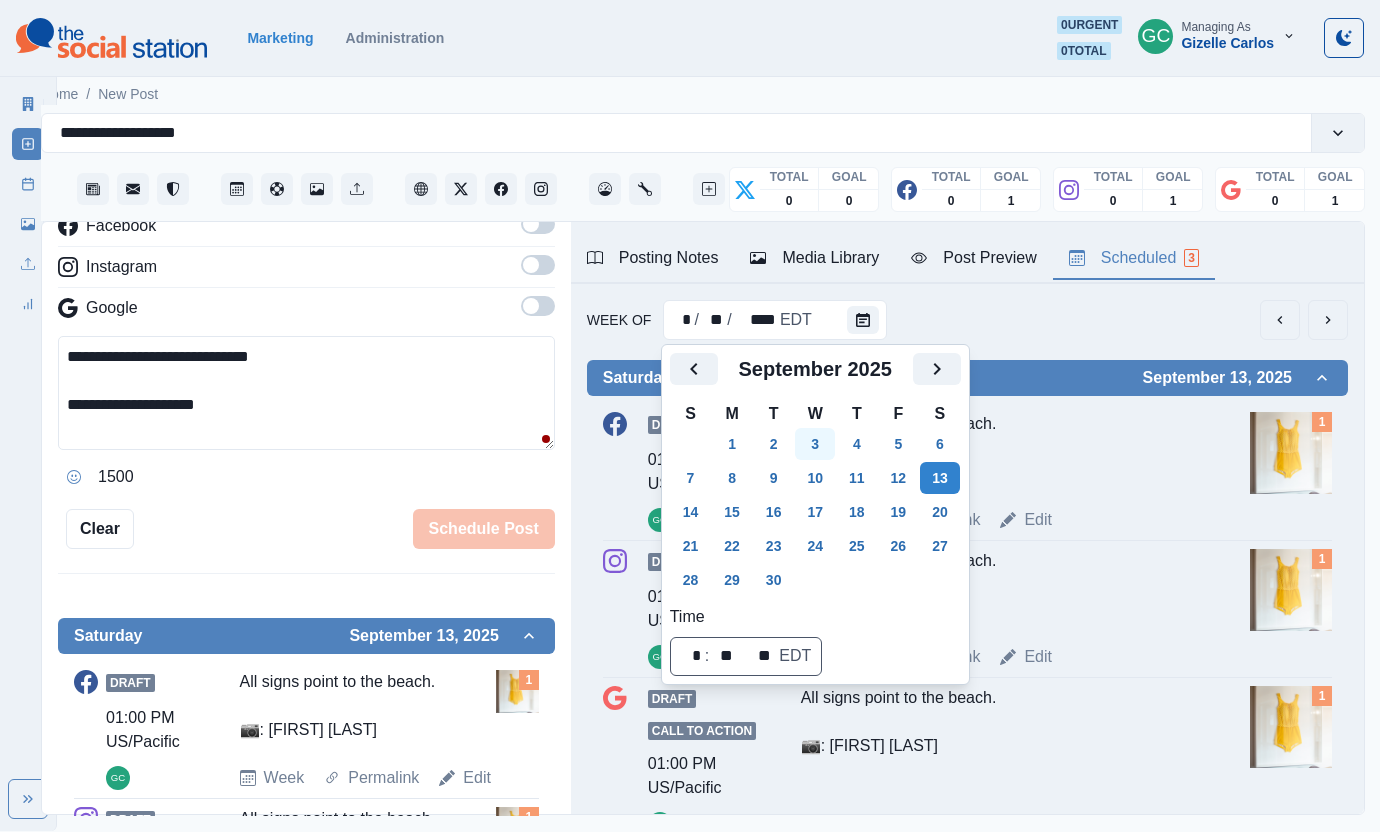 click on "3" at bounding box center (815, 444) 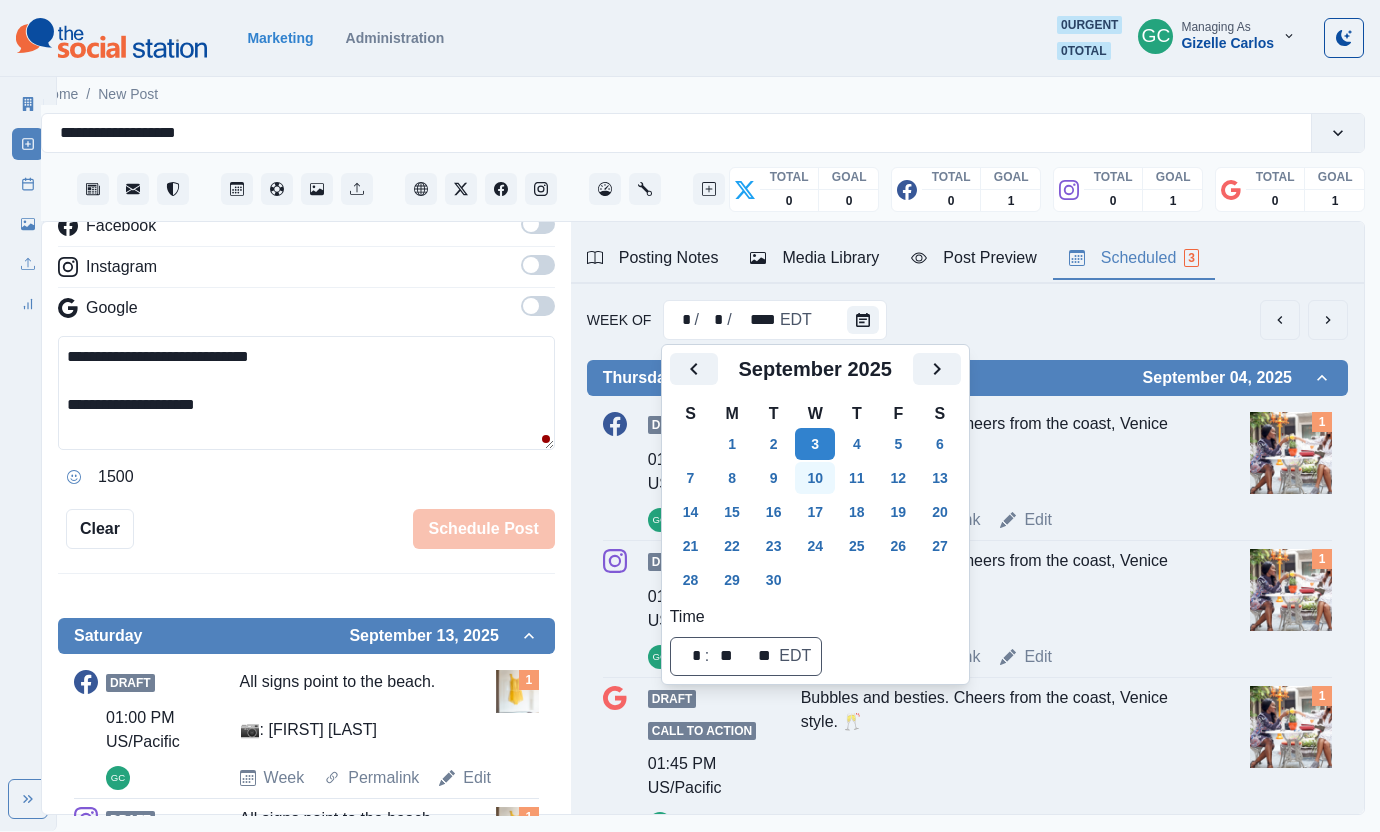 click on "10" at bounding box center (815, 478) 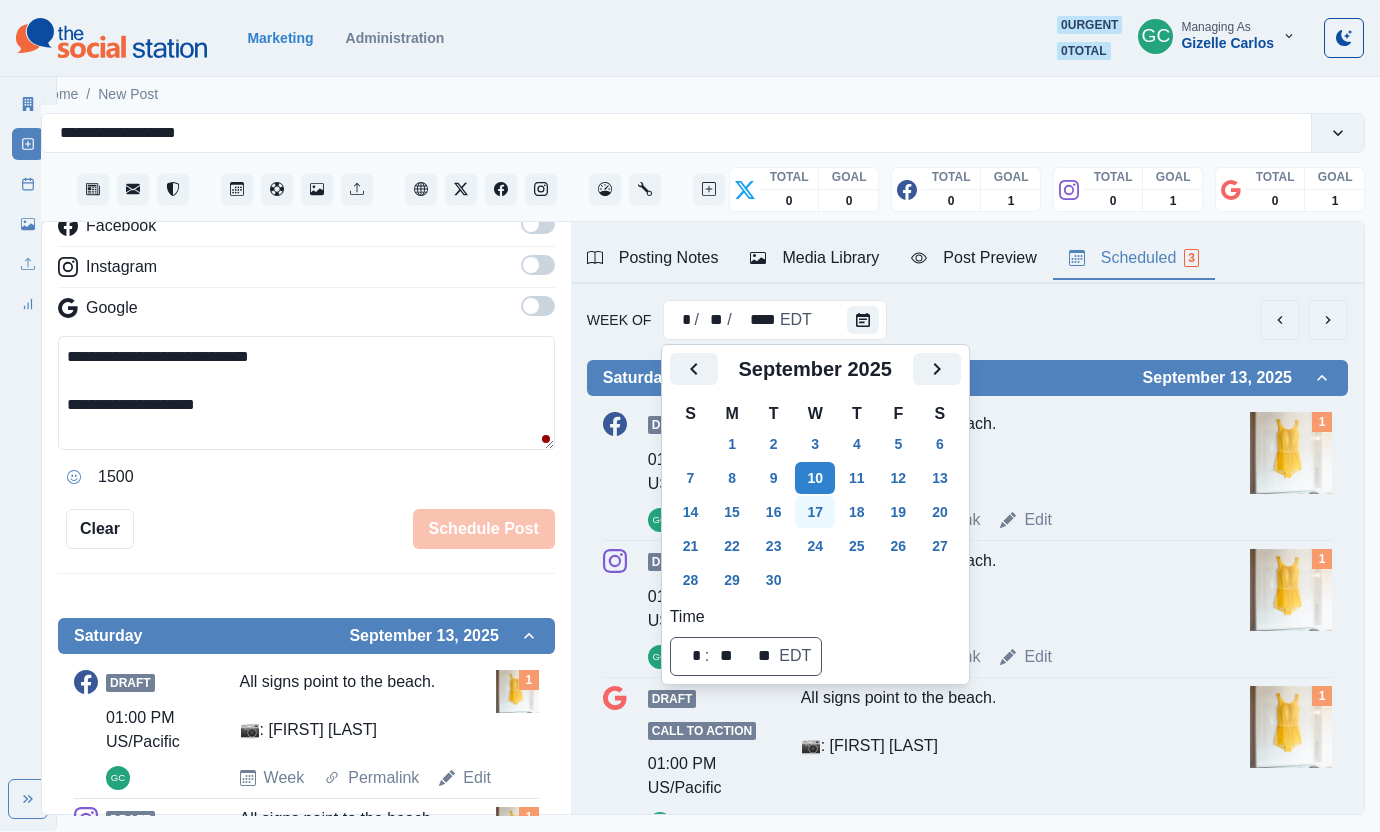 click on "17" at bounding box center [815, 512] 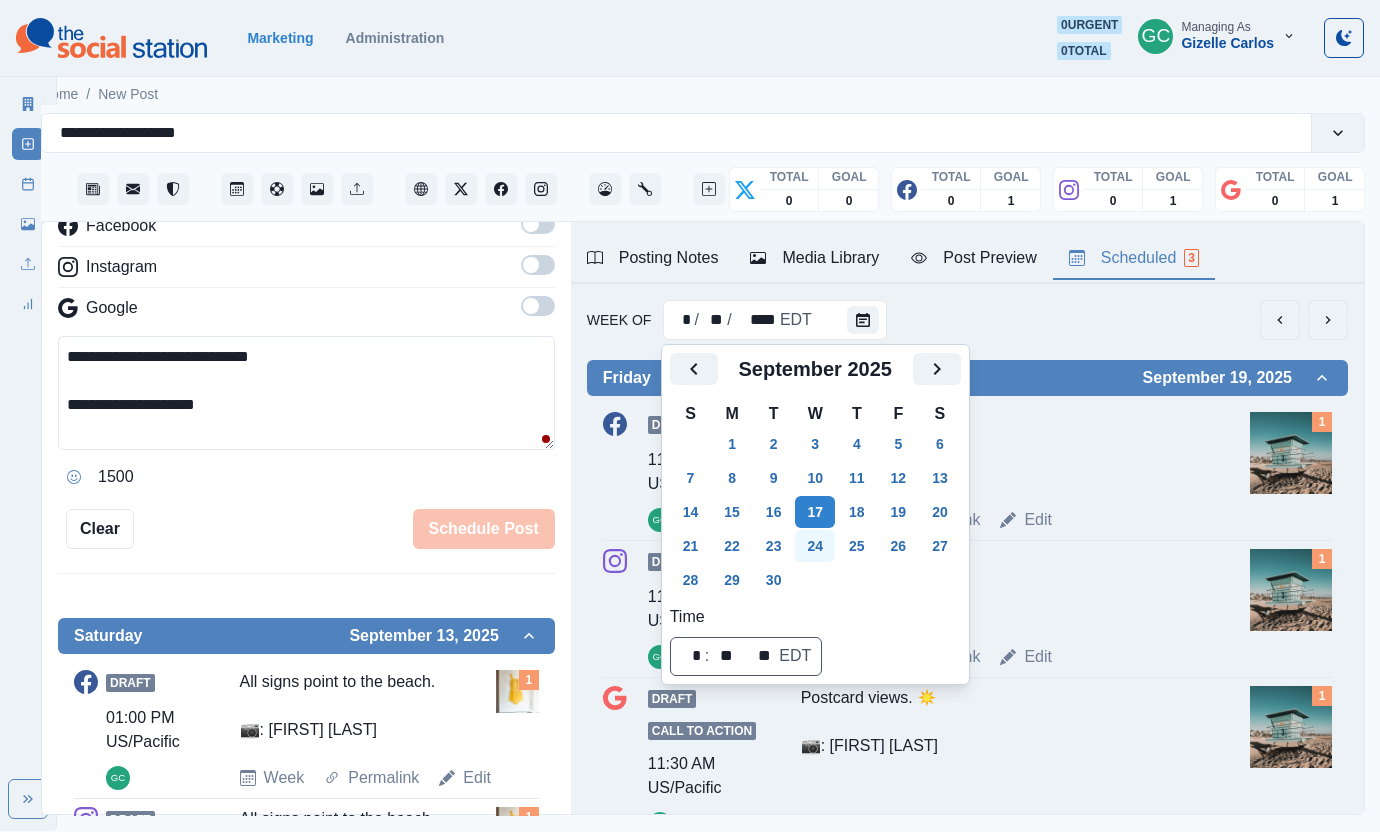 click on "24" at bounding box center [815, 546] 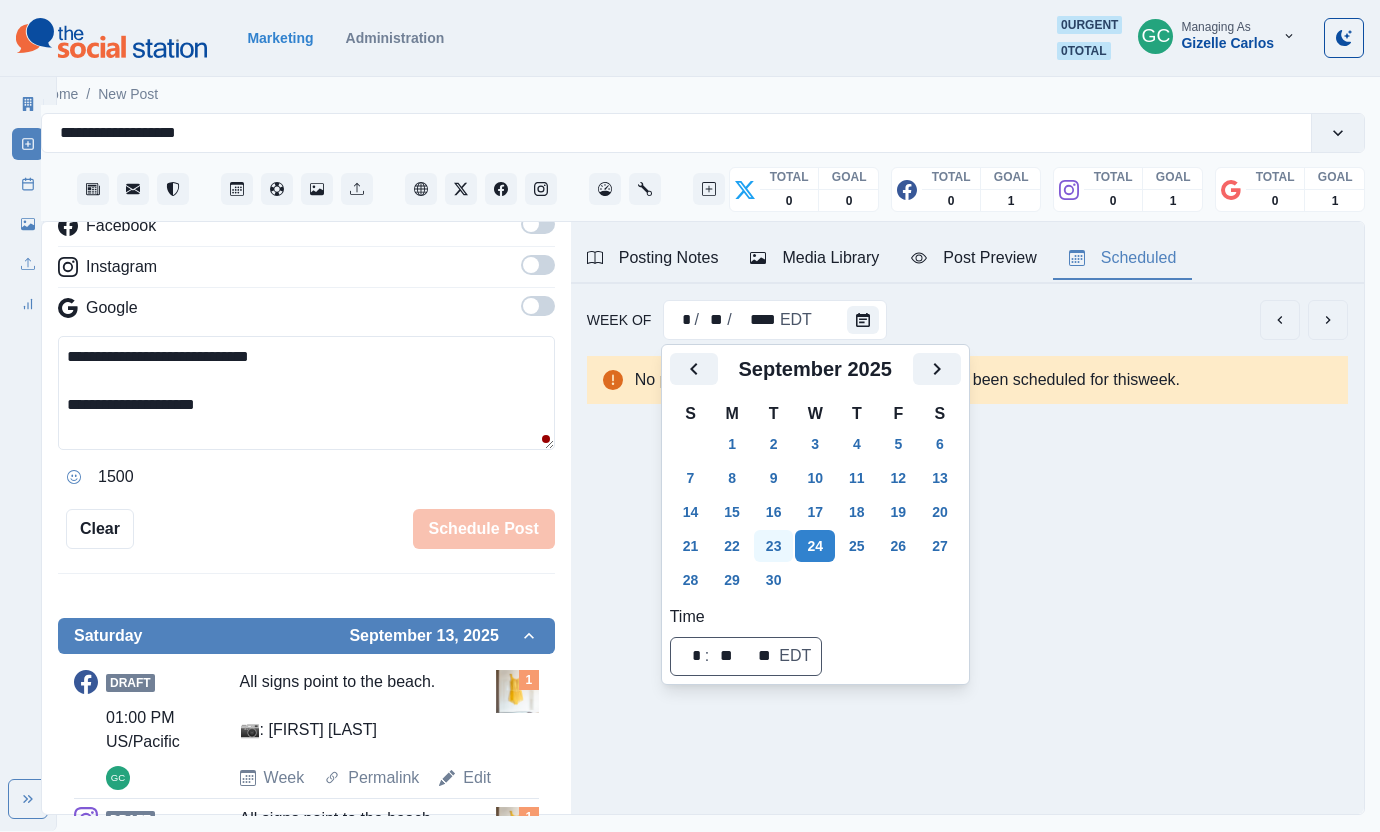 click on "23" at bounding box center [774, 546] 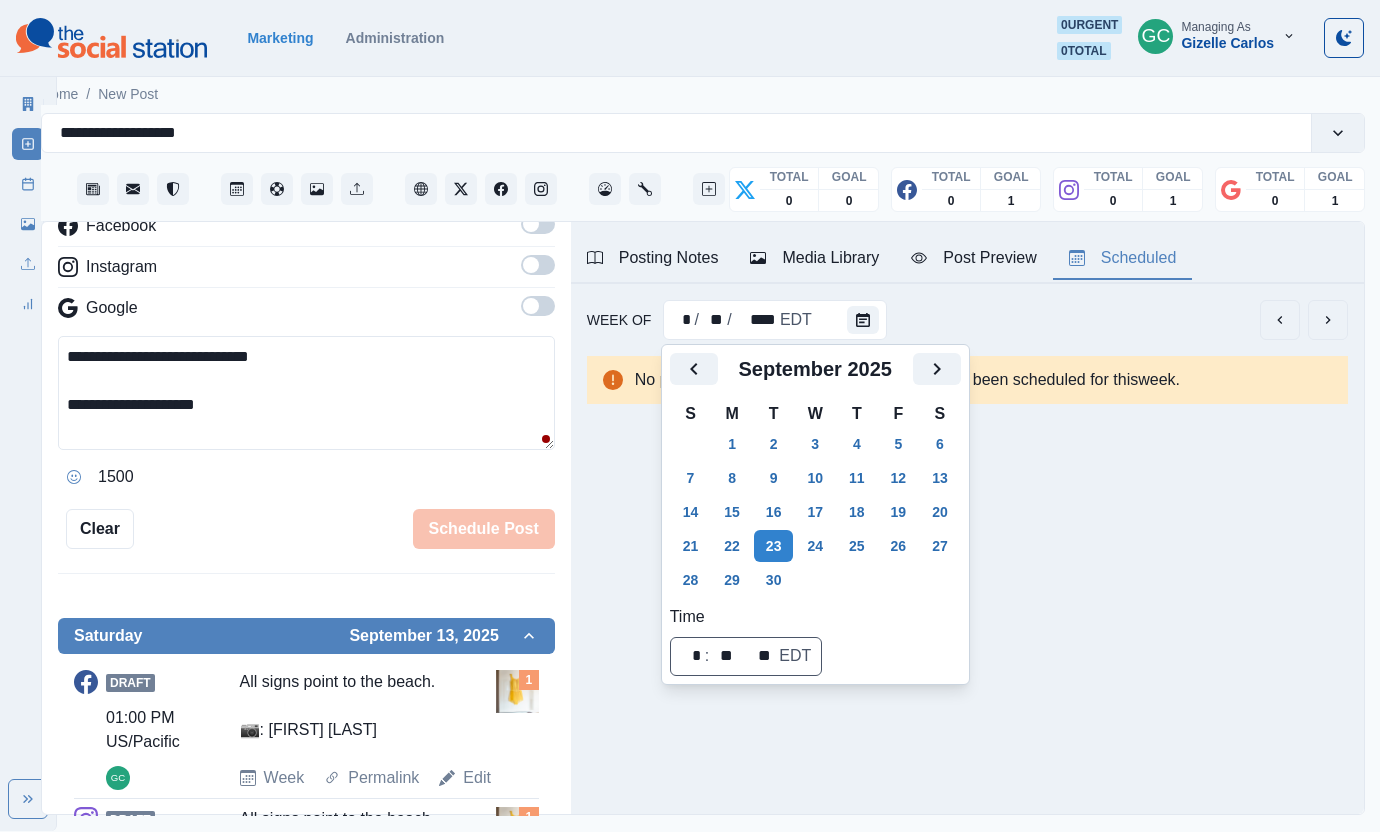 scroll, scrollTop: 0, scrollLeft: 0, axis: both 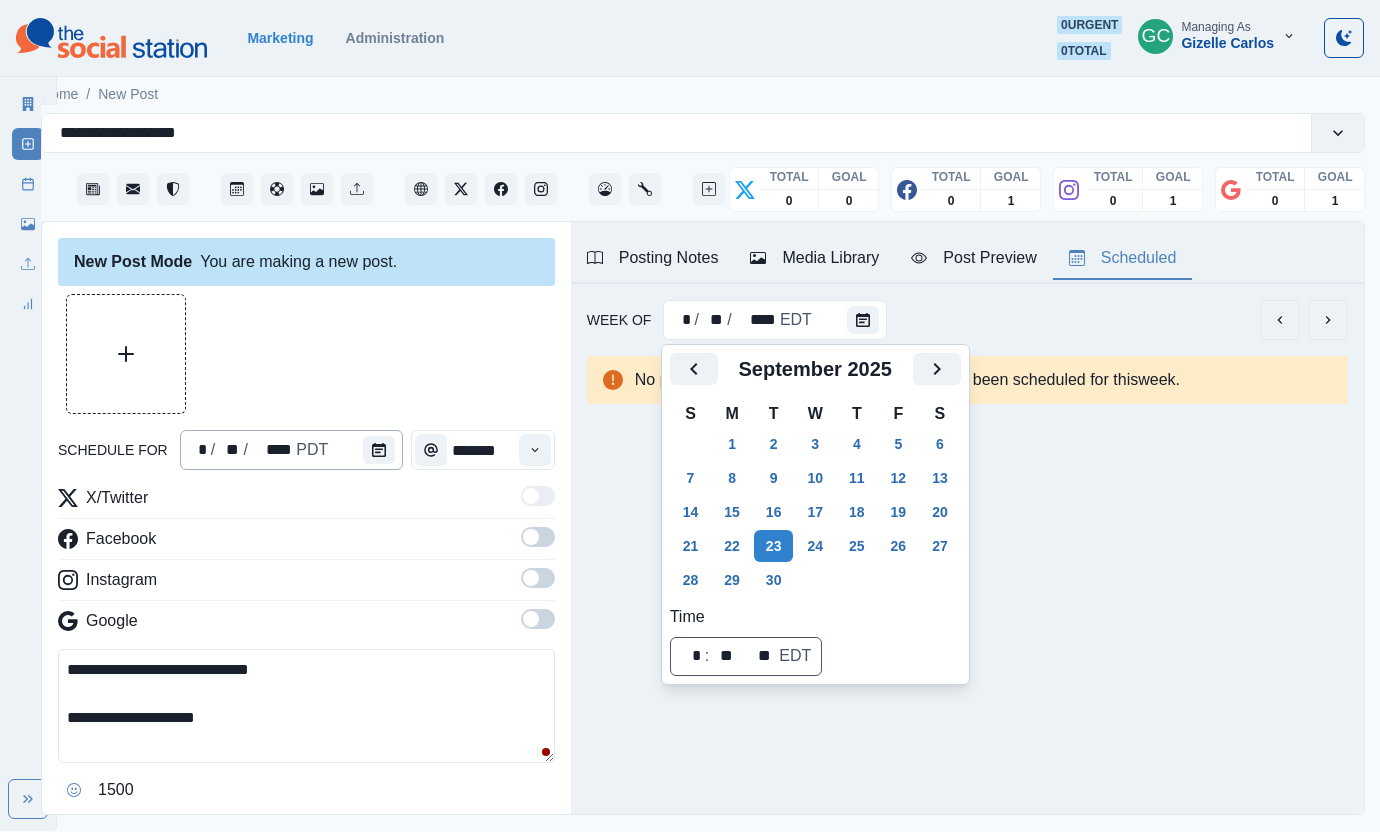 click on "* / ** / **** PDT" at bounding box center (292, 450) 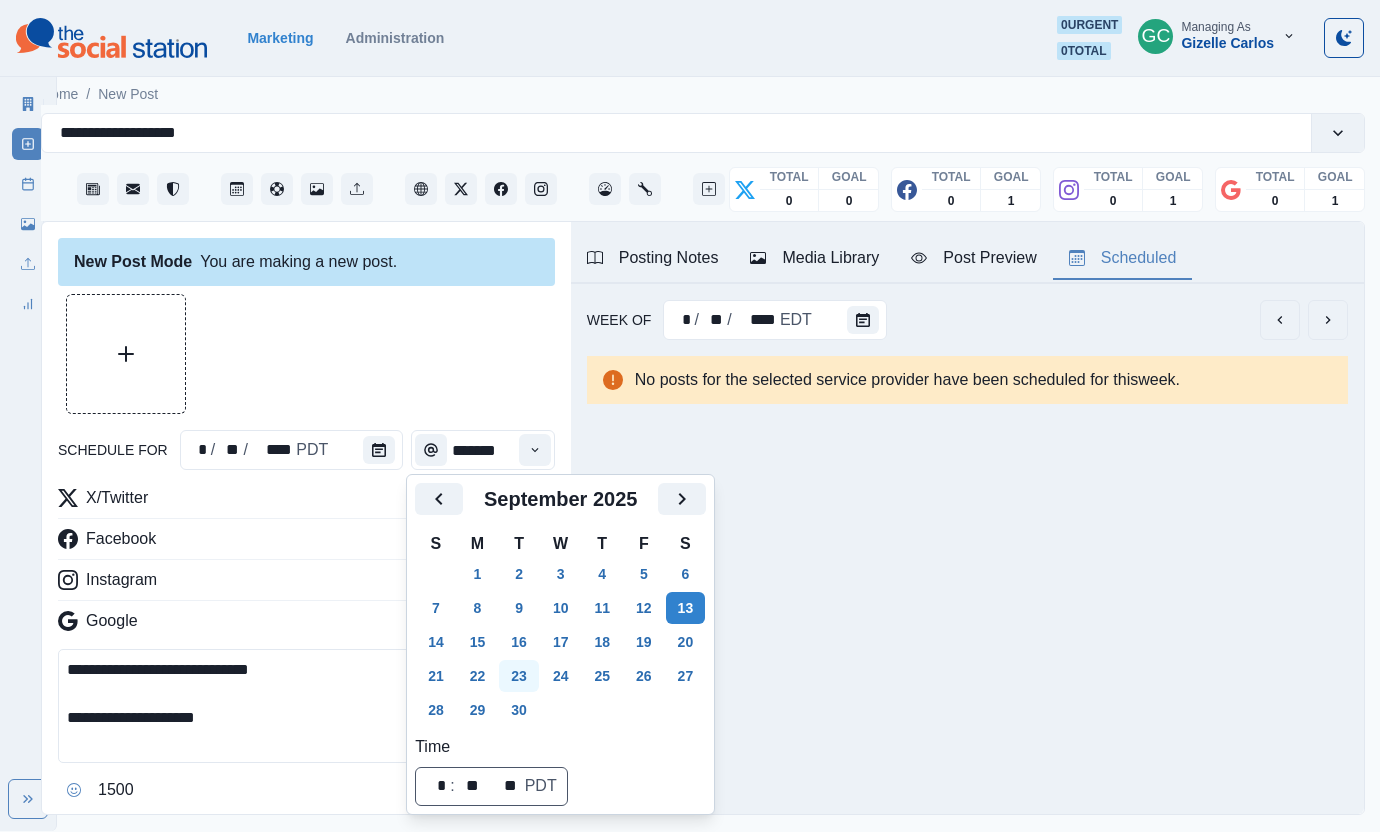 click on "23" at bounding box center (519, 676) 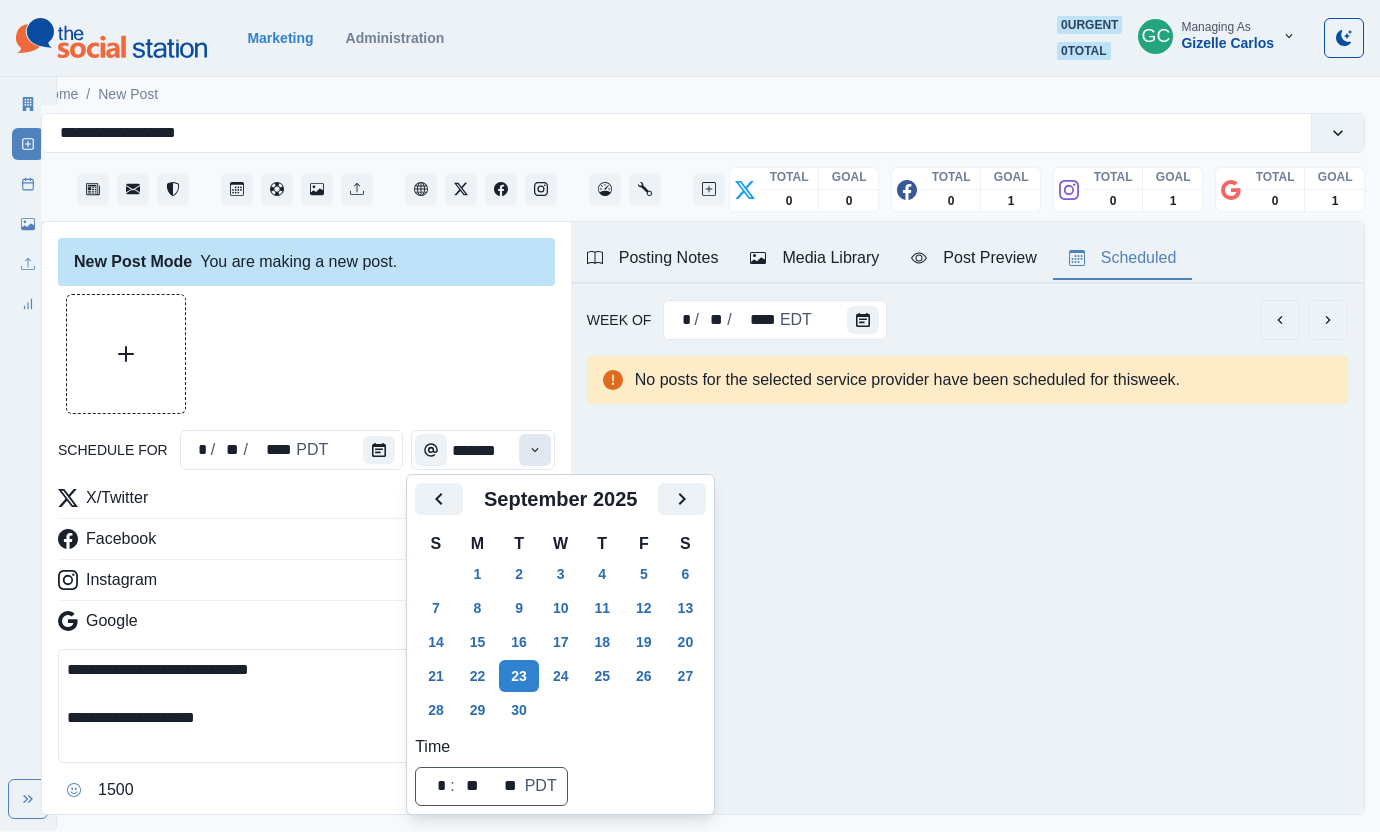 click 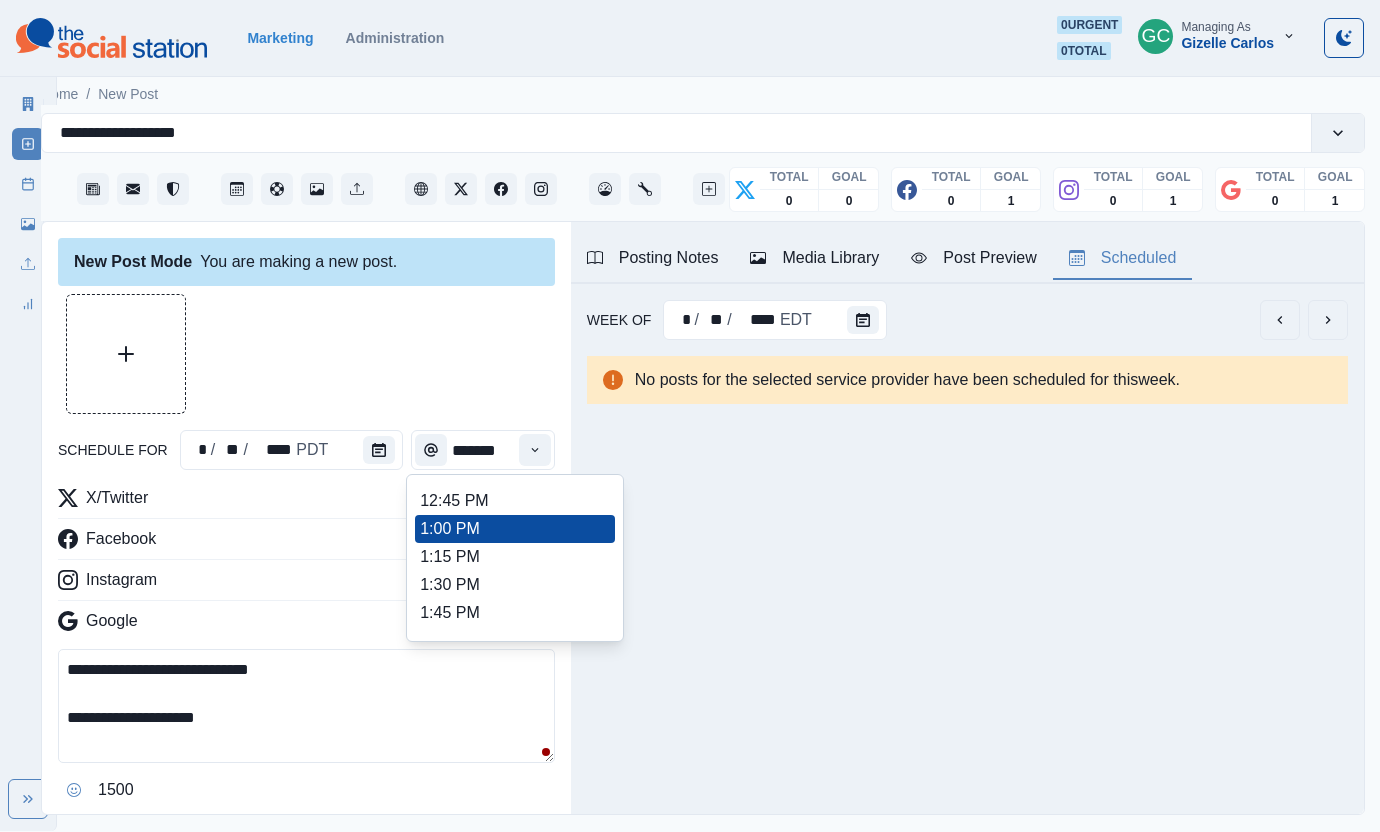 scroll, scrollTop: 700, scrollLeft: 0, axis: vertical 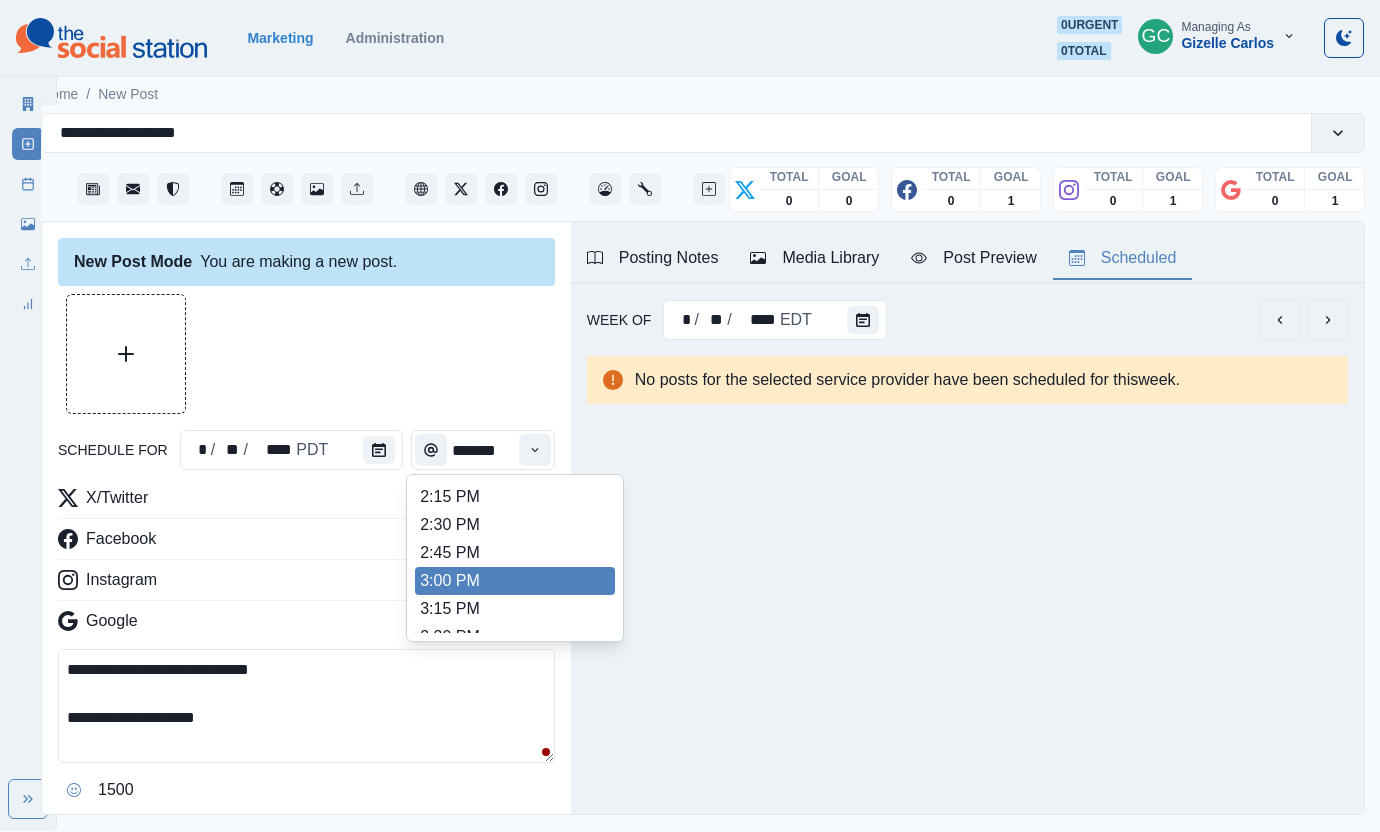click on "3:00 PM" at bounding box center (515, 581) 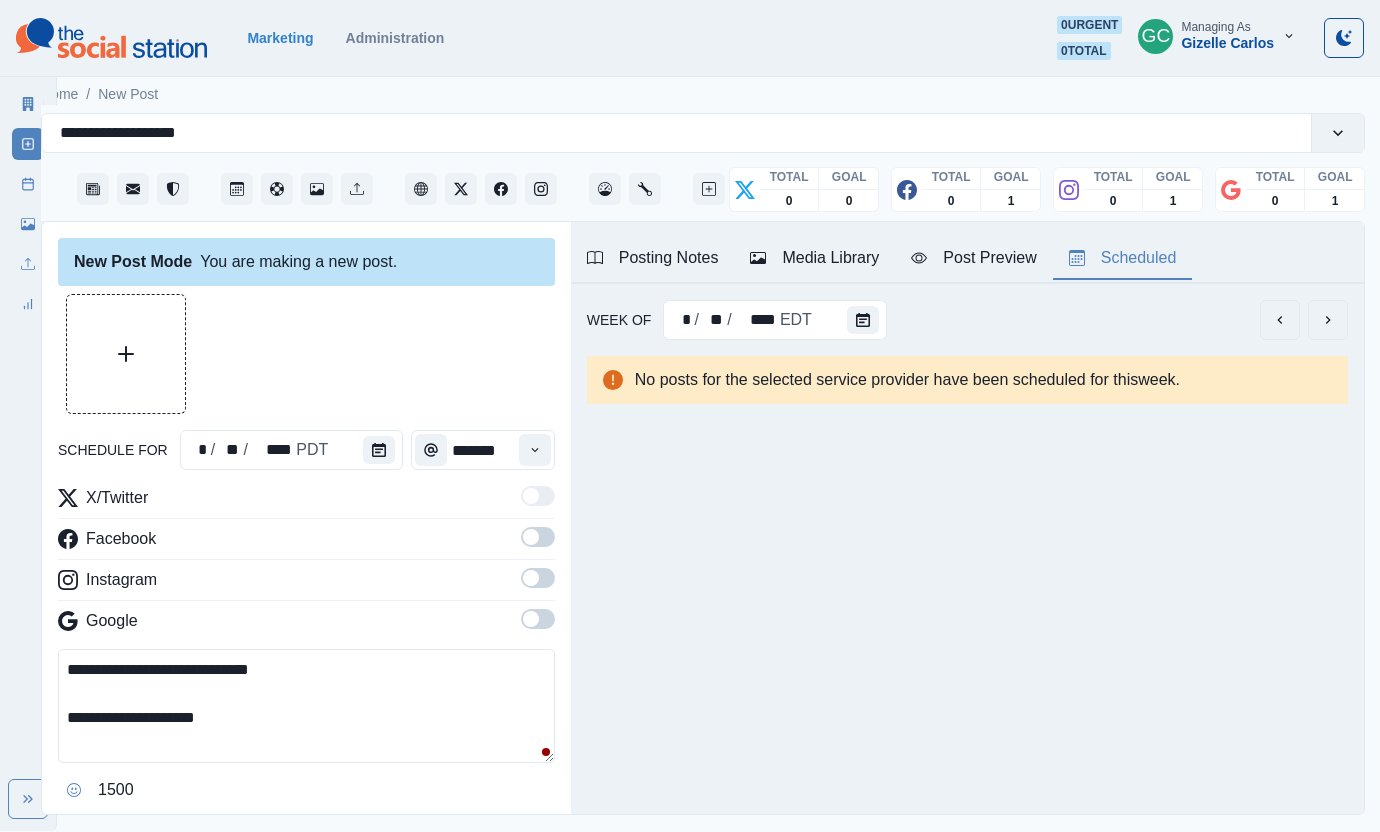 drag, startPoint x: 532, startPoint y: 621, endPoint x: 540, endPoint y: 602, distance: 20.615528 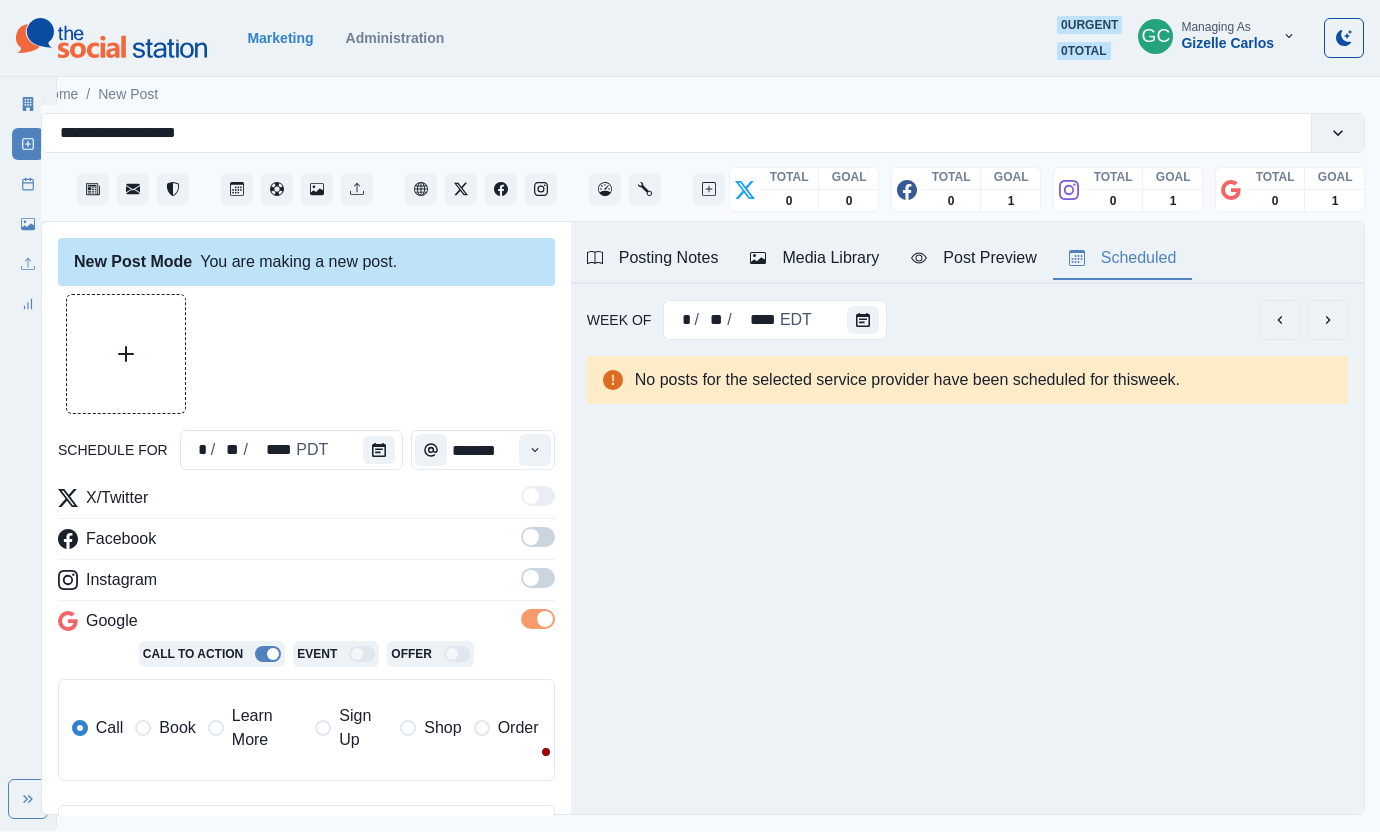 drag, startPoint x: 539, startPoint y: 580, endPoint x: 542, endPoint y: 538, distance: 42.107006 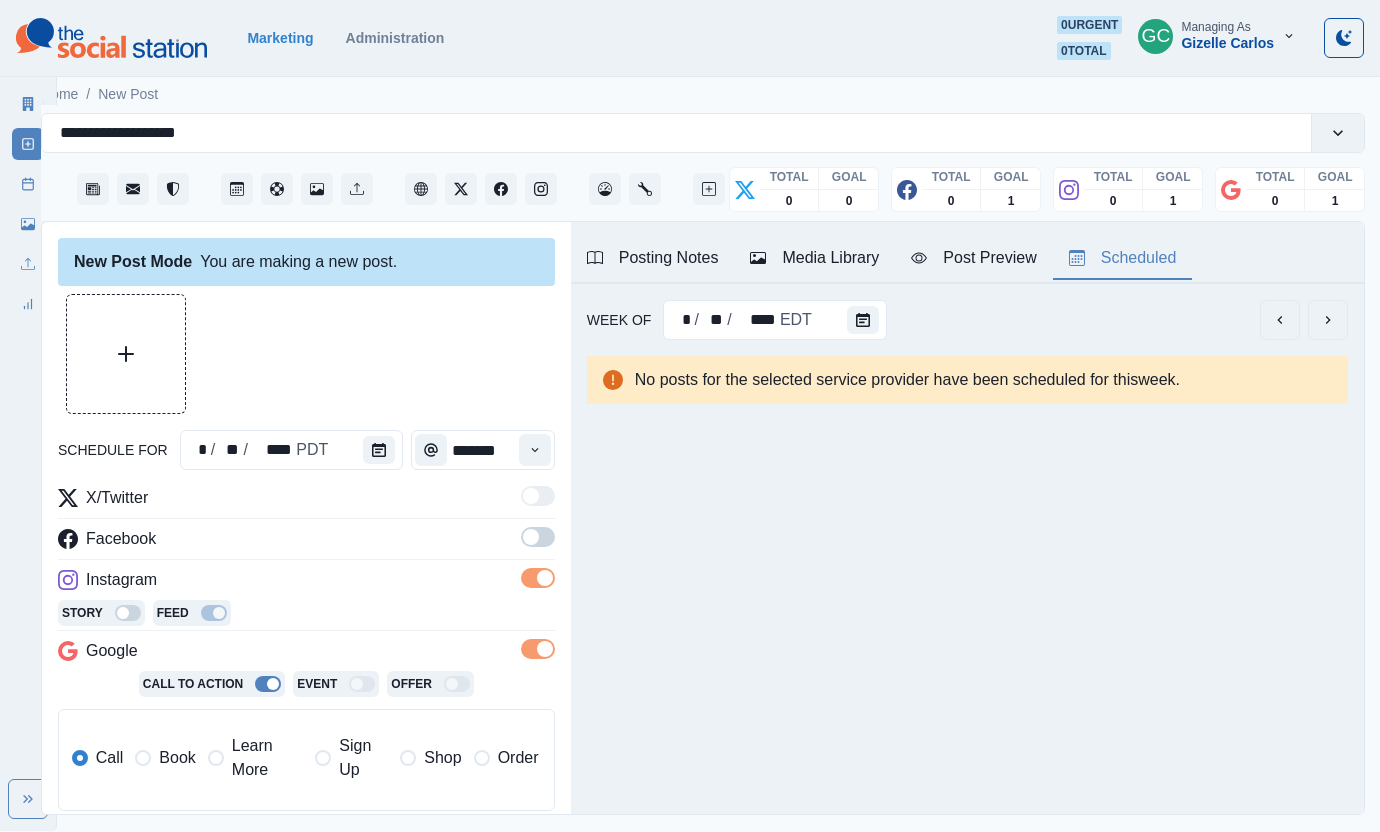 click at bounding box center [538, 537] 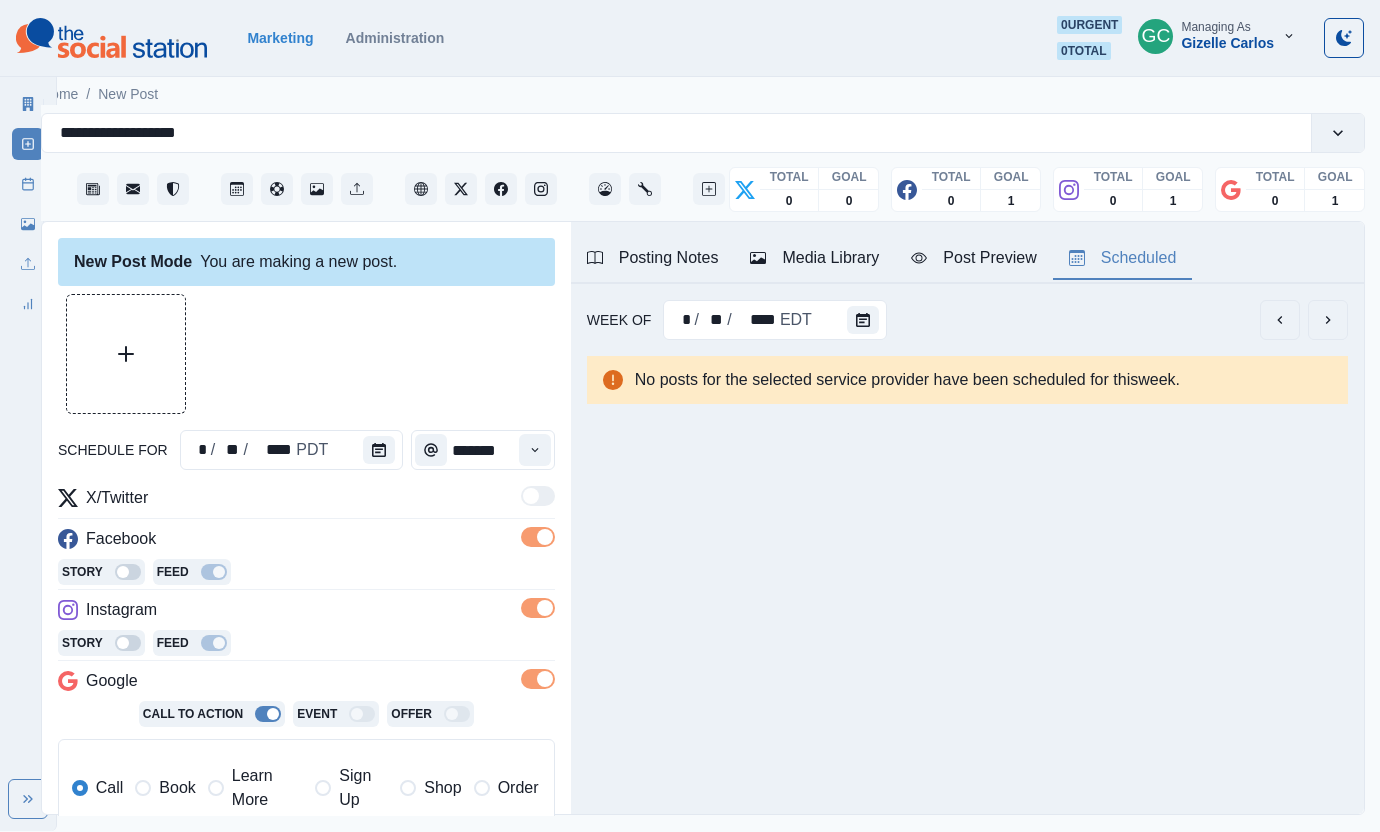 click on "Learn More" at bounding box center (267, 788) 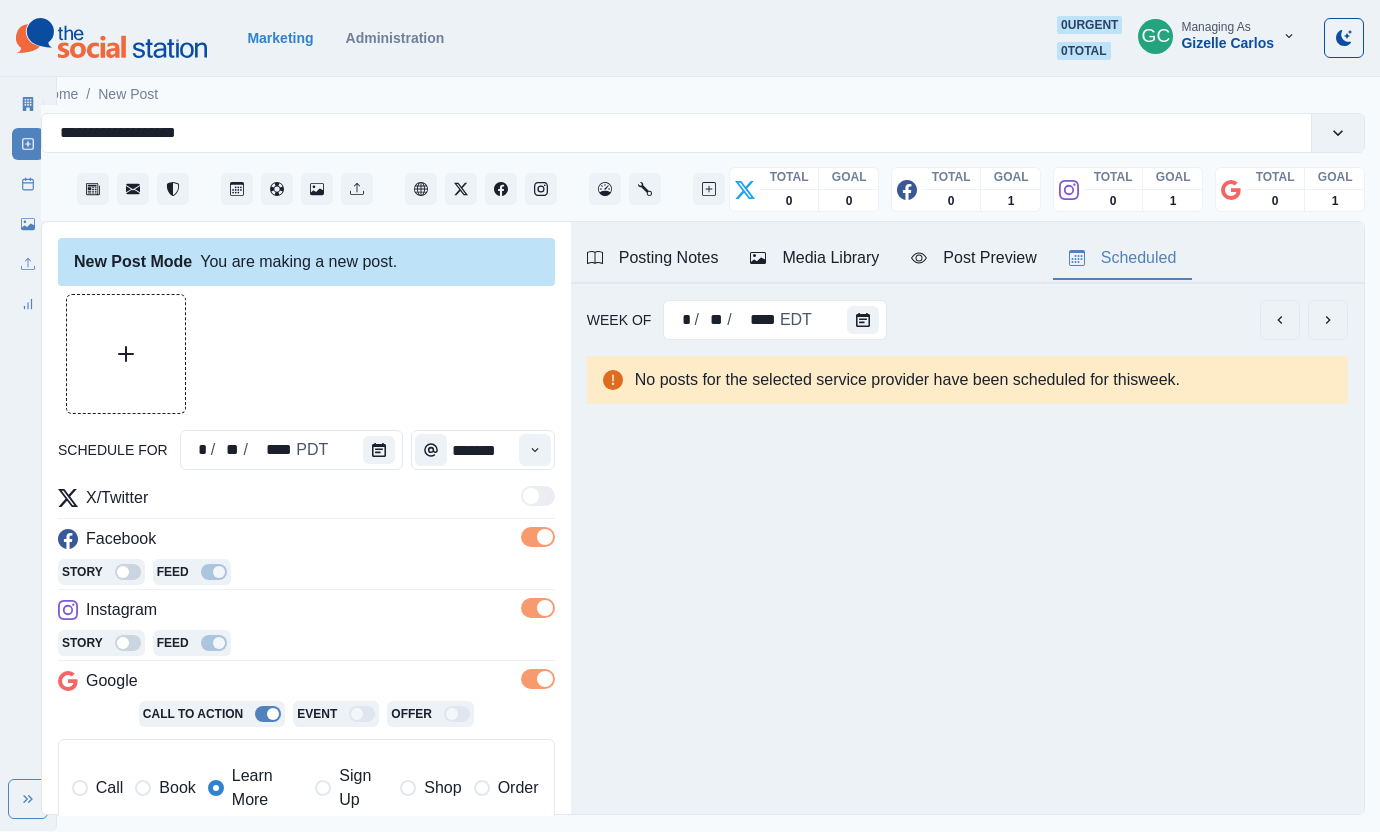 click on "Story Feed" at bounding box center [306, 645] 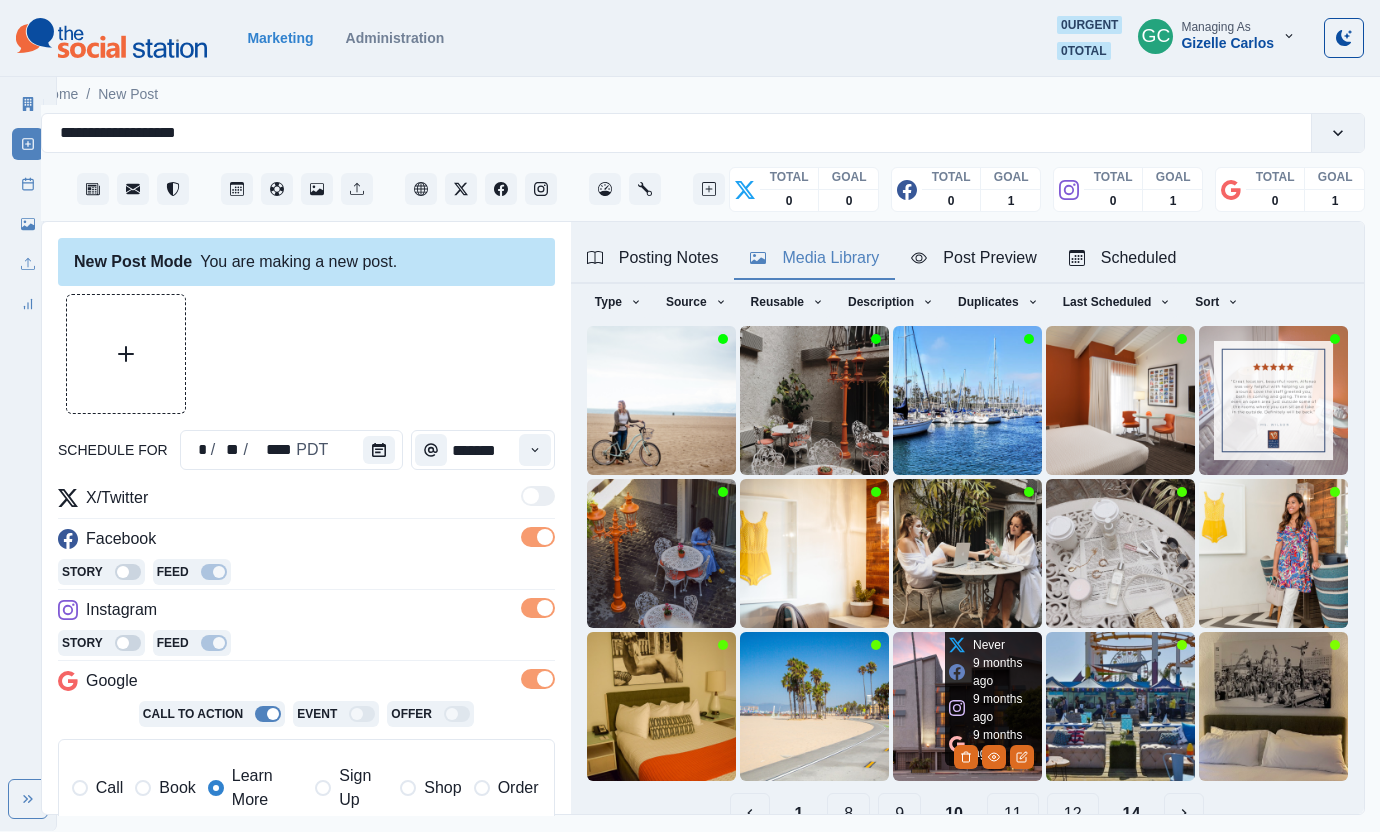 scroll, scrollTop: 105, scrollLeft: 0, axis: vertical 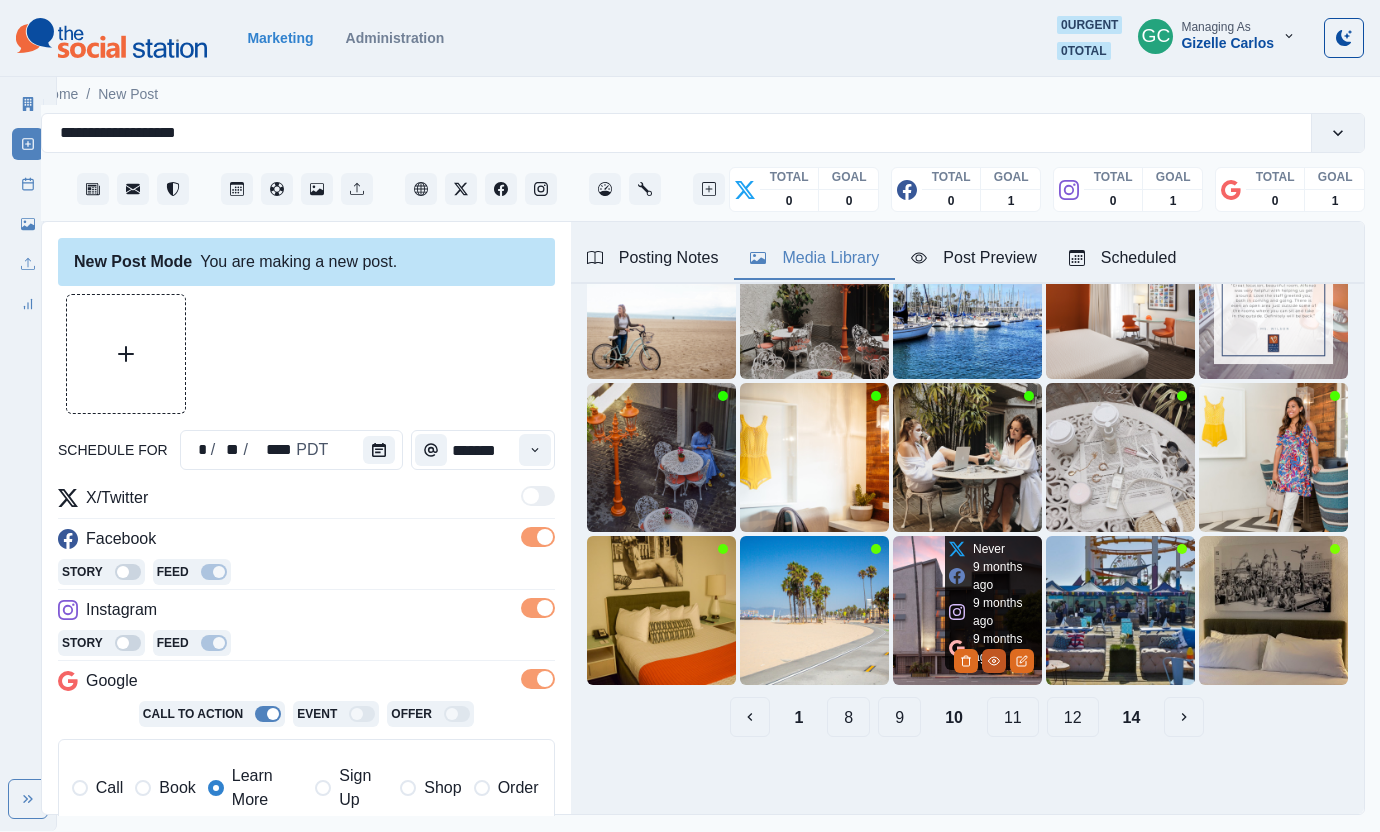 click 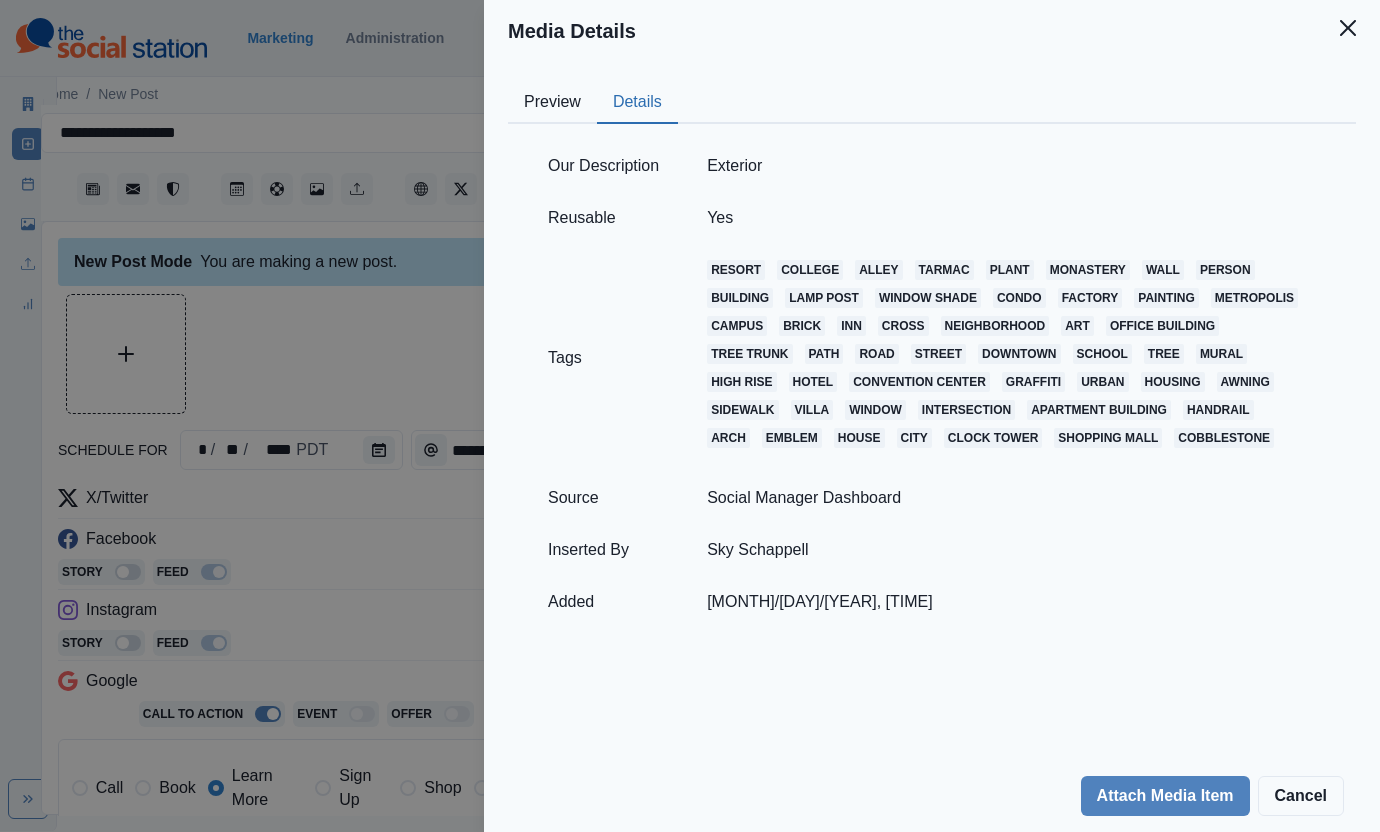 click on "Details" at bounding box center [637, 103] 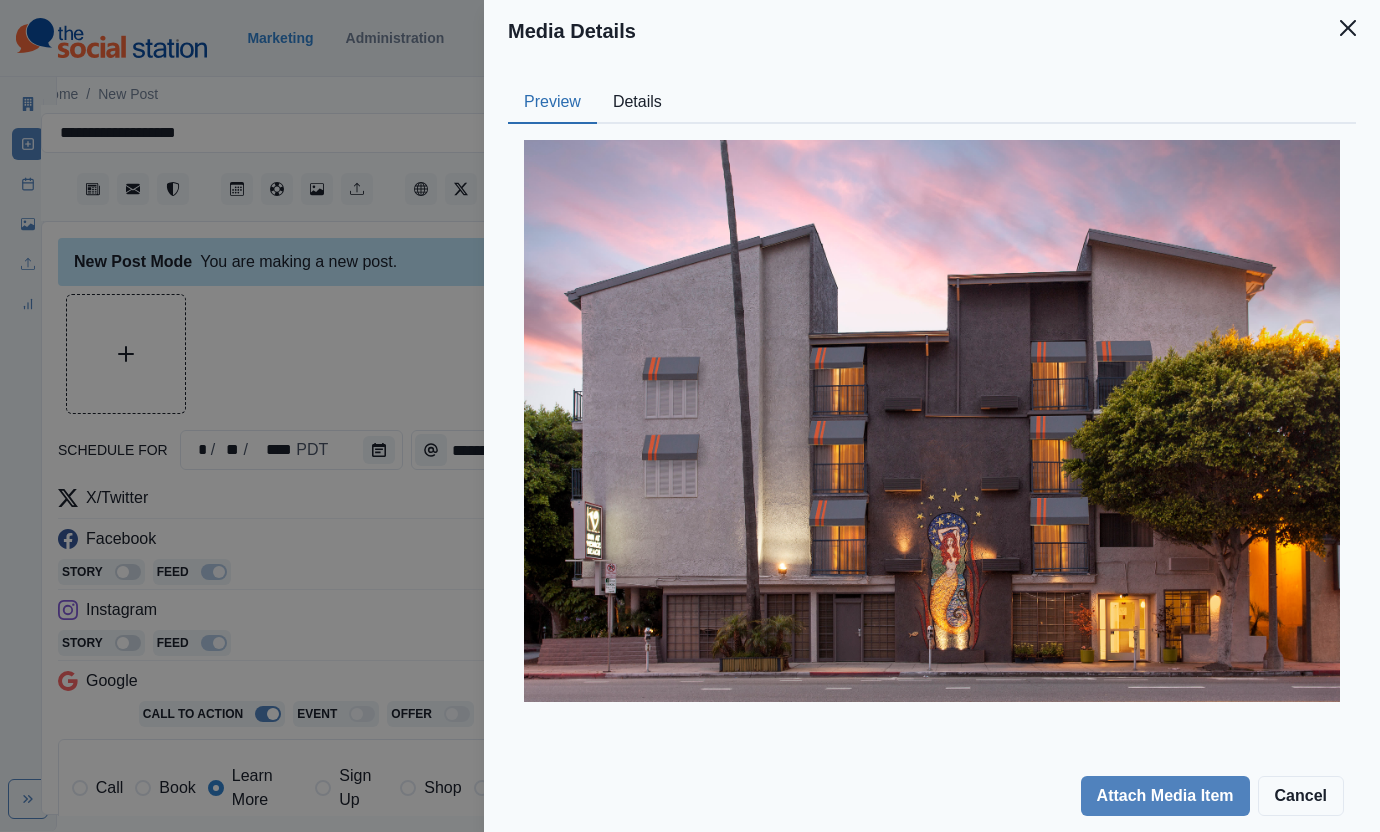 click on "Media Details Preview Details Our Description Exterior Reusable Yes Tags resort college alley tarmac plant monastery wall person building lamp post window shade condo factory painting metropolis campus brick inn cross neighborhood art office building tree trunk path road street downtown school tree mural high rise hotel convention center graffiti urban housing awning sidewalk villa window intersection apartment building handrail arch emblem house city clock tower shopping mall cobblestone Source Social Manager Dashboard Inserted By [FIRST] [LAST] Added [MONTH]/[DAY]/[YEAR], [TIME] Attach Media Item Cancel" at bounding box center [690, 416] 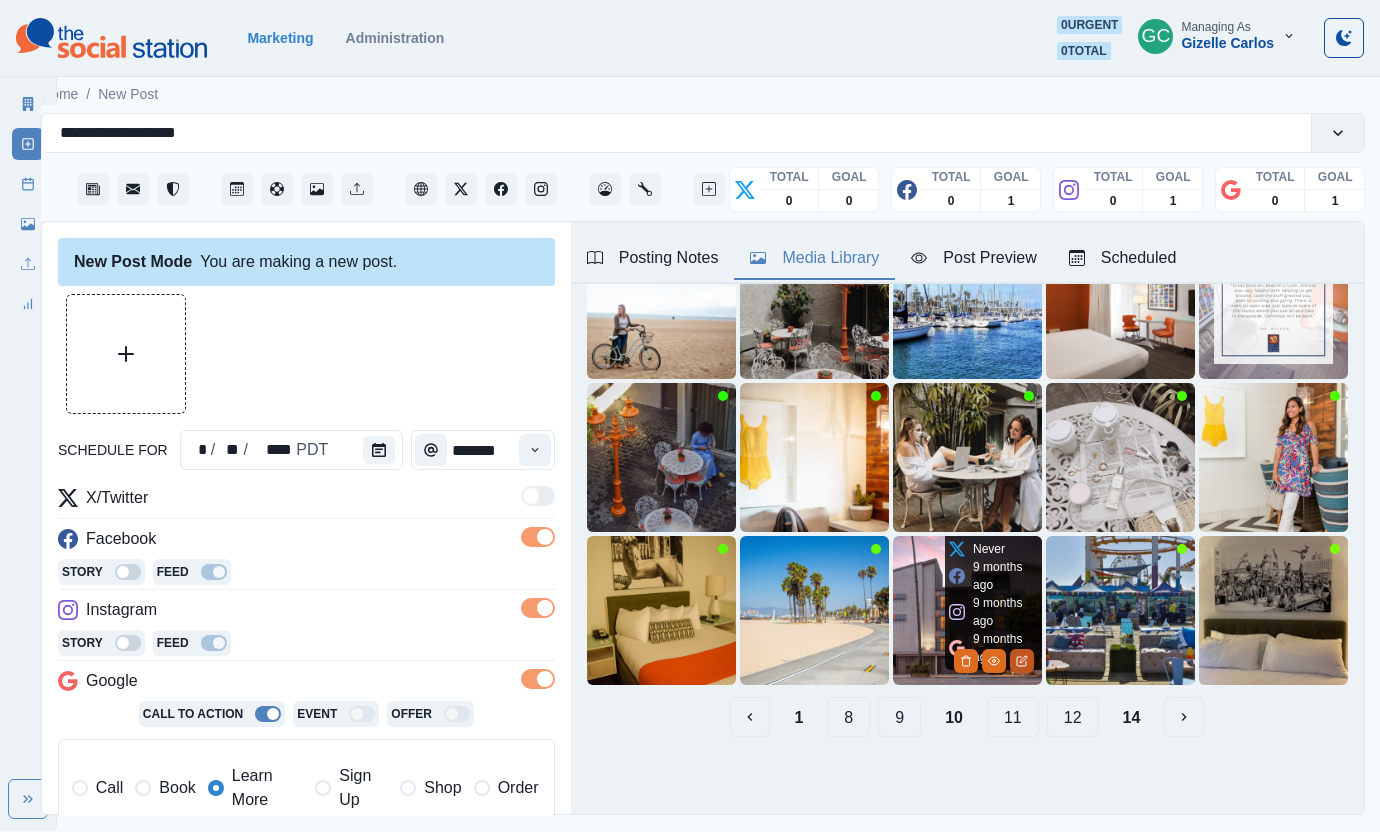 click 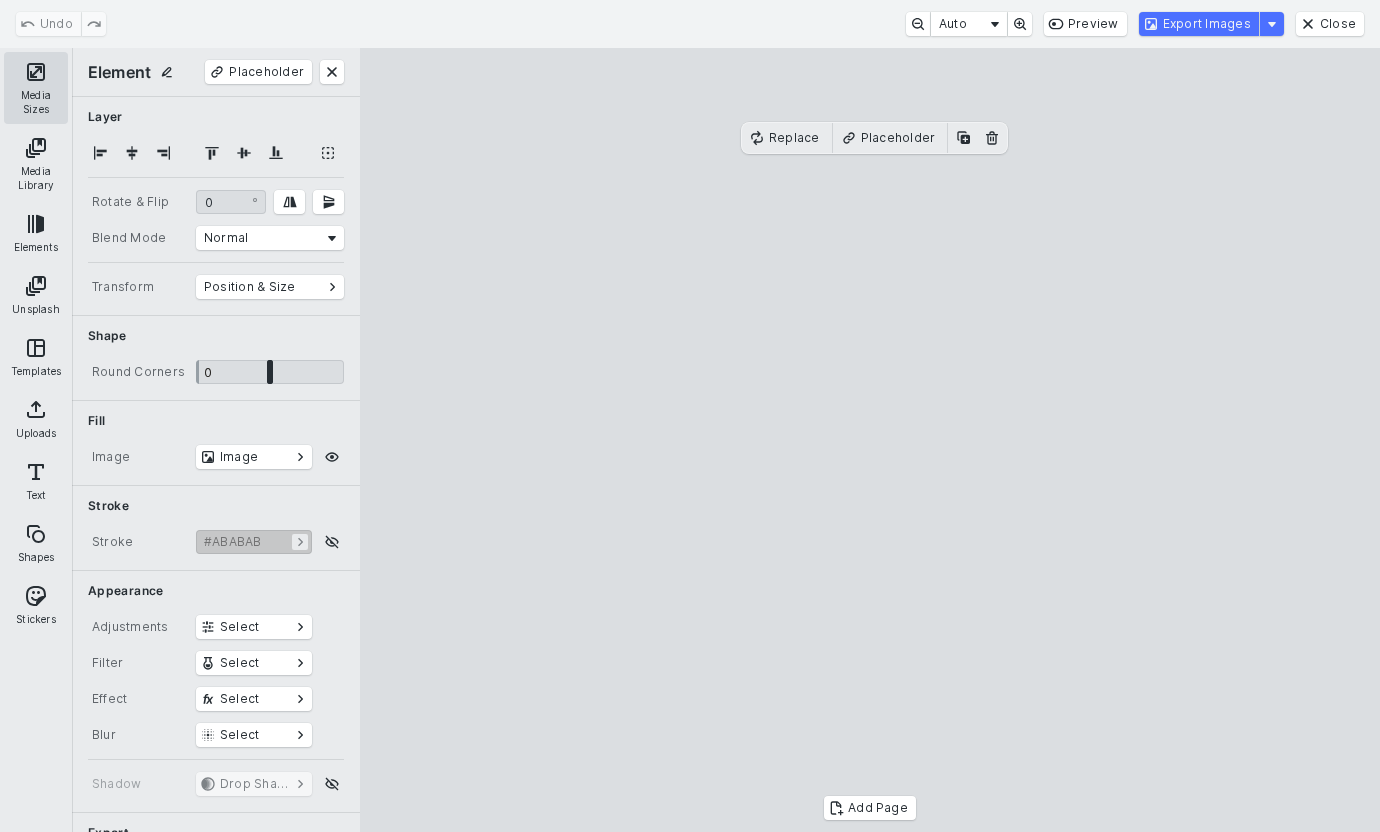click on "Media Sizes" at bounding box center [36, 88] 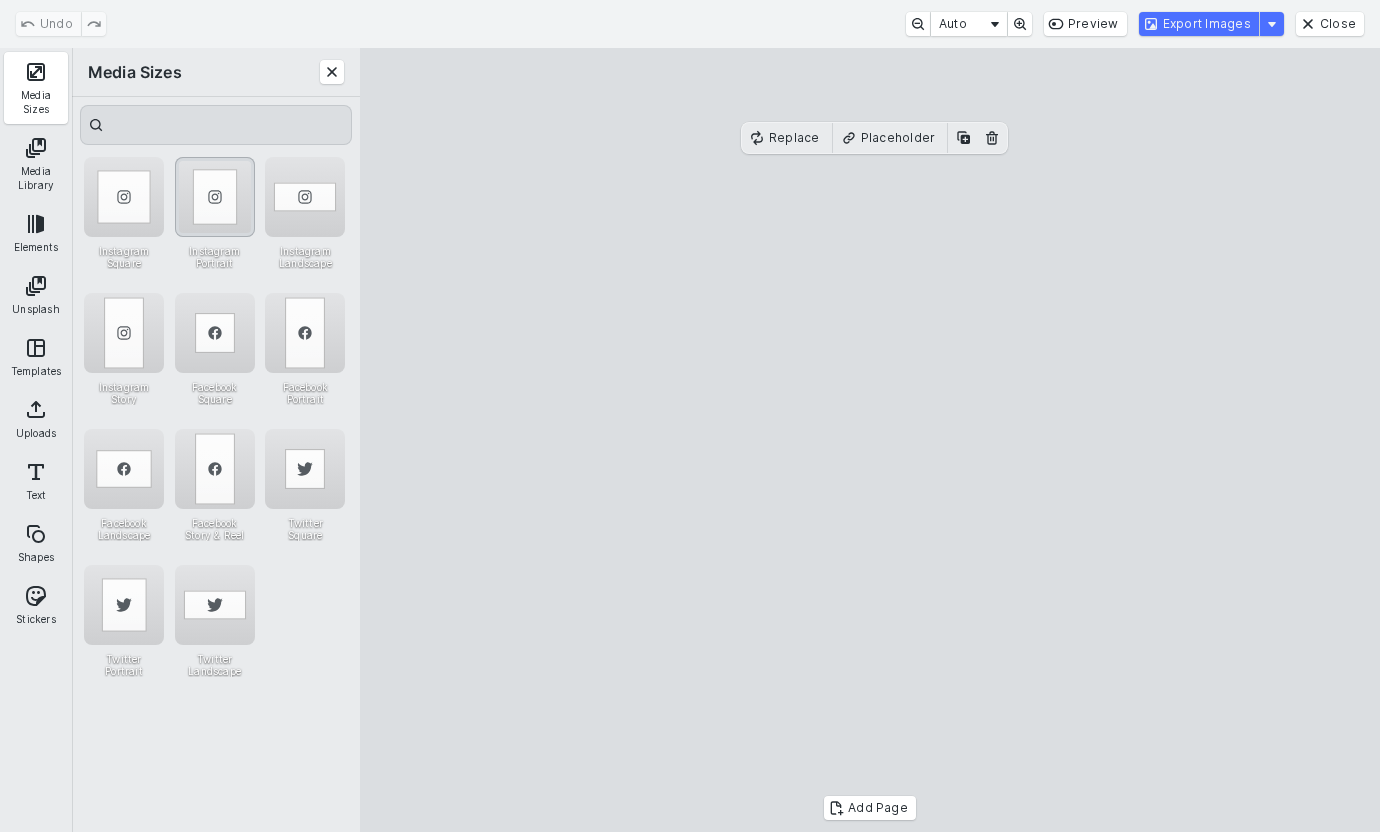 click at bounding box center (215, 197) 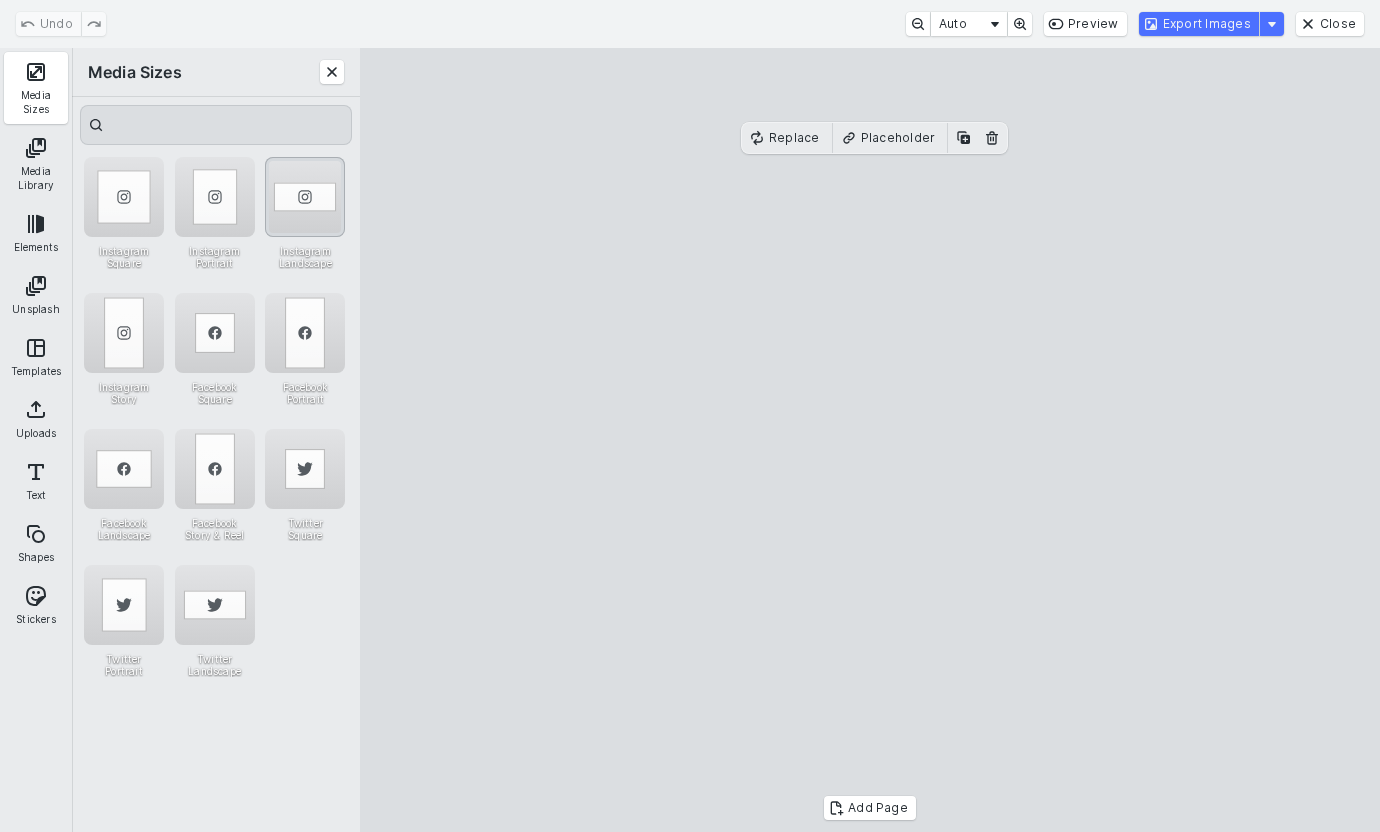 click at bounding box center (305, 197) 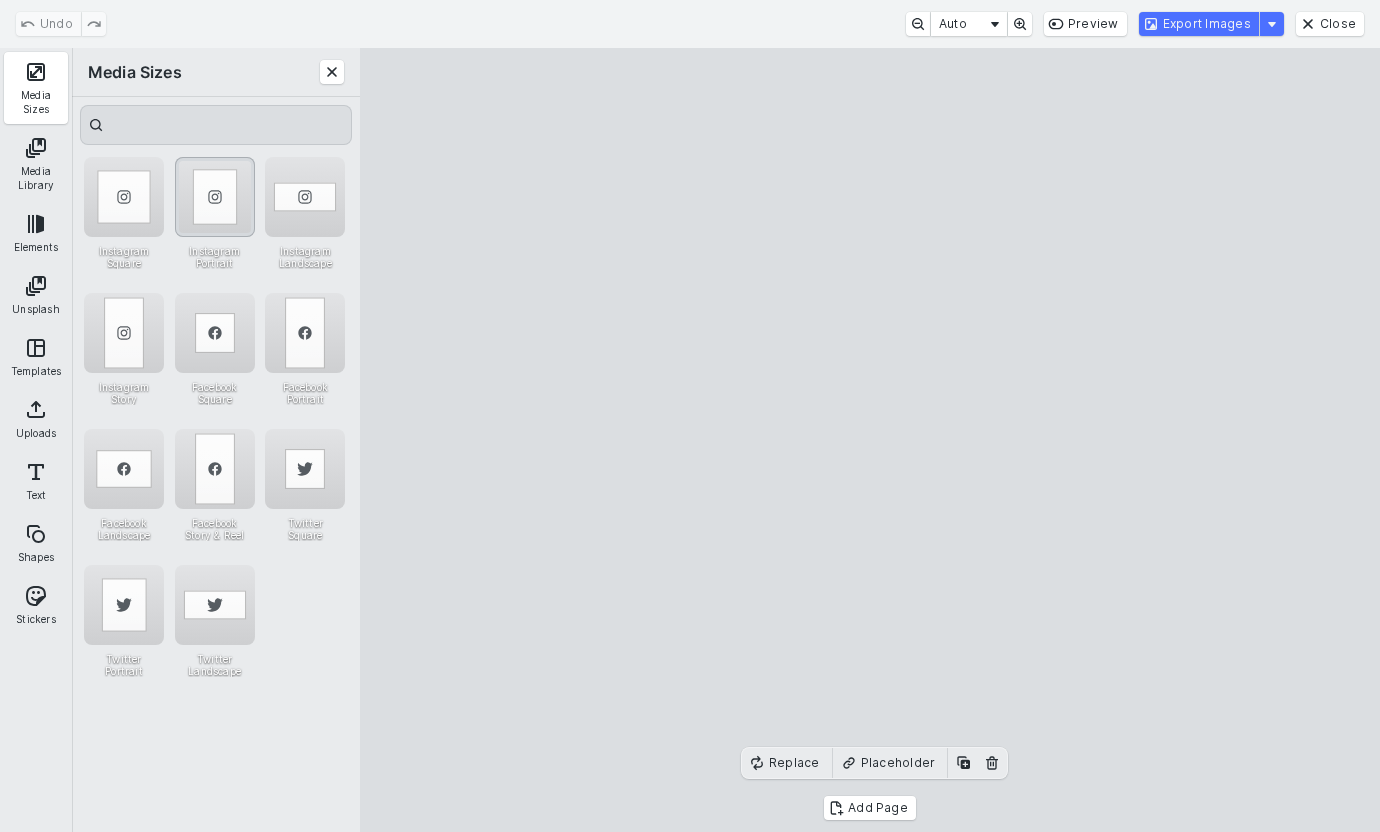 click at bounding box center (215, 197) 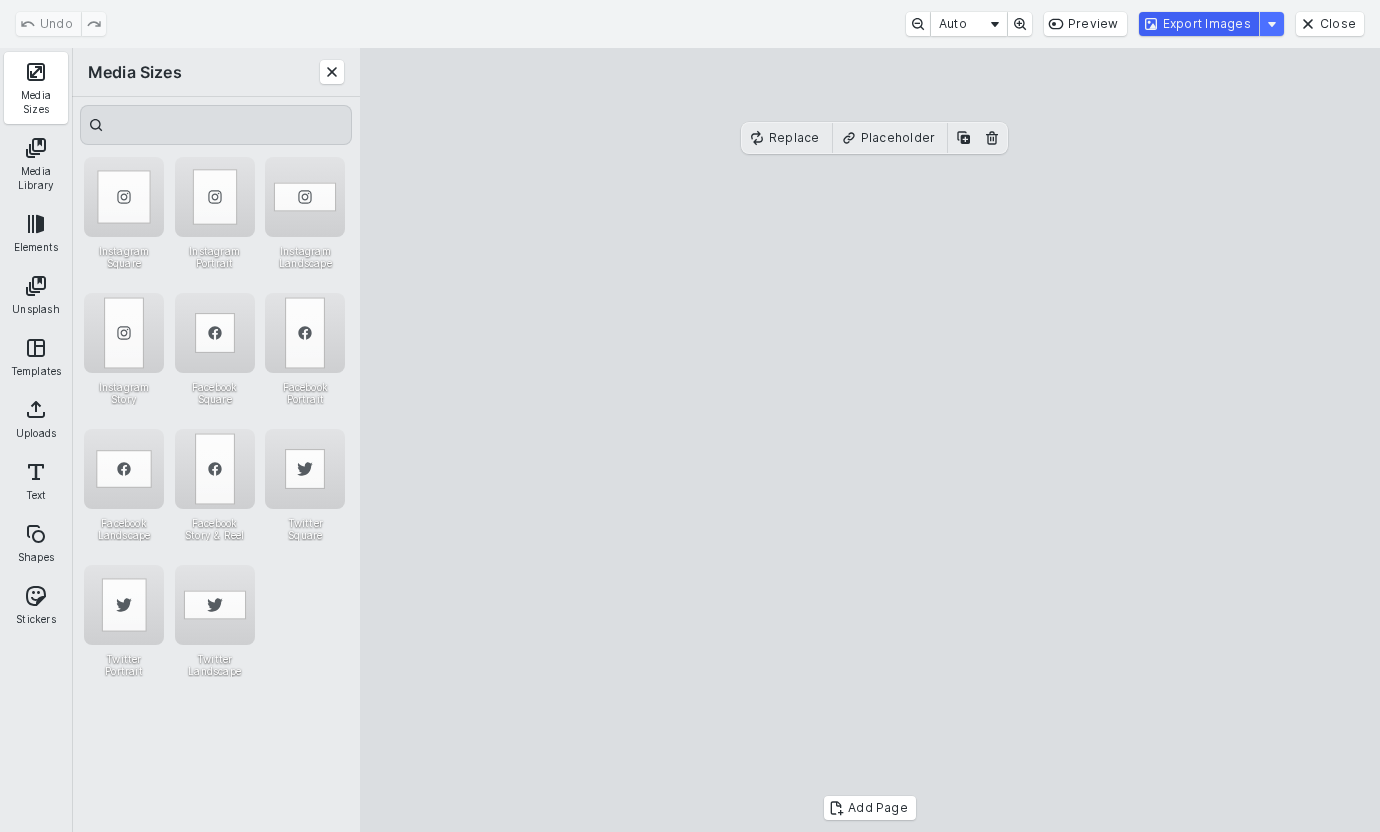 click on "Export Images" at bounding box center [1199, 24] 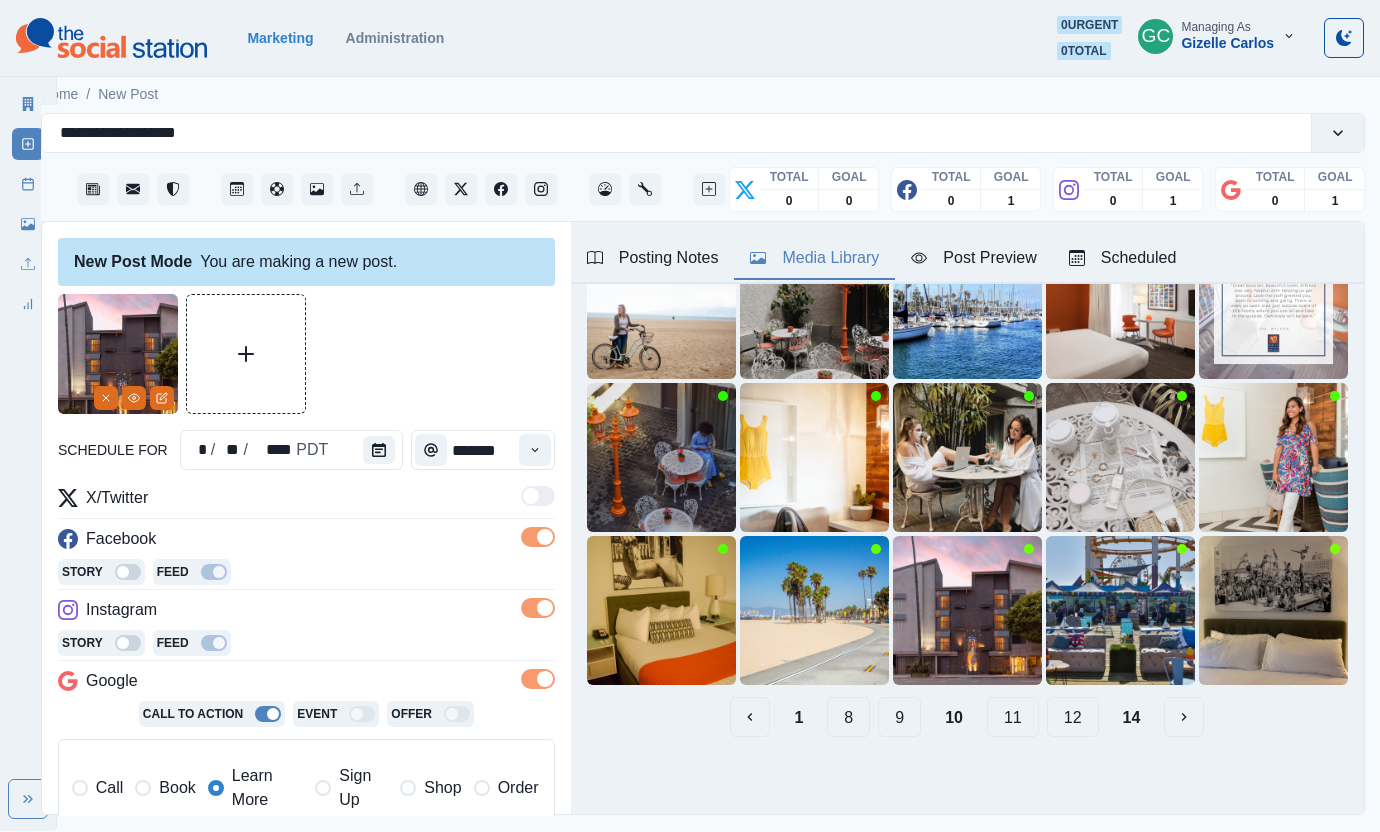 scroll, scrollTop: 229, scrollLeft: 0, axis: vertical 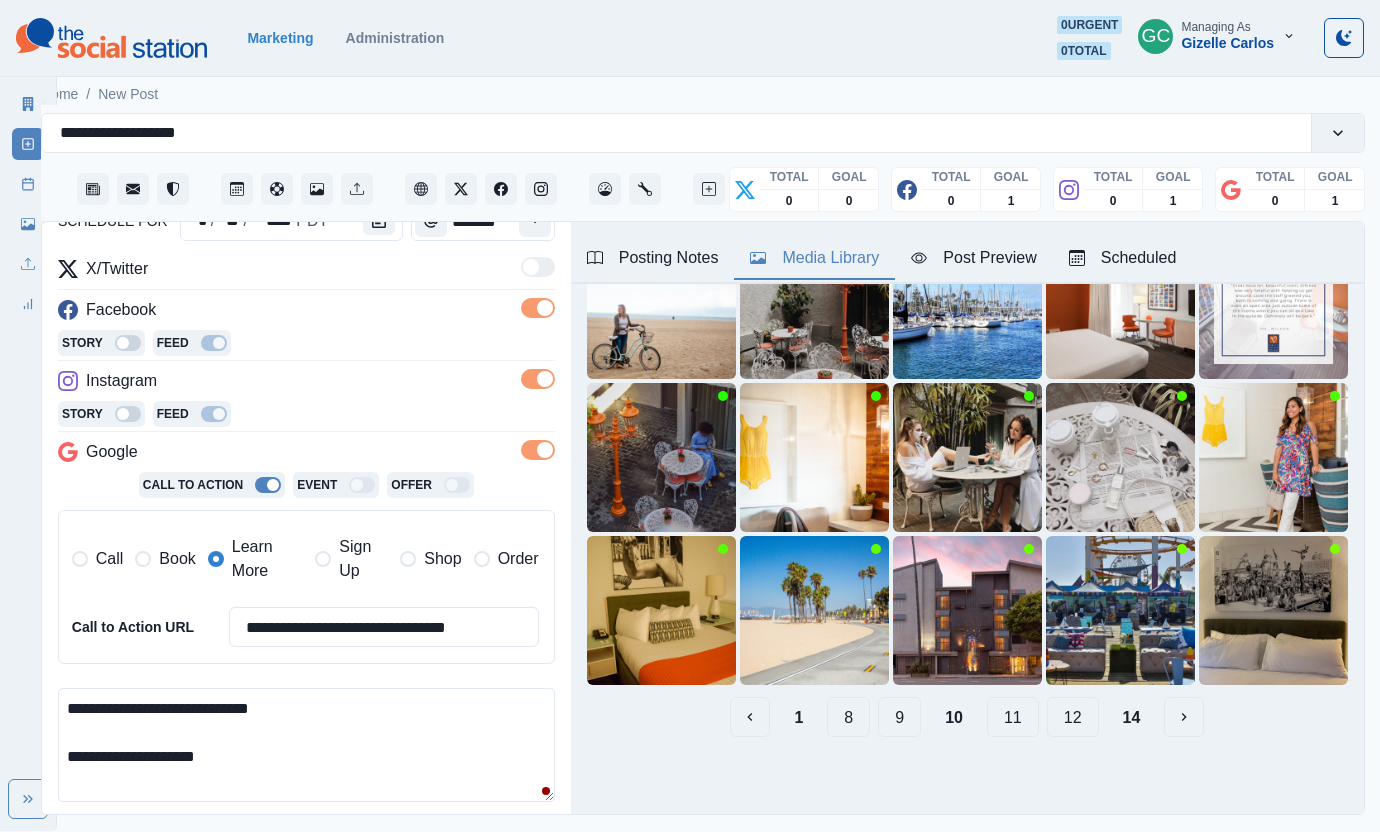 click on "**********" at bounding box center (306, 551) 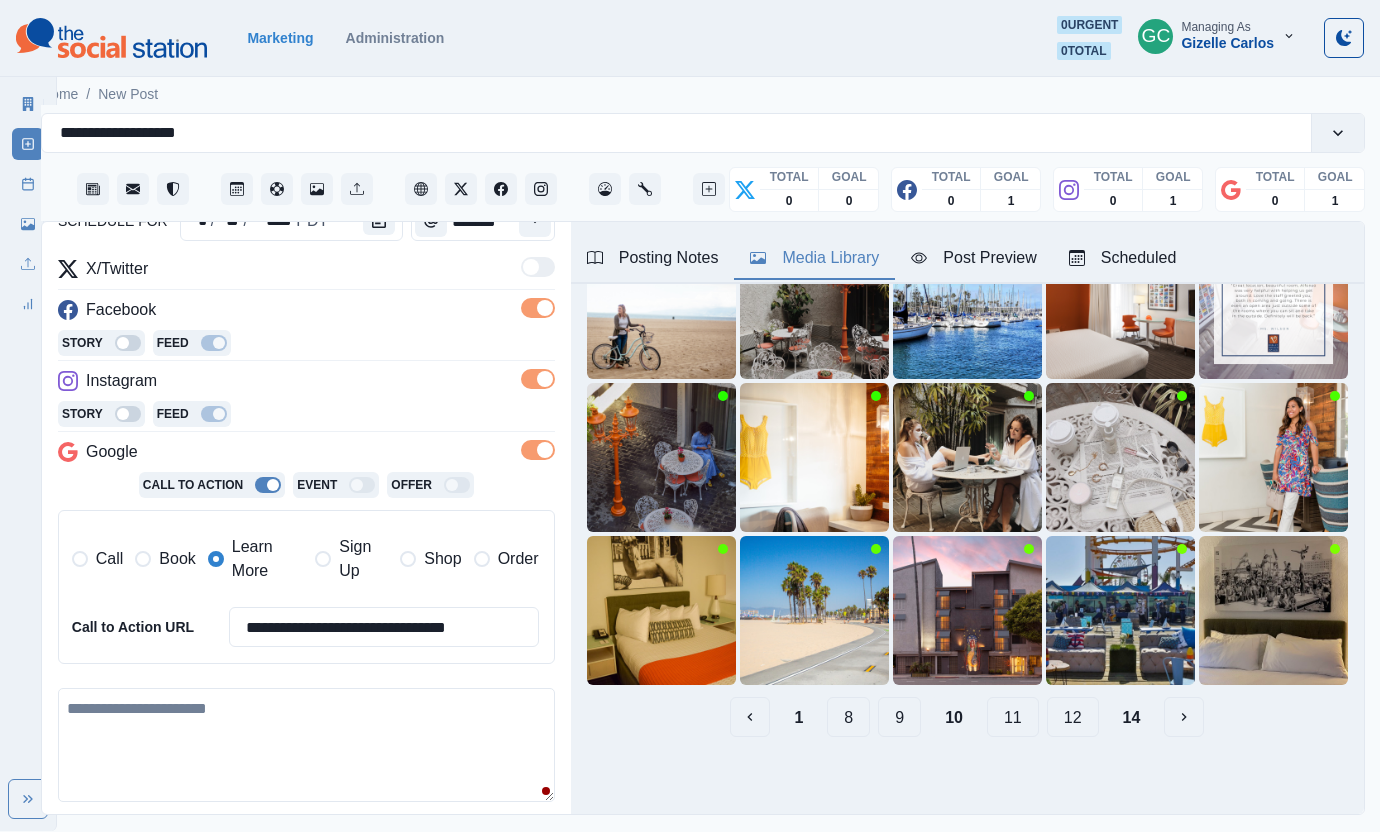 paste on "**********" 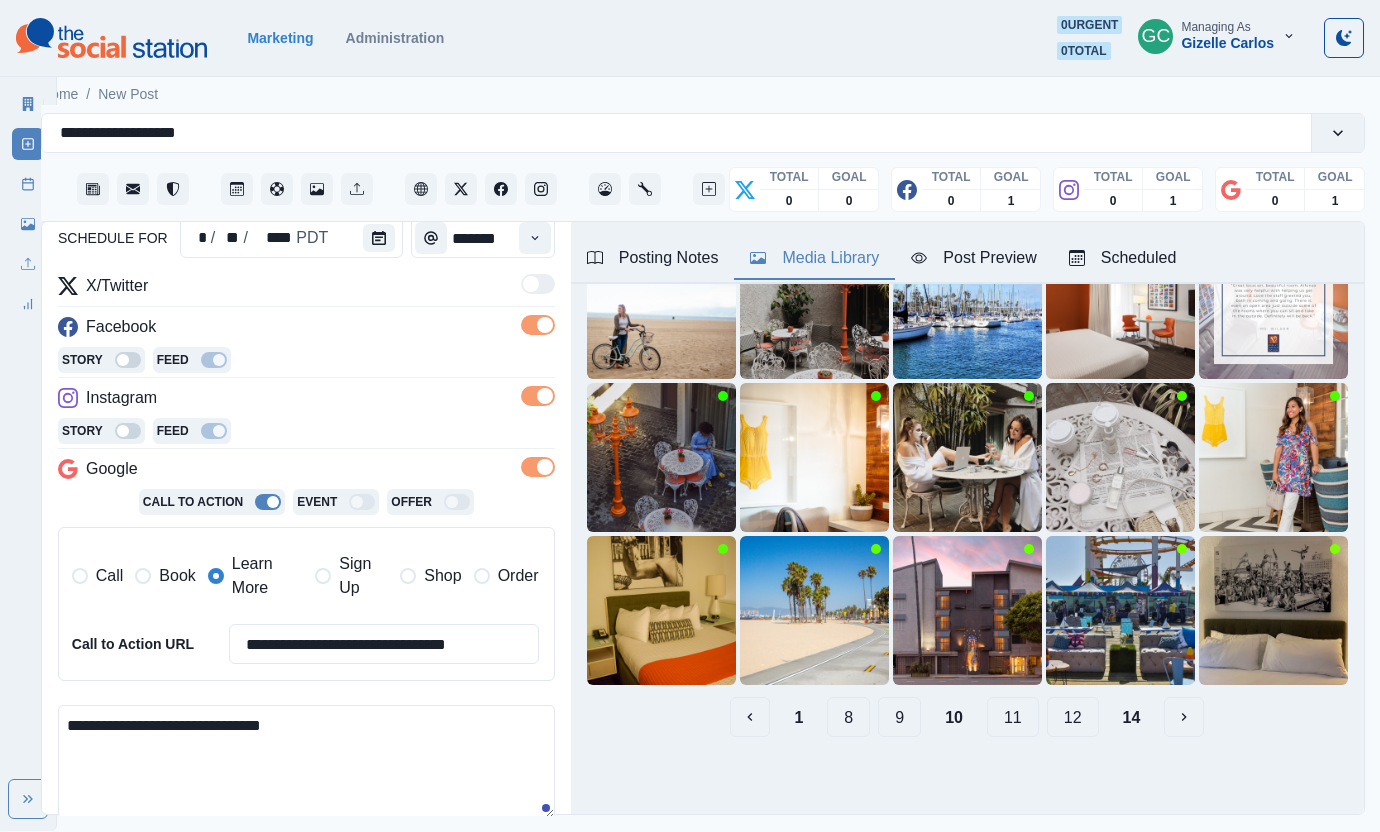 scroll, scrollTop: 0, scrollLeft: 0, axis: both 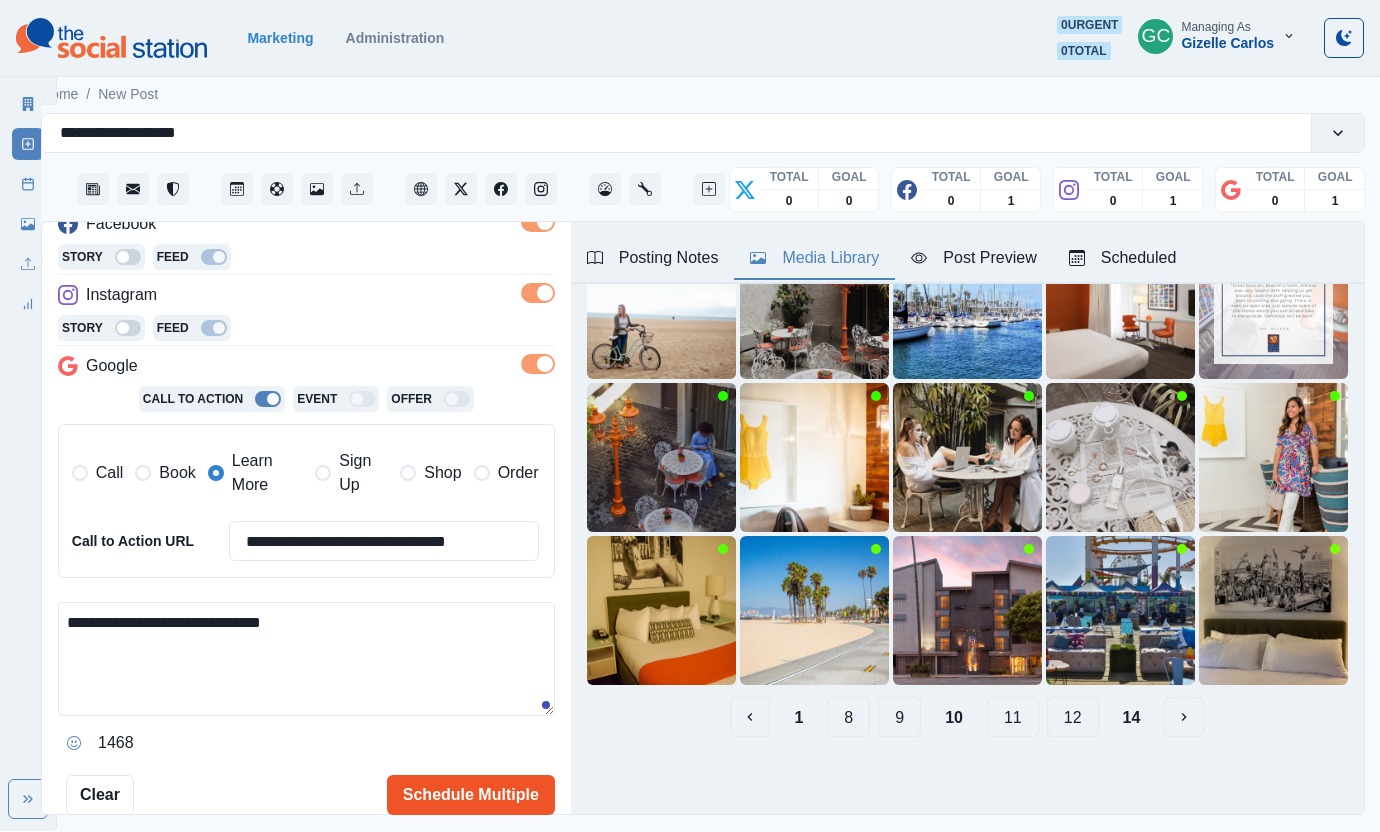 type on "**********" 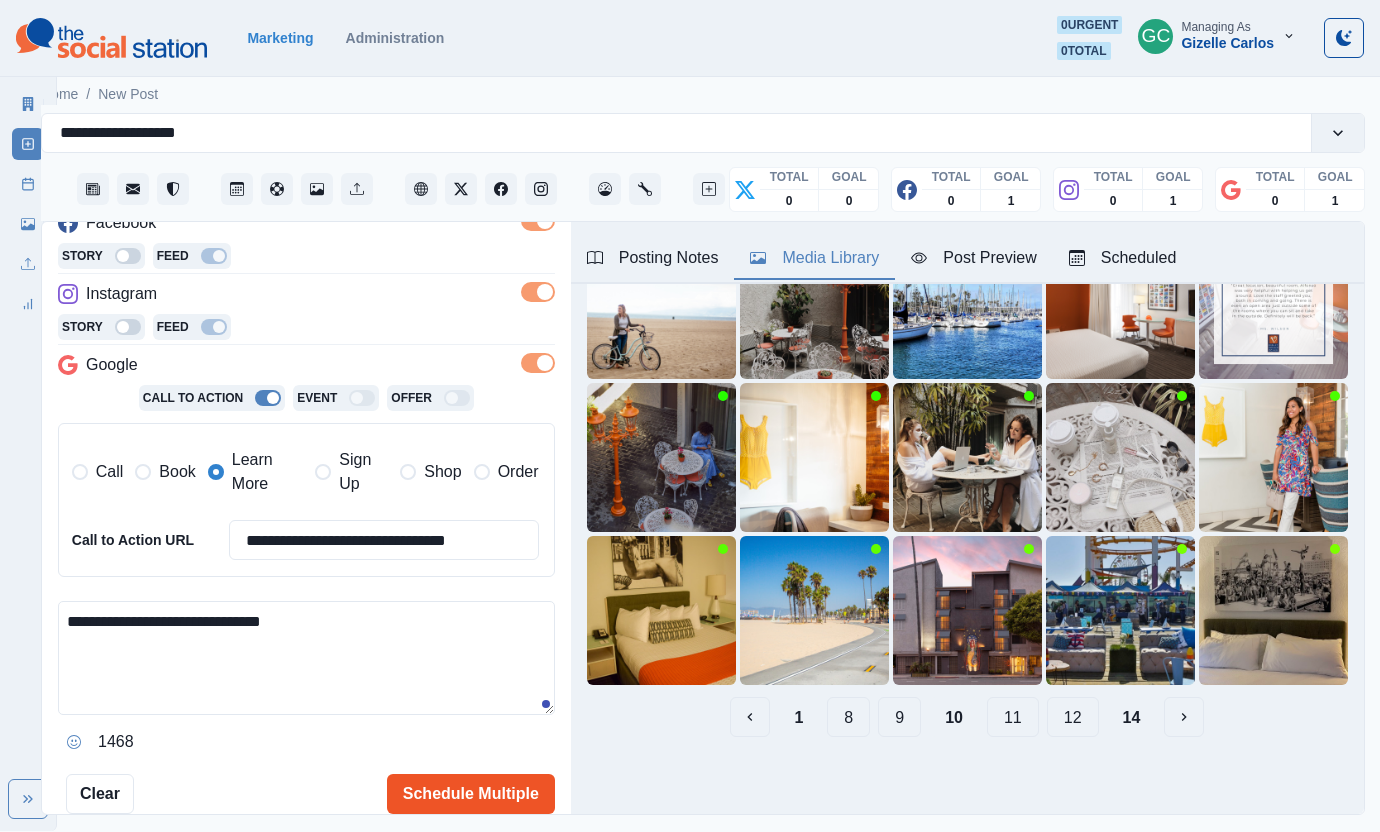 click on "Schedule Multiple" at bounding box center [471, 794] 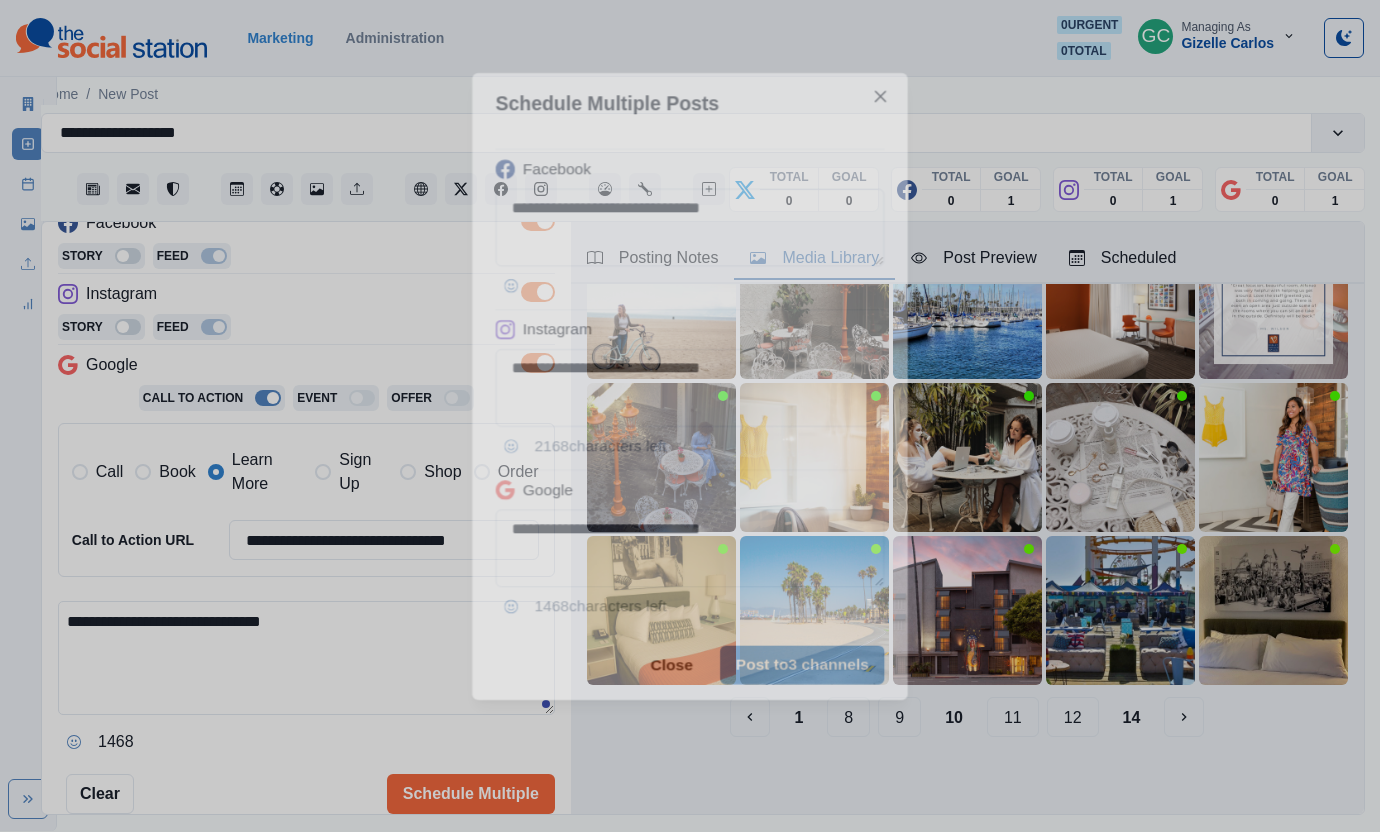 scroll, scrollTop: 315, scrollLeft: 0, axis: vertical 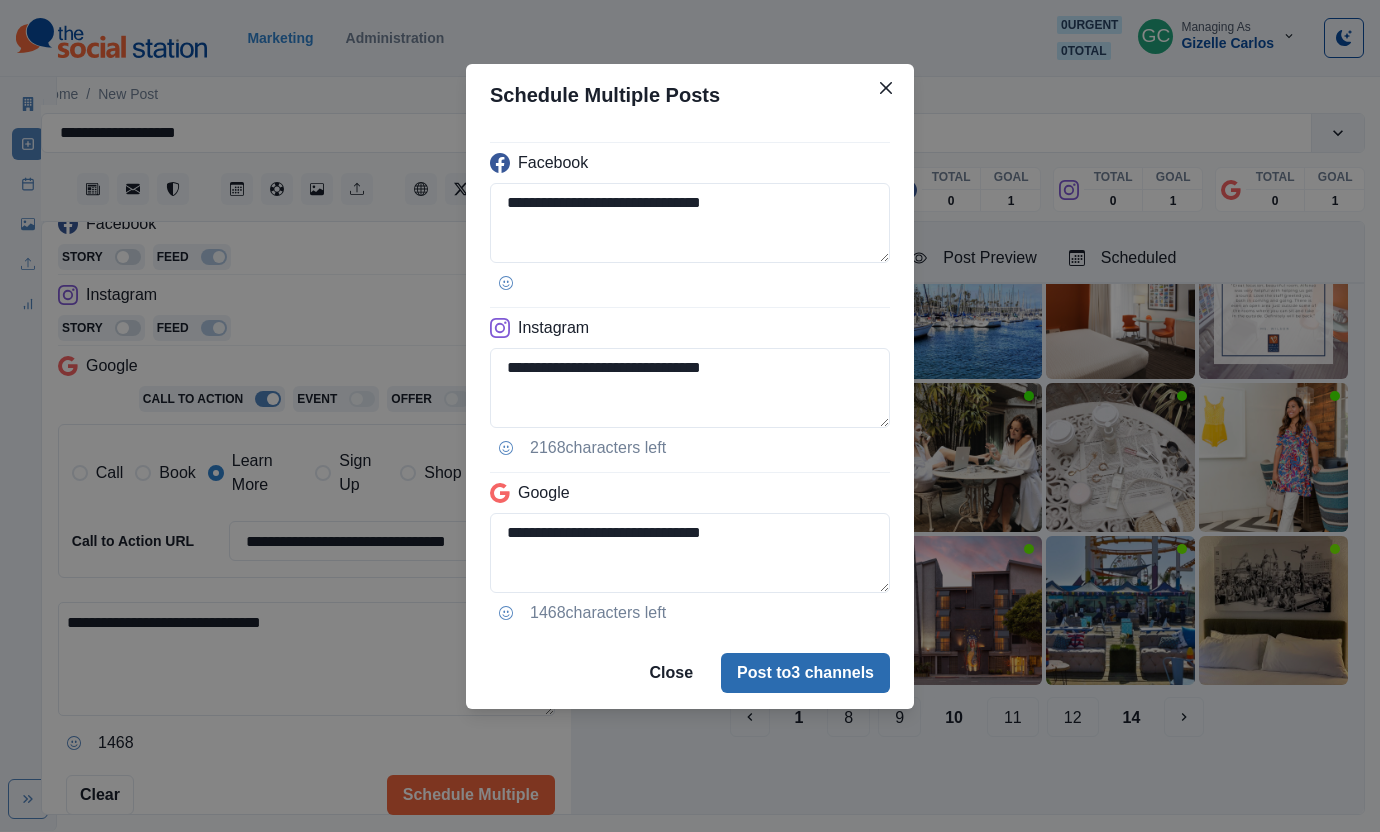 click on "Post to  3   channels" at bounding box center (805, 673) 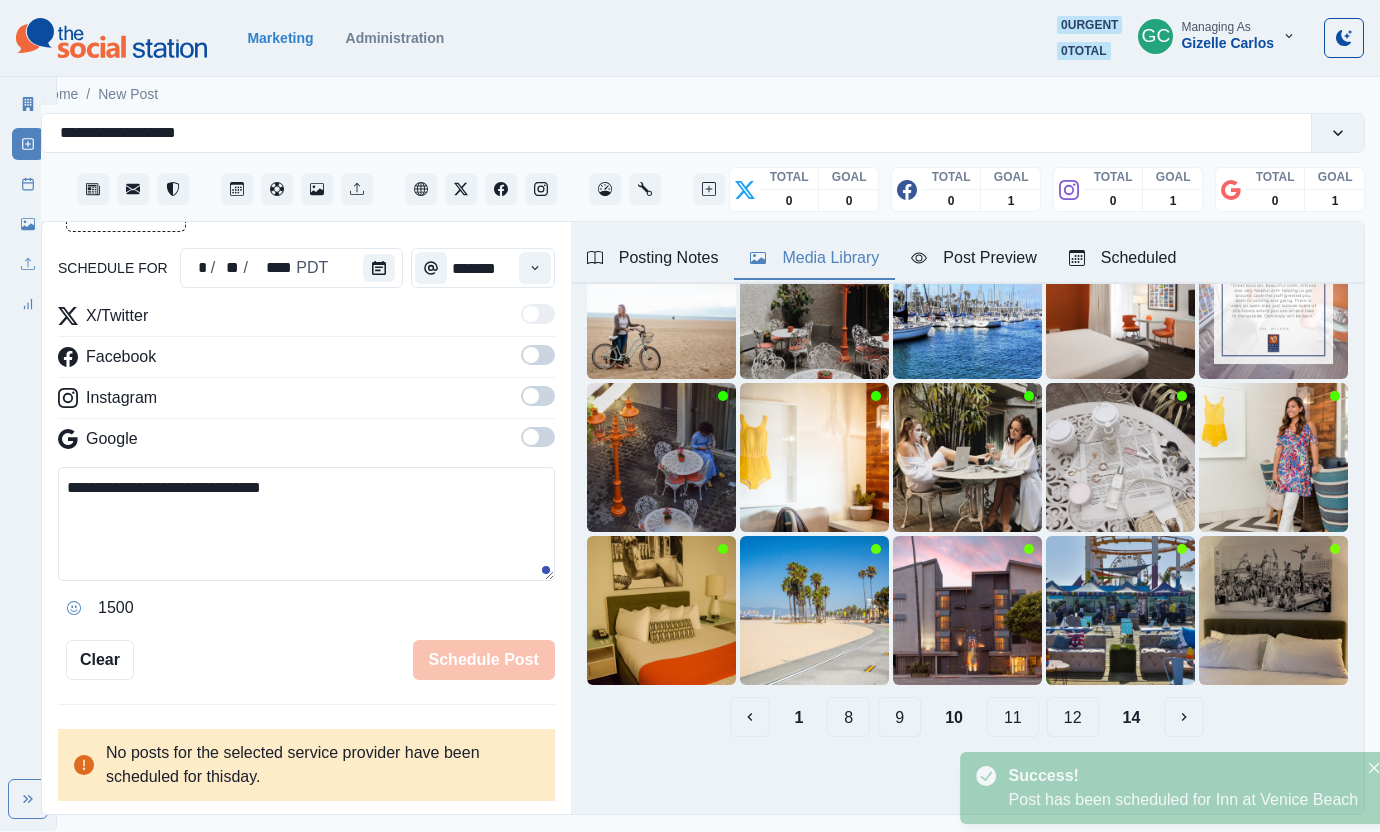 scroll, scrollTop: 315, scrollLeft: 0, axis: vertical 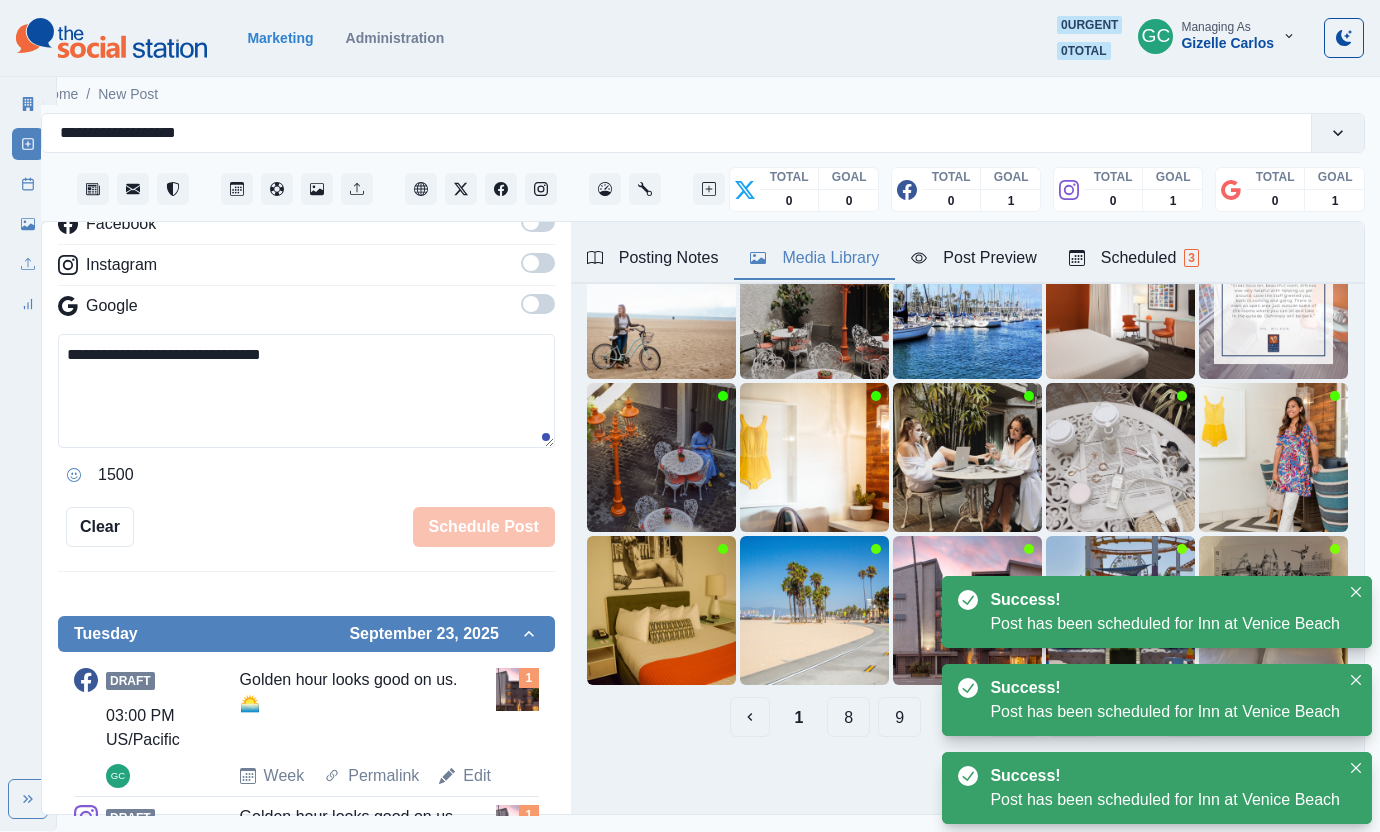 click on "Scheduled 3" at bounding box center (1134, 258) 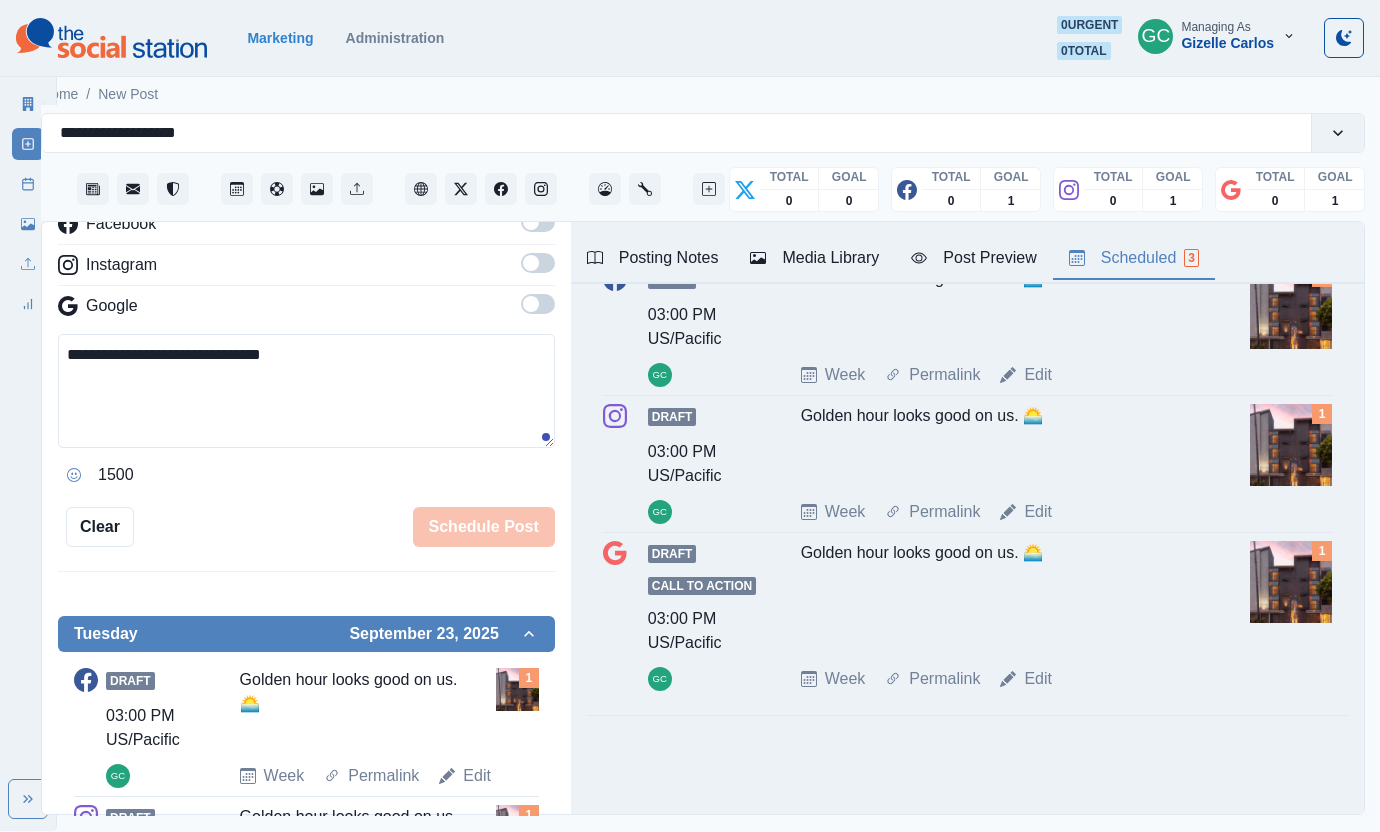 scroll, scrollTop: 0, scrollLeft: 0, axis: both 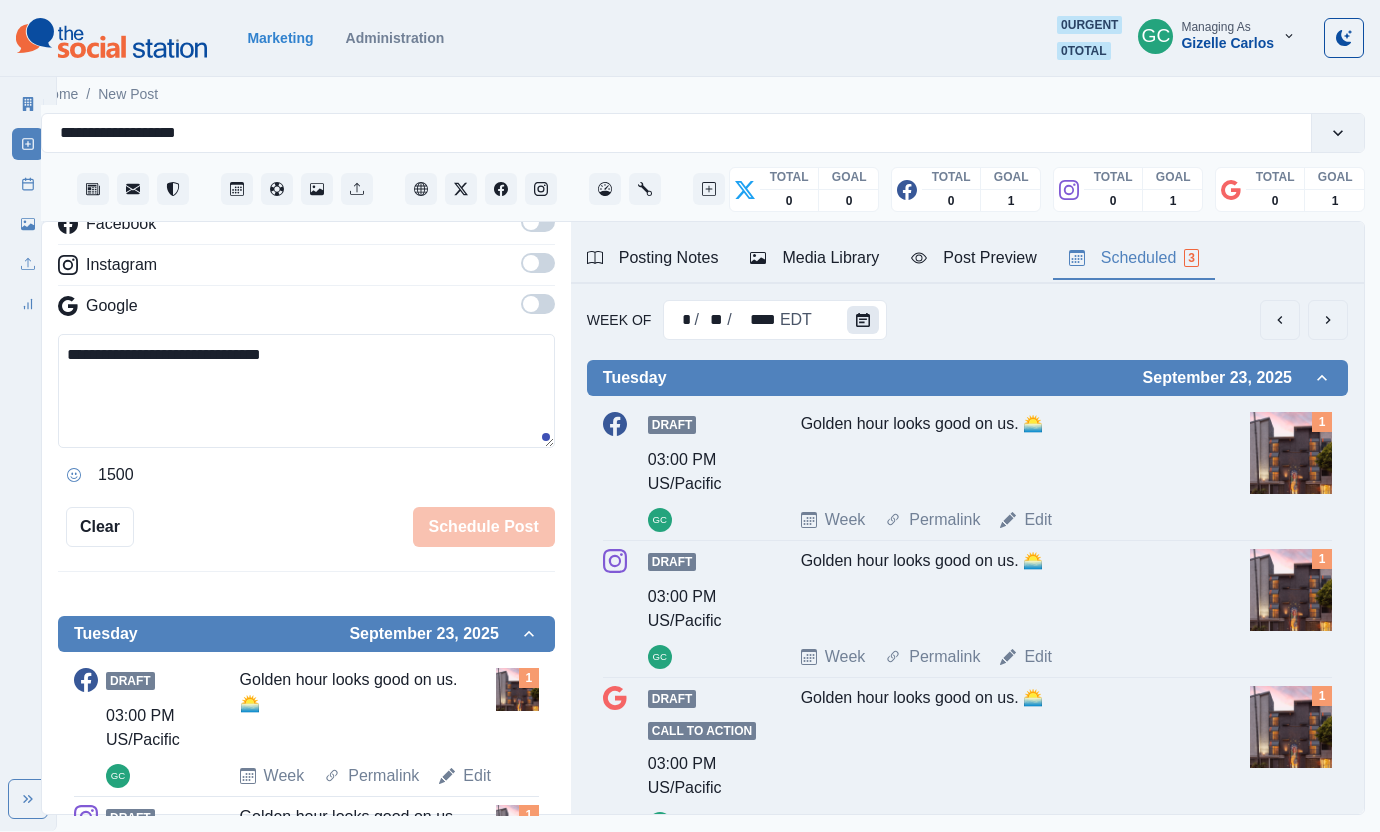 click at bounding box center [863, 320] 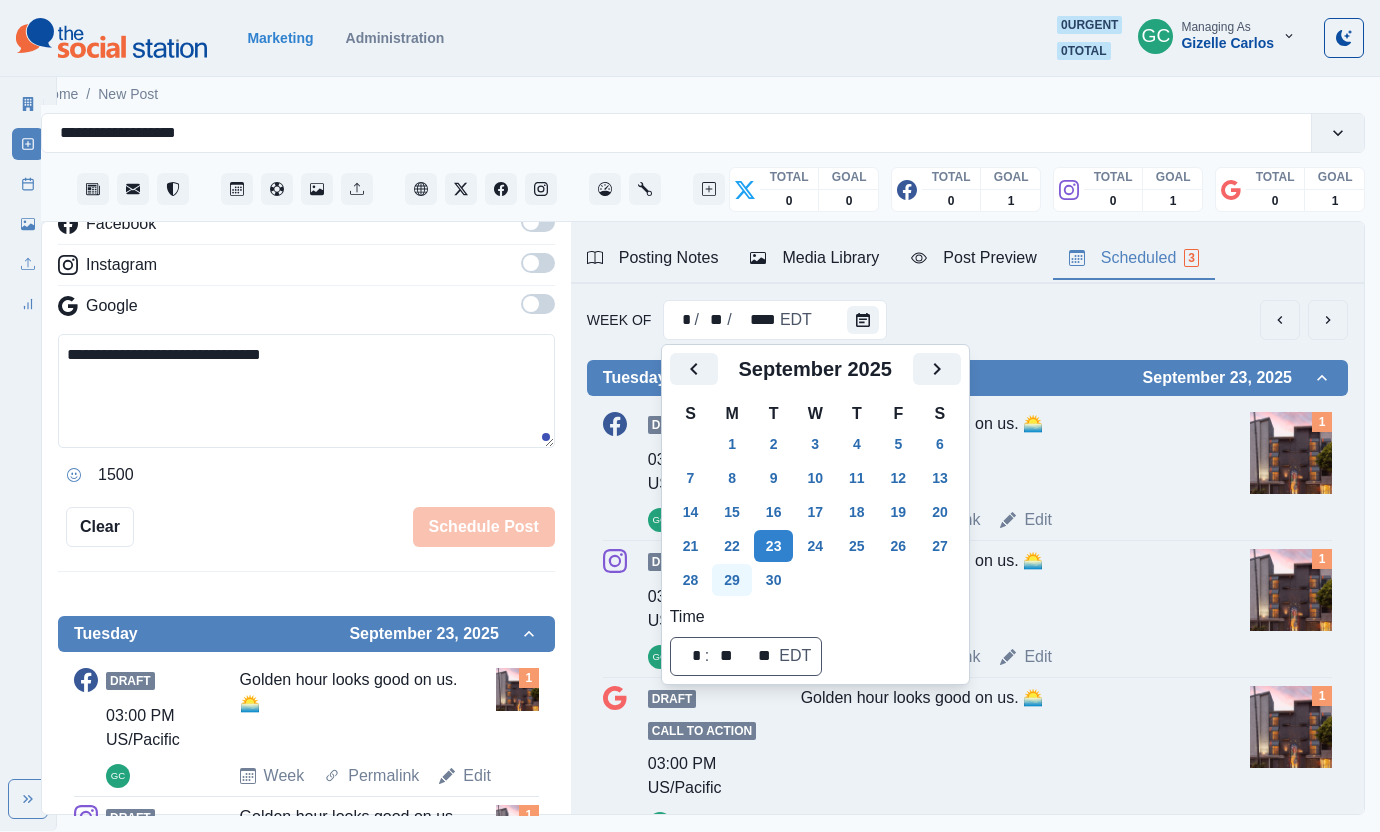 click on "29" at bounding box center (732, 580) 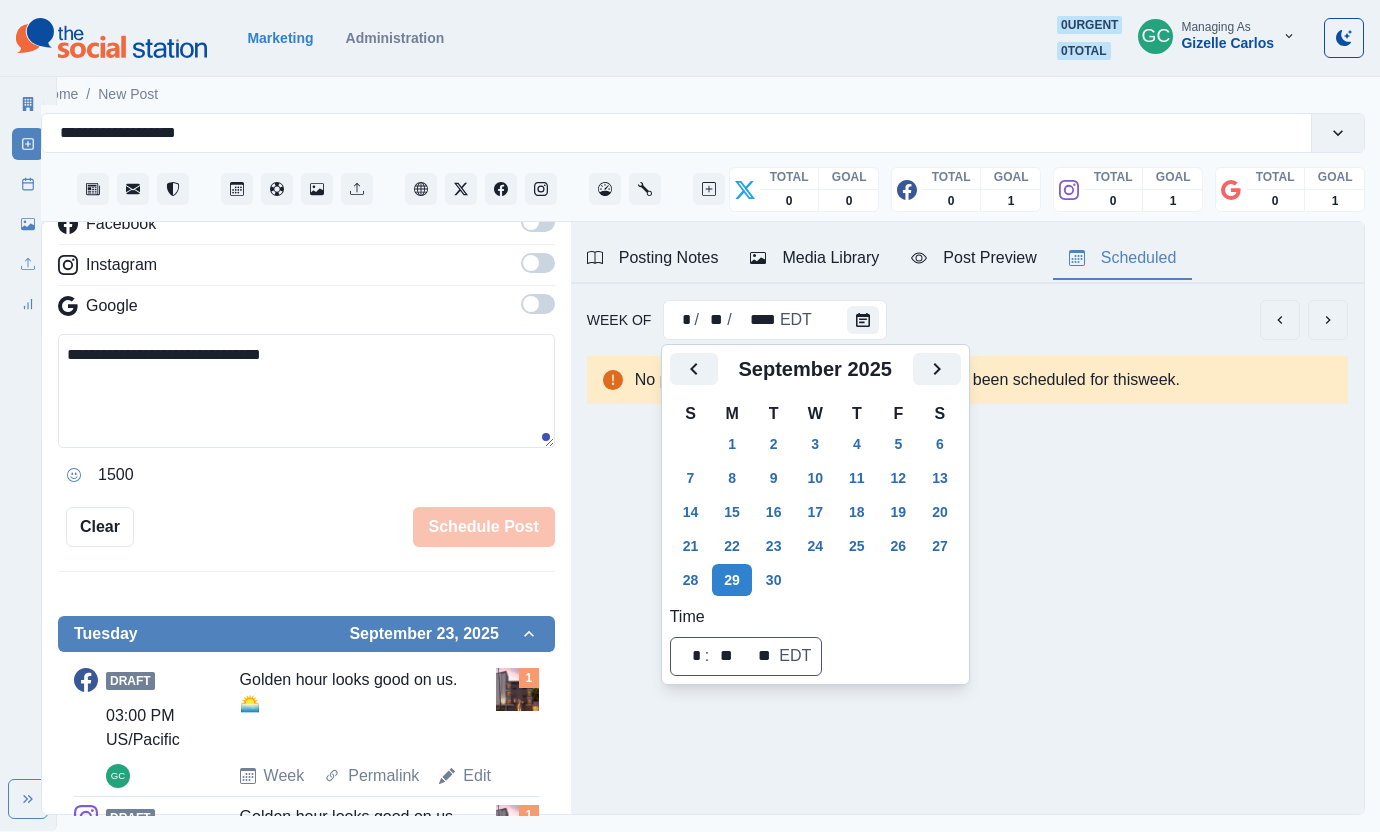 scroll, scrollTop: 0, scrollLeft: 0, axis: both 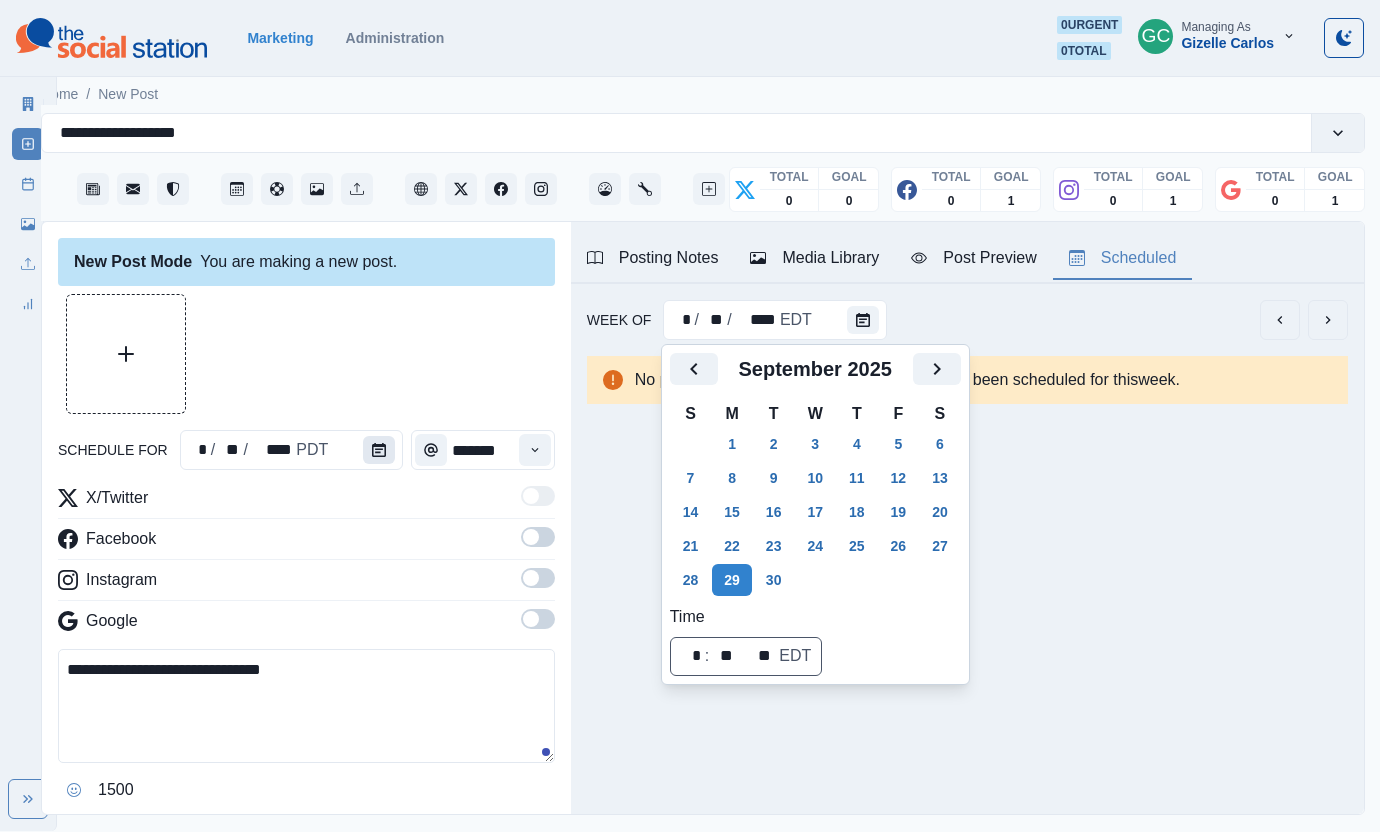 click 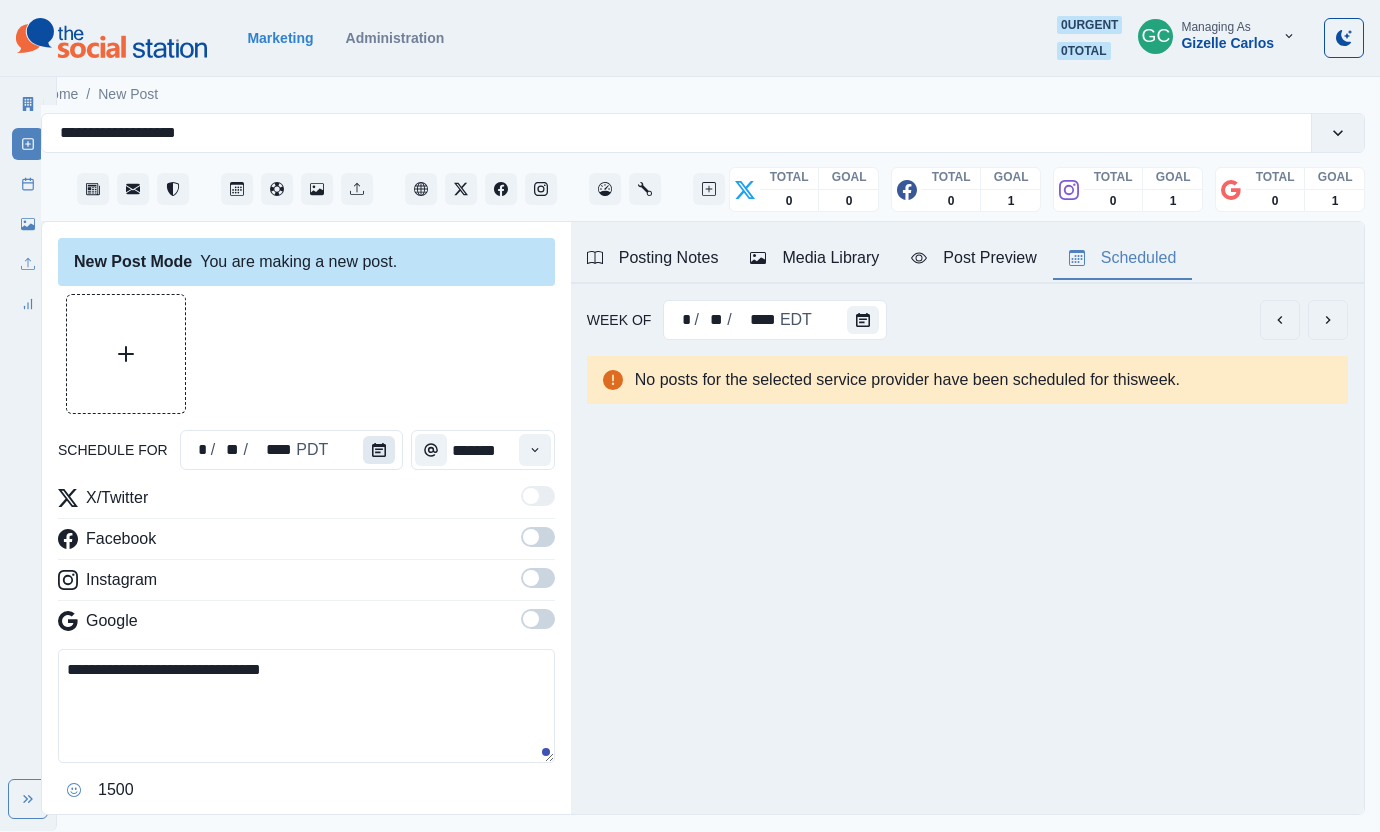 click 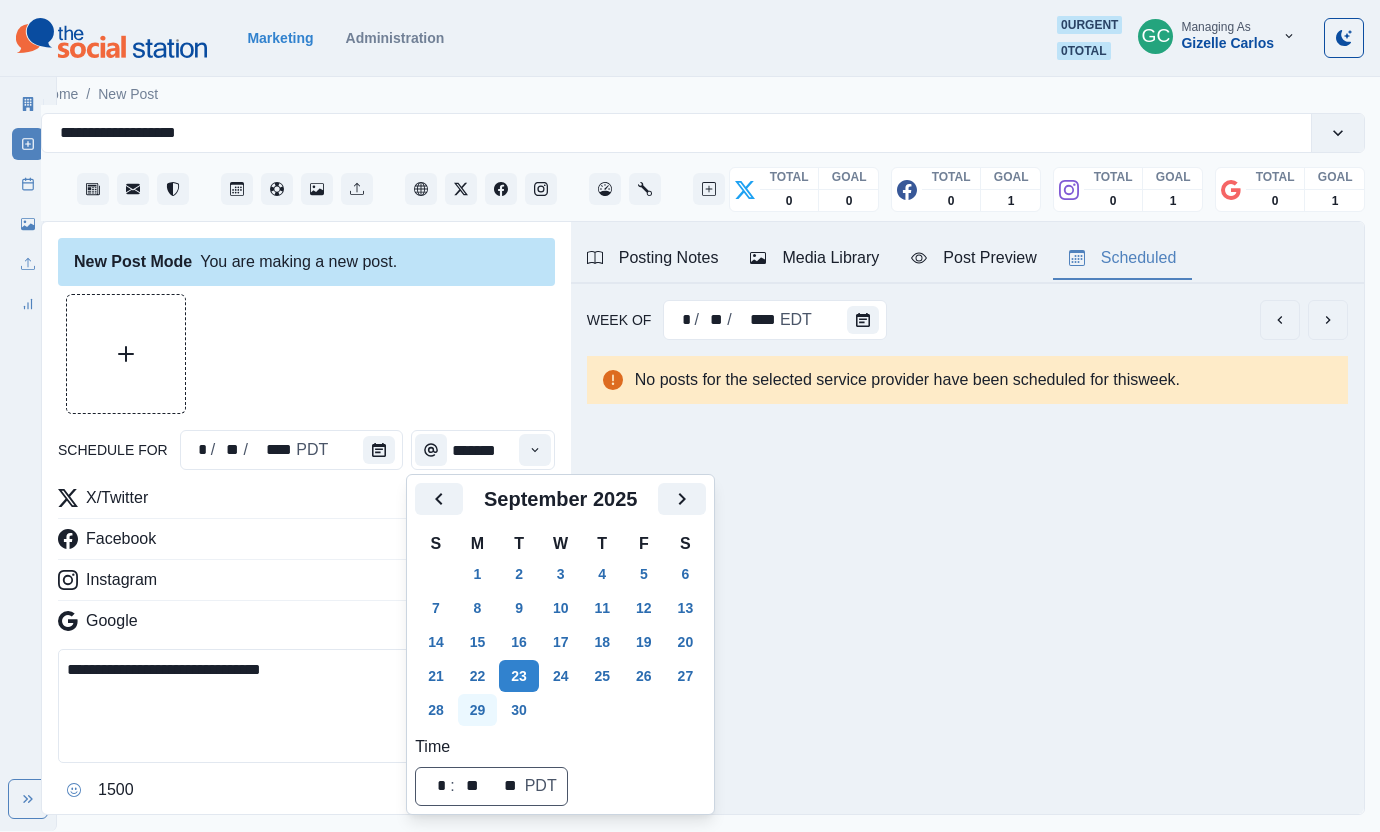 click on "29" at bounding box center (478, 710) 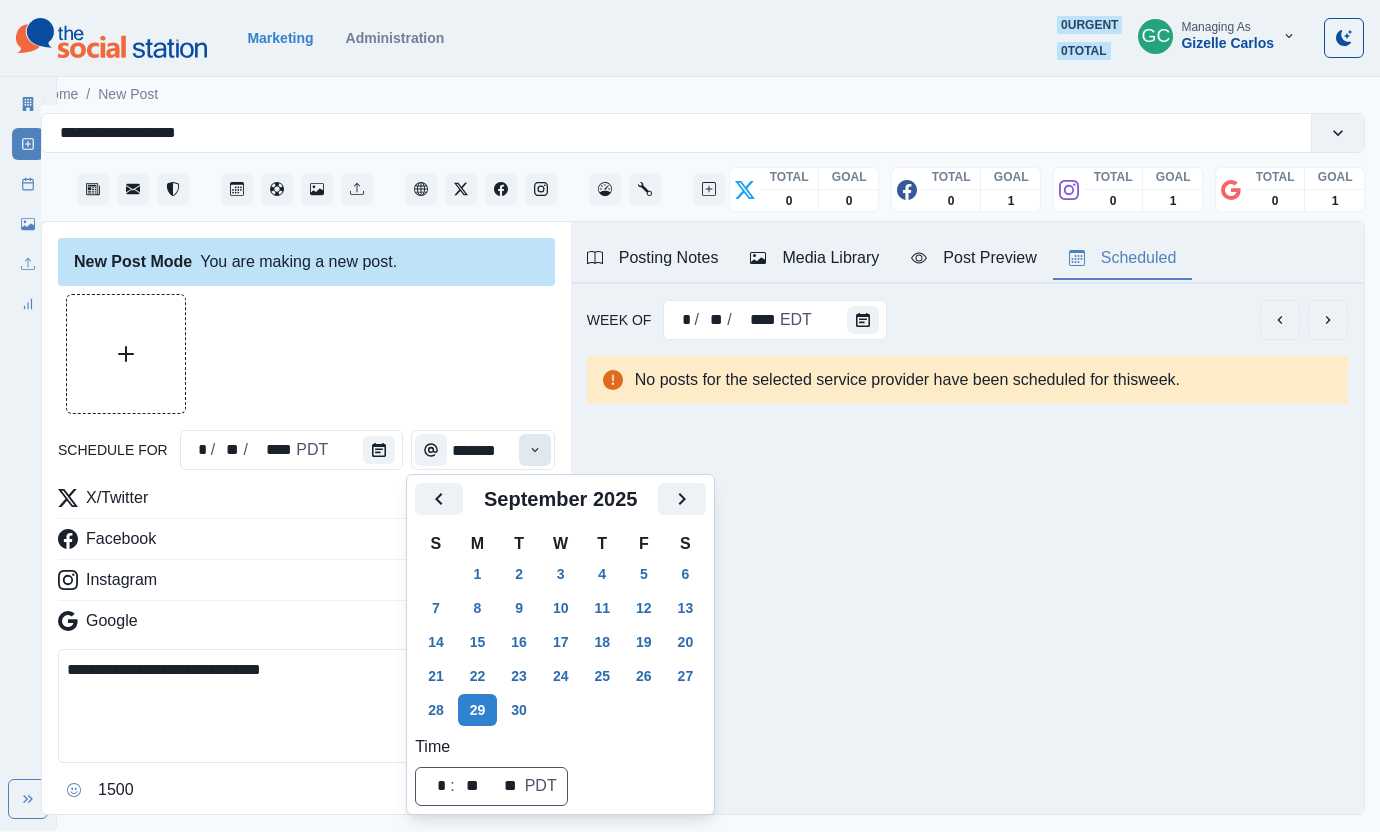 click at bounding box center [535, 450] 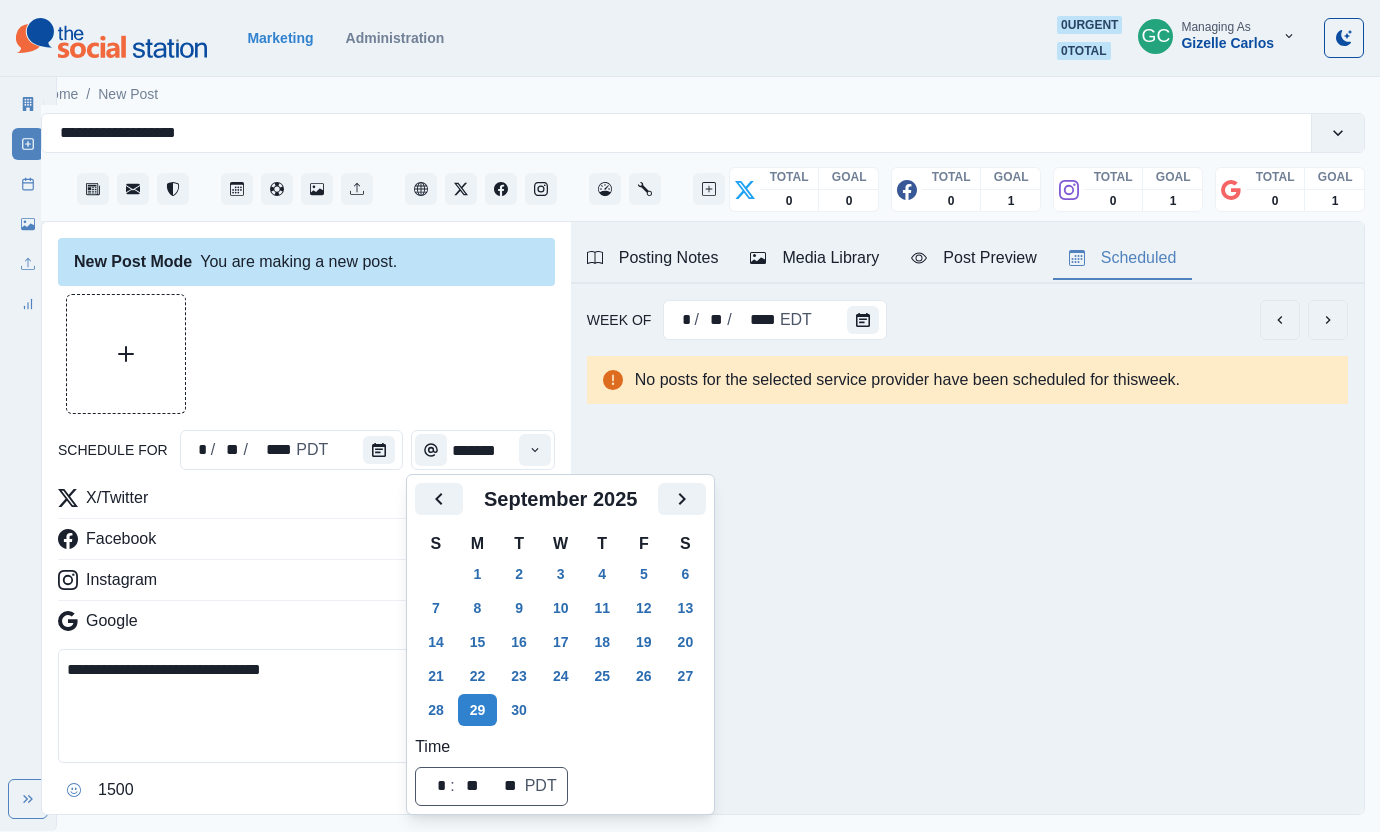 click at bounding box center (535, 450) 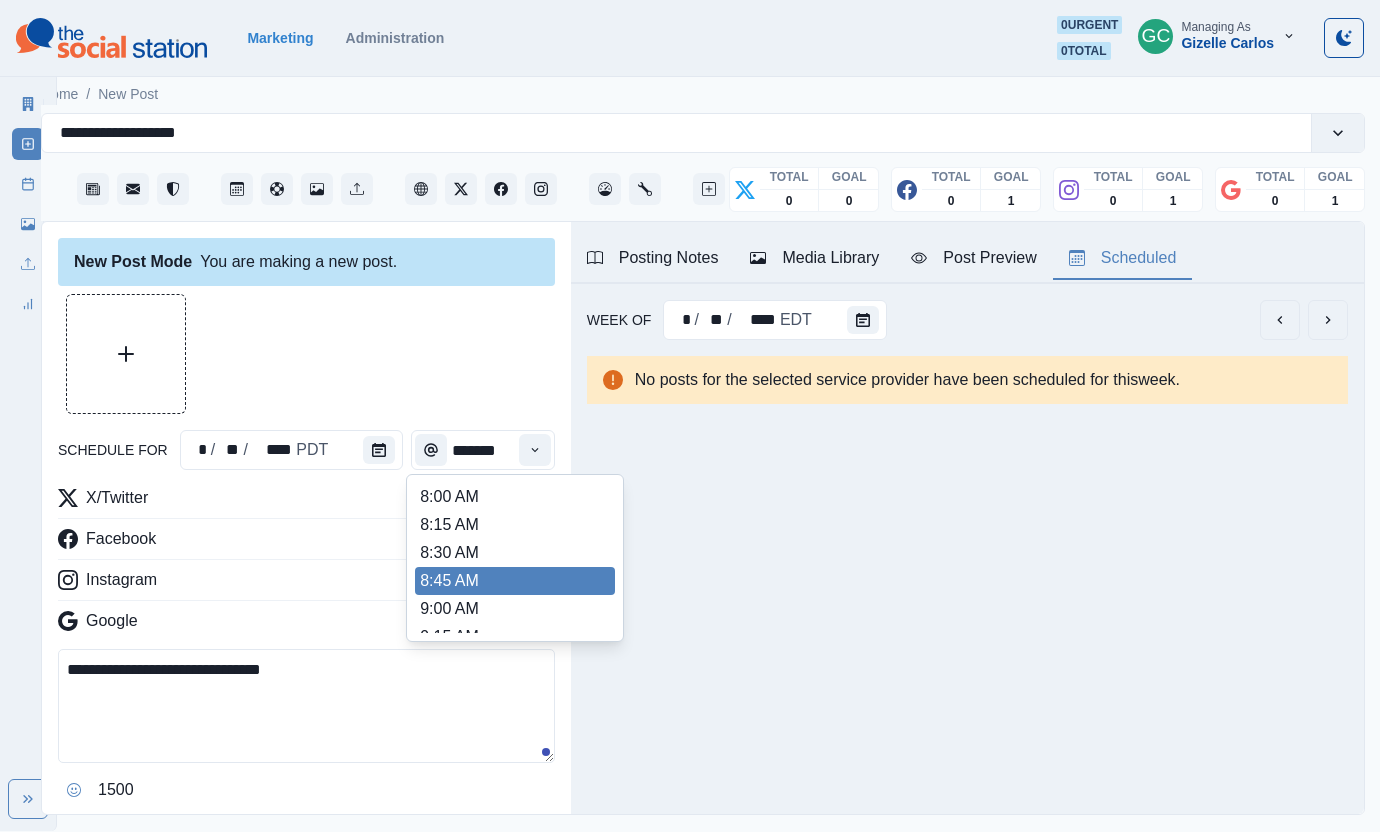 scroll, scrollTop: 496, scrollLeft: 0, axis: vertical 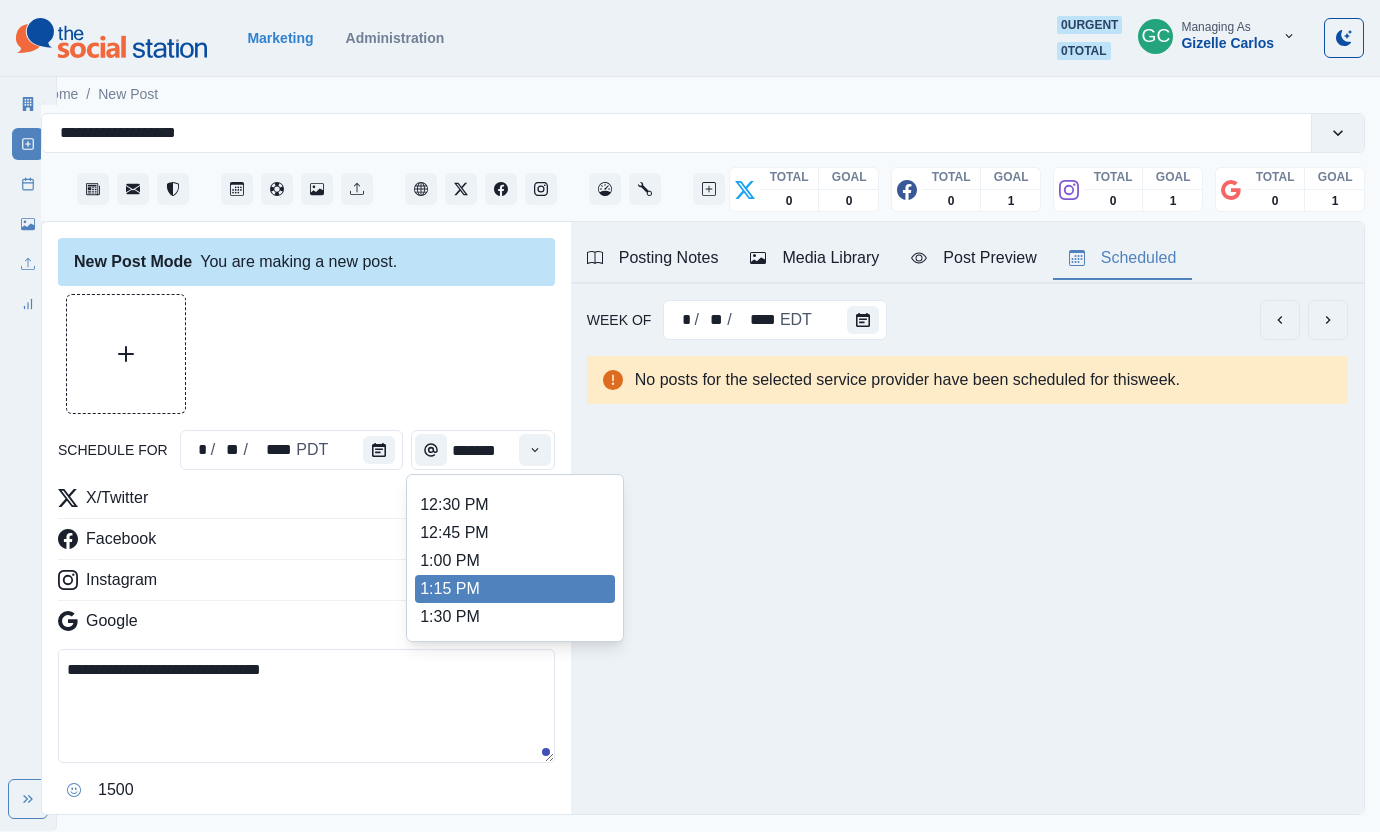 click on "1:15 PM" at bounding box center [515, 589] 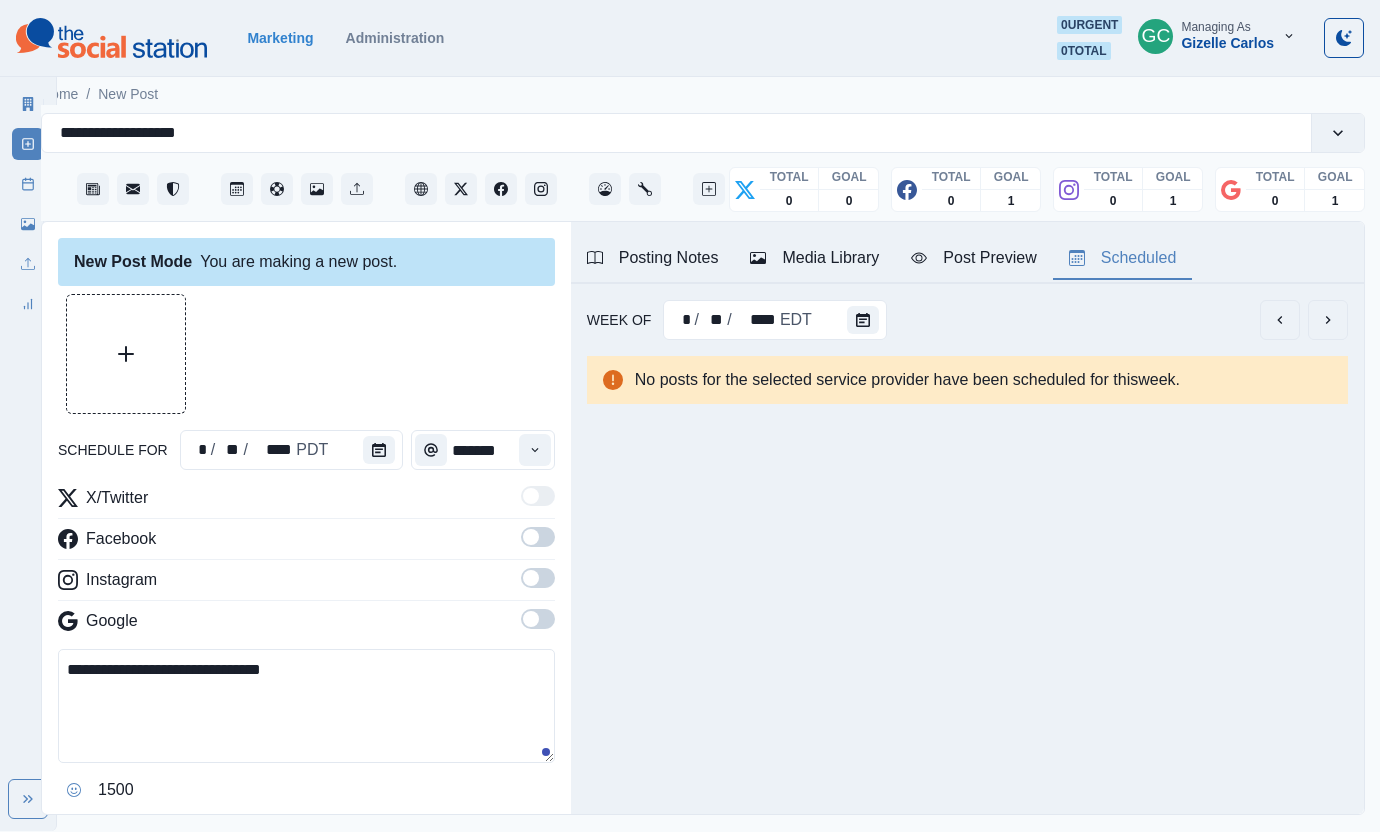 drag, startPoint x: 555, startPoint y: 624, endPoint x: 547, endPoint y: 609, distance: 17 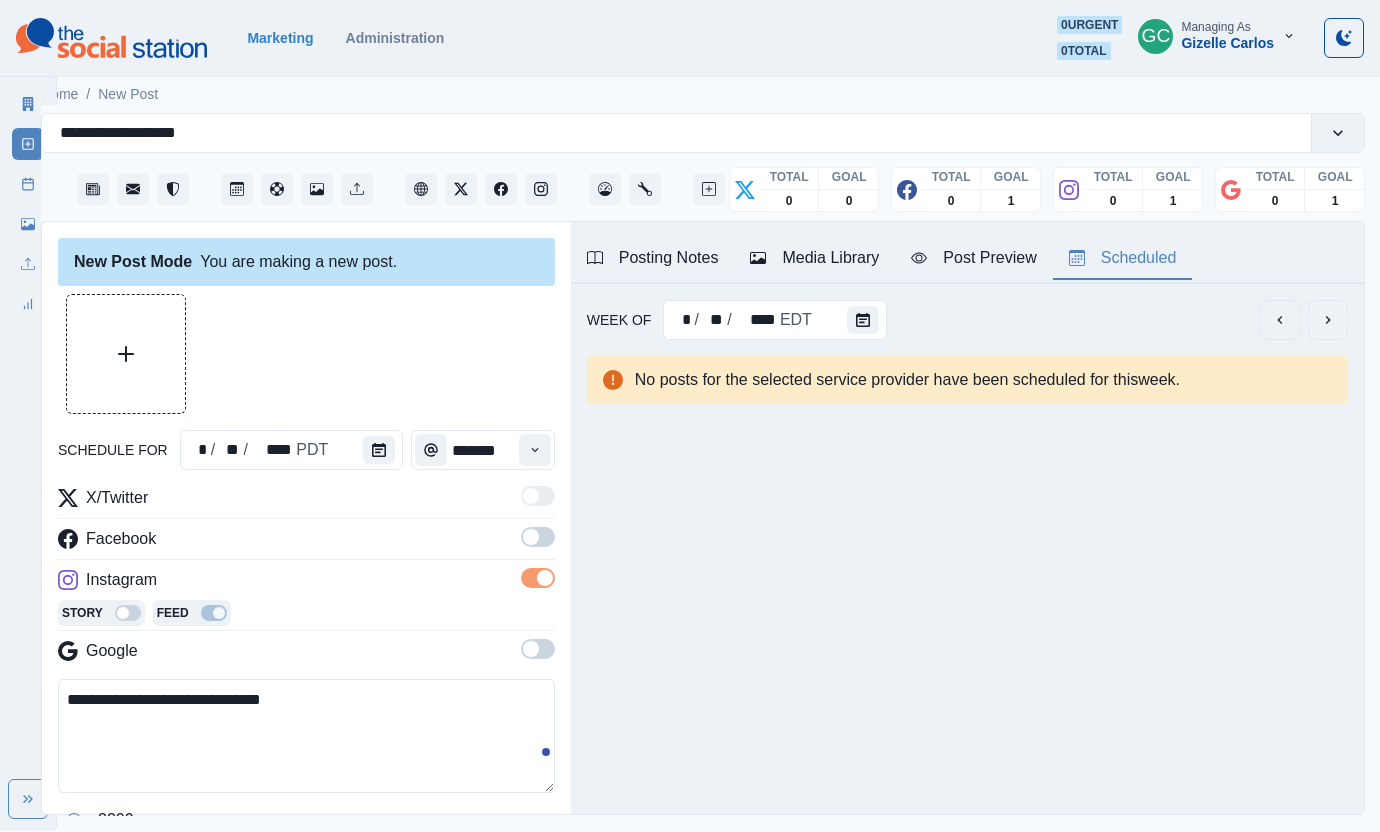 click at bounding box center [538, 537] 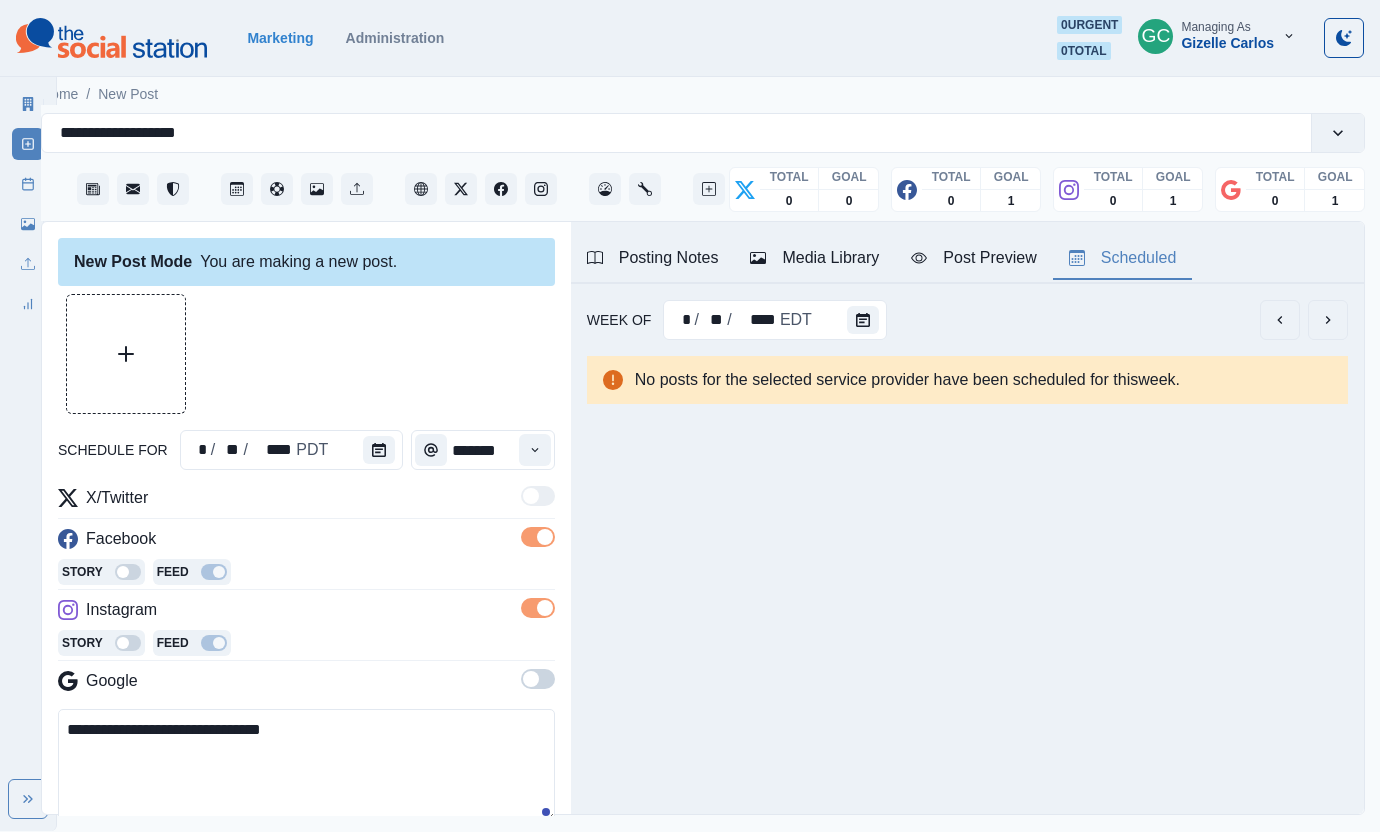 drag, startPoint x: 538, startPoint y: 685, endPoint x: 517, endPoint y: 700, distance: 25.806976 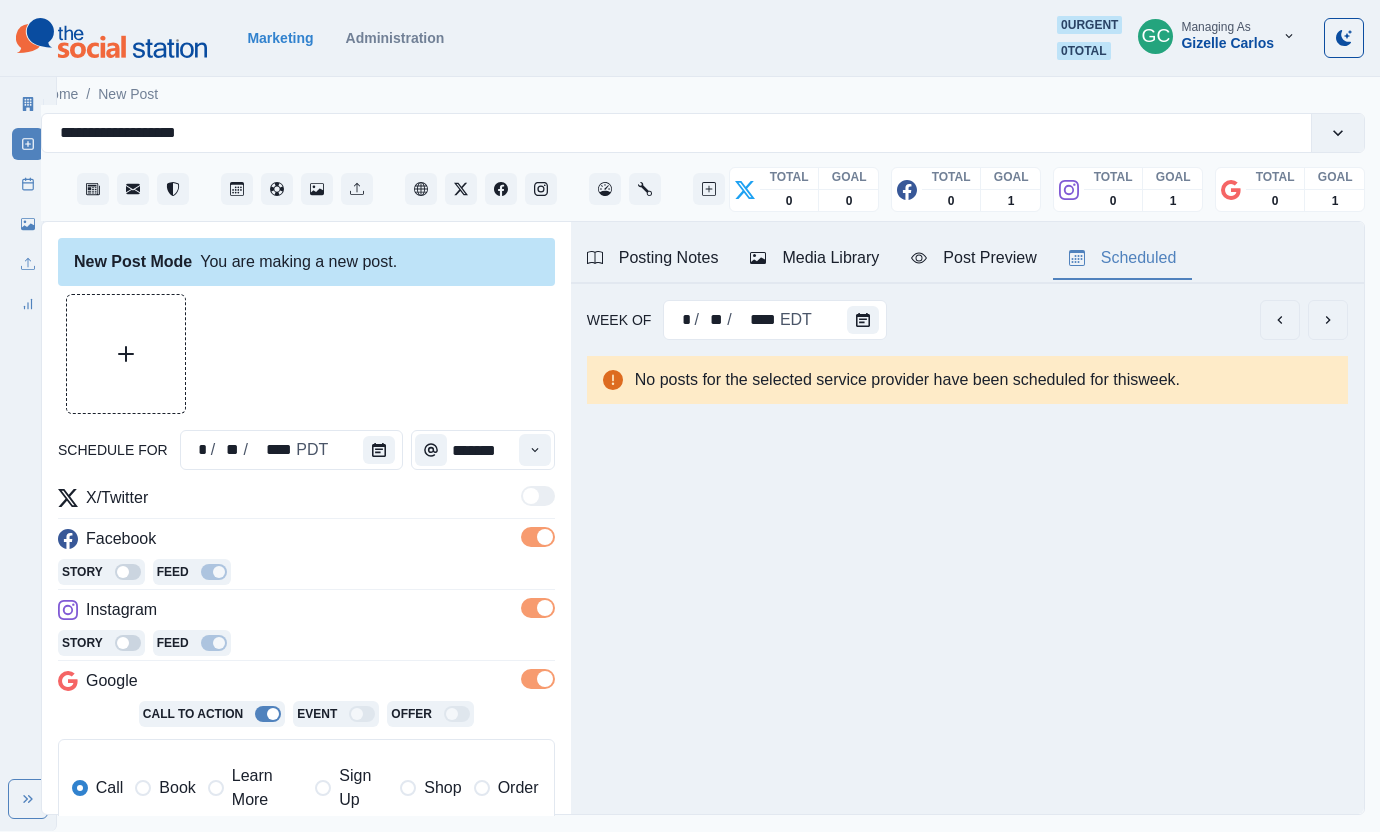click on "Learn More" at bounding box center [267, 788] 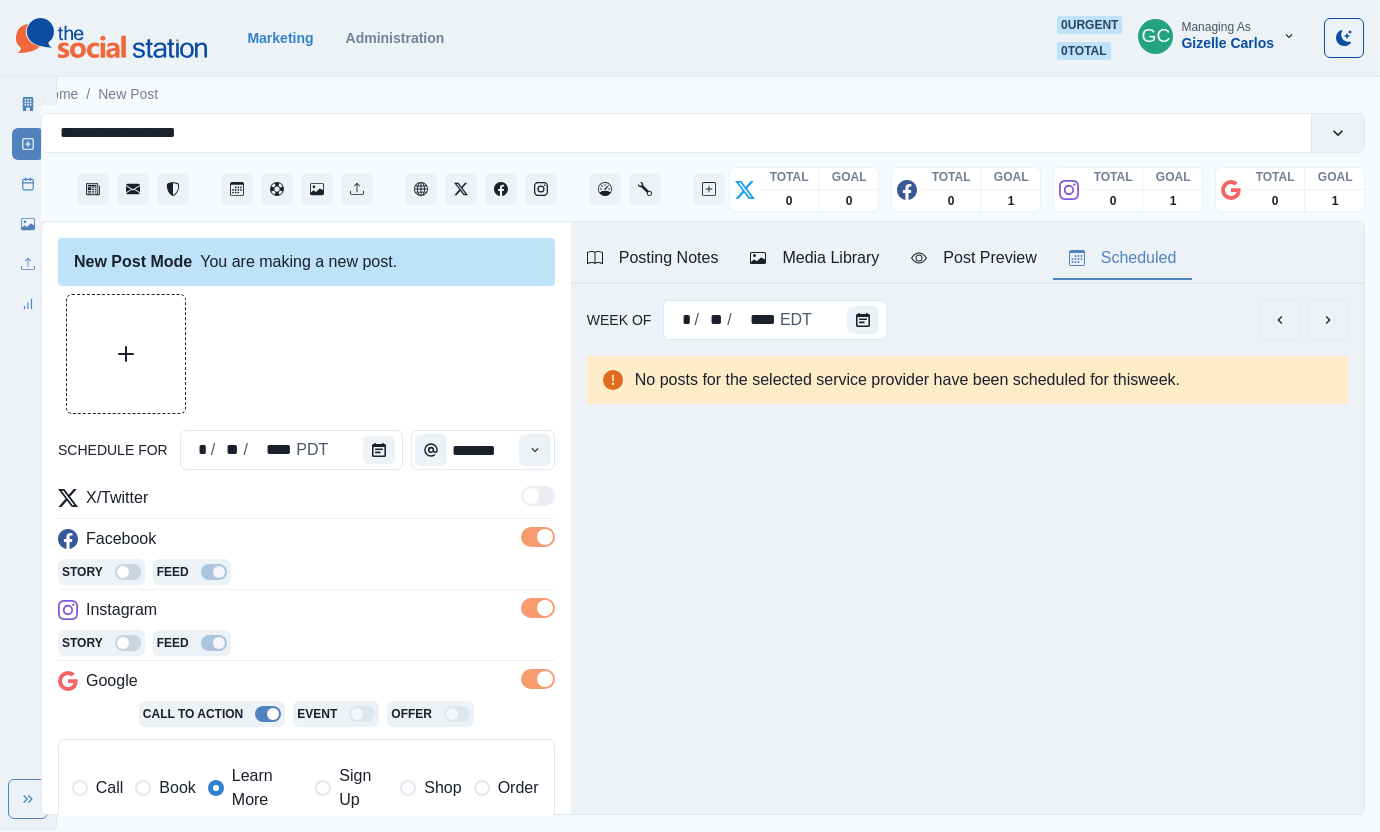 click on "Instagram" at bounding box center [306, 614] 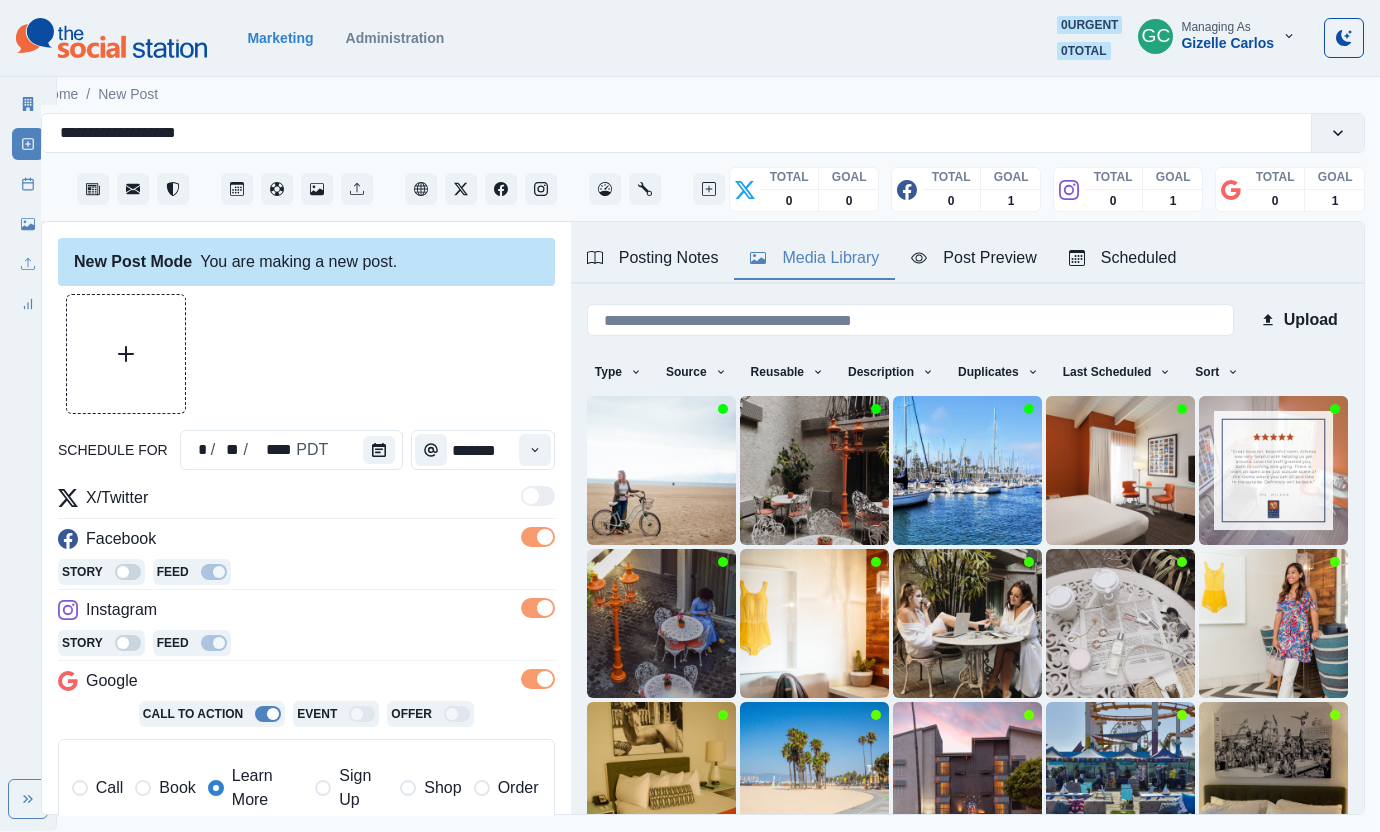 drag, startPoint x: 1224, startPoint y: 368, endPoint x: 1187, endPoint y: 482, distance: 119.85408 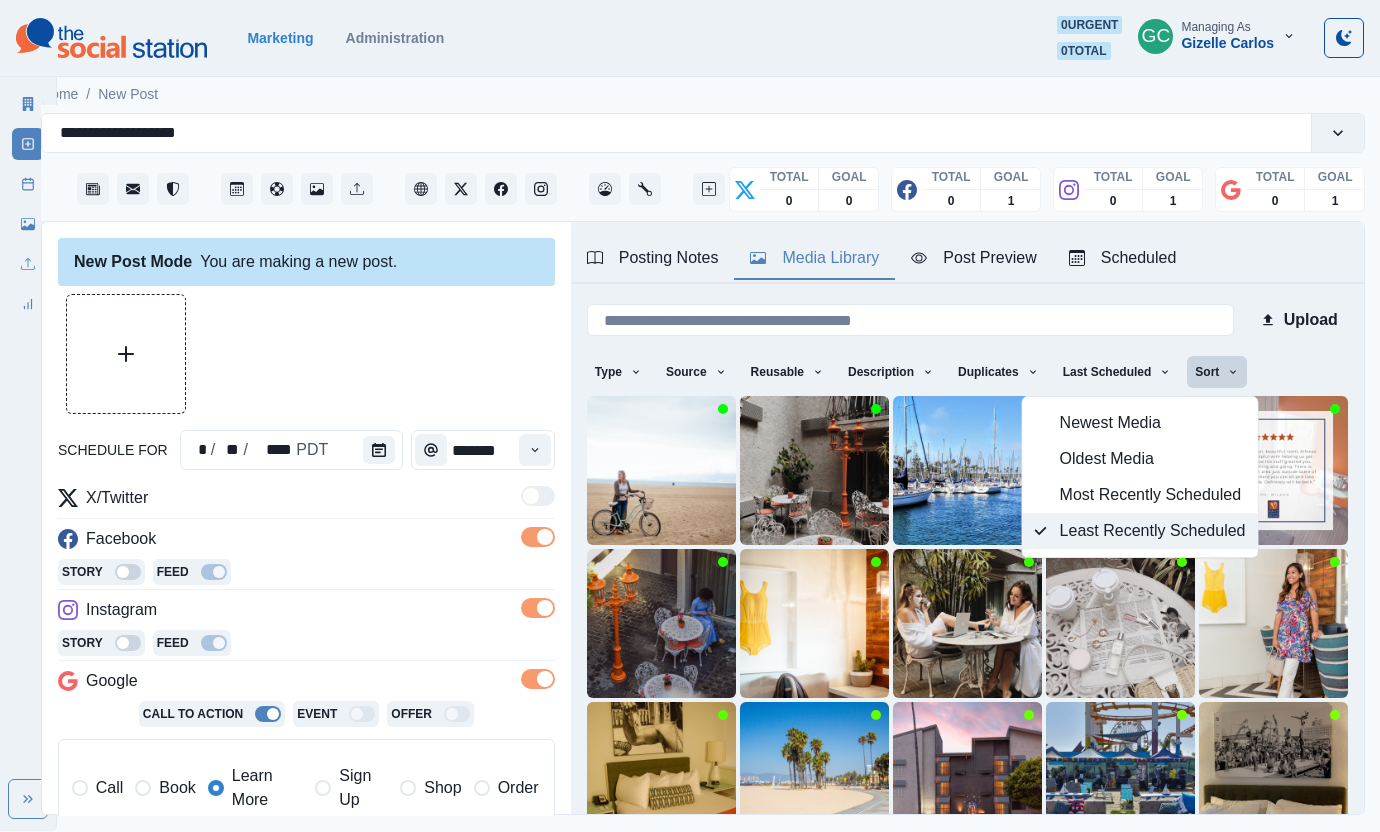 drag, startPoint x: 1160, startPoint y: 539, endPoint x: 951, endPoint y: 545, distance: 209.0861 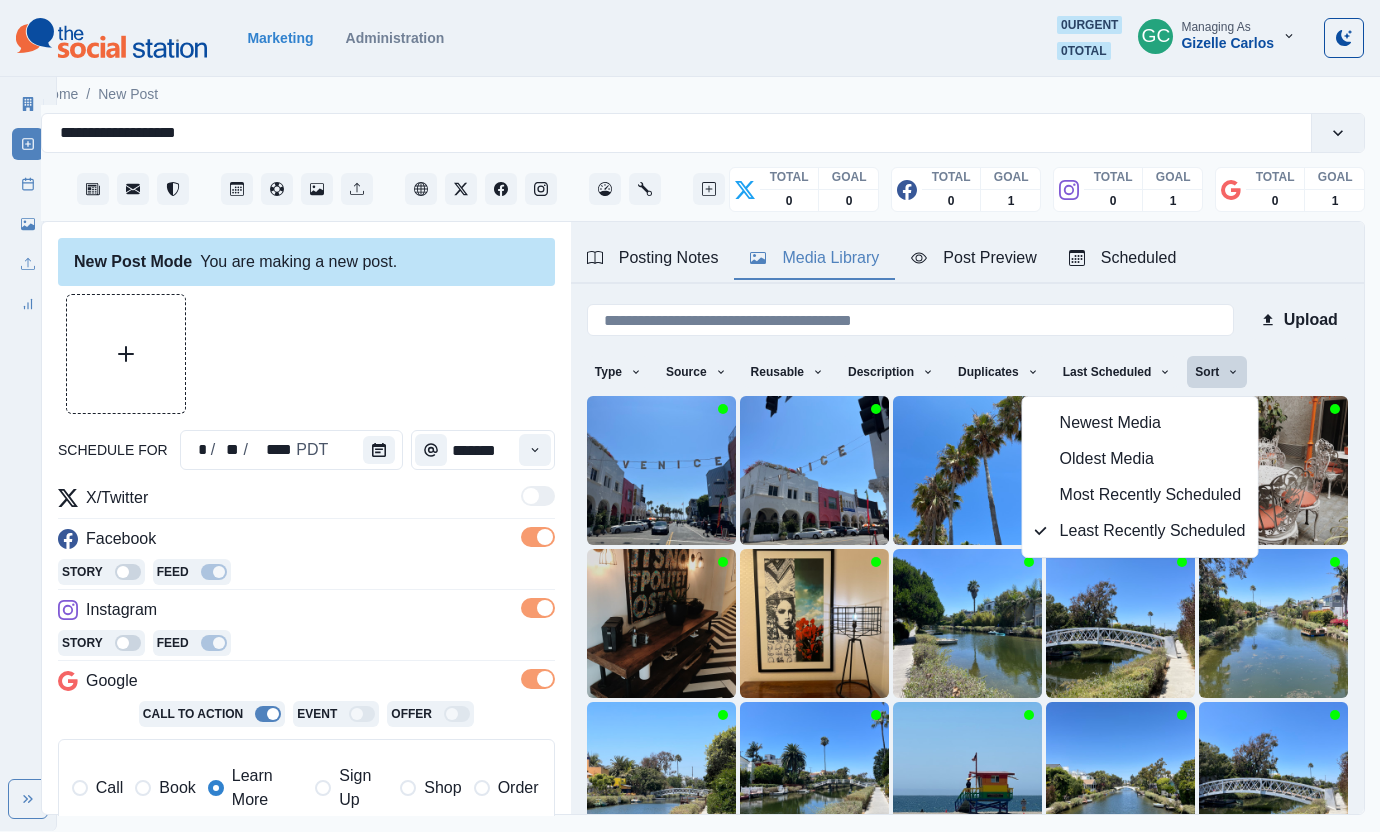 click at bounding box center (306, 354) 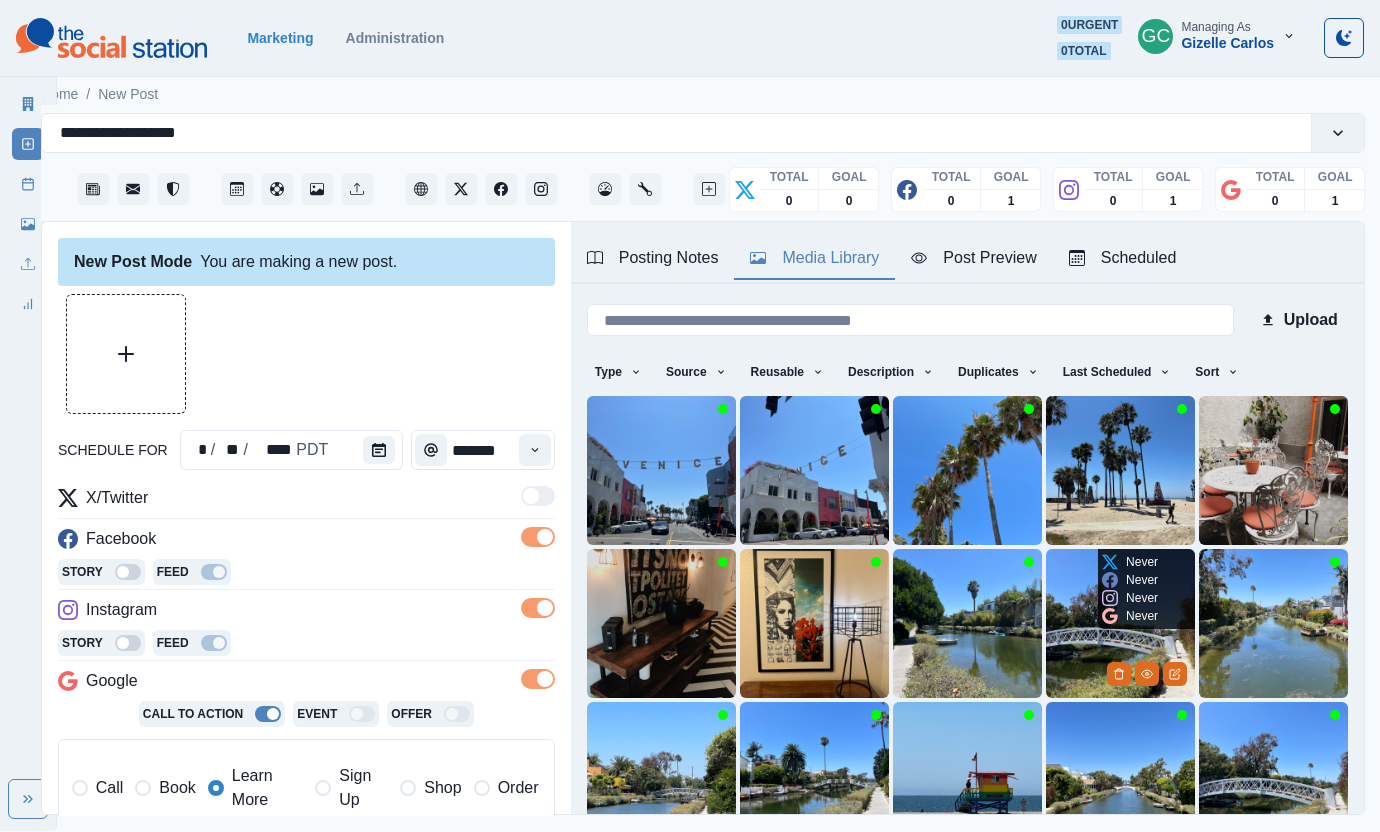 scroll, scrollTop: 167, scrollLeft: 0, axis: vertical 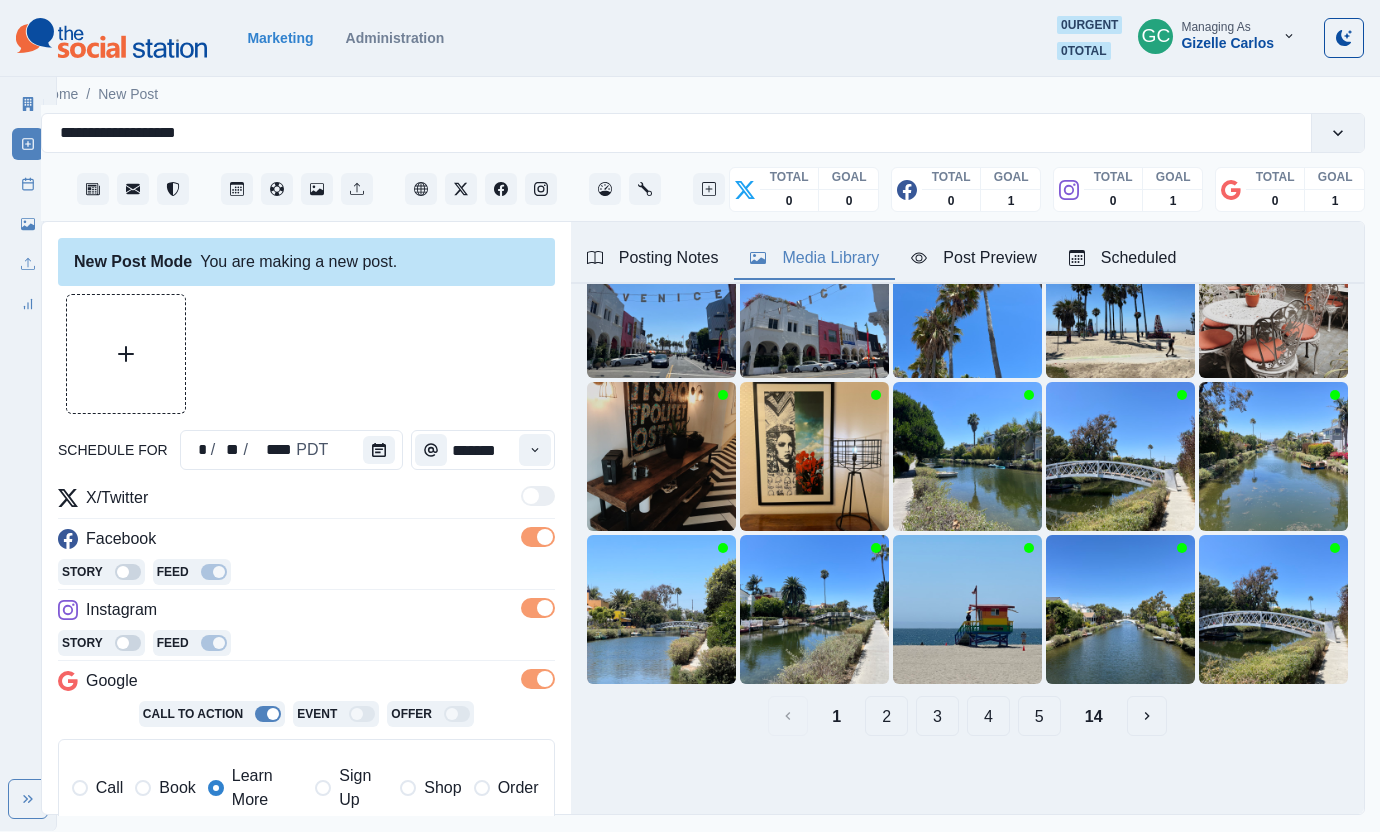 click on "5" at bounding box center [1039, 716] 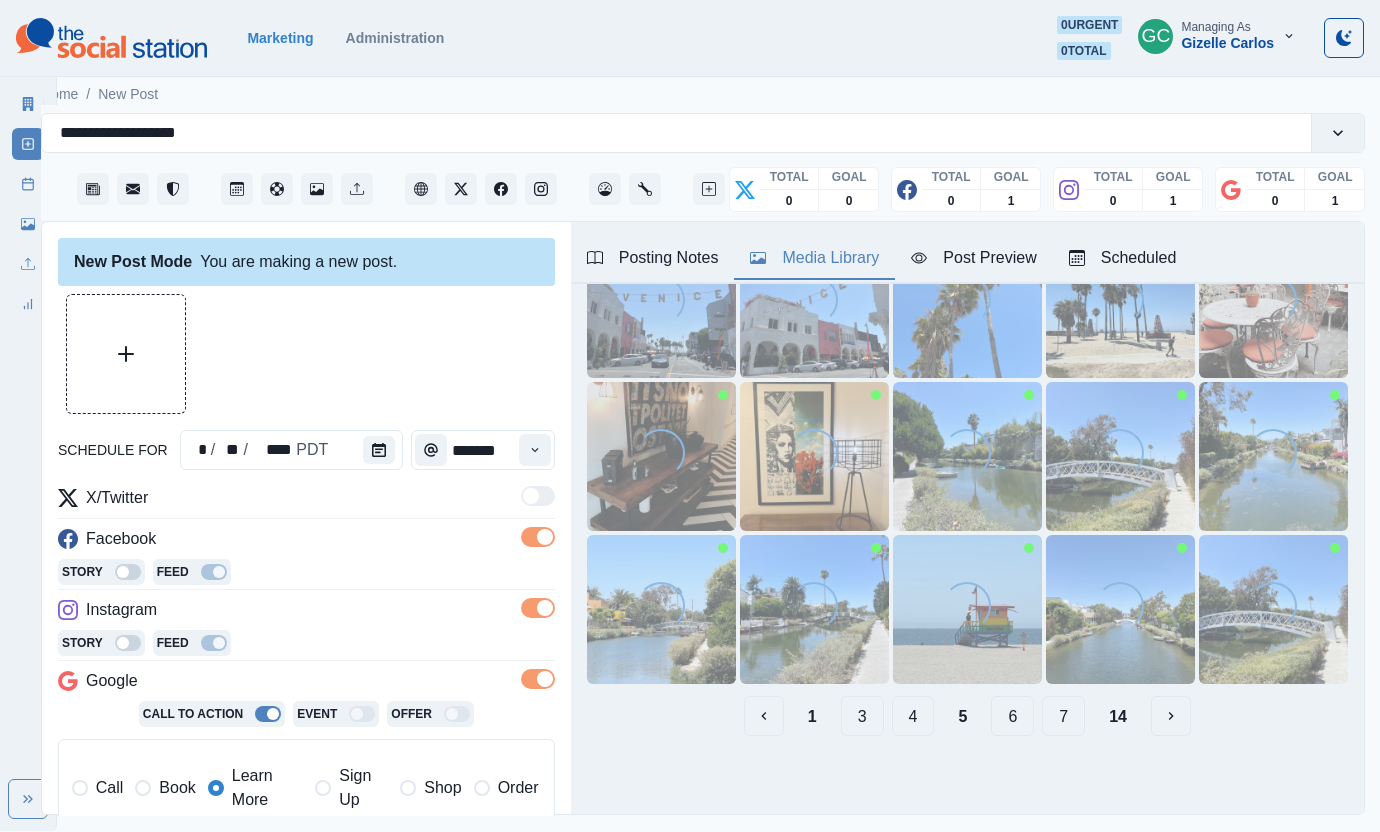 scroll, scrollTop: 167, scrollLeft: 0, axis: vertical 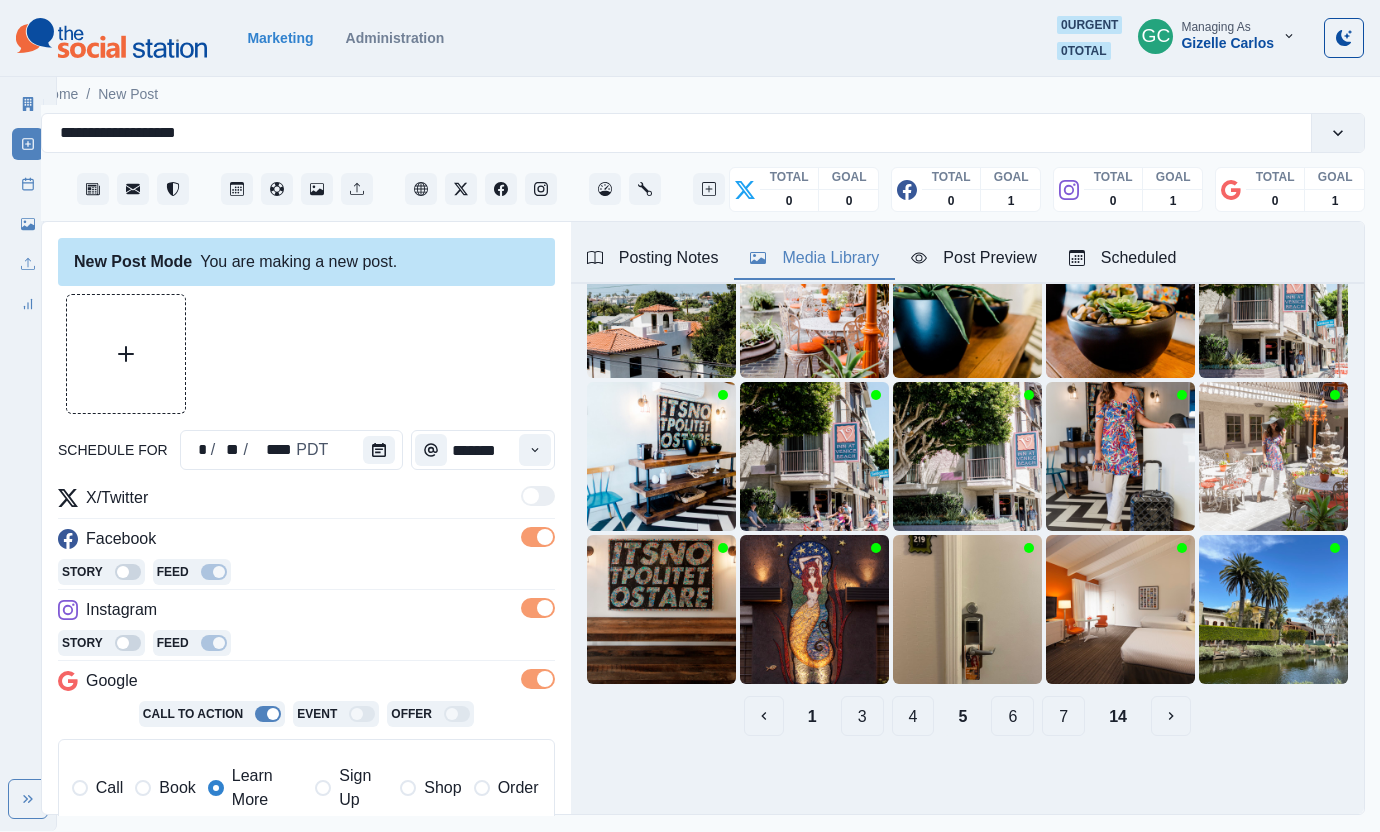 drag, startPoint x: 1066, startPoint y: 718, endPoint x: 1063, endPoint y: 775, distance: 57.07889 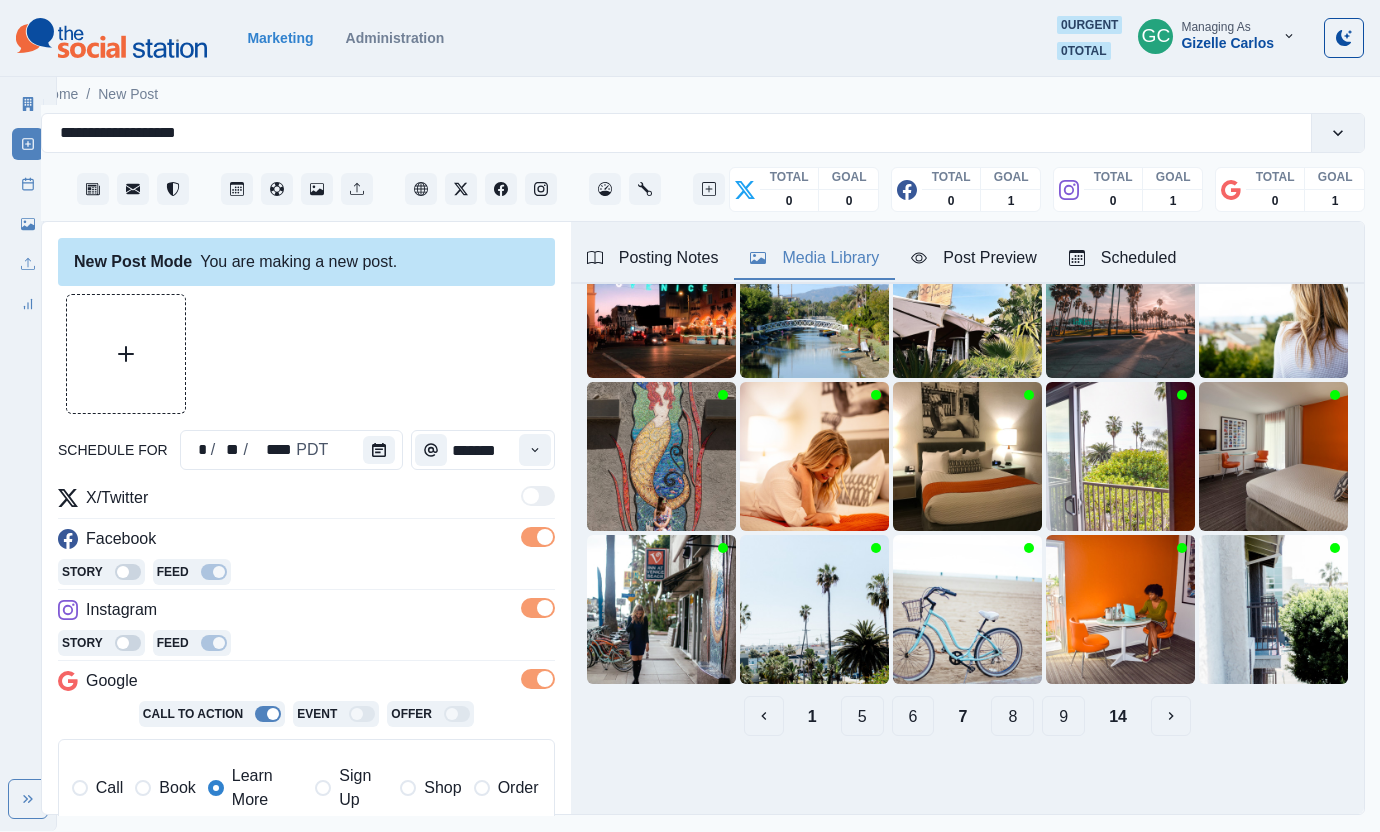 scroll, scrollTop: 167, scrollLeft: 0, axis: vertical 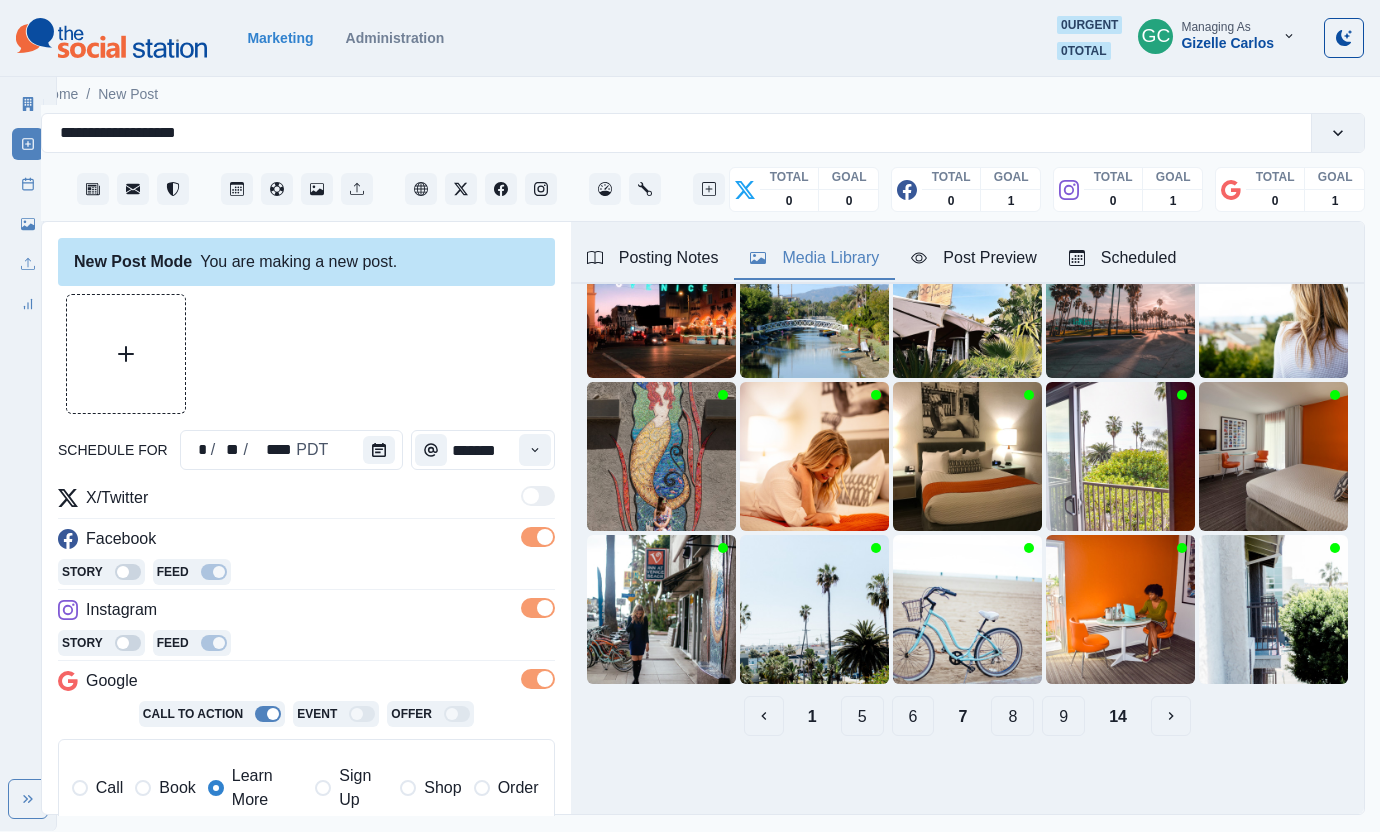 click on "9" at bounding box center (1063, 716) 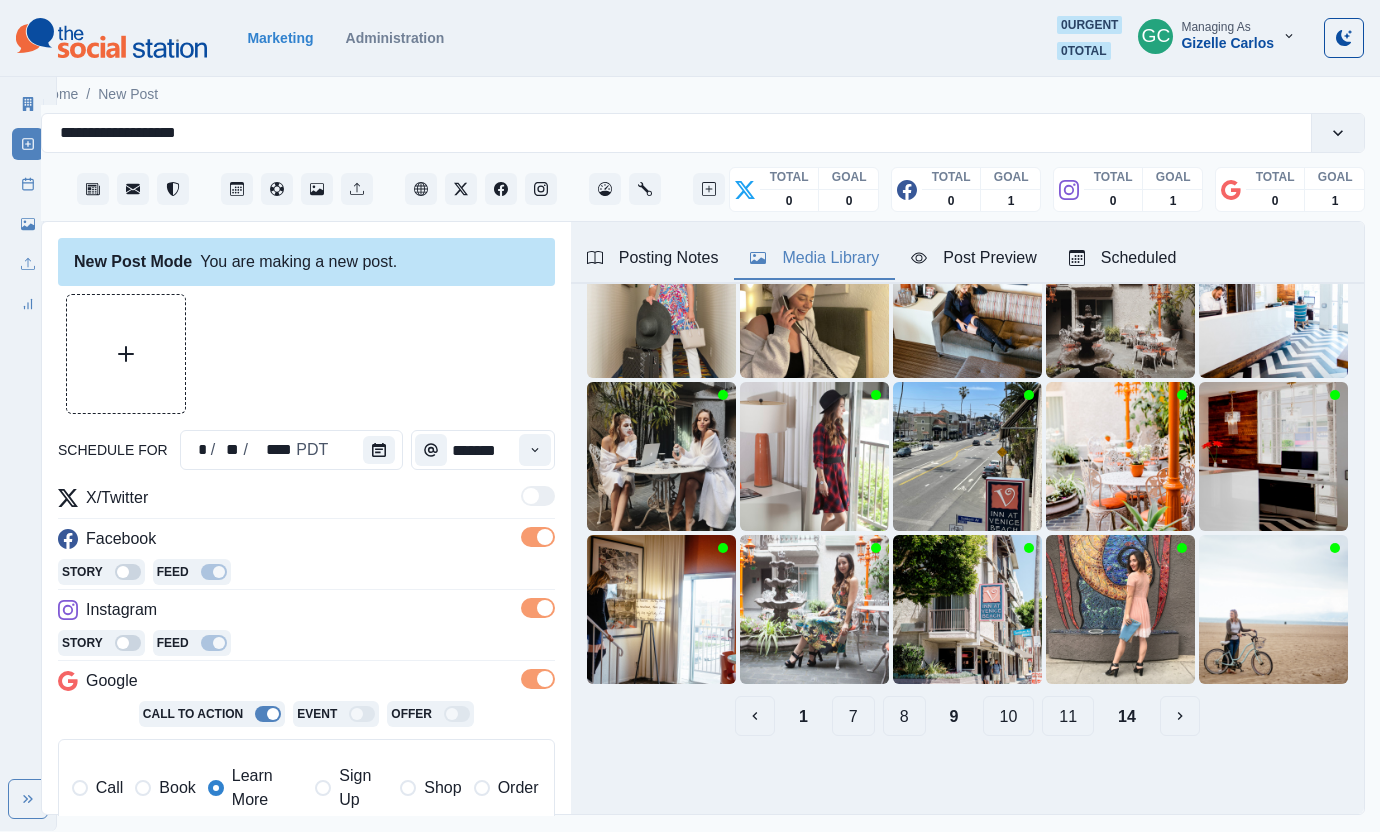 scroll, scrollTop: 167, scrollLeft: 0, axis: vertical 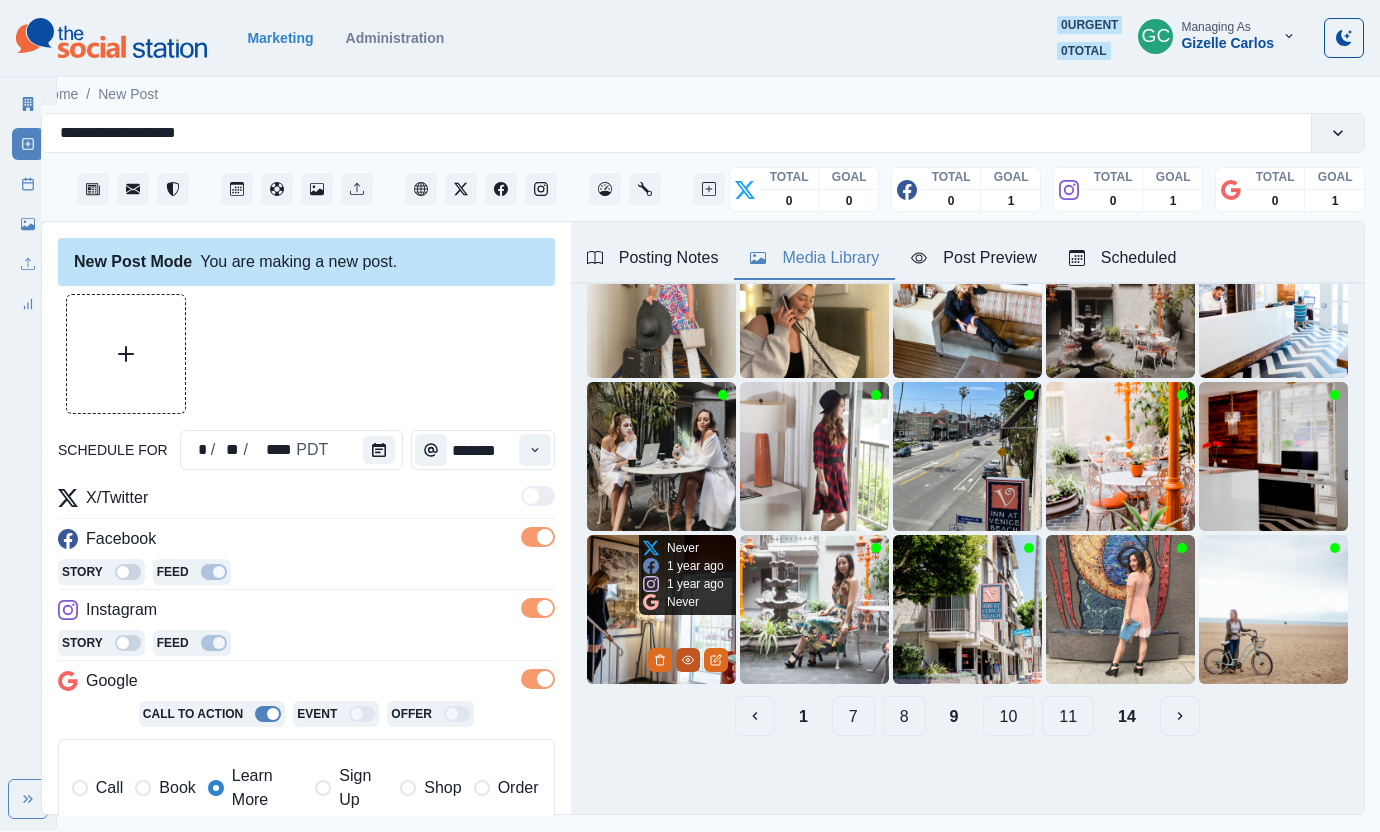click 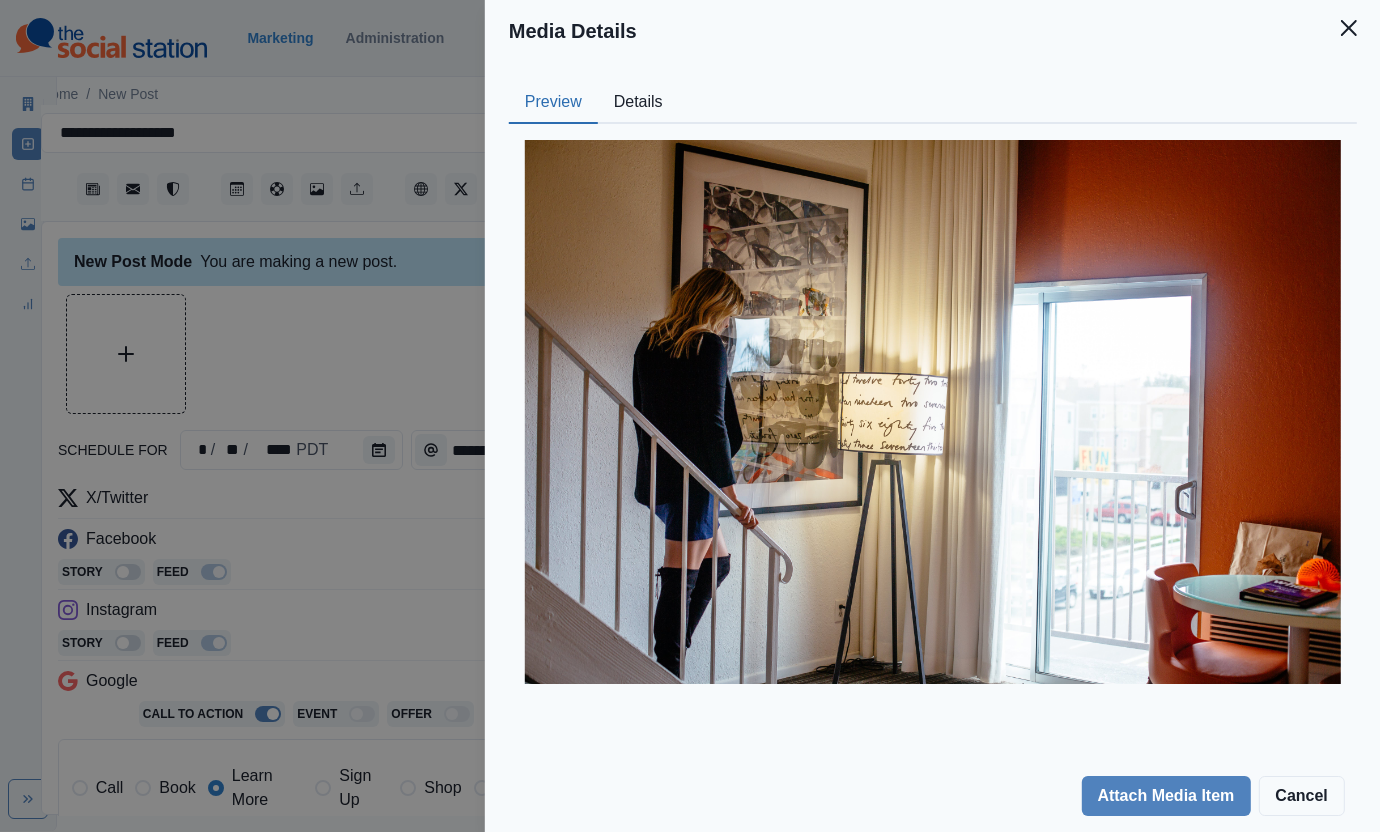 click on "Details" at bounding box center [638, 103] 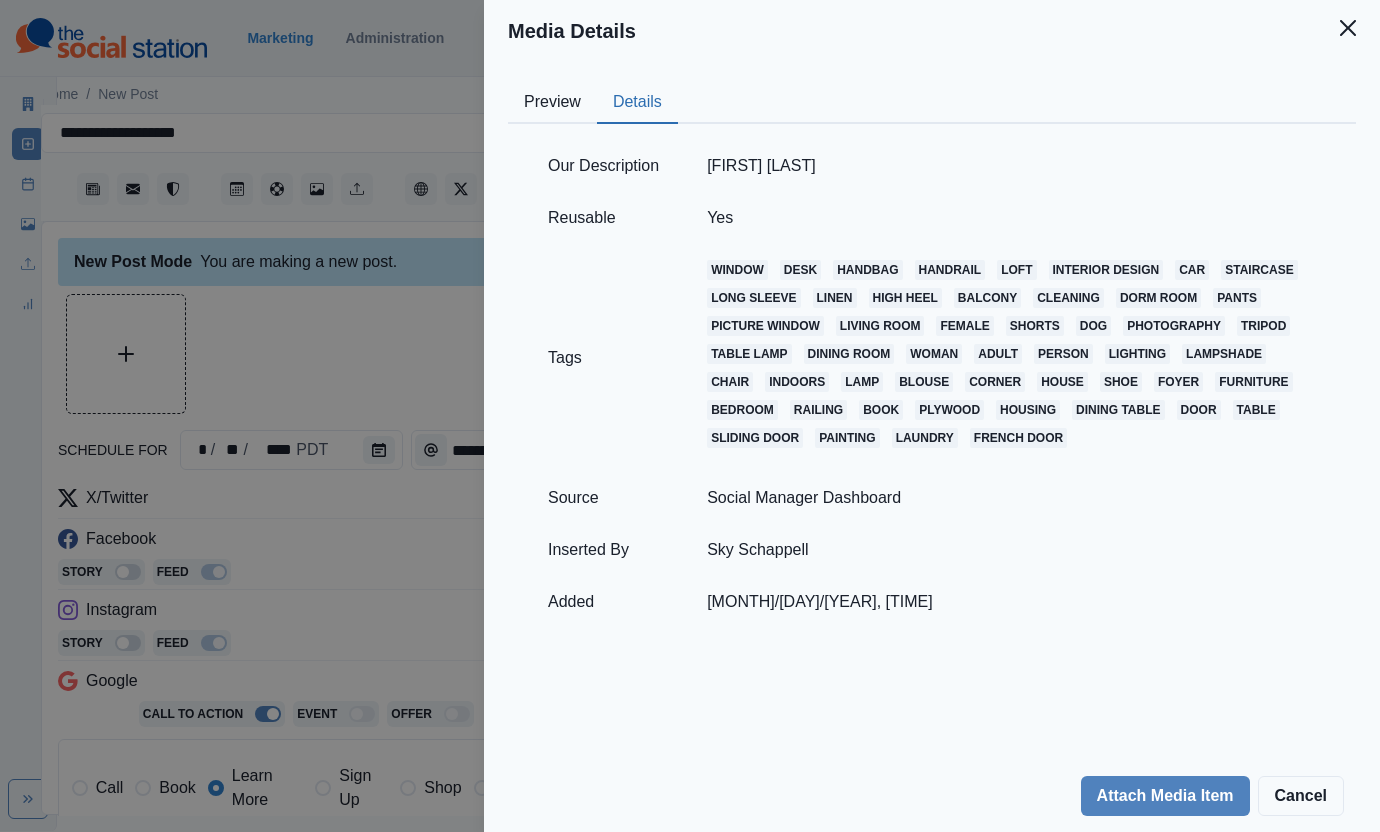 click on "Media Details Preview Details Our Description [FIRST] [LAST] Reusable Yes Tags window desk handbag handrail loft interior design car staircase long sleeve linen high heel balcony cleaning dorm room pants picture window living room female shorts dog photography tripod table lamp dining room woman adult person lighting lampshade chair indoors lamp blouse corner house shoe foyer furniture bedroom railing book plywood housing dining table door table sliding door painting laundry french door Source Social Manager Dashboard Inserted By [FIRST] [LAST] Added [MONTH]/[DAY]/[YEAR], [TIME] Attach Media Item Cancel" at bounding box center (690, 416) 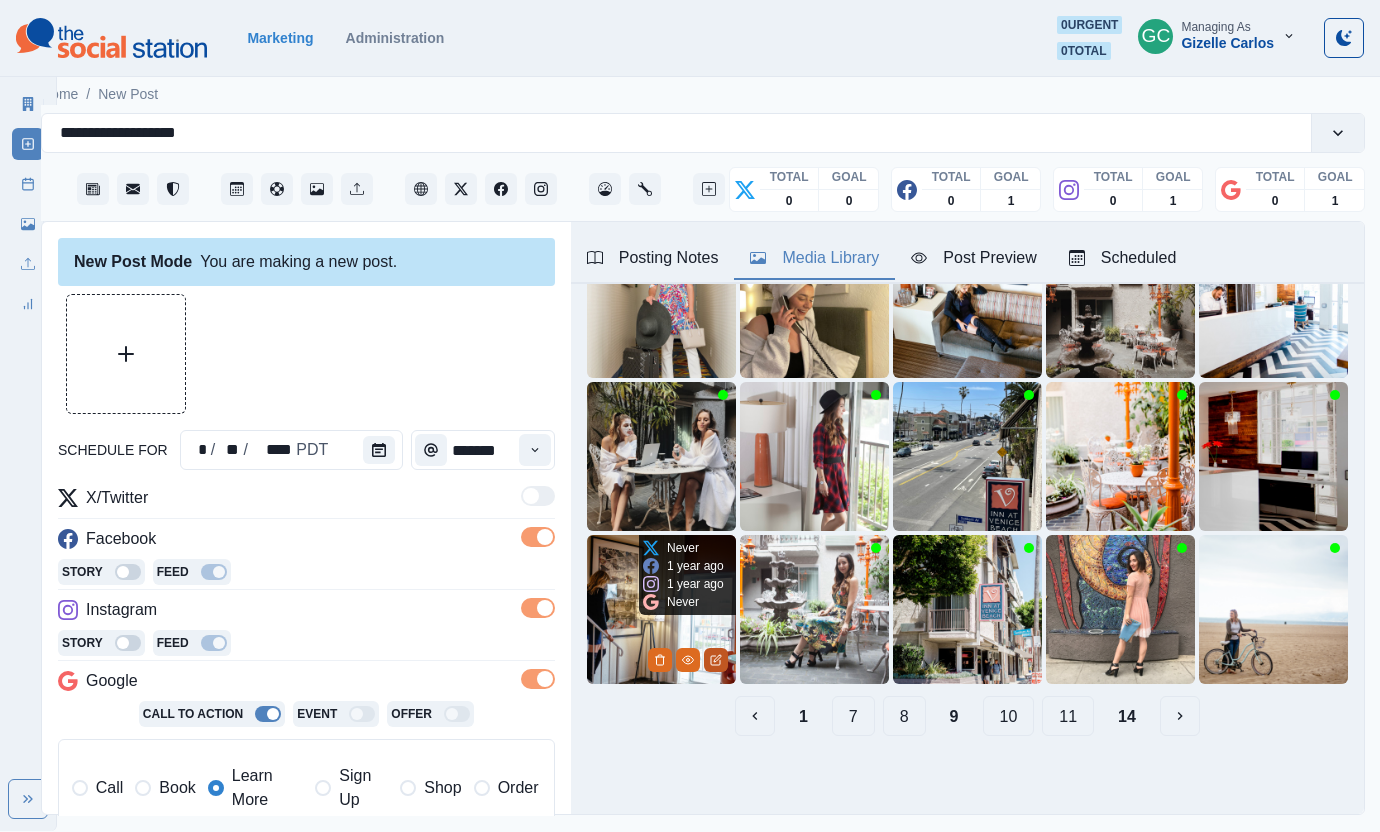 click 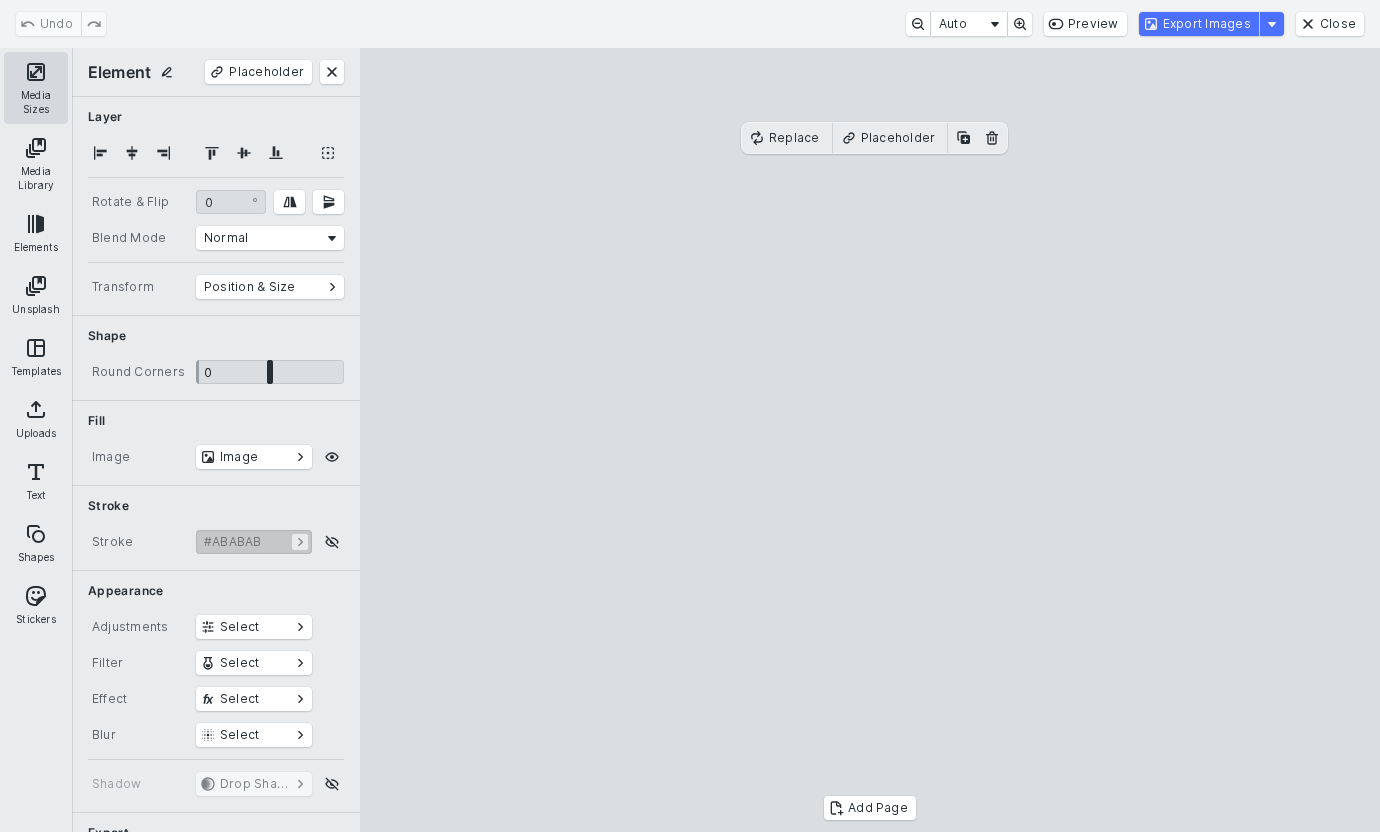 click on "Media Sizes" at bounding box center (36, 88) 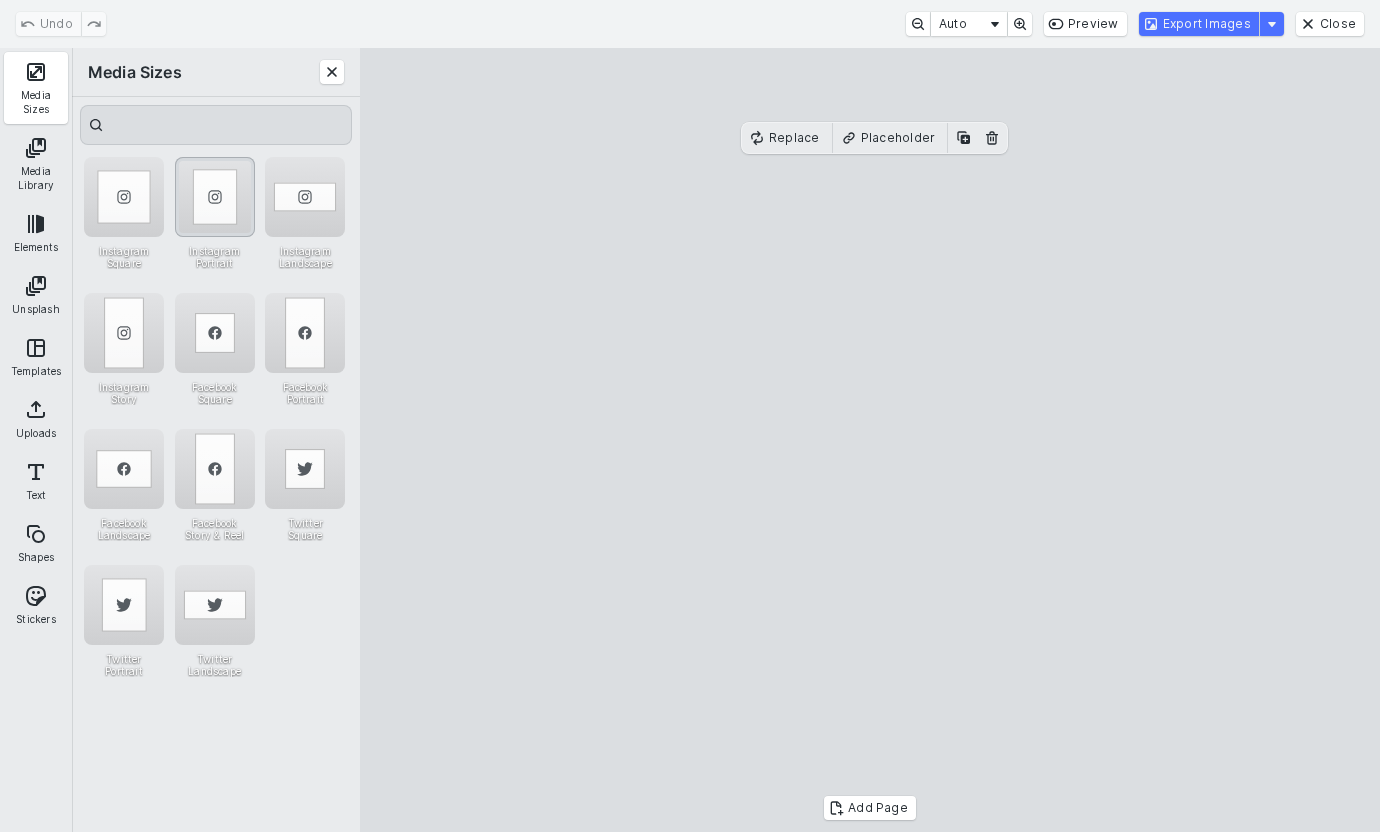 click at bounding box center (215, 197) 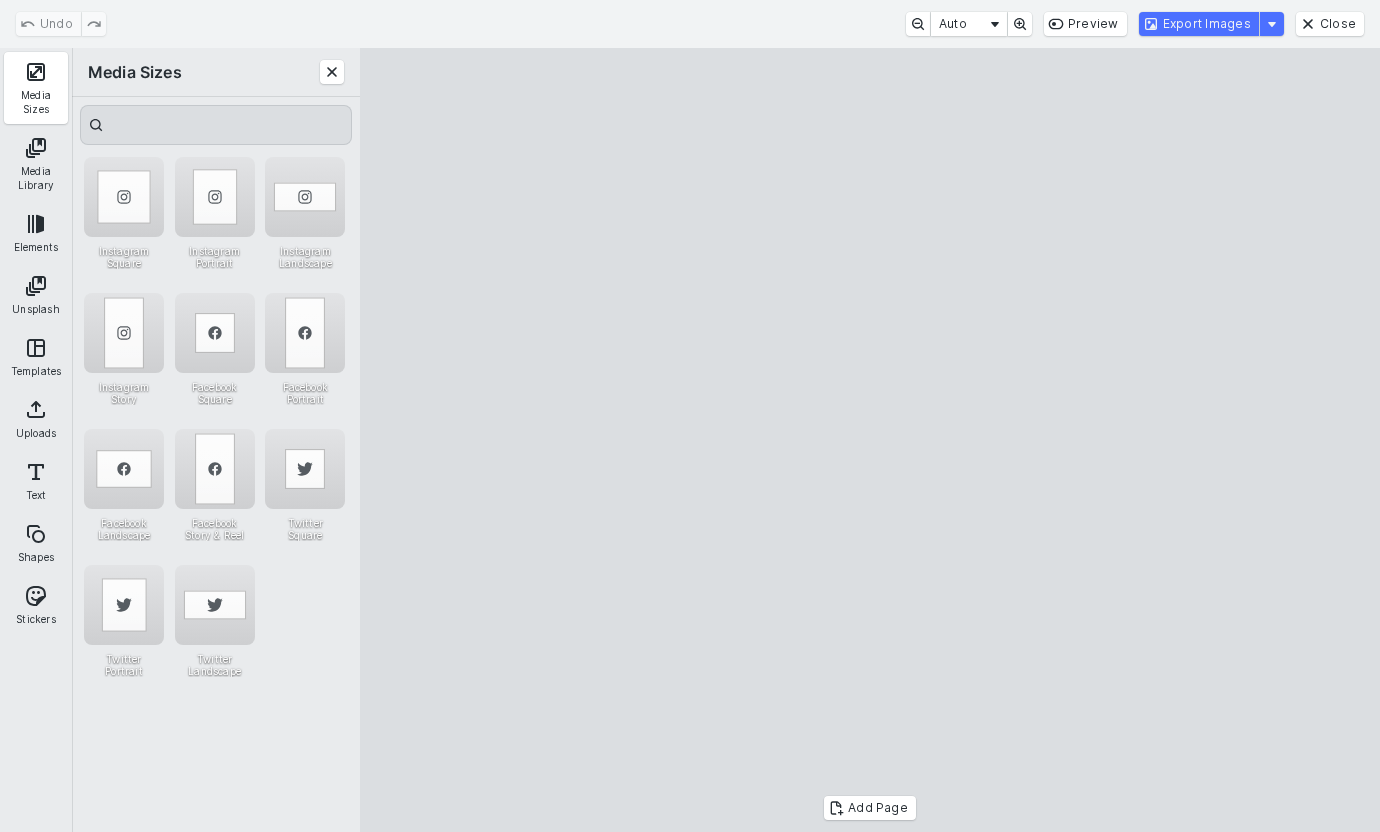 drag, startPoint x: 824, startPoint y: 325, endPoint x: 937, endPoint y: 322, distance: 113.03982 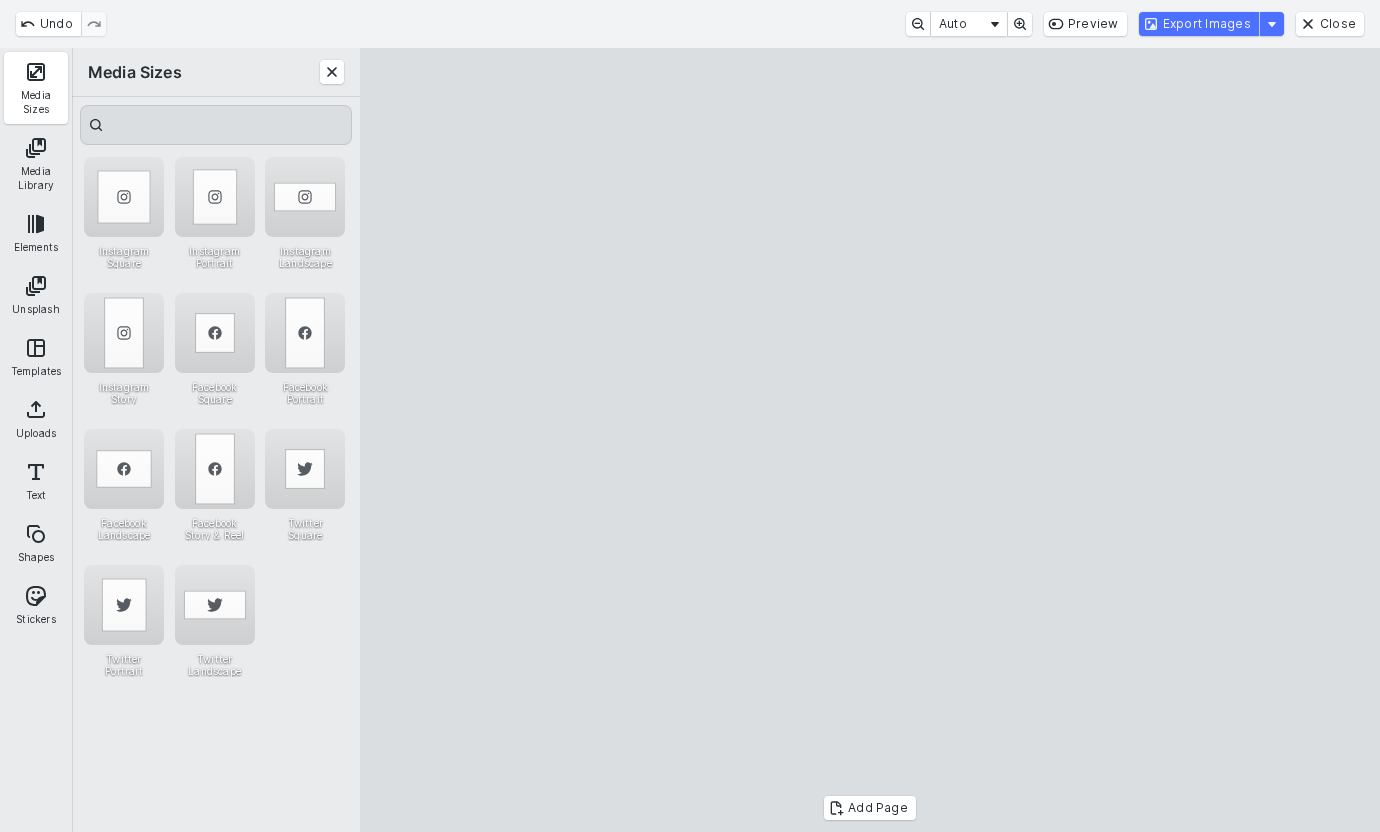 drag, startPoint x: 740, startPoint y: 458, endPoint x: 596, endPoint y: 460, distance: 144.01389 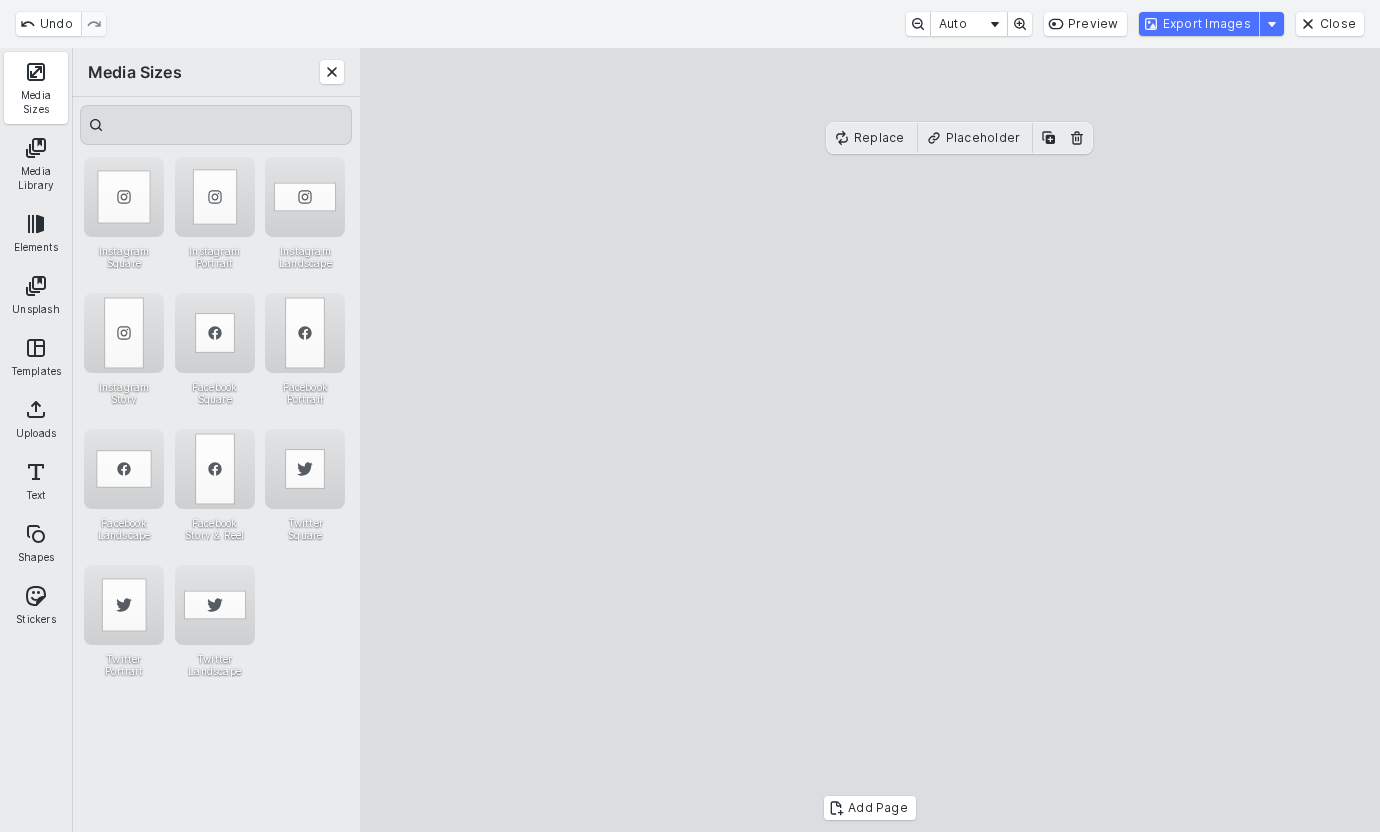 drag, startPoint x: 661, startPoint y: 459, endPoint x: 534, endPoint y: 463, distance: 127.06297 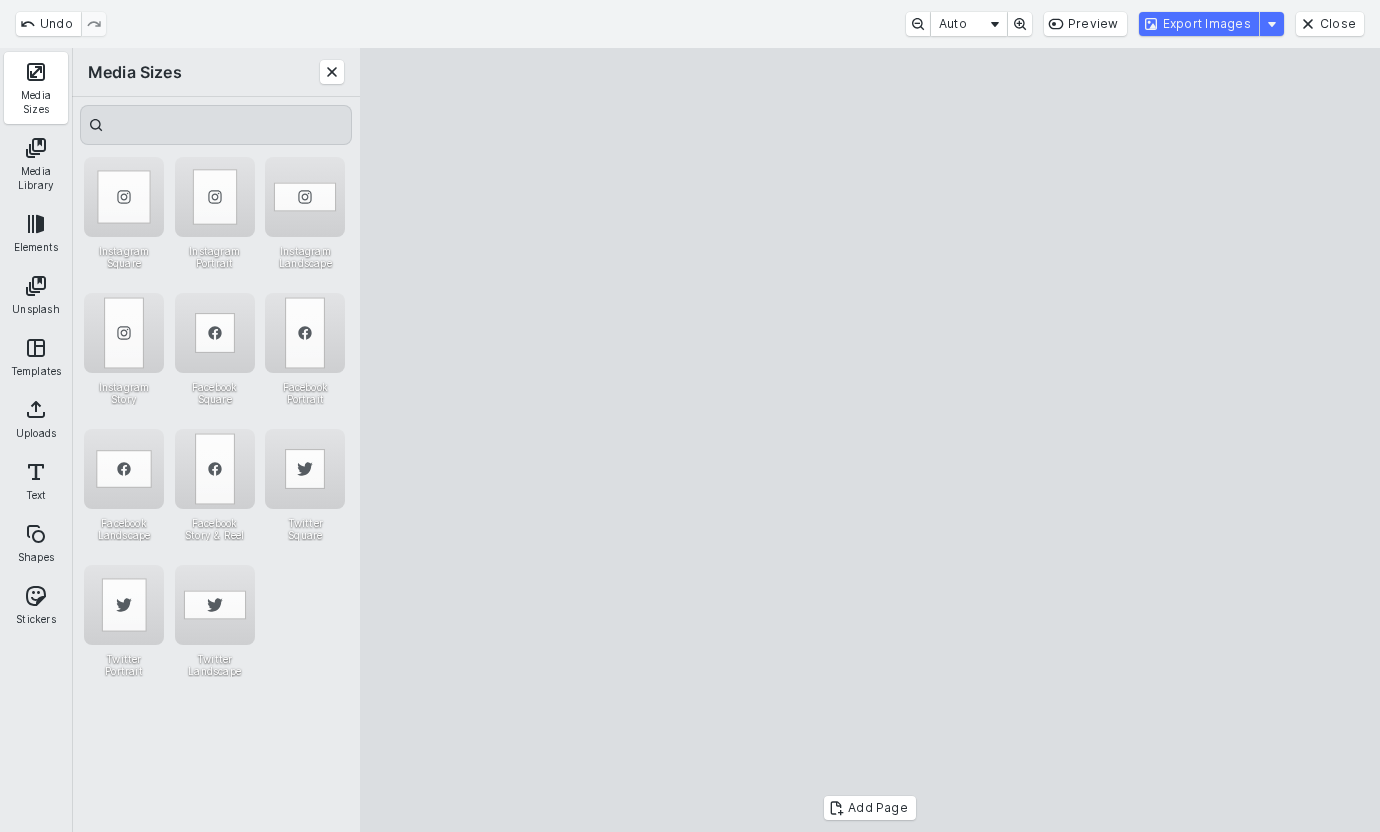 drag, startPoint x: 862, startPoint y: 422, endPoint x: 896, endPoint y: 422, distance: 34 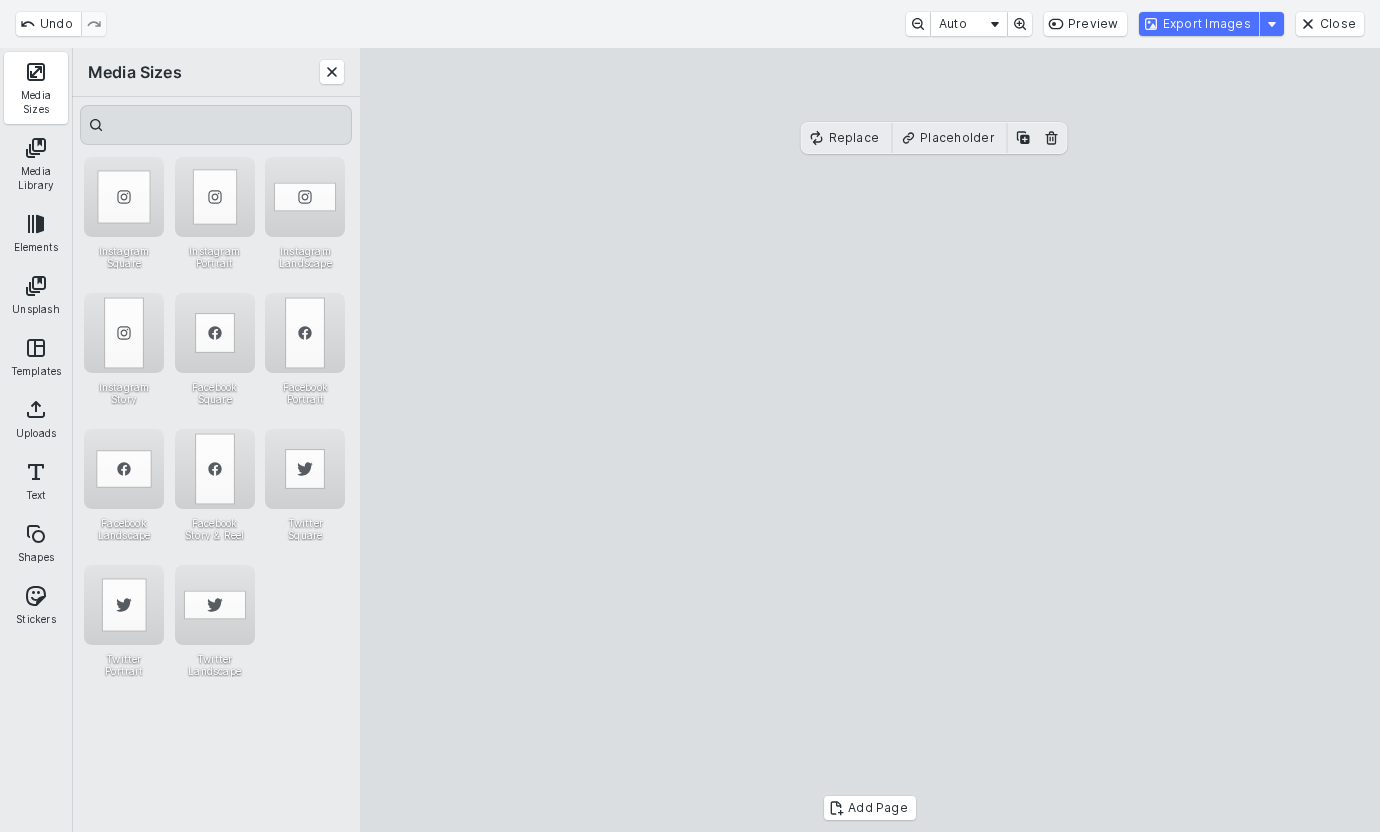 type 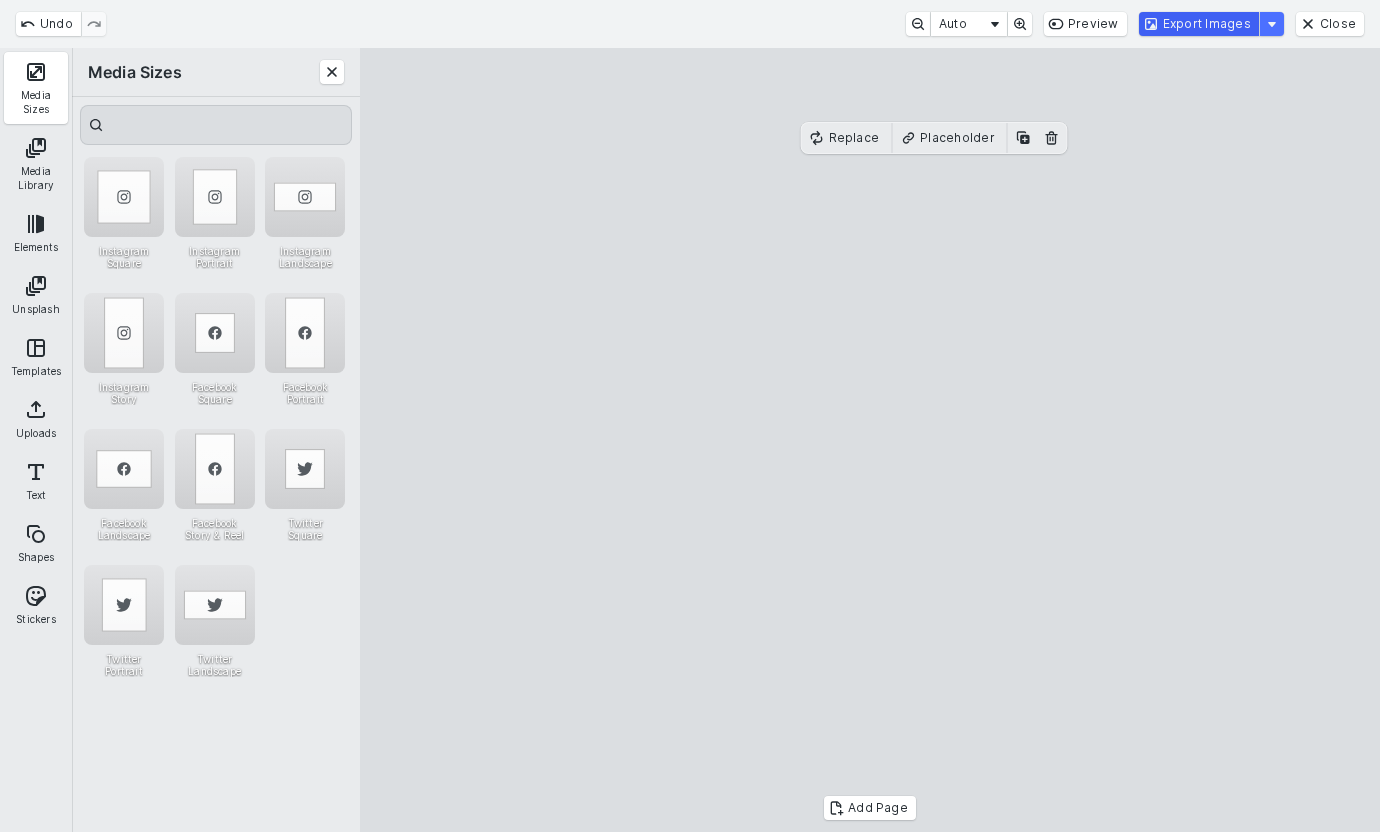 click on "Export Images" at bounding box center [1199, 24] 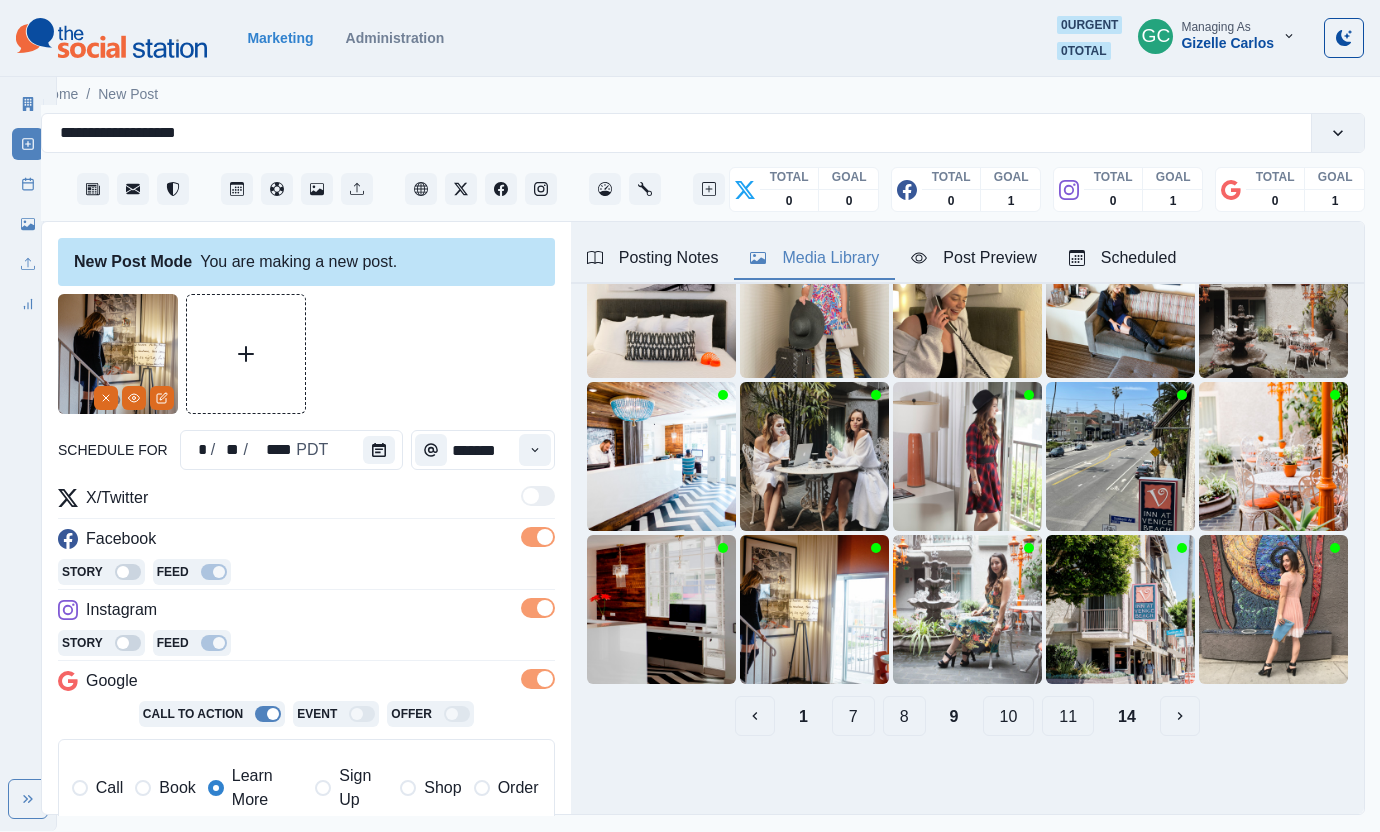scroll, scrollTop: 218, scrollLeft: 0, axis: vertical 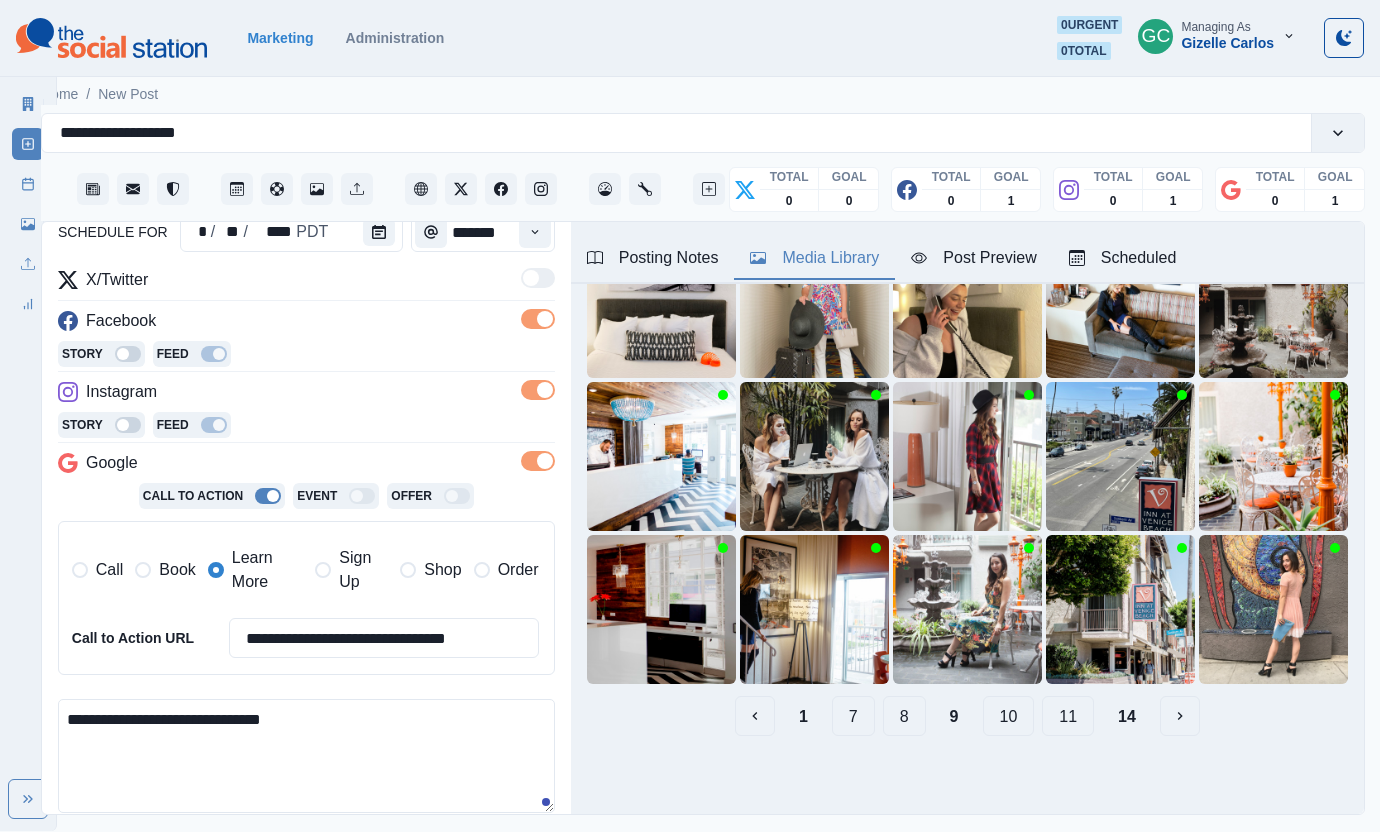 click on "**********" at bounding box center (306, 756) 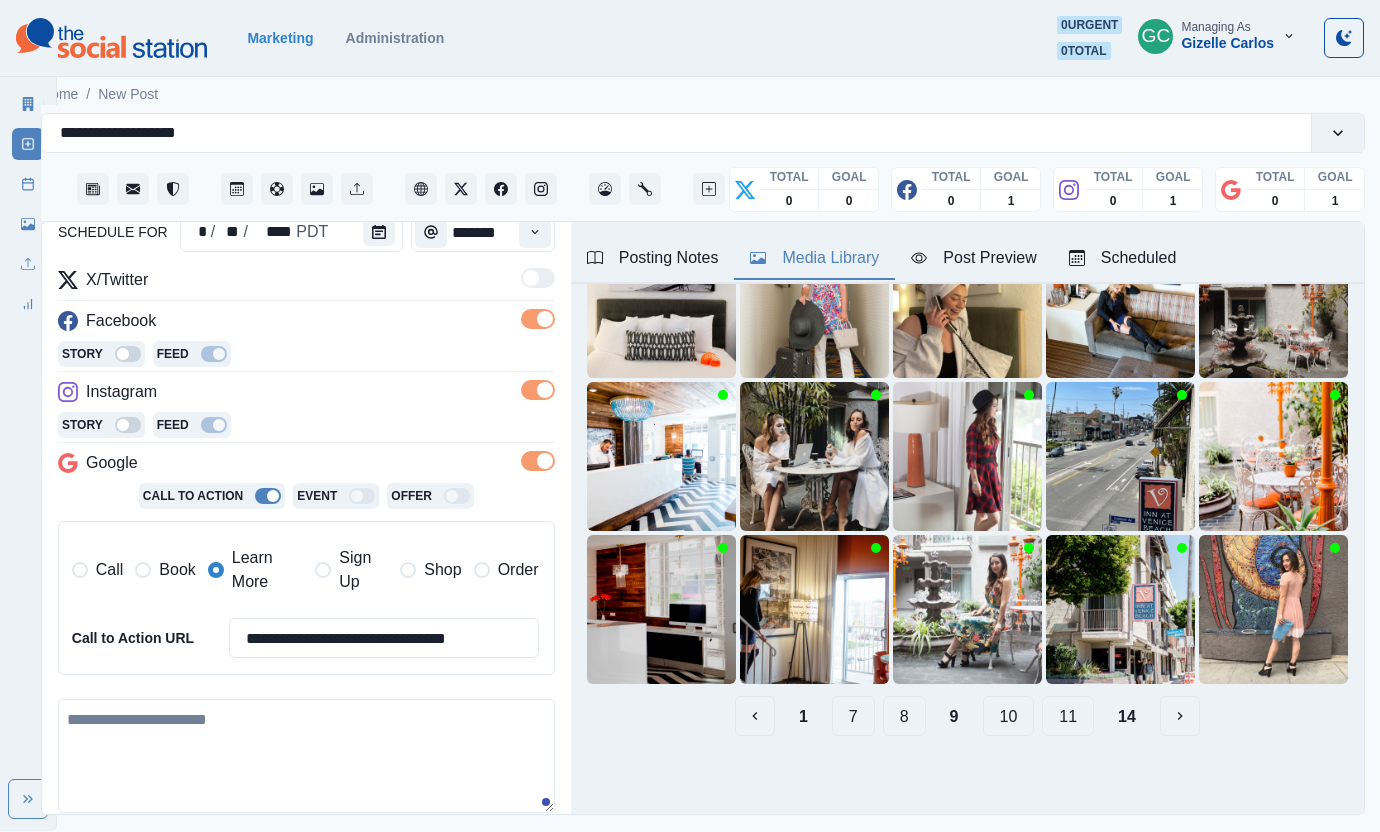 paste on "**********" 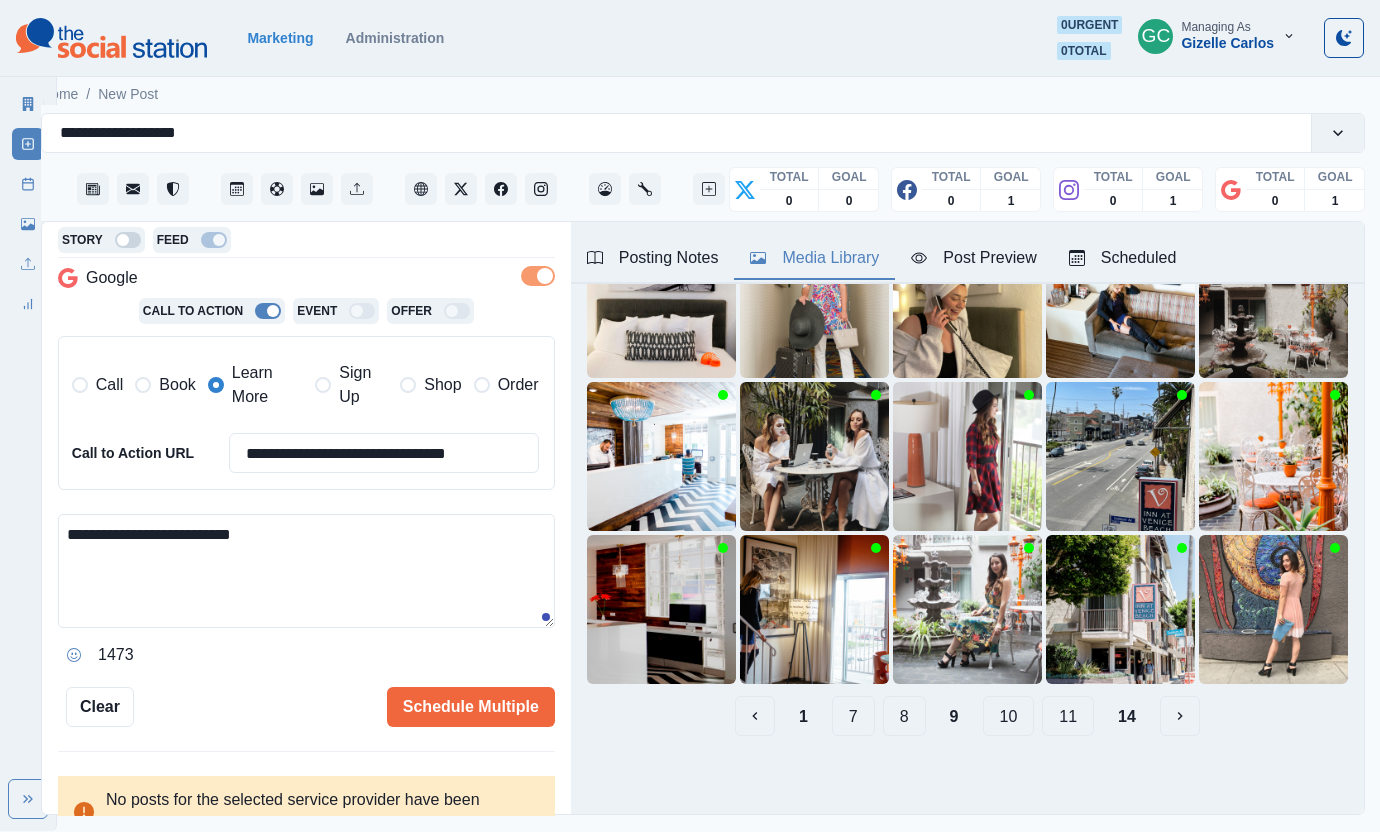 scroll, scrollTop: 450, scrollLeft: 0, axis: vertical 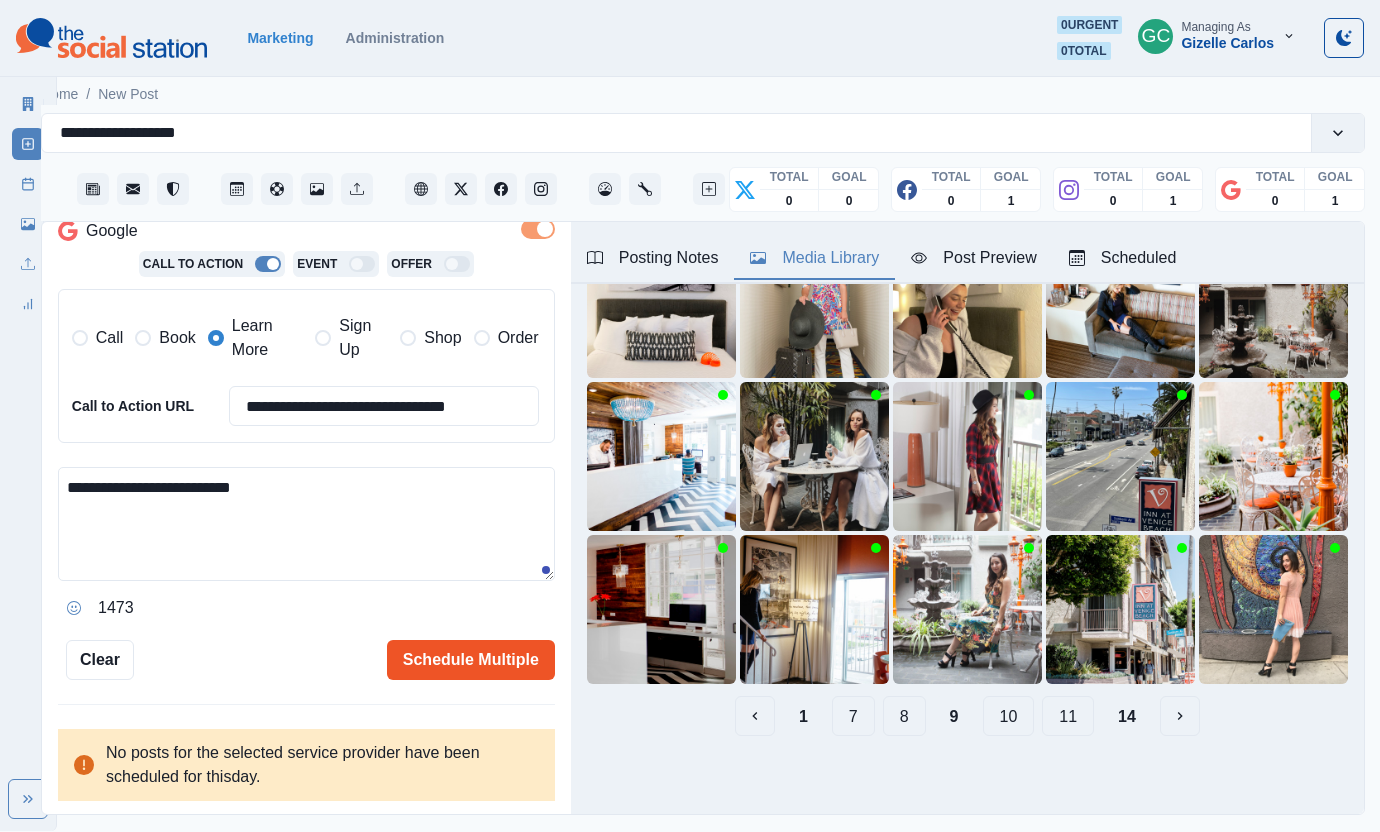 type on "**********" 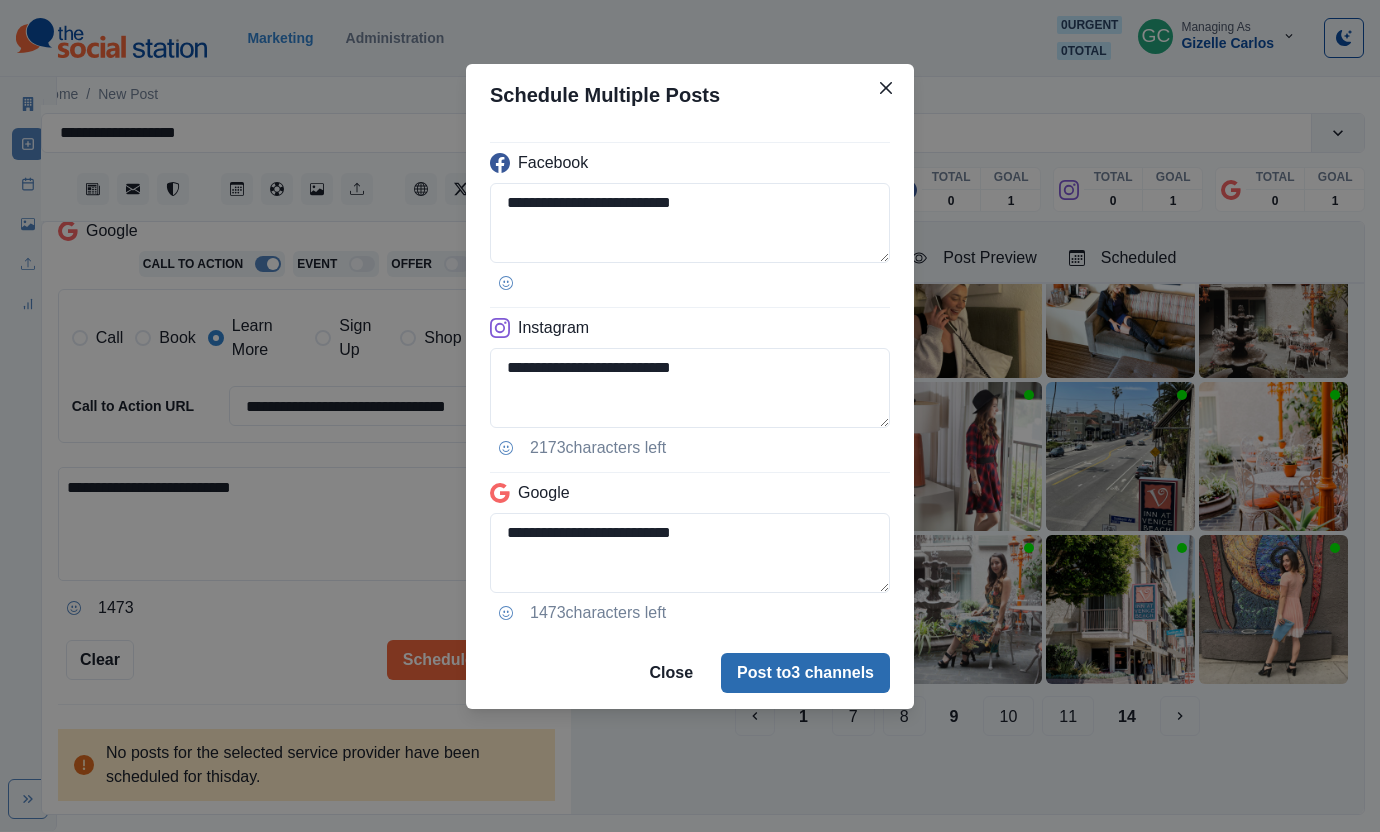 click on "Post to  3   channels" at bounding box center (805, 673) 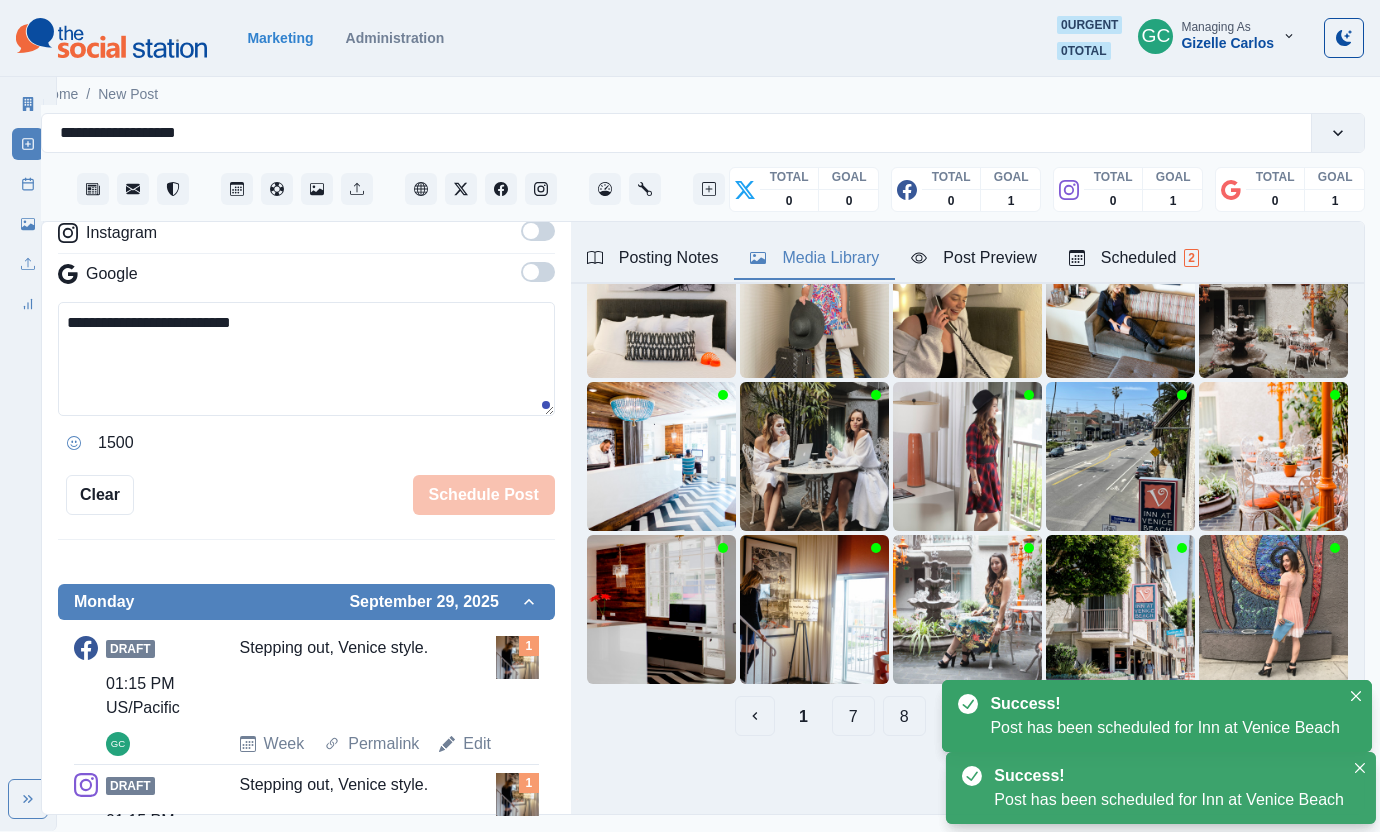 scroll, scrollTop: 390, scrollLeft: 0, axis: vertical 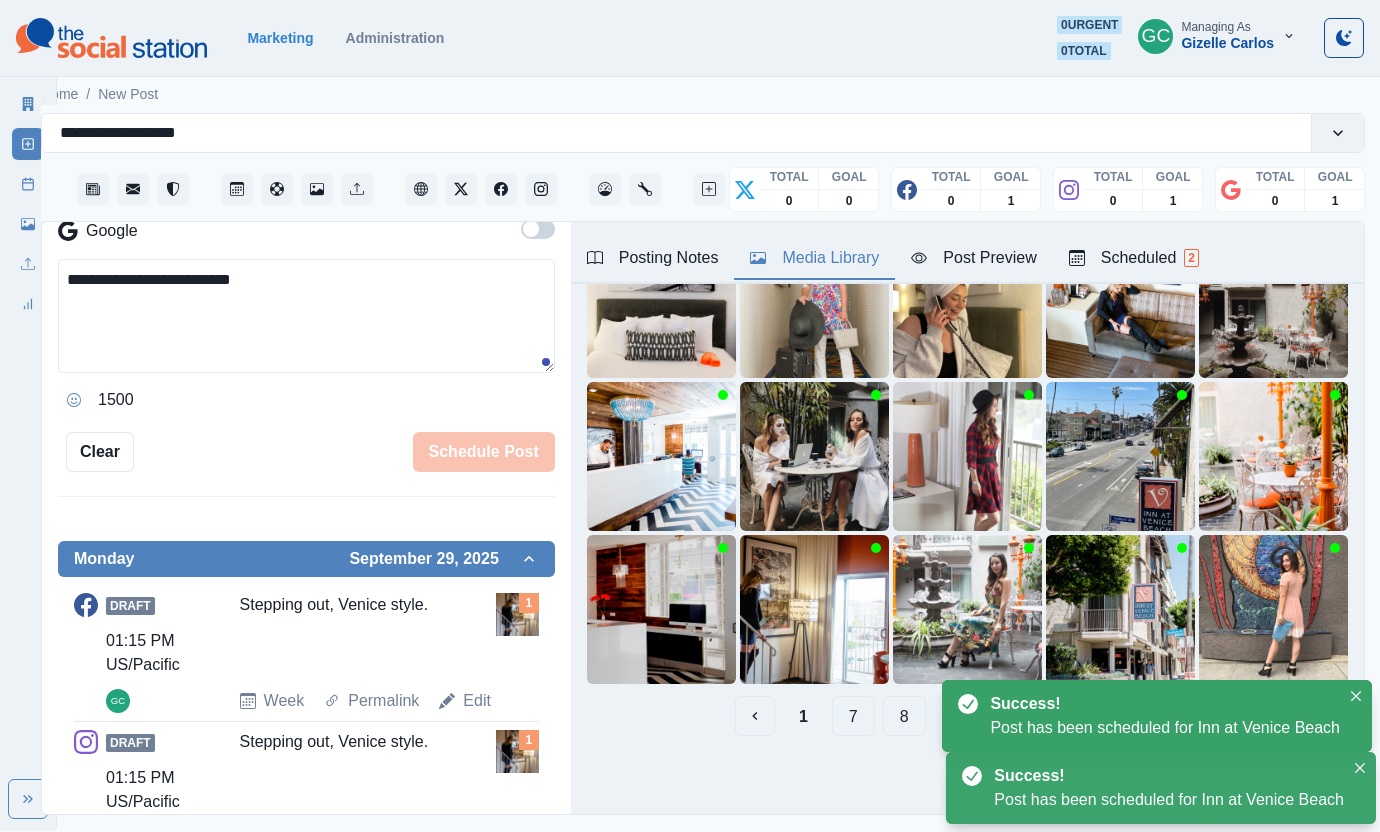 drag, startPoint x: 1128, startPoint y: 253, endPoint x: 1113, endPoint y: 259, distance: 16.155495 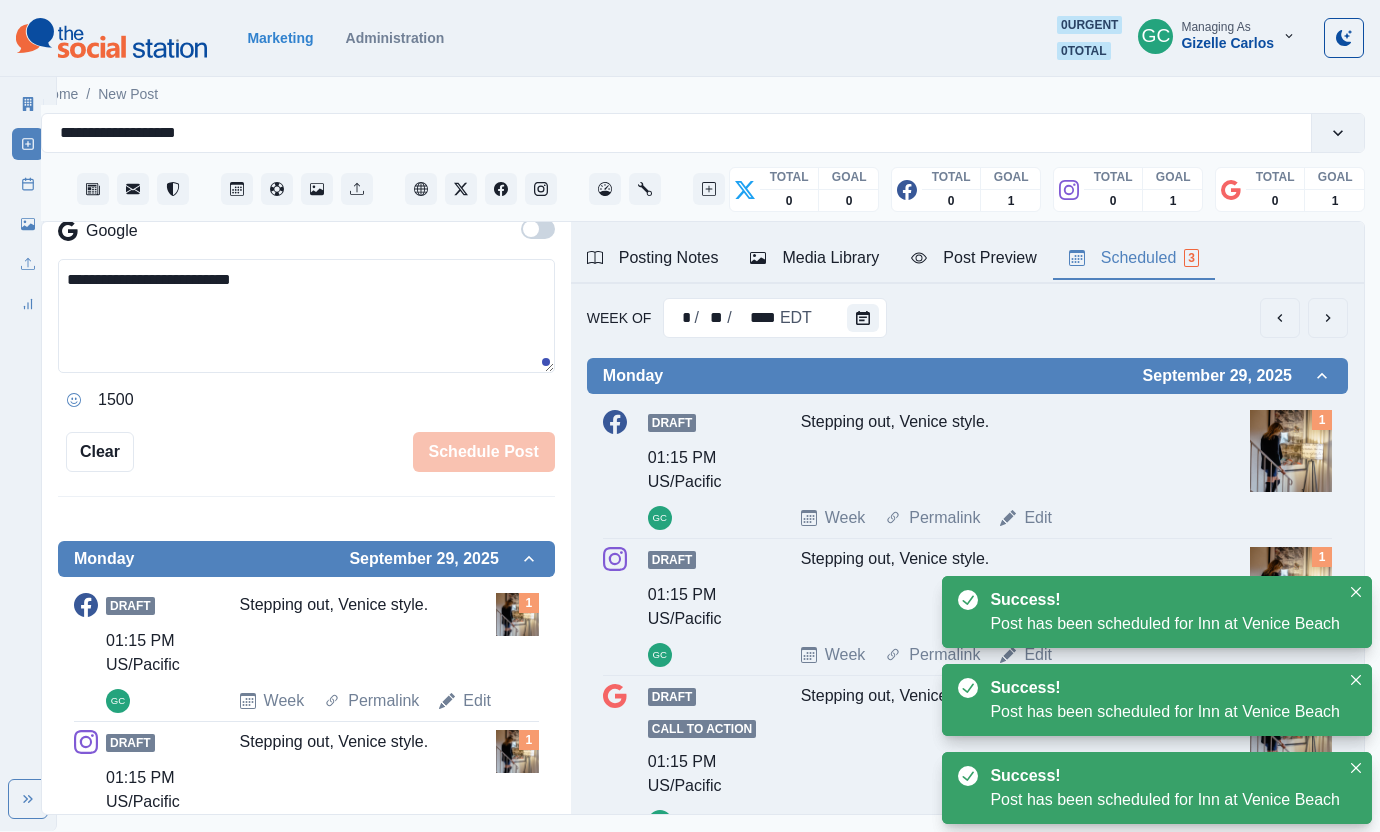 scroll, scrollTop: 0, scrollLeft: 0, axis: both 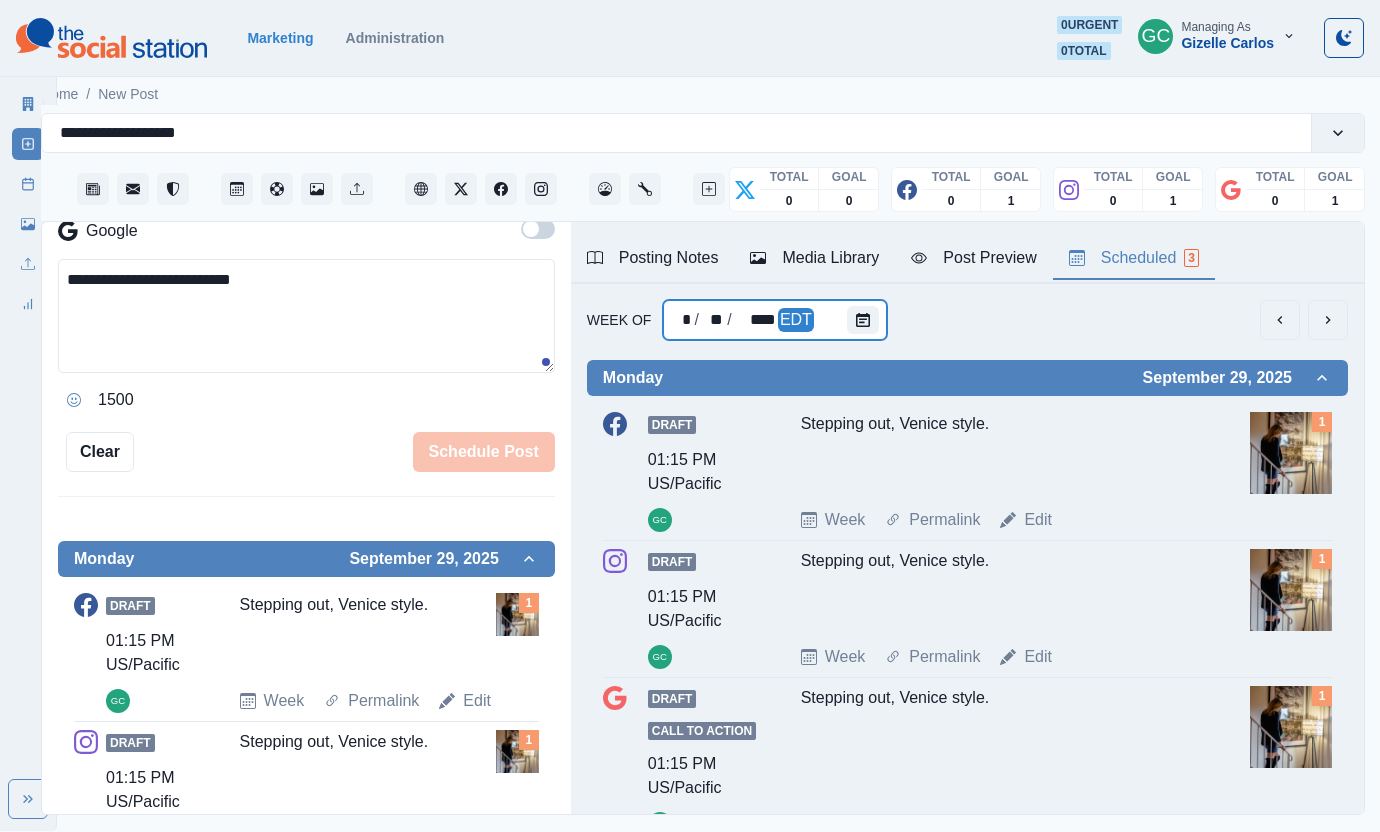 click on "EDT" at bounding box center [796, 320] 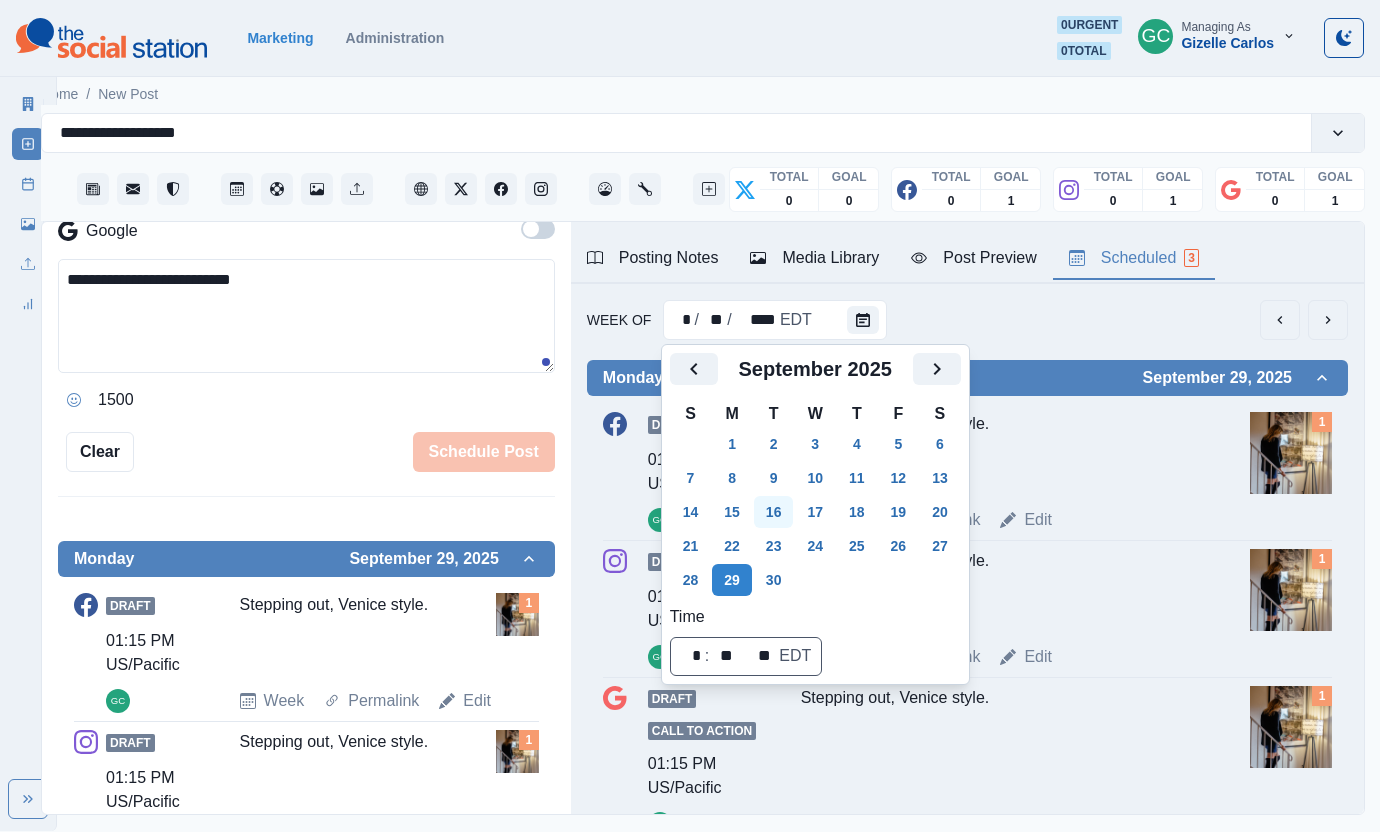 click on "23" at bounding box center (774, 546) 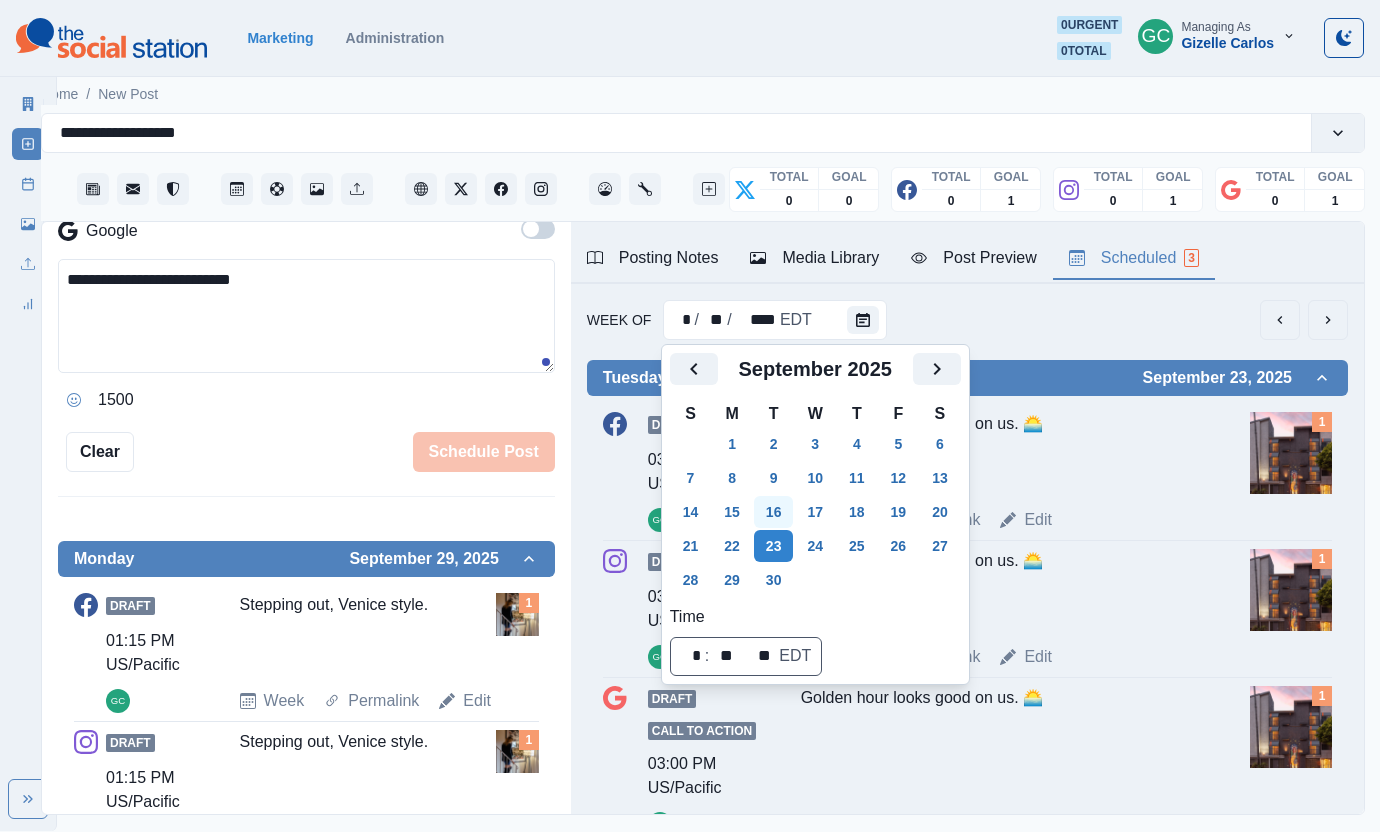 click on "16" at bounding box center [774, 512] 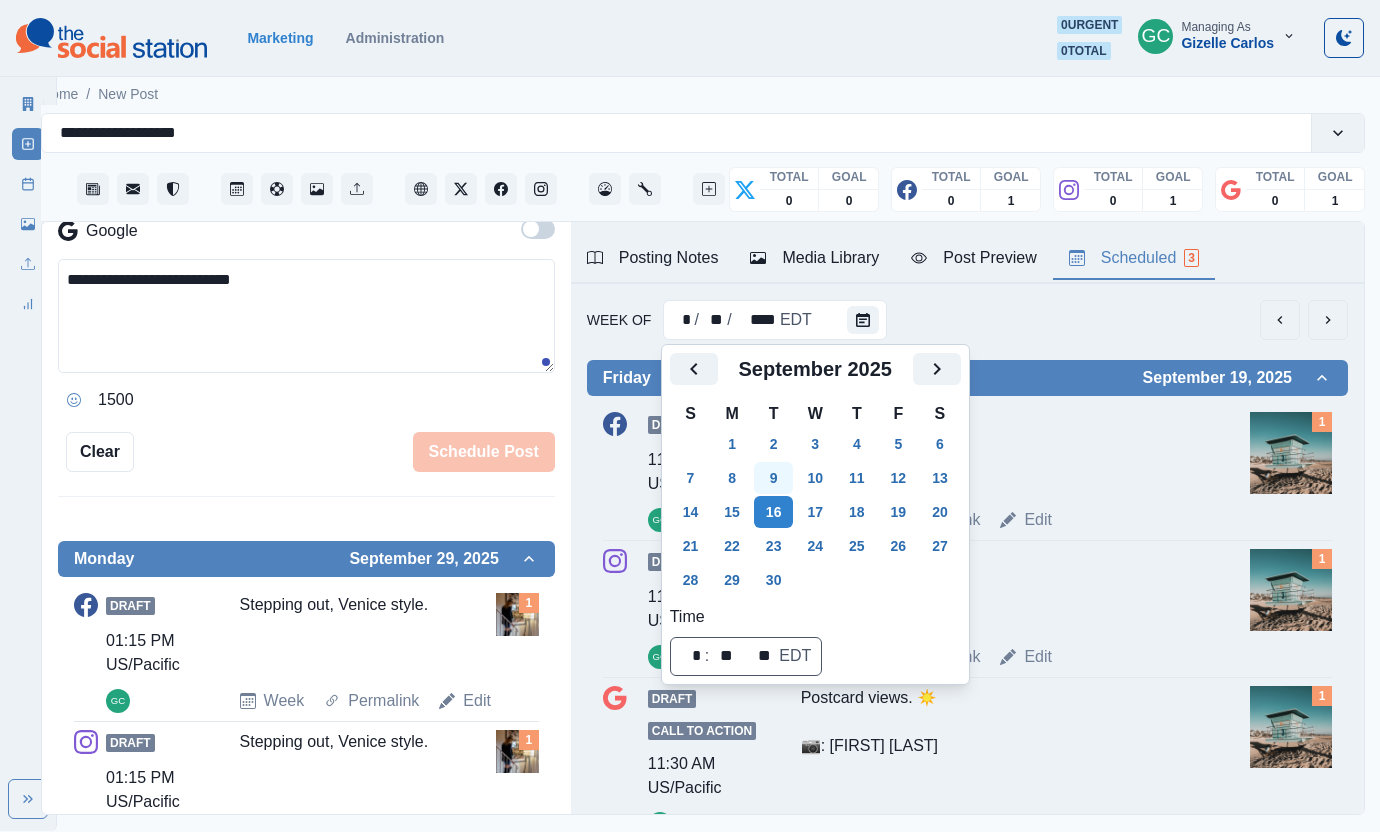 click on "9" at bounding box center [774, 478] 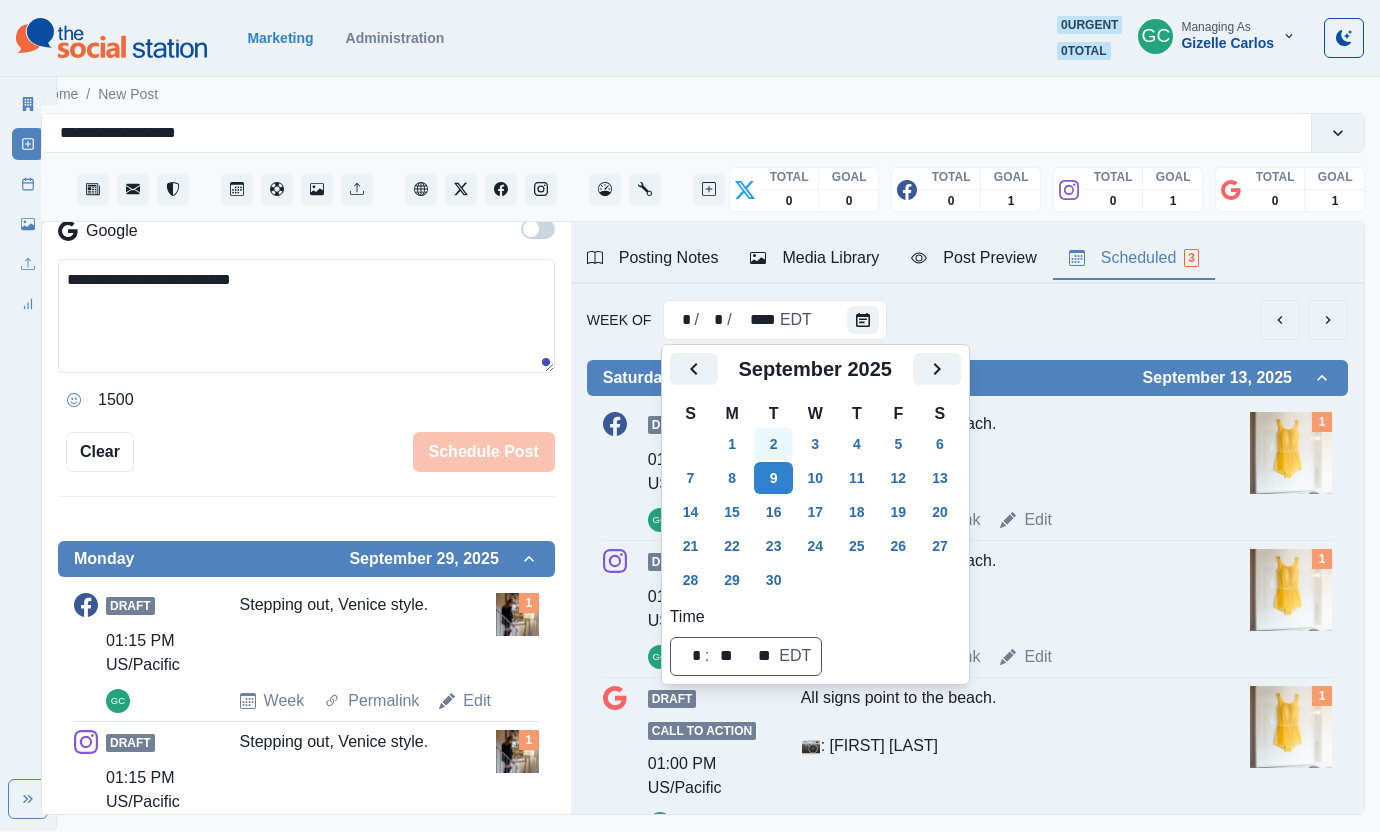 click on "2" at bounding box center (774, 444) 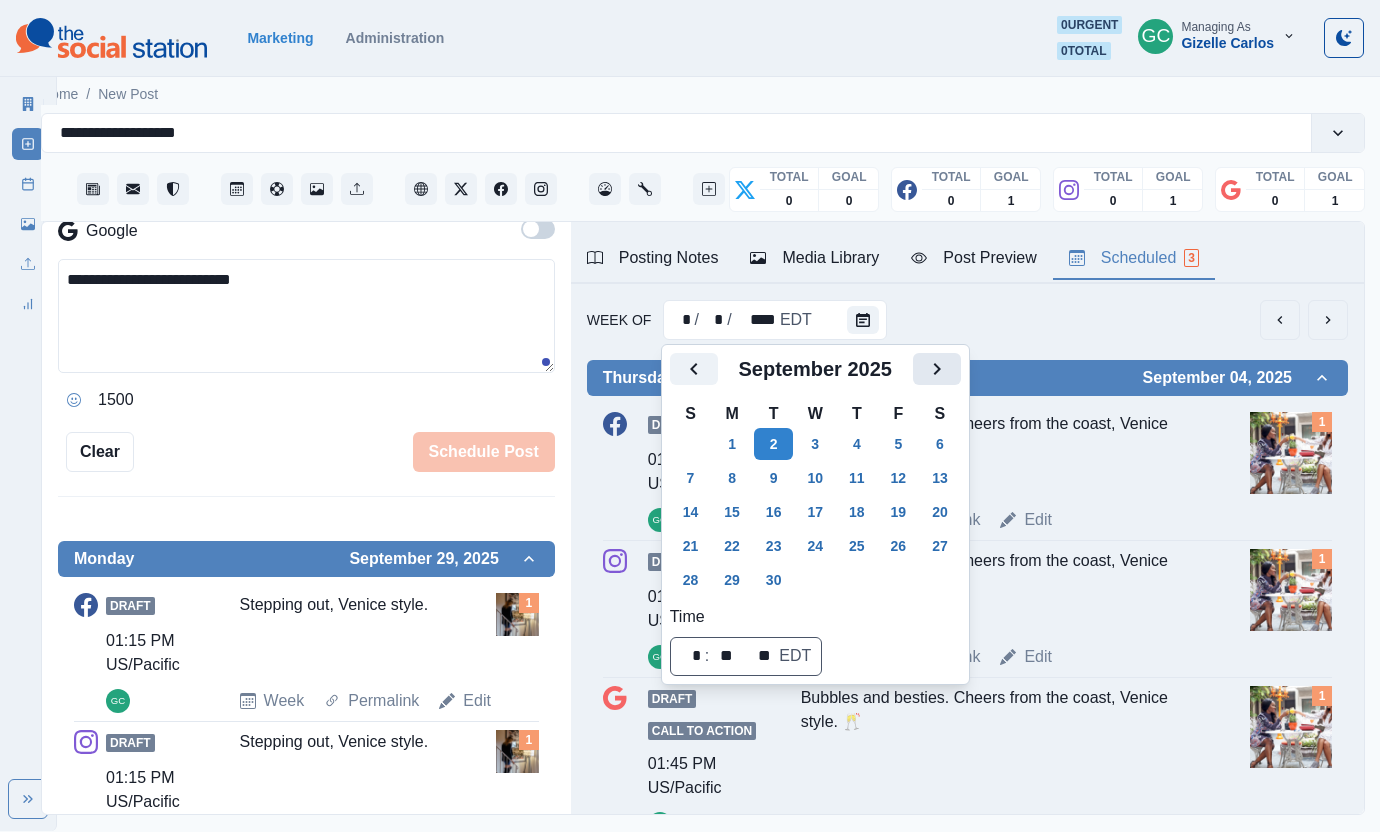 click 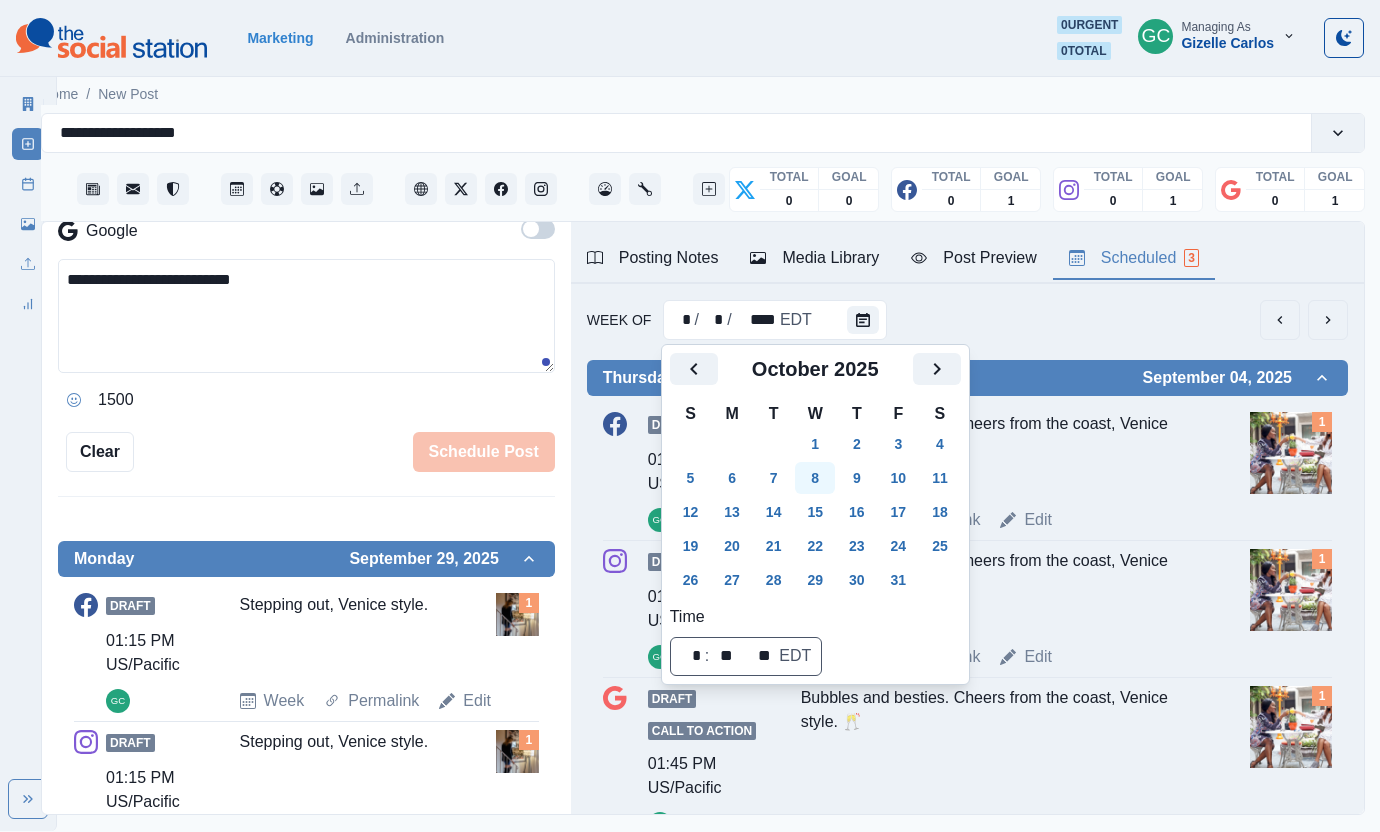 click on "8" at bounding box center (815, 478) 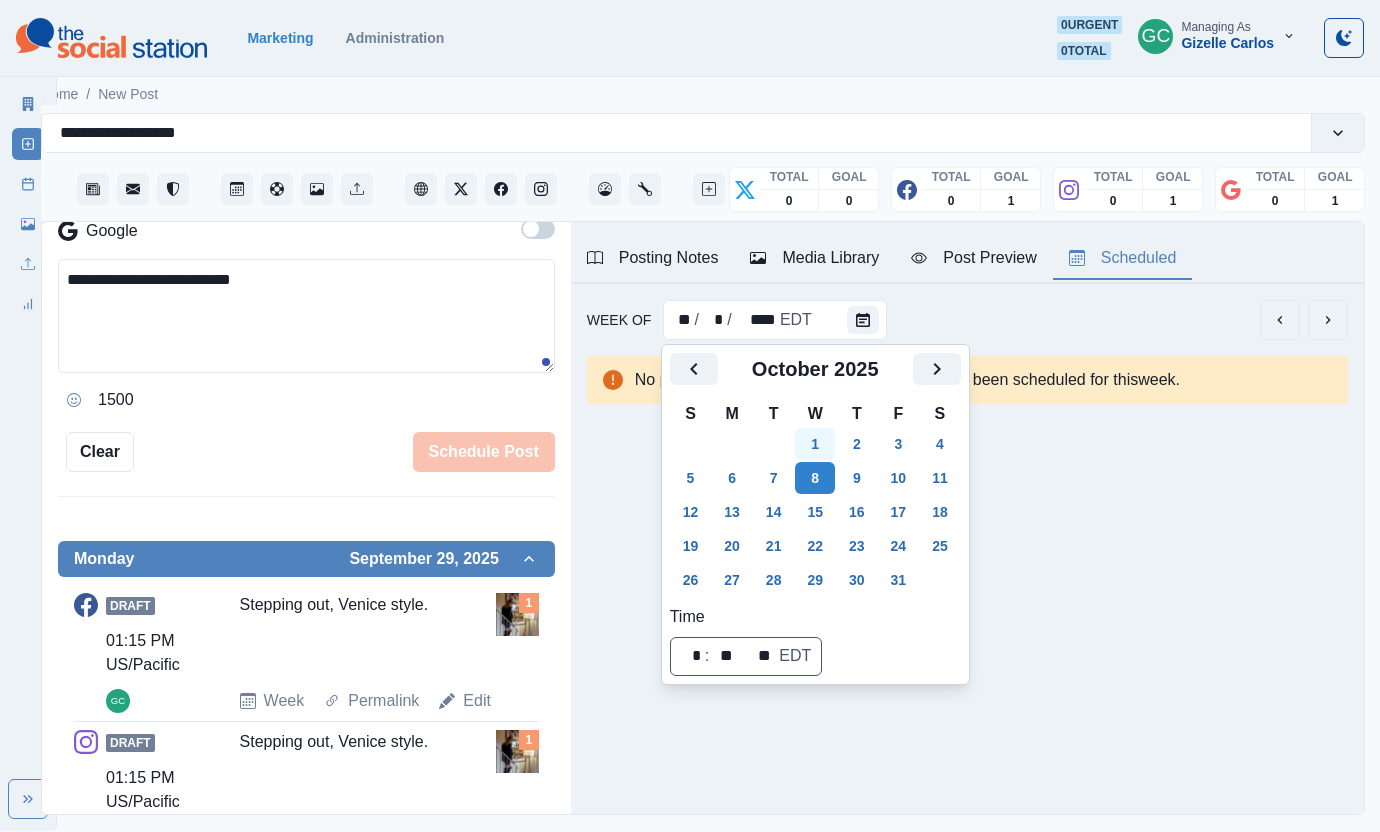 click on "1" at bounding box center (815, 444) 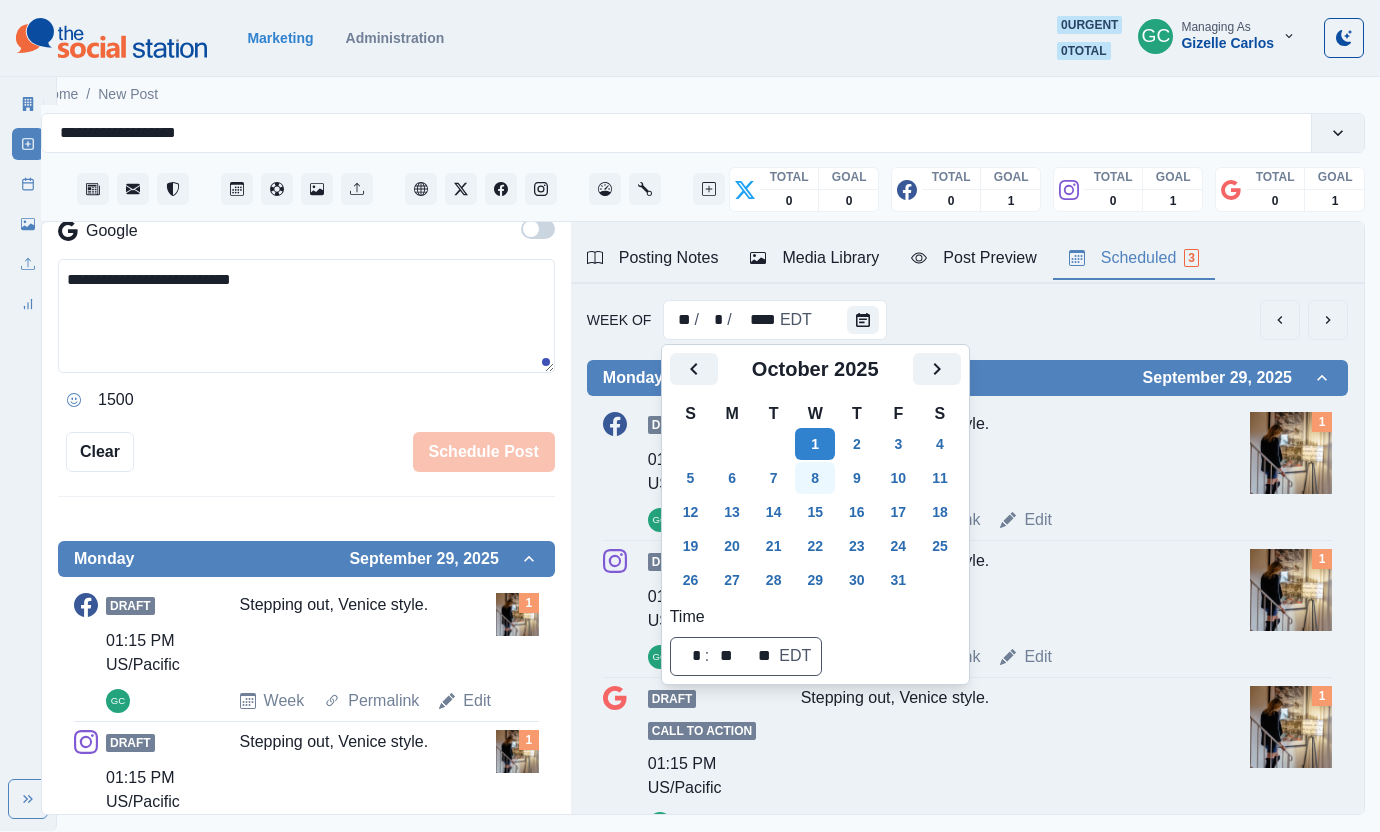 click on "8" at bounding box center (815, 478) 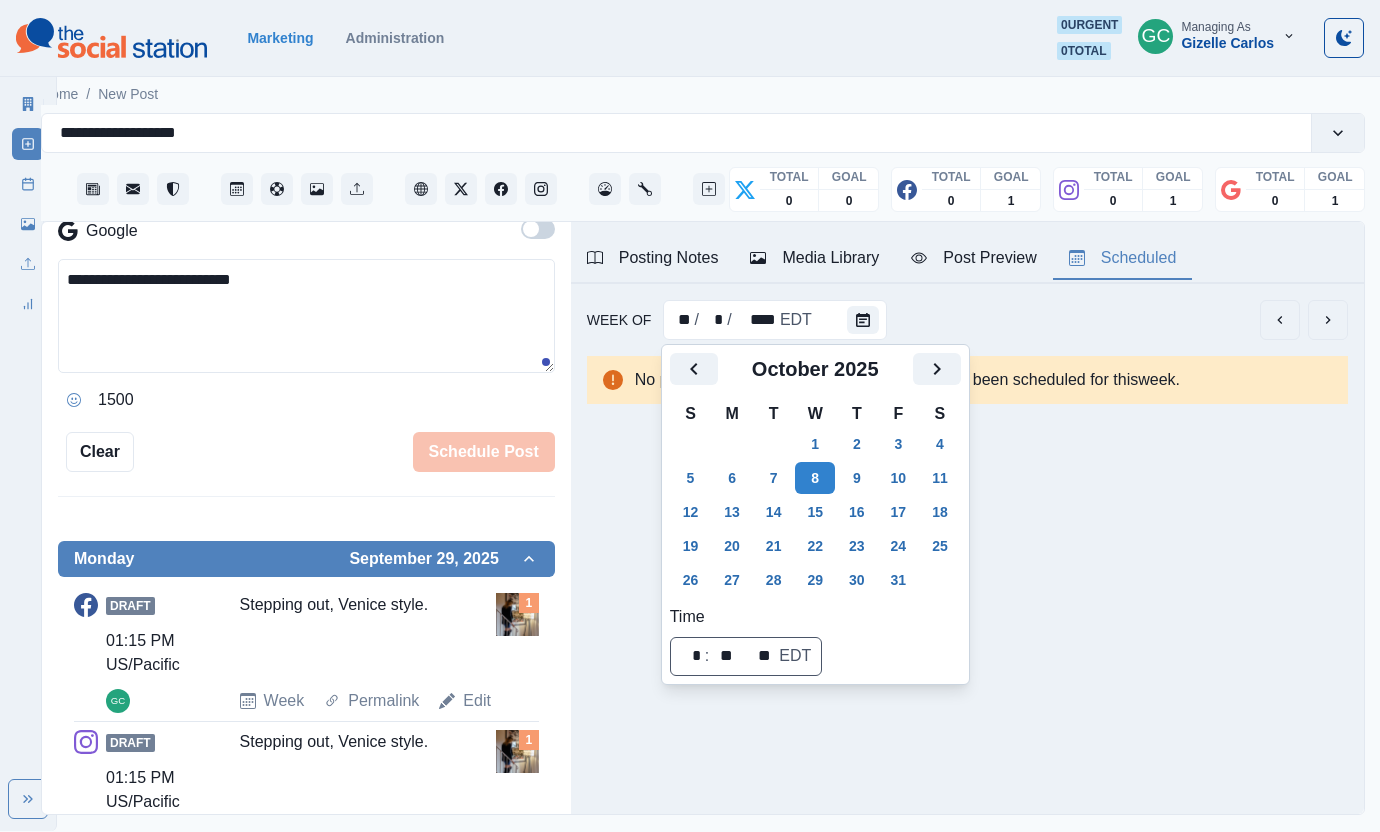 click on "**********" at bounding box center (306, 188) 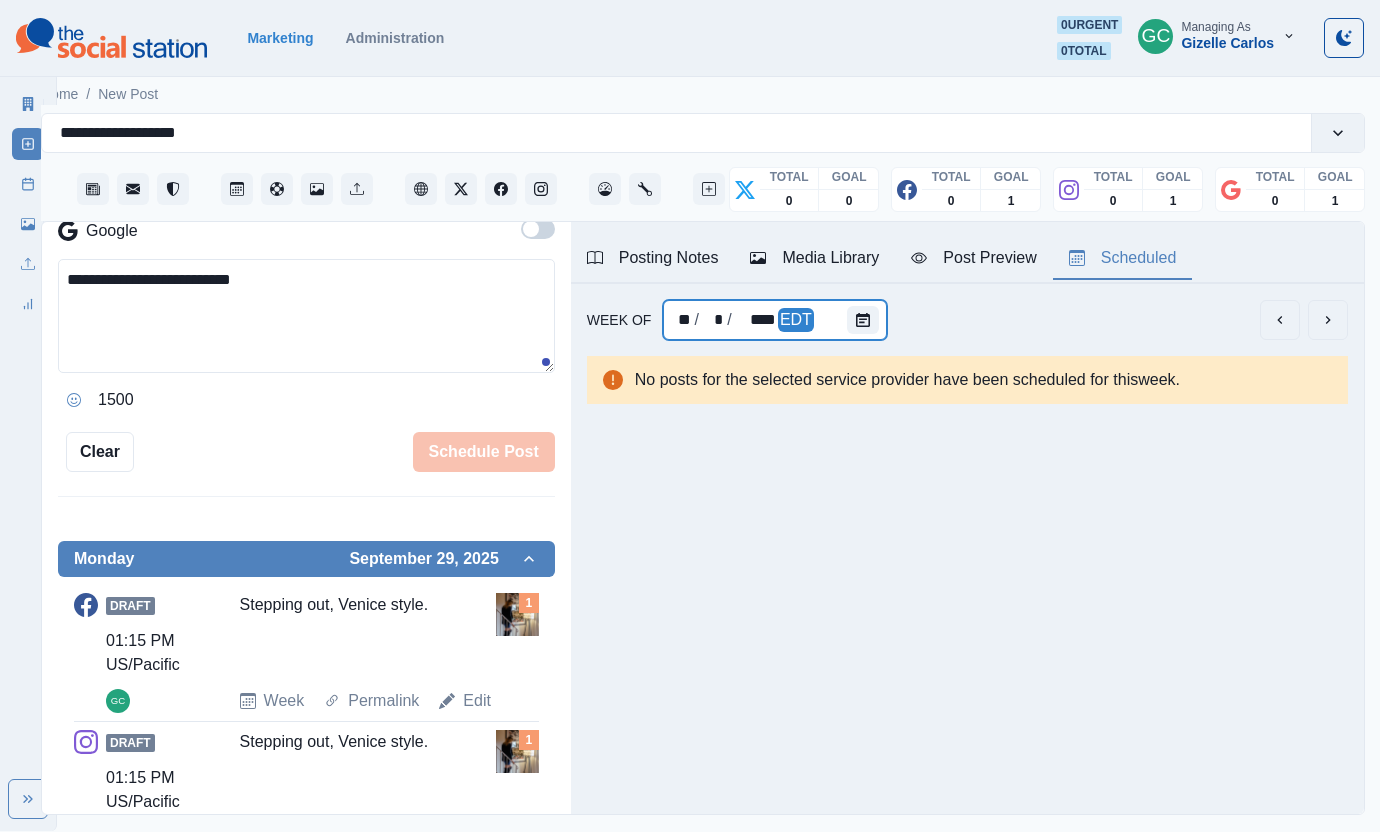 scroll, scrollTop: 0, scrollLeft: 0, axis: both 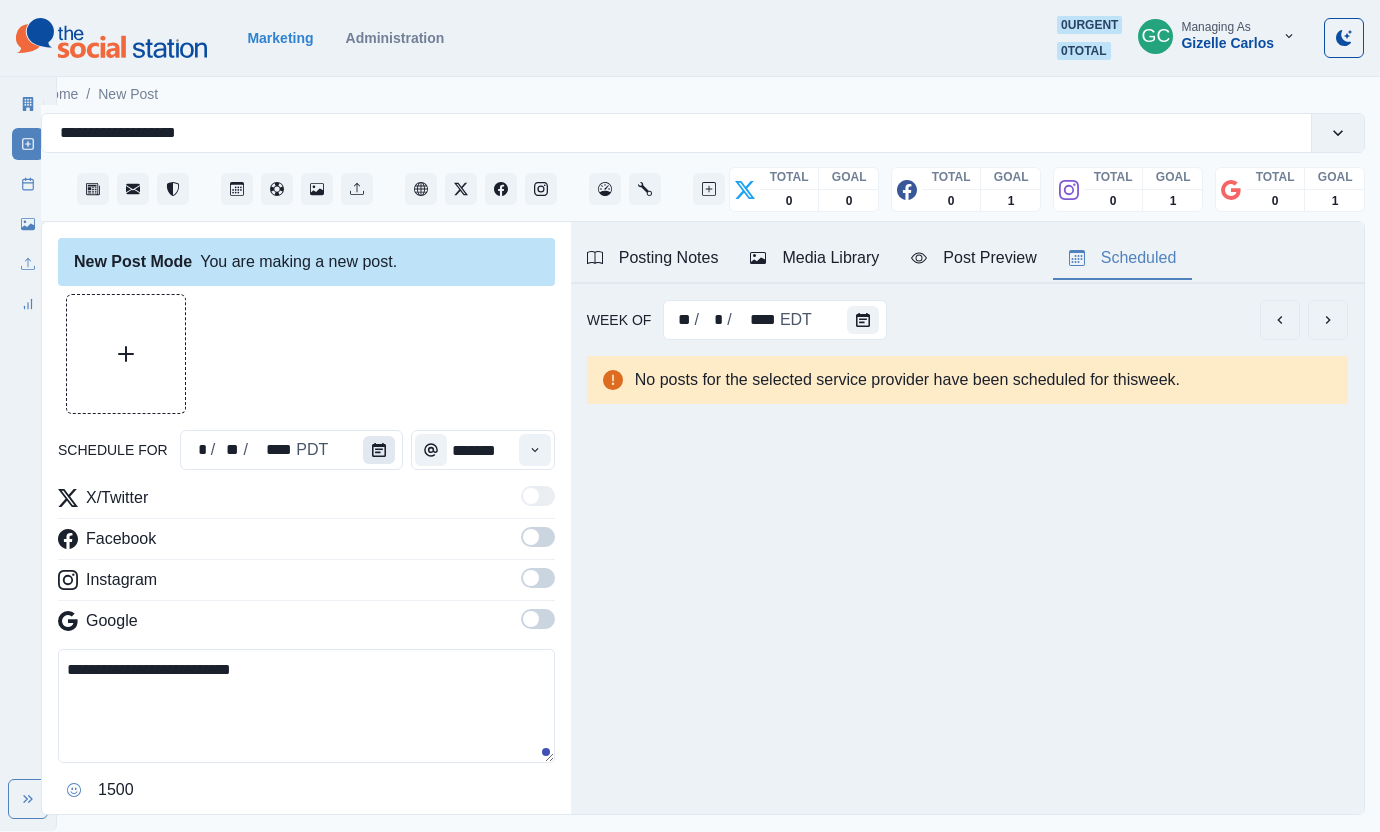click at bounding box center [379, 450] 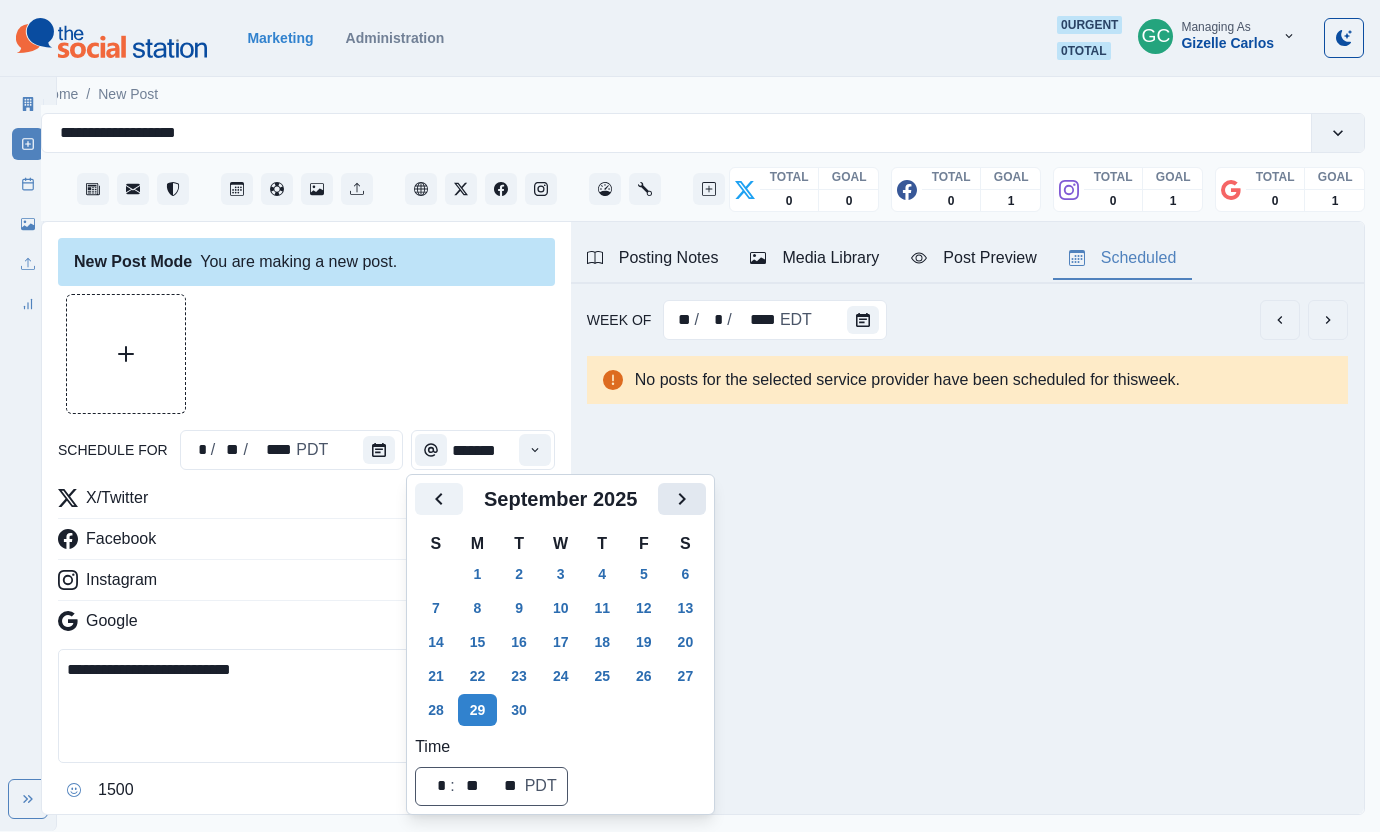 click at bounding box center (682, 499) 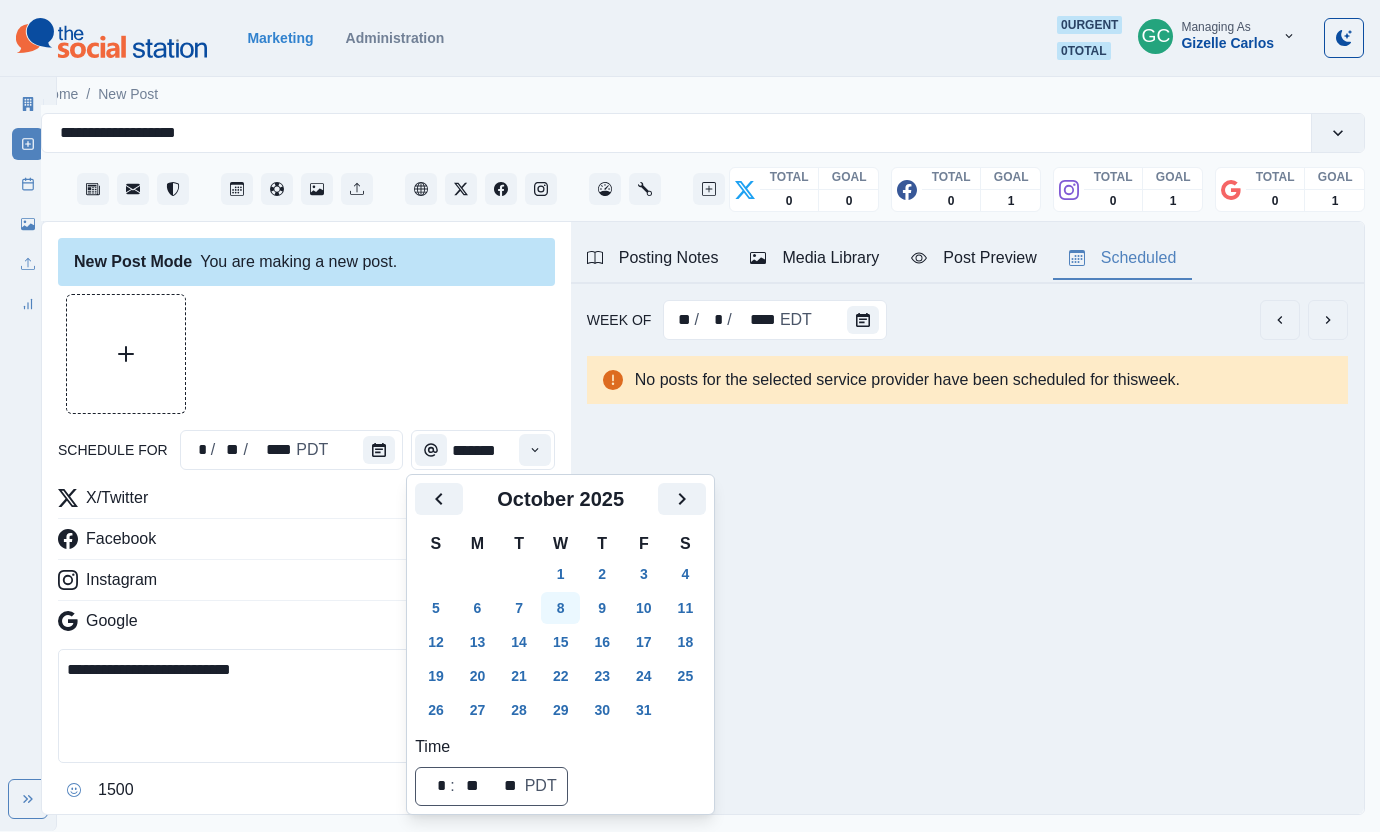 click on "8" at bounding box center (561, 608) 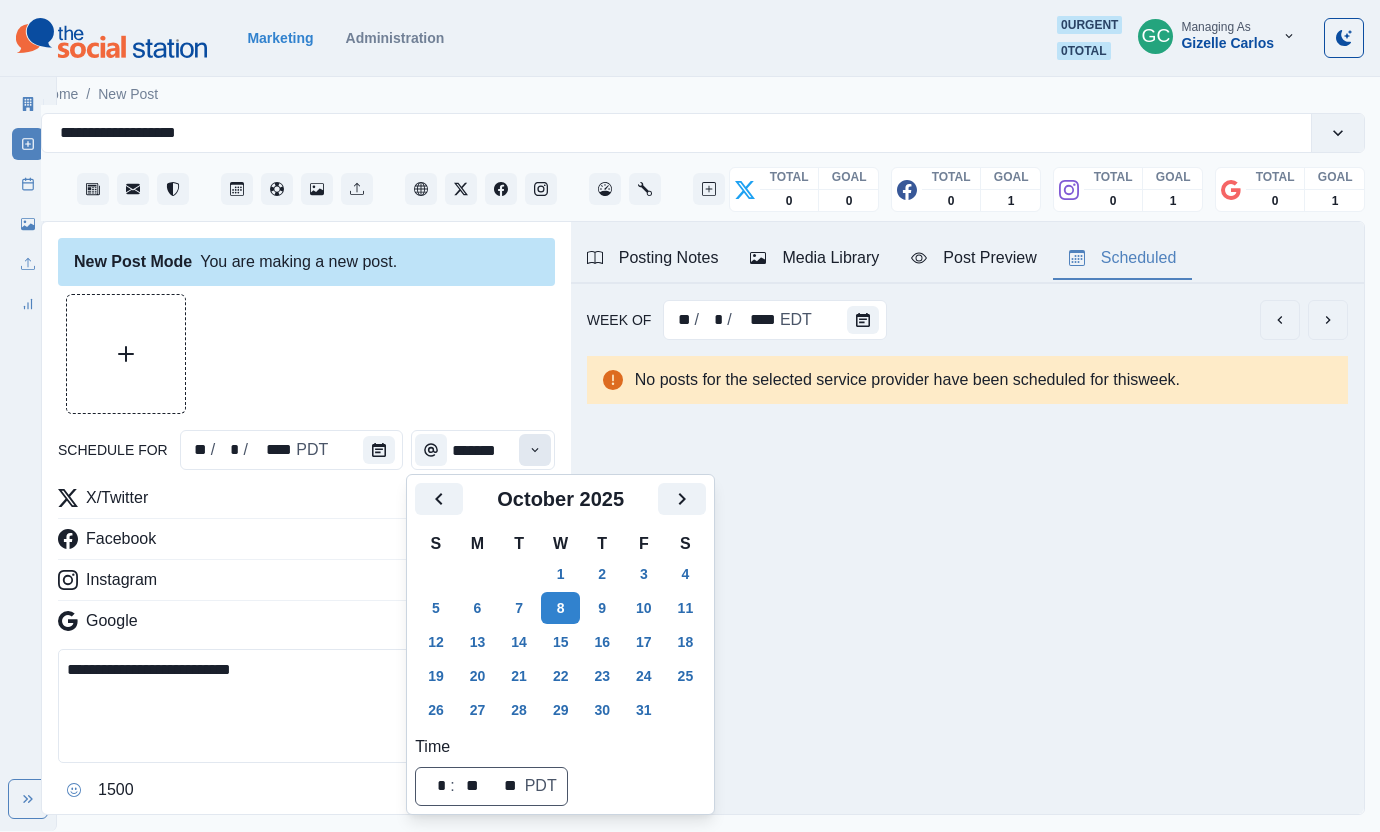 click on "X/Twitter Facebook Instagram Google" at bounding box center [306, 563] 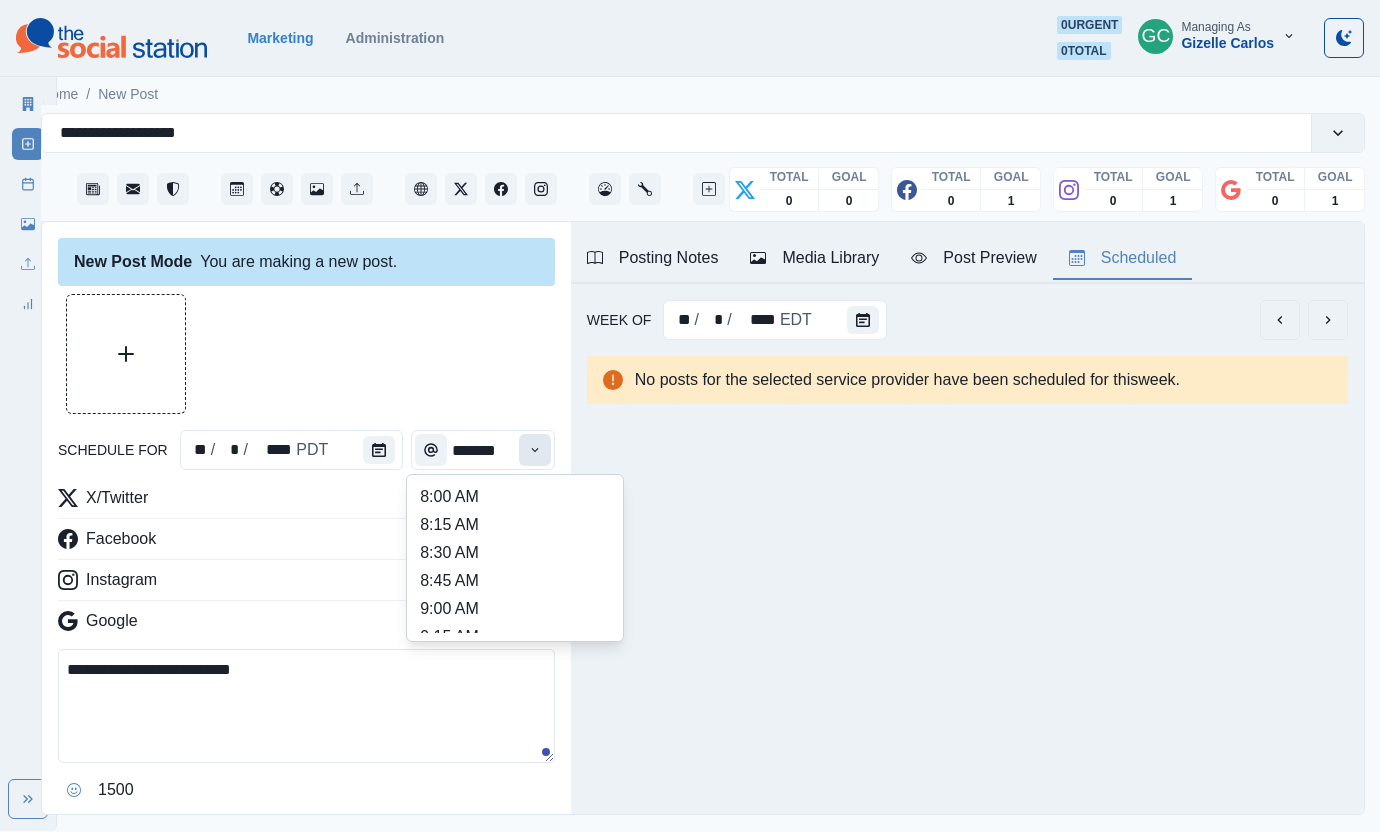 click at bounding box center [535, 450] 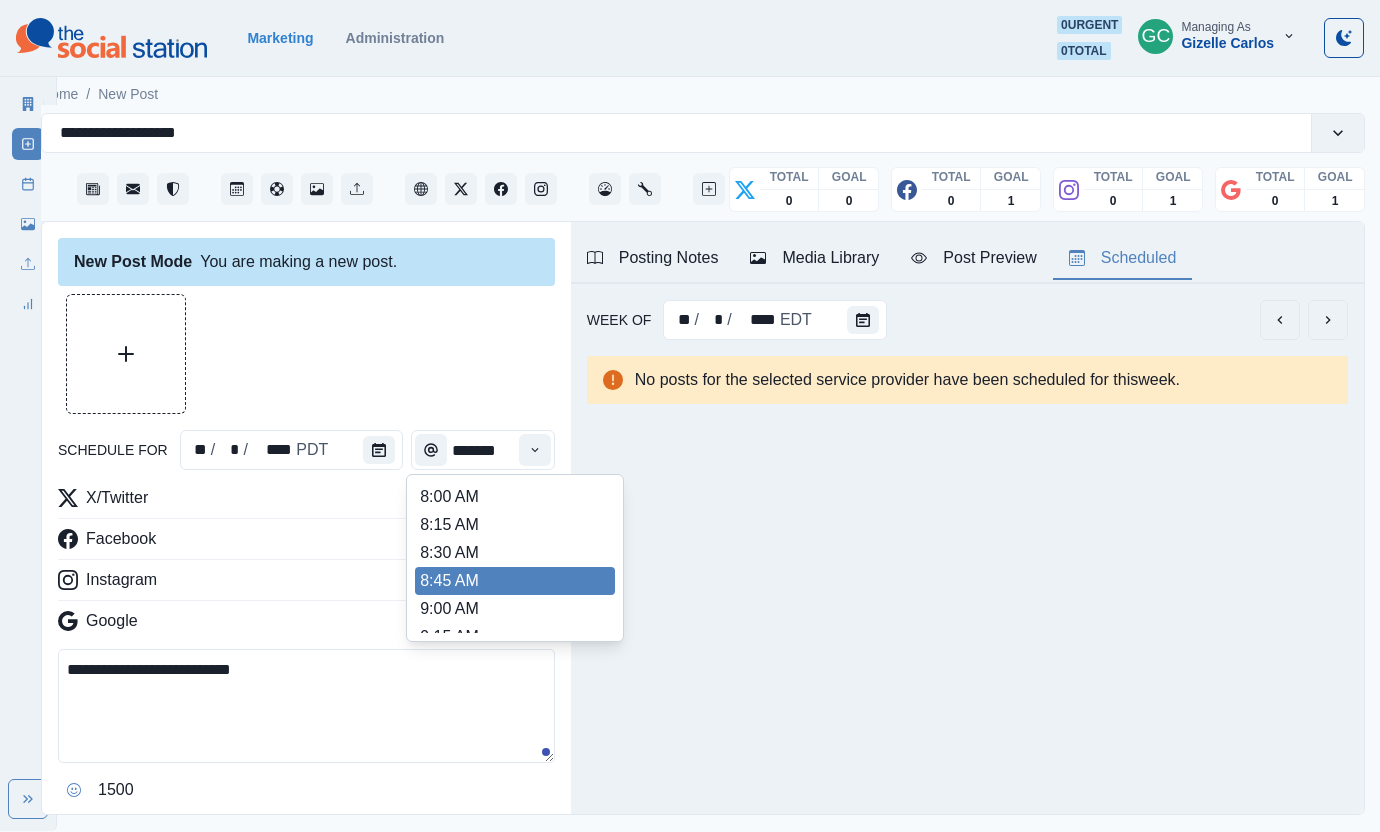 scroll, scrollTop: 449, scrollLeft: 0, axis: vertical 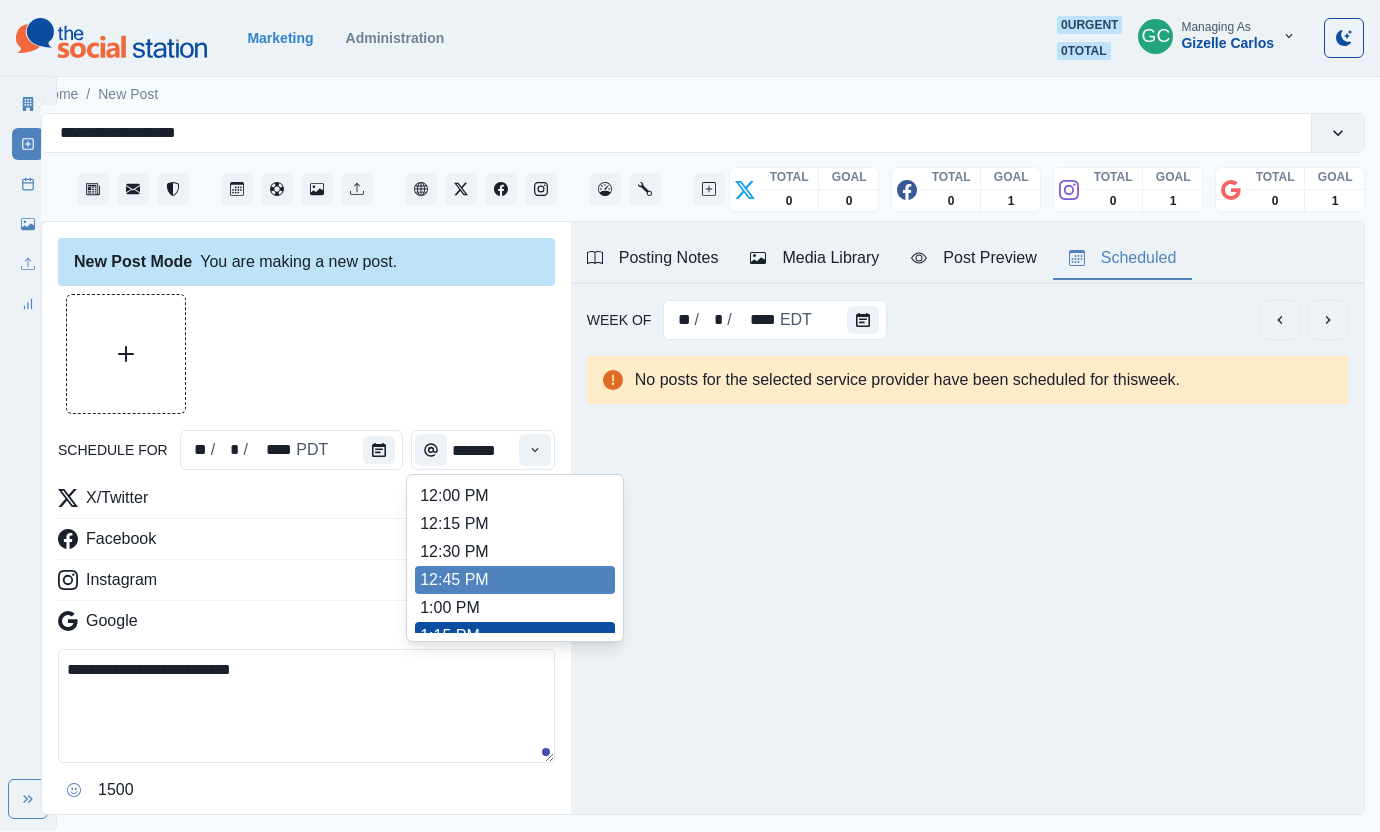 click on "12:45 PM" at bounding box center [515, 580] 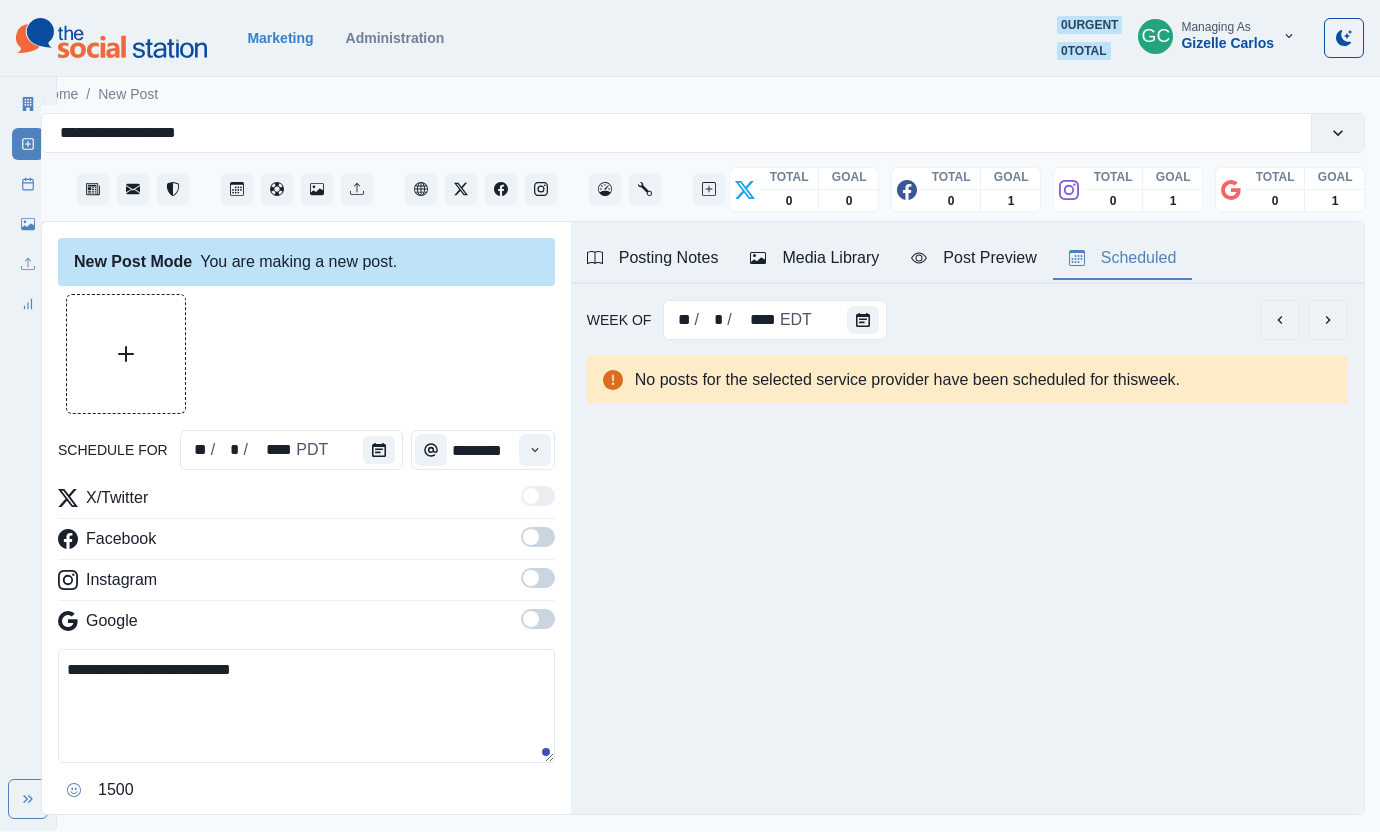 click at bounding box center (538, 619) 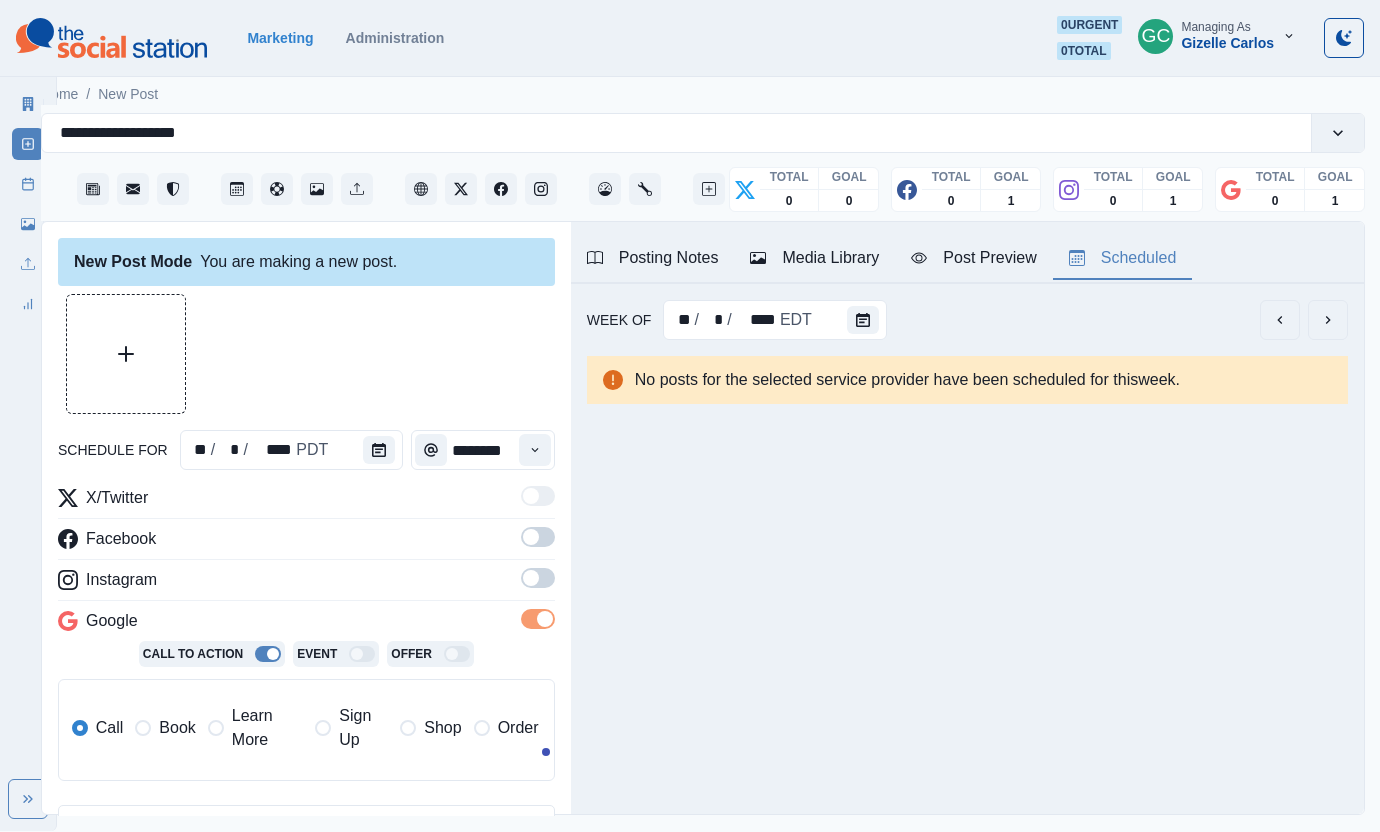 click at bounding box center [531, 578] 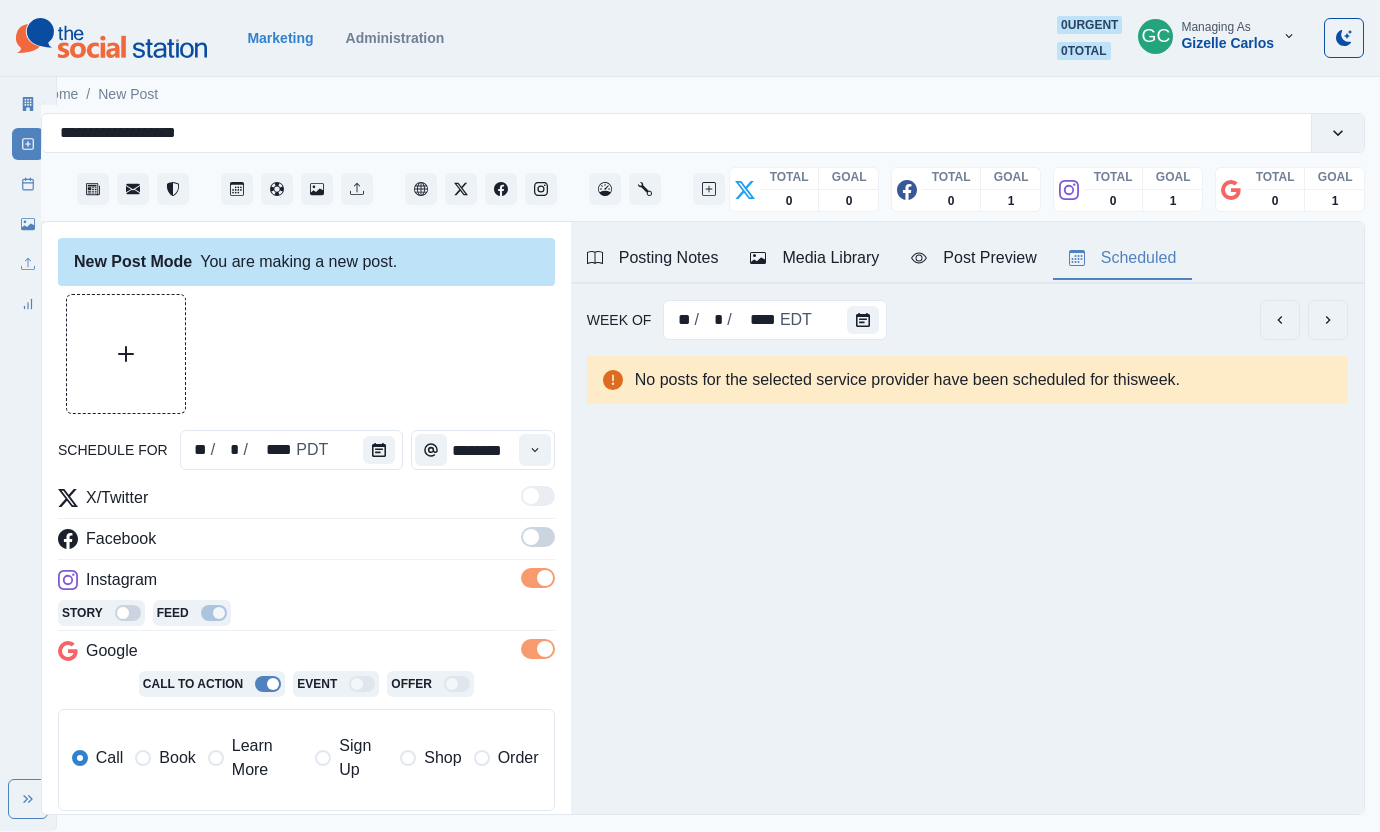 click at bounding box center [531, 537] 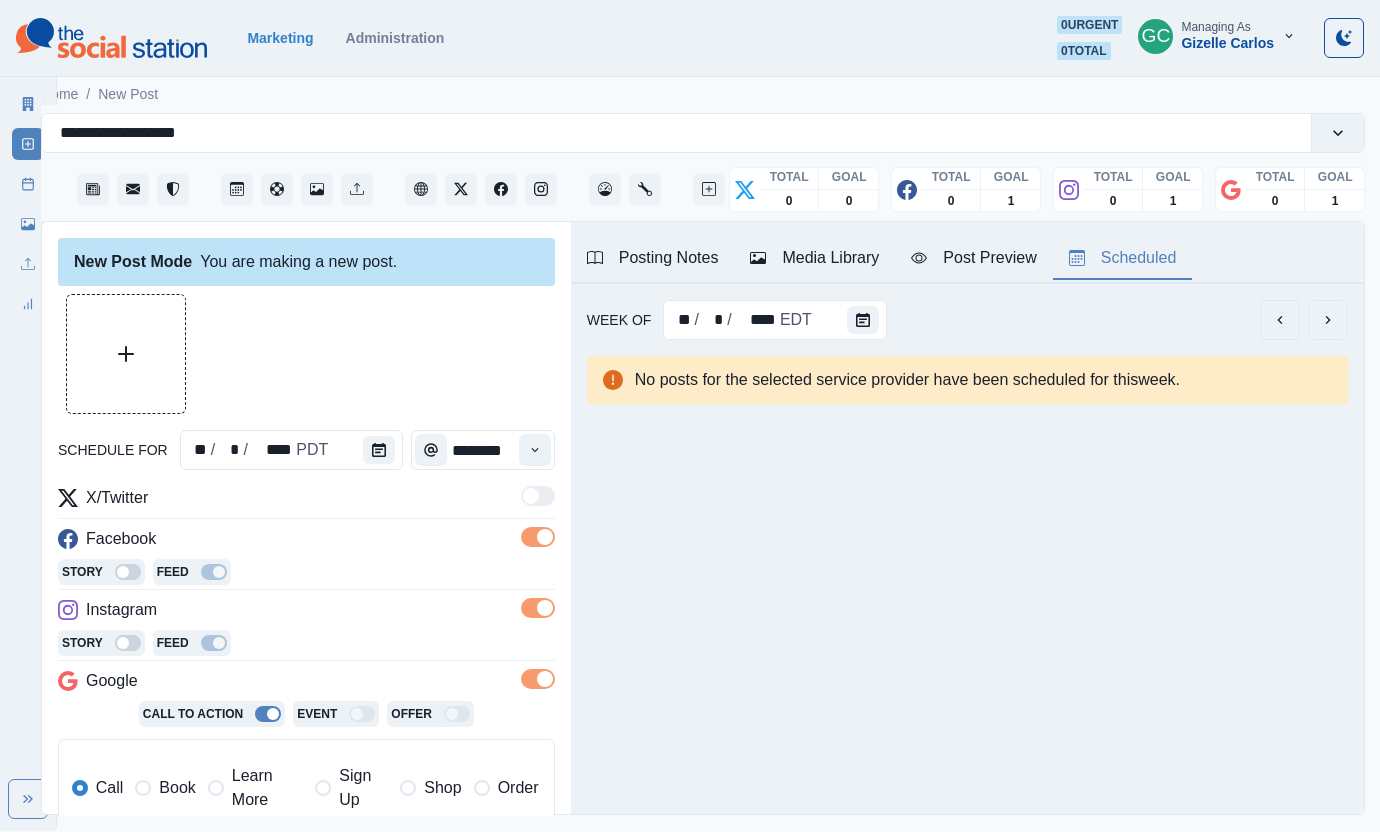 click on "Learn More" at bounding box center (267, 788) 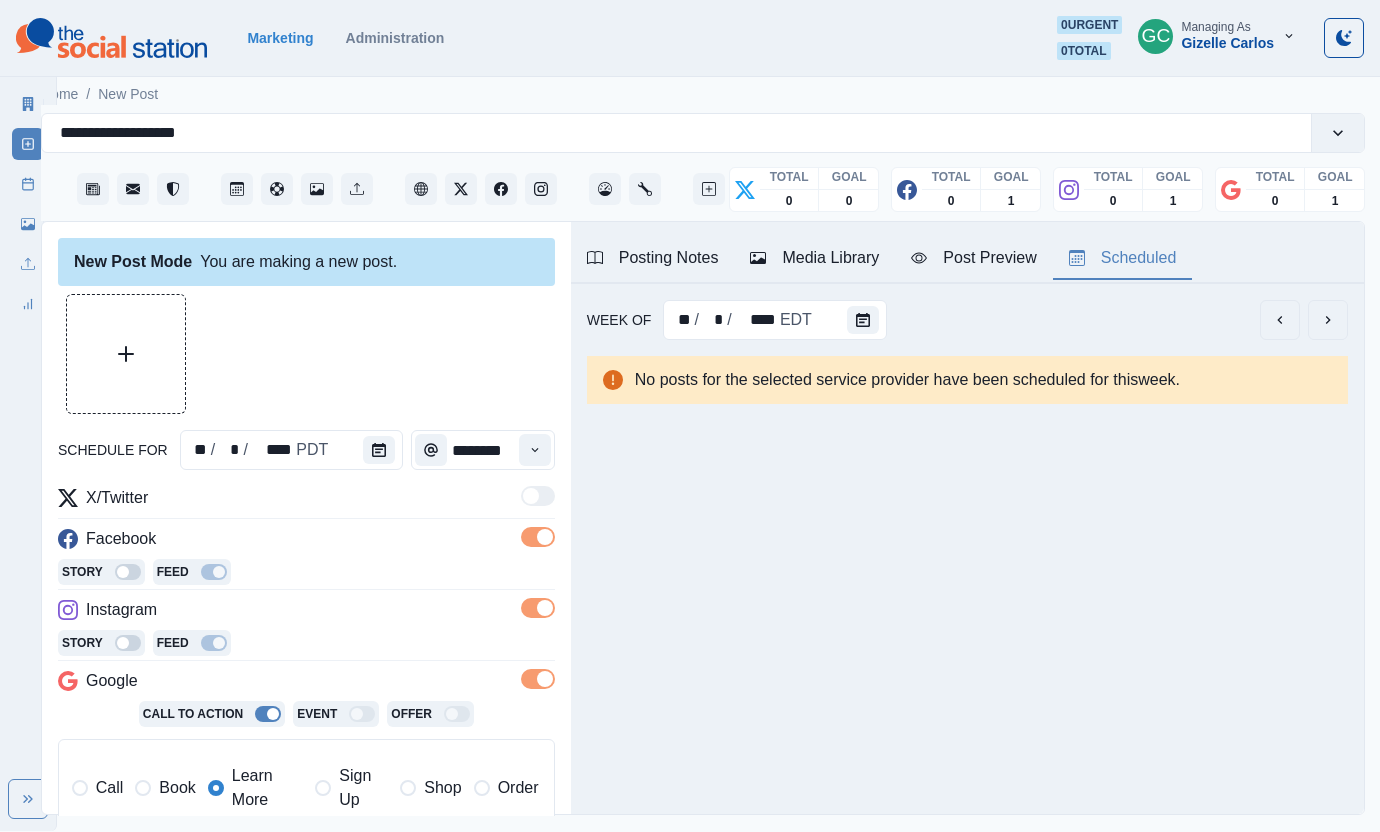 click on "Story Feed" at bounding box center (306, 645) 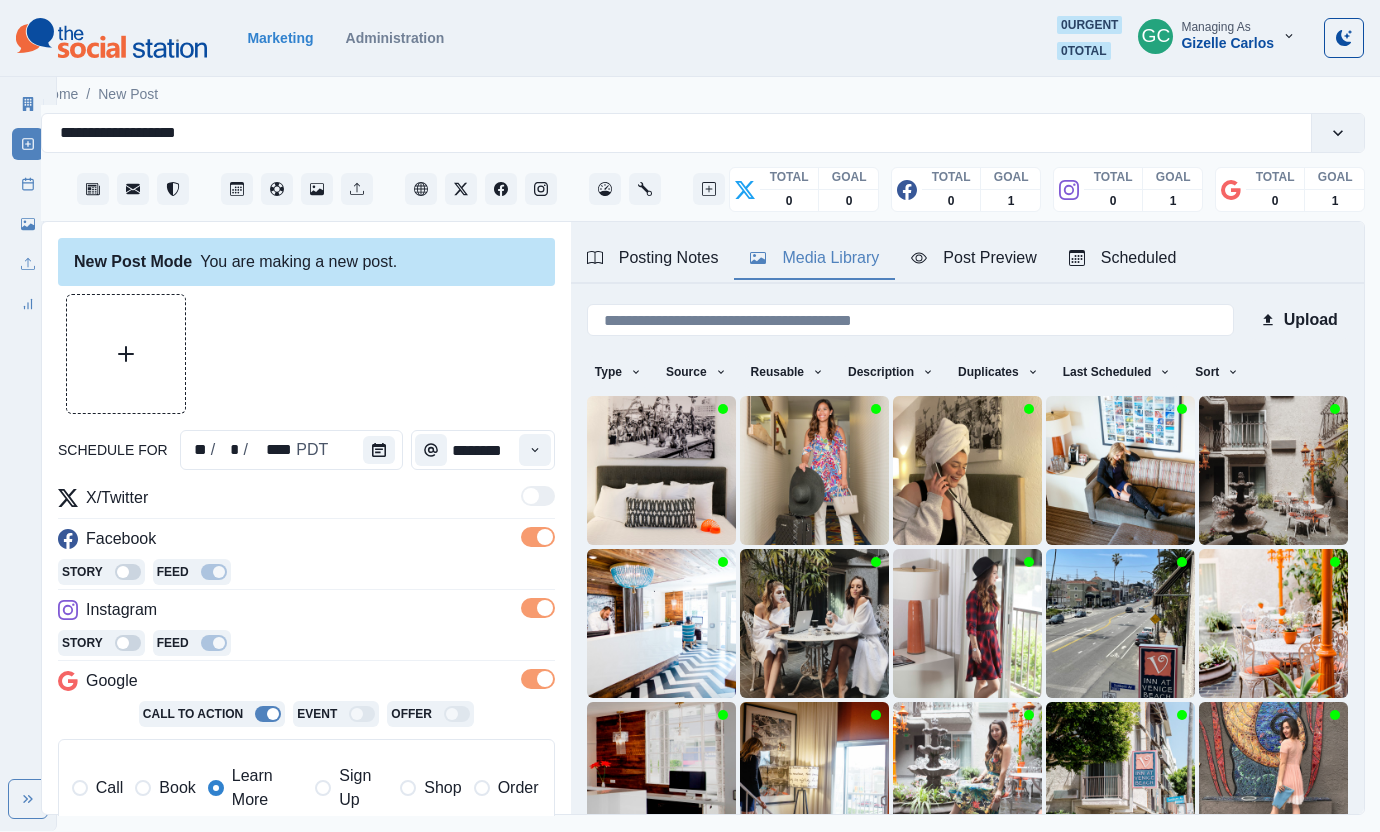 click on "Media Library" at bounding box center (814, 258) 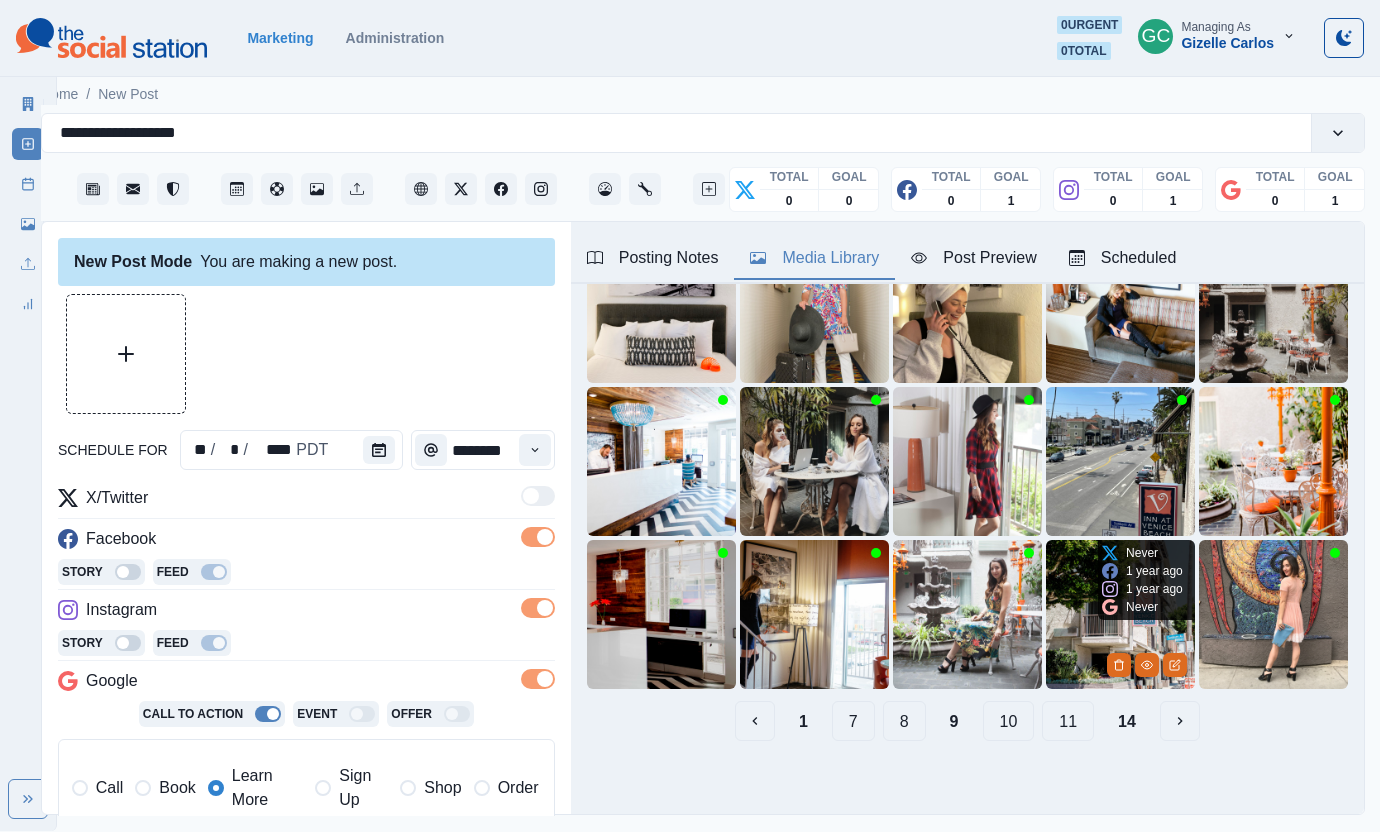 scroll, scrollTop: 167, scrollLeft: 0, axis: vertical 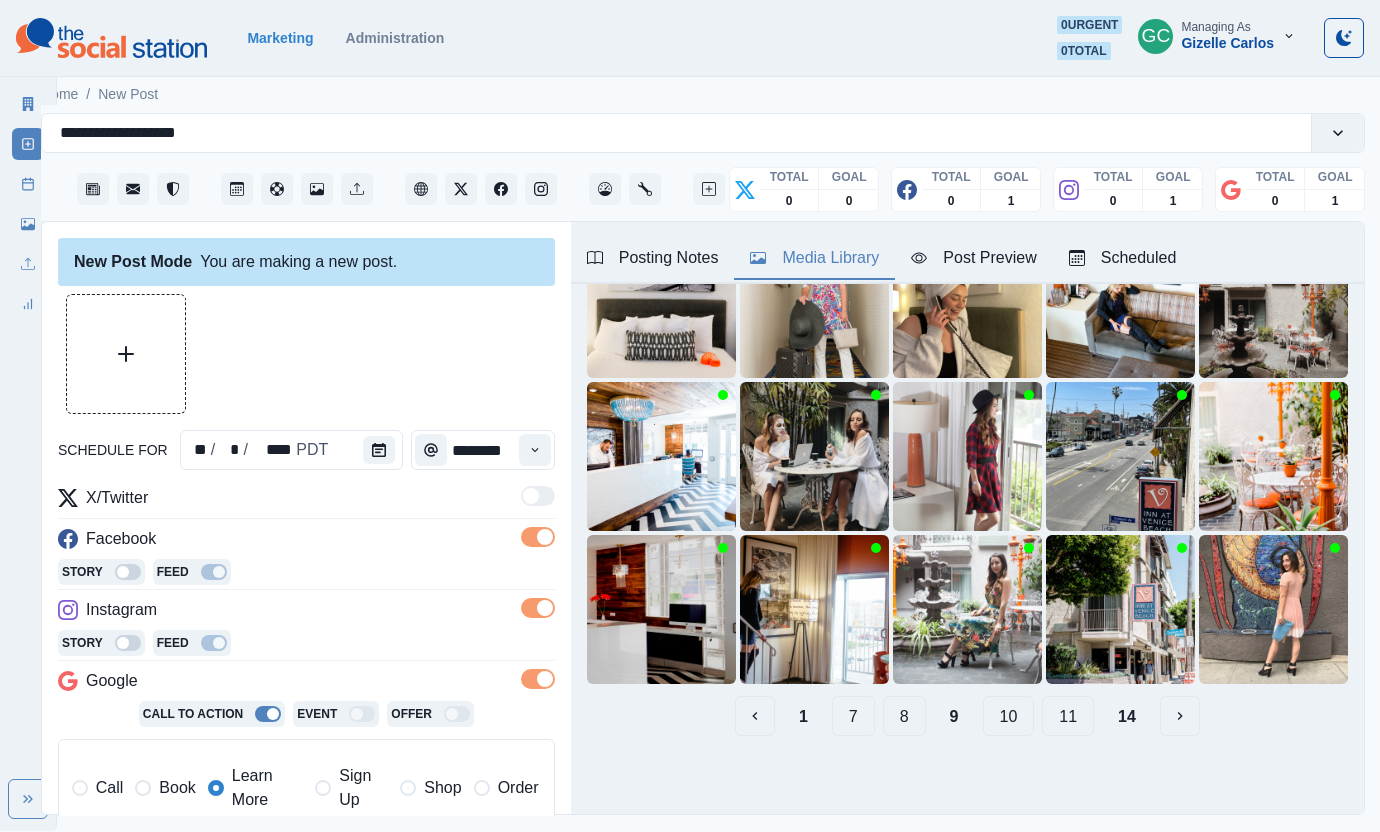 click on "10" at bounding box center [1009, 716] 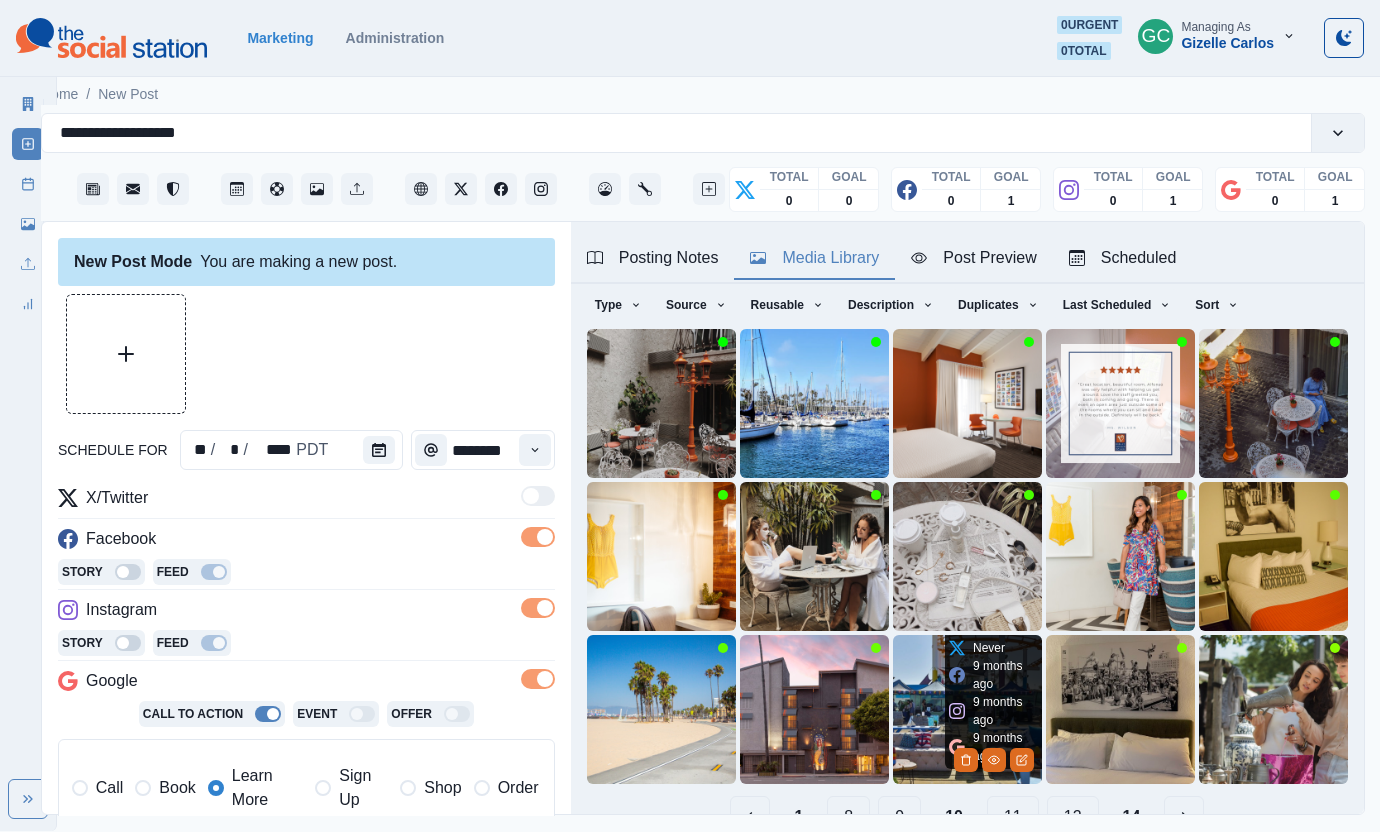 scroll, scrollTop: 152, scrollLeft: 0, axis: vertical 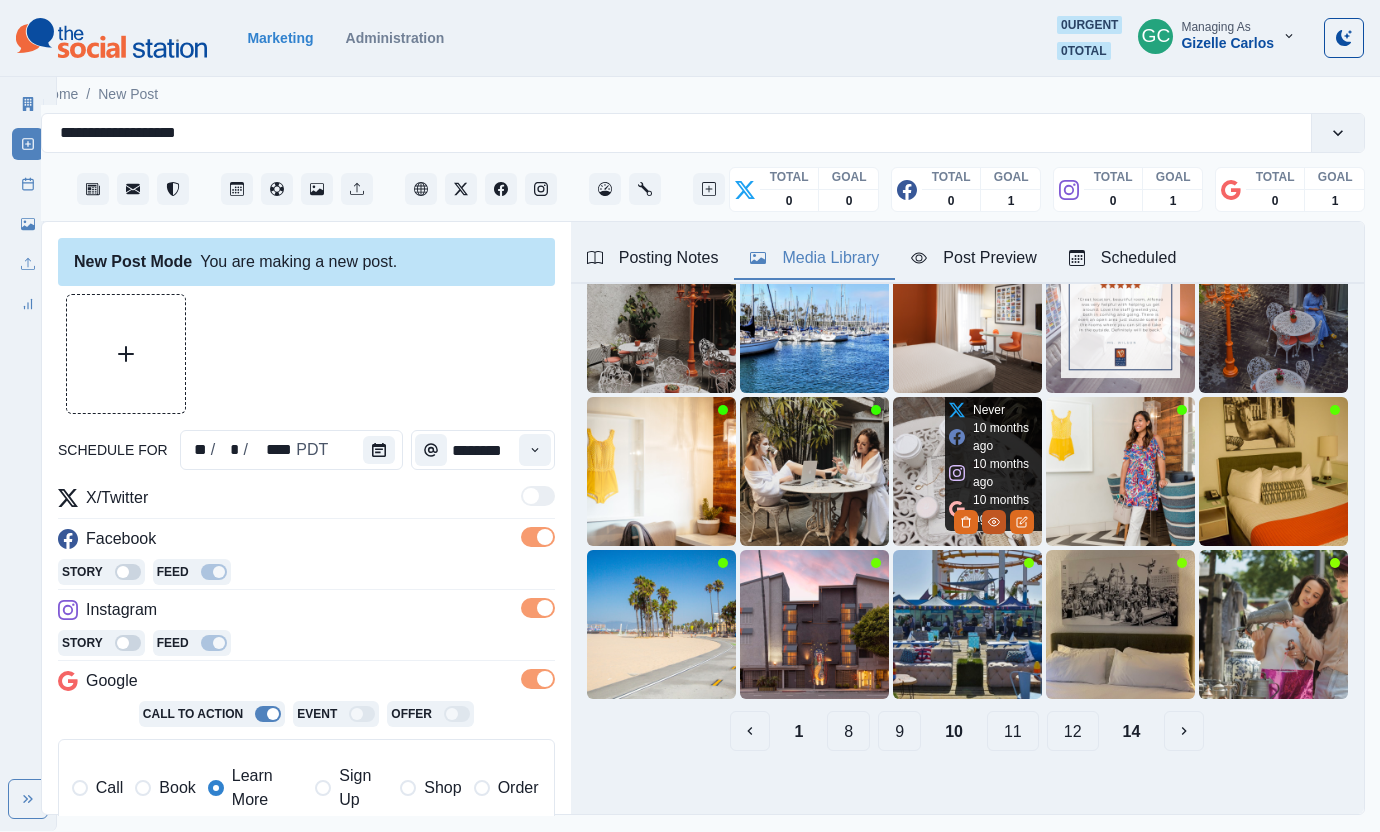 click 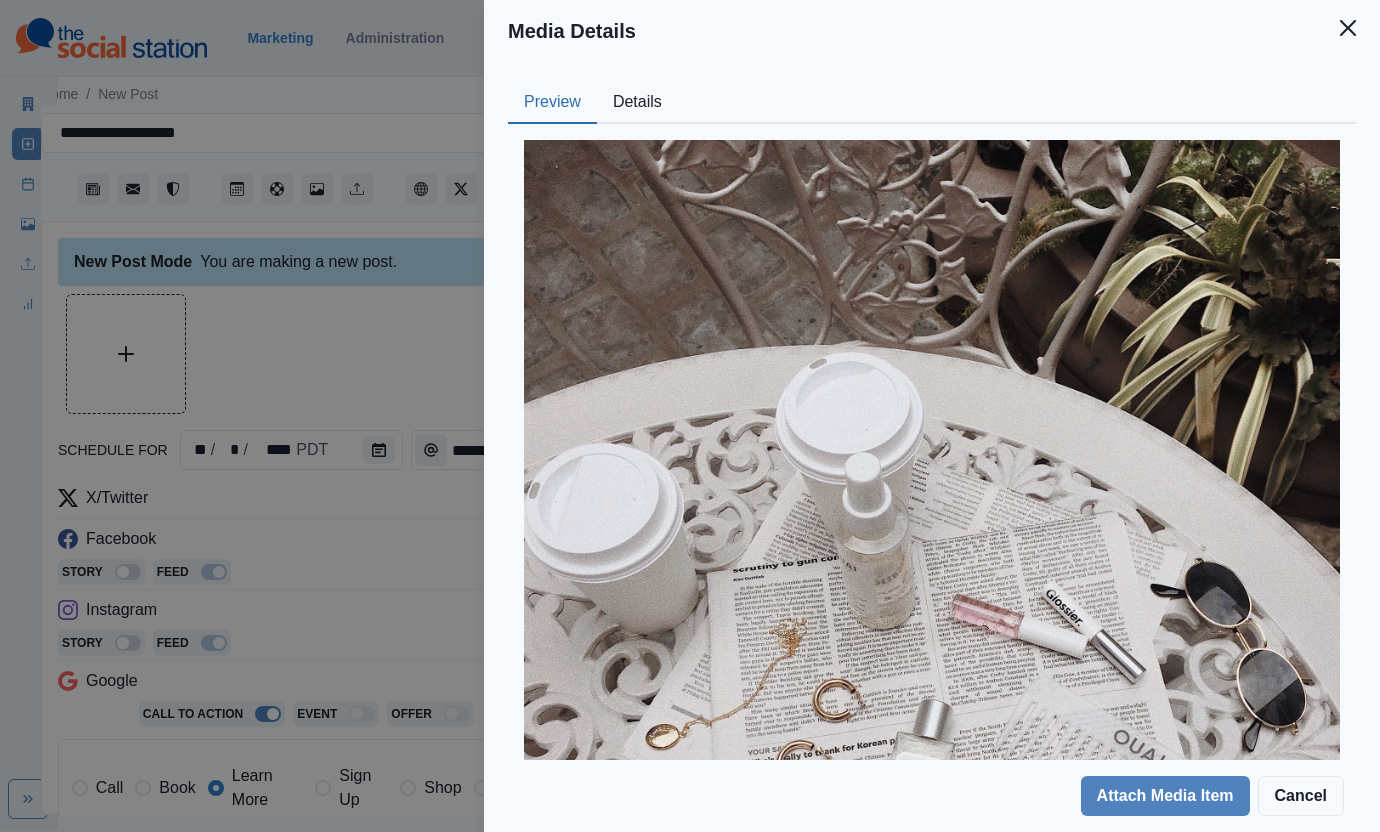 click on "Details" at bounding box center (637, 103) 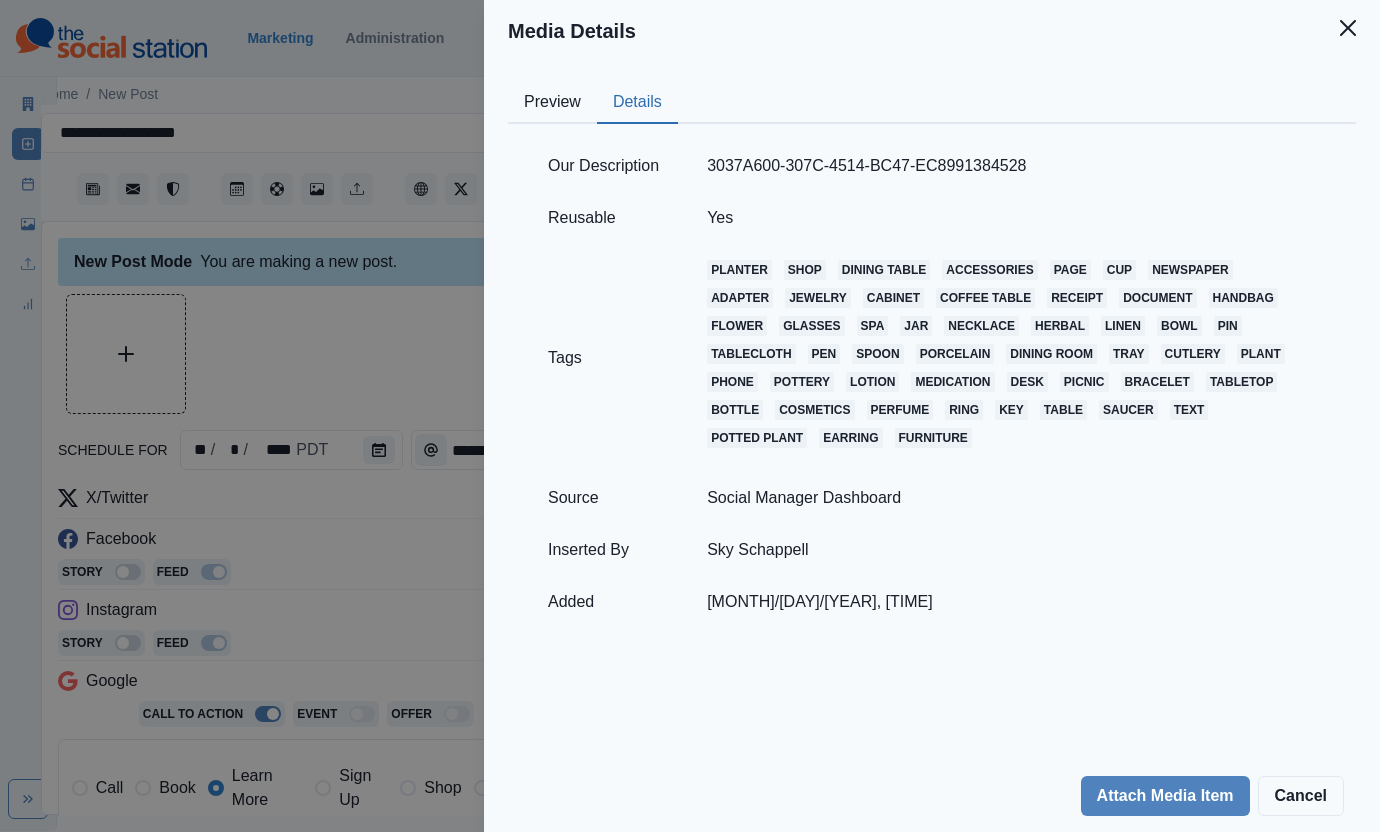 click on "Preview" at bounding box center (552, 103) 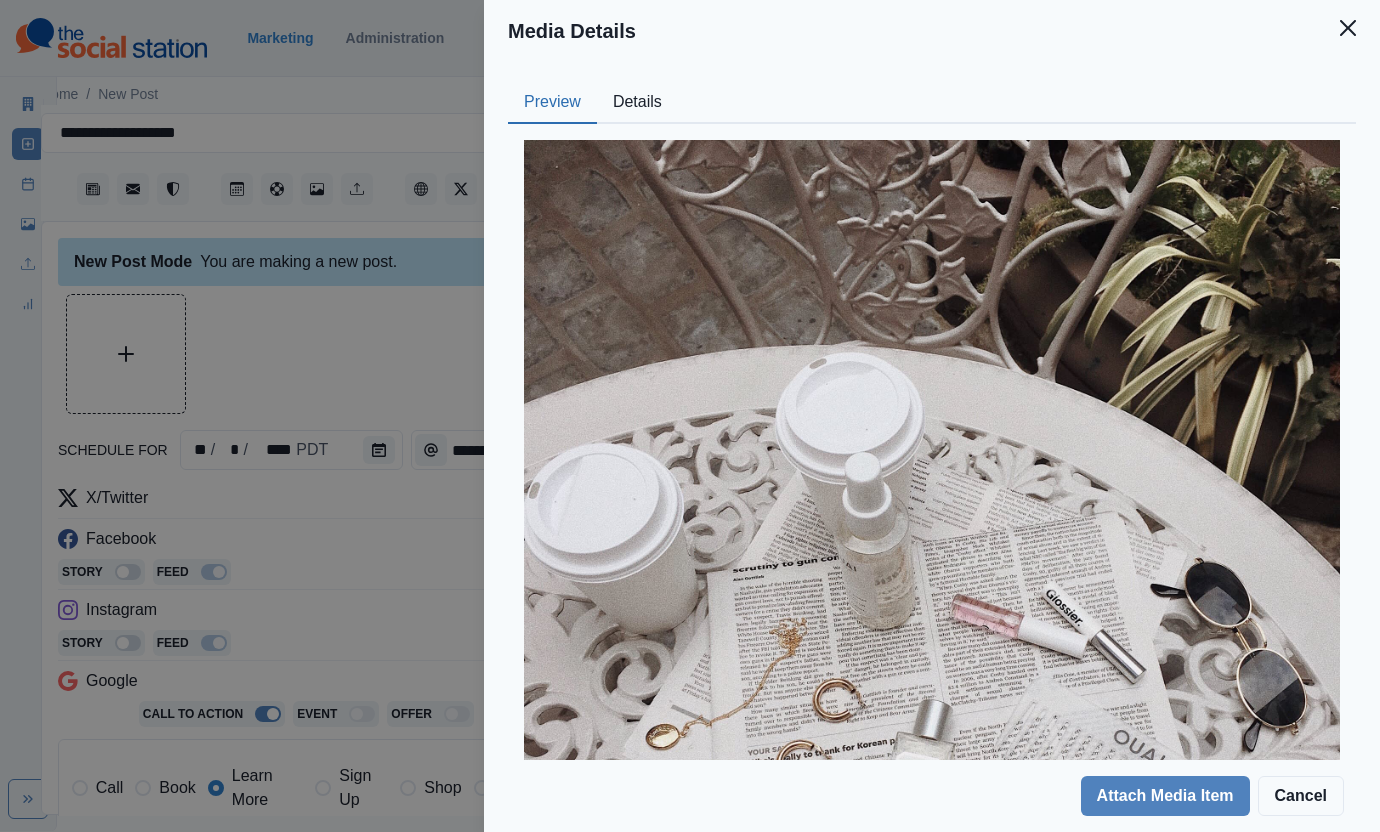 click on "Media Details Preview Details Our Description [UUID] Reusable Yes Tags planter shop dining table accessories page cup newspaper adapter jewelry cabinet coffee table receipt document handbag flower glasses spa jar necklace herbal linen bowl pin tablecloth pen spoon porcelain dining room tray cutlery plant phone pottery lotion medication desk picnic bracelet tabletop bottle cosmetics perfume ring key table saucer text potted plant earring furniture Source Social Manager Dashboard Inserted By [FIRST] [LAST] Added [MONTH]/[DAY]/[YEAR], [TIME]" at bounding box center (690, 416) 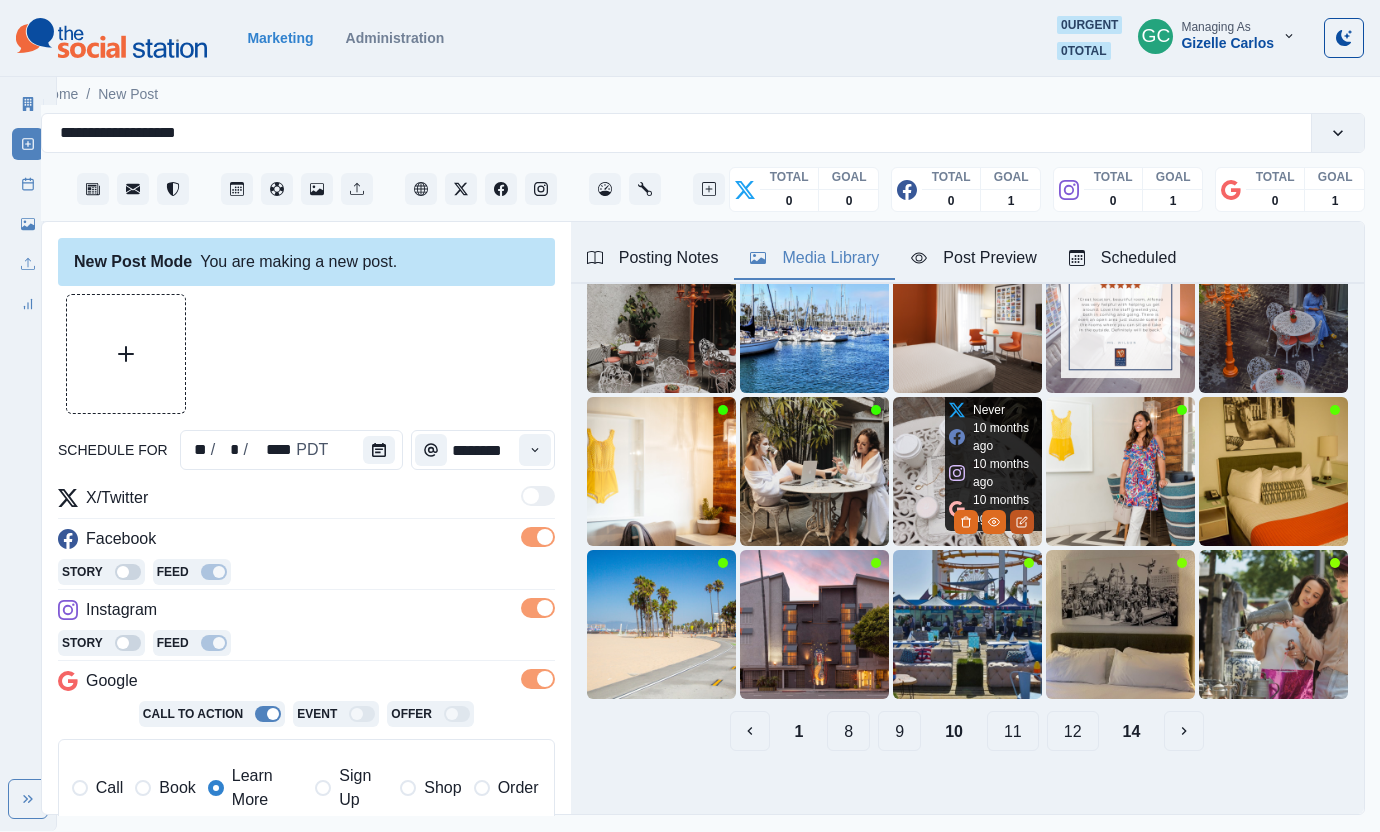 click at bounding box center (1022, 522) 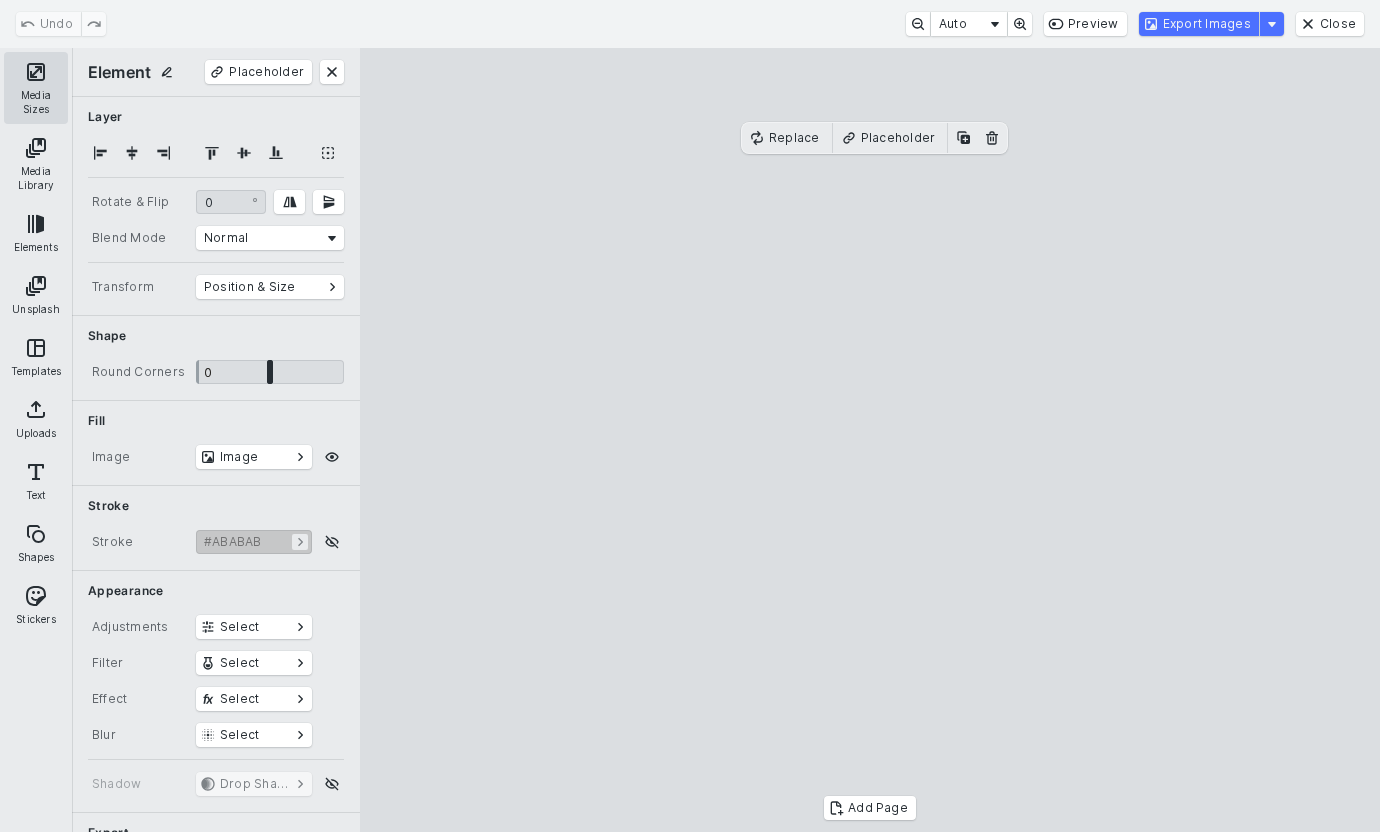click on "Media Sizes" at bounding box center (36, 88) 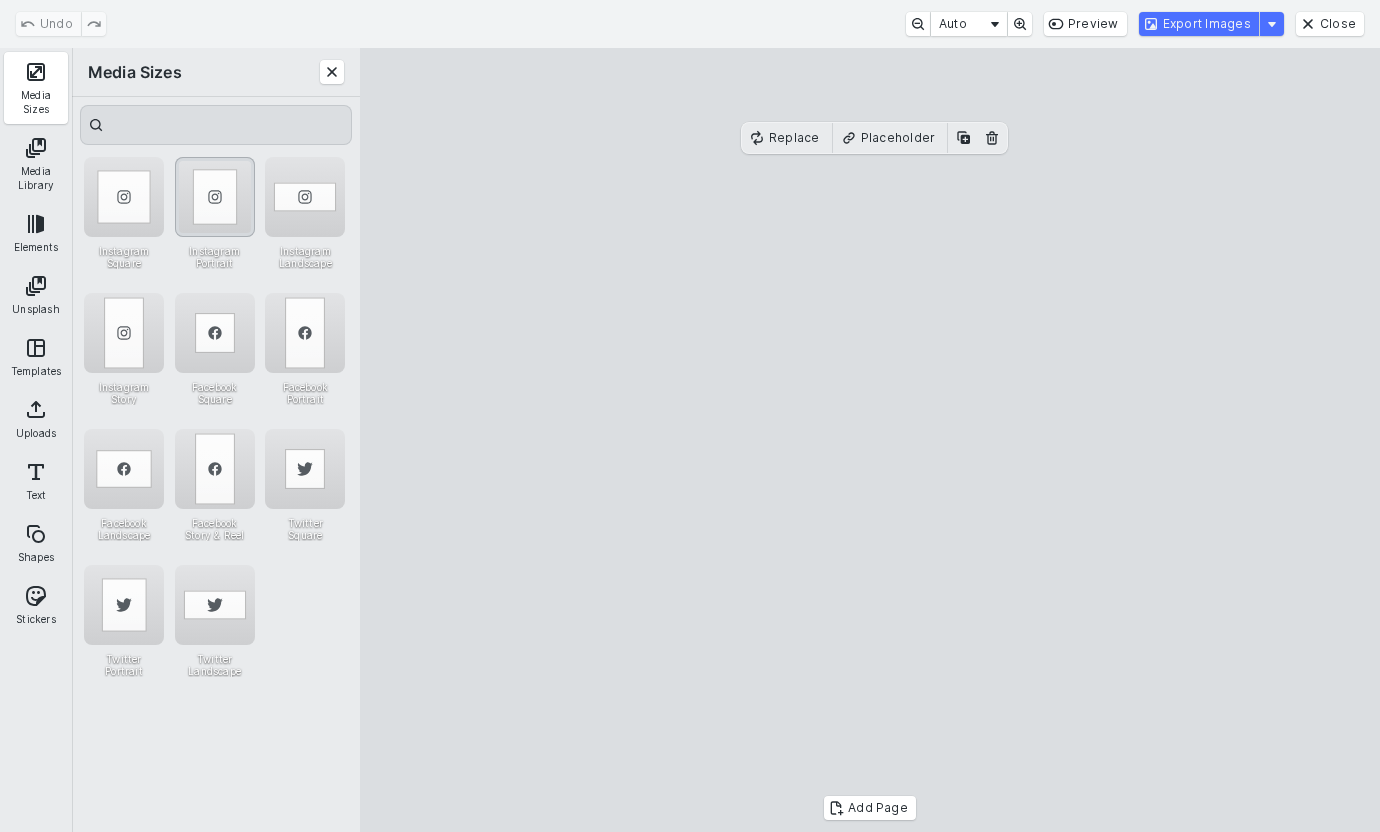 click at bounding box center [215, 197] 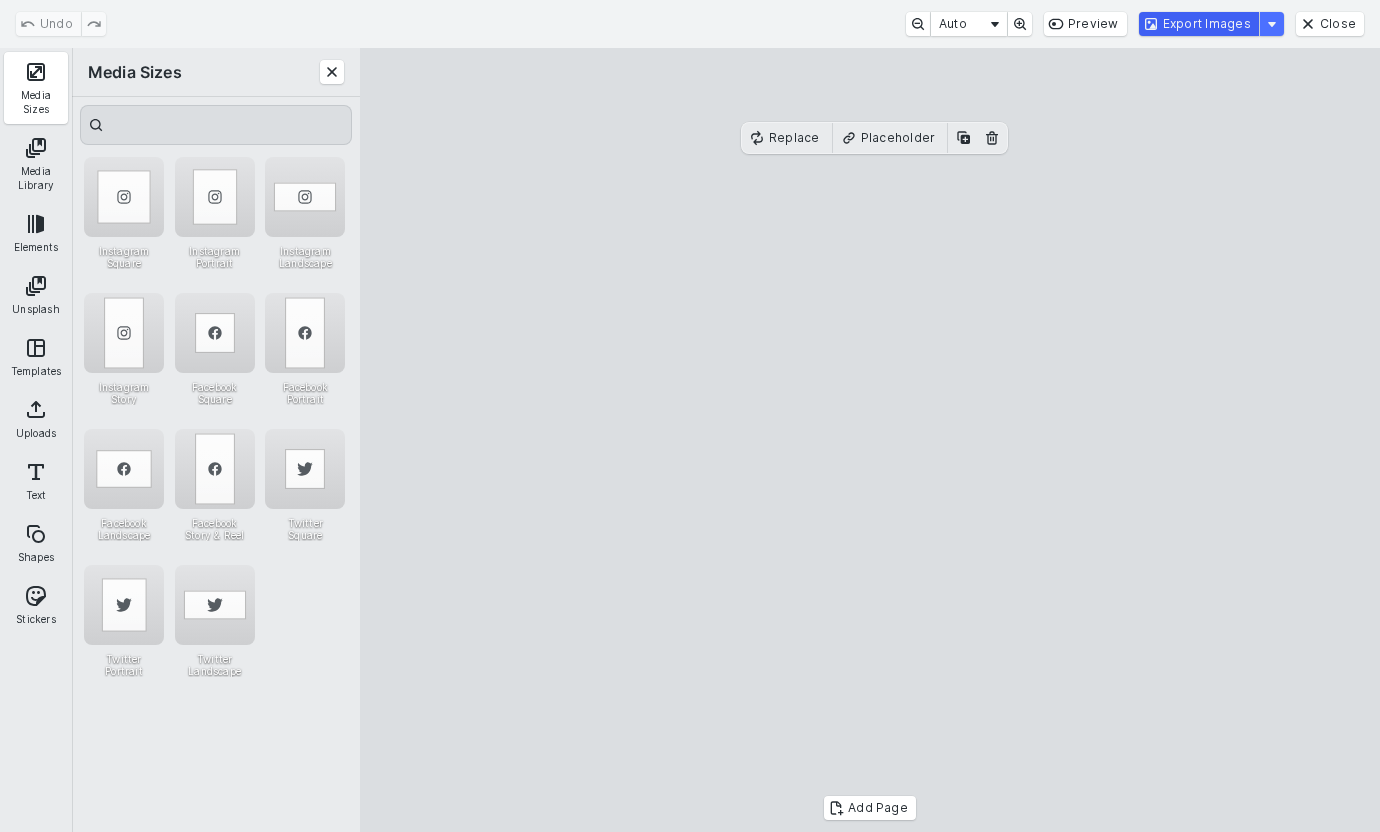click on "Export Images" at bounding box center (1199, 24) 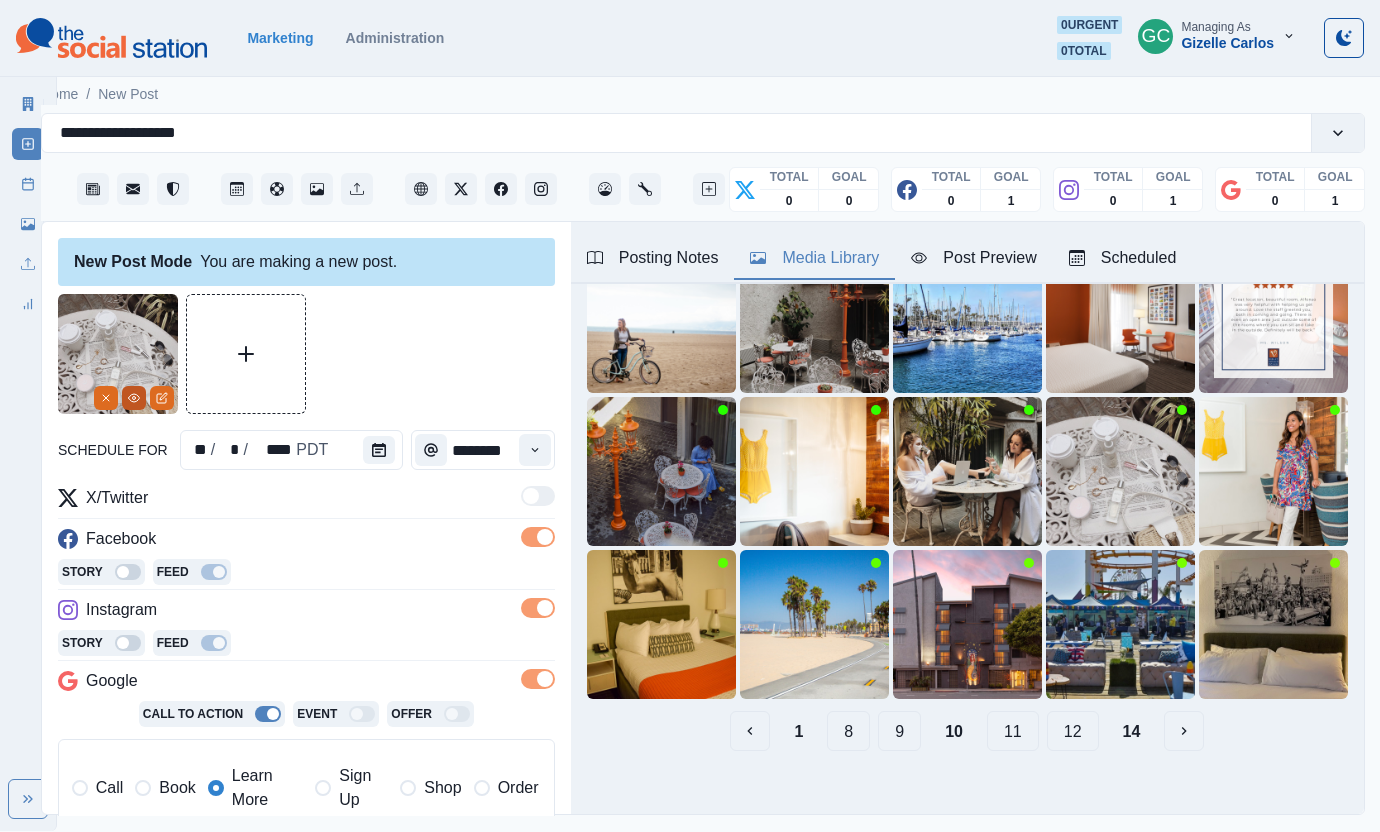 click 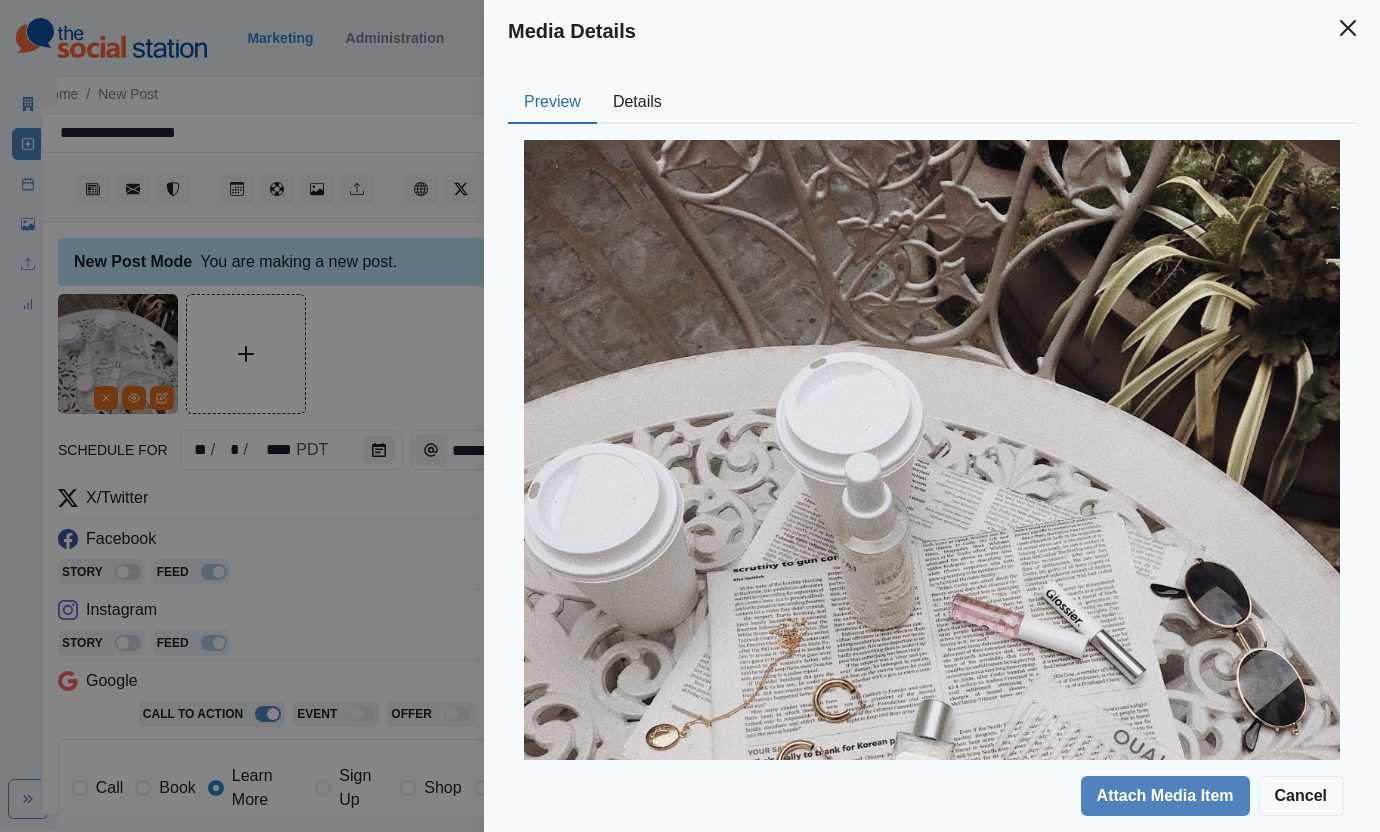 drag, startPoint x: 363, startPoint y: 365, endPoint x: 126, endPoint y: 827, distance: 519.24274 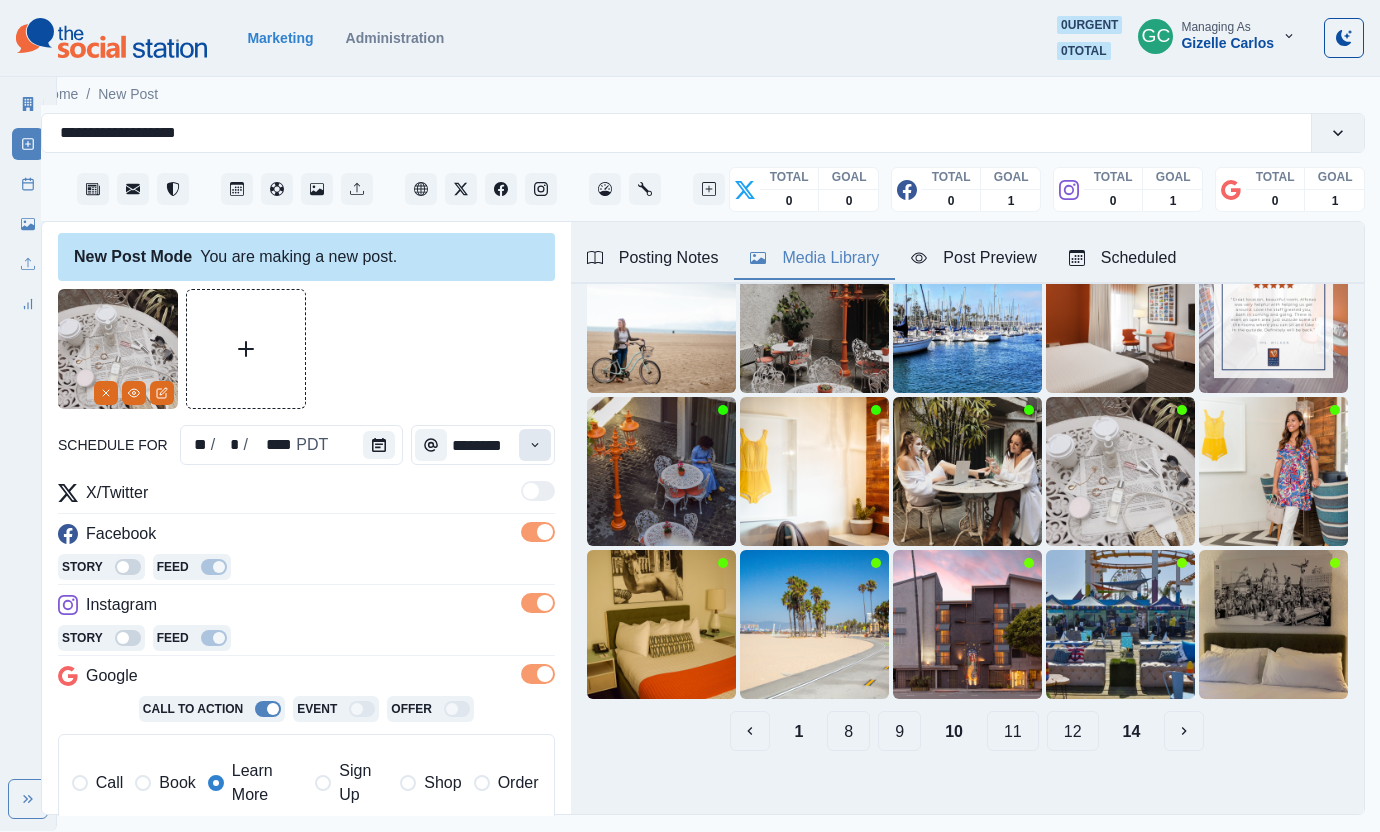 scroll, scrollTop: 4, scrollLeft: 0, axis: vertical 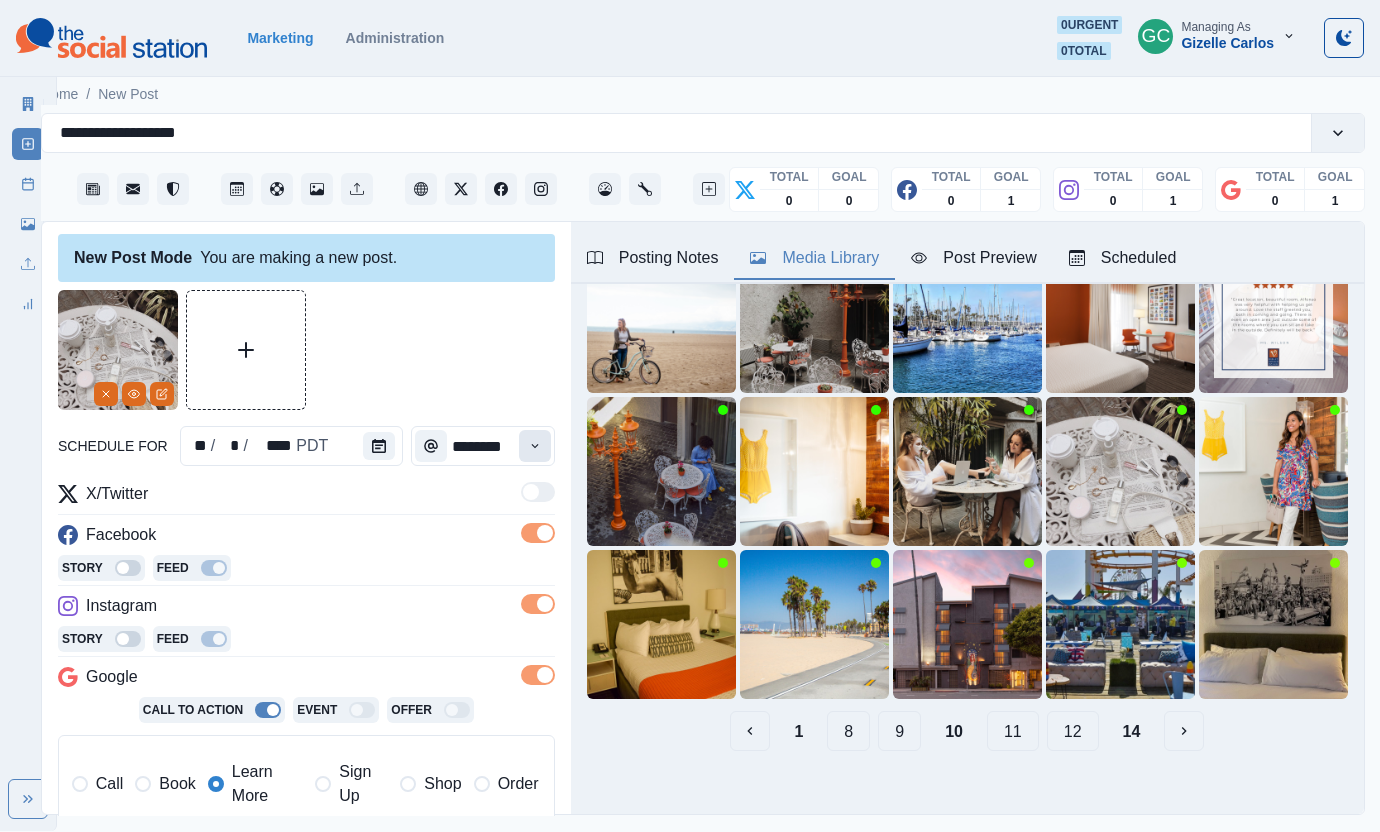 click at bounding box center [535, 446] 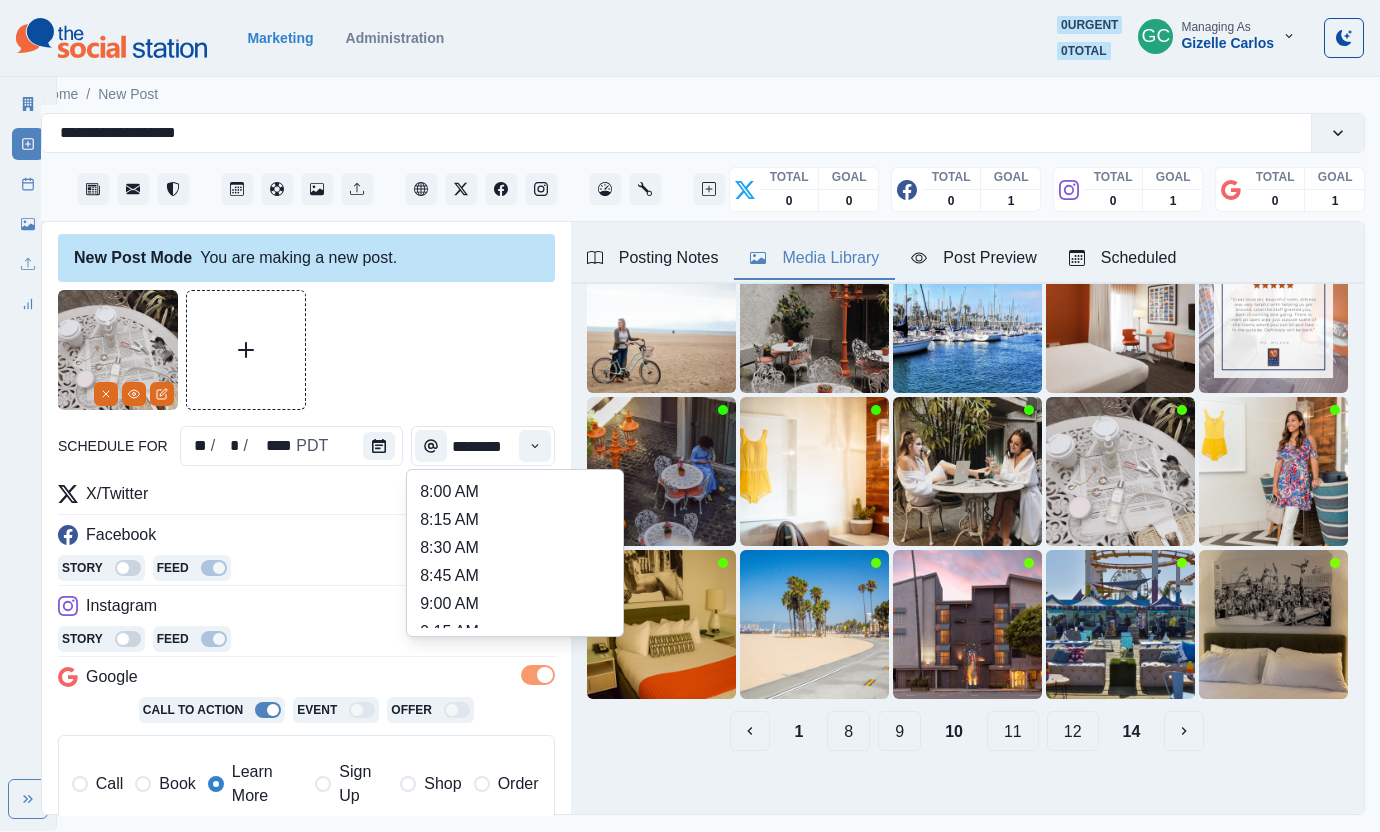 scroll, scrollTop: 0, scrollLeft: 1, axis: horizontal 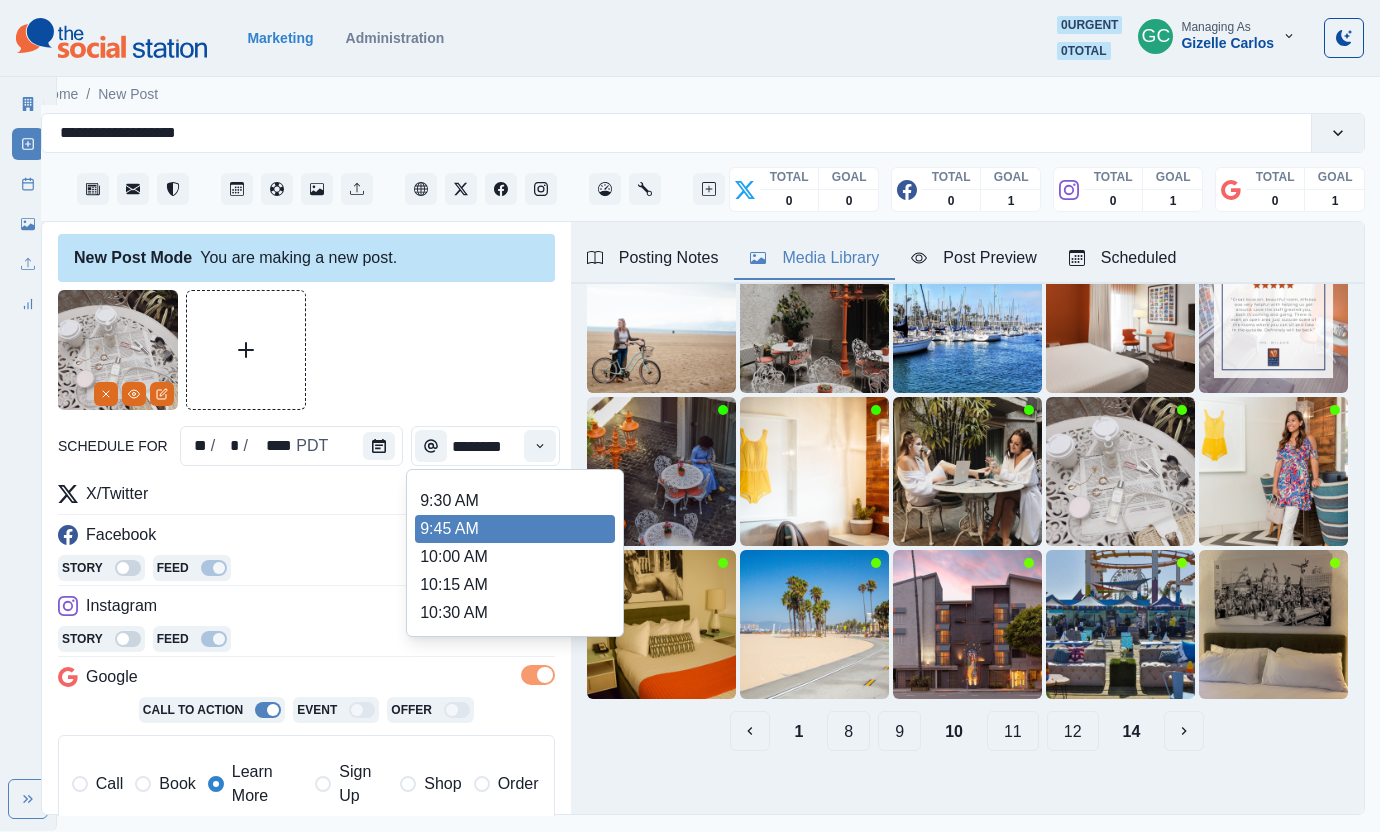 click on "9:45 AM" at bounding box center [515, 529] 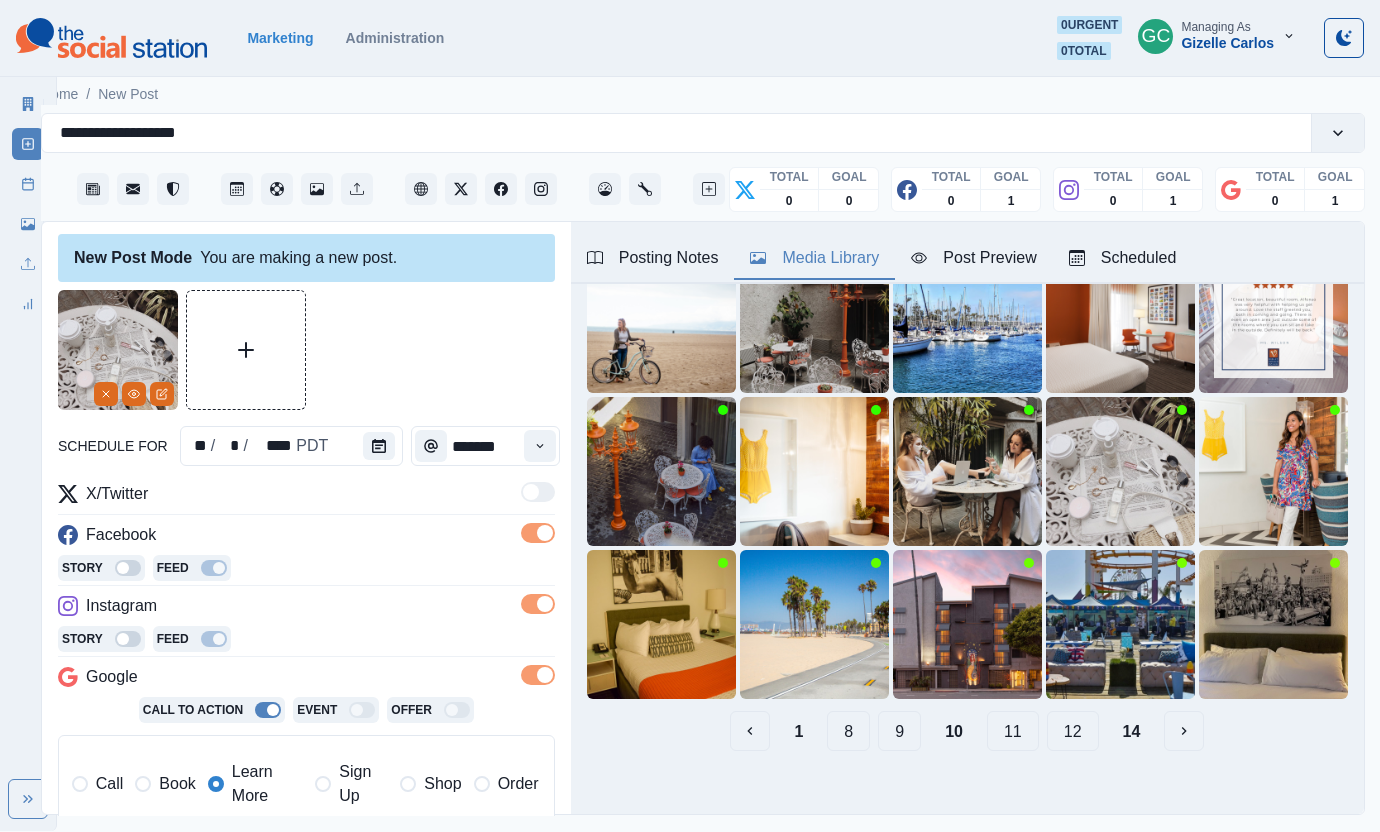 scroll, scrollTop: 0, scrollLeft: 0, axis: both 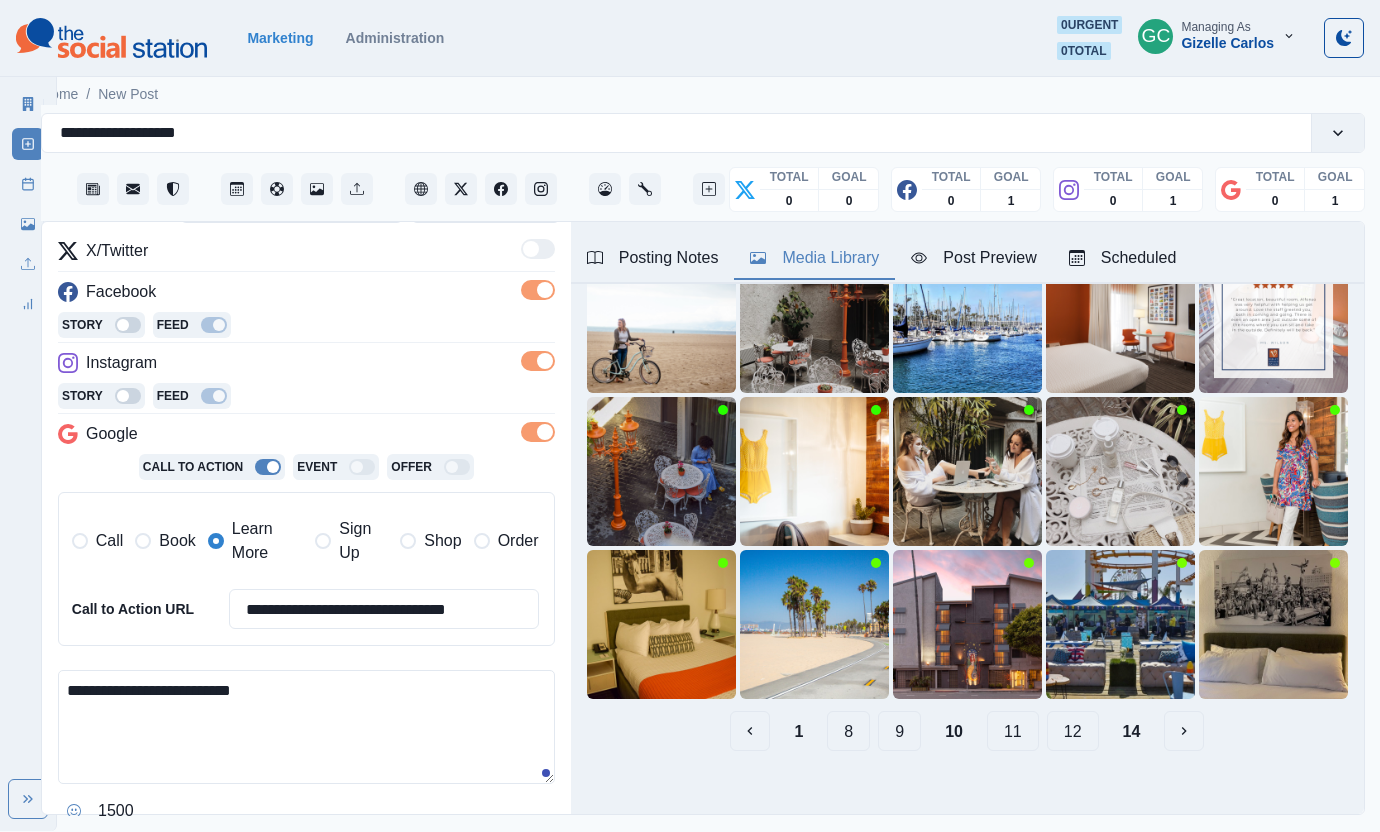 click on "**********" at bounding box center [306, 727] 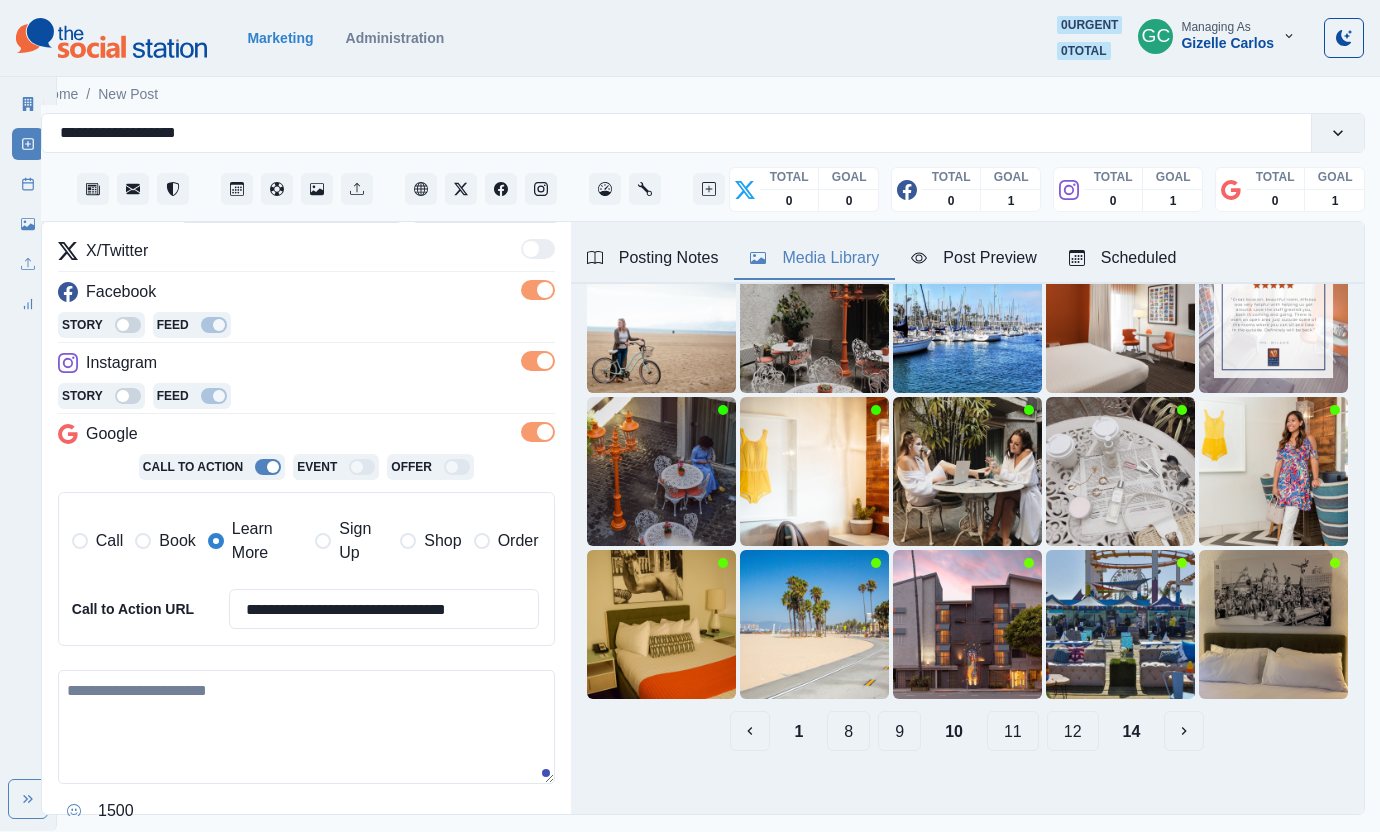paste on "**********" 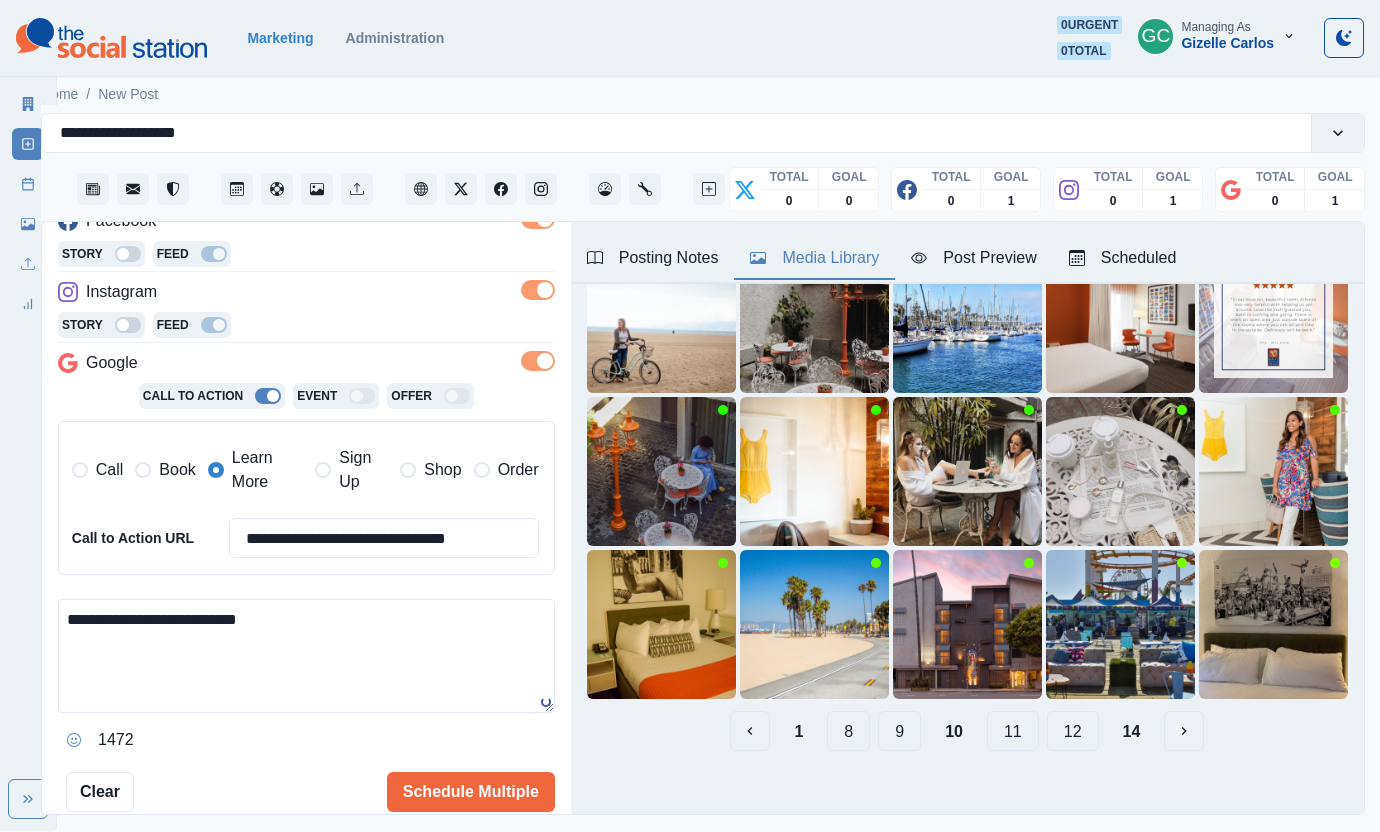 scroll, scrollTop: 325, scrollLeft: 0, axis: vertical 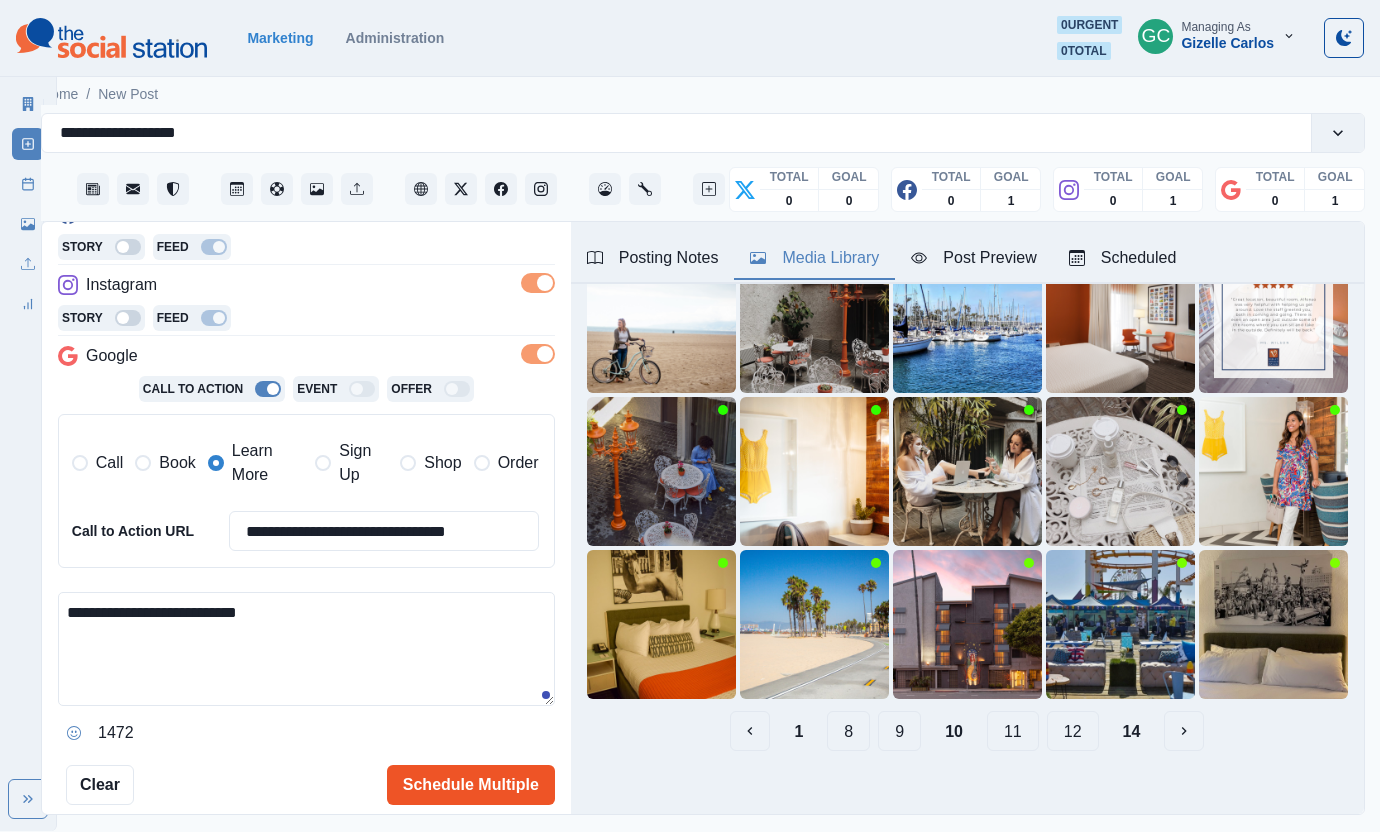 type on "**********" 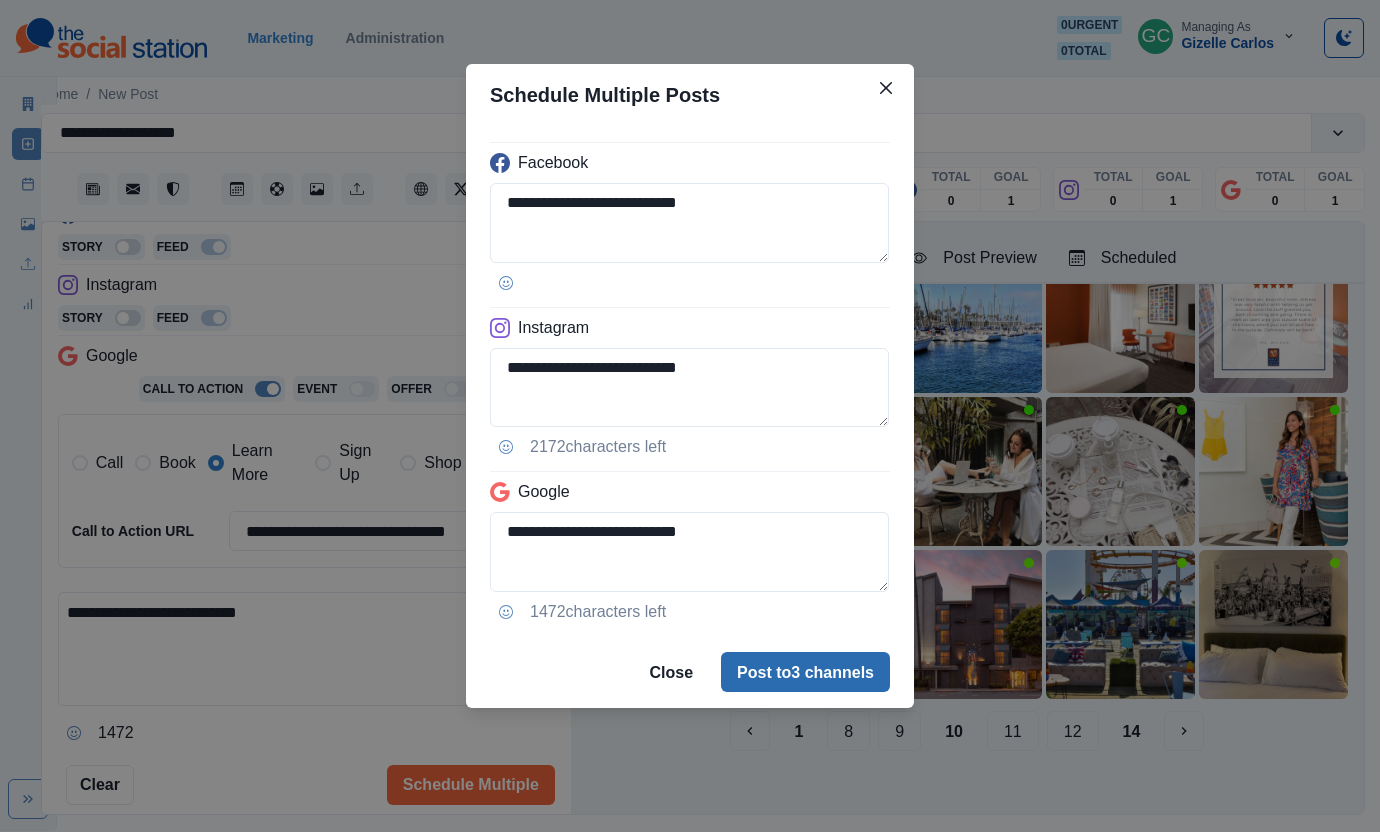 click on "Post to  3   channels" at bounding box center (805, 672) 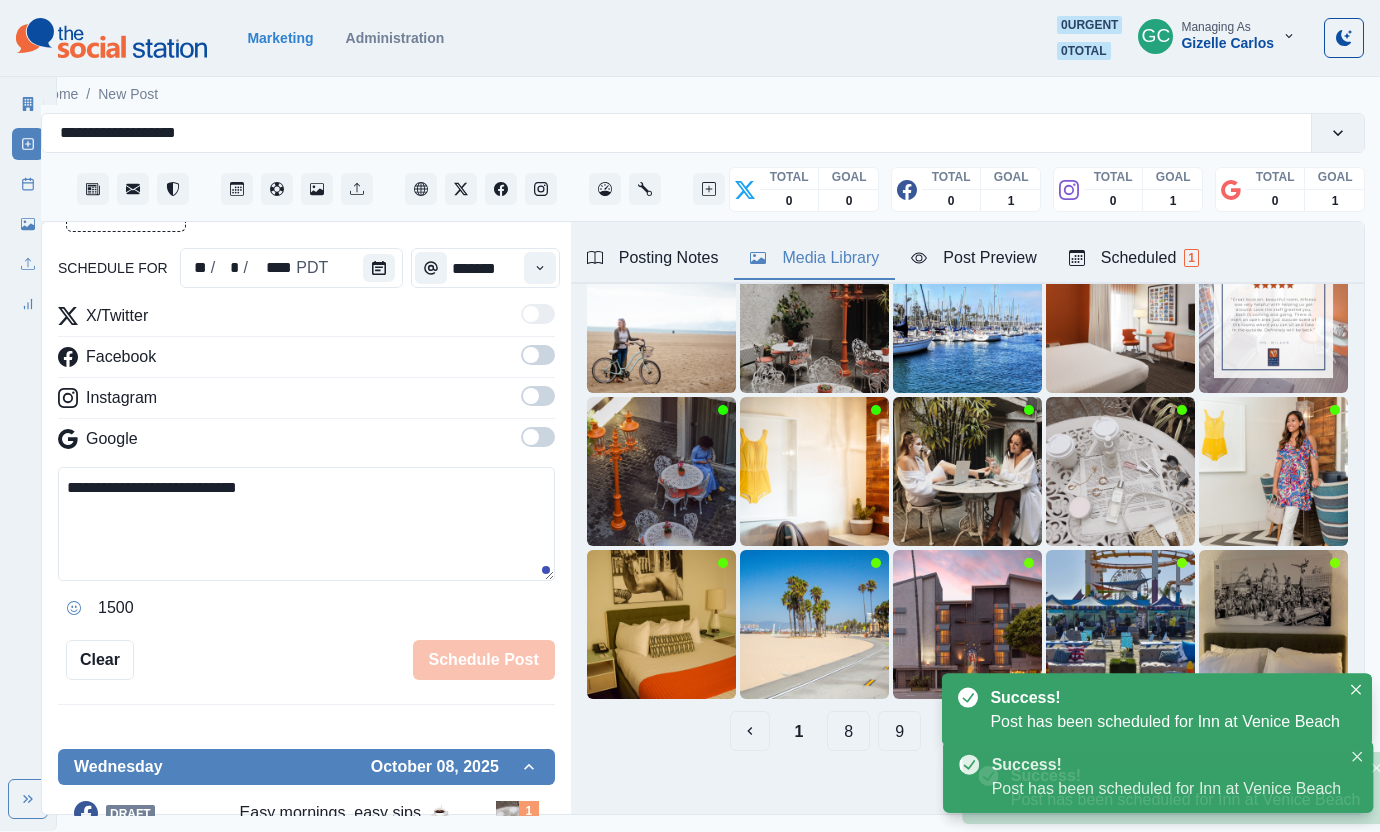 scroll, scrollTop: 325, scrollLeft: 0, axis: vertical 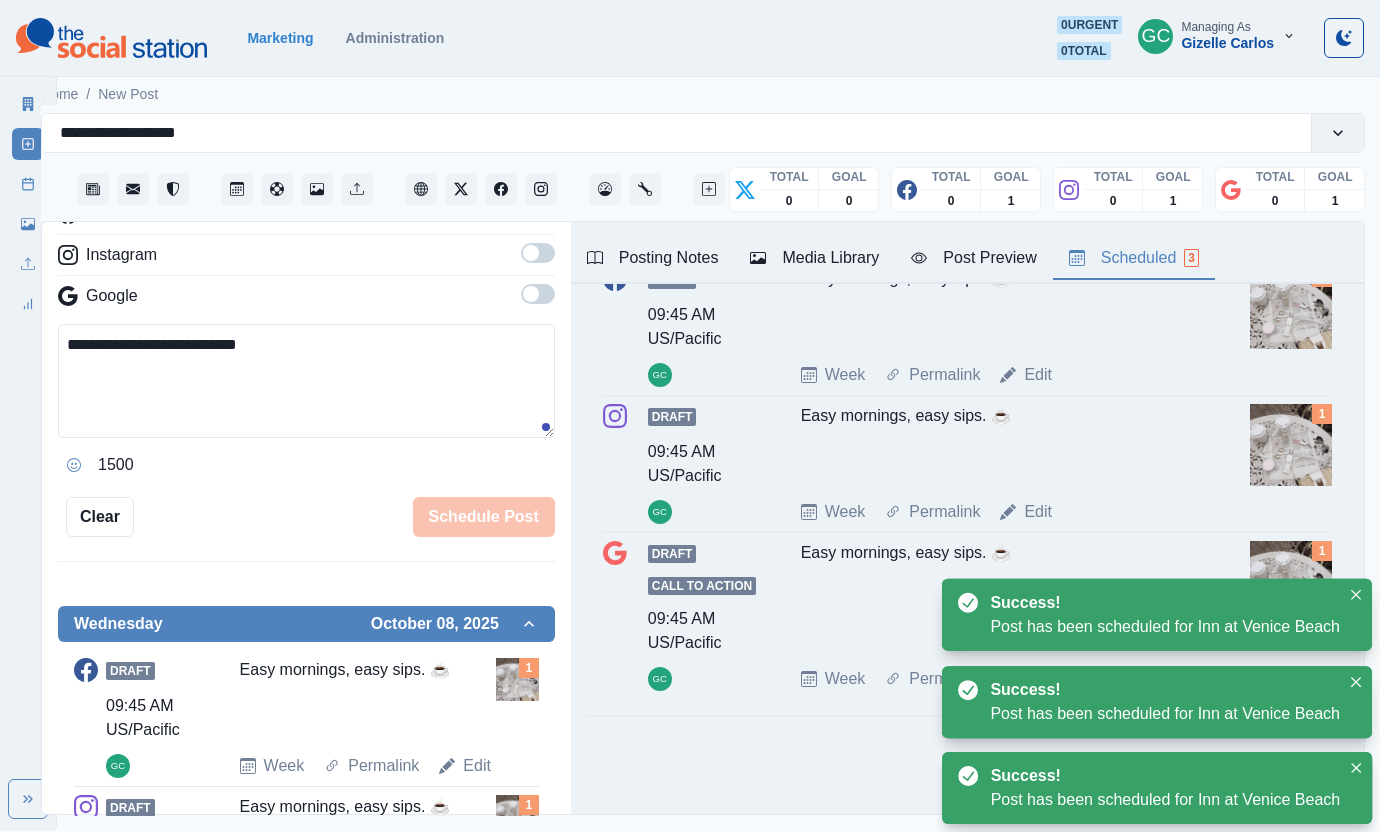drag, startPoint x: 1197, startPoint y: 250, endPoint x: 967, endPoint y: 403, distance: 276.24084 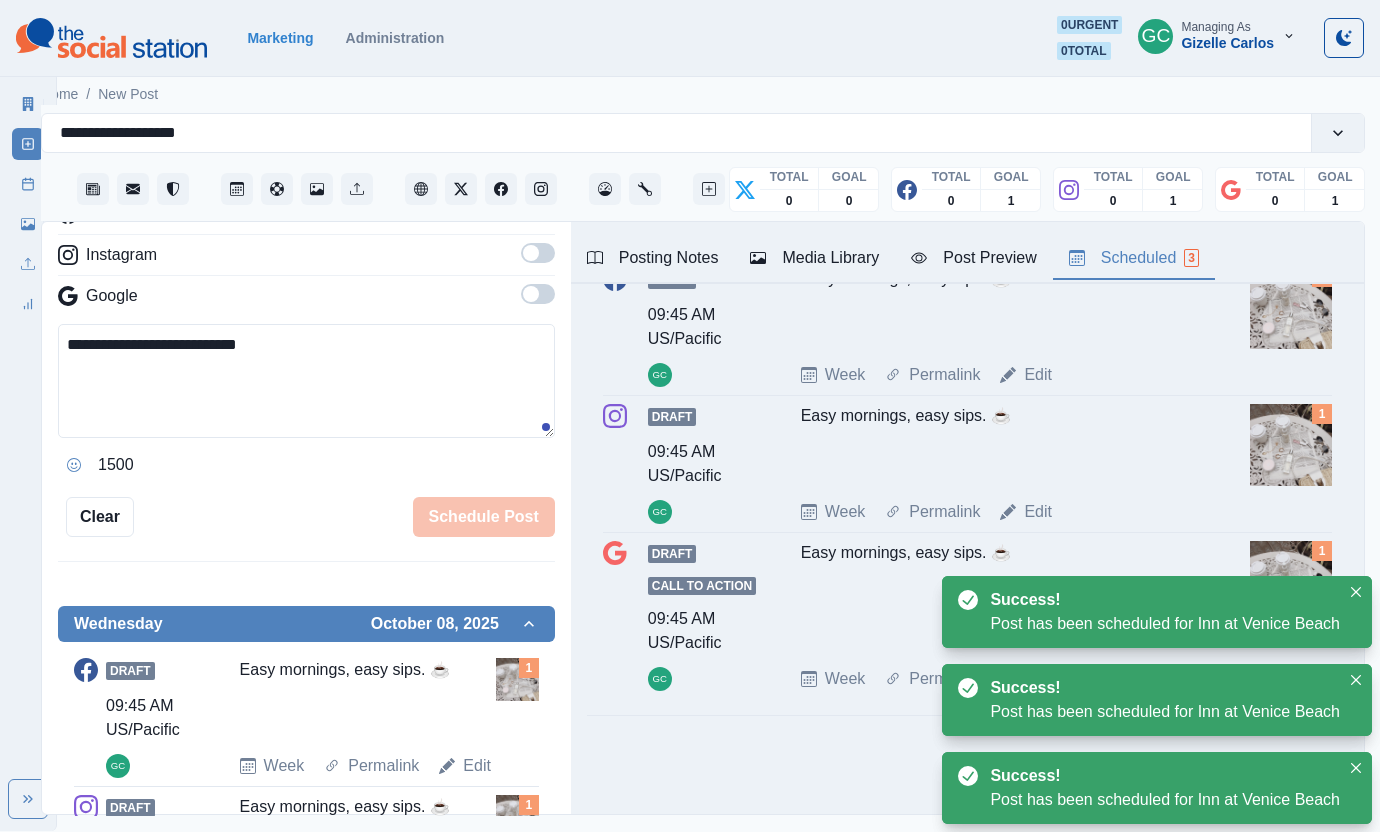 scroll, scrollTop: 0, scrollLeft: 0, axis: both 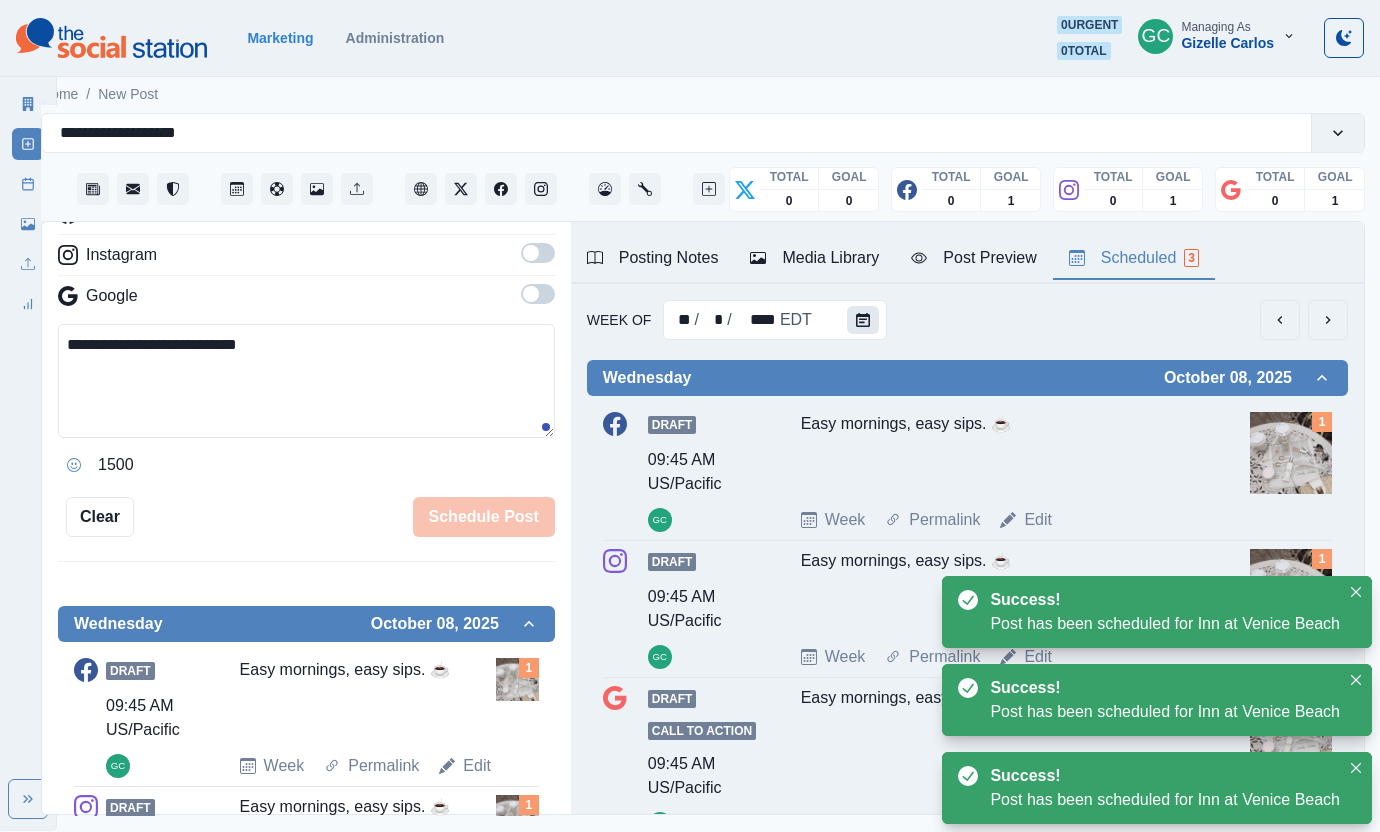 click at bounding box center [863, 320] 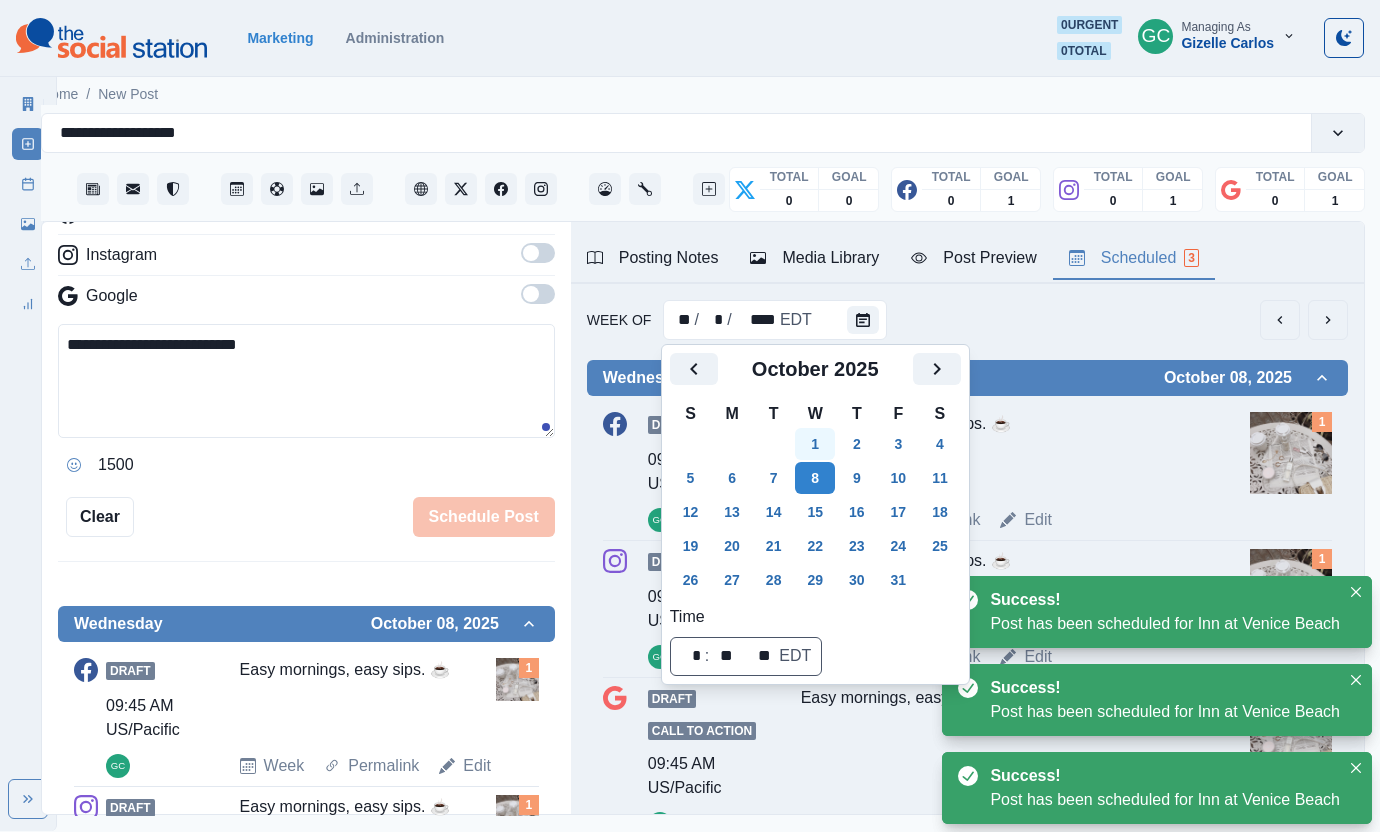 click on "1" at bounding box center (815, 444) 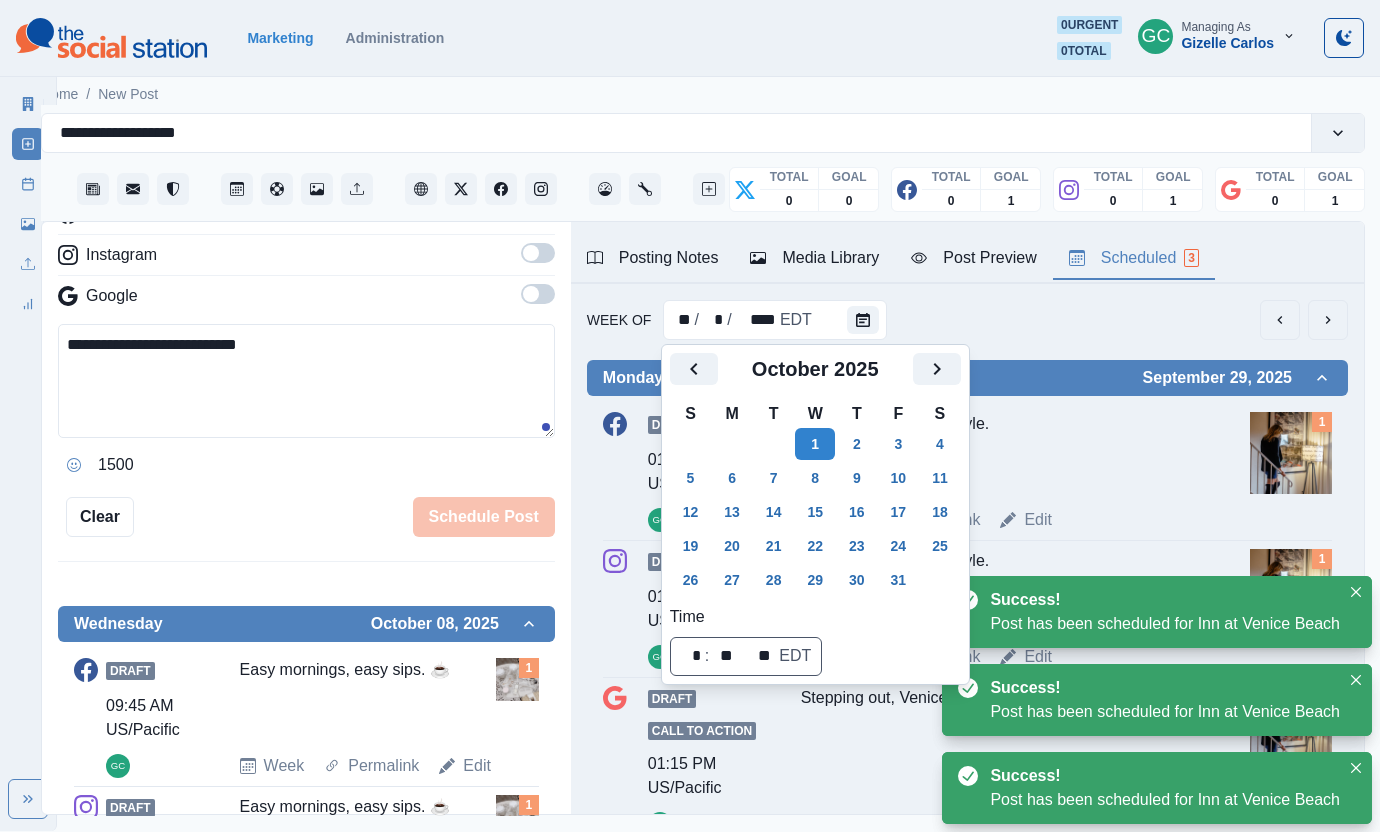 click on "Draft  [TIME] [TIMEZONE] [LOCATION] GC Stepping out, Venice style. Week Permalink Edit 1" at bounding box center [967, 472] 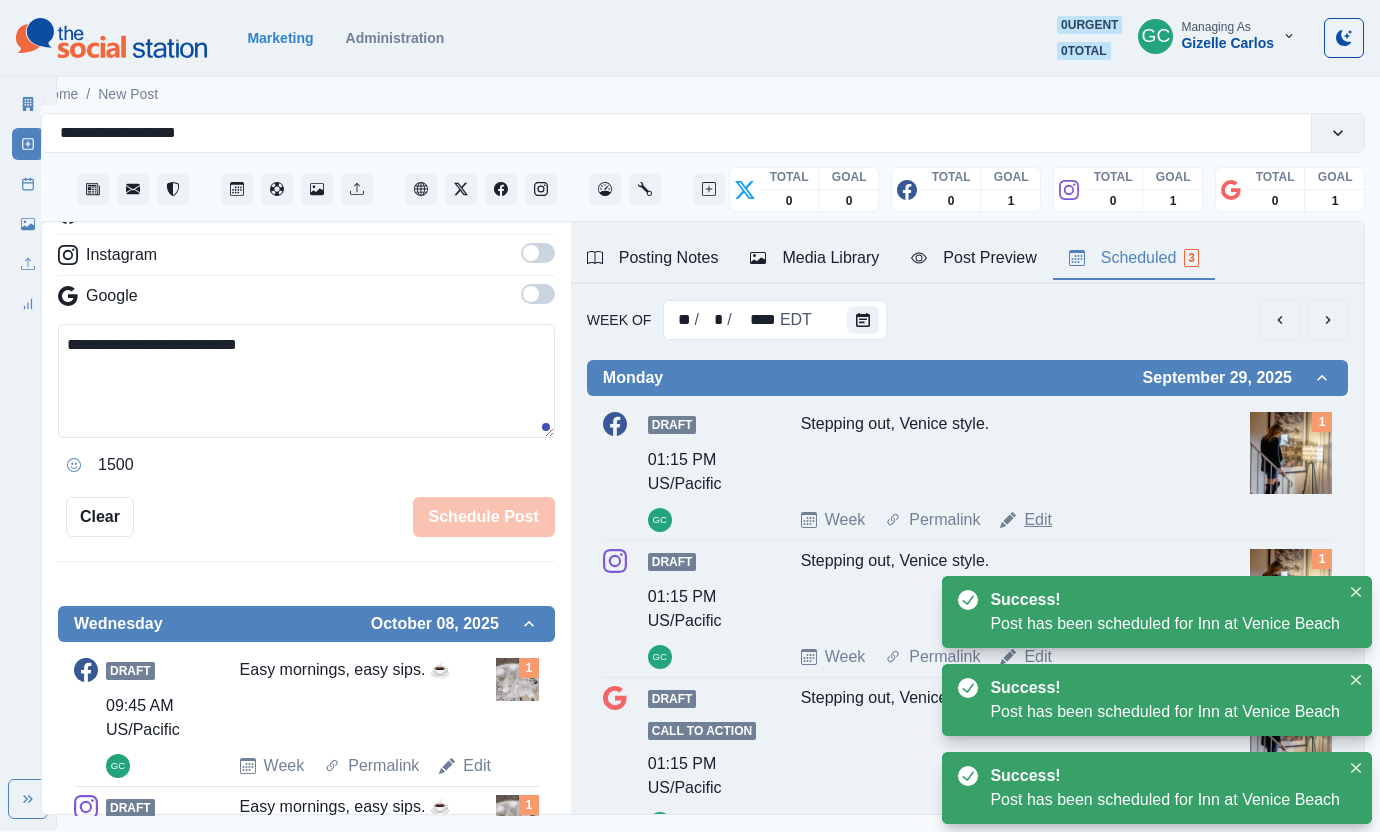 click on "Edit" at bounding box center [1038, 520] 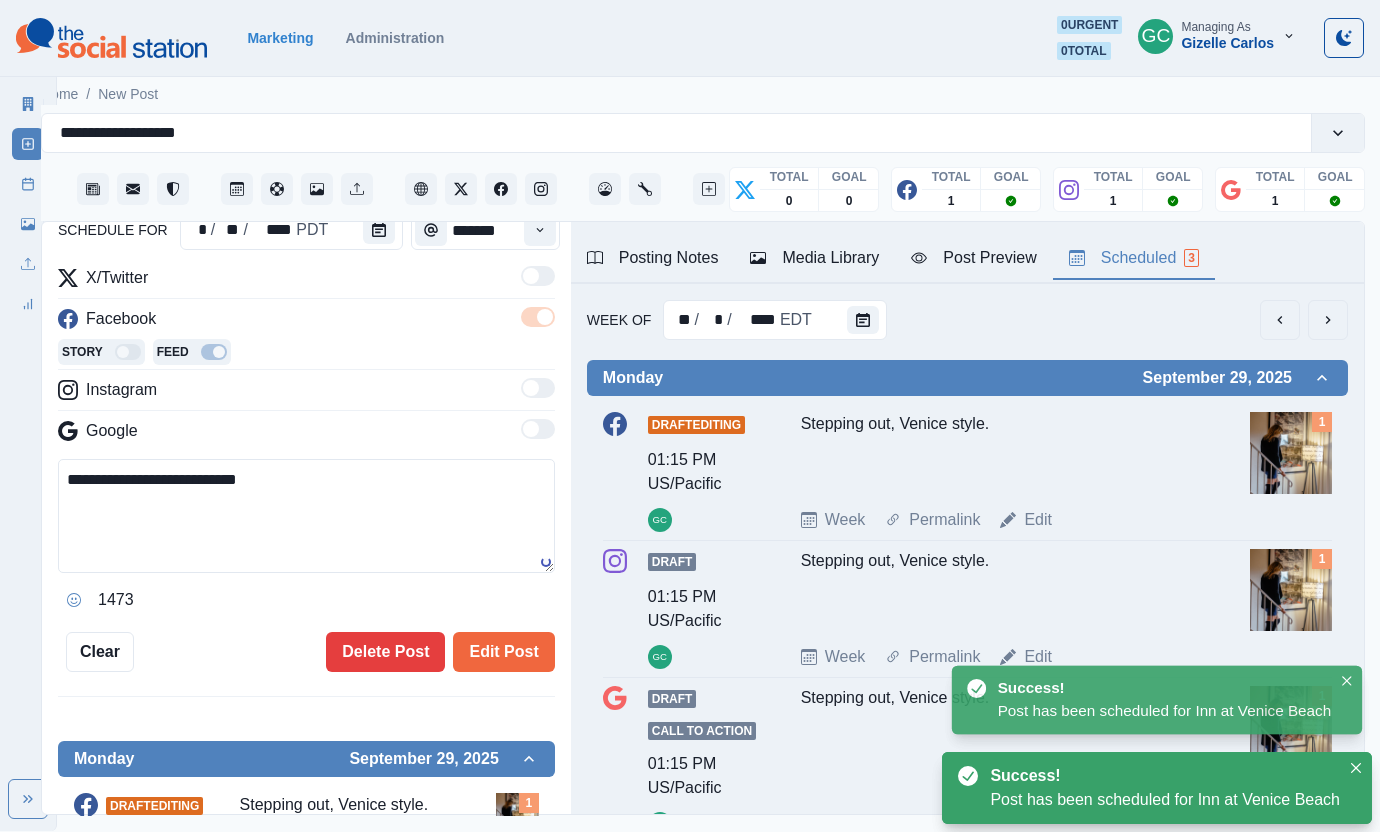 scroll, scrollTop: 0, scrollLeft: 0, axis: both 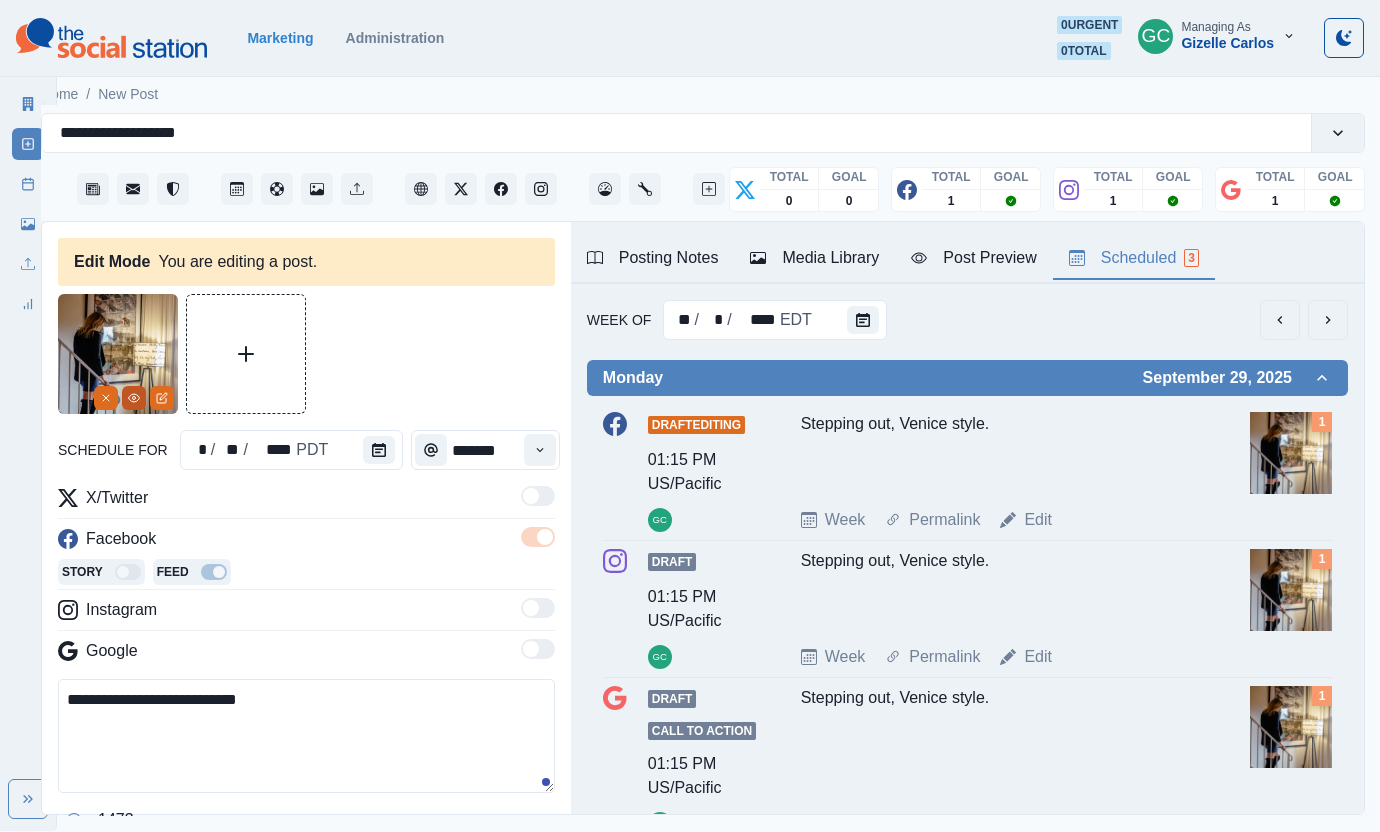 click at bounding box center (134, 398) 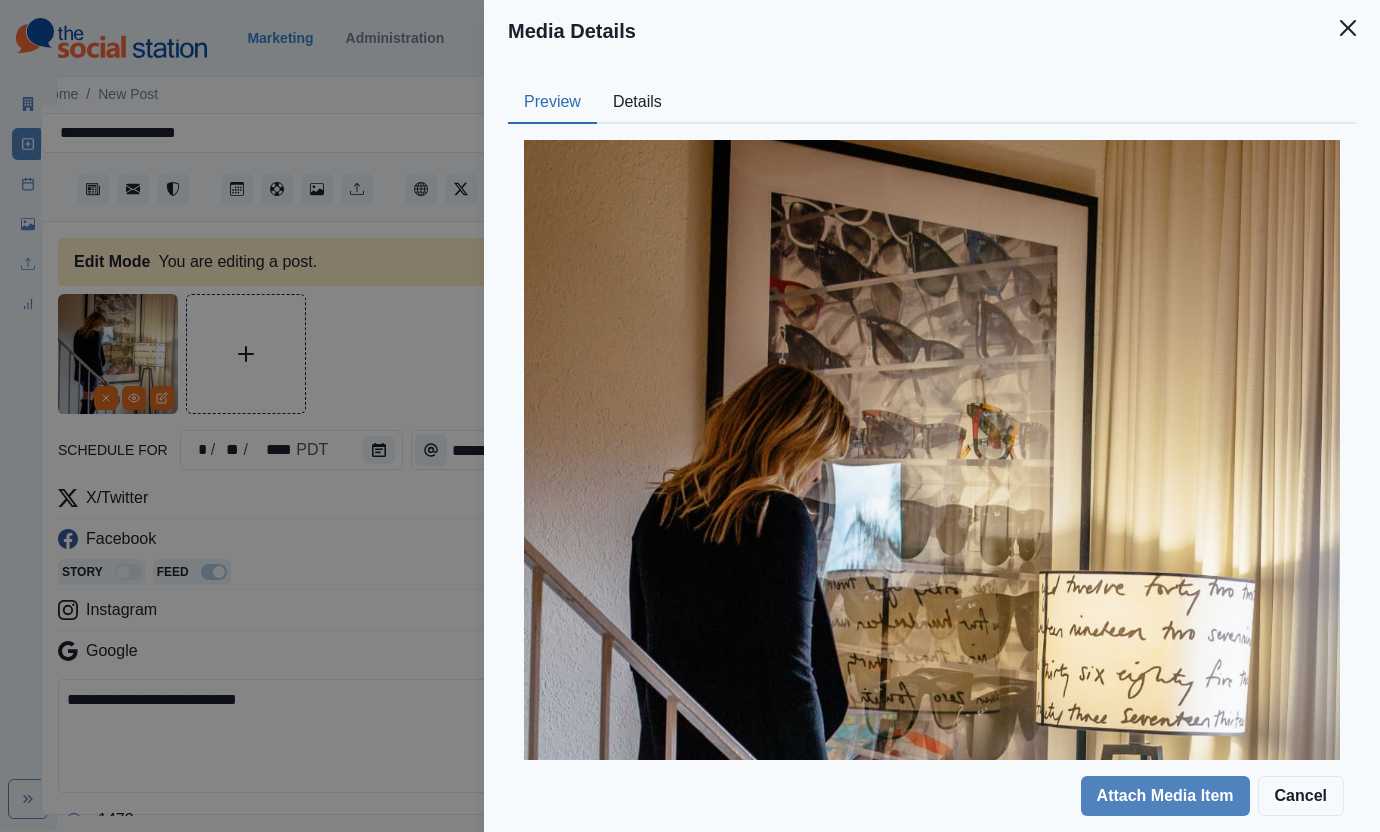 click on "Details" at bounding box center (637, 103) 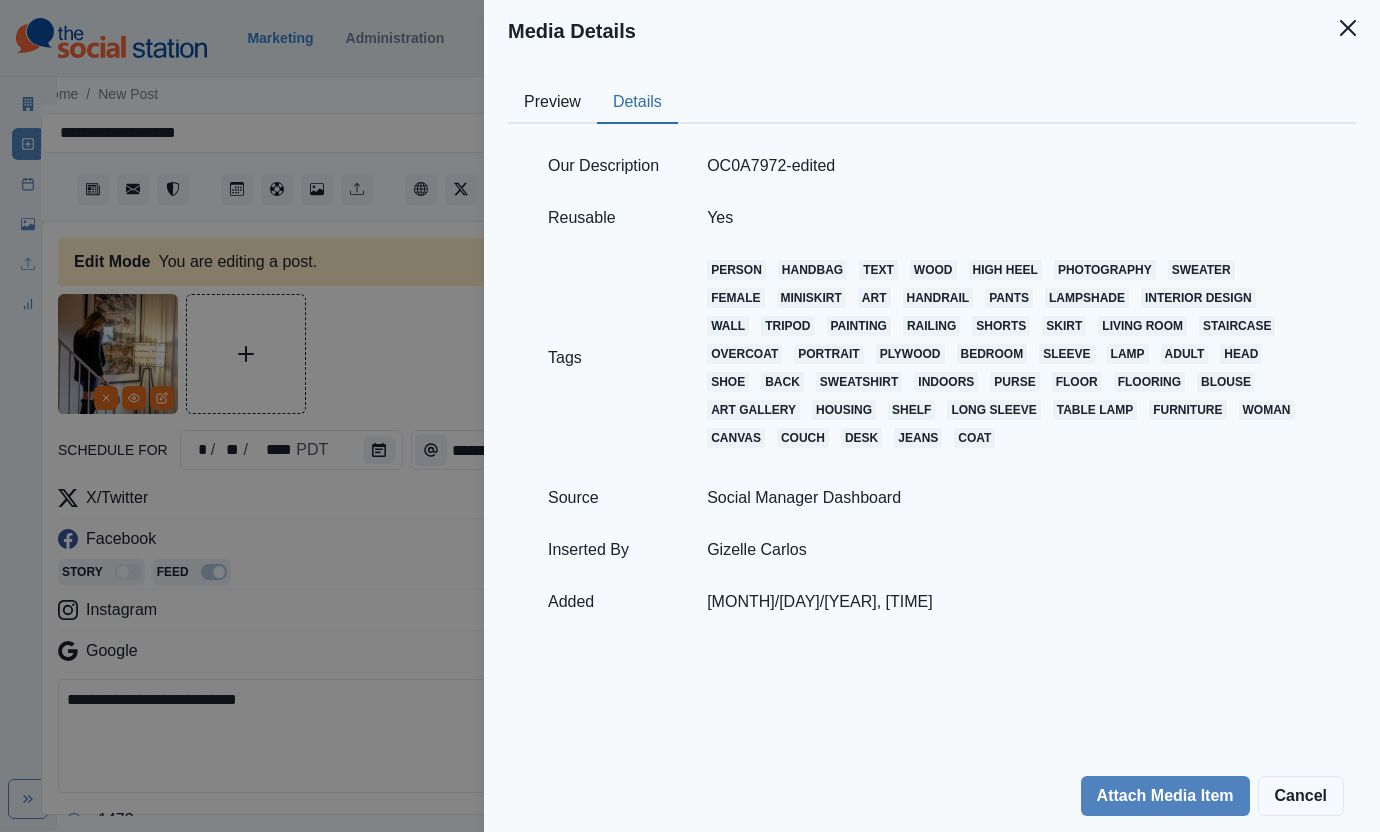 drag, startPoint x: 339, startPoint y: 612, endPoint x: 346, endPoint y: 628, distance: 17.464249 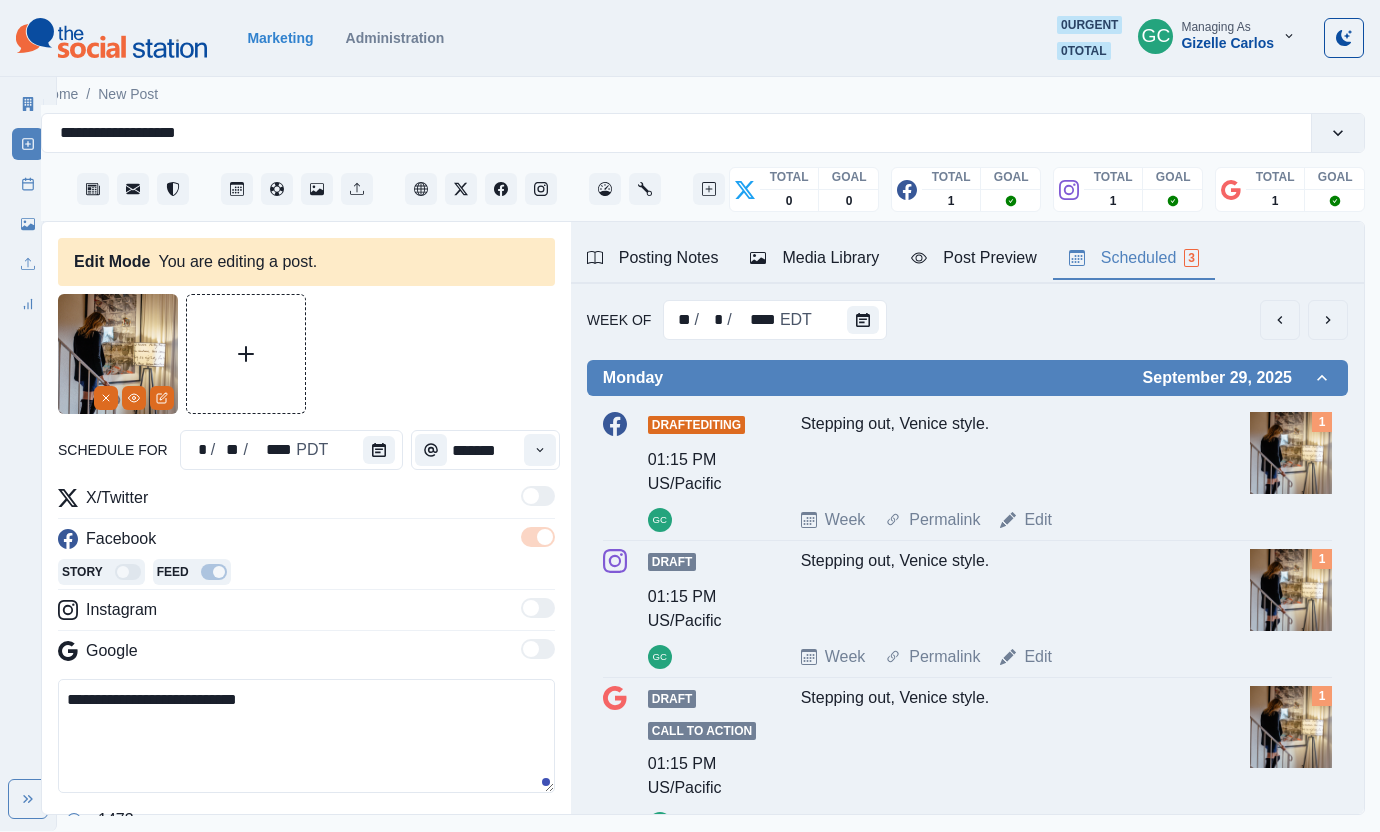 scroll, scrollTop: 105, scrollLeft: 0, axis: vertical 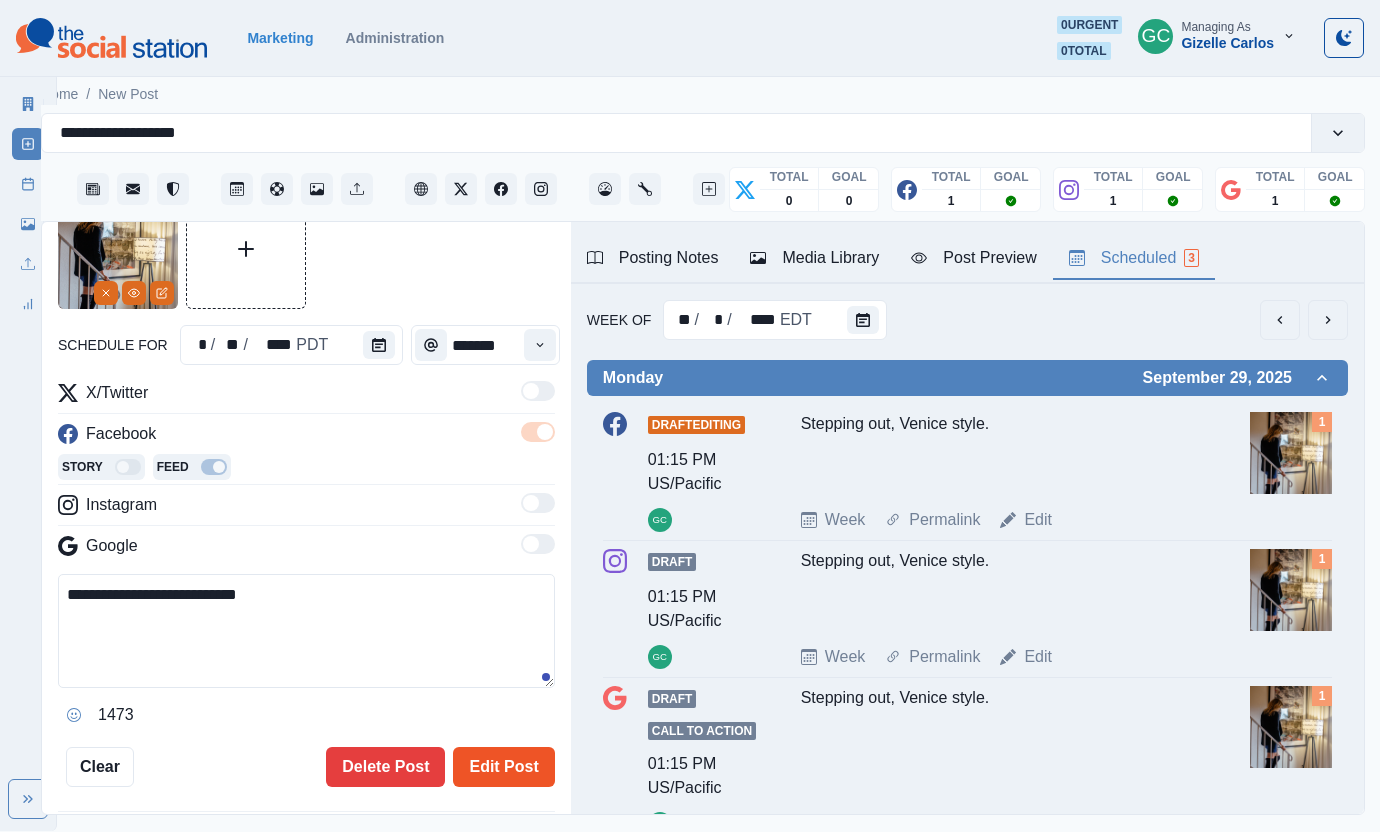 click on "Edit Post" at bounding box center [503, 767] 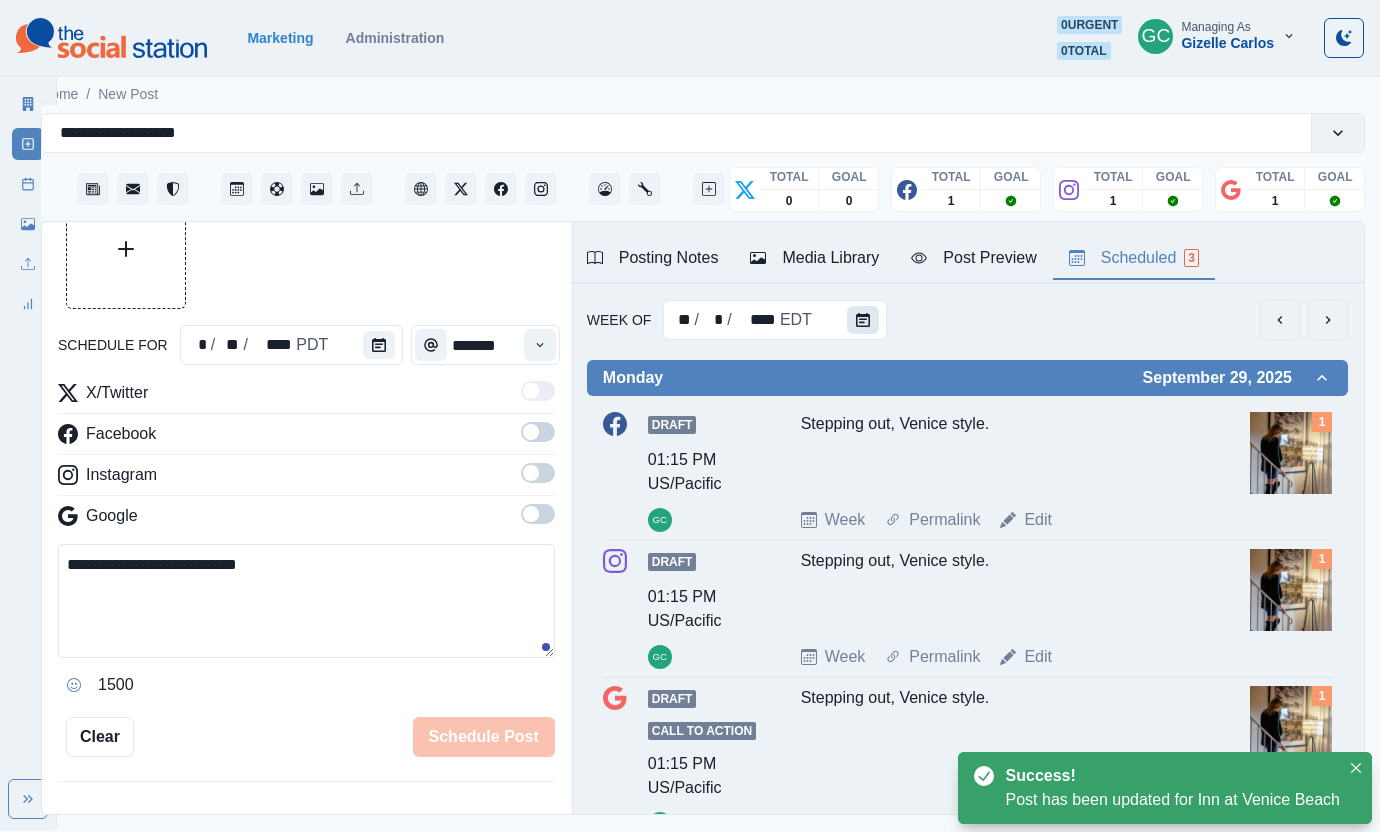 click 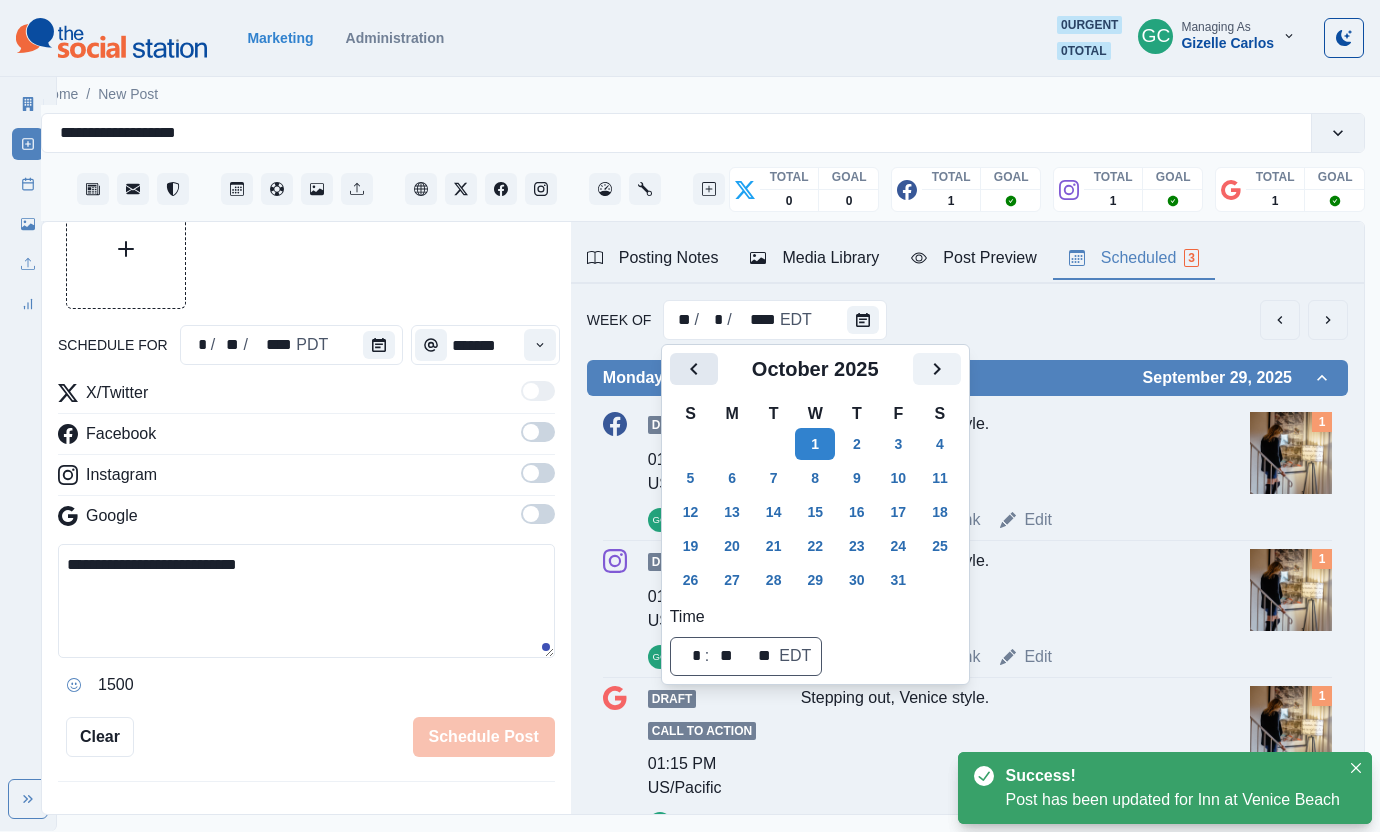 click at bounding box center (694, 369) 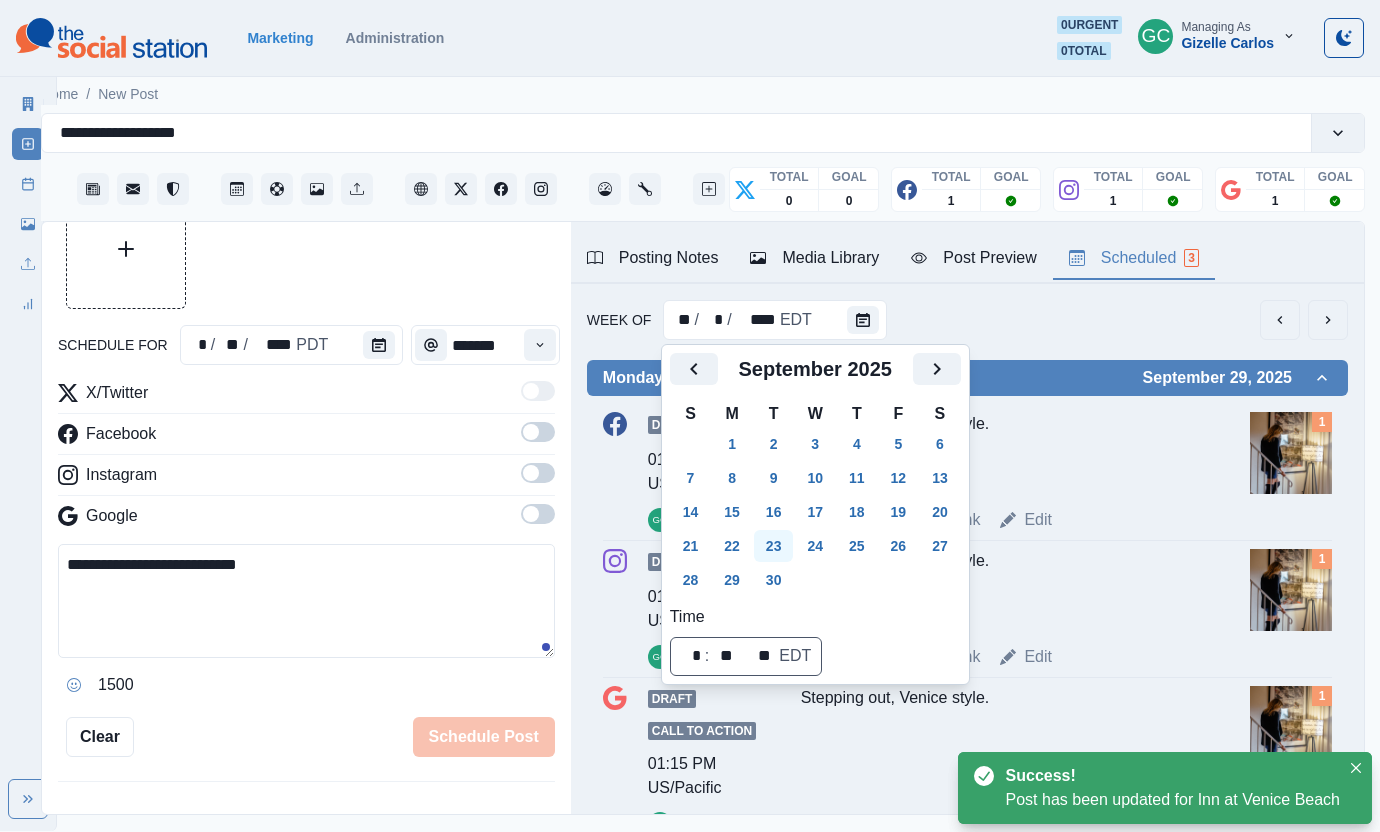 click on "30" at bounding box center (774, 580) 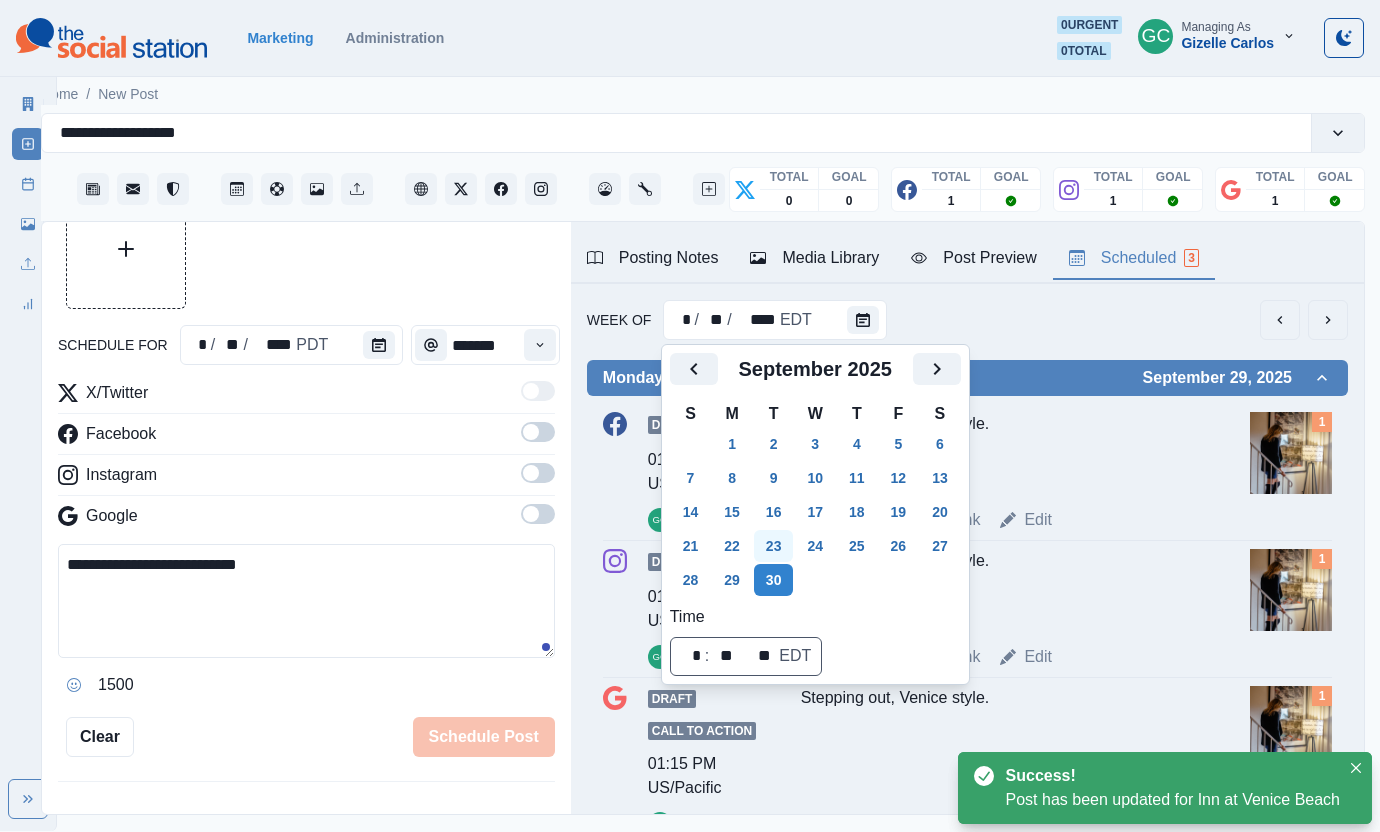 click on "23" at bounding box center (774, 546) 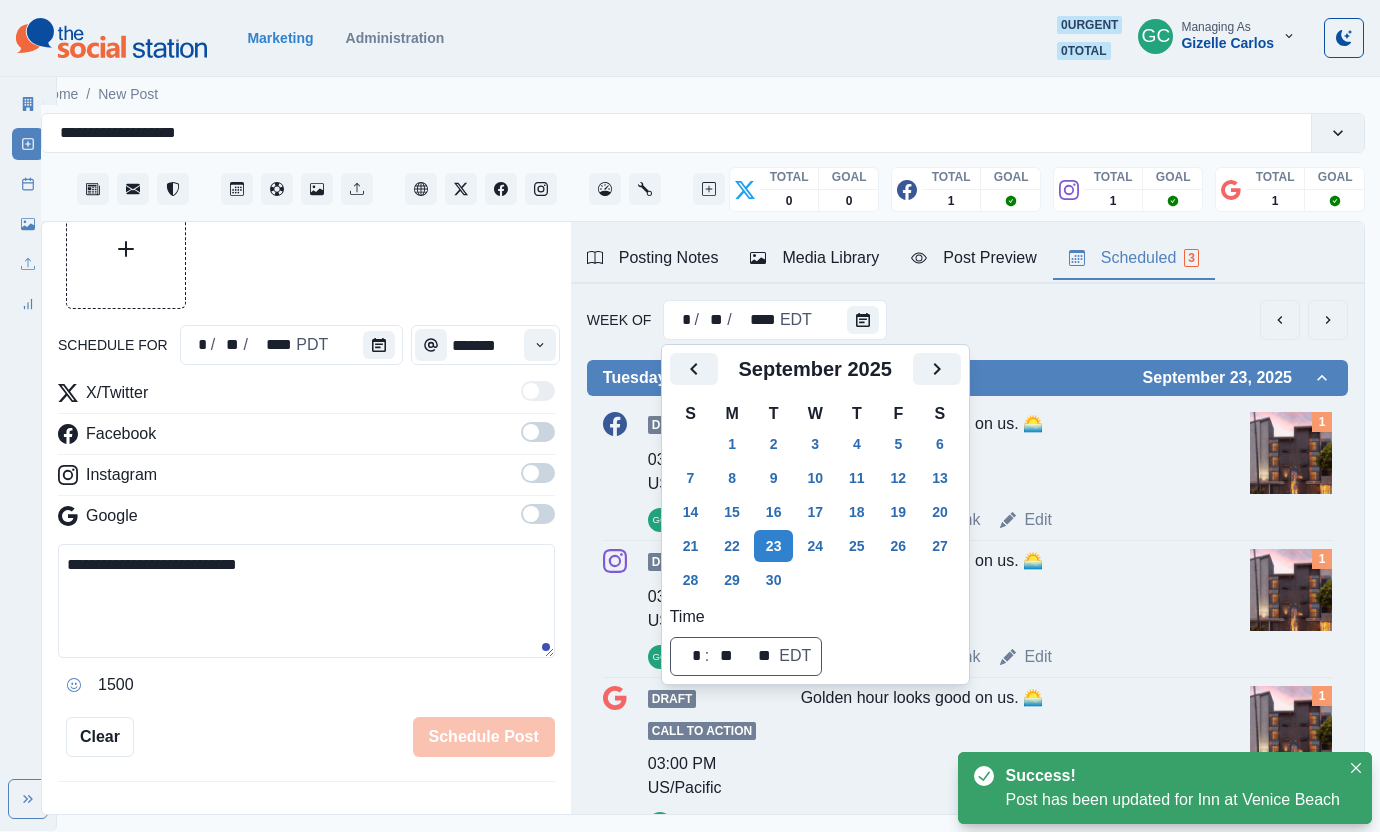 click on "Golden hour looks good on us. 🌅" at bounding box center (999, 452) 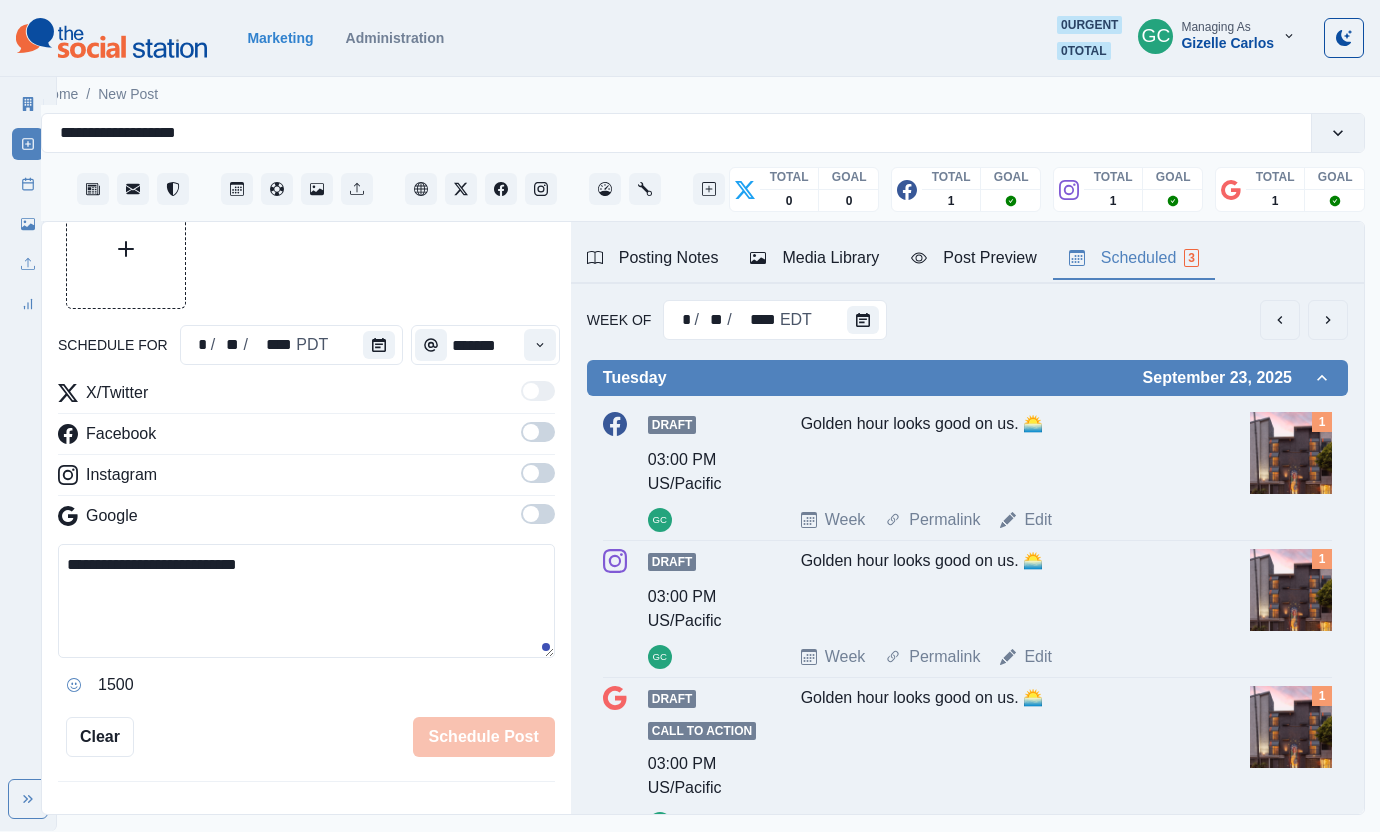 drag, startPoint x: 1043, startPoint y: 518, endPoint x: 806, endPoint y: 454, distance: 245.4893 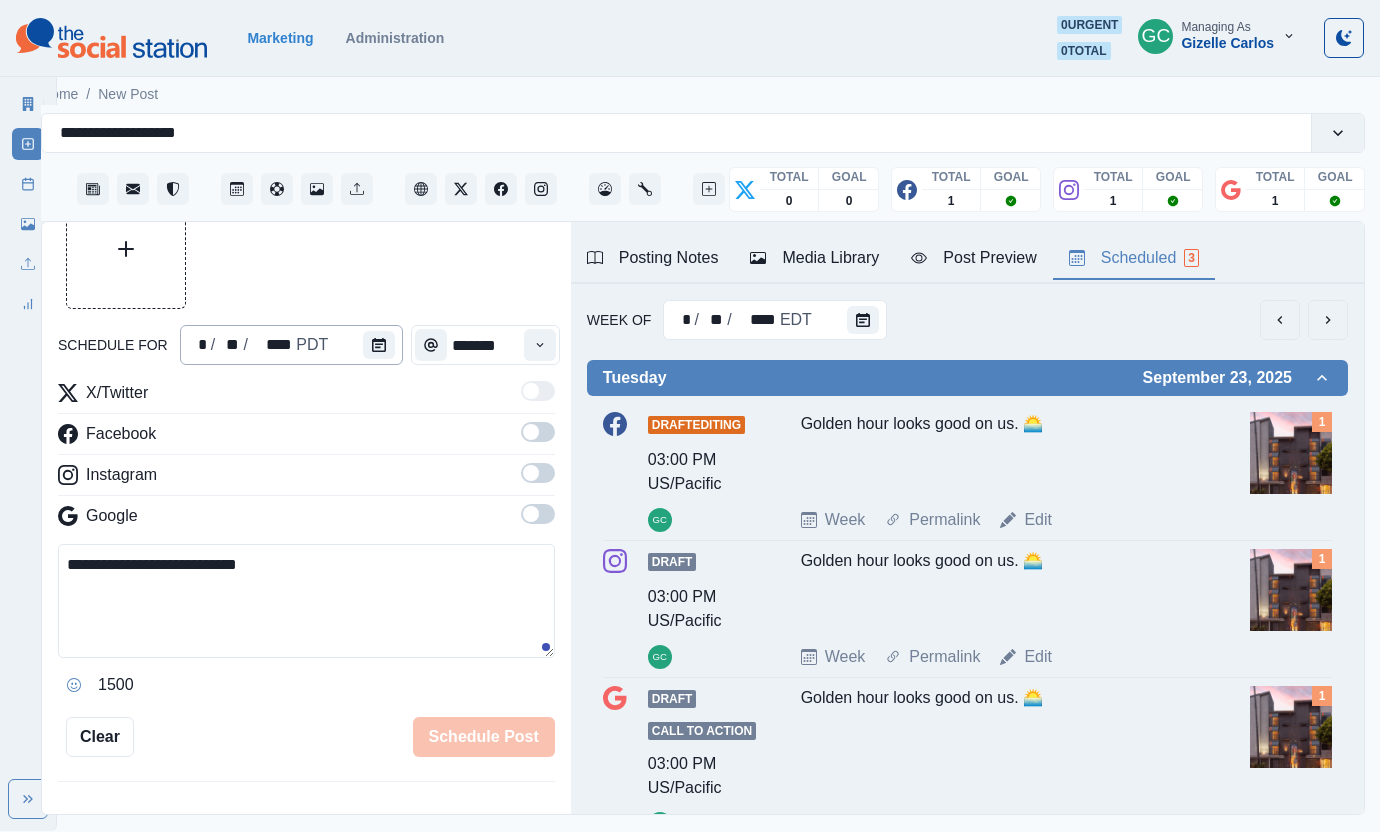 type on "*******" 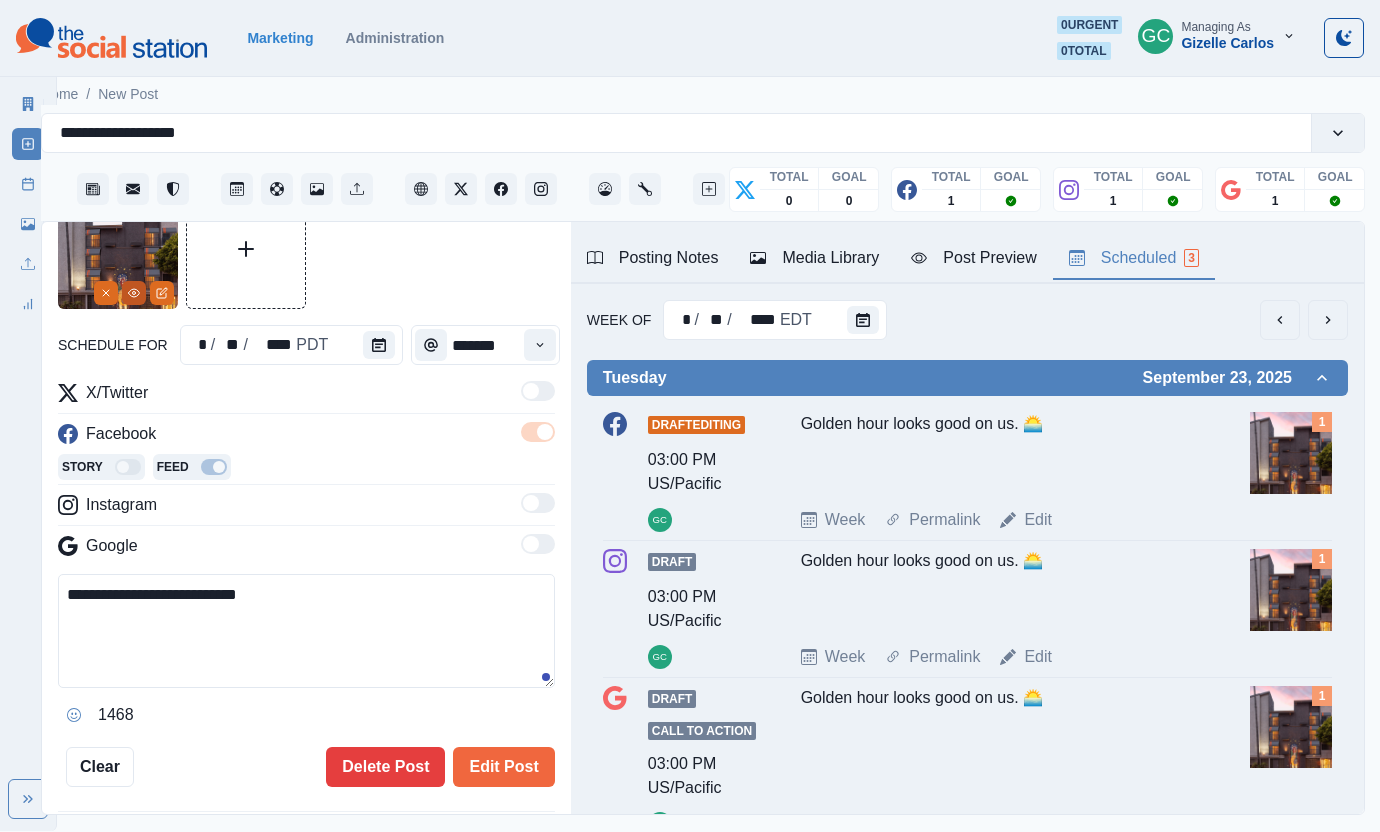 click 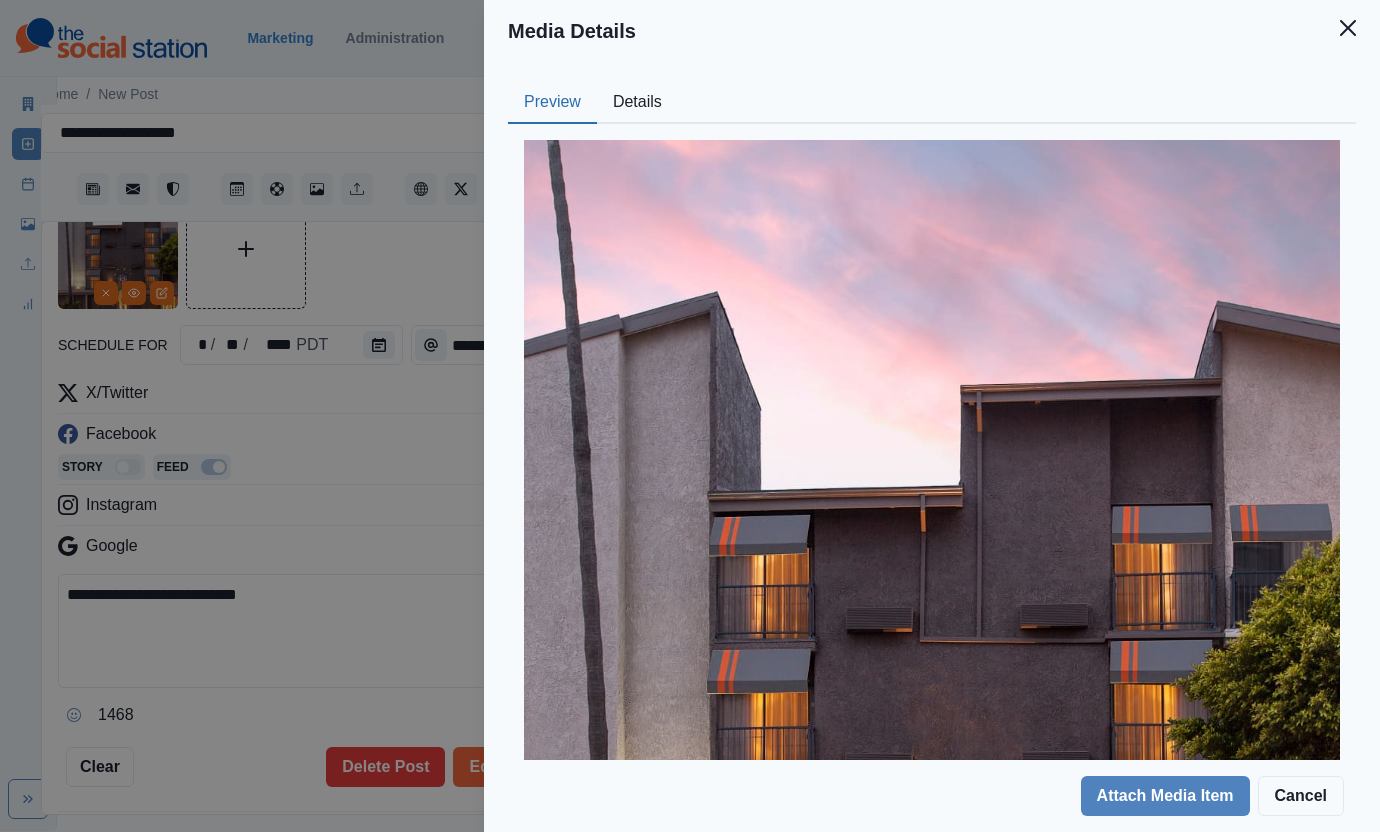 click on "Details" at bounding box center (637, 103) 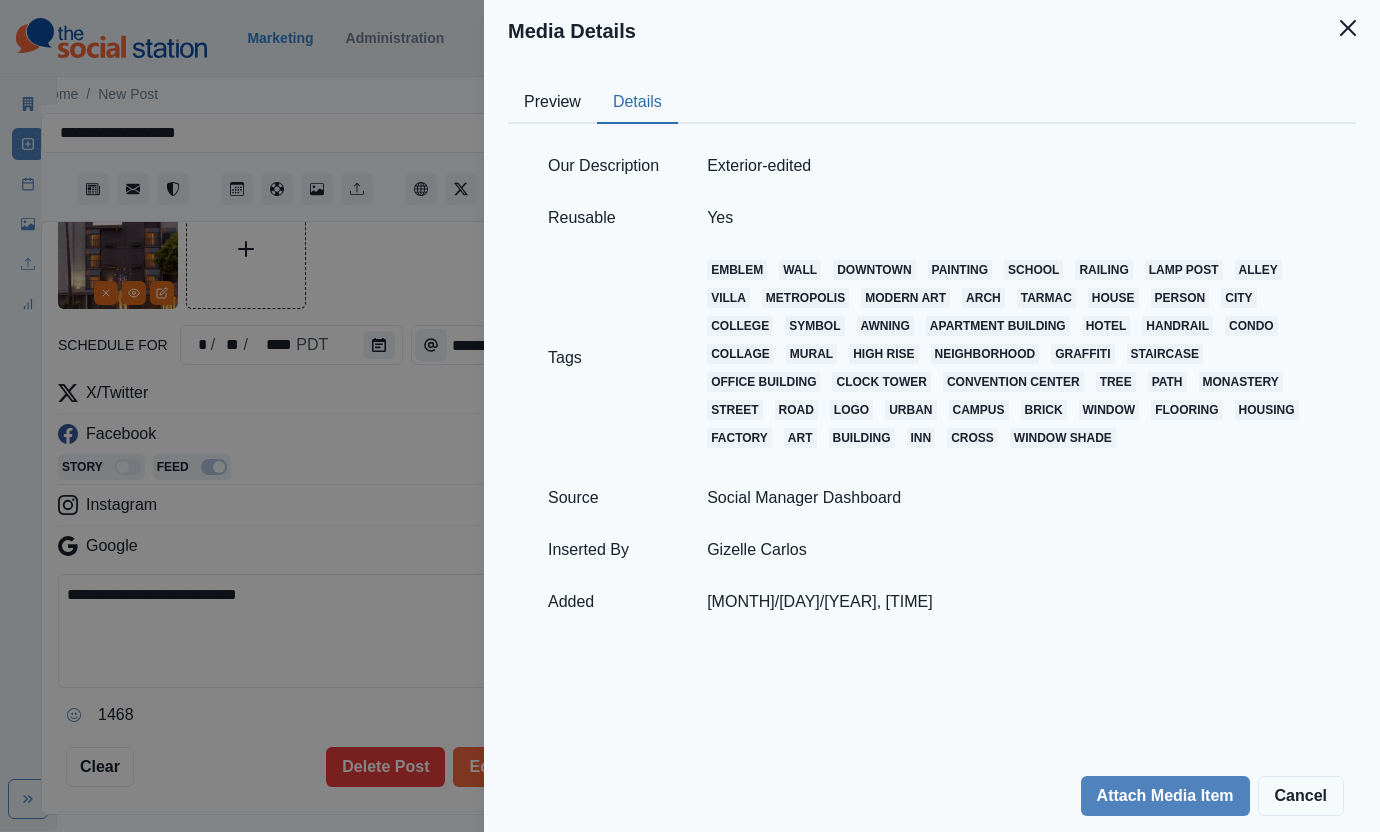 click on "Media Details Preview Details Our Description Exterior-edited Reusable Yes Tags emblem wall downtown painting school railing lamp post alley villa metropolis modern art arch tarmac house person city college symbol awning apartment building hotel handrail condo collage mural high rise neighborhood graffiti staircase office building clock tower convention center tree path monastery street road logo urban campus brick window flooring housing factory art building inn cross window shade Source Social Manager Dashboard Inserted By [FIRST] [LAST] Added [MONTH]/[DAY]/[YEAR], [TIME] Attach Media Item Cancel" at bounding box center [690, 416] 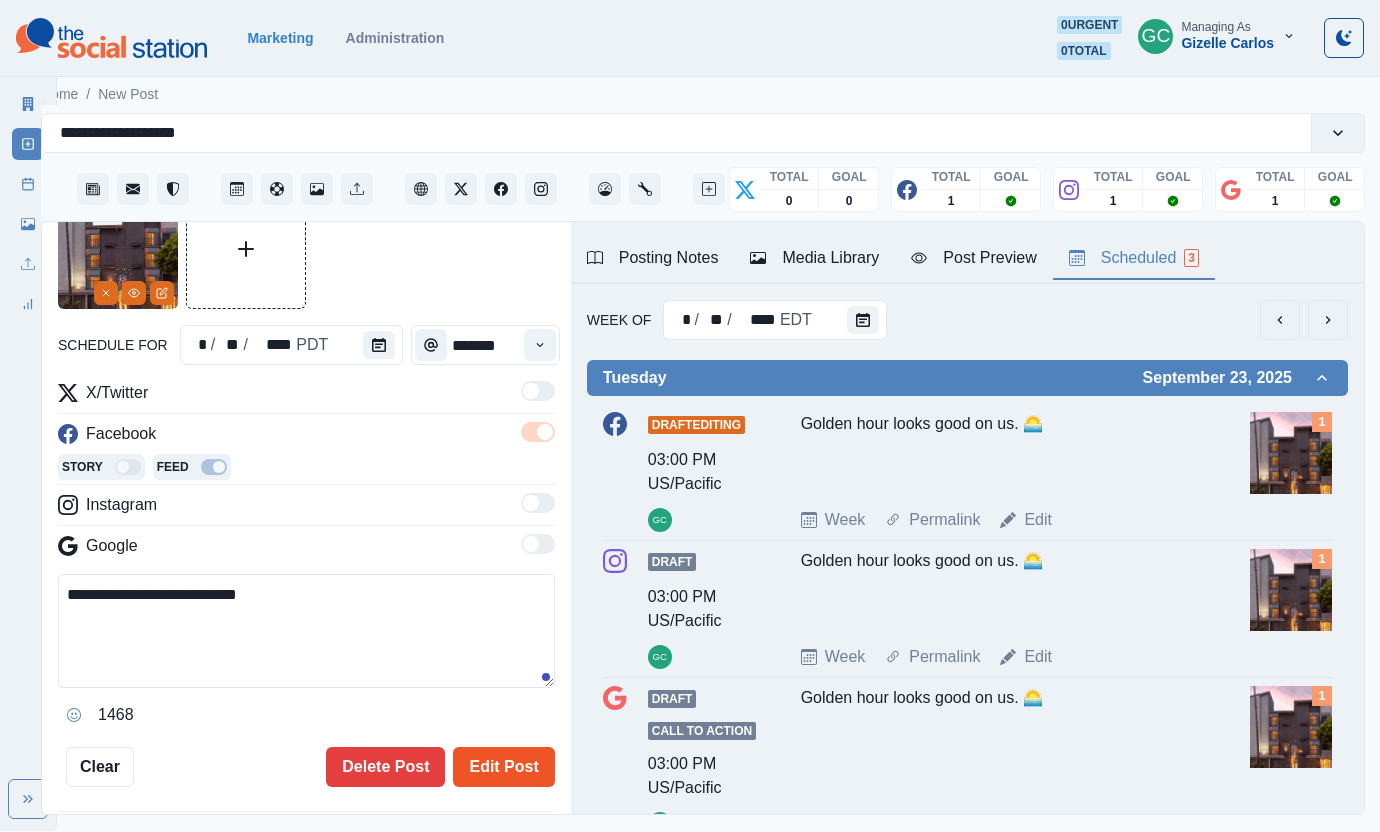 click on "Edit Post" at bounding box center [503, 767] 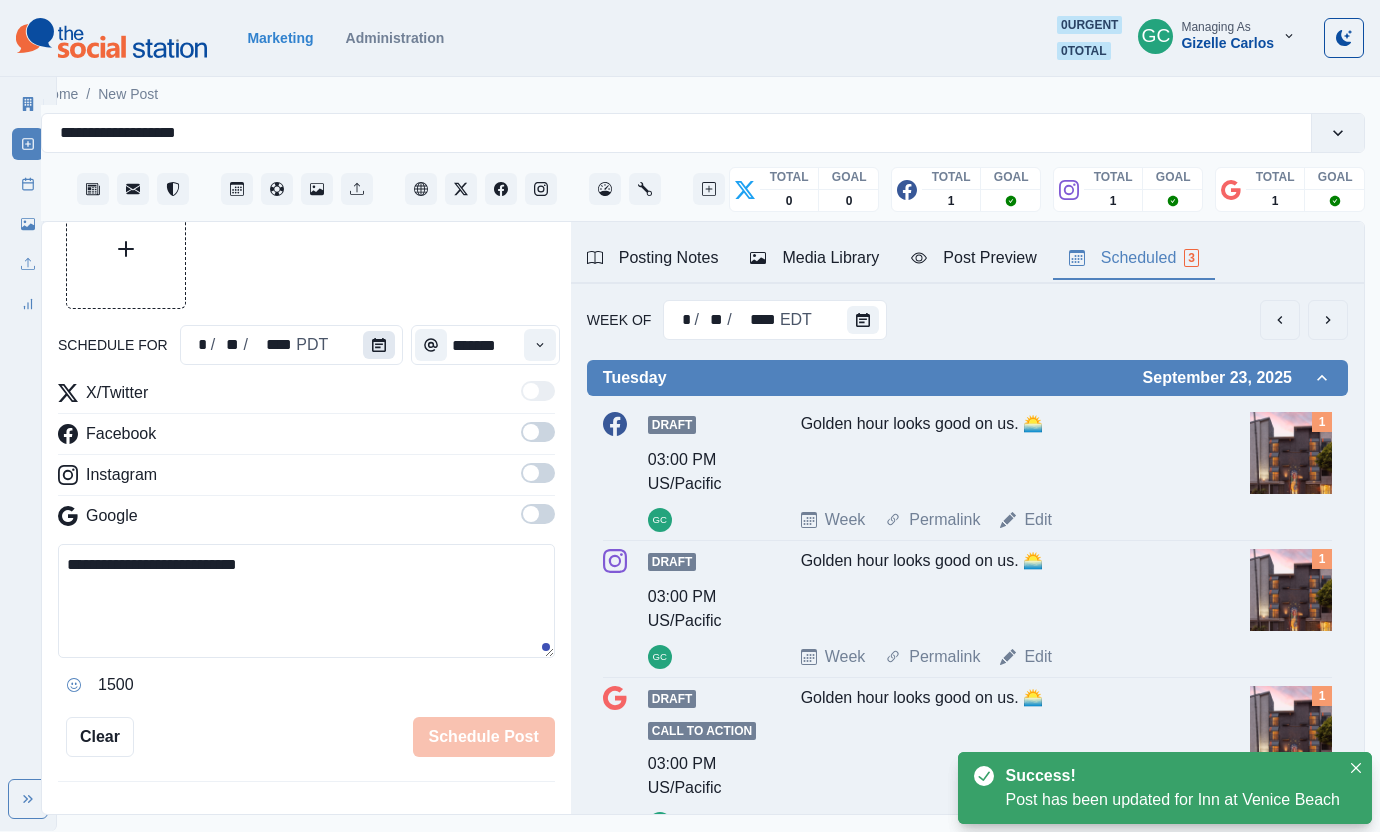 click at bounding box center [379, 345] 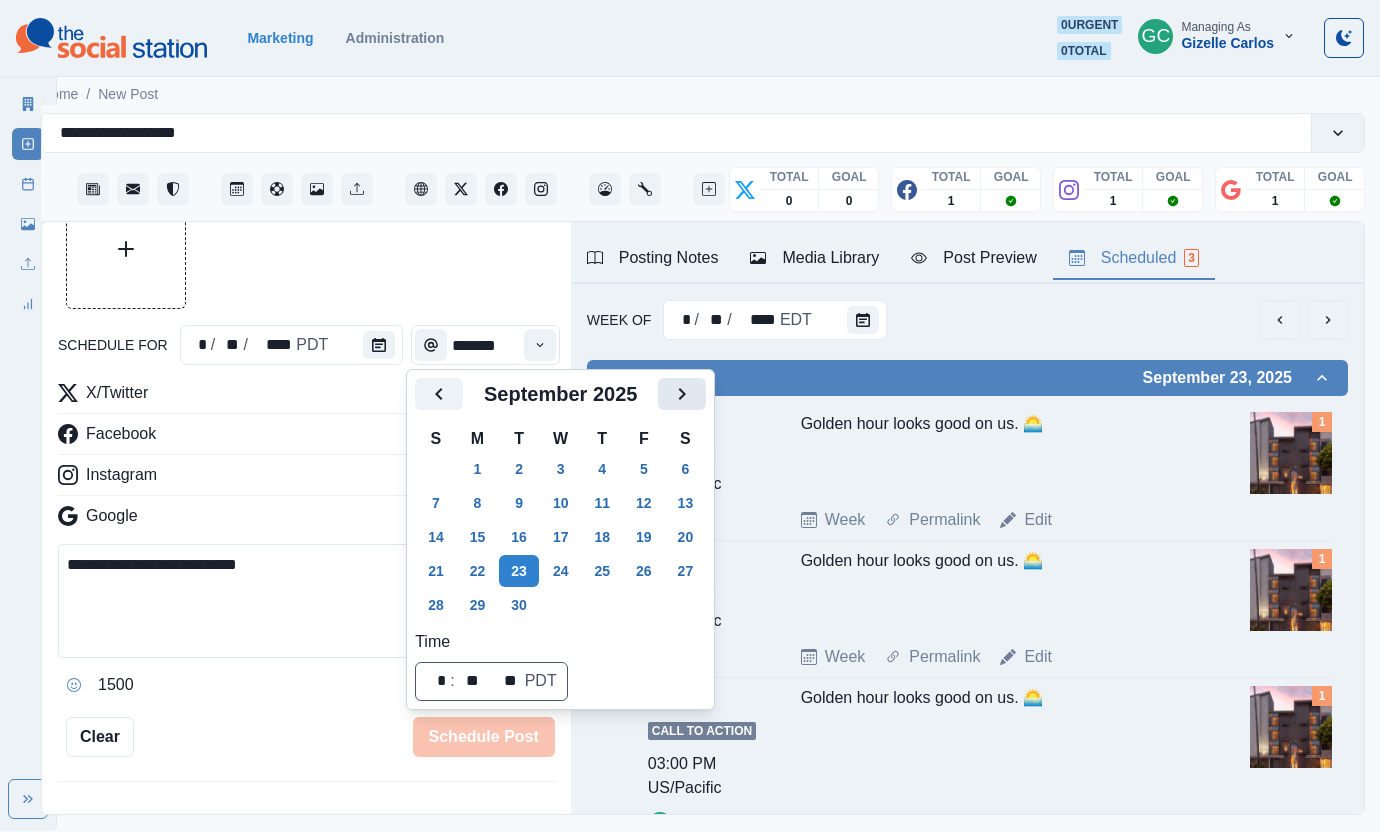 click at bounding box center [682, 394] 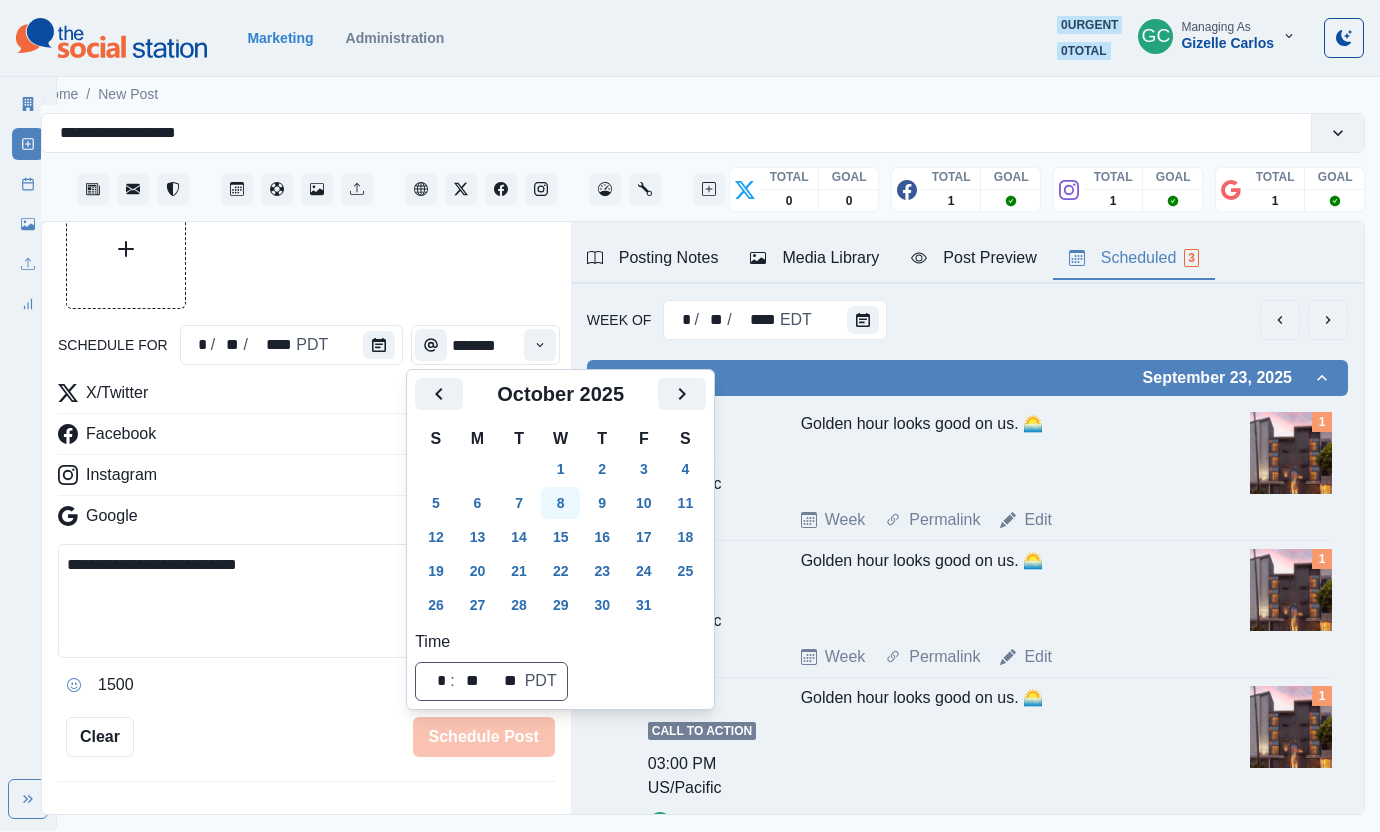 click on "8" at bounding box center (561, 503) 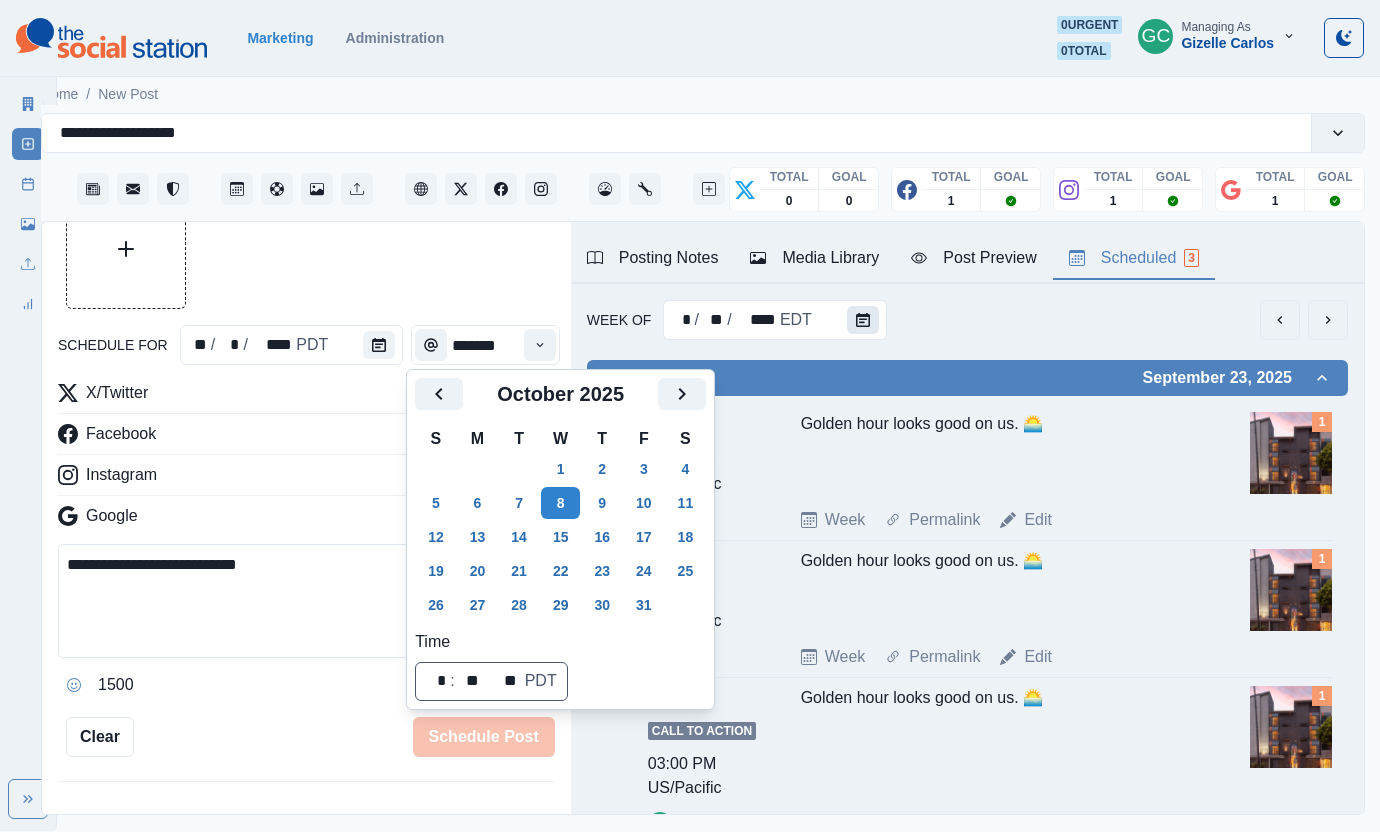 click at bounding box center (863, 320) 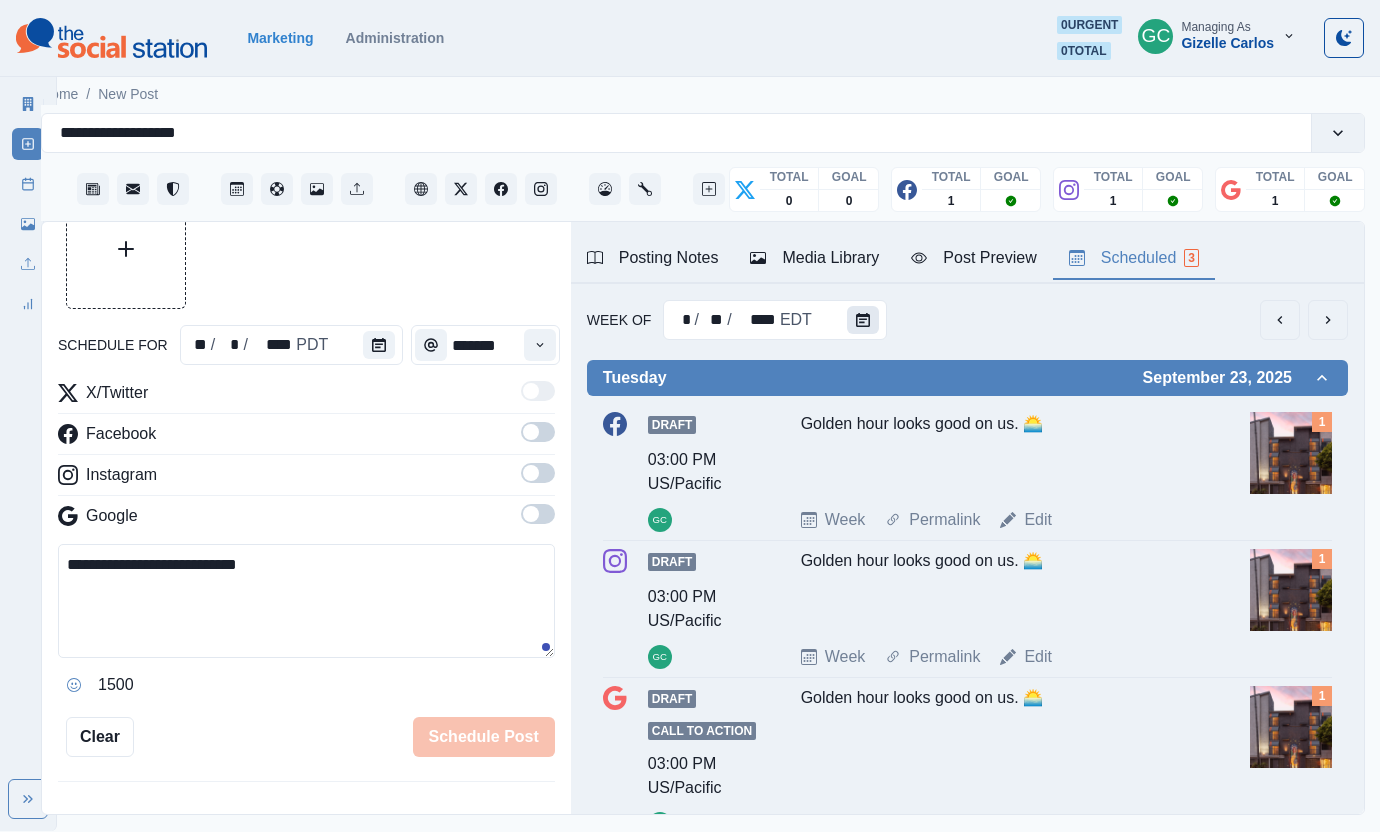 click 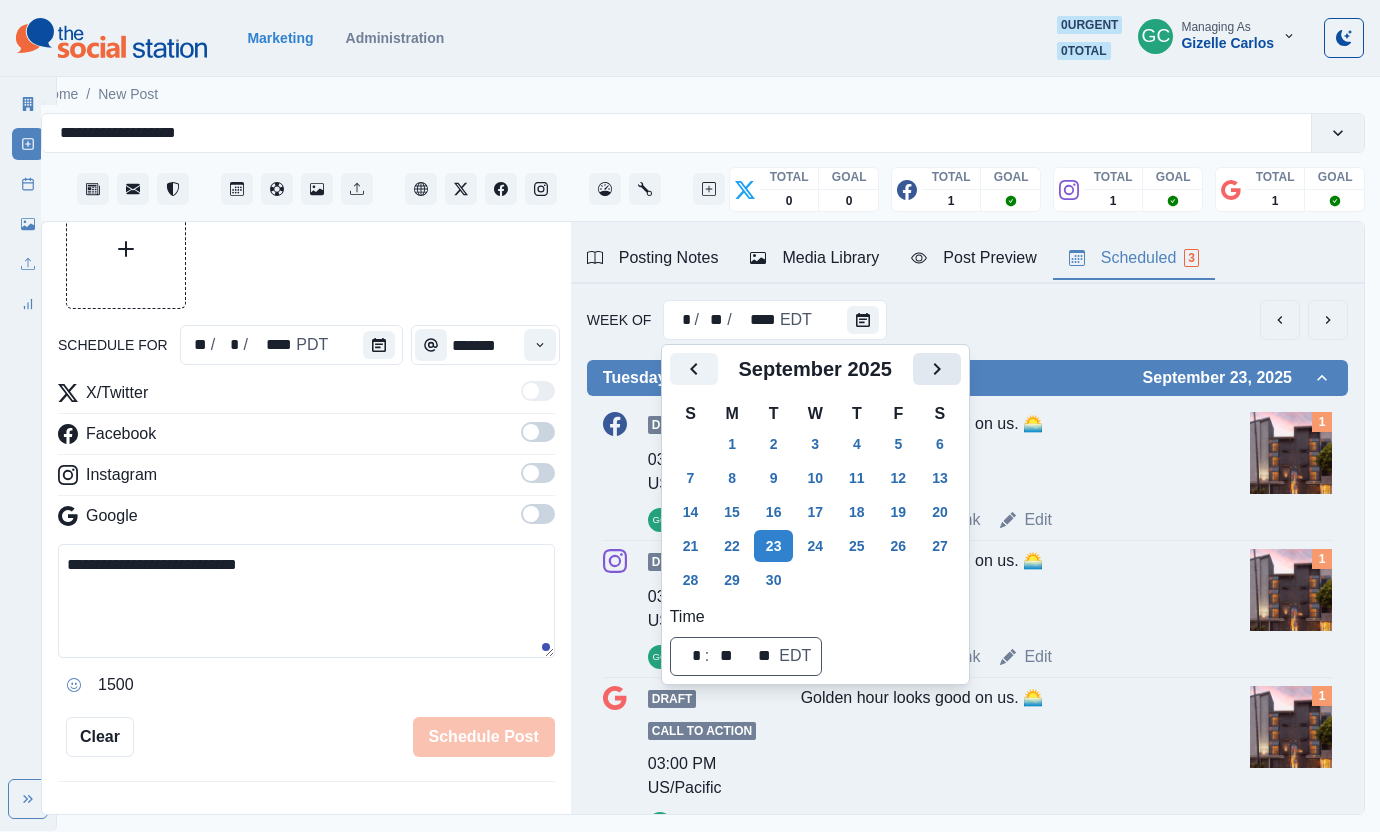 click 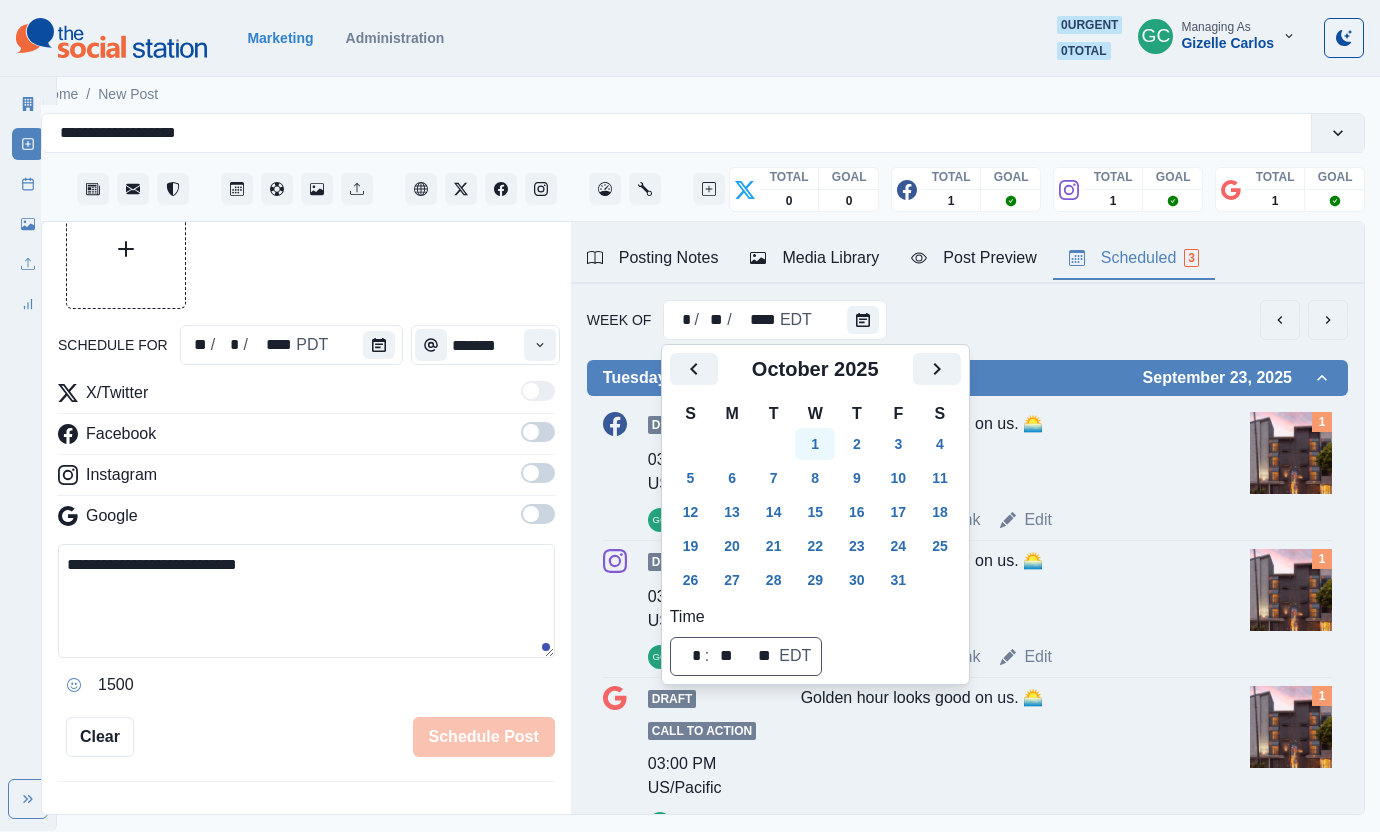 click on "1" at bounding box center (815, 444) 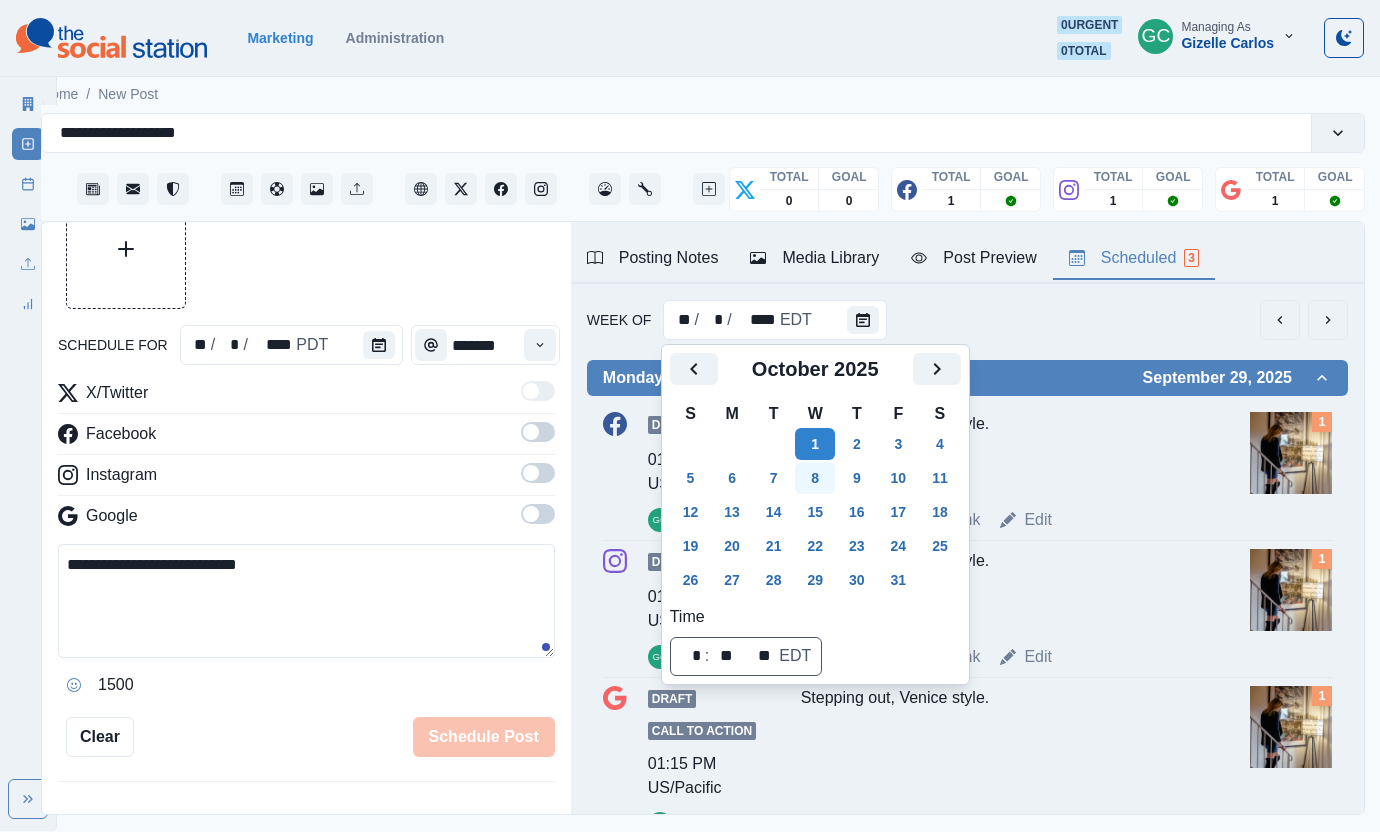 click on "8" at bounding box center (815, 478) 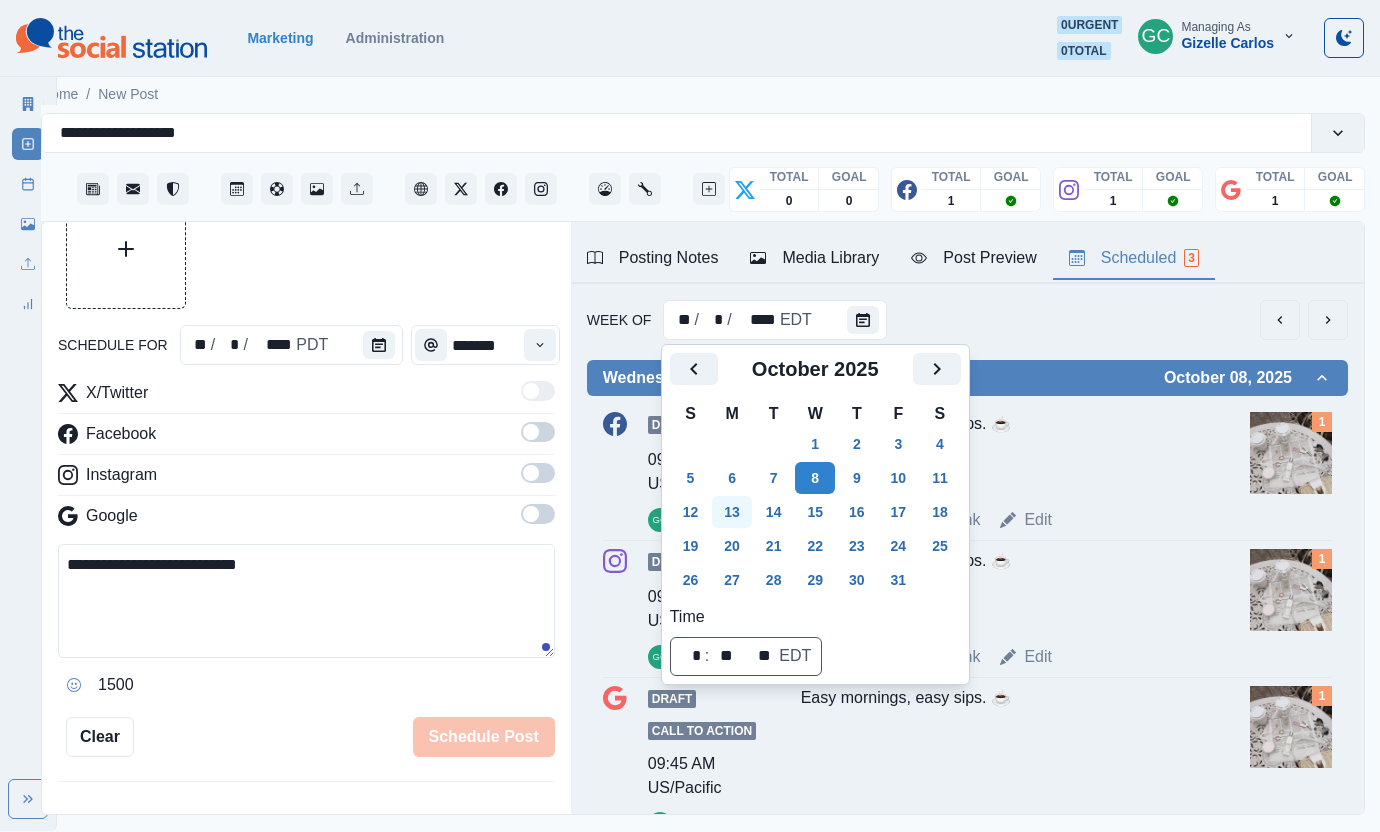 click on "13" at bounding box center [732, 512] 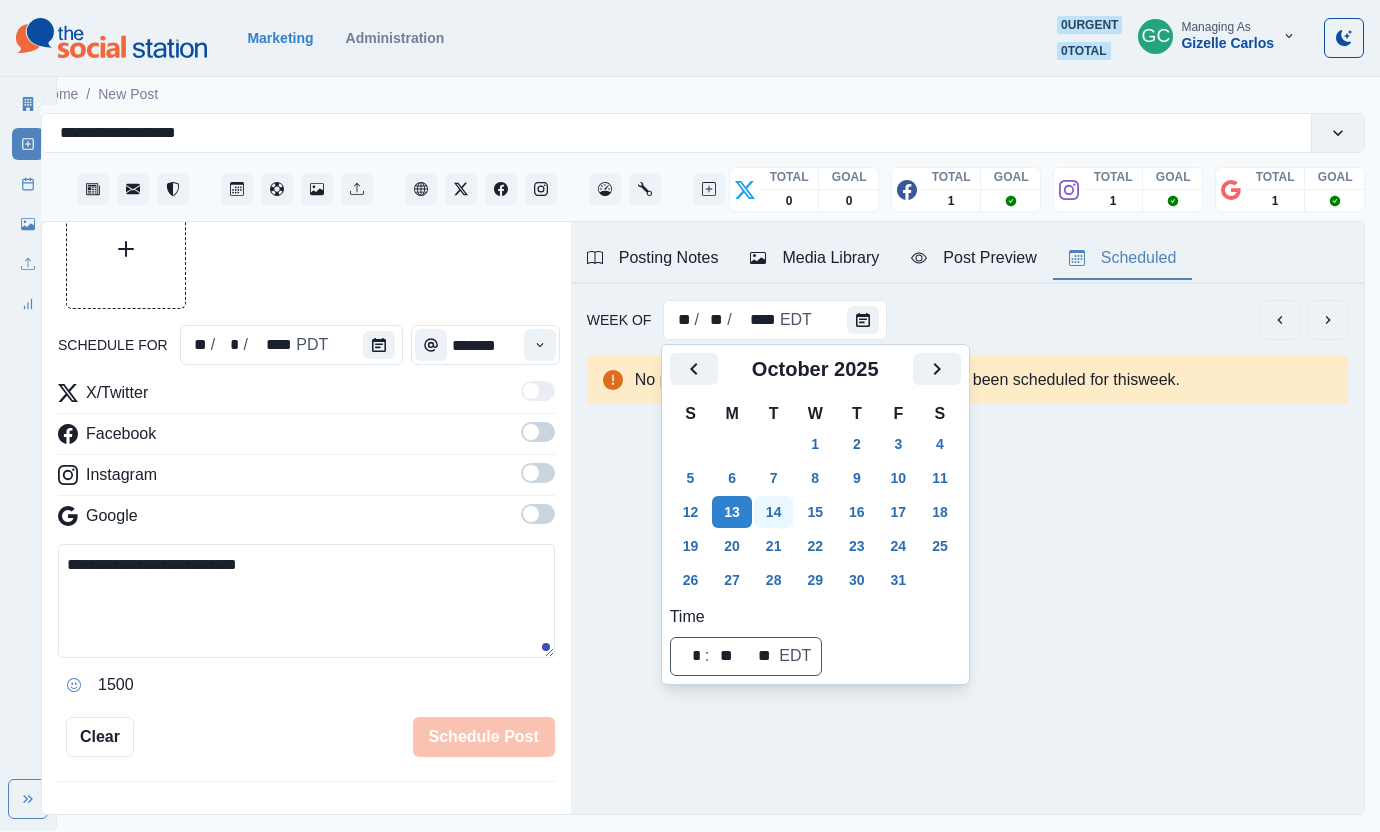 click on "14" at bounding box center [774, 512] 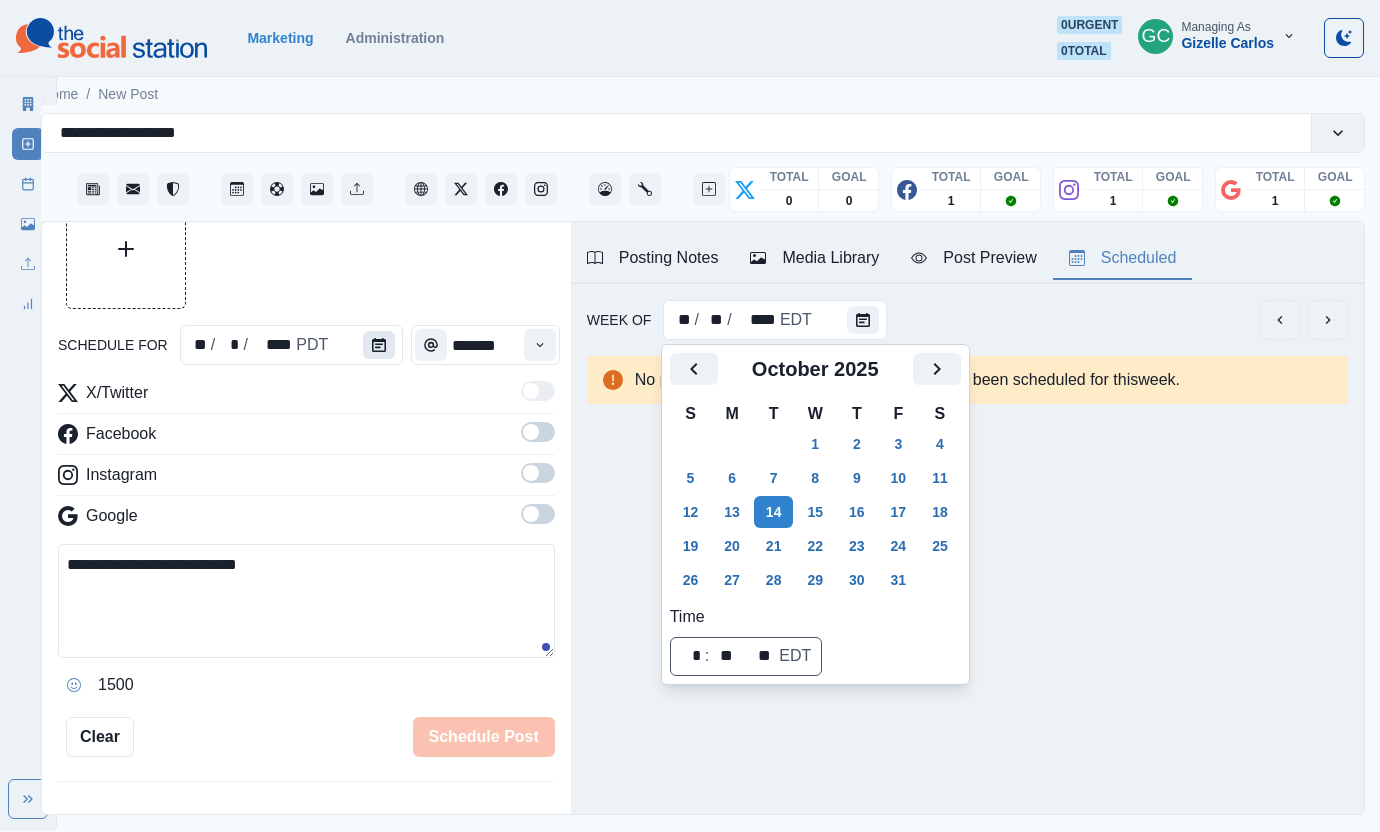 click on "** / * / **** PDT" at bounding box center [292, 345] 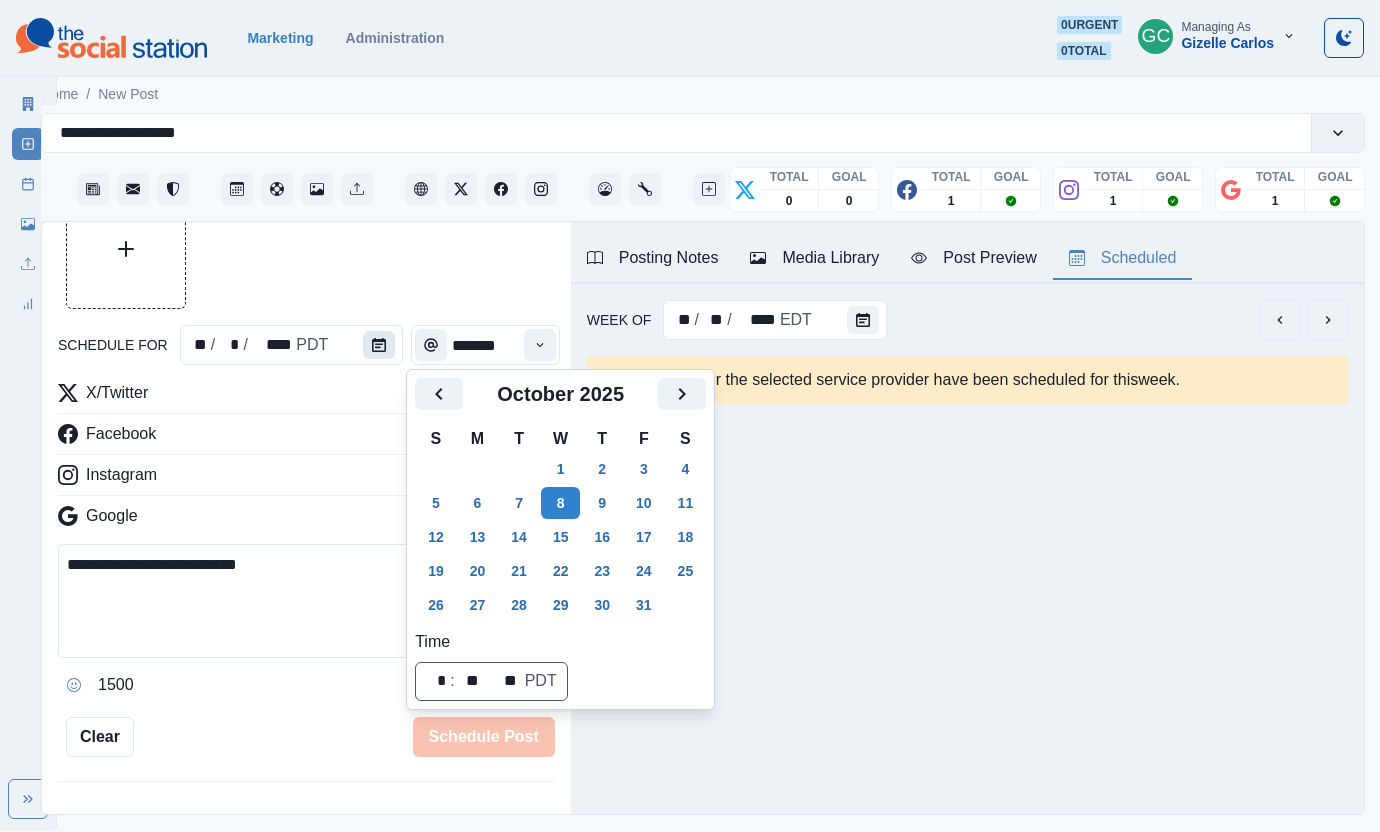 click 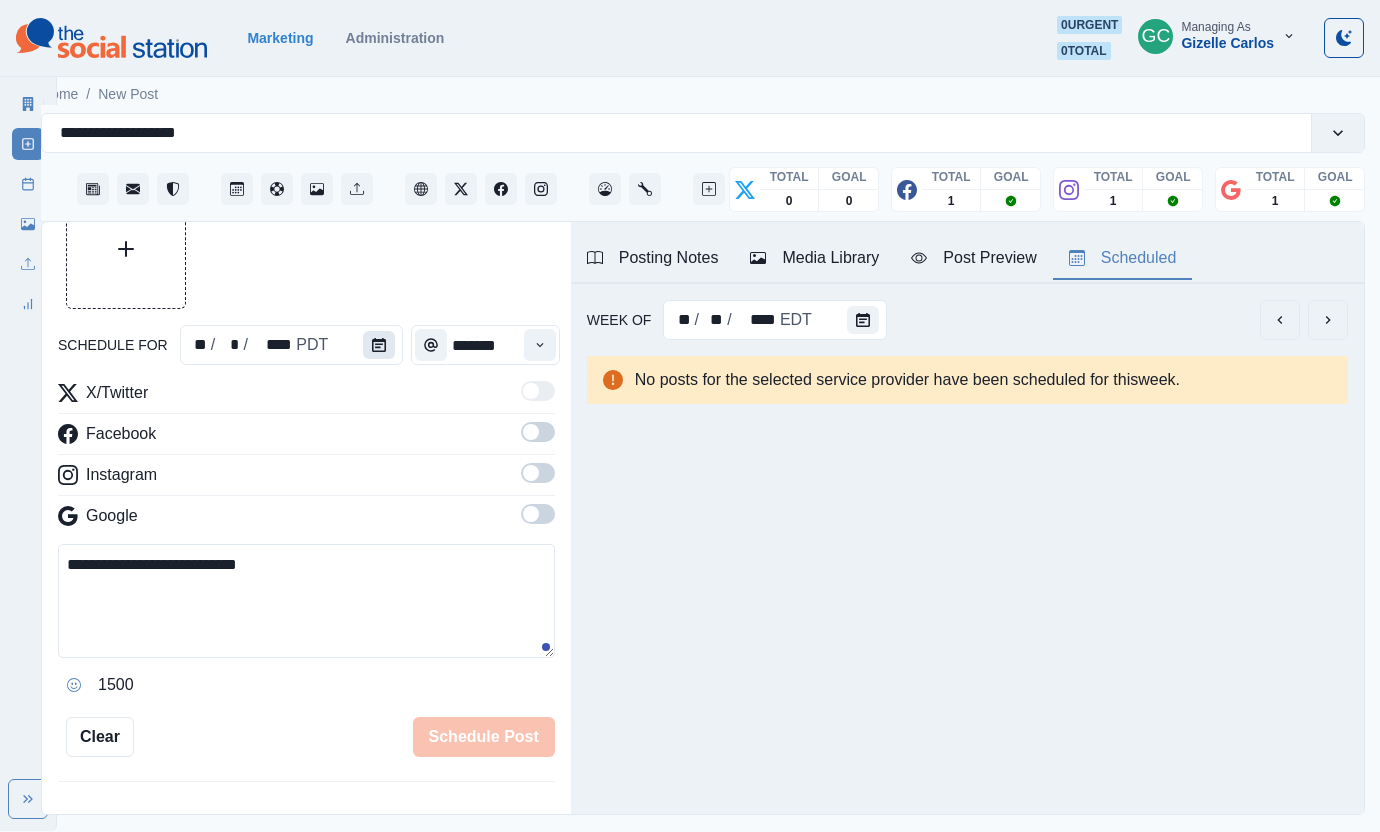 click 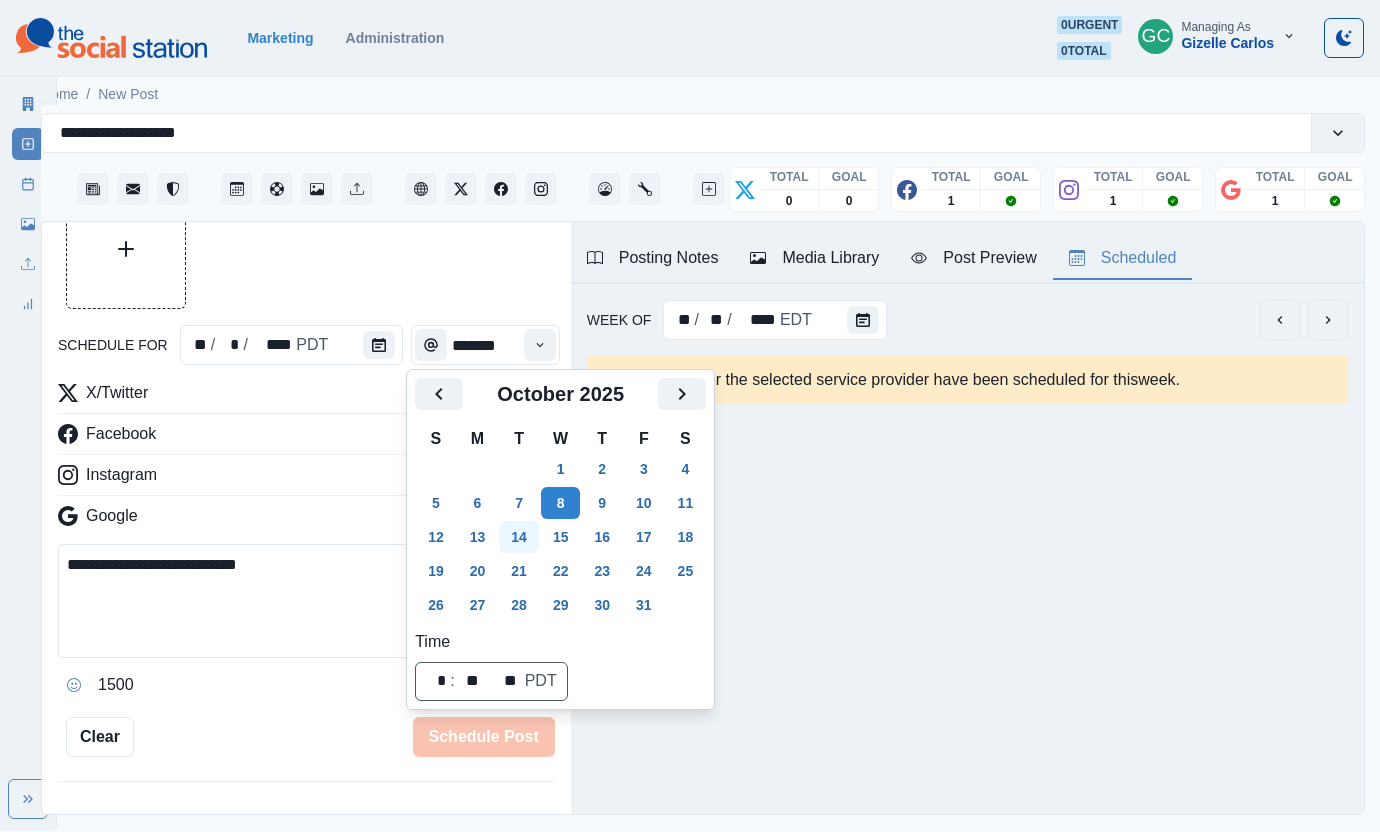 click on "14" at bounding box center (519, 537) 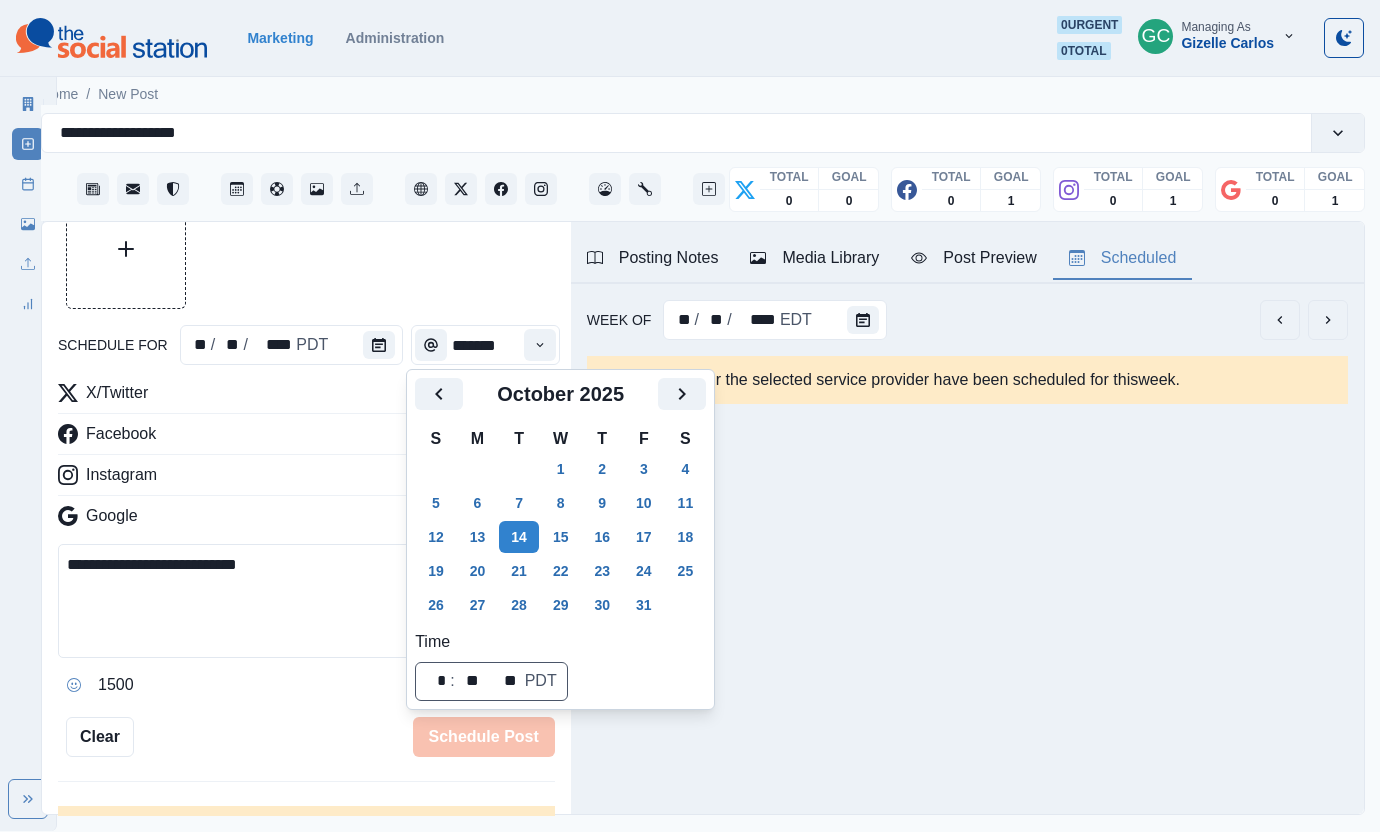 click at bounding box center (306, 249) 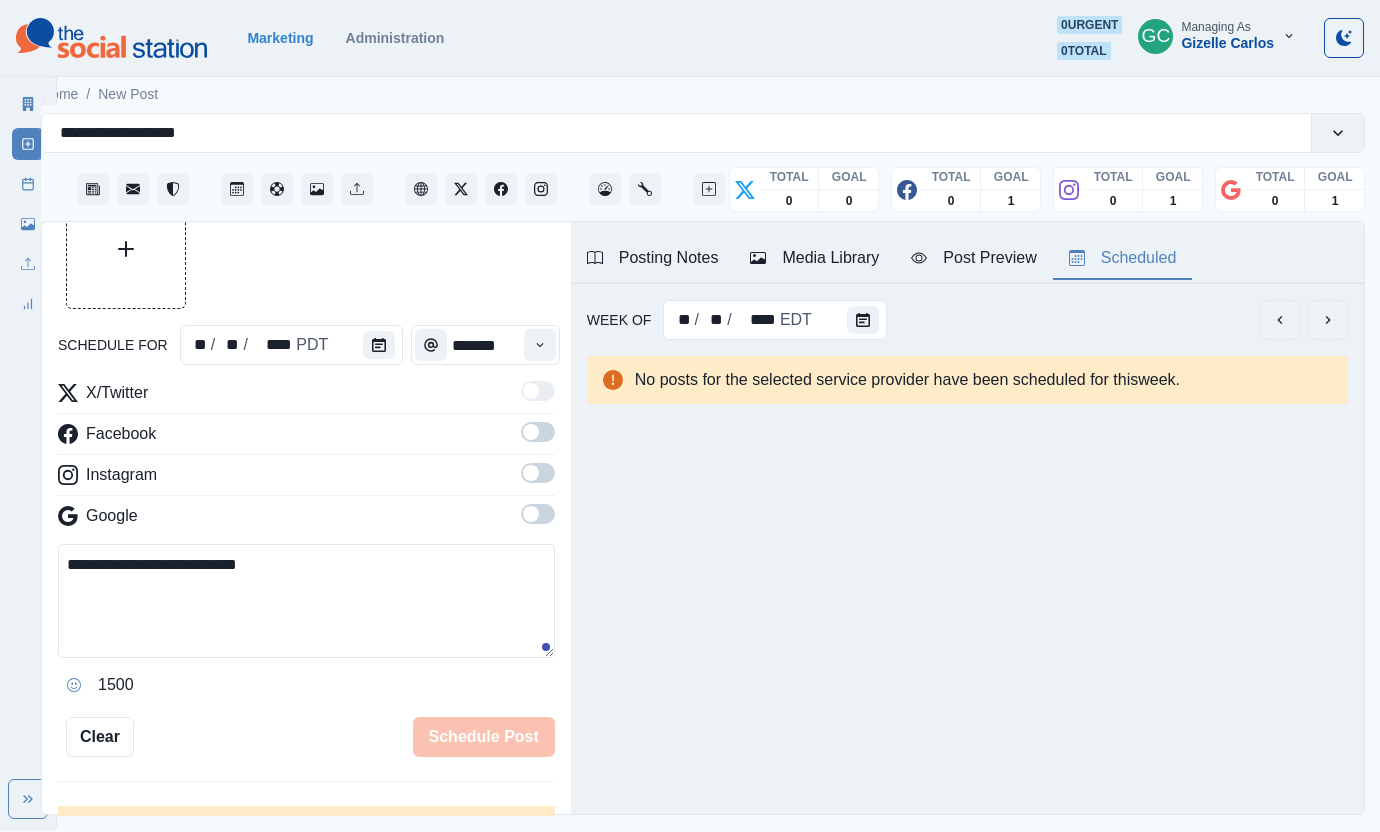 drag, startPoint x: 539, startPoint y: 512, endPoint x: 539, endPoint y: 481, distance: 31 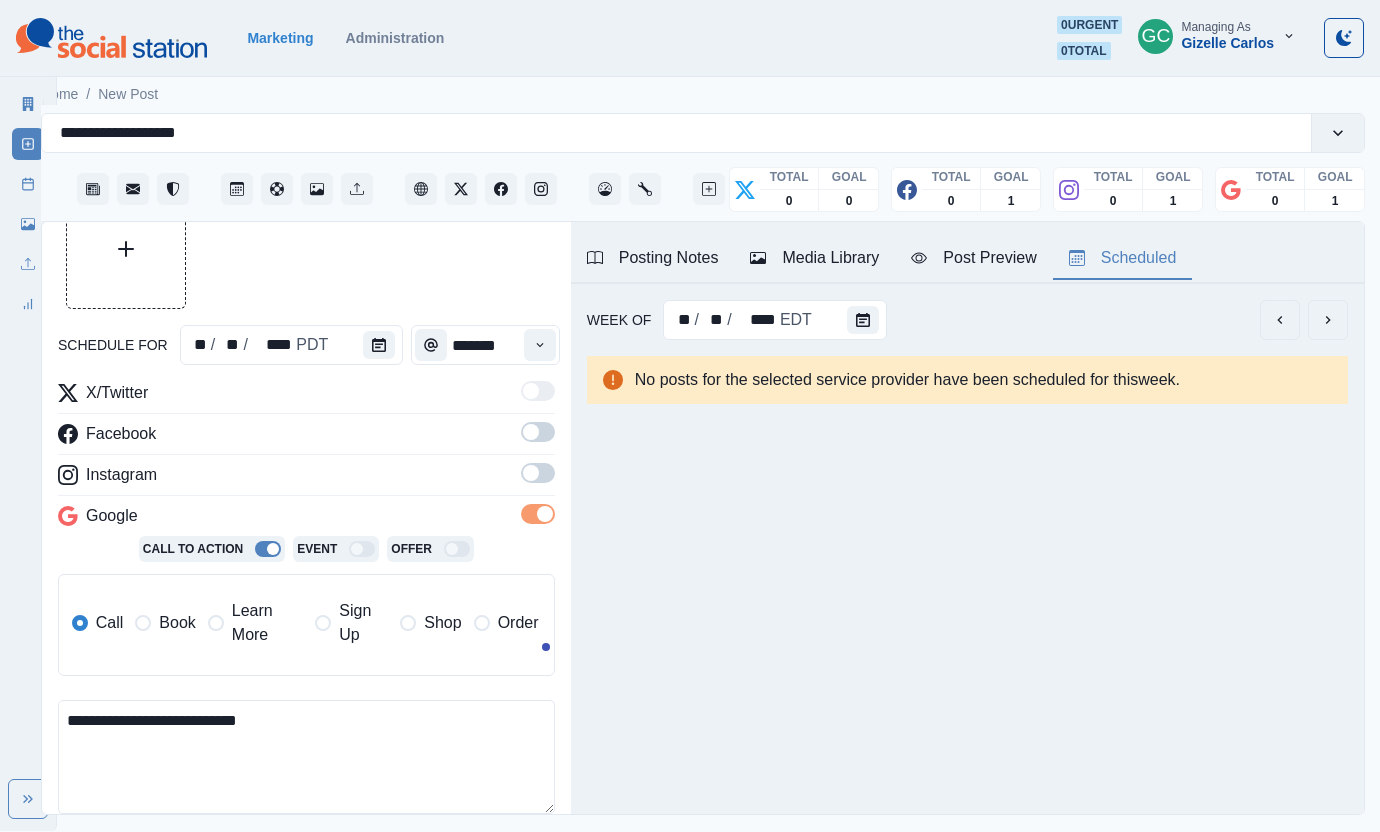 drag, startPoint x: 539, startPoint y: 481, endPoint x: 539, endPoint y: 454, distance: 27 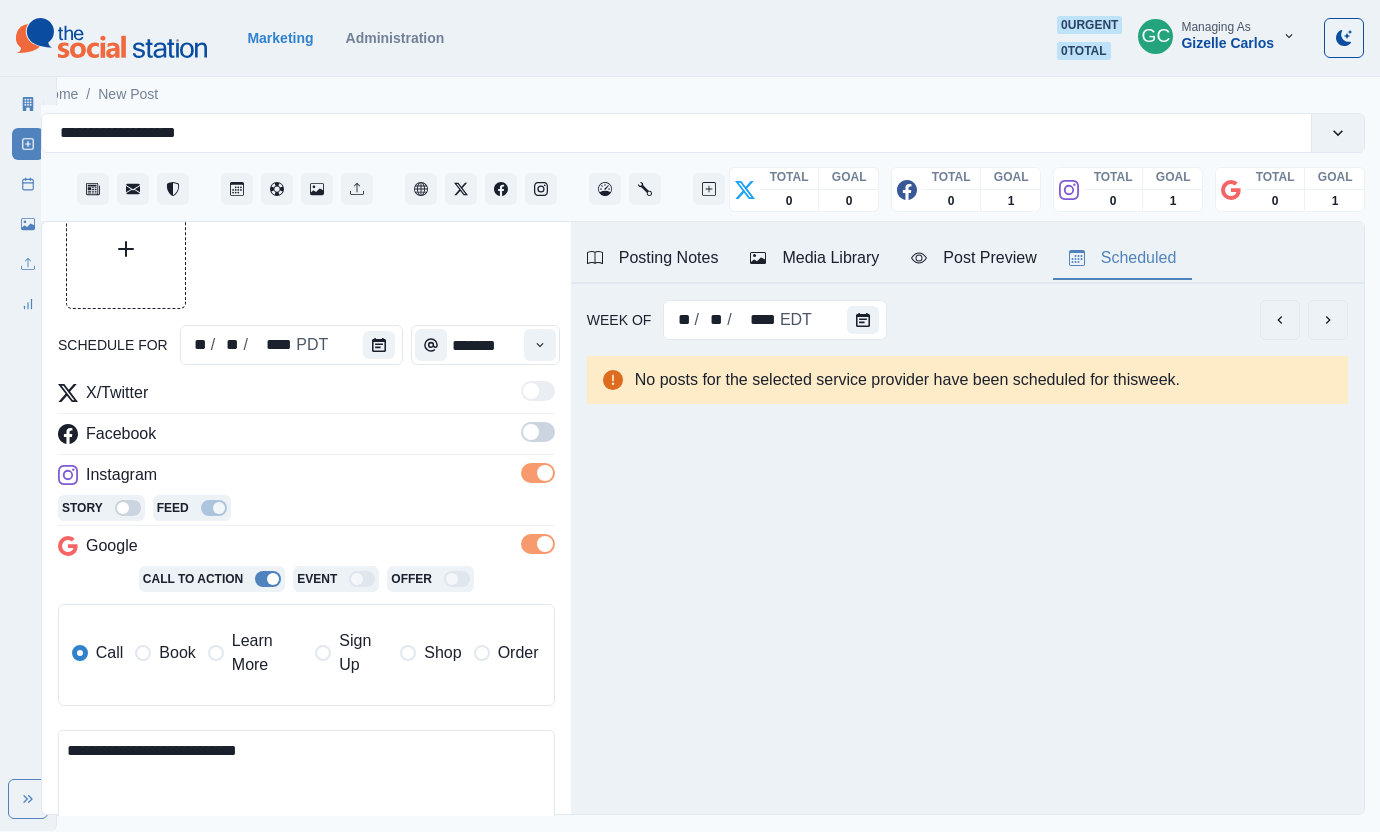 click at bounding box center (538, 432) 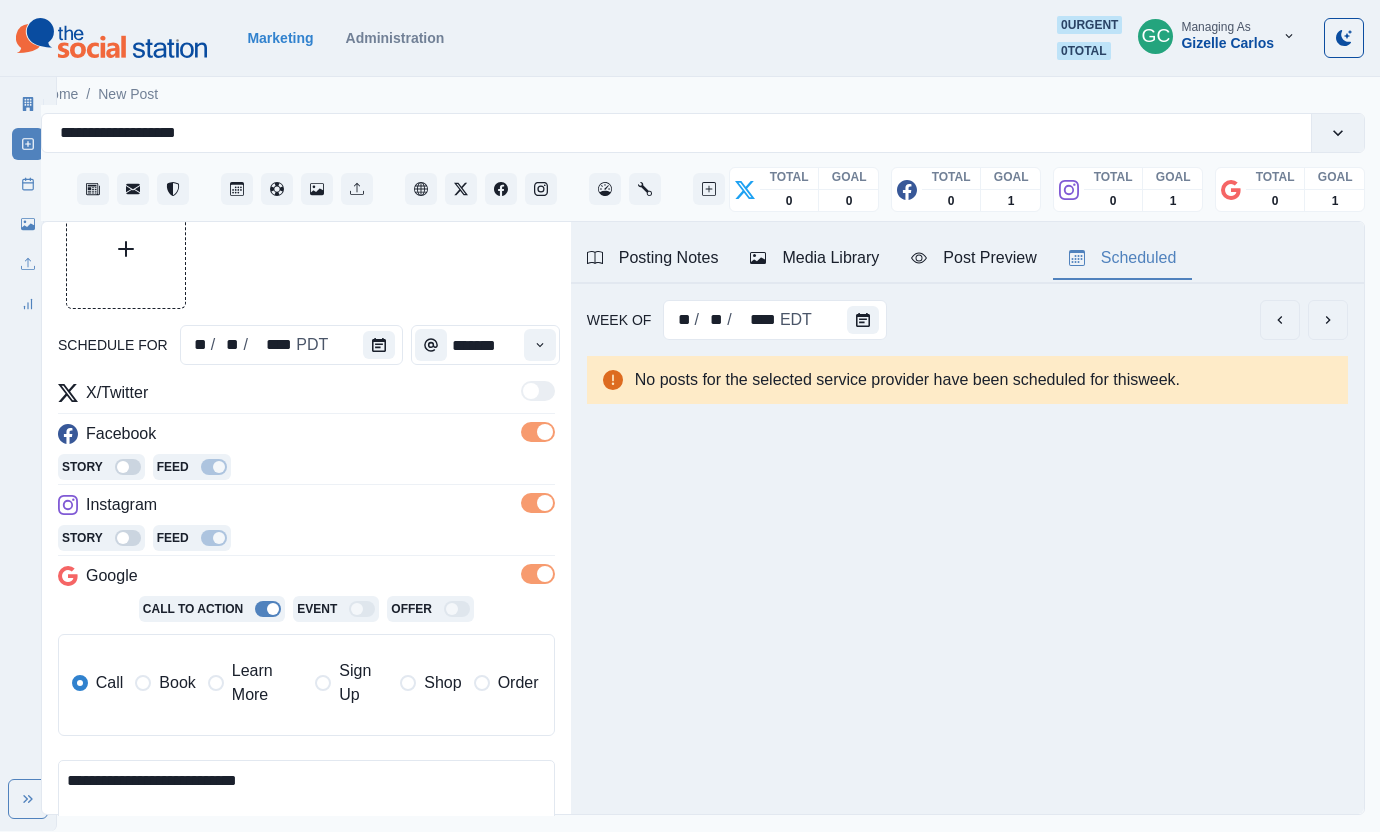 click on "Learn More" at bounding box center (267, 683) 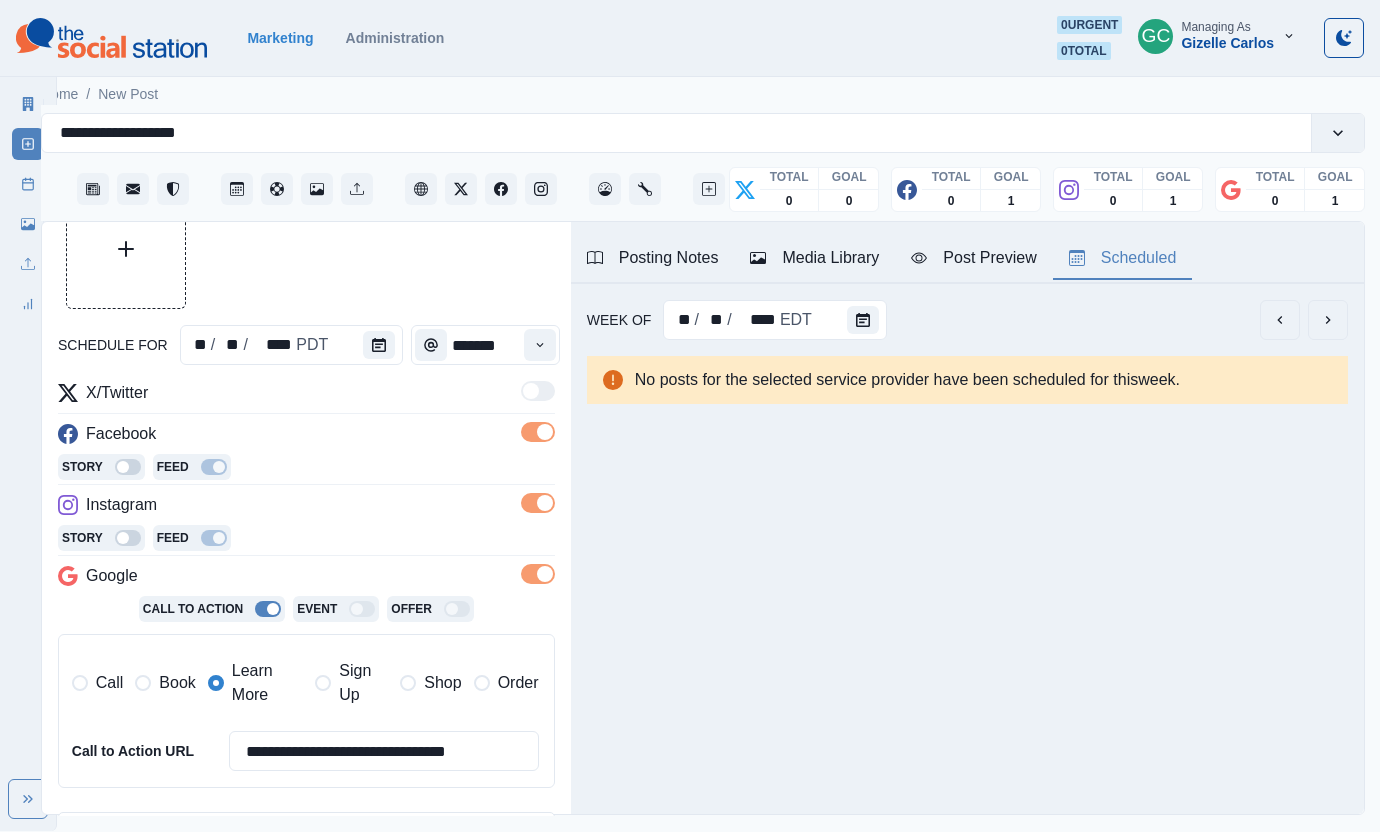 click on "Media Library" at bounding box center [814, 258] 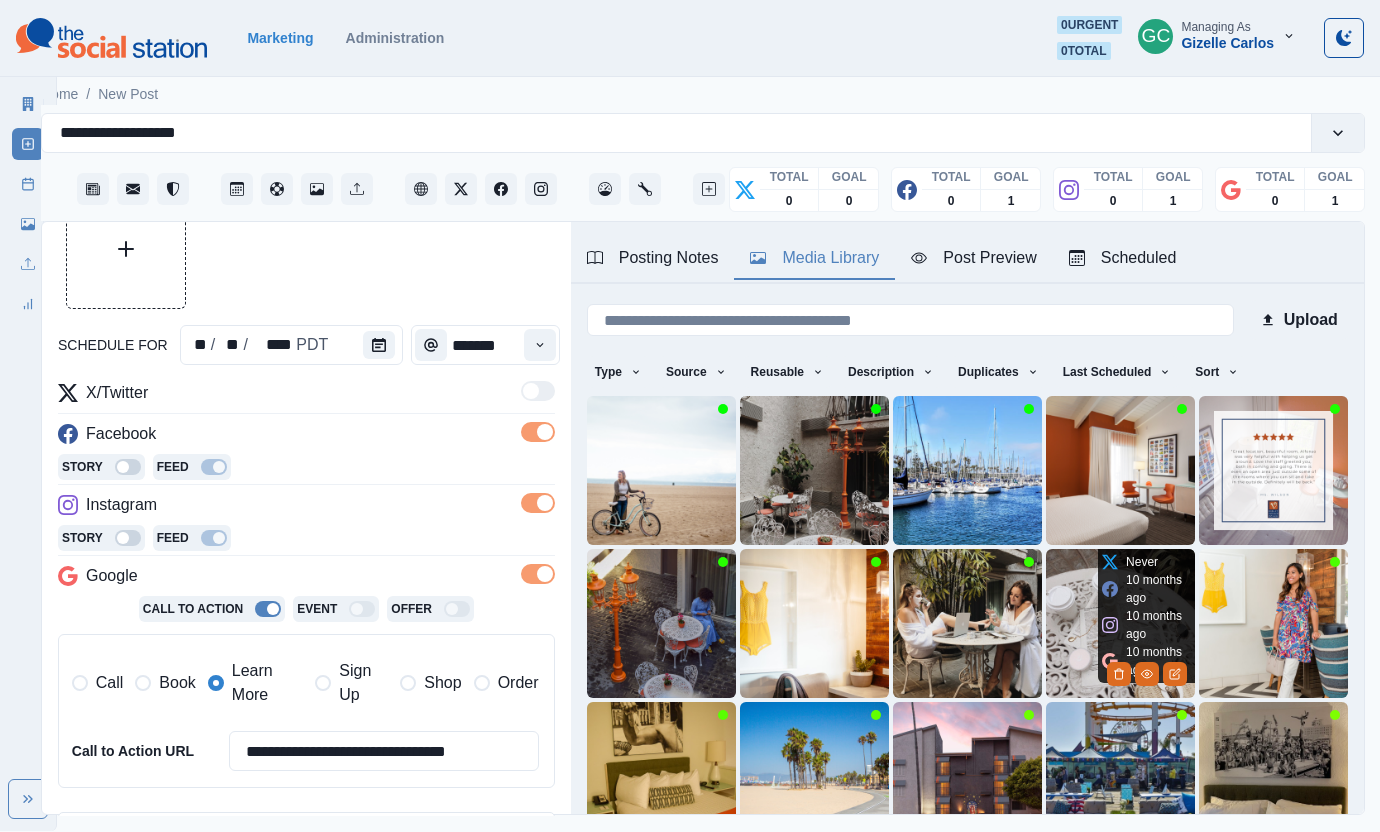 scroll, scrollTop: 167, scrollLeft: 0, axis: vertical 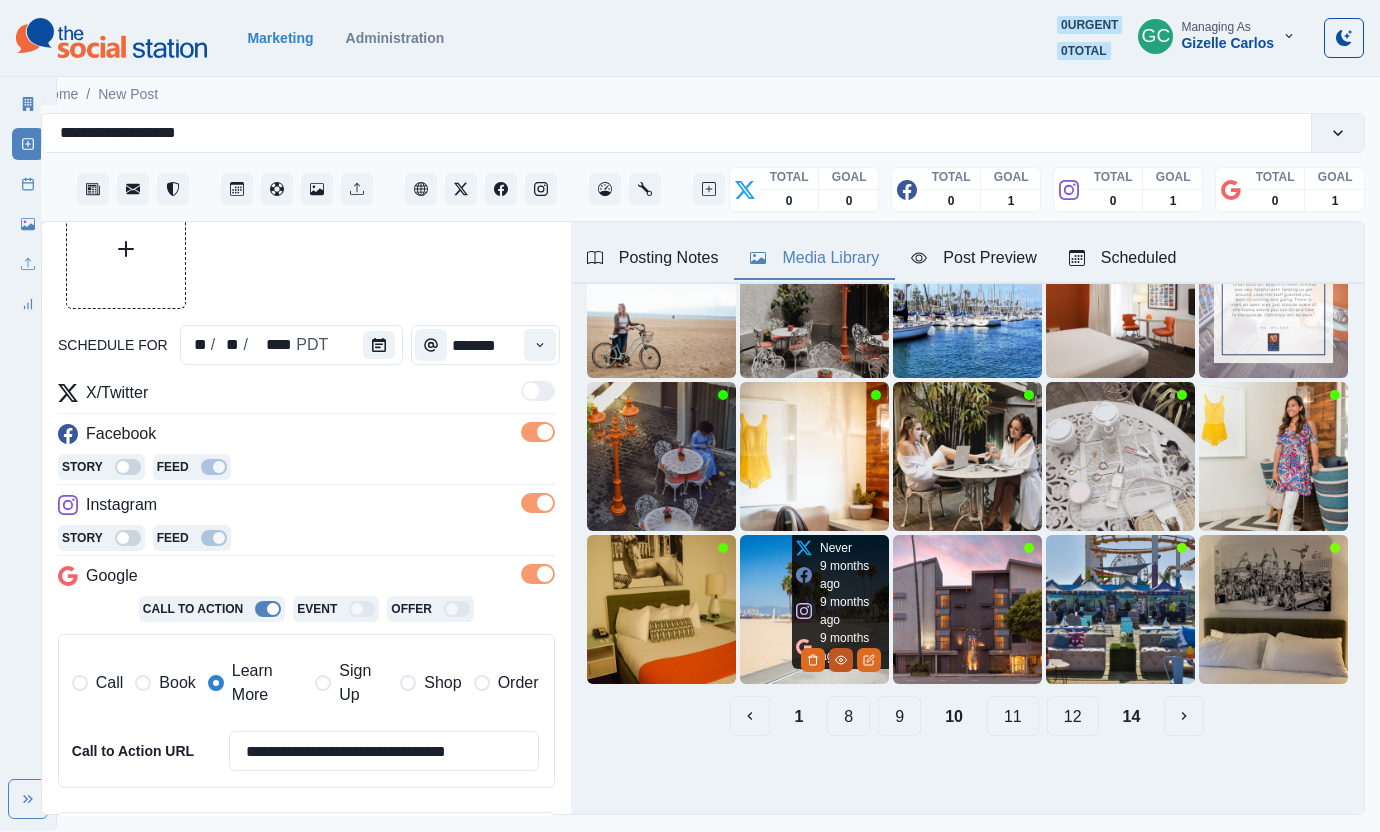 click at bounding box center [841, 660] 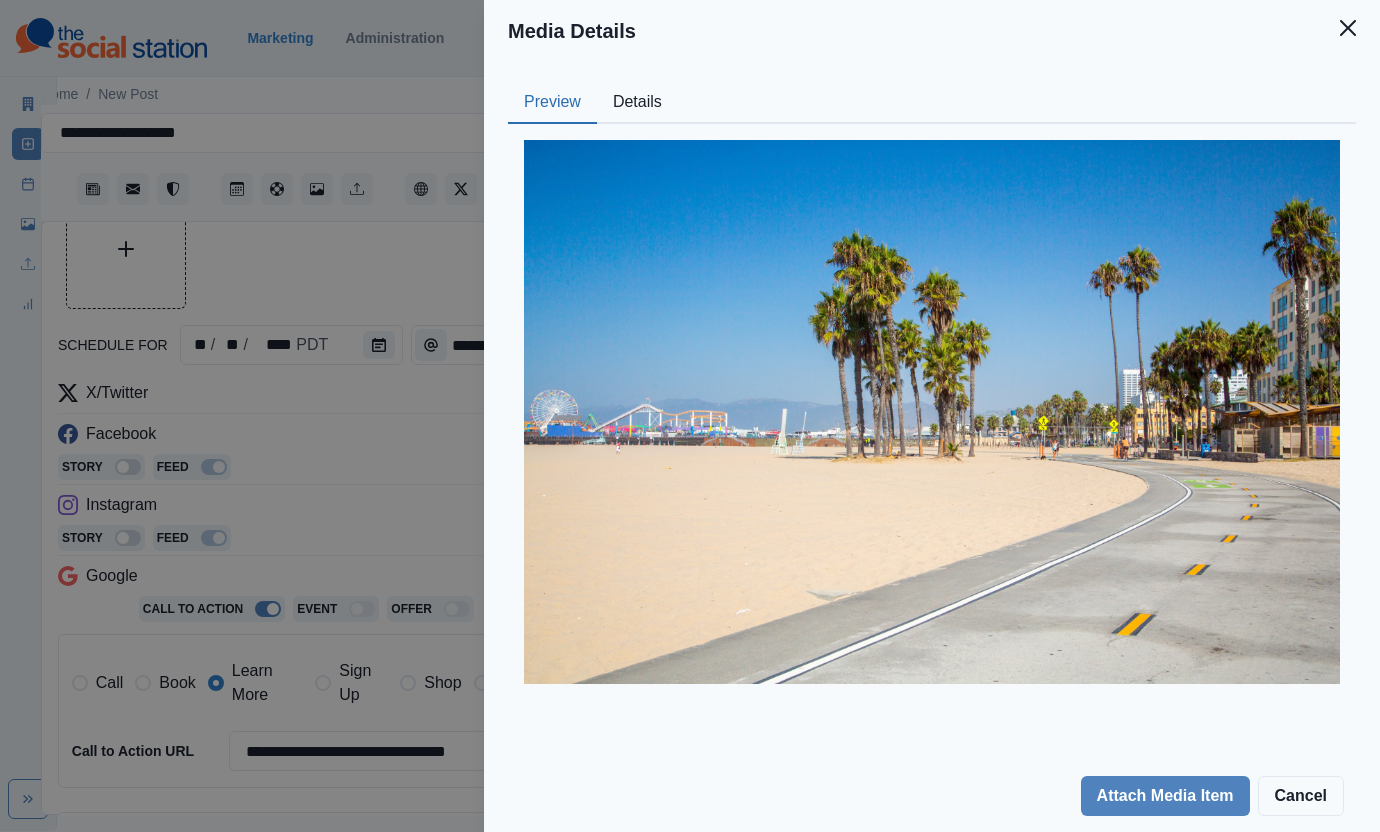 click on "Media Details Preview Details Our Description AdobeStock_178611933 Reusable Yes Tags sea street summer hotel park city metropolis pier sidewalk sky arbour water theme park airport intersection coast person waterfront walkway shoreline bridge freeway fun outdoor play area tarmac palm tree path road downtown tree trunk panoramic tree cityscape highway resort play area boardwalk garden airfield nature tropical horizon beach scenery ferris wheel landscape arch outdoors urban amusement park Source Social Manager Dashboard Inserted By Gizelle Carlos Added 08/13/2024, 10:13:44 AM Attach Media Item Cancel" at bounding box center [690, 416] 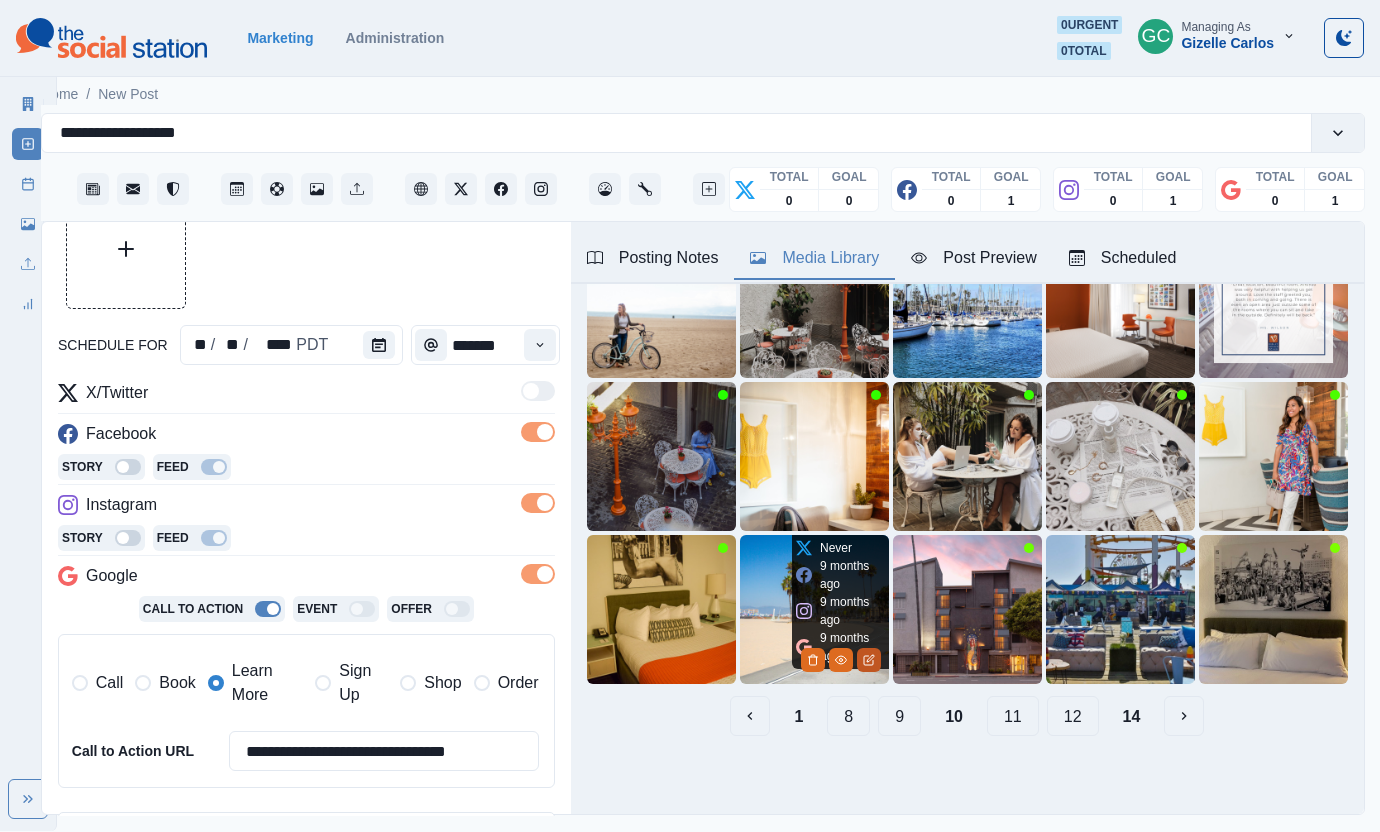 click 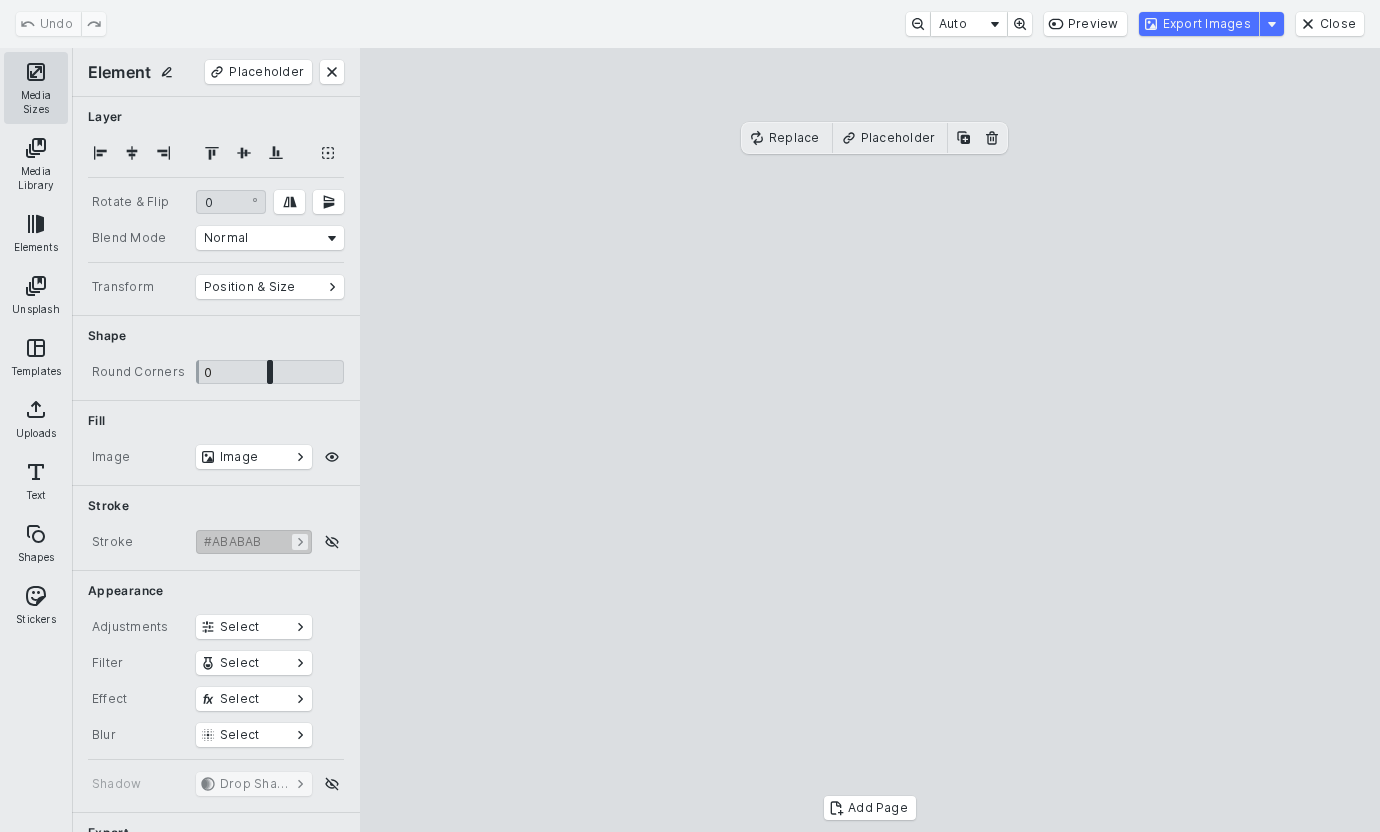 click on "Media Sizes" at bounding box center (36, 88) 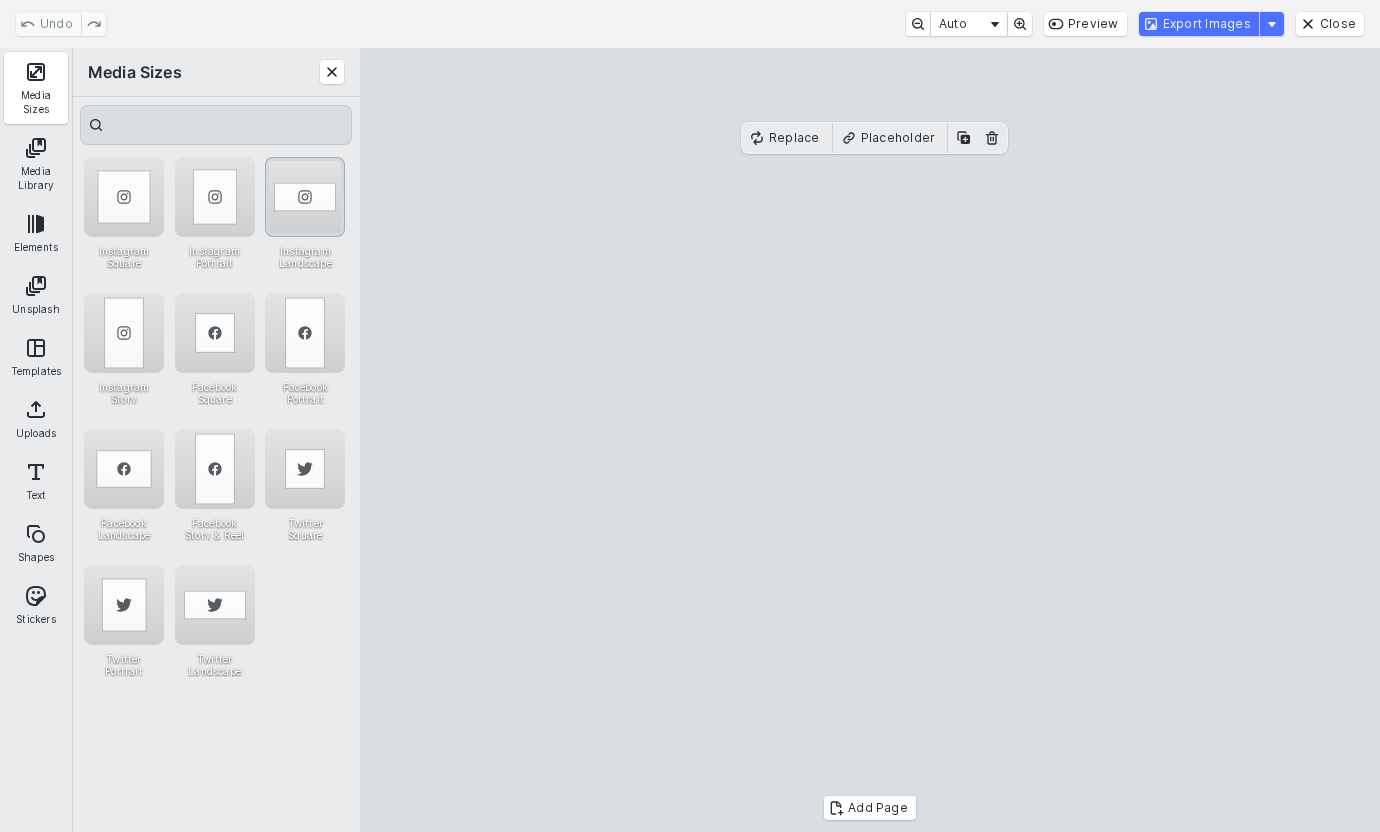 click at bounding box center [305, 197] 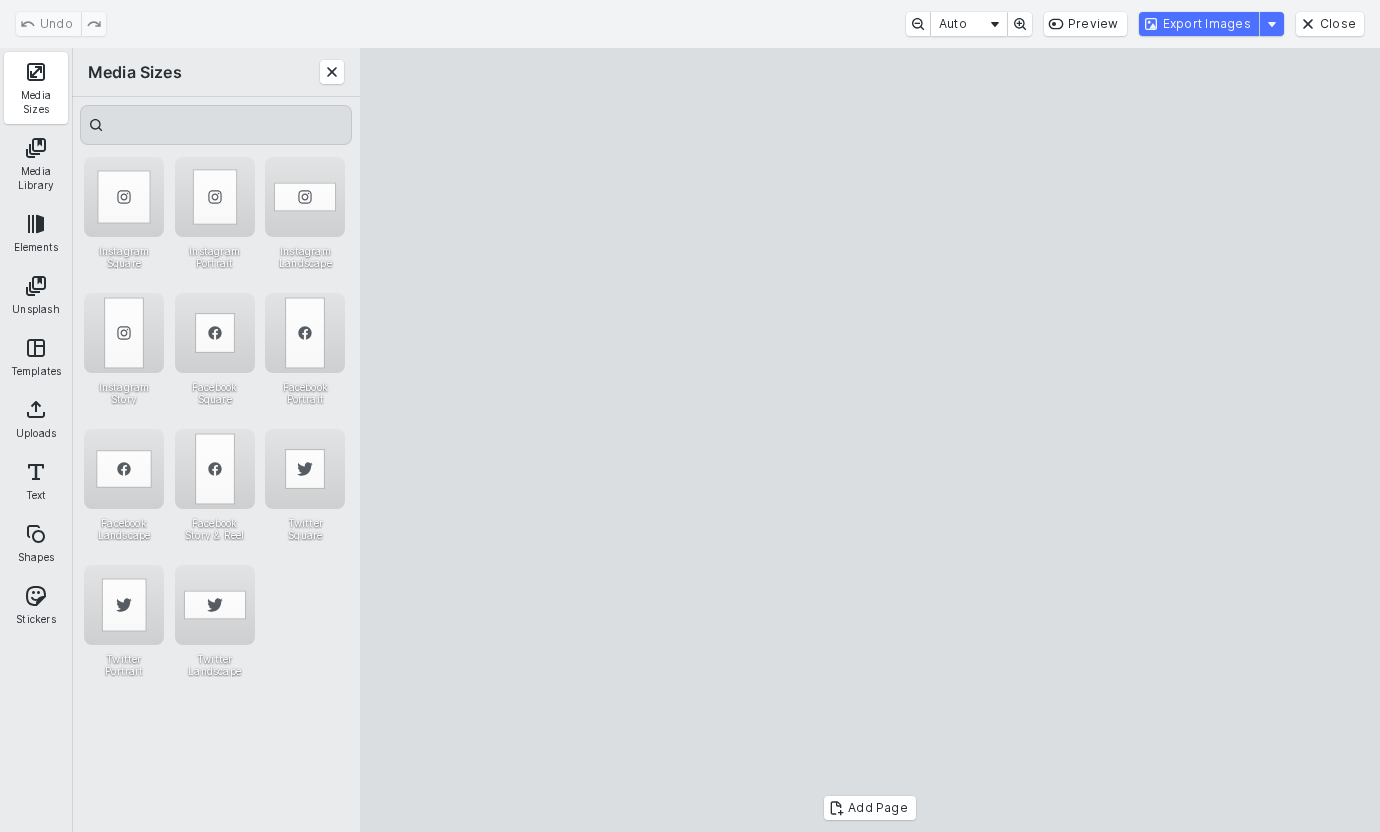 click at bounding box center [870, 440] 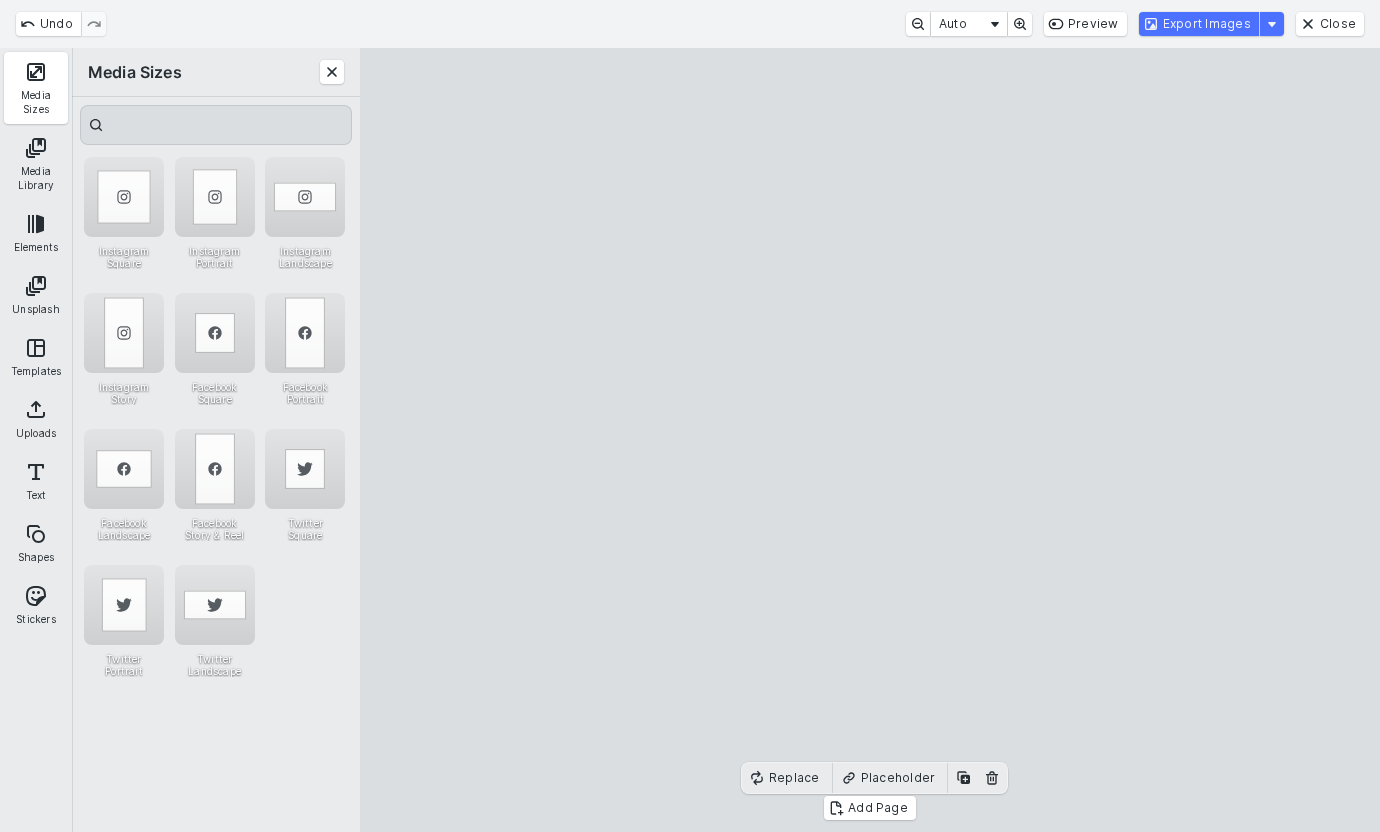 click at bounding box center [870, 440] 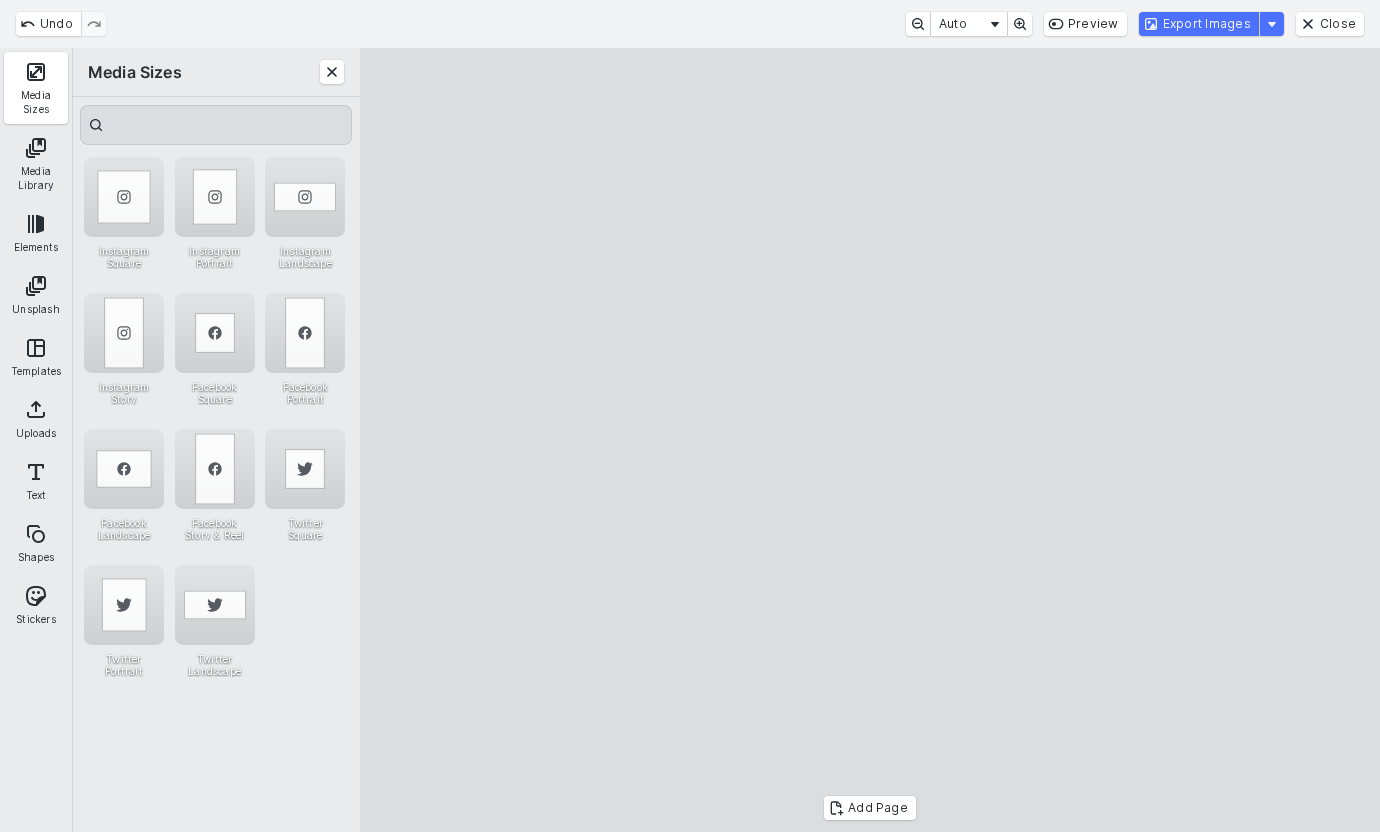 click at bounding box center (870, 440) 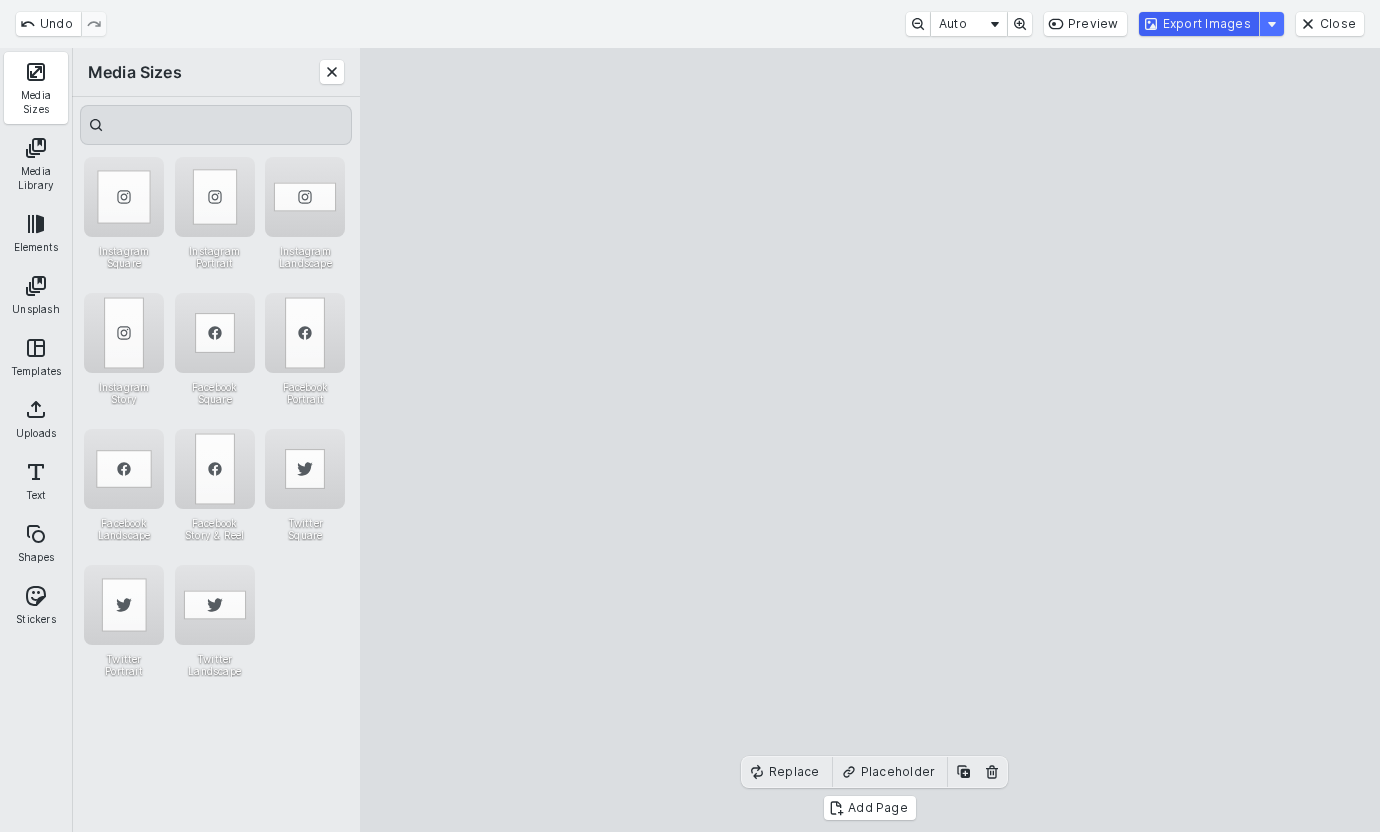 click on "Export Images" at bounding box center (1199, 24) 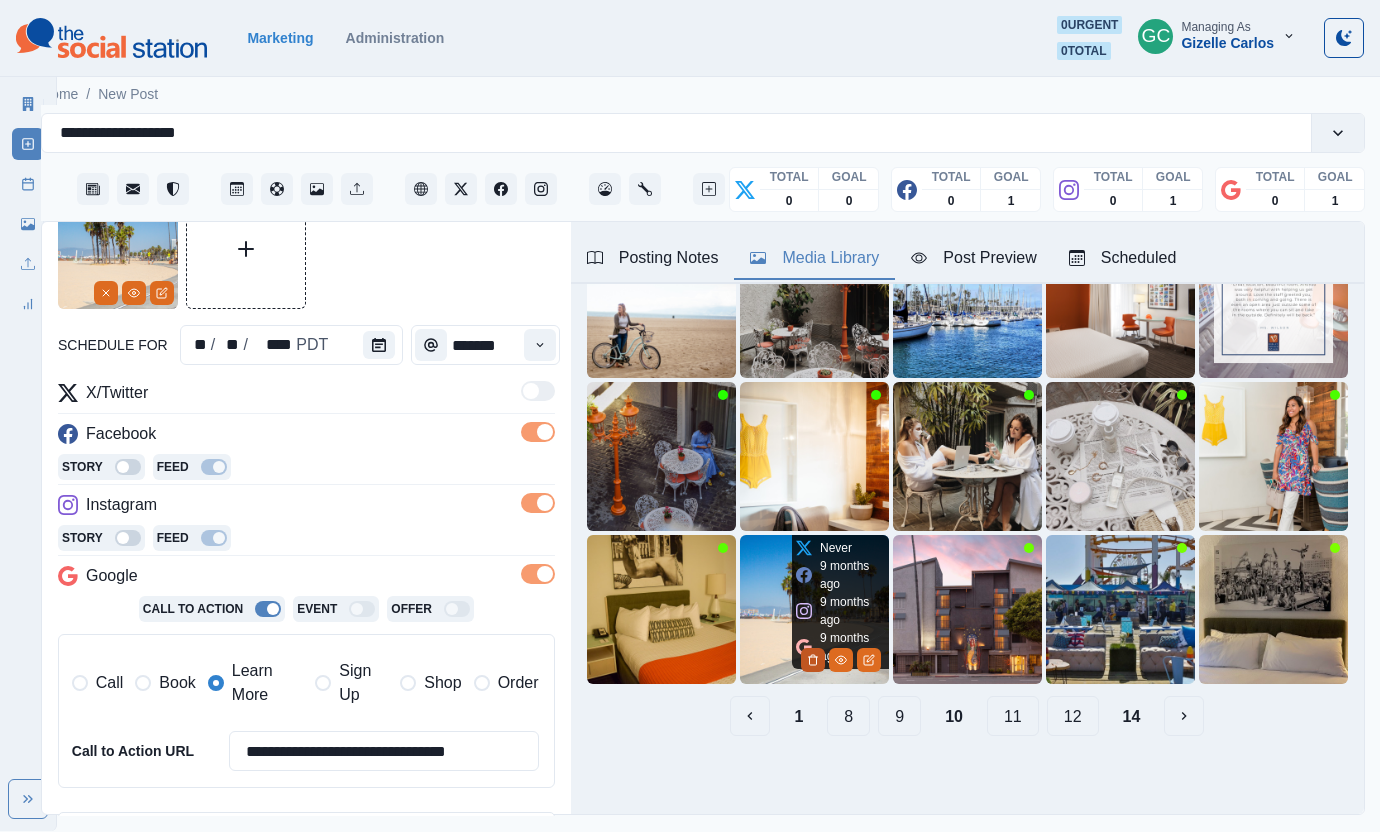 click at bounding box center [813, 660] 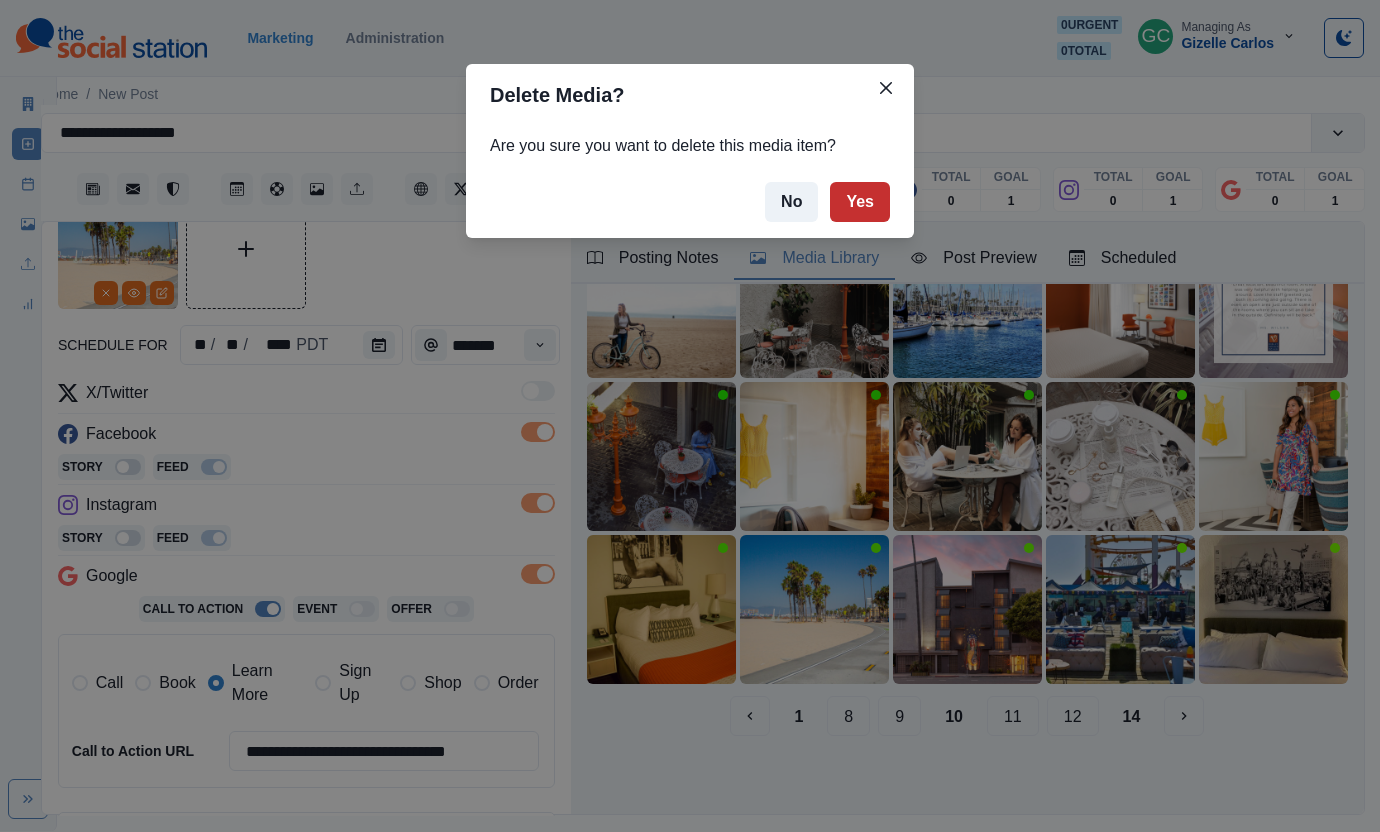 click on "Yes" at bounding box center (860, 202) 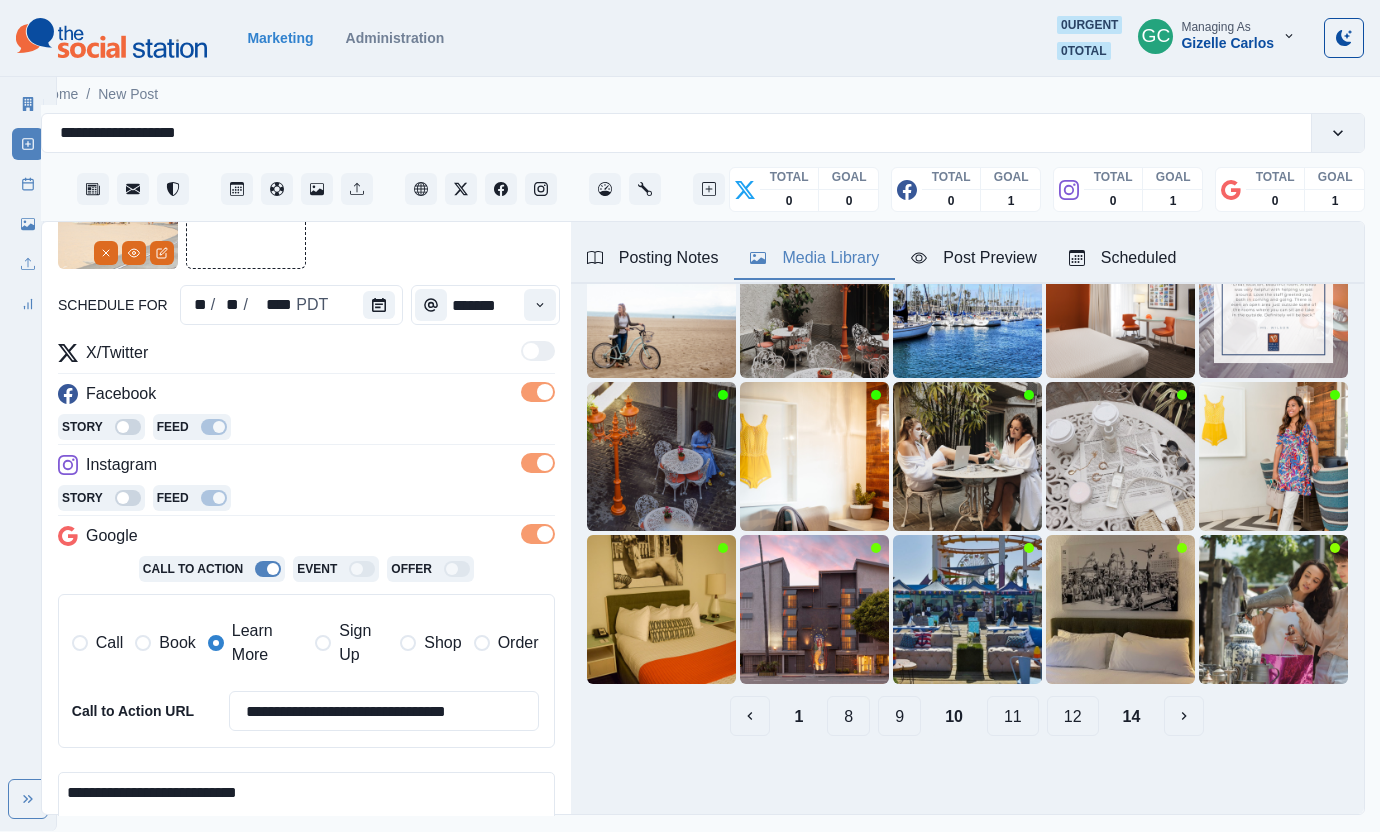 scroll, scrollTop: 298, scrollLeft: 0, axis: vertical 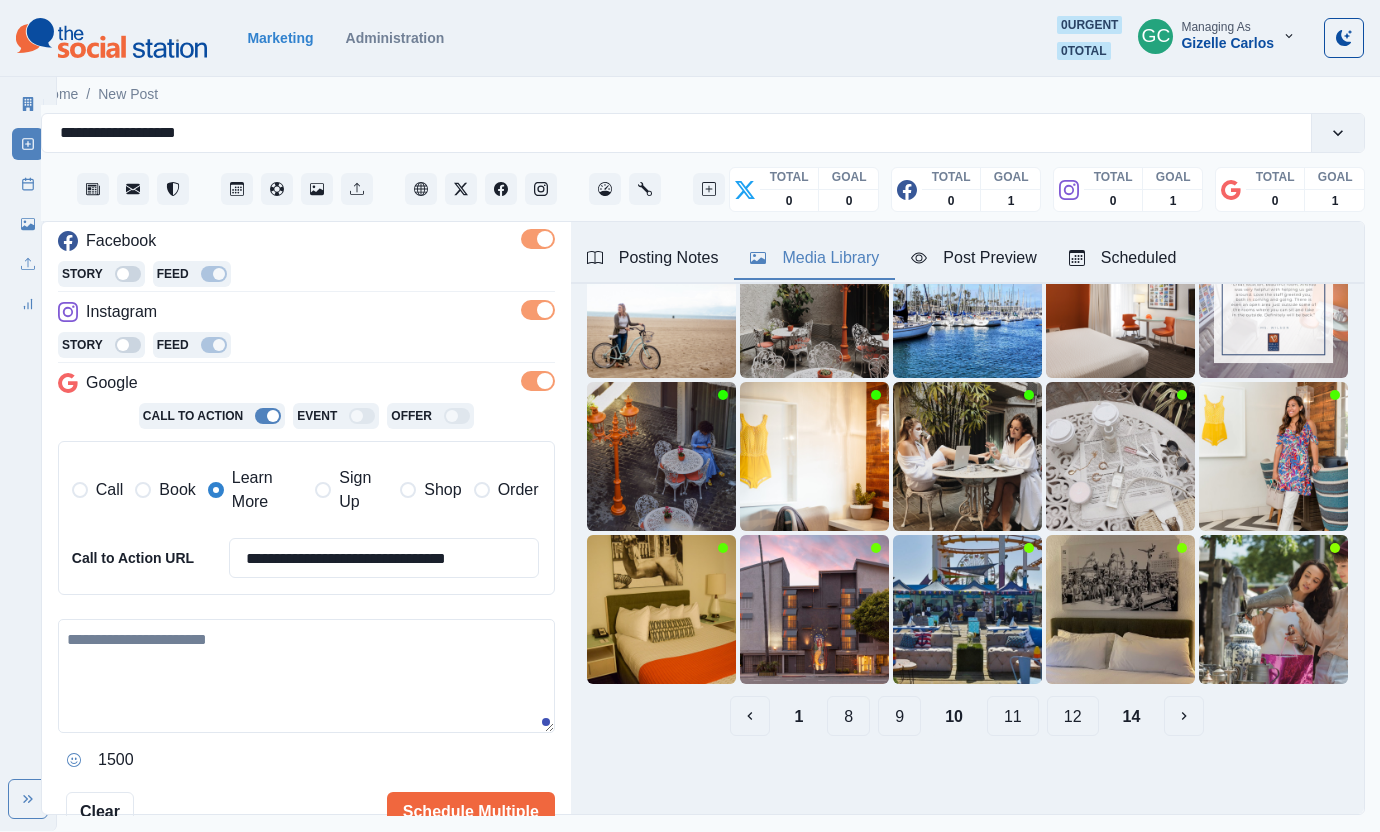 click at bounding box center [306, 676] 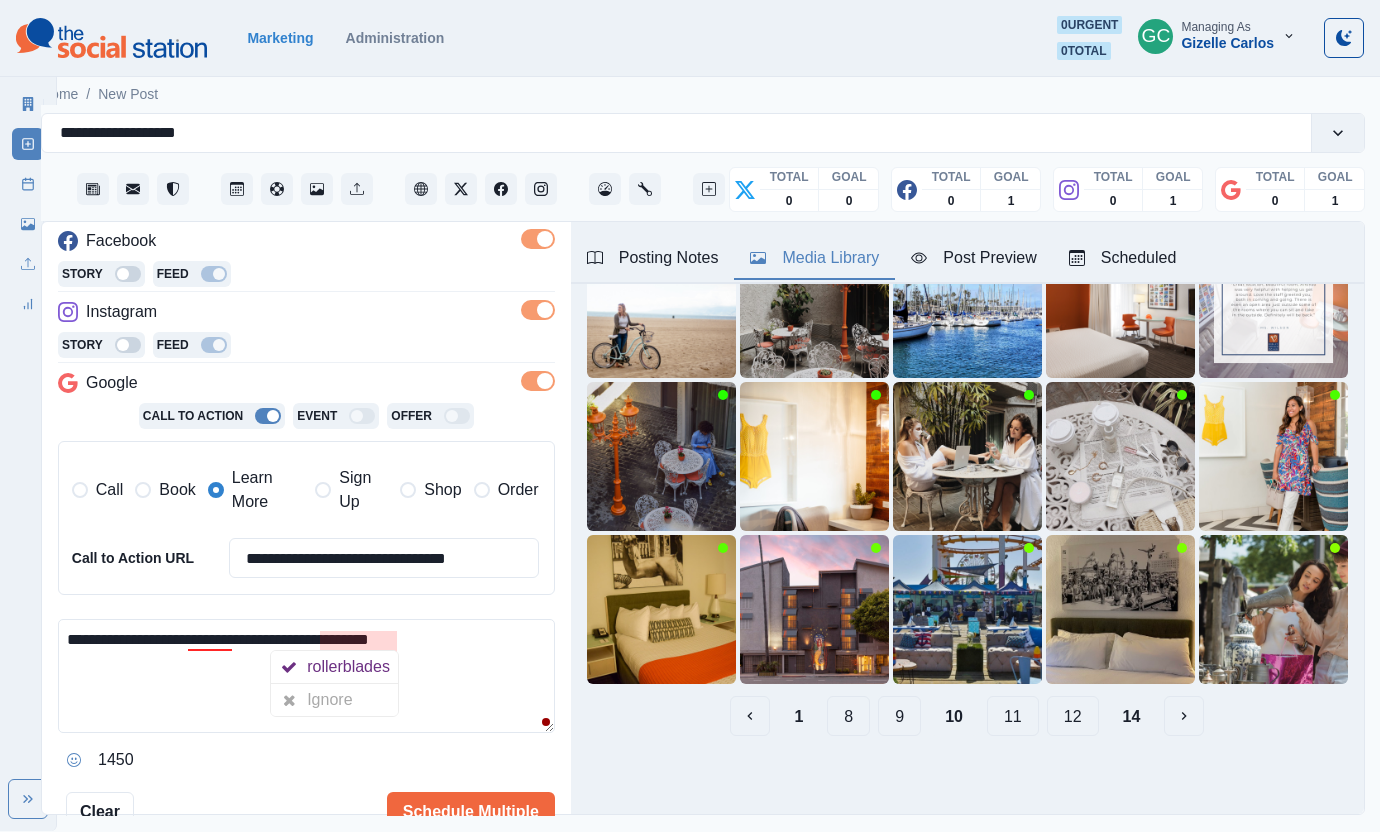 click on "rollerblades" at bounding box center [352, 667] 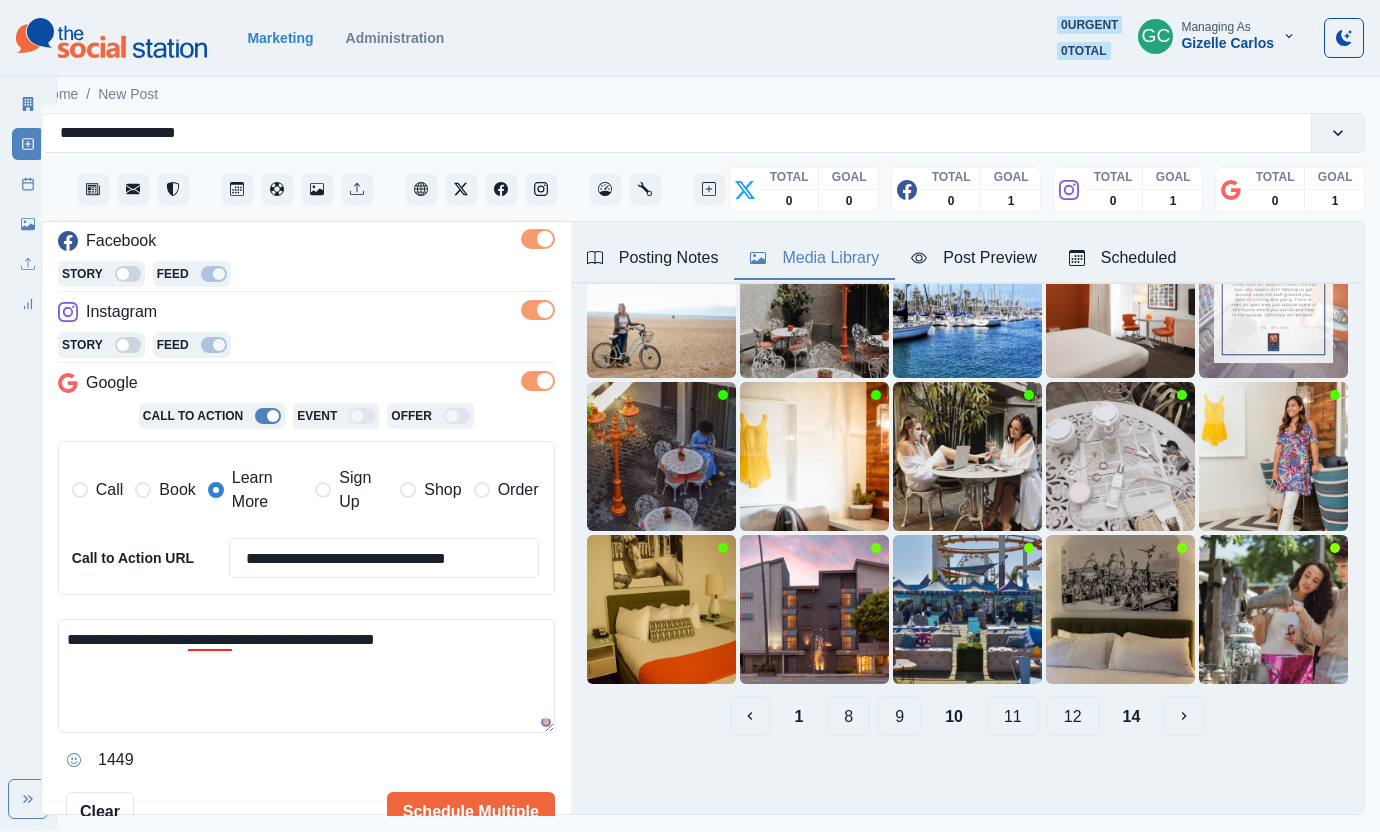 click on "**********" at bounding box center [306, 676] 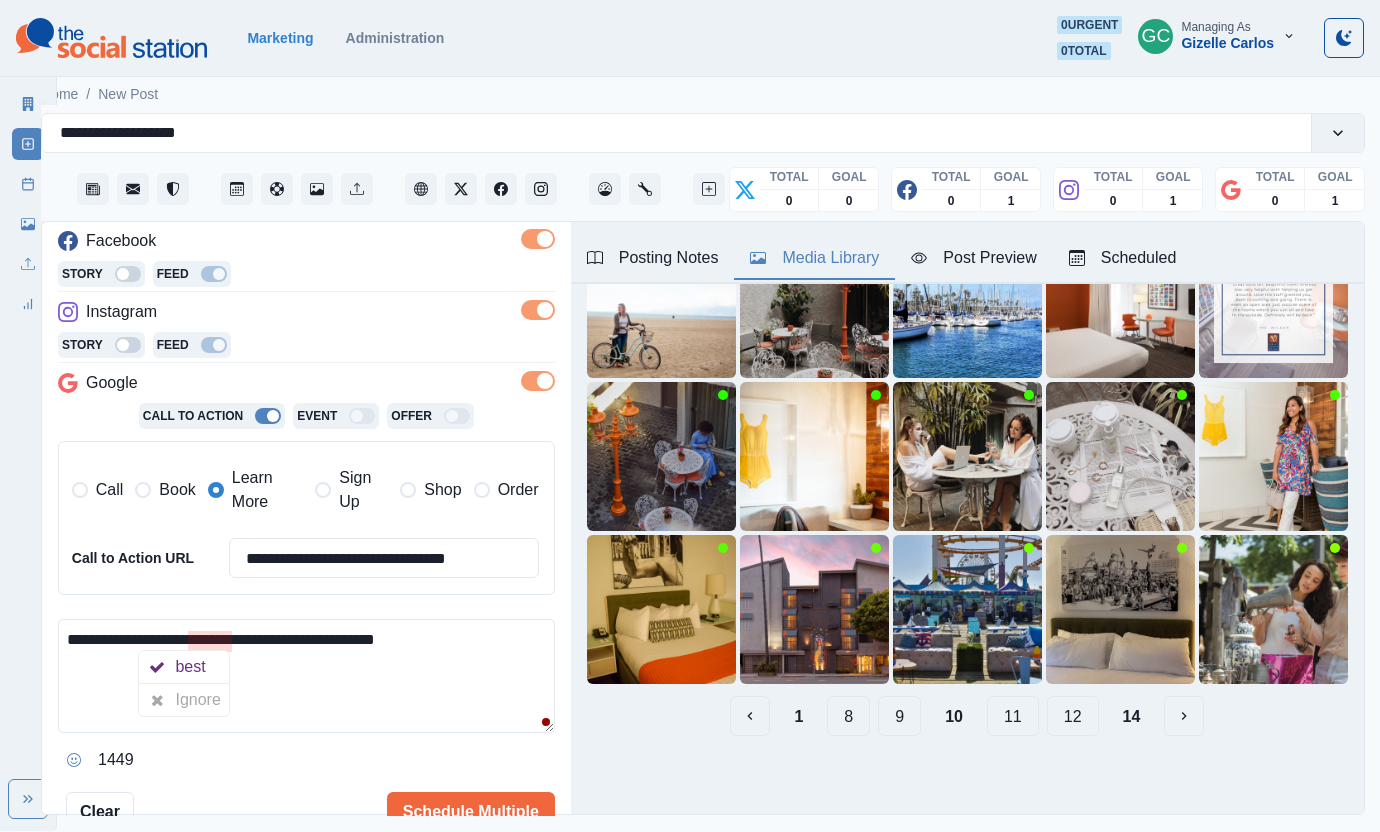 click on "**********" at bounding box center [306, 676] 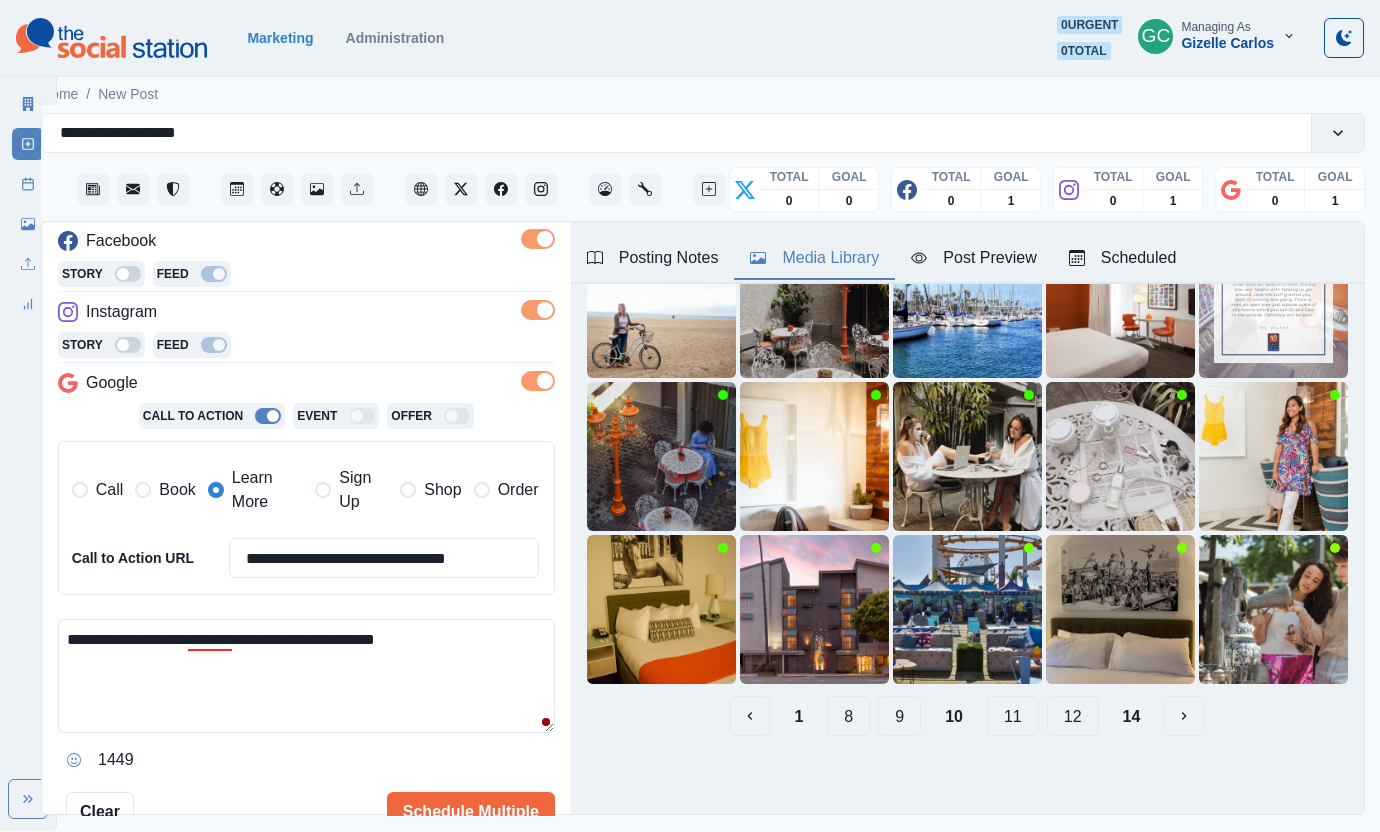 drag, startPoint x: 77, startPoint y: 636, endPoint x: 48, endPoint y: 635, distance: 29.017237 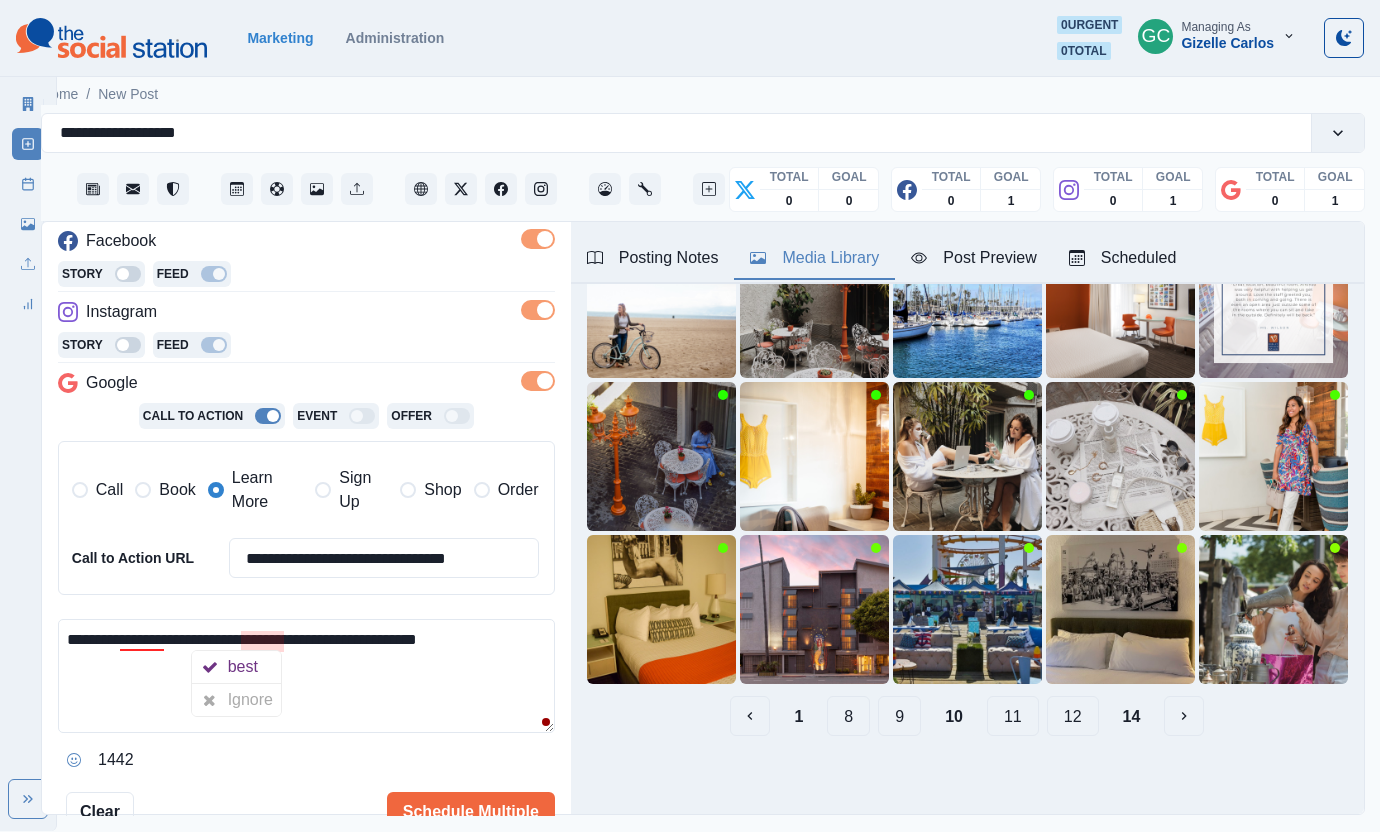 click on "**********" at bounding box center [306, 676] 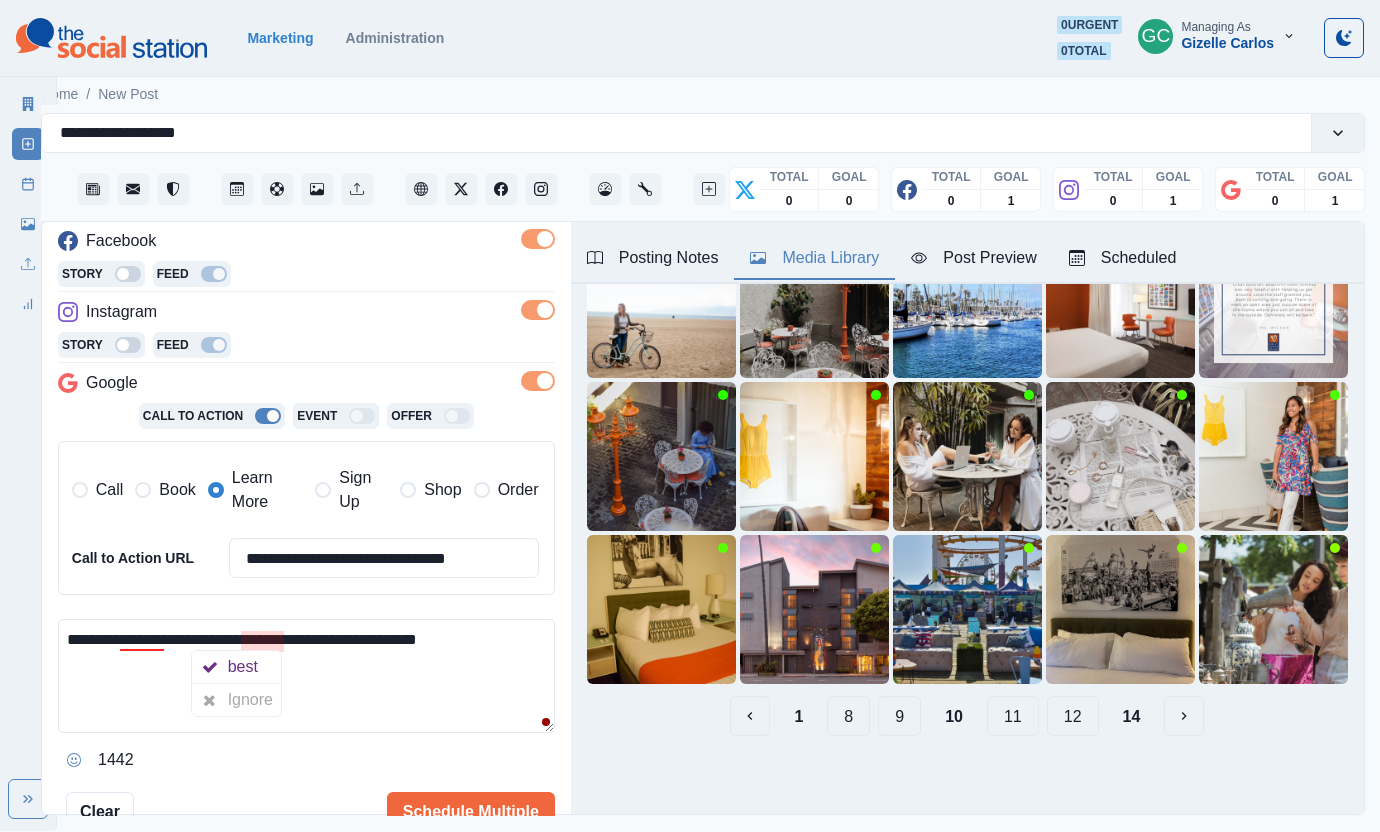 drag, startPoint x: 404, startPoint y: 690, endPoint x: 389, endPoint y: 689, distance: 15.033297 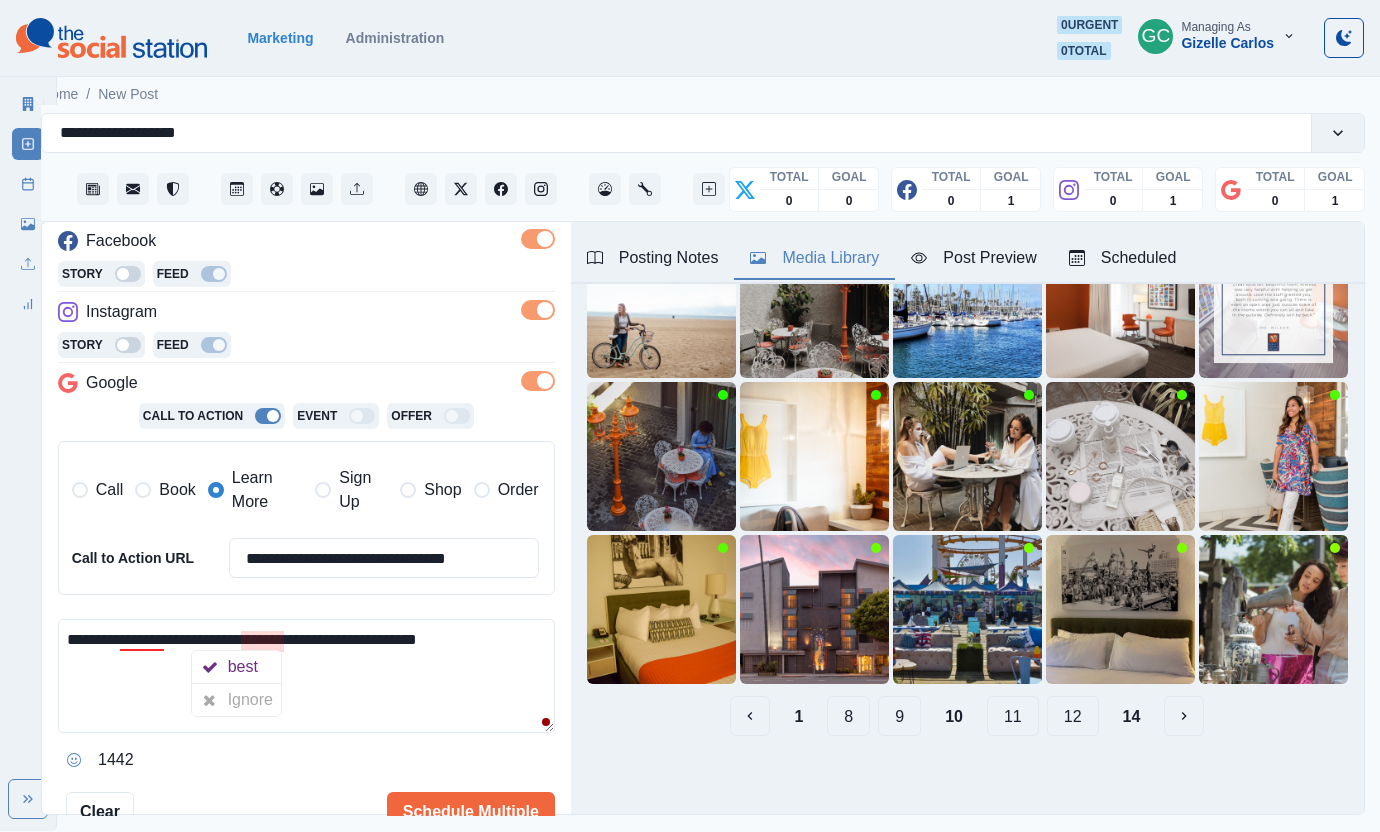 click on "best" at bounding box center [247, 667] 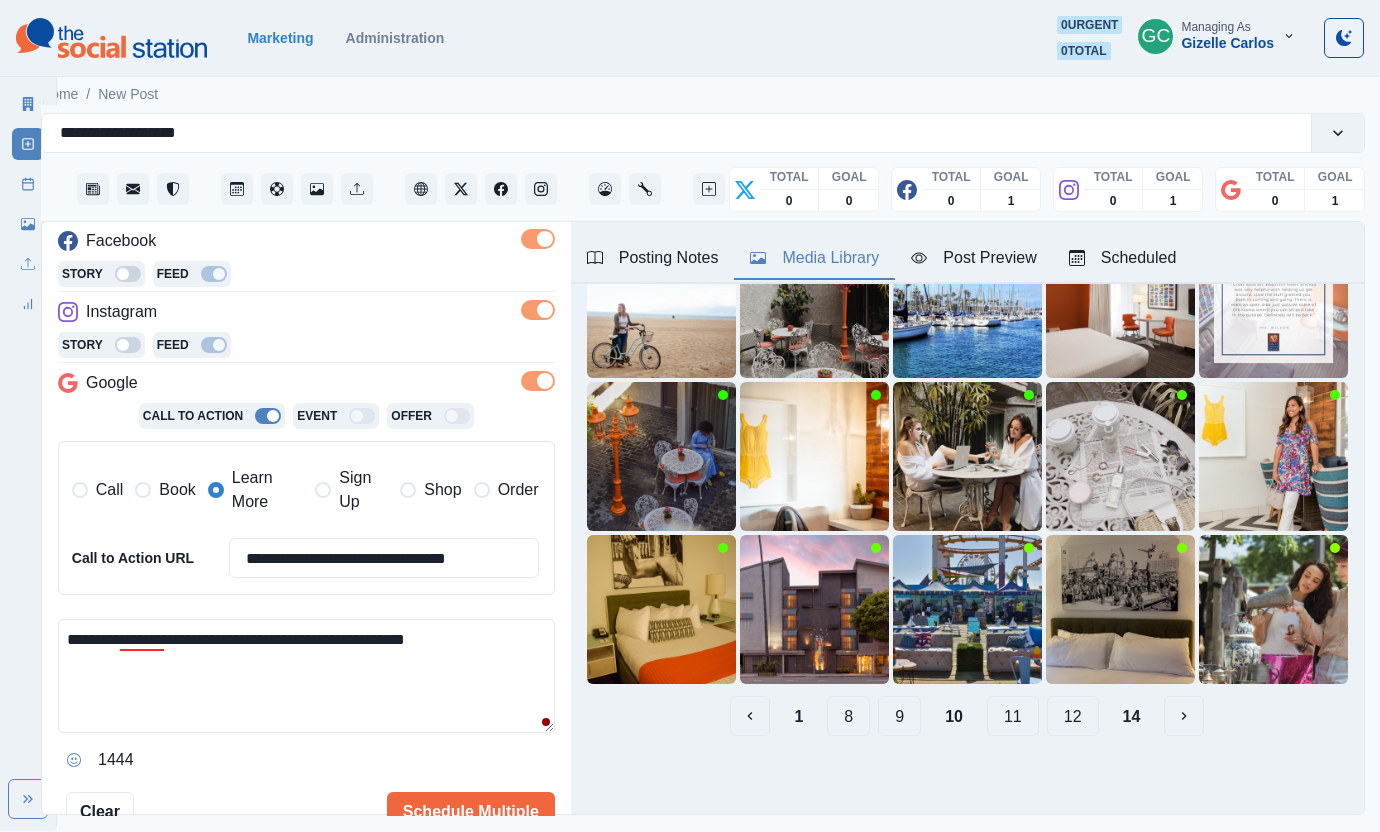 drag, startPoint x: 382, startPoint y: 694, endPoint x: 408, endPoint y: 698, distance: 26.305893 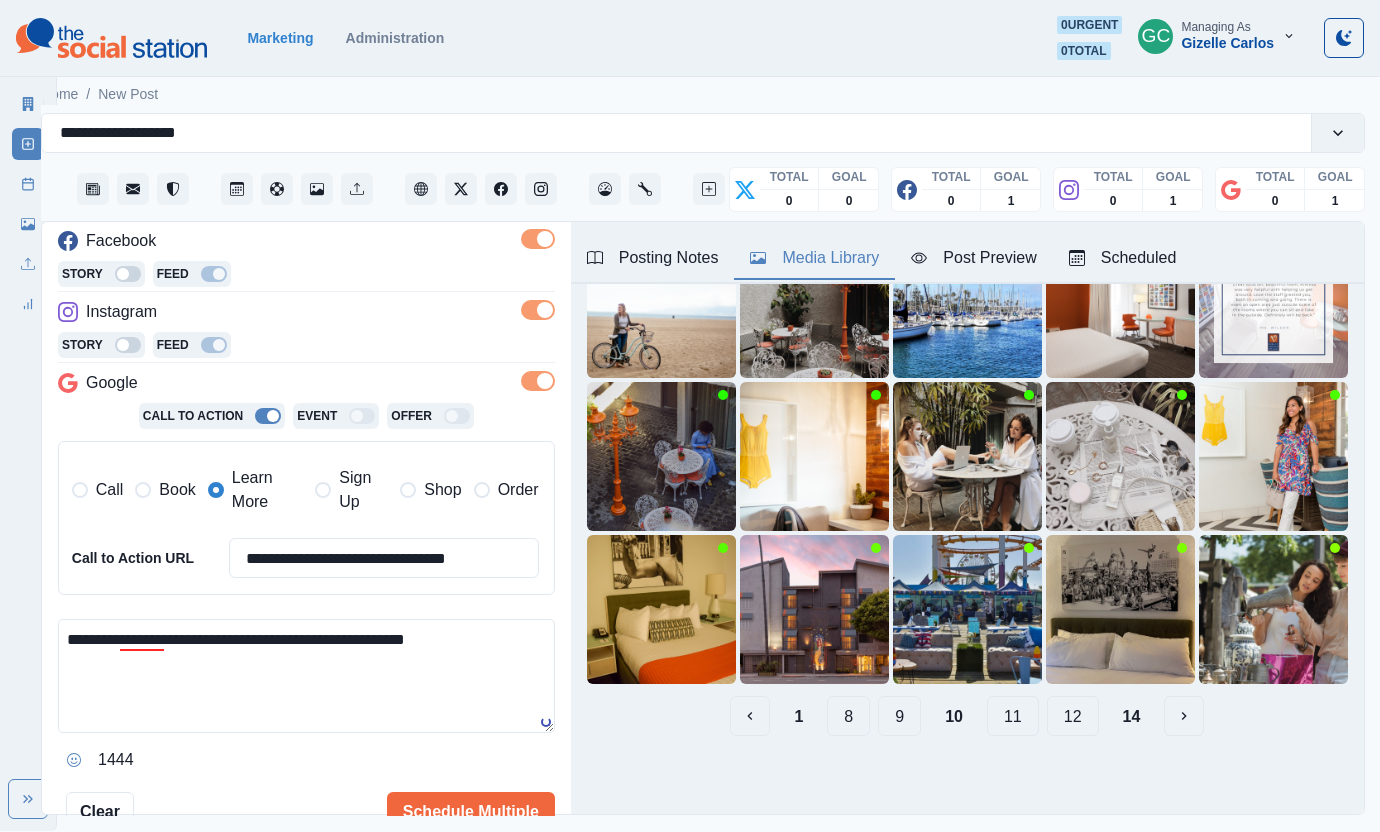drag, startPoint x: 441, startPoint y: 699, endPoint x: 117, endPoint y: 606, distance: 337.08307 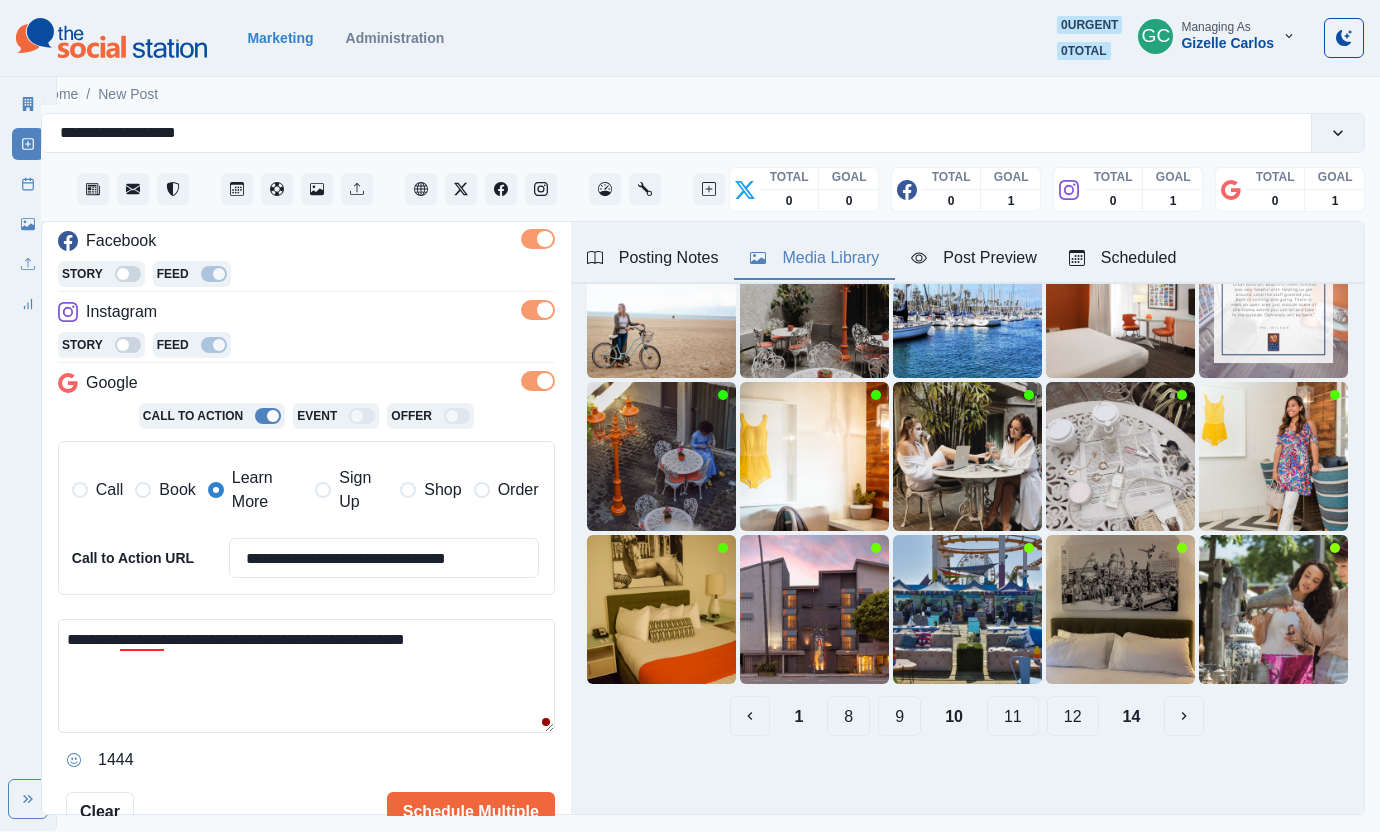 click on "**********" at bounding box center (306, 697) 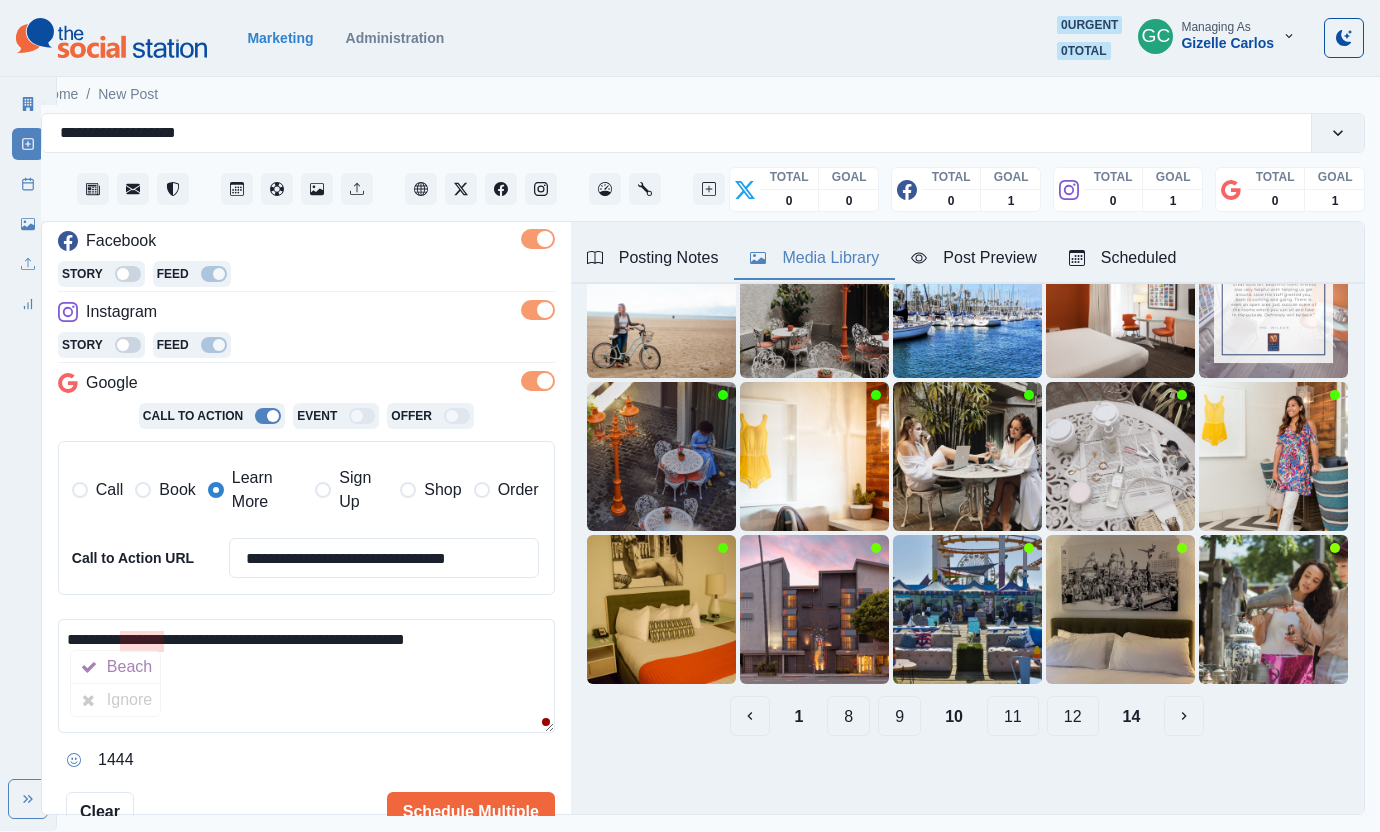 click on "**********" at bounding box center [306, 676] 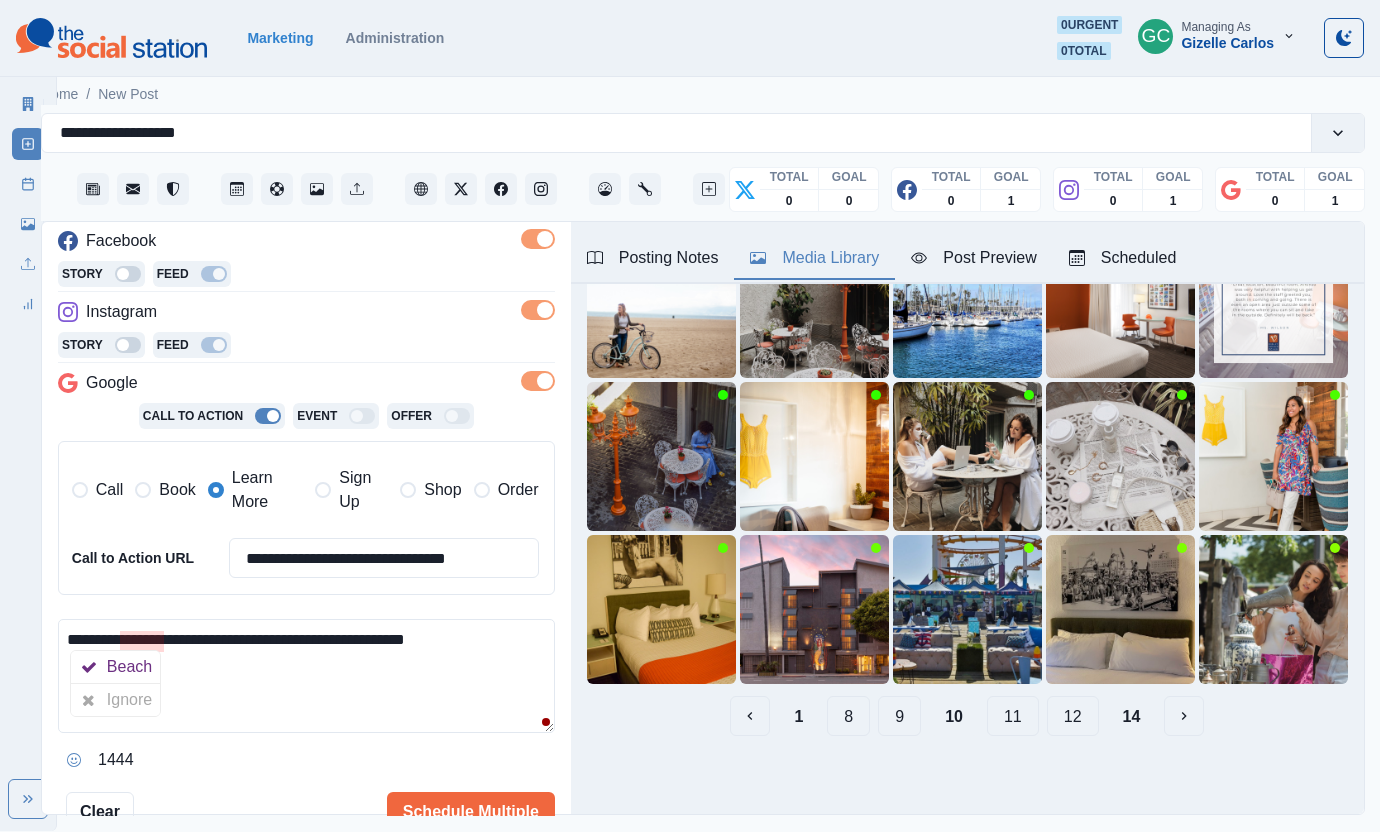 click on "Ignore" at bounding box center (133, 700) 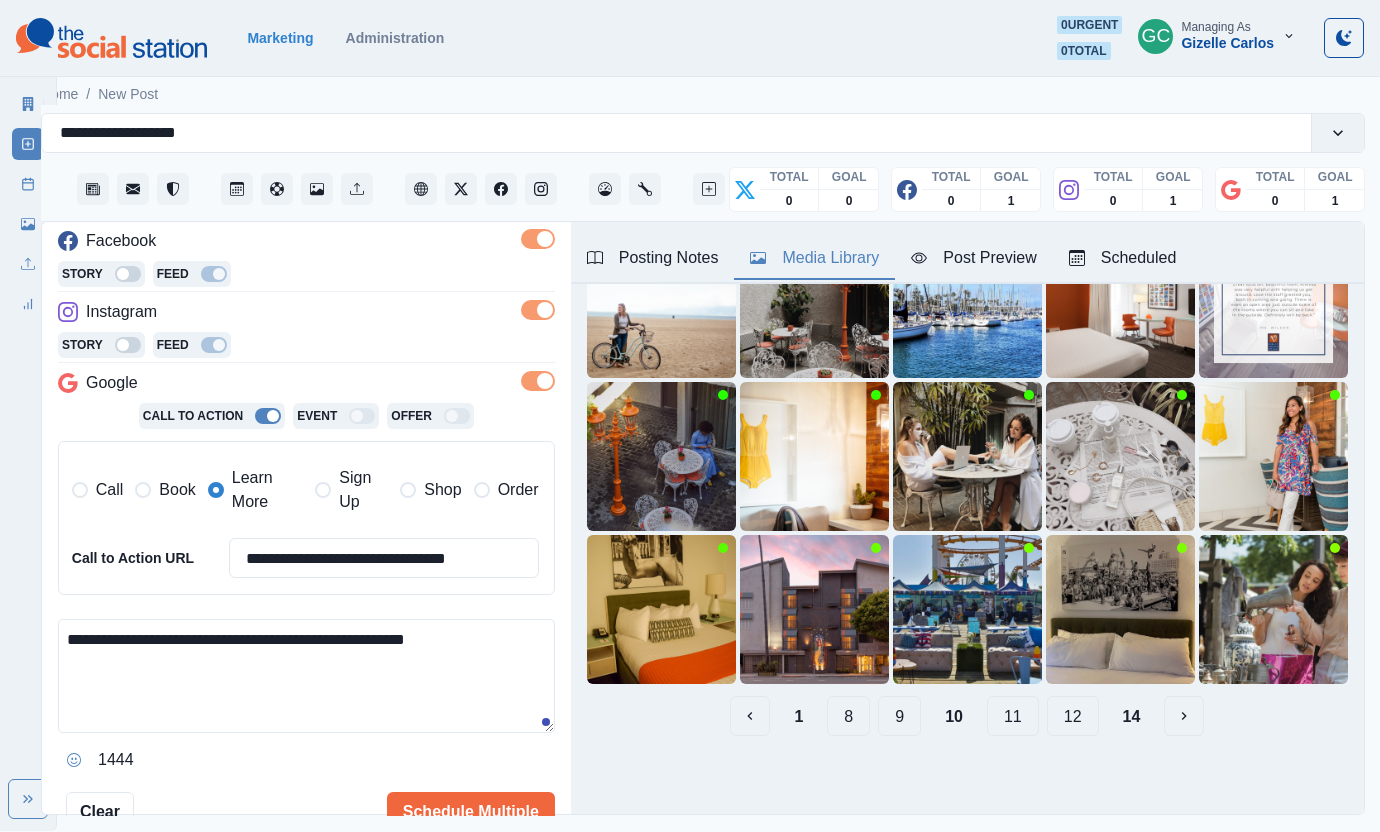 click on "**********" at bounding box center [306, 676] 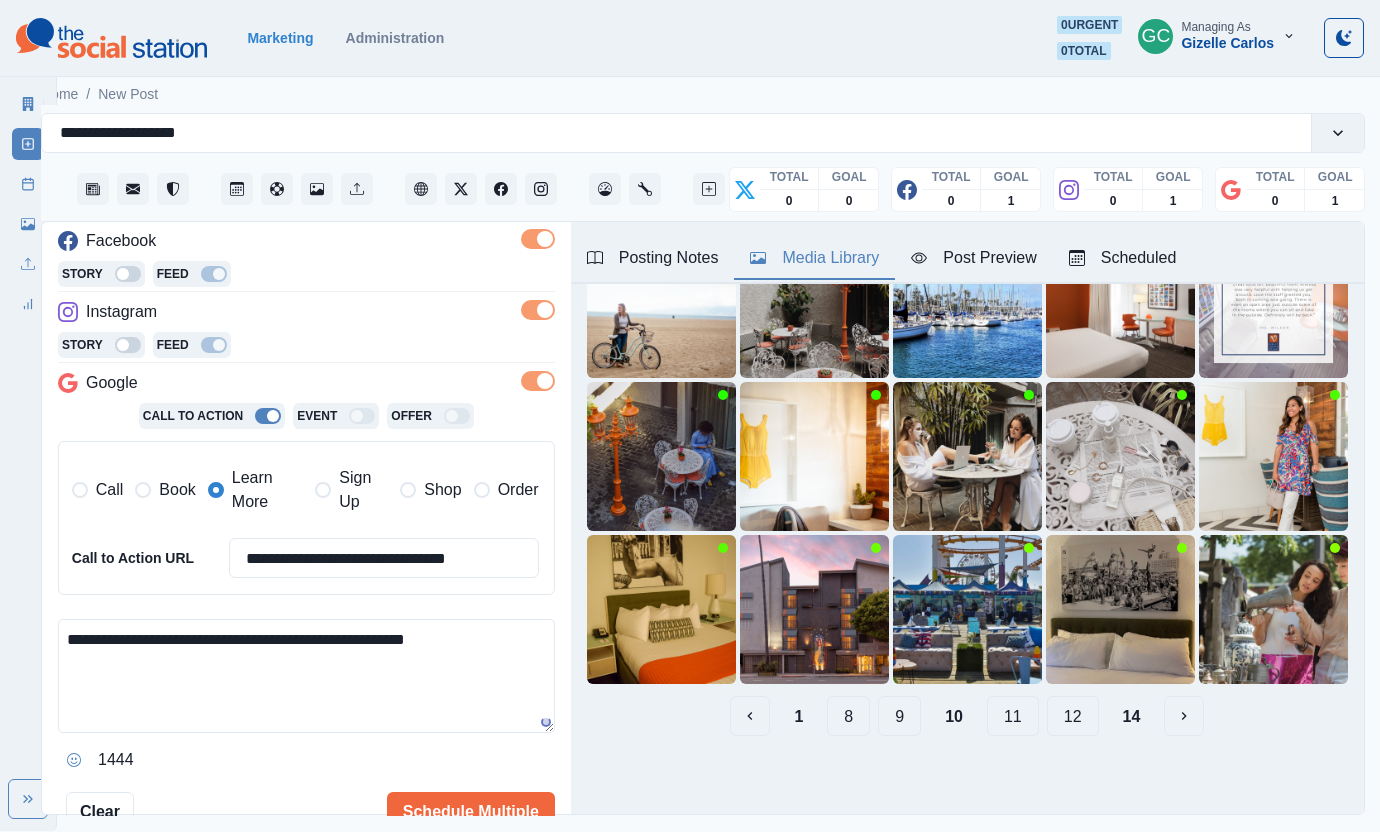 click on "**********" at bounding box center [306, 676] 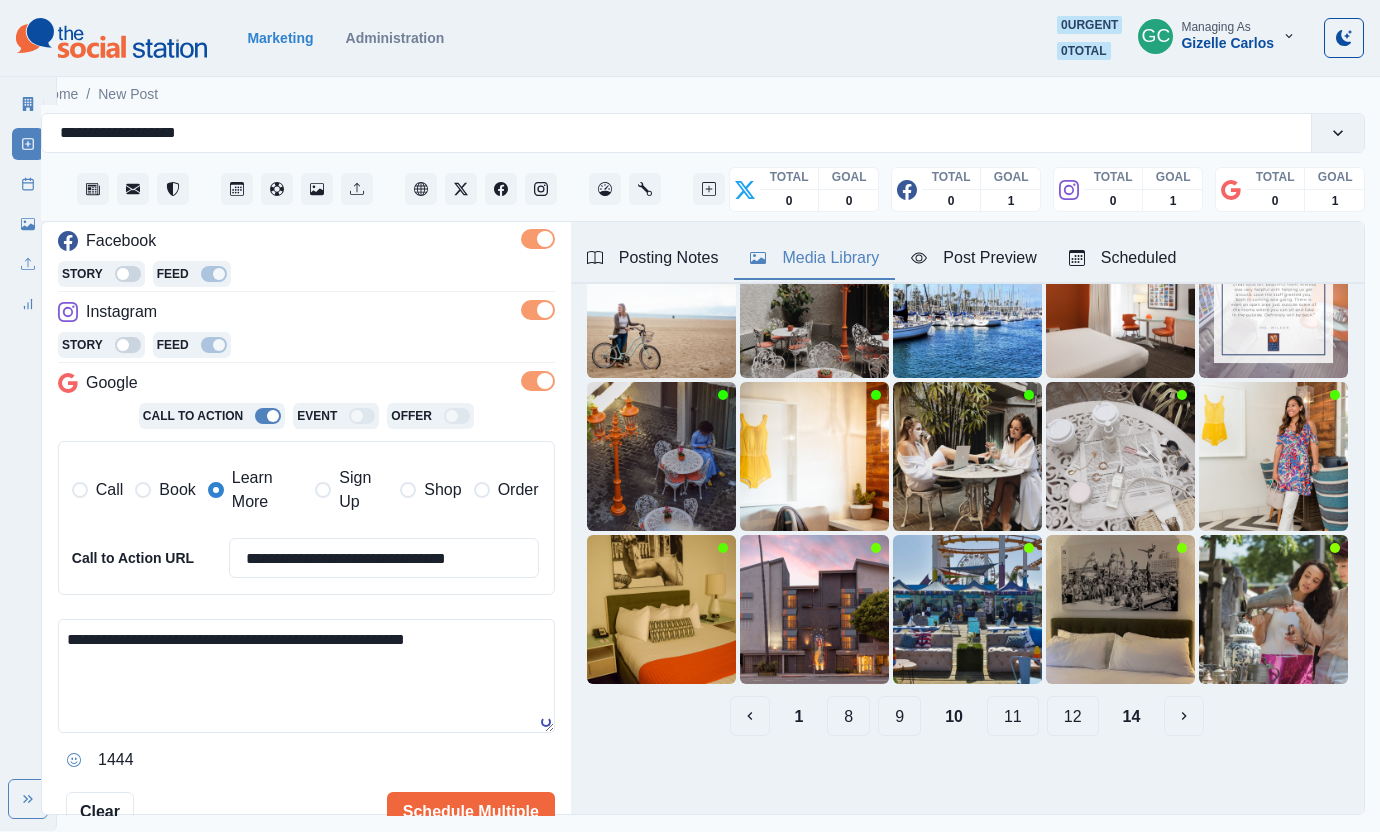 drag, startPoint x: 271, startPoint y: 698, endPoint x: 28, endPoint y: 615, distance: 256.78397 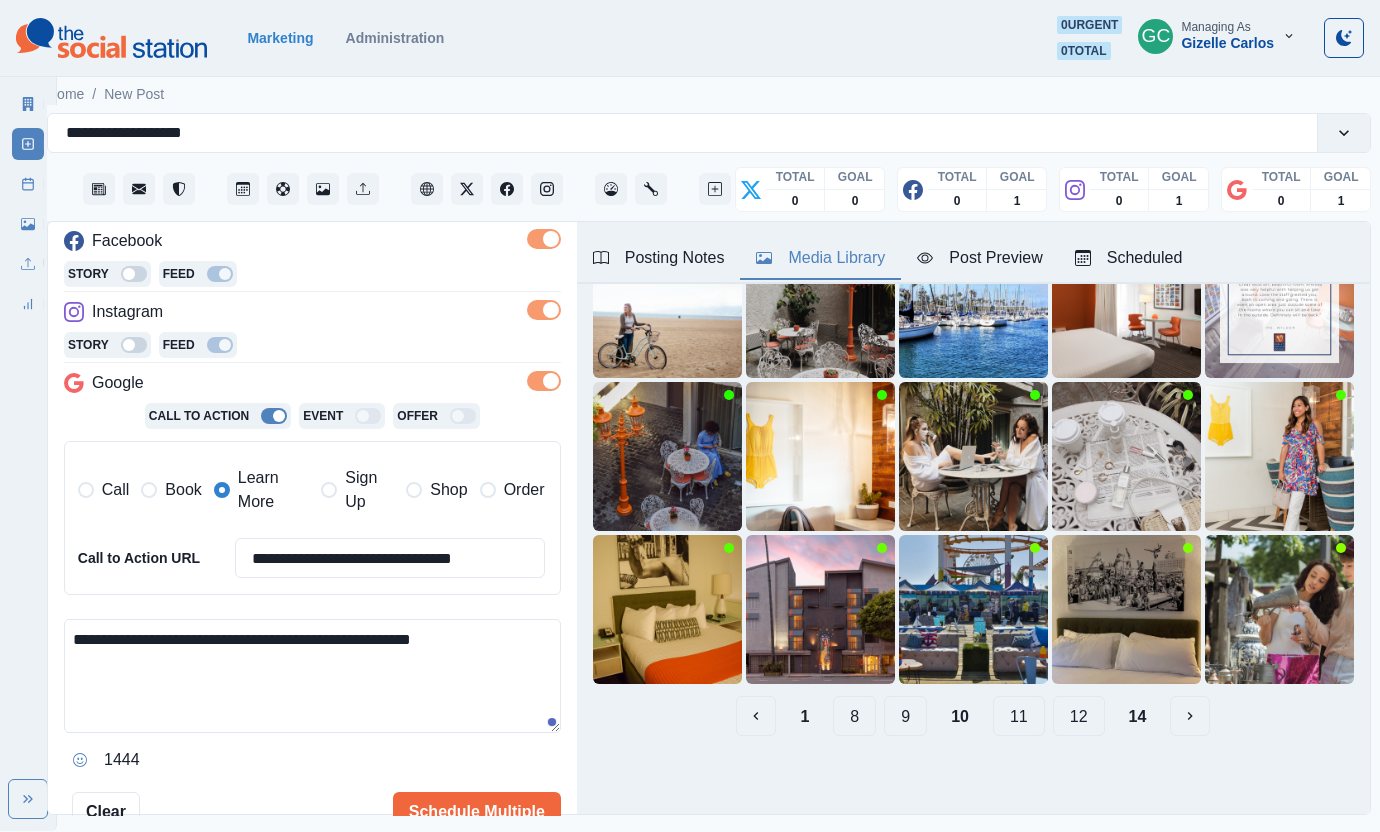 type on "**********" 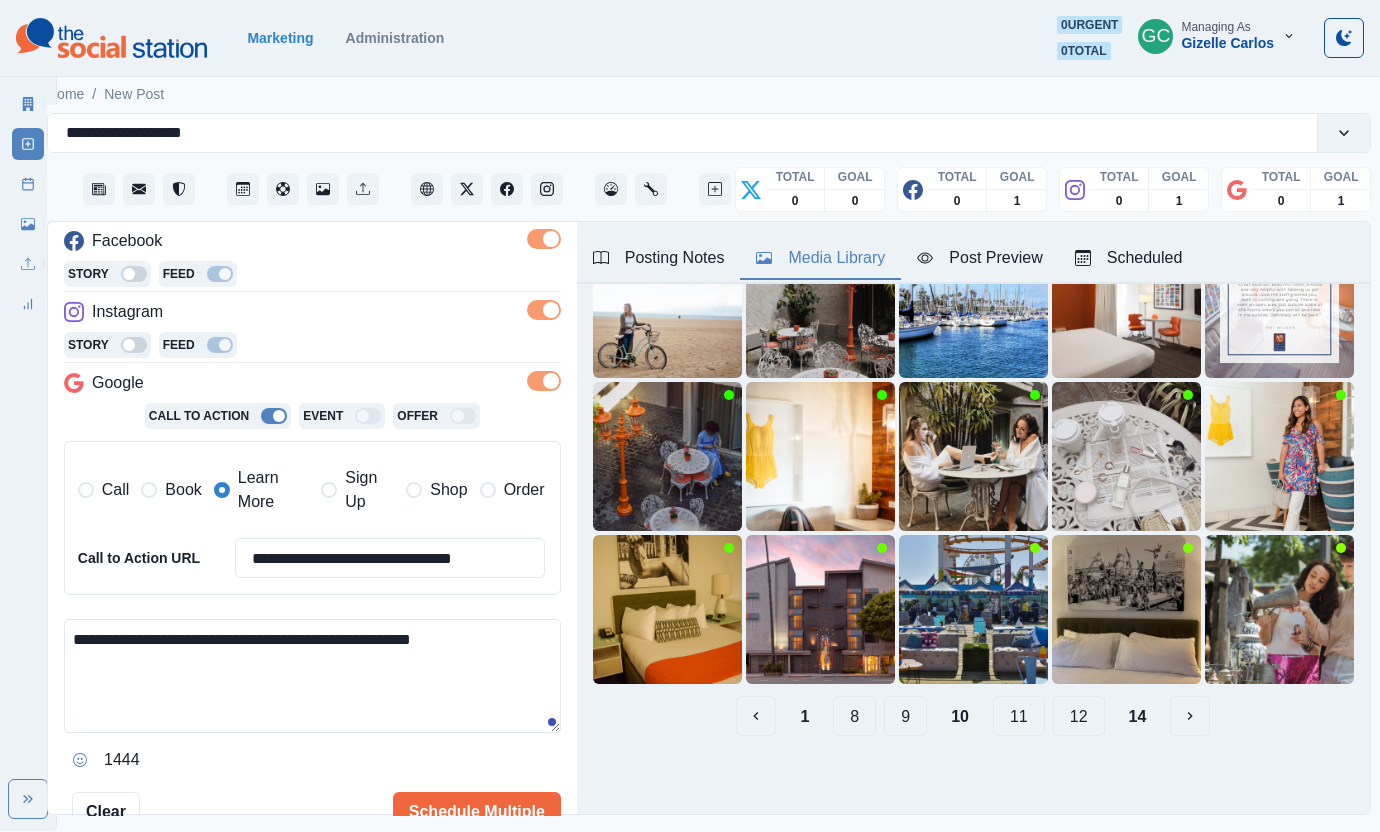 click on "1444" at bounding box center (312, 760) 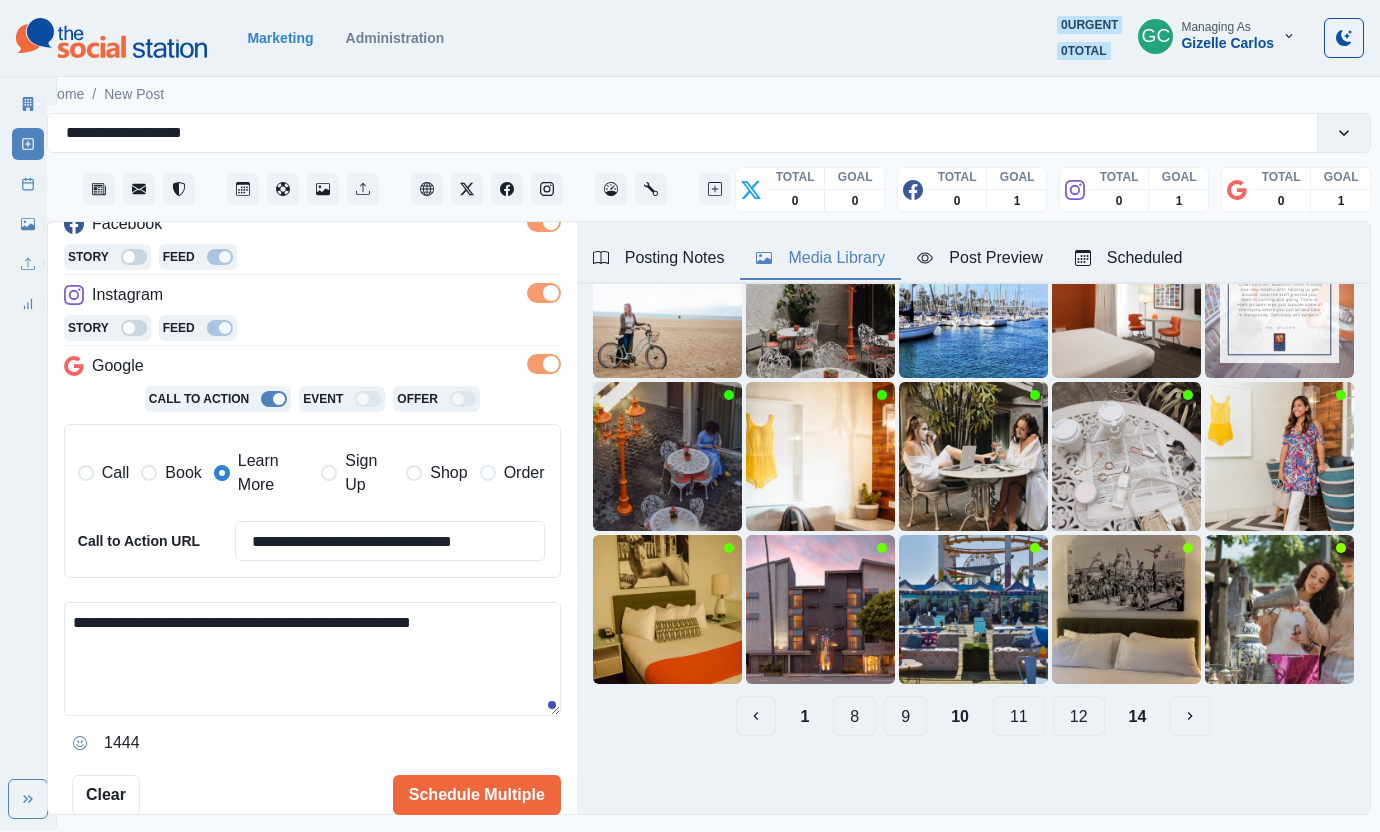 scroll, scrollTop: 320, scrollLeft: 0, axis: vertical 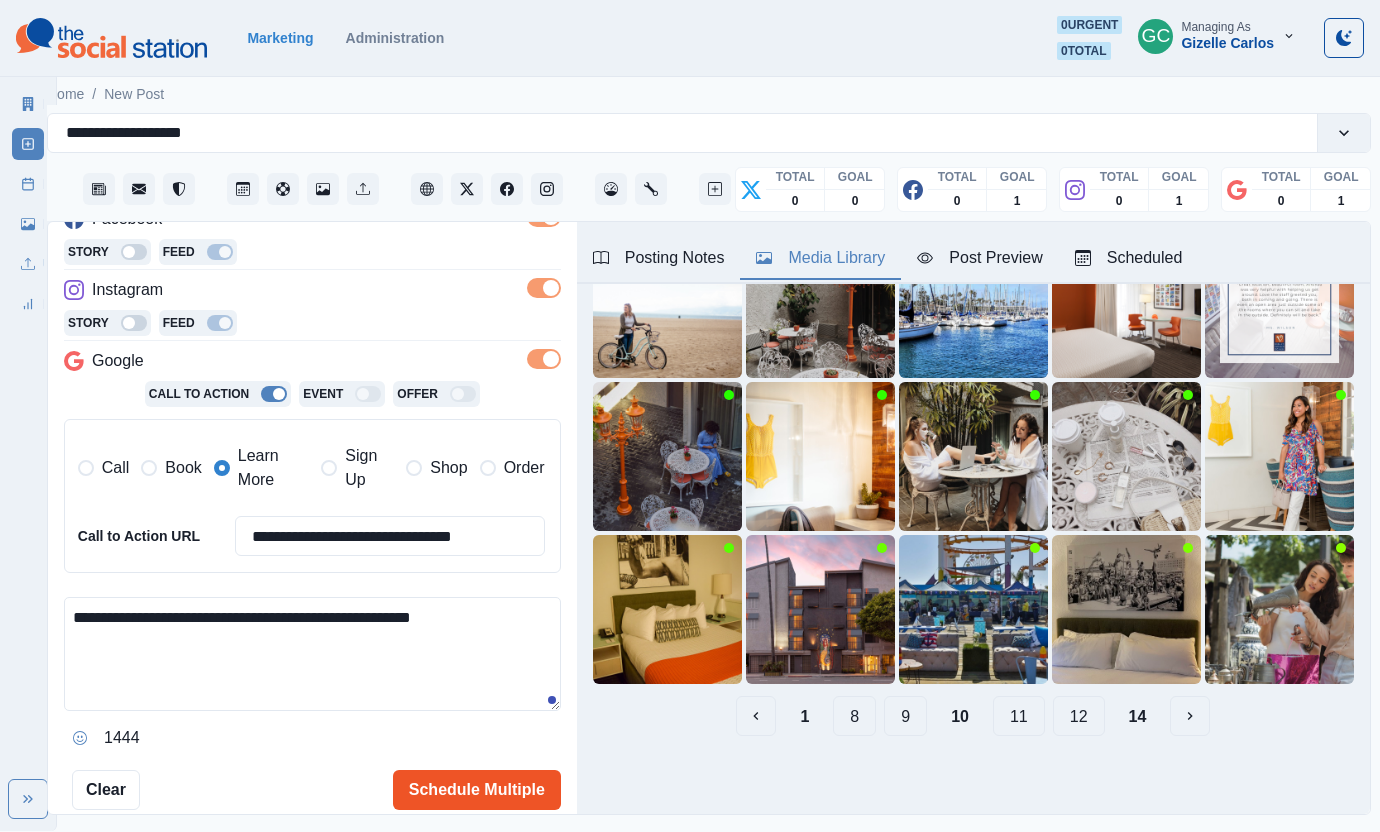 click on "Schedule Multiple" at bounding box center [477, 790] 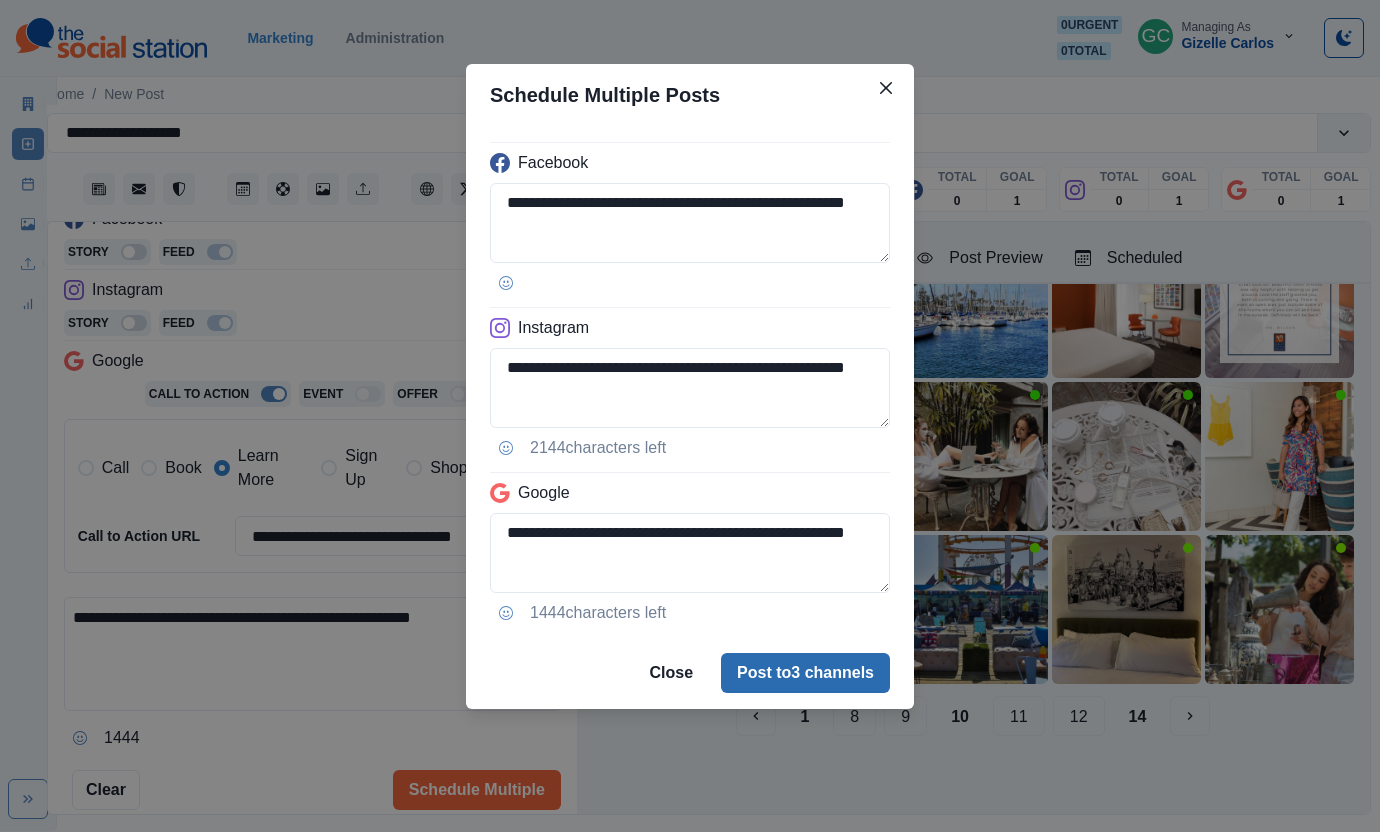 drag, startPoint x: 809, startPoint y: 669, endPoint x: 788, endPoint y: 671, distance: 21.095022 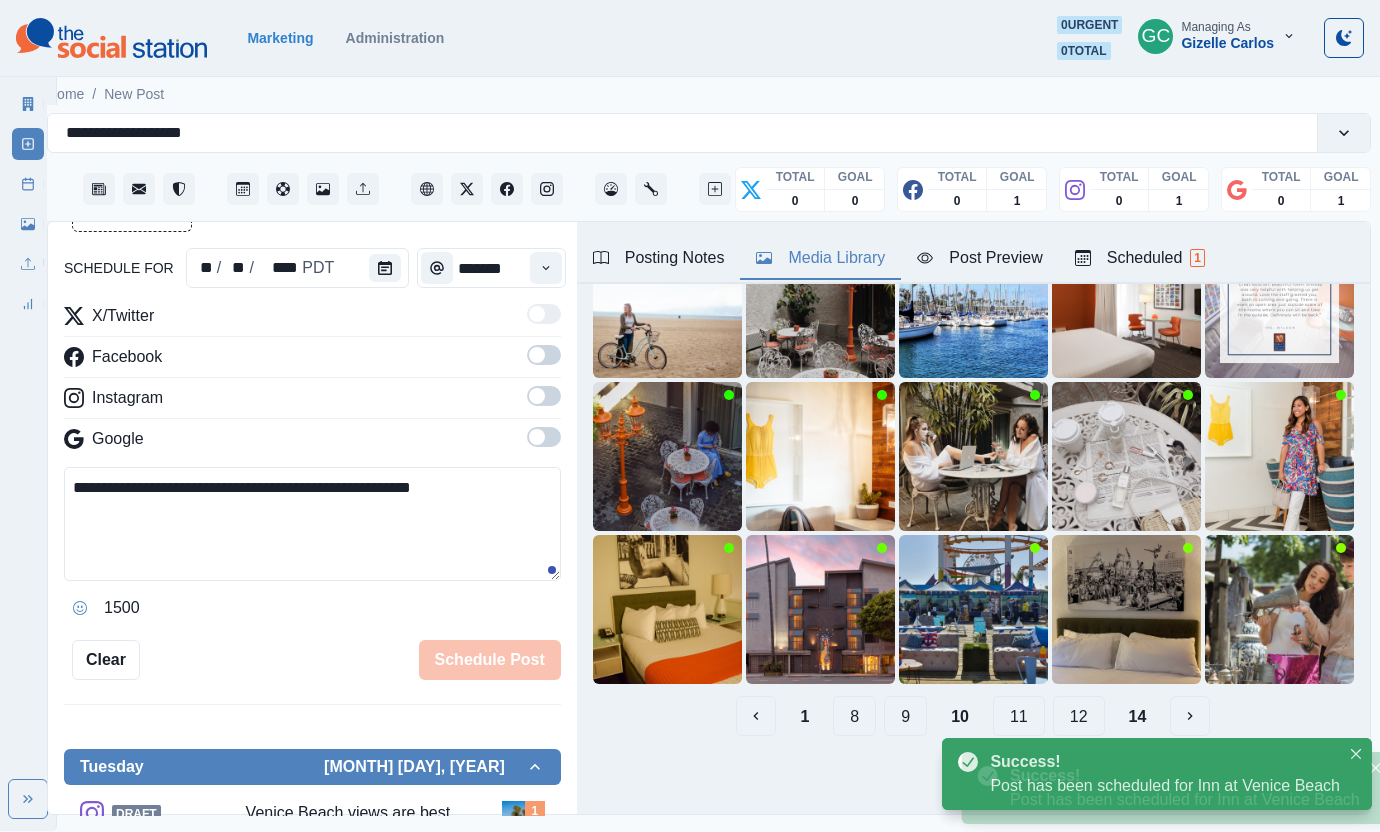 scroll, scrollTop: 320, scrollLeft: 0, axis: vertical 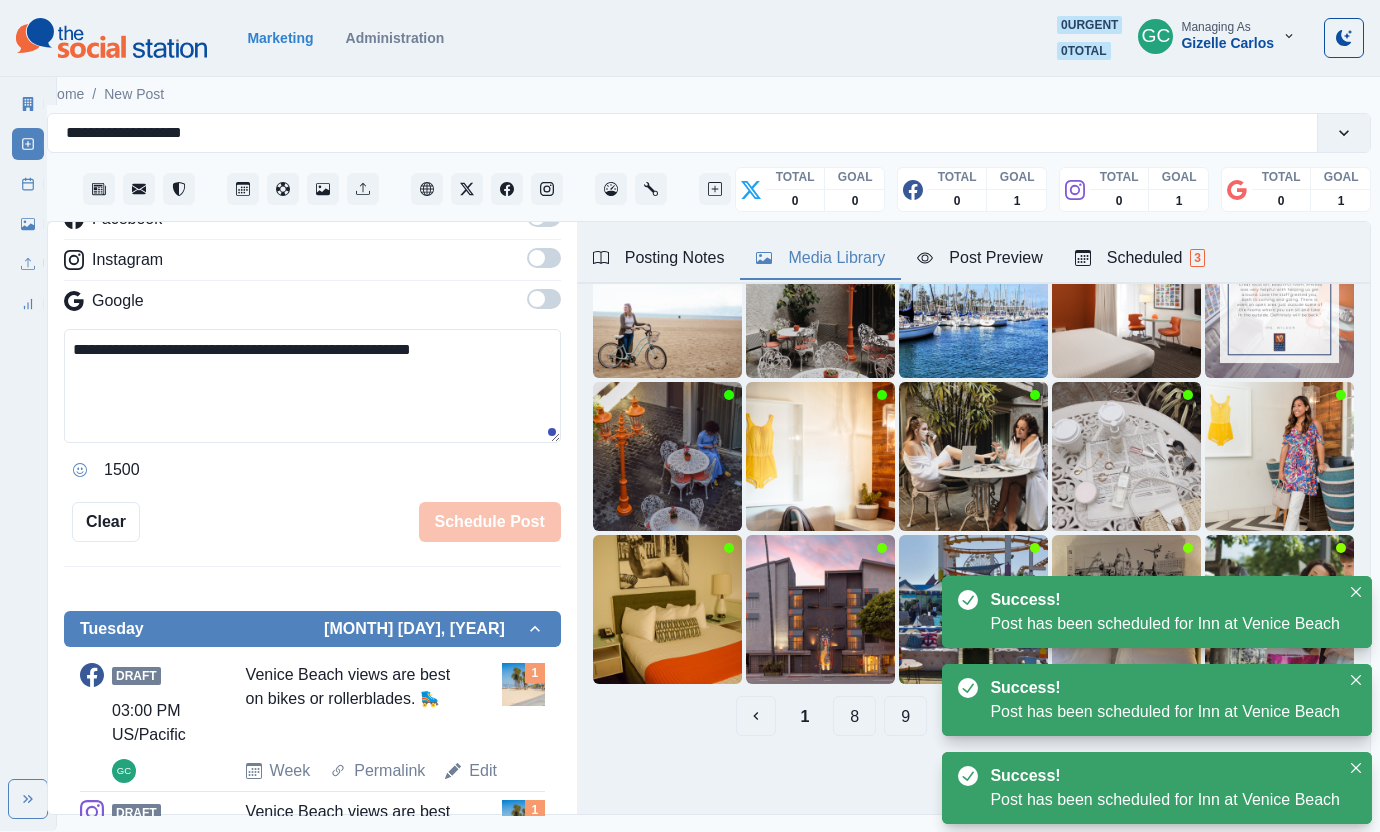 drag, startPoint x: 1186, startPoint y: 259, endPoint x: 1129, endPoint y: 284, distance: 62.241467 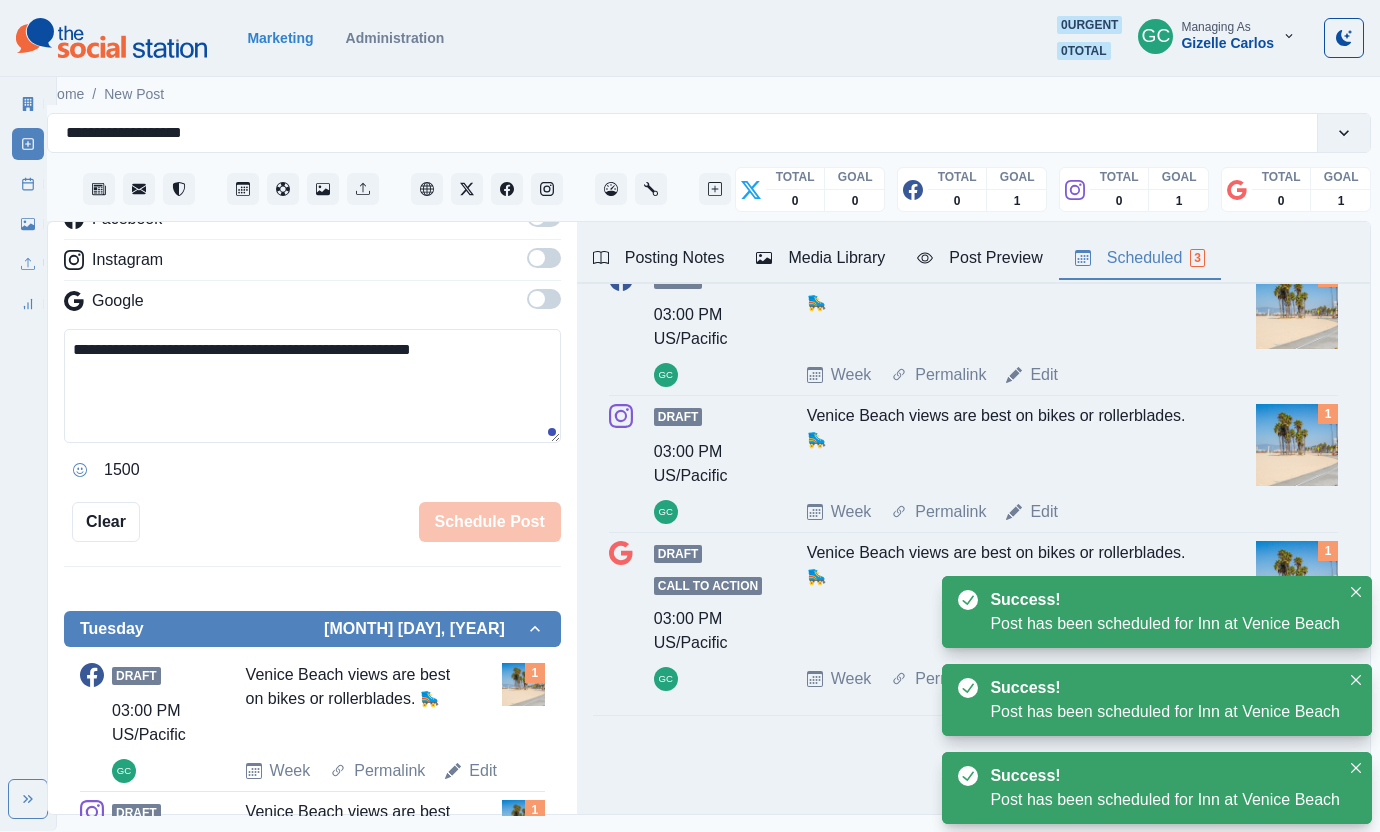 scroll, scrollTop: 0, scrollLeft: 0, axis: both 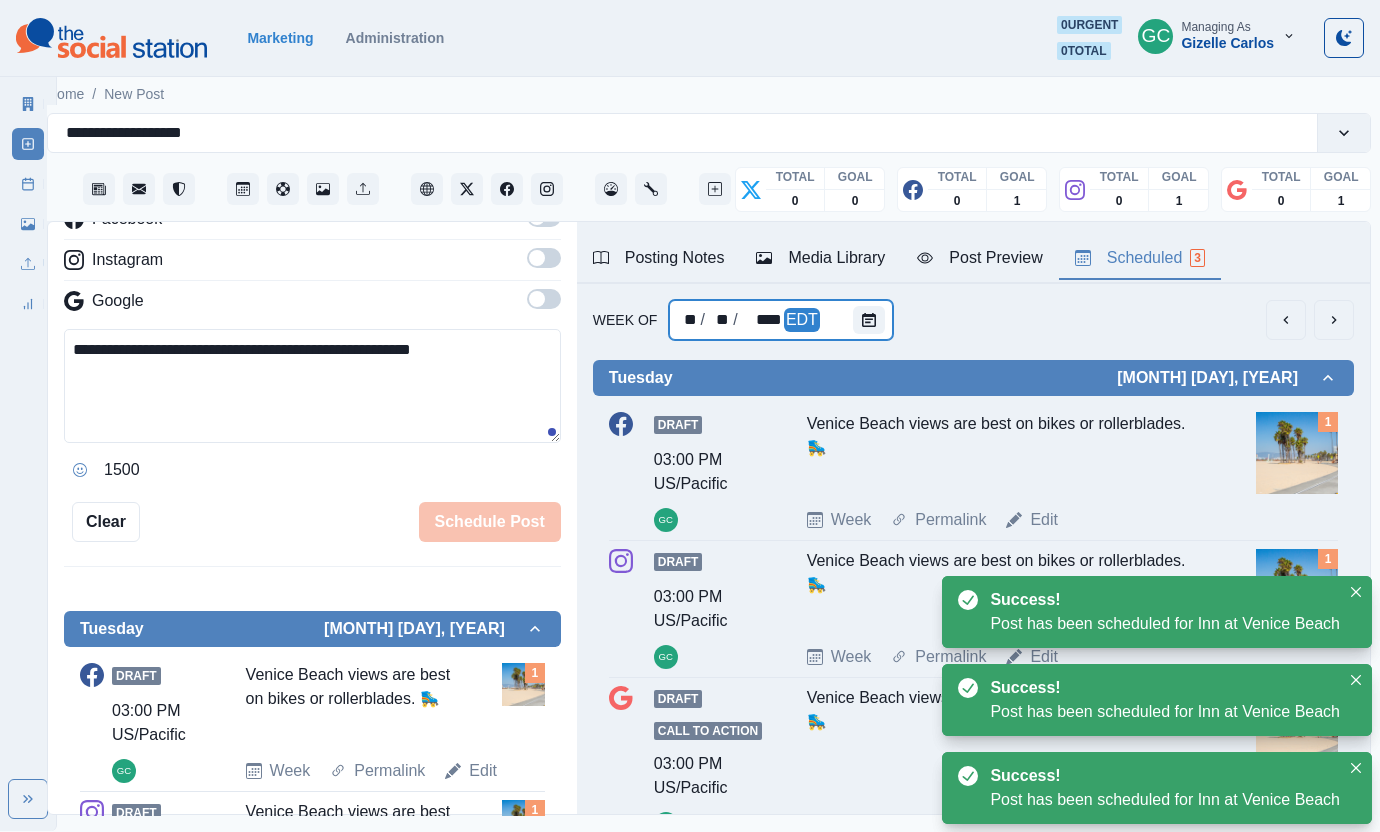 click on "** / ** / **** EDT" at bounding box center (781, 320) 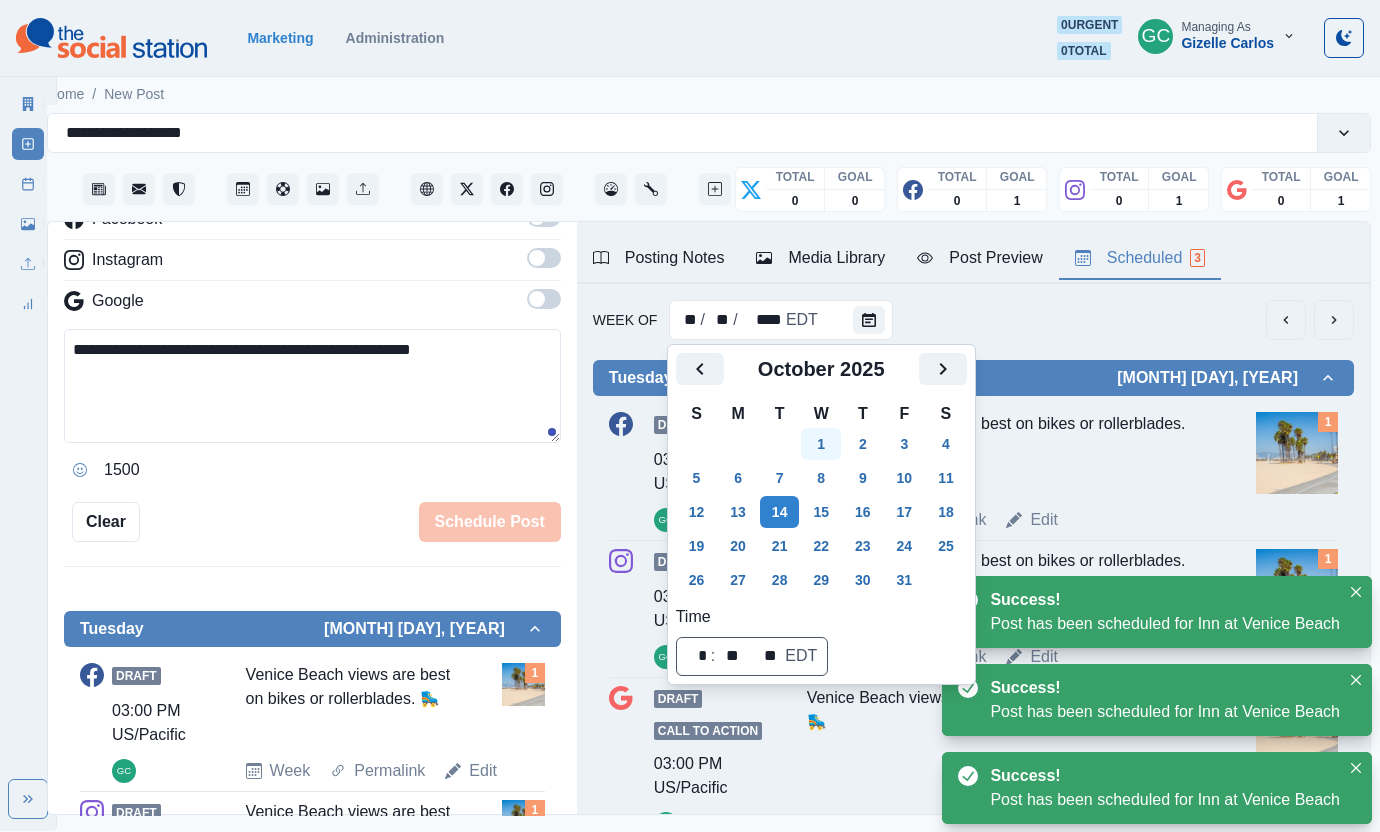 click on "1" at bounding box center (821, 444) 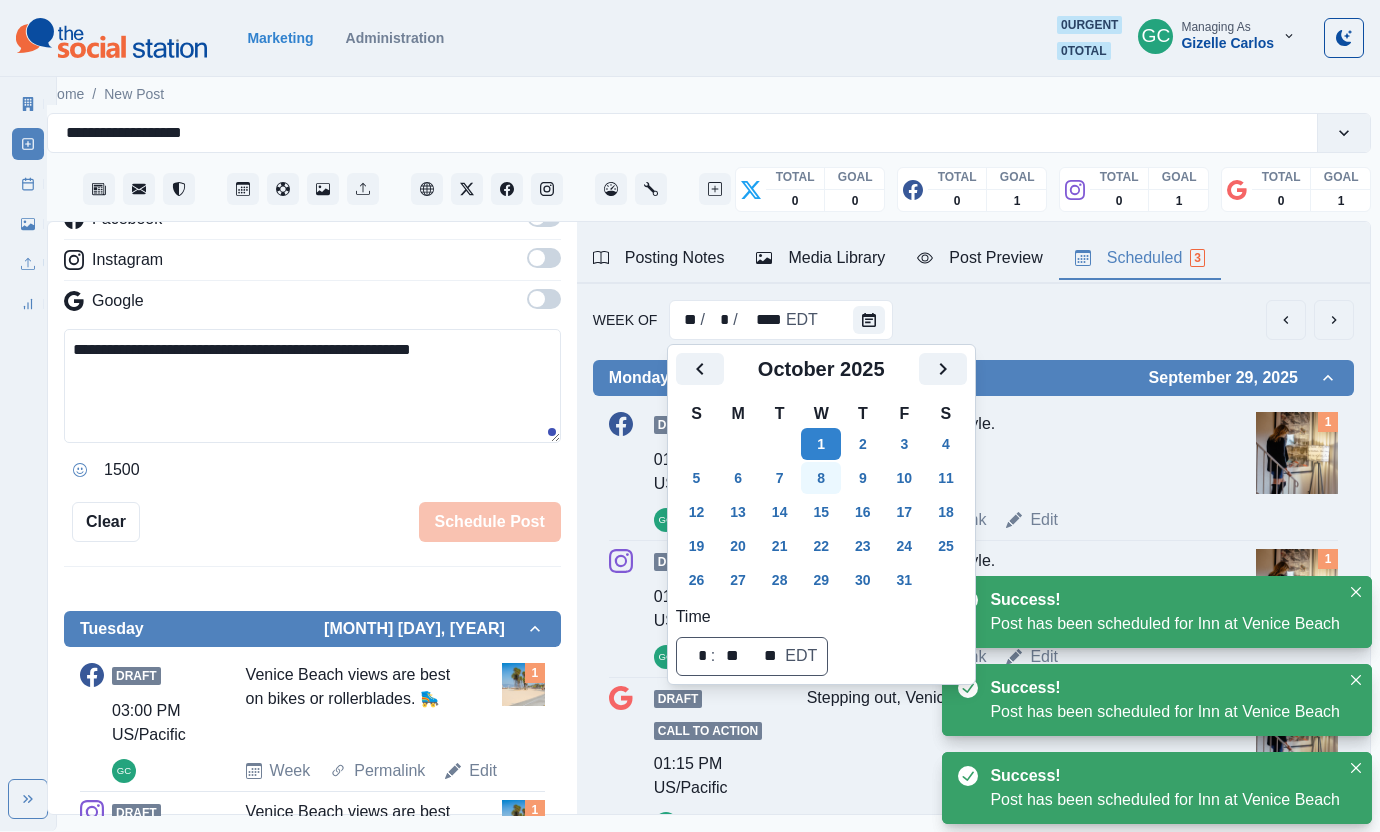 click on "8" at bounding box center (821, 478) 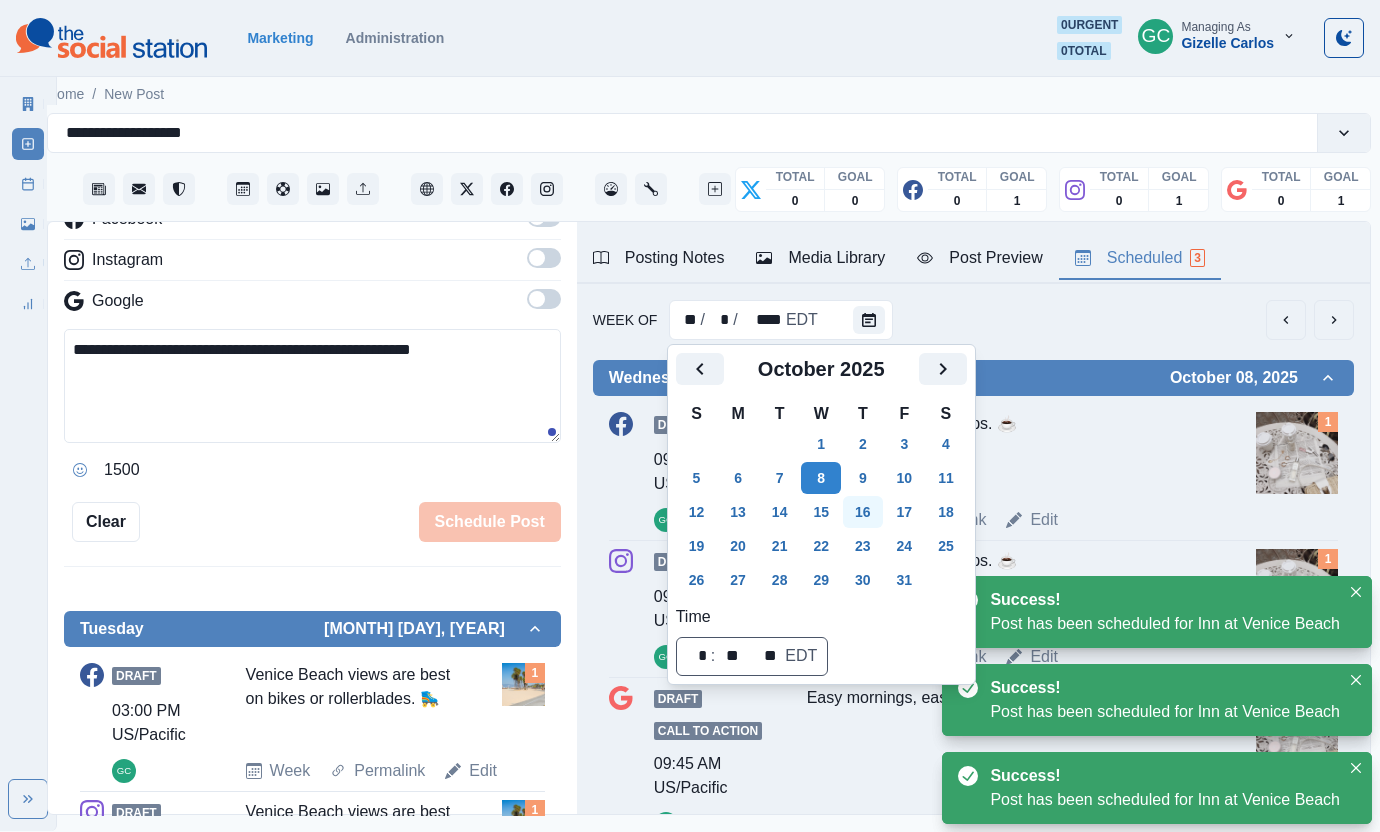 click on "15" at bounding box center [821, 512] 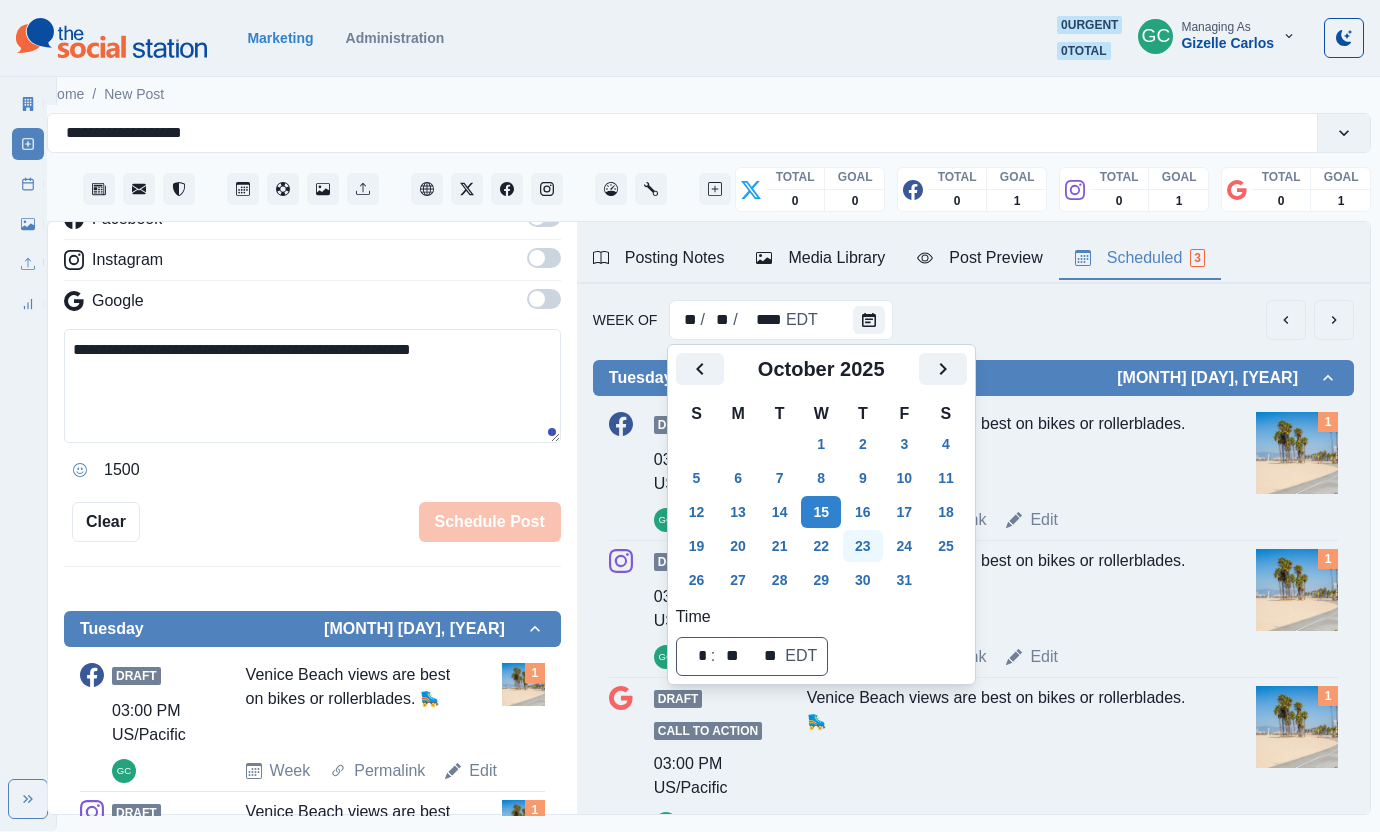 click on "23" at bounding box center [863, 546] 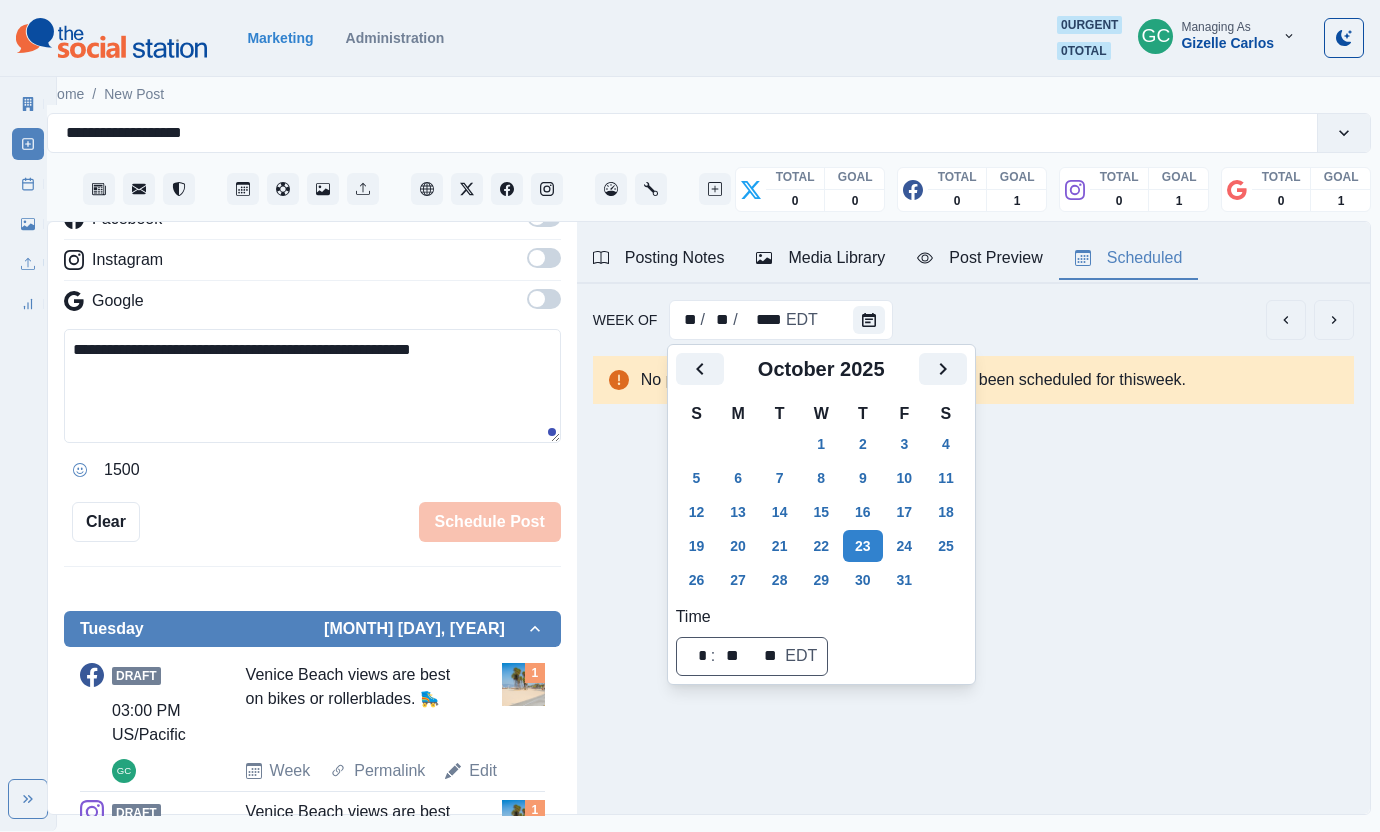 scroll, scrollTop: 0, scrollLeft: 0, axis: both 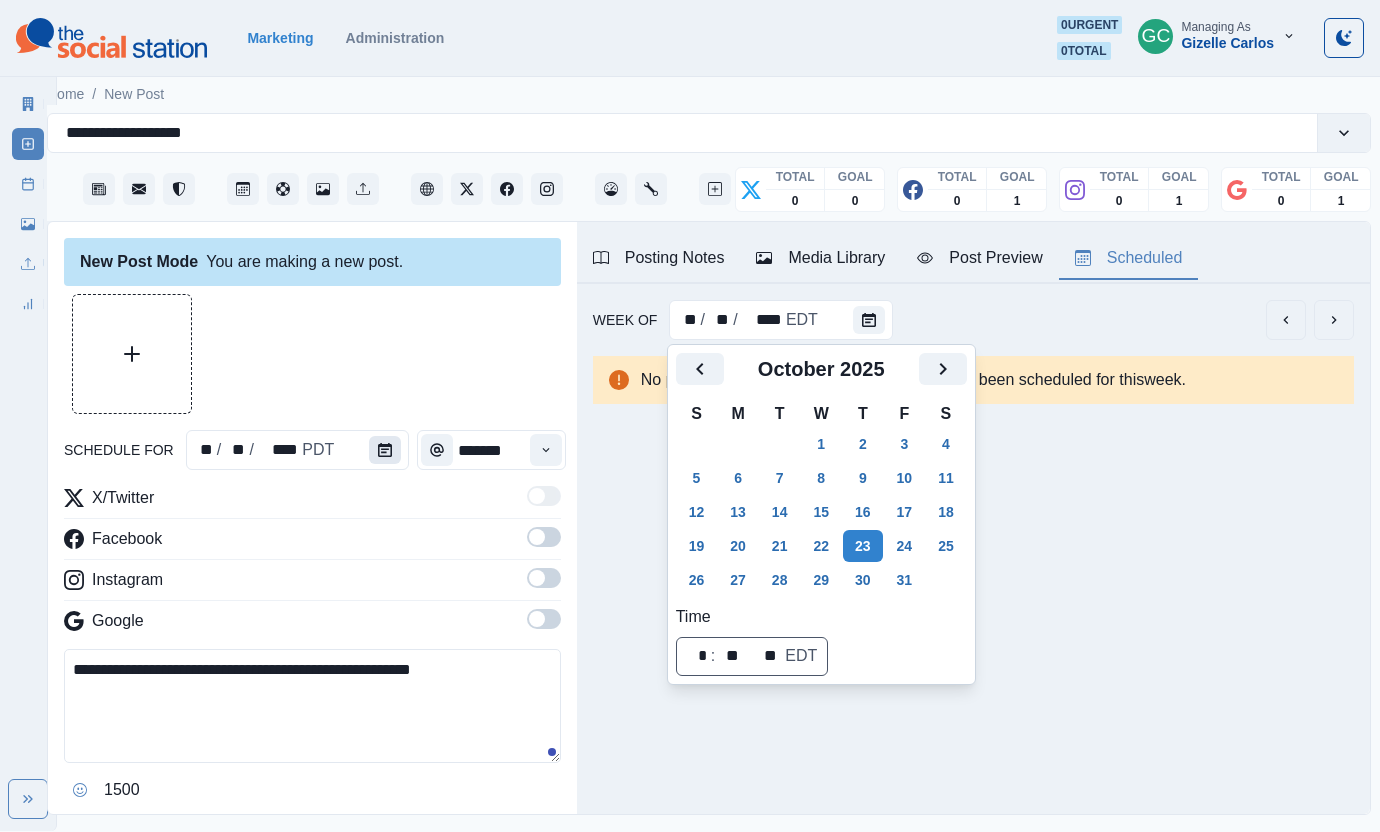 click at bounding box center [385, 450] 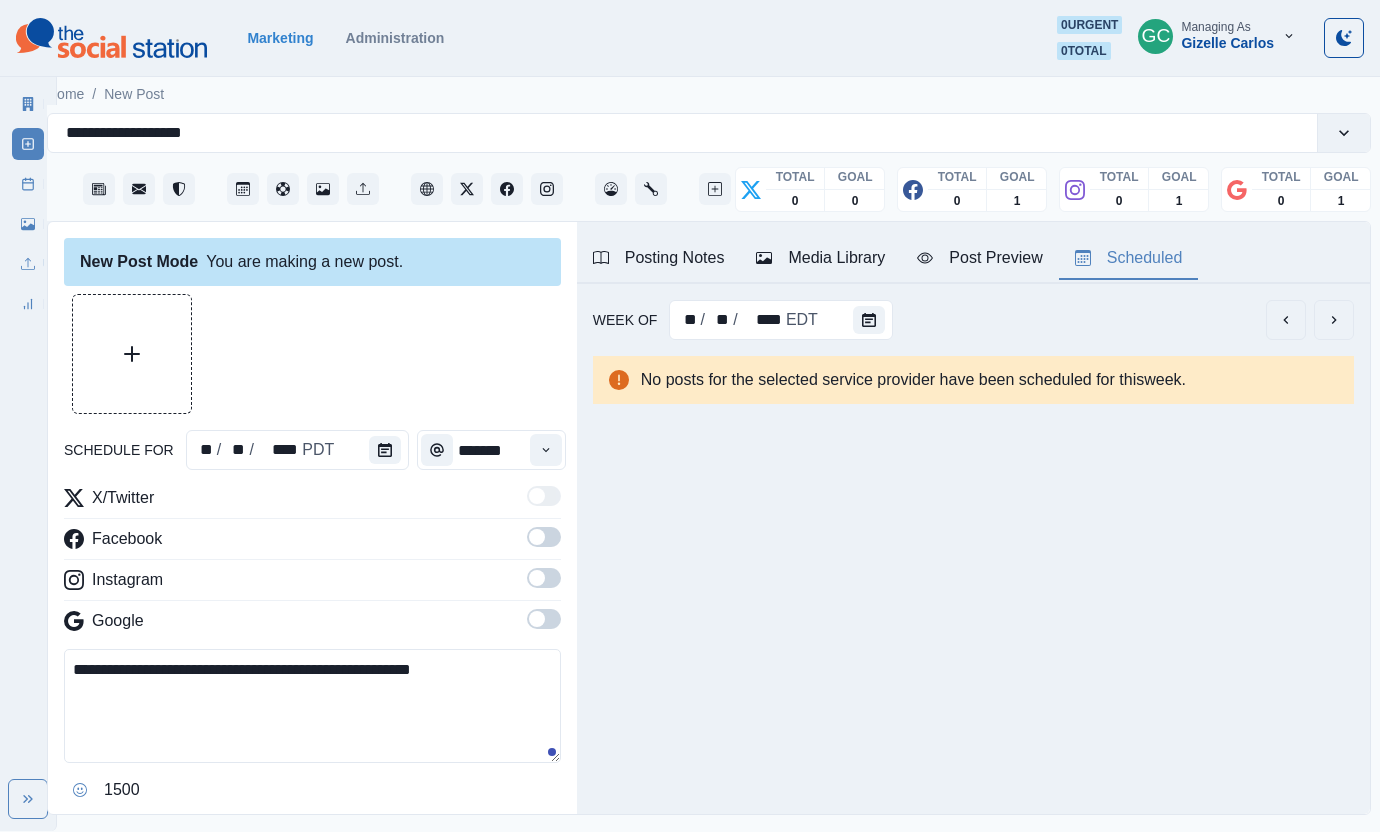 click at bounding box center (385, 450) 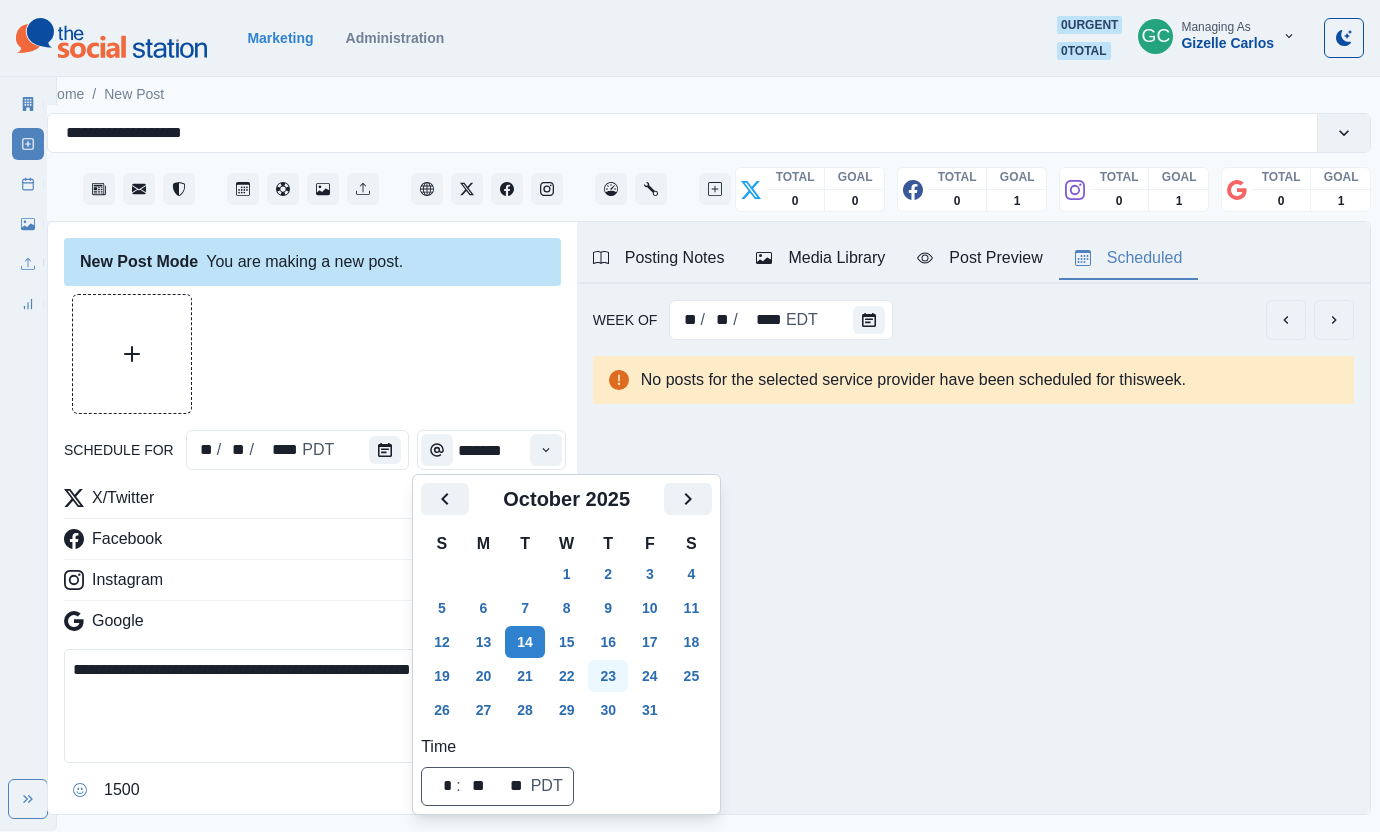 click on "23" at bounding box center [608, 676] 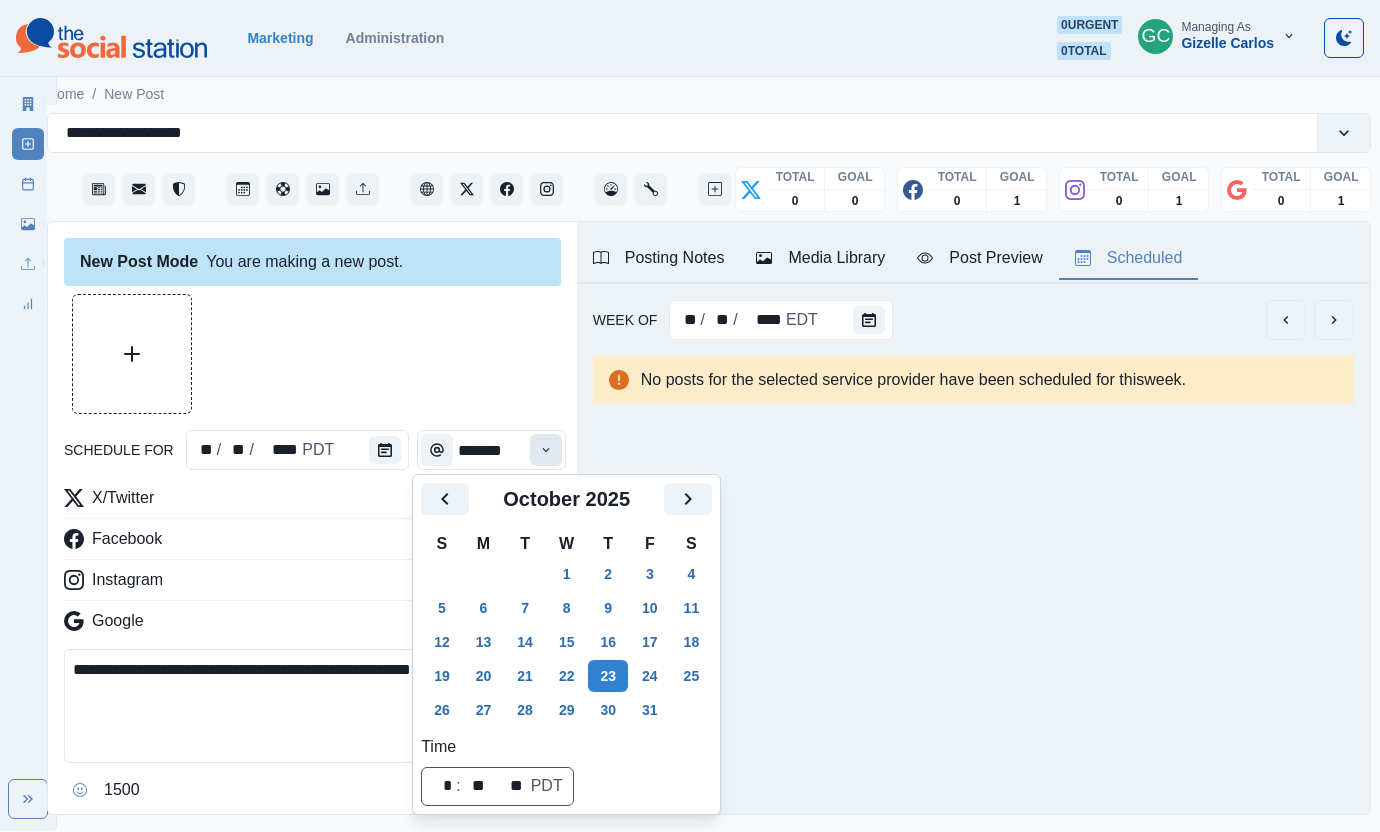 click on "**********" at bounding box center (312, 578) 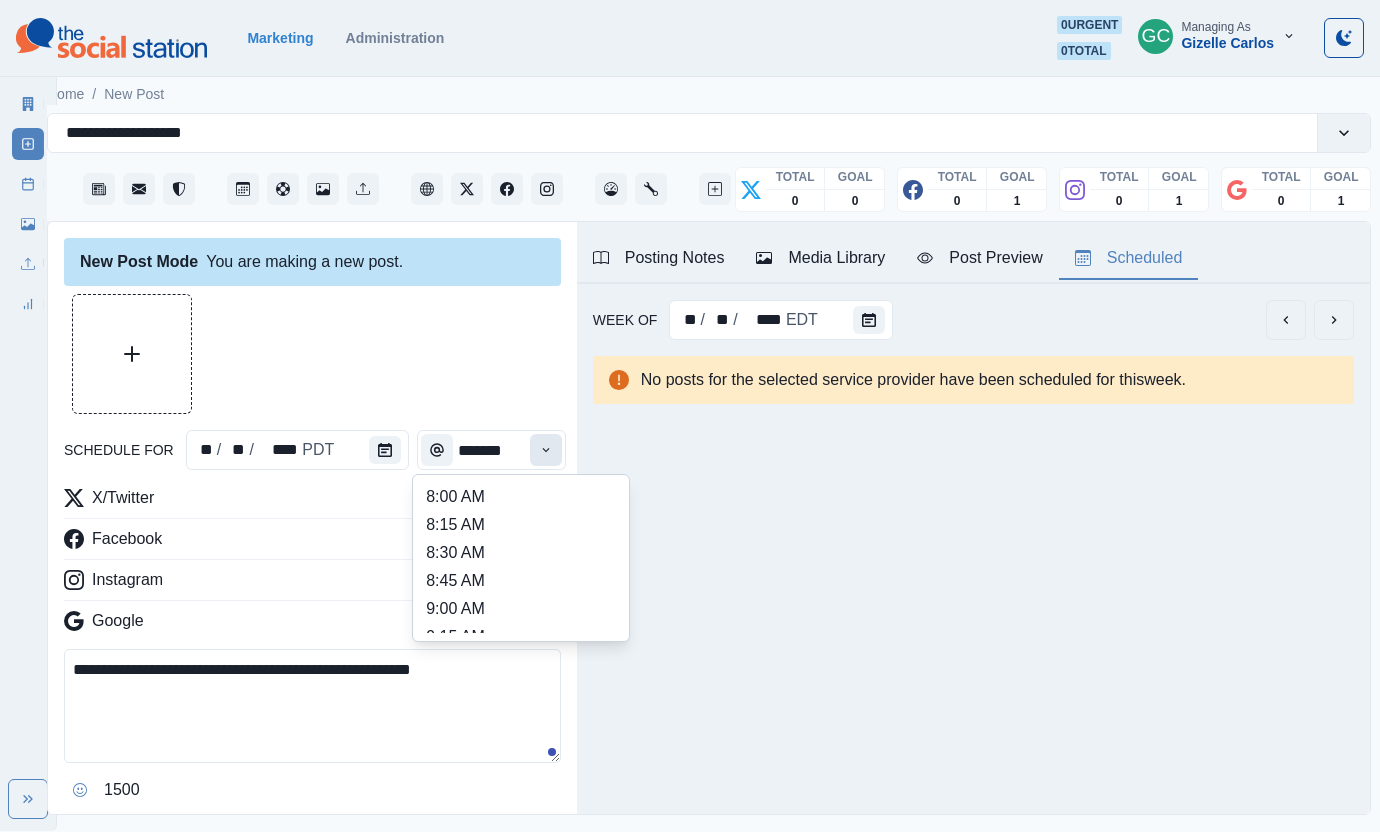 click at bounding box center (546, 450) 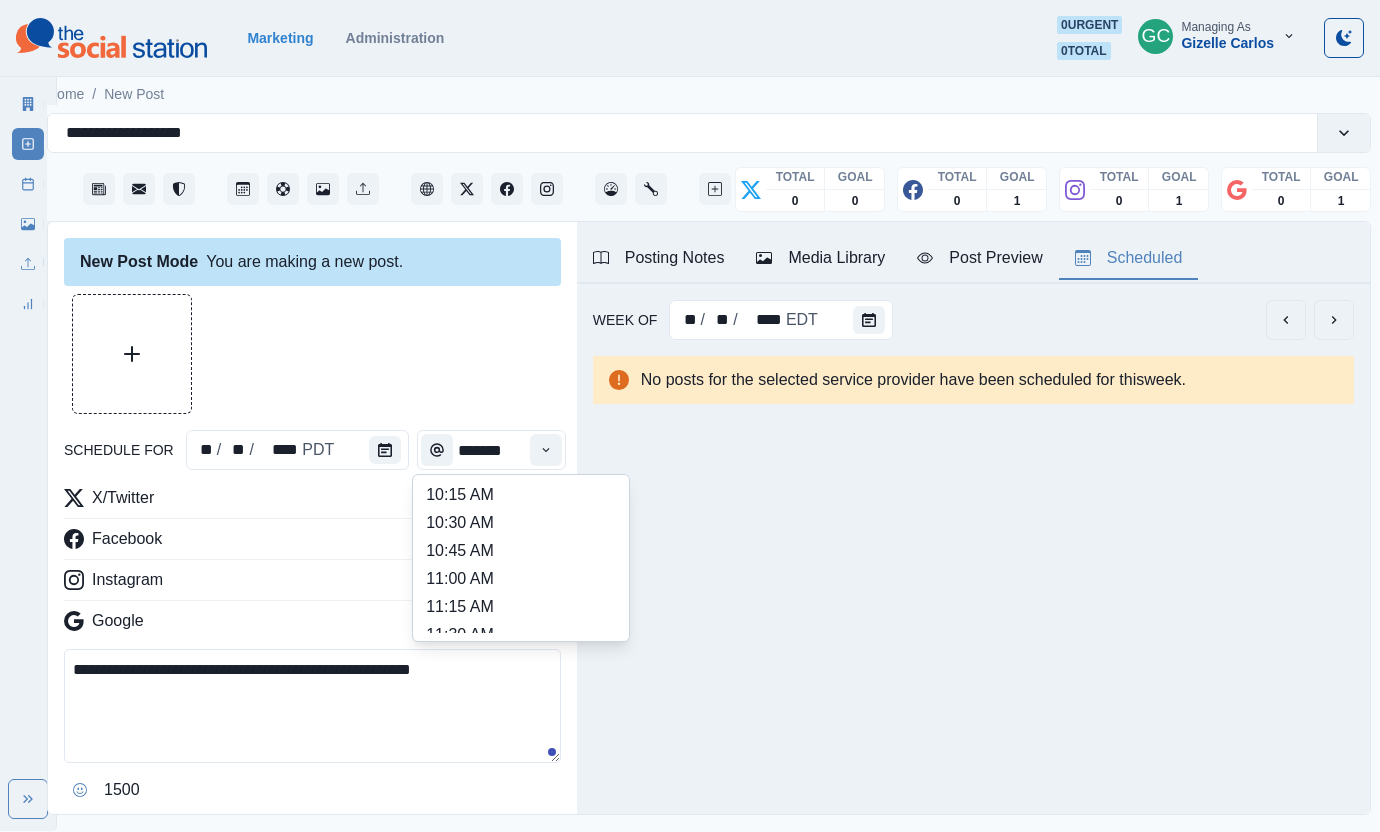 scroll, scrollTop: 255, scrollLeft: 0, axis: vertical 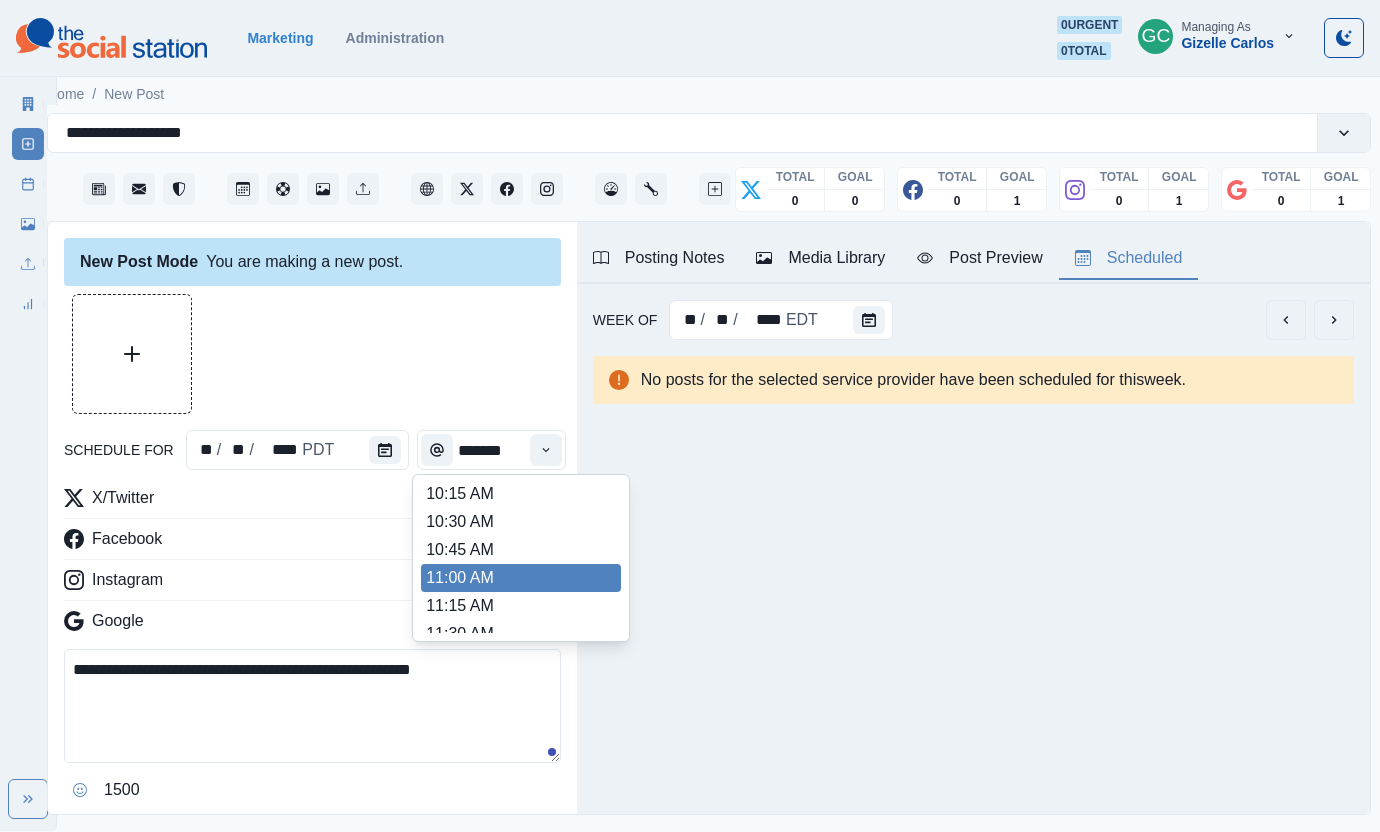 click on "11:00 AM" at bounding box center [521, 578] 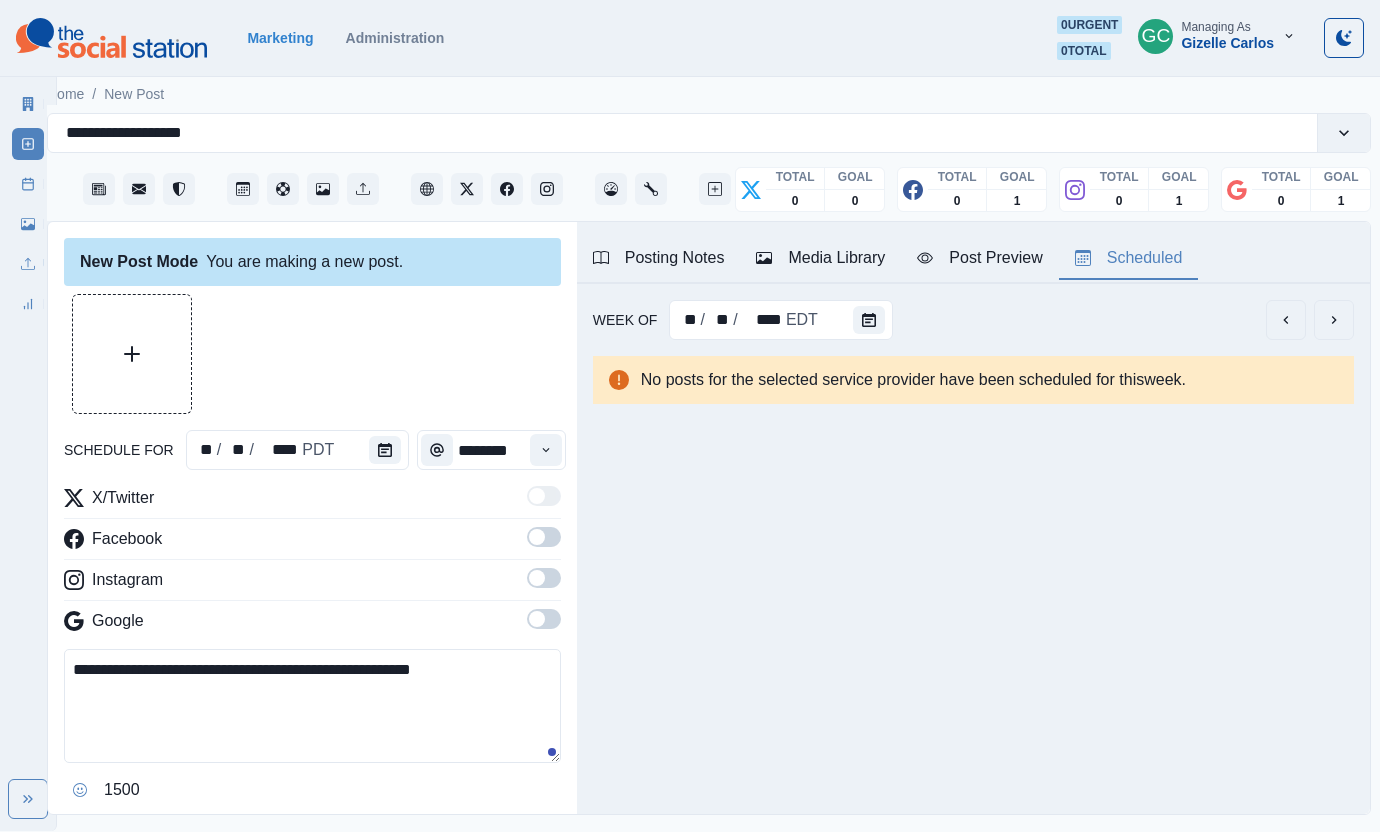 click at bounding box center [544, 619] 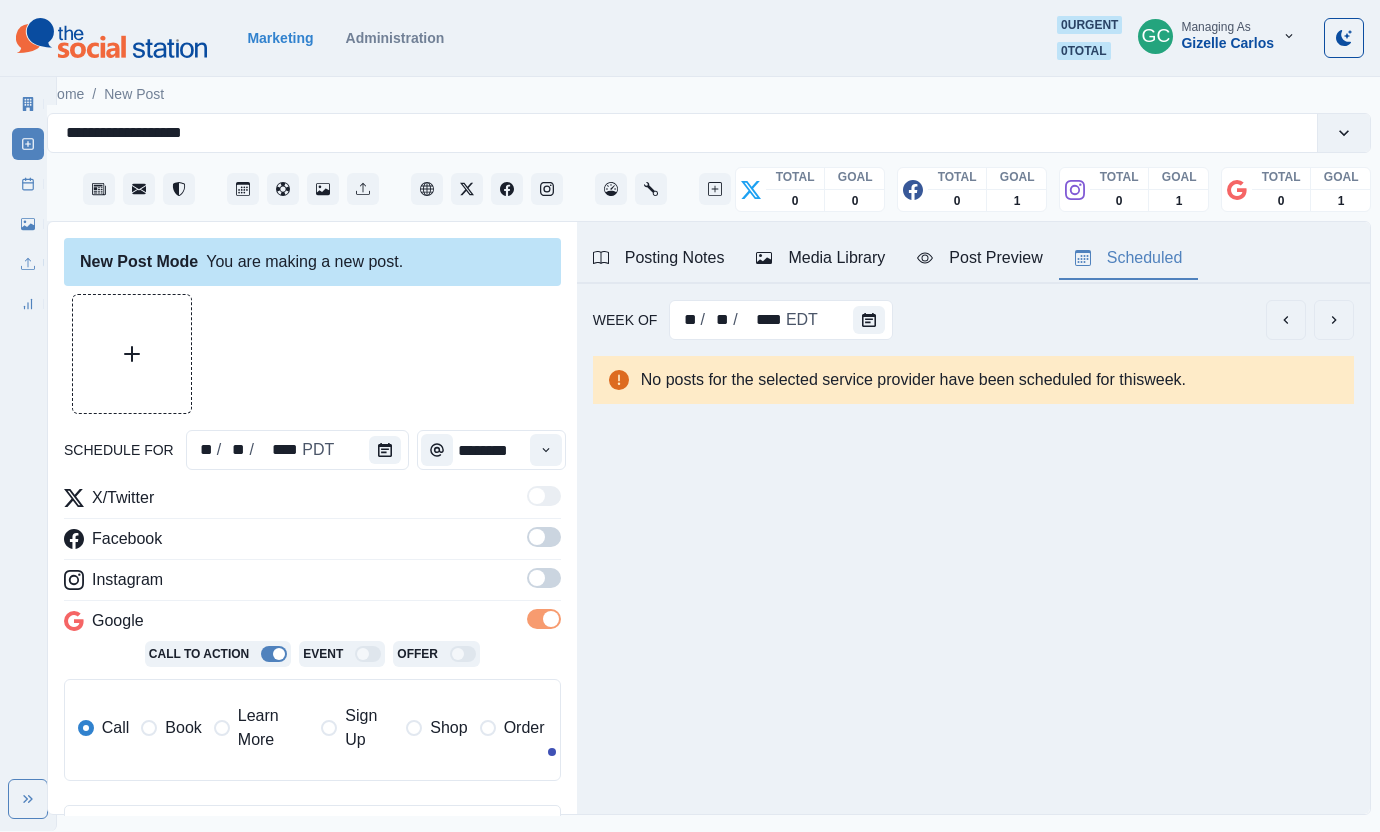 click at bounding box center (537, 578) 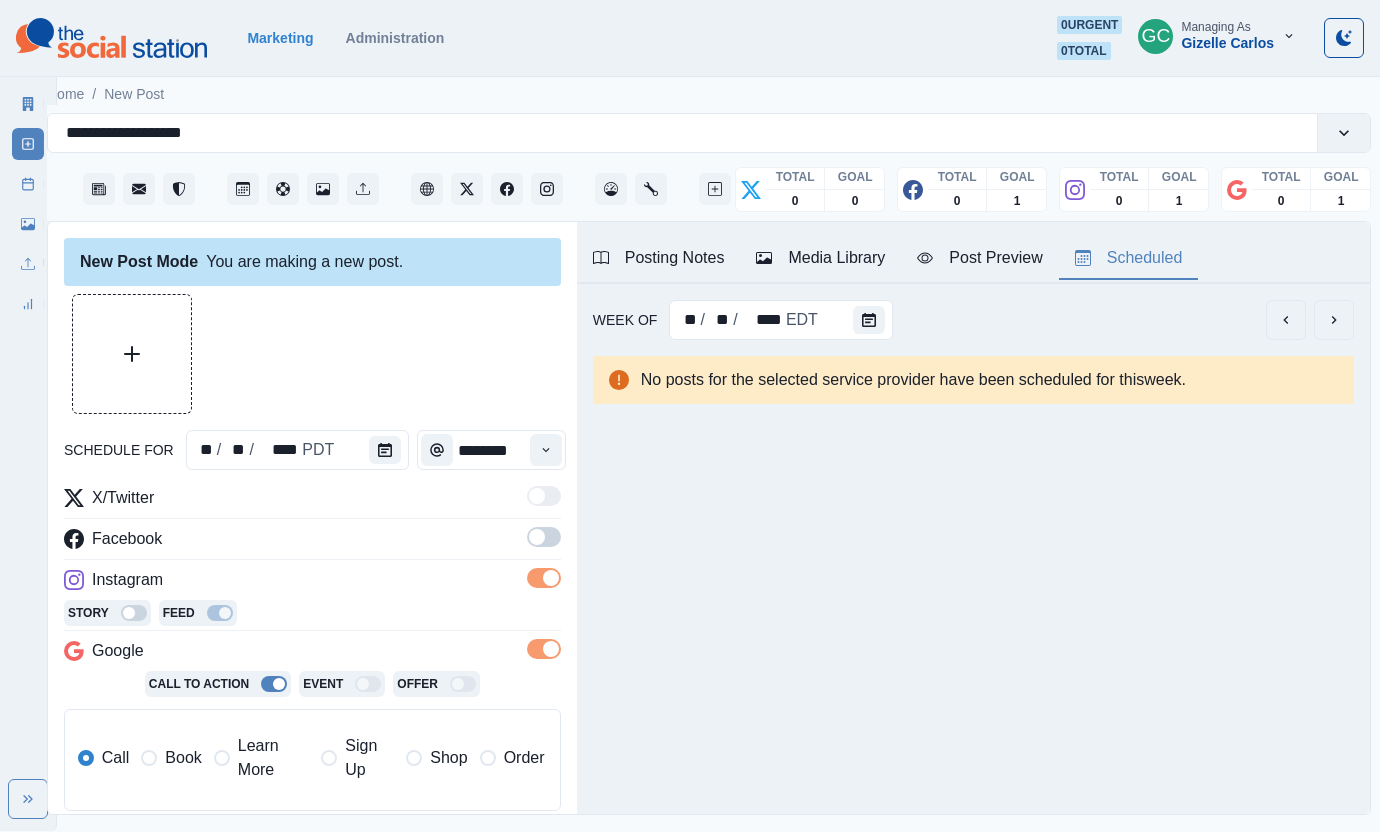 click at bounding box center [544, 537] 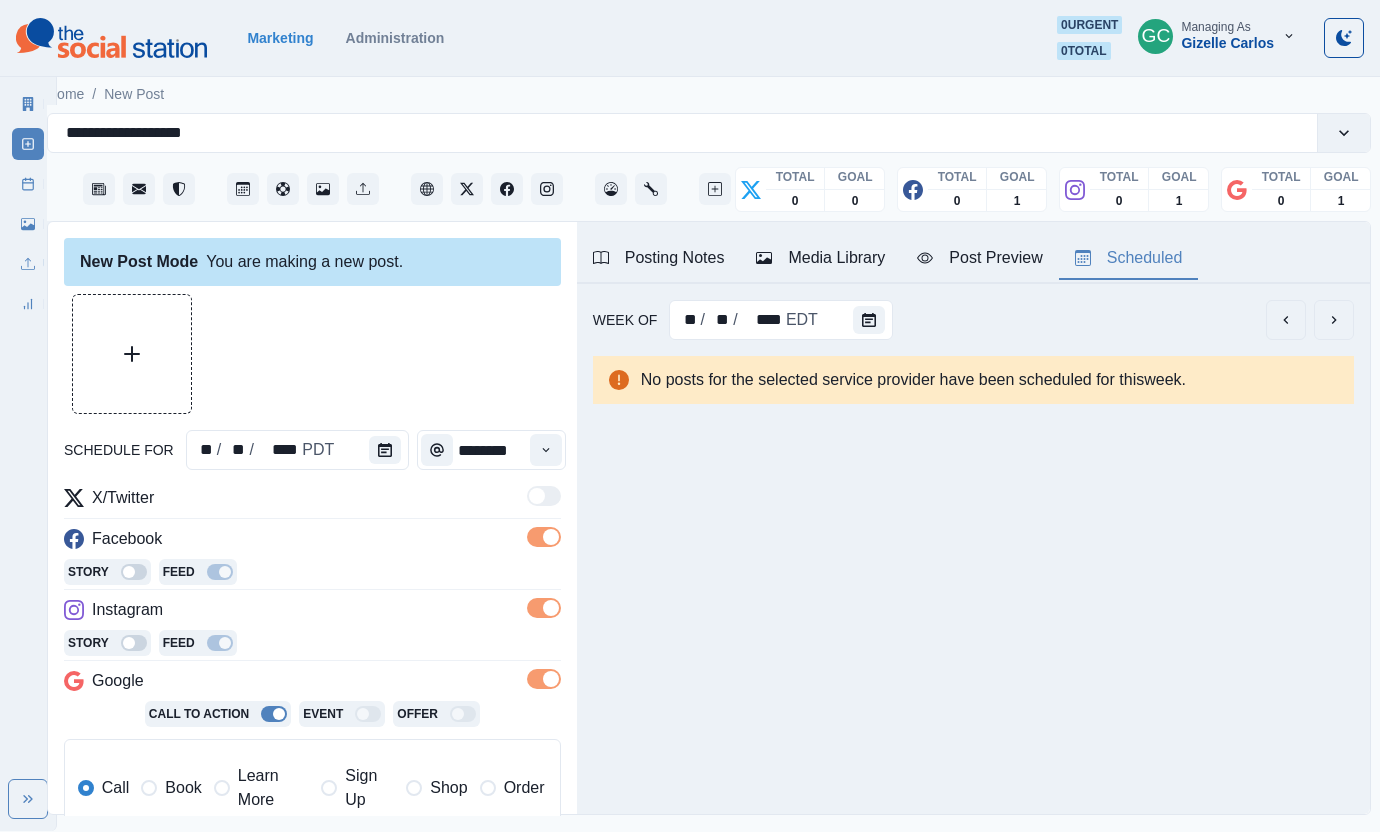 click on "Learn More" at bounding box center (273, 788) 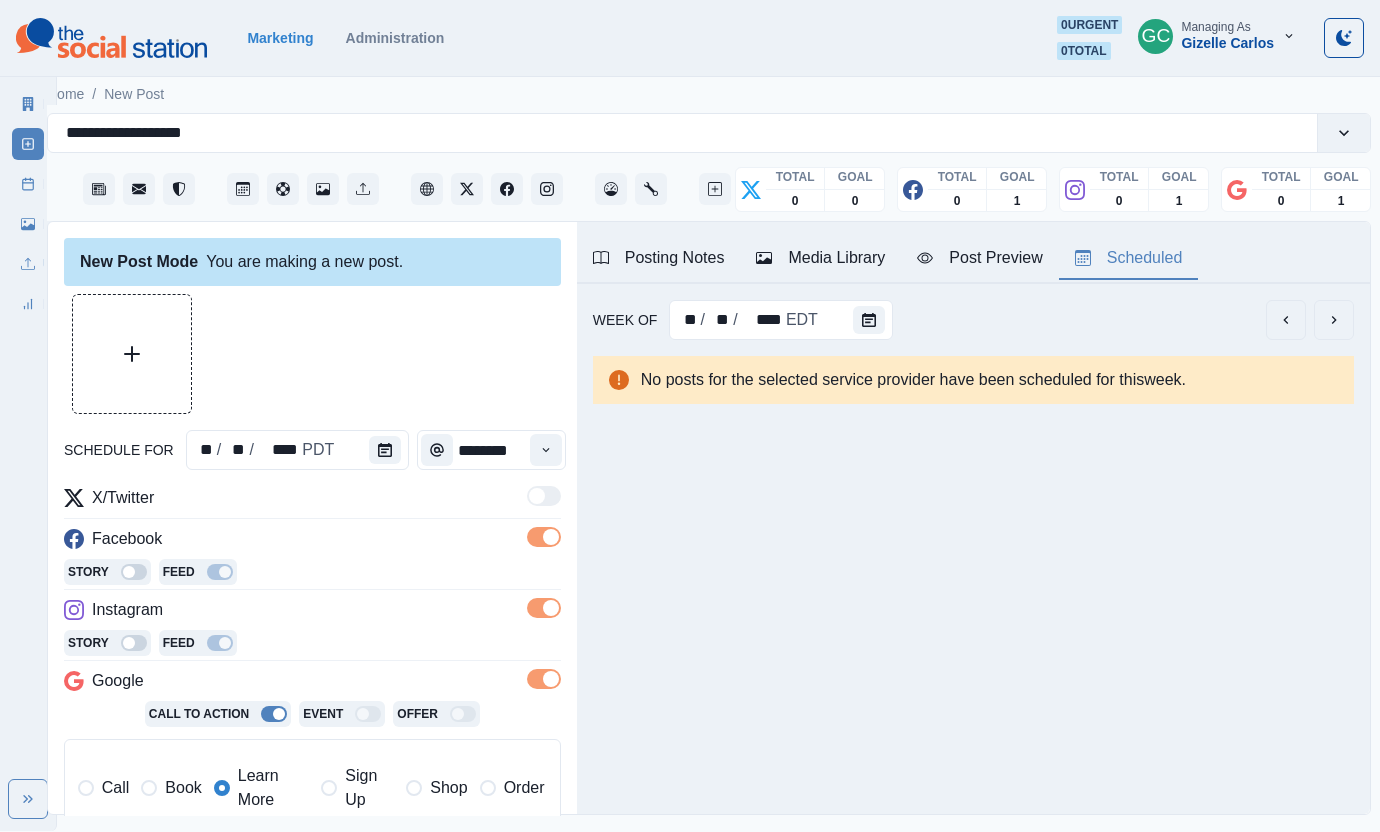 click on "Media Library" at bounding box center [820, 258] 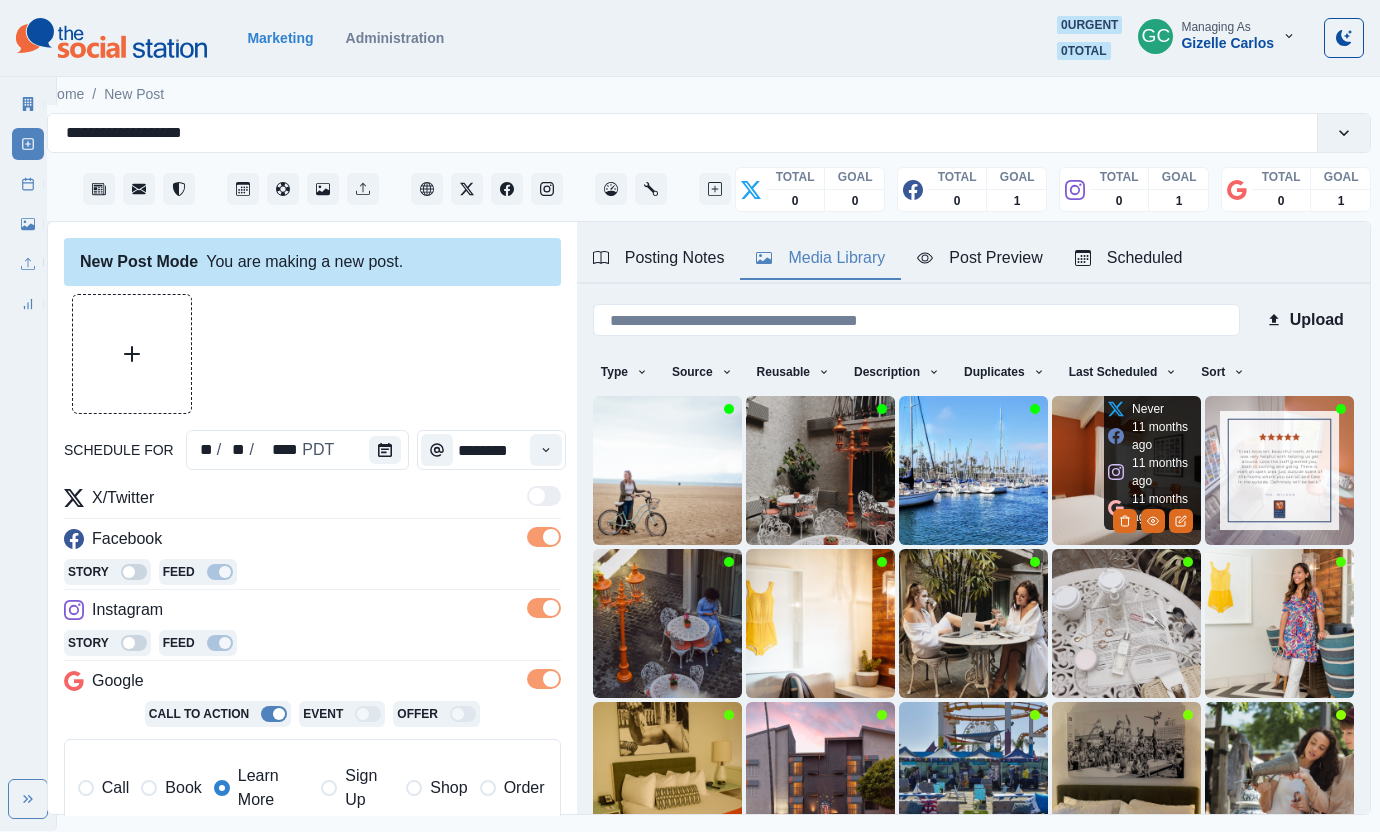 scroll, scrollTop: 167, scrollLeft: 0, axis: vertical 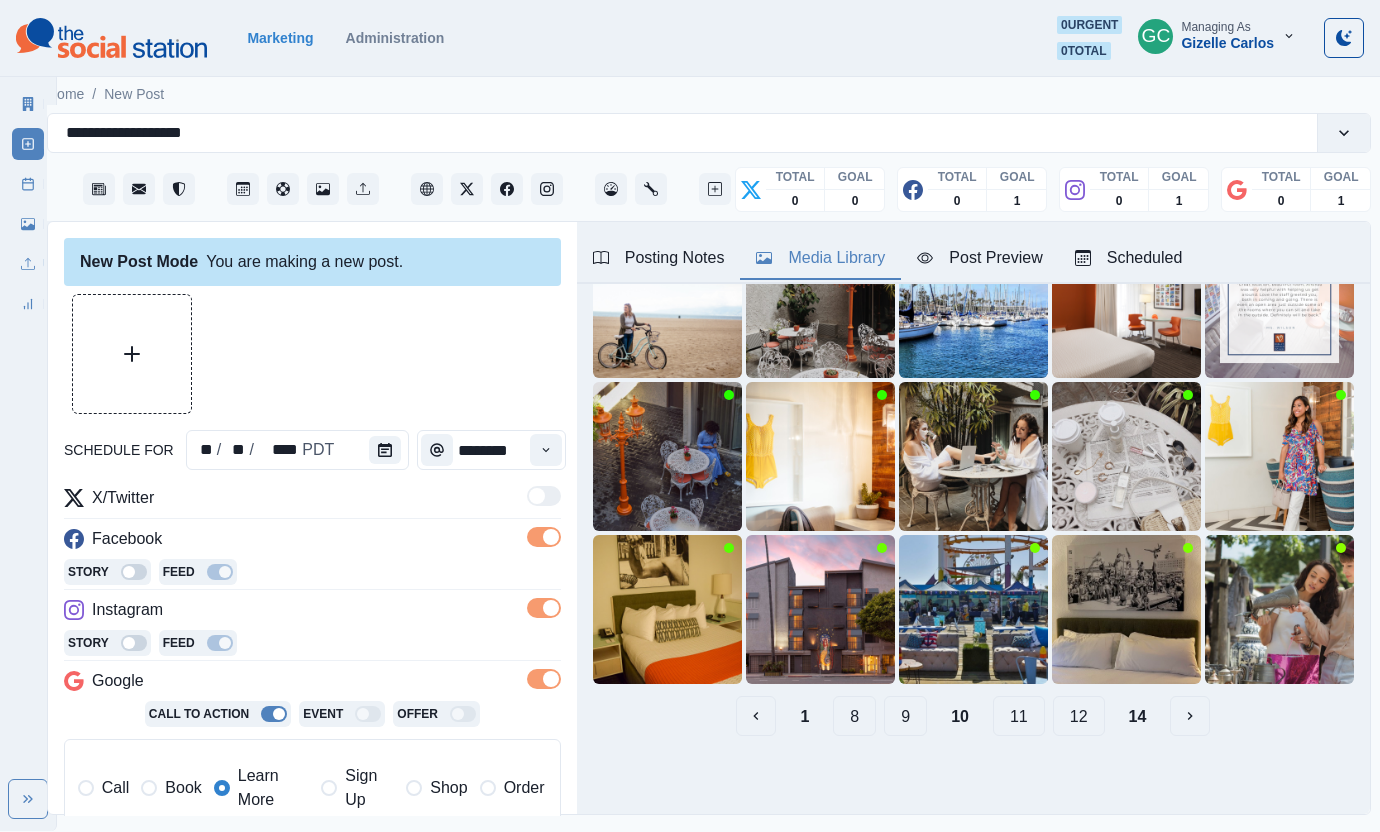 click on "12" at bounding box center [1079, 716] 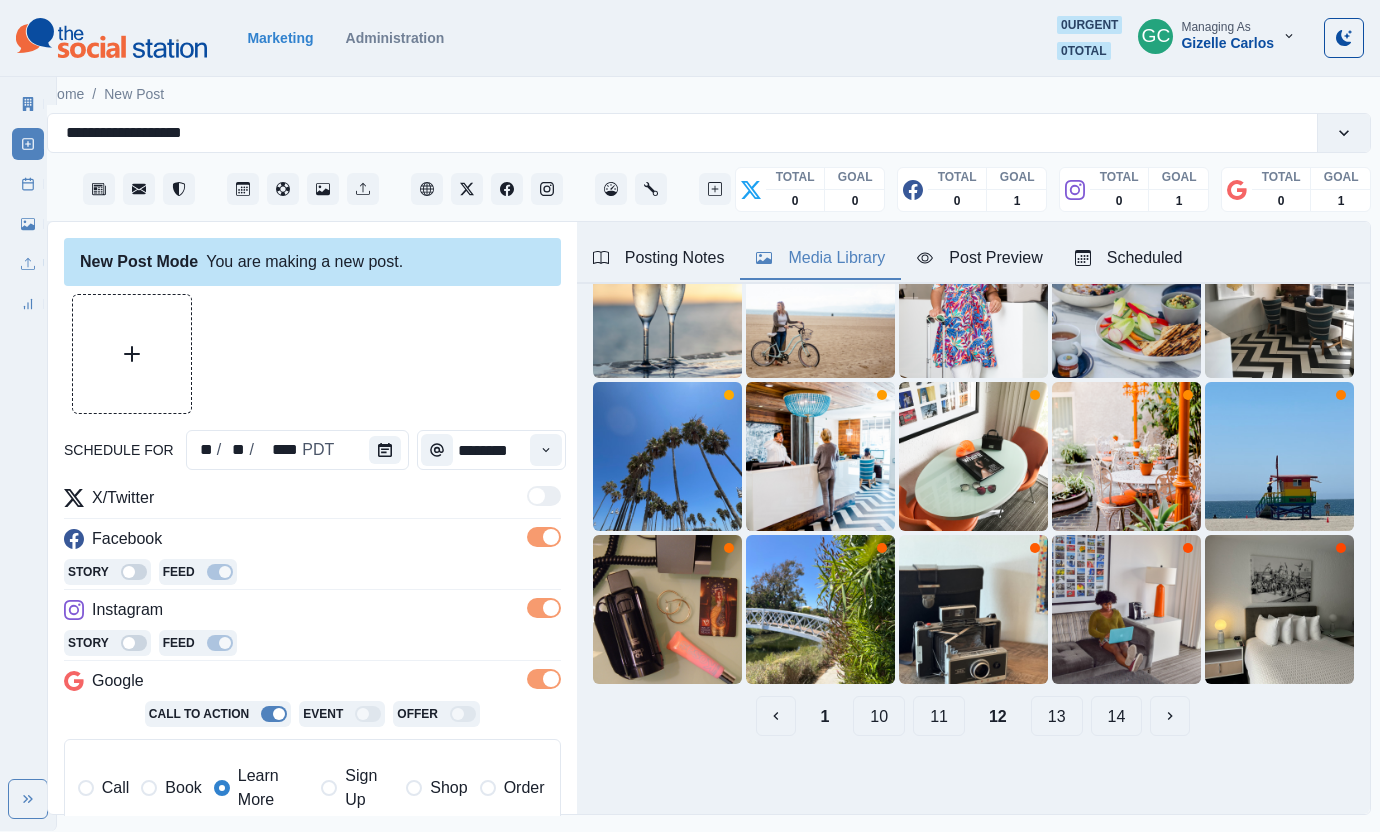 scroll, scrollTop: 167, scrollLeft: 0, axis: vertical 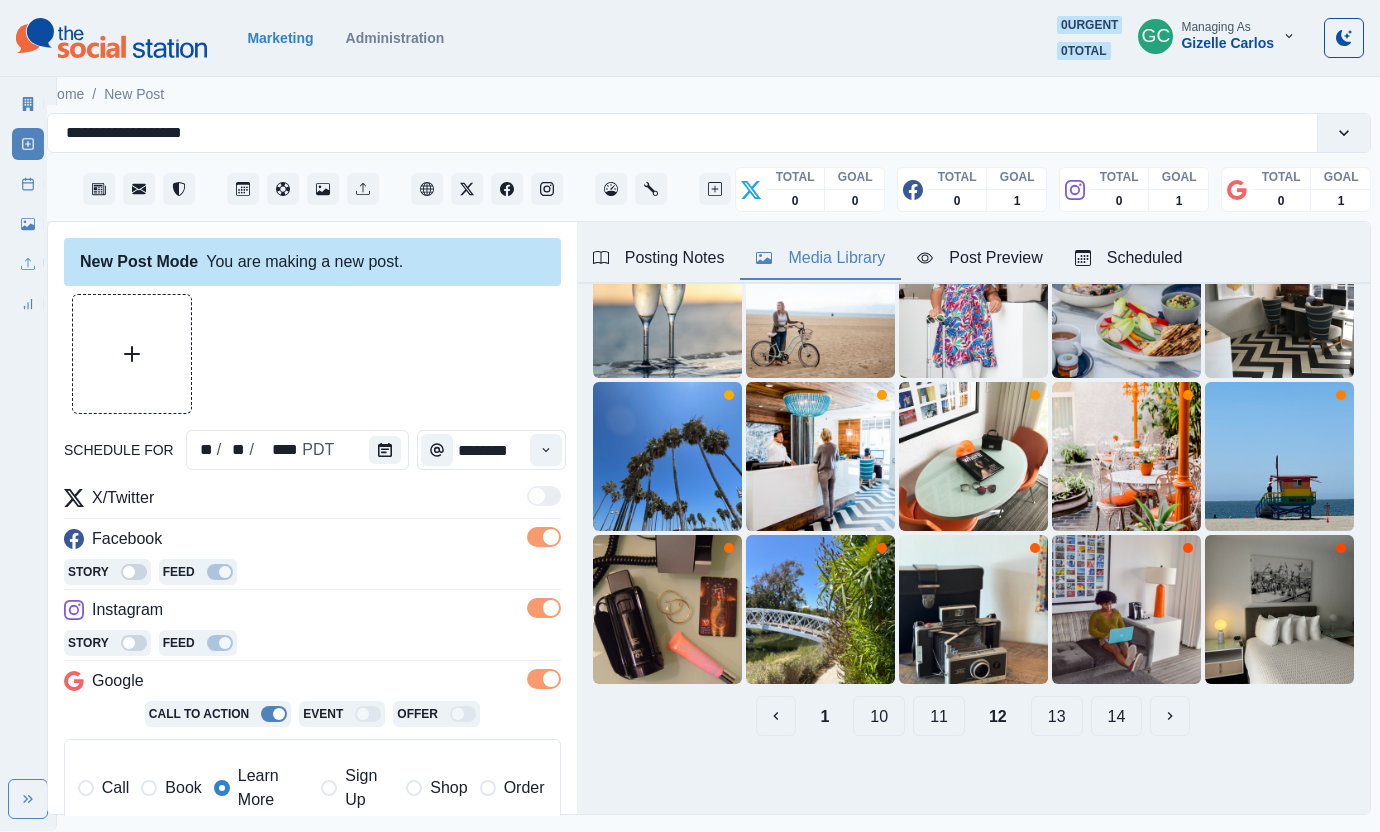click on "10" at bounding box center (879, 716) 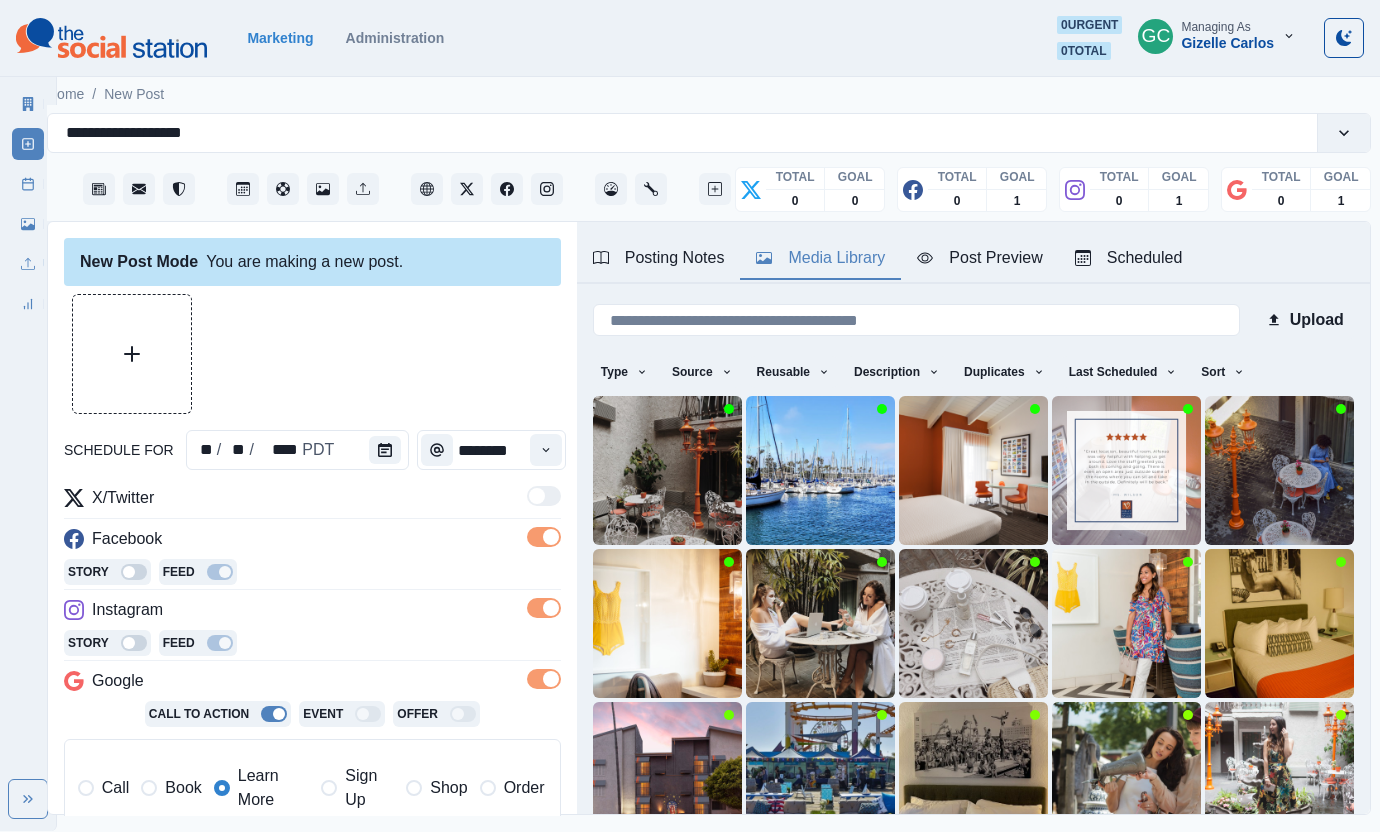 click on "Posting Notes" at bounding box center (659, 258) 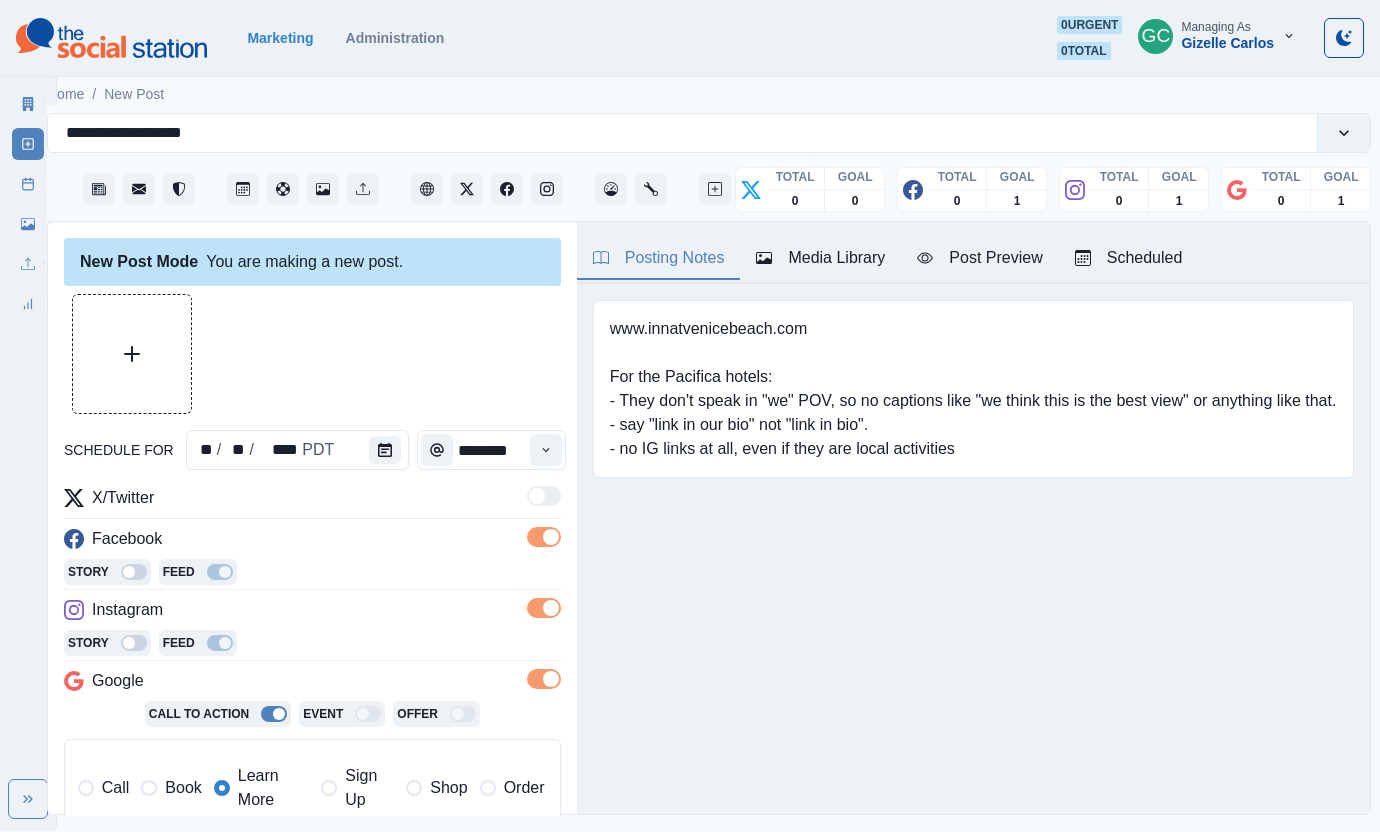 drag, startPoint x: 838, startPoint y: 262, endPoint x: 1070, endPoint y: 228, distance: 234.47815 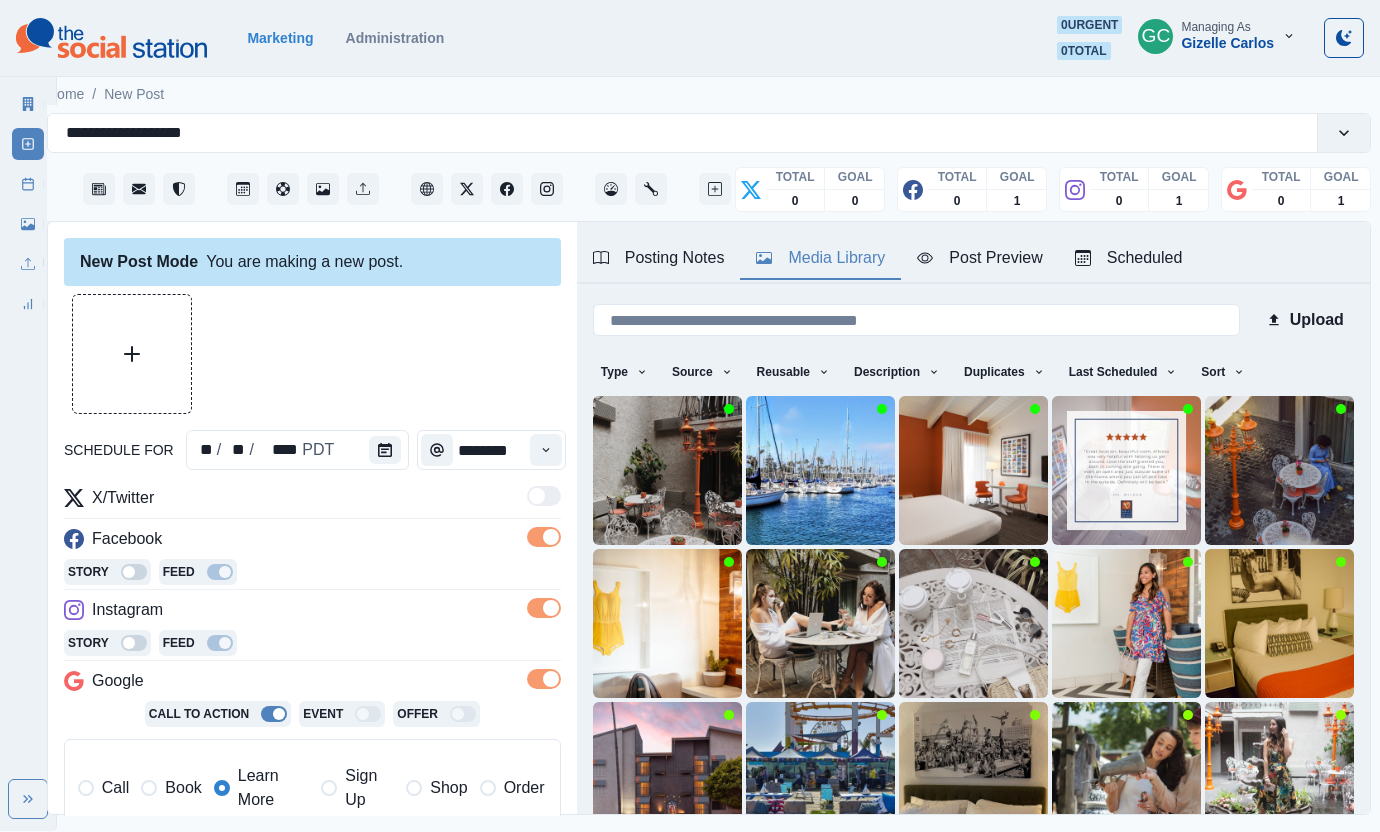 click on "Facebook" at bounding box center (312, 543) 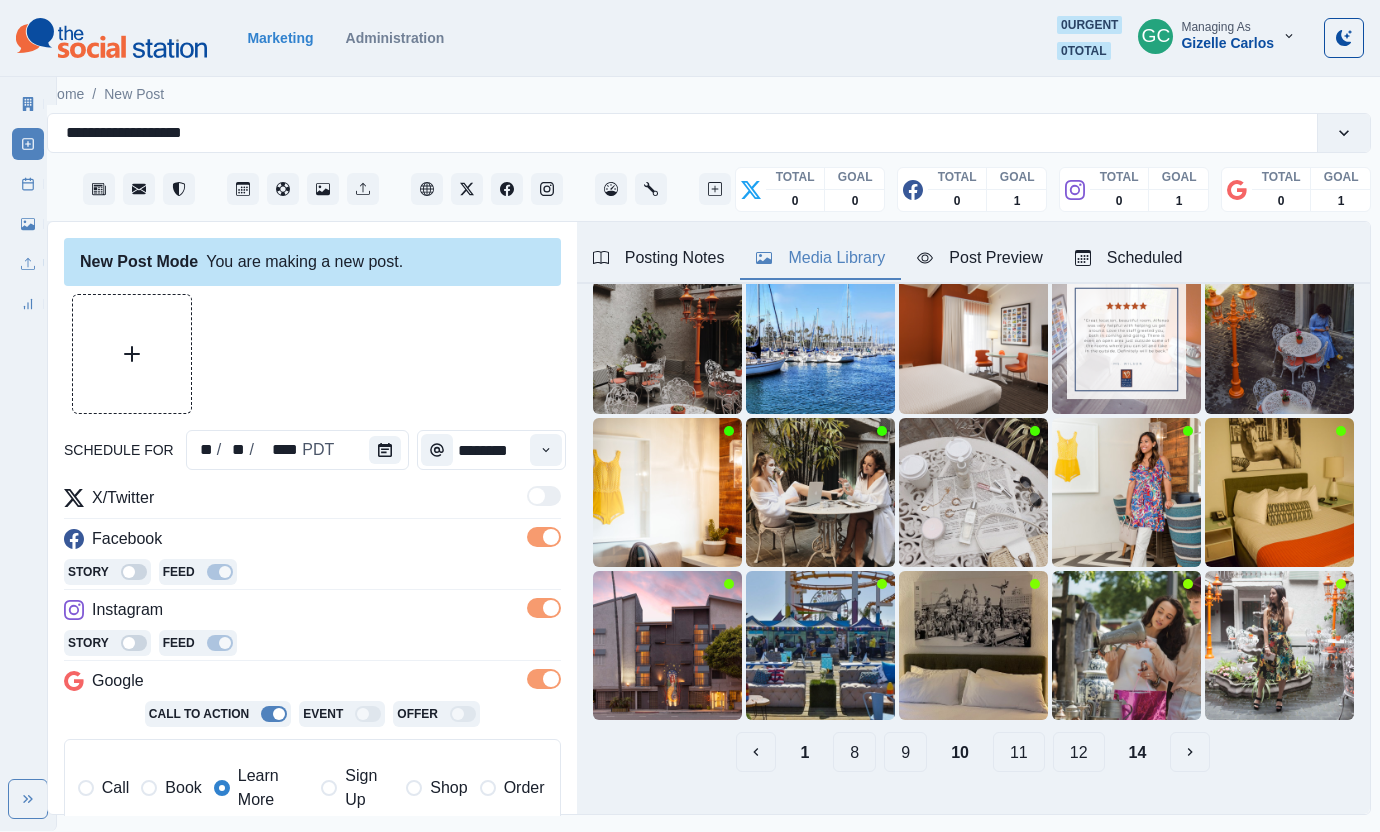scroll, scrollTop: 134, scrollLeft: 0, axis: vertical 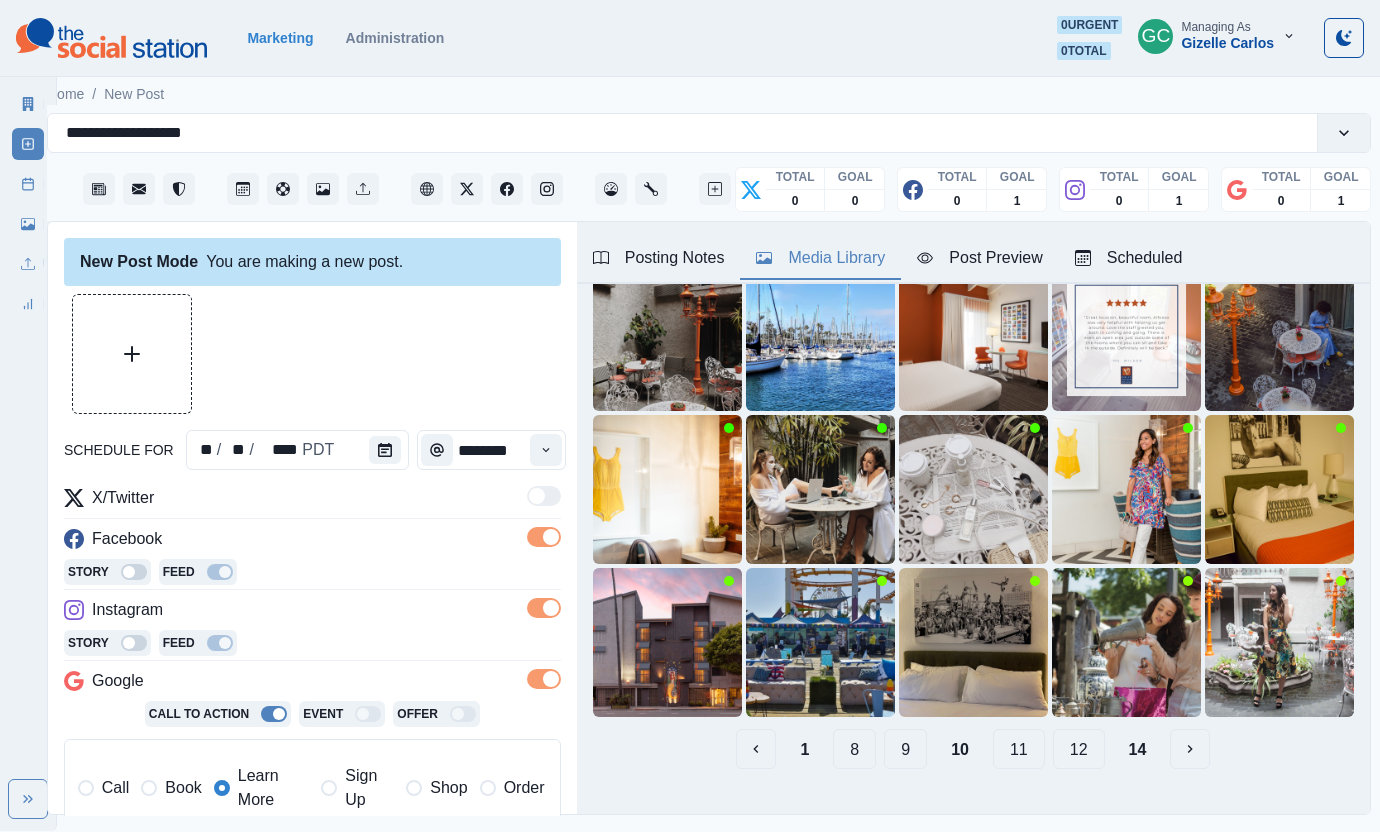 click on "8" at bounding box center (854, 749) 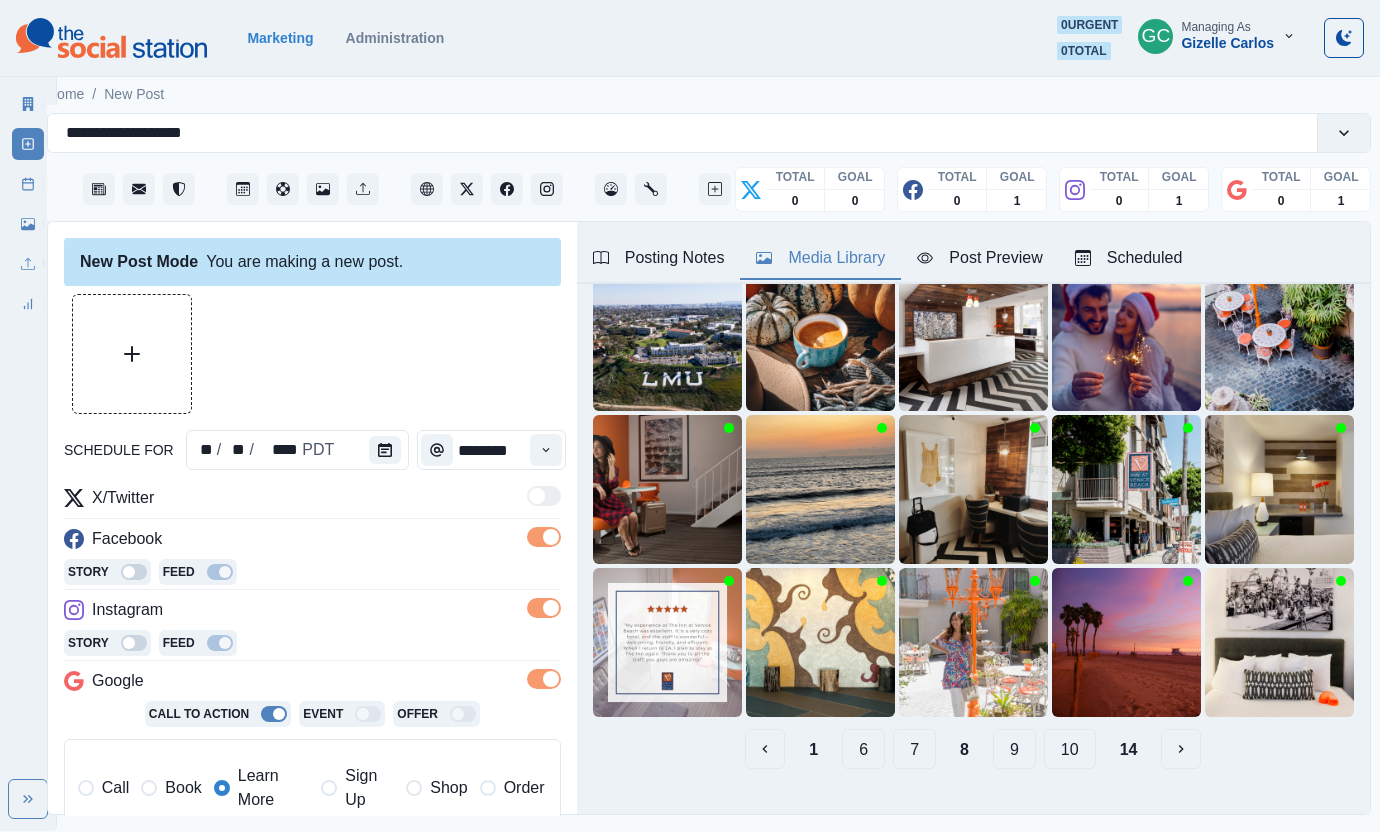 scroll, scrollTop: 134, scrollLeft: 0, axis: vertical 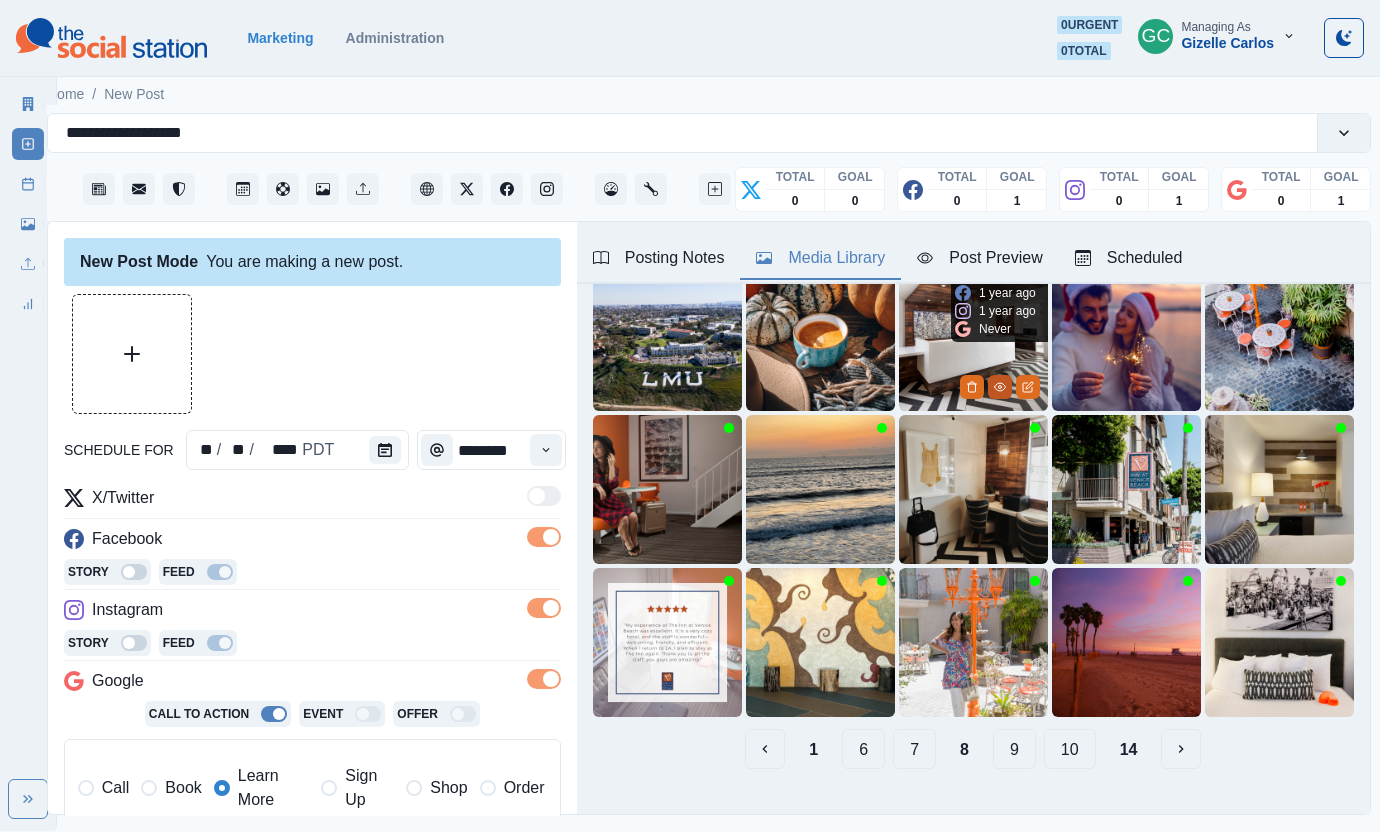 click 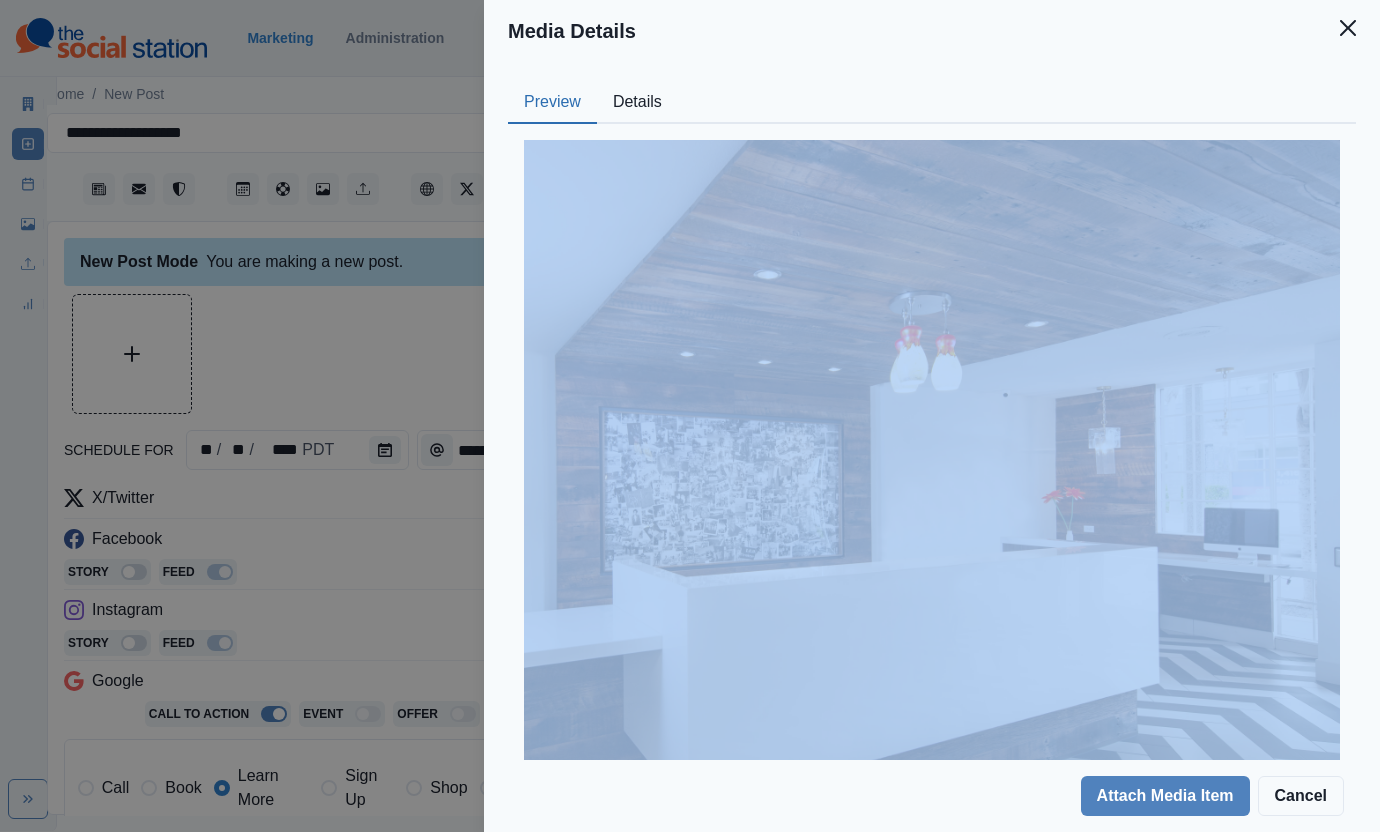 click on "Preview Details Our Description Lobby_NP Reusable Yes Tags chandelier restaurant sink faucet desk lighting loft home decor reception desk interior design penthouse cafe office building staircase supermarket corridor hotel screen living room shop grocery store waiting room lamp hardwood reception room light fixture monitor market kitchen island computer hardware corner vault ceiling foyer furniture kitchen floor indoors office flooring tv wood panels table cafeteria reception tile wood rug clinic sideboard fireplace building Source Social Manager Dashboard Inserted By [FIRST] [LAST] Added [MONTH]/[DAY]/[YEAR], [TIME]" at bounding box center (932, 531) 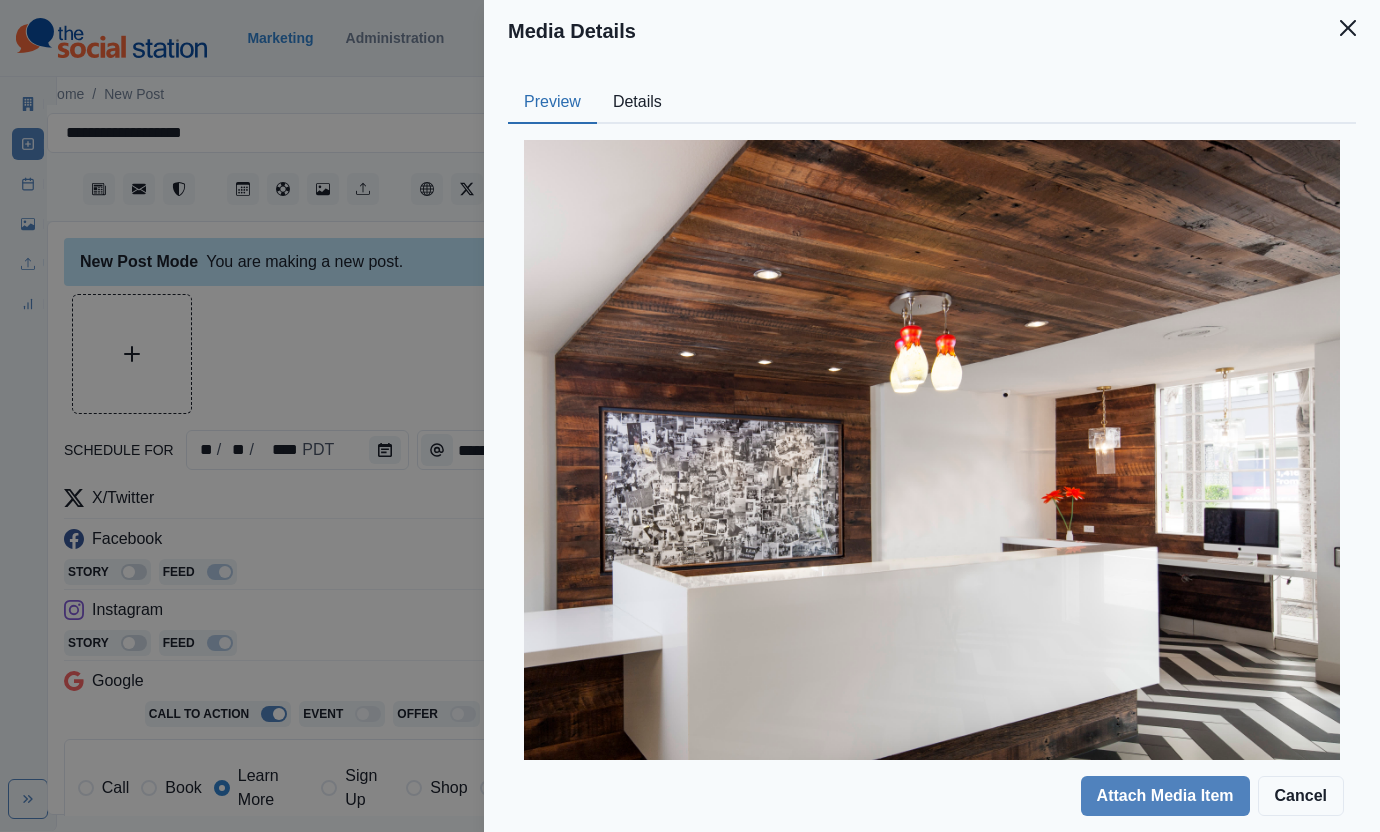 click on "Media Details Preview Details Our Description Lobby_NP Reusable Yes Tags chandelier restaurant sink faucet desk lighting loft home decor reception desk interior design penthouse cafe office building staircase supermarket corridor hotel screen living room shop grocery store waiting room lamp hardwood reception room light fixture monitor market kitchen island computer hardware corner vault ceiling foyer furniture kitchen floor indoors office flooring tv wood panels table cafeteria reception tile wood rug clinic sideboard fireplace building Source Social Manager Dashboard Inserted By Sky Schappell Added 03/01/2023, 04:41:12 PM Attach Media Item Cancel" at bounding box center [690, 416] 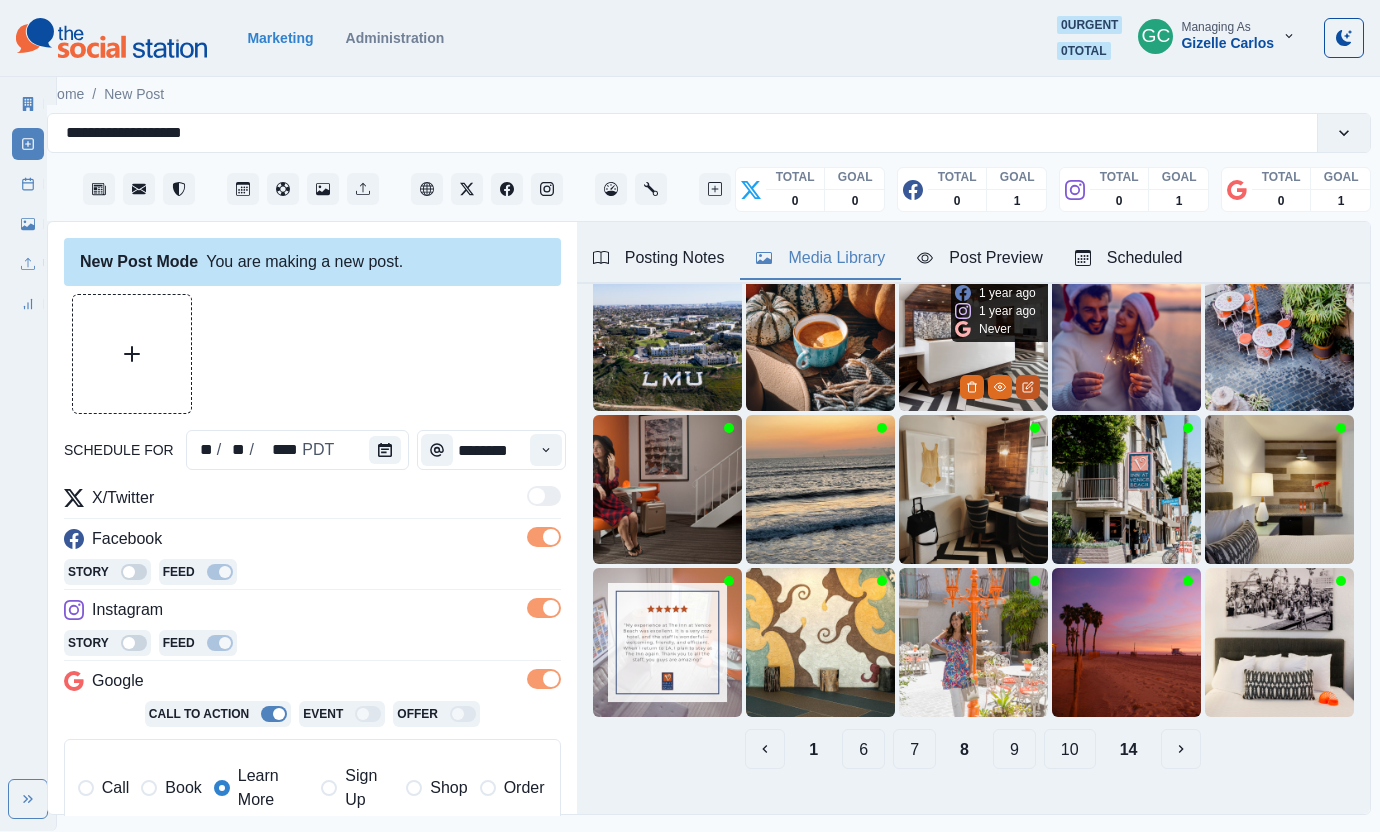 click at bounding box center [1028, 387] 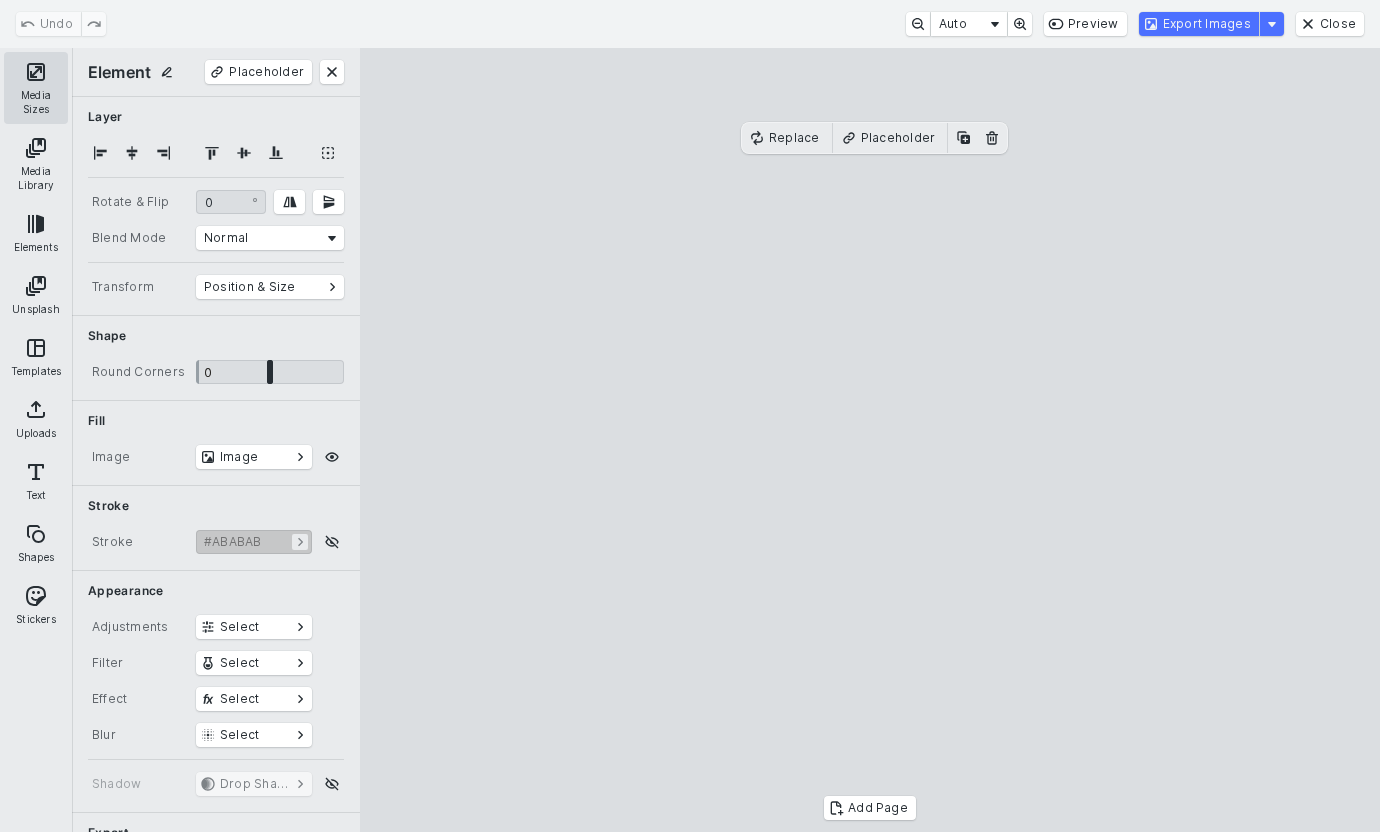 drag, startPoint x: 22, startPoint y: 92, endPoint x: 13, endPoint y: 98, distance: 10.816654 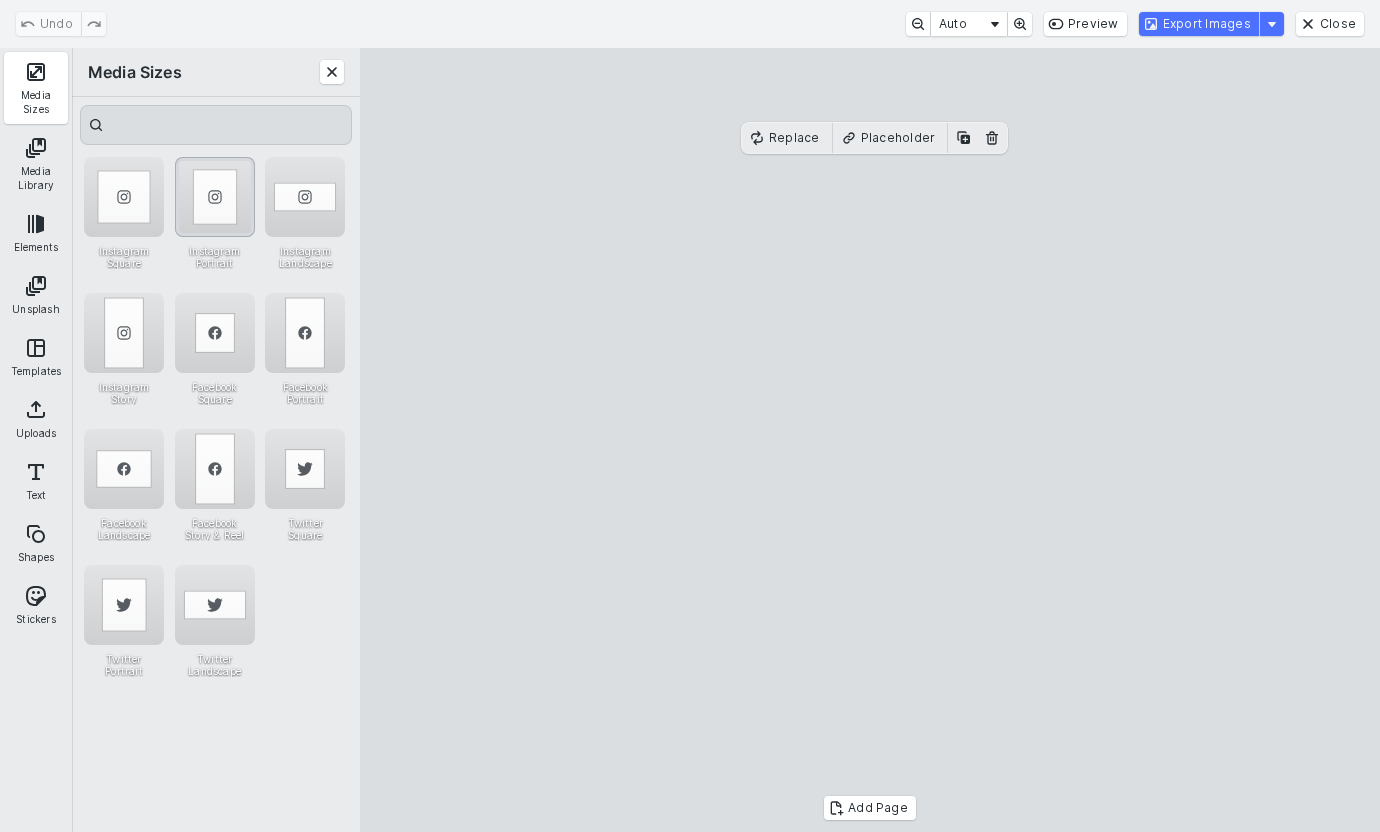 click at bounding box center (215, 197) 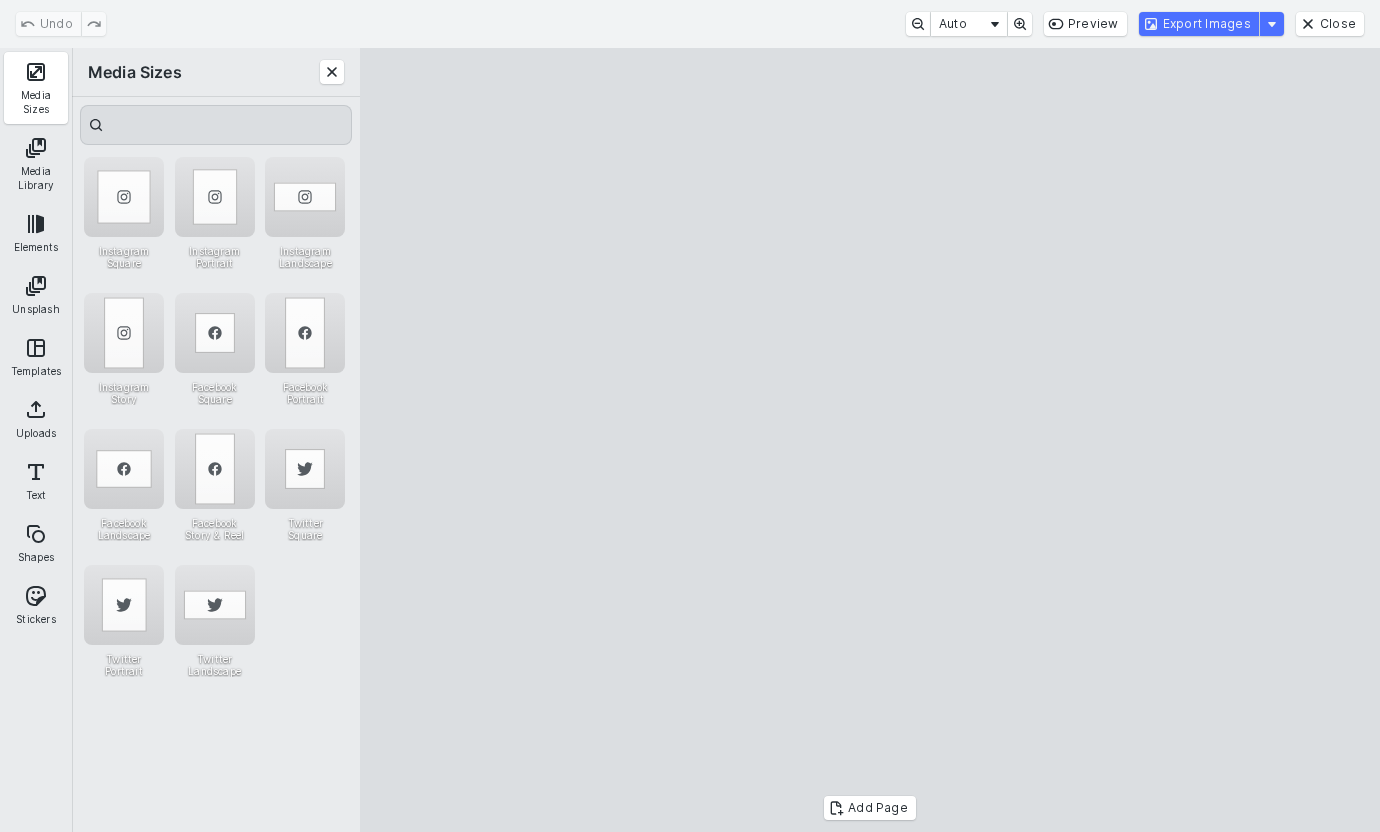 drag, startPoint x: 750, startPoint y: 379, endPoint x: 769, endPoint y: 379, distance: 19 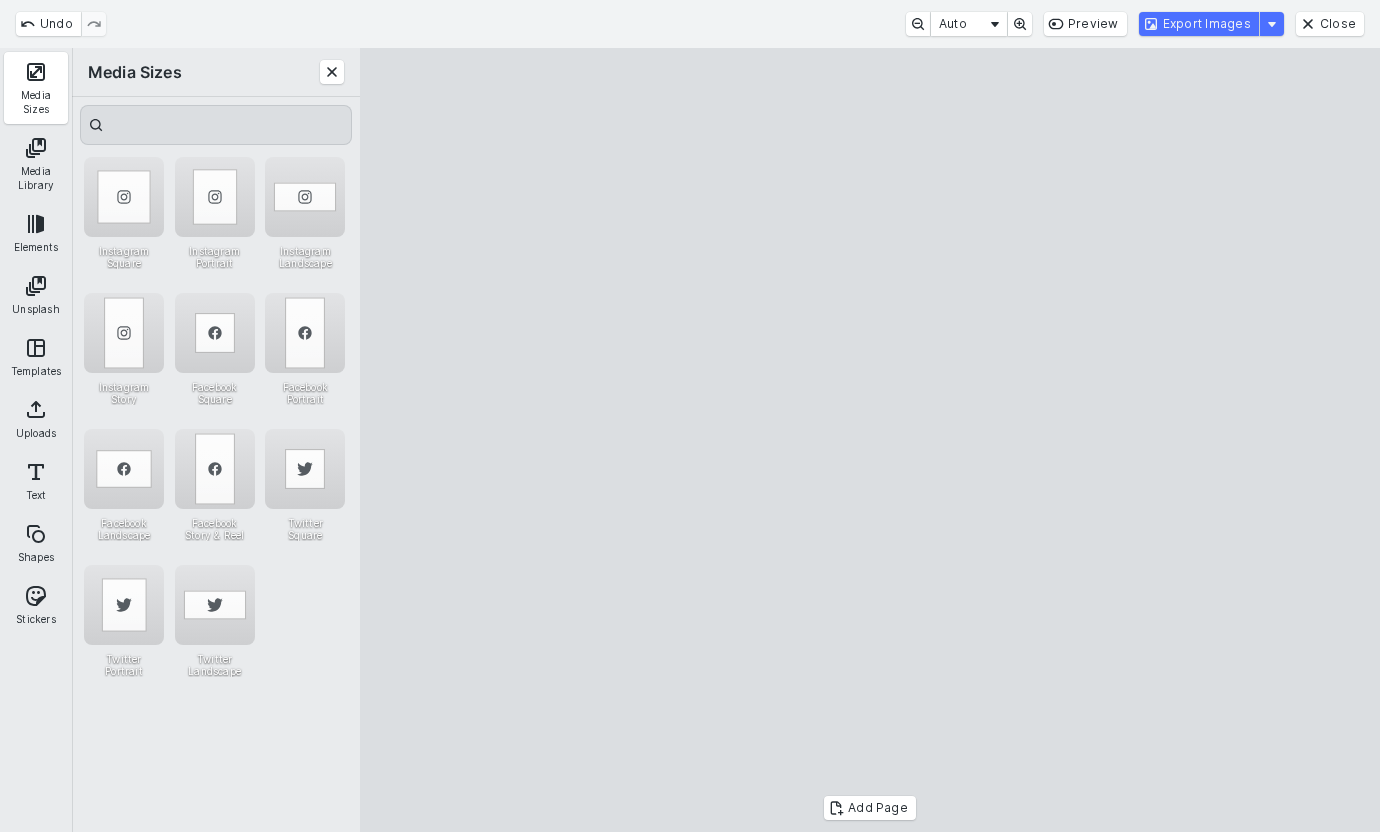 drag, startPoint x: 650, startPoint y: 465, endPoint x: 593, endPoint y: 467, distance: 57.035076 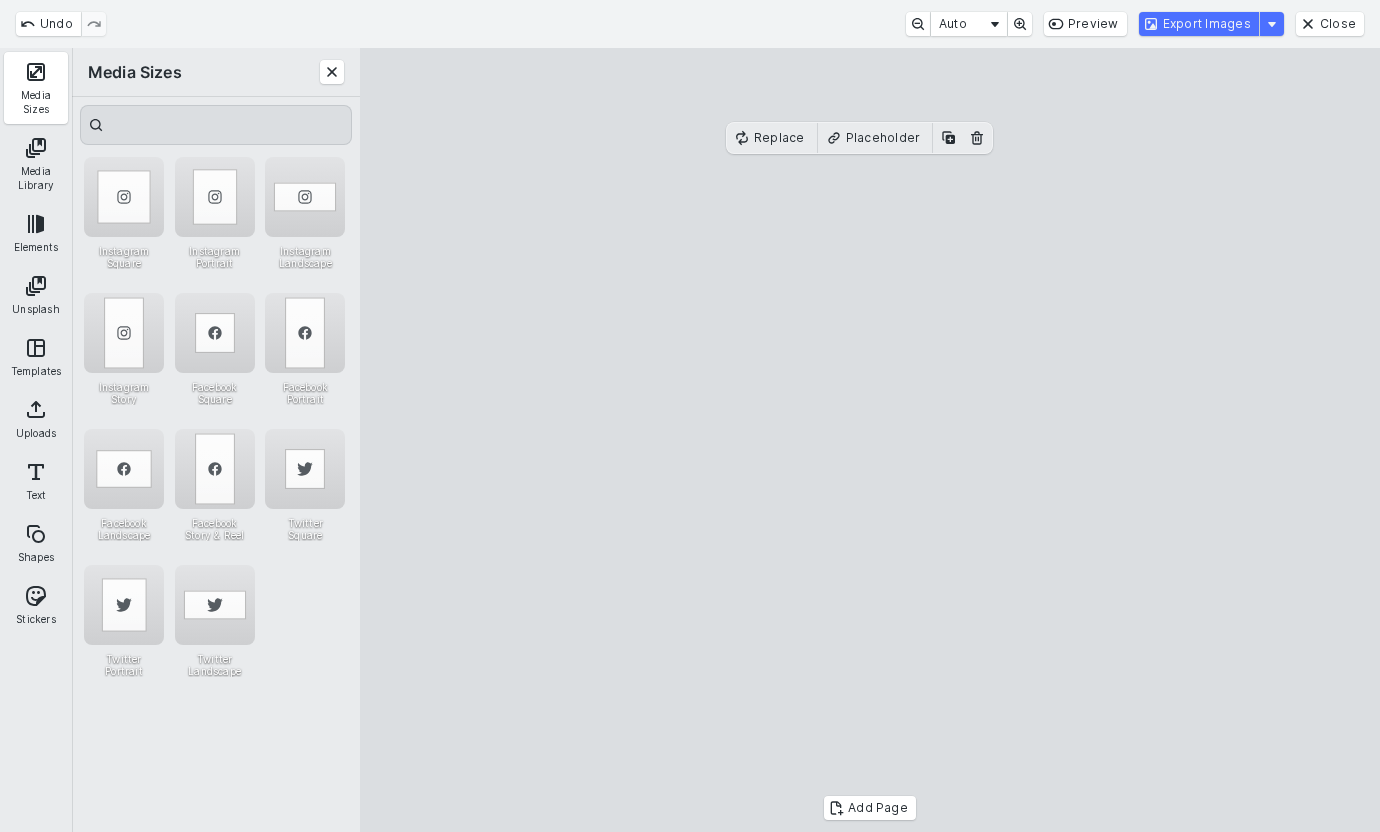 type 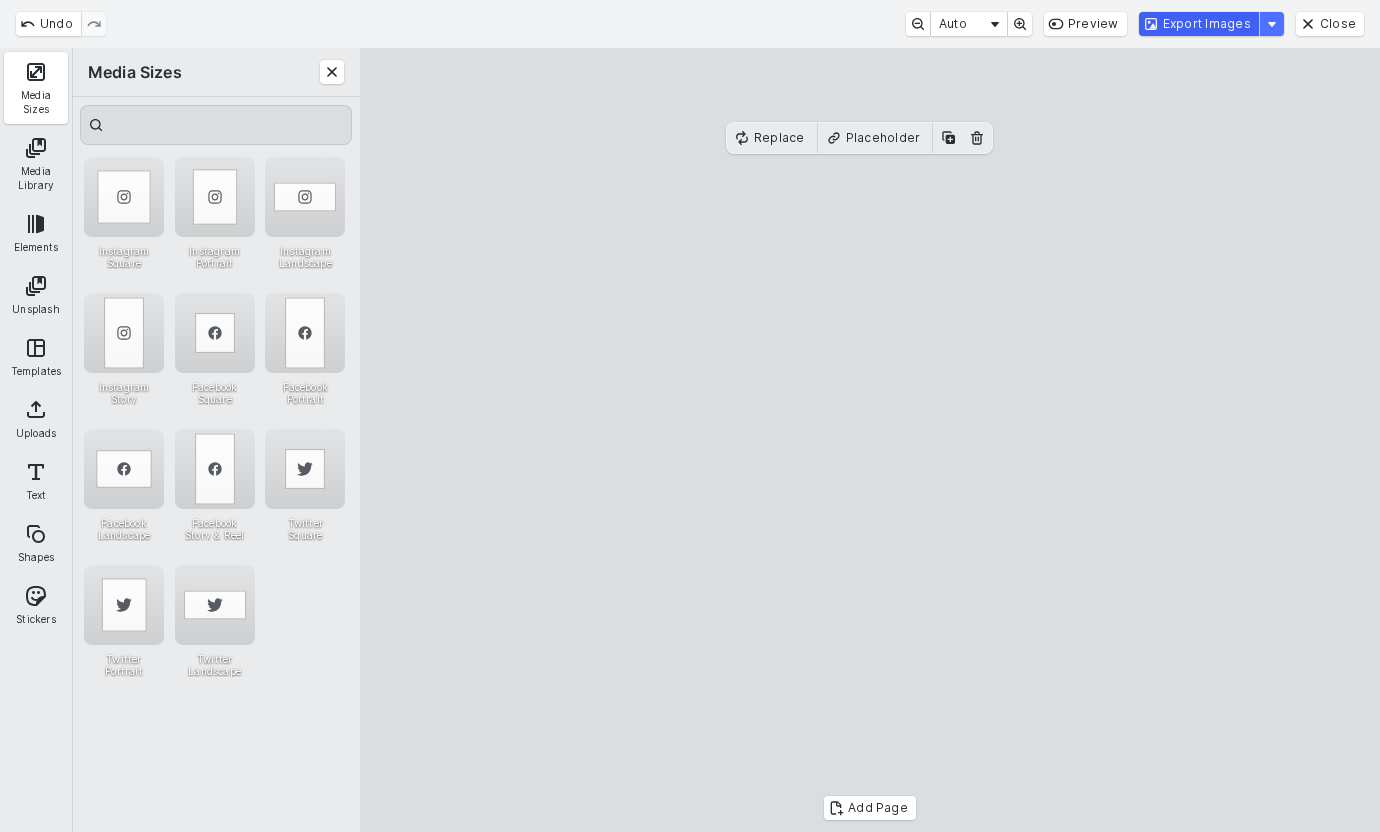 click on "Export Images" at bounding box center [1199, 24] 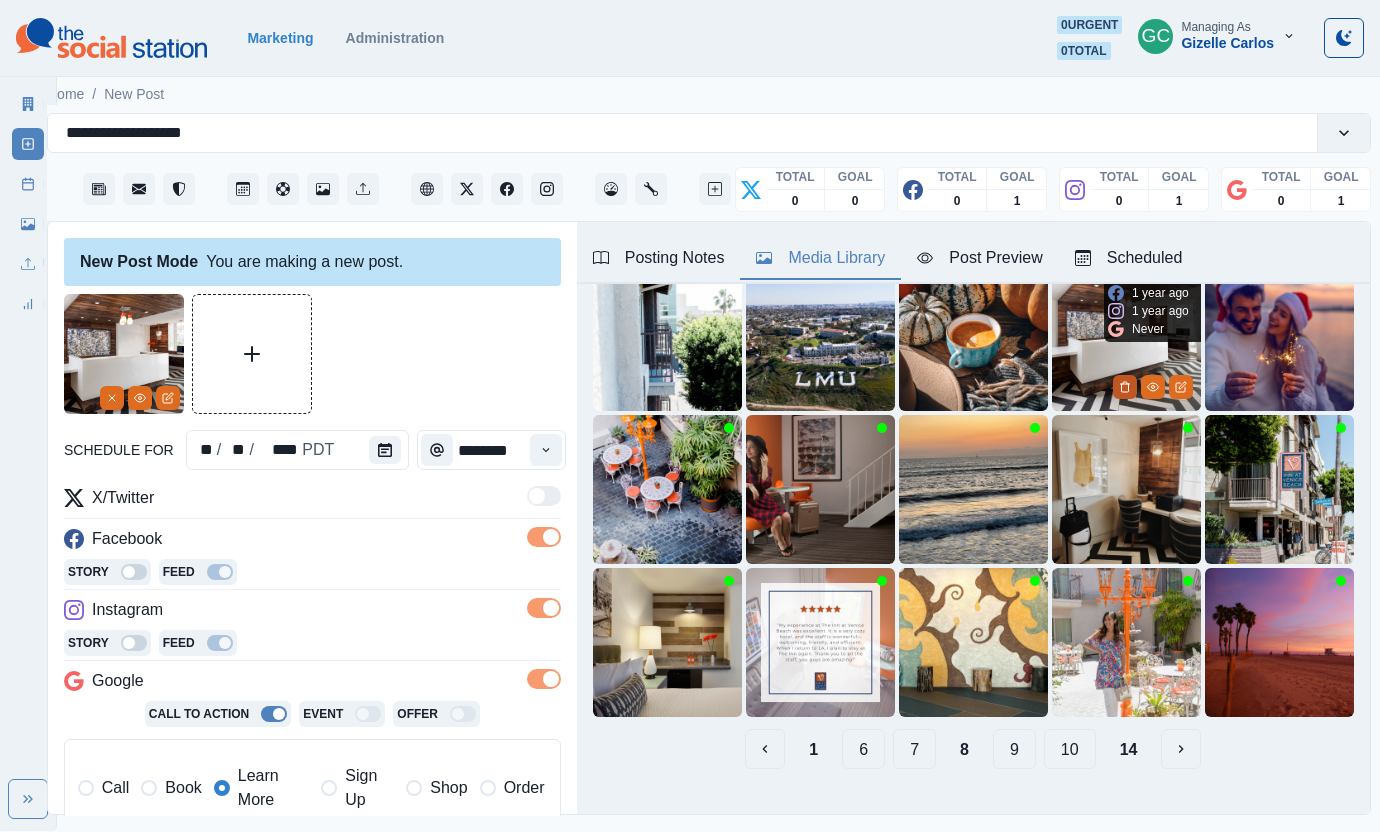 click 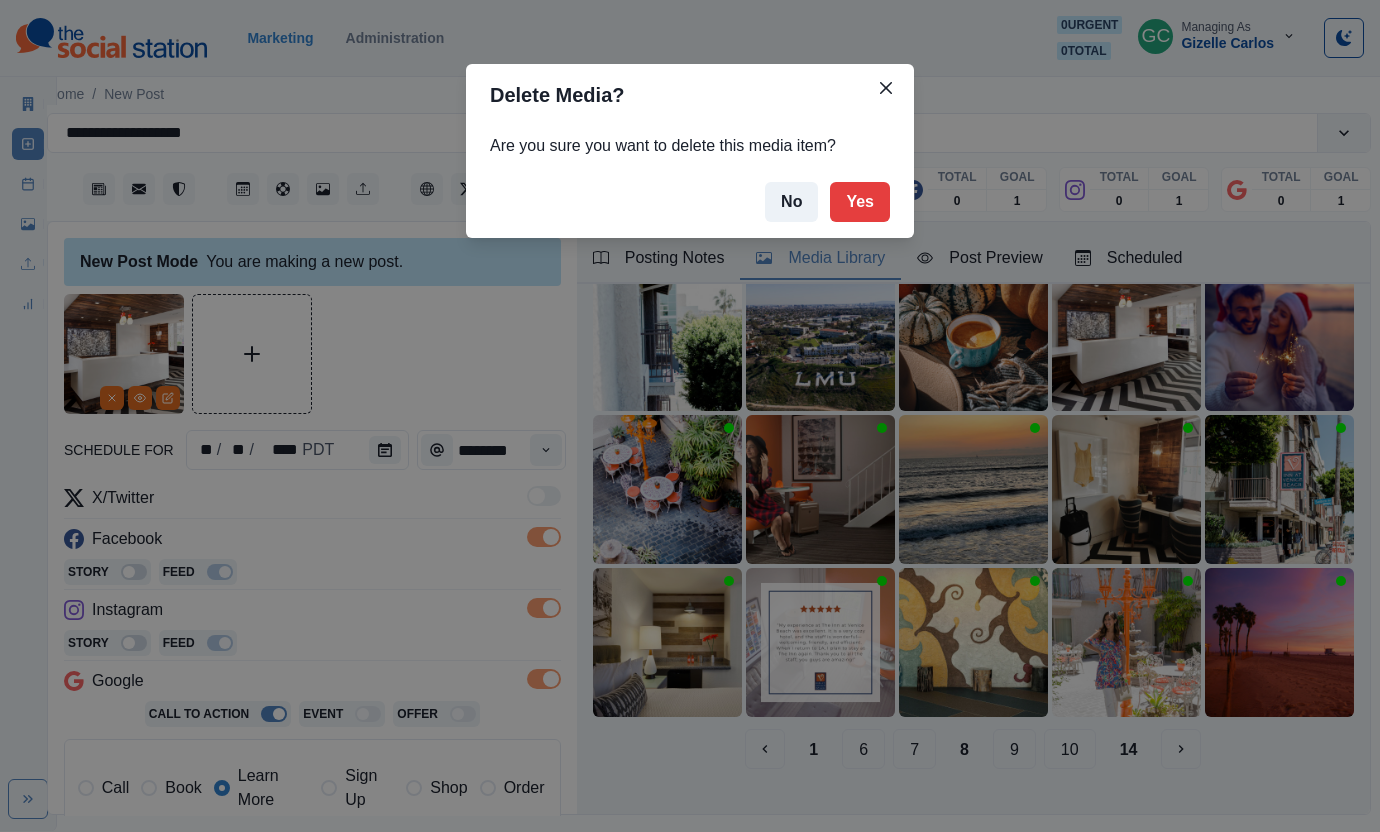 drag, startPoint x: 854, startPoint y: 203, endPoint x: 256, endPoint y: 4, distance: 630.242 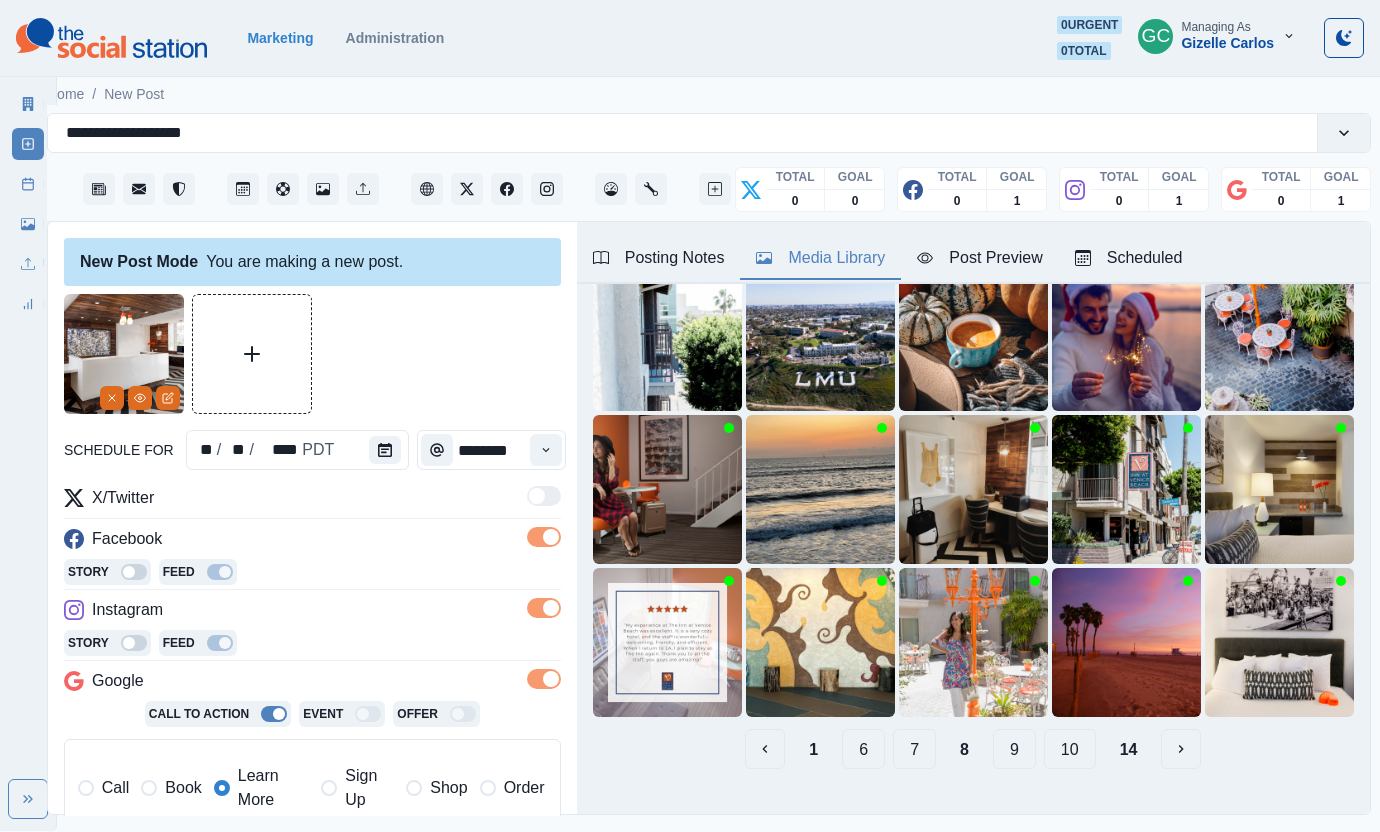 scroll, scrollTop: 323, scrollLeft: 0, axis: vertical 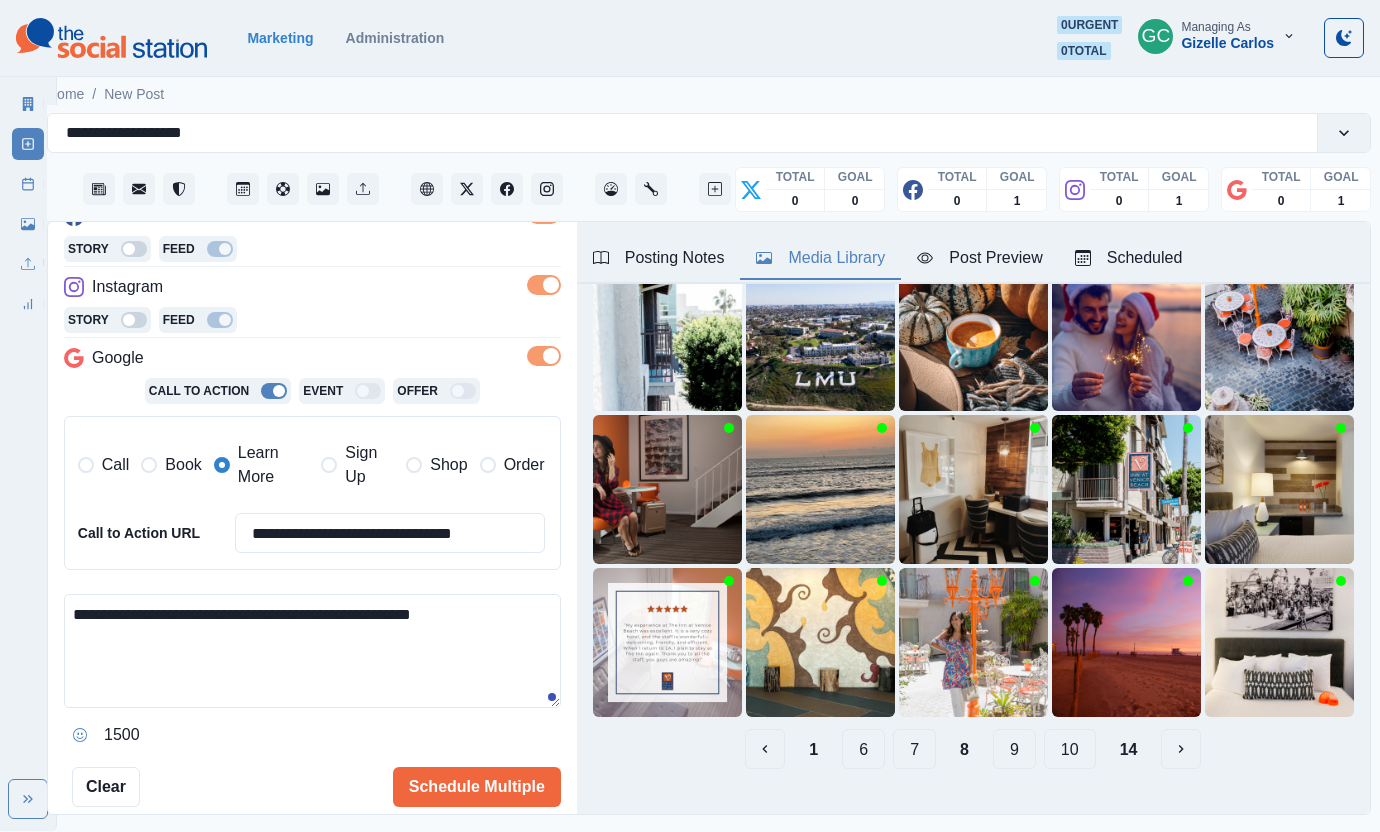click on "**********" at bounding box center (312, 651) 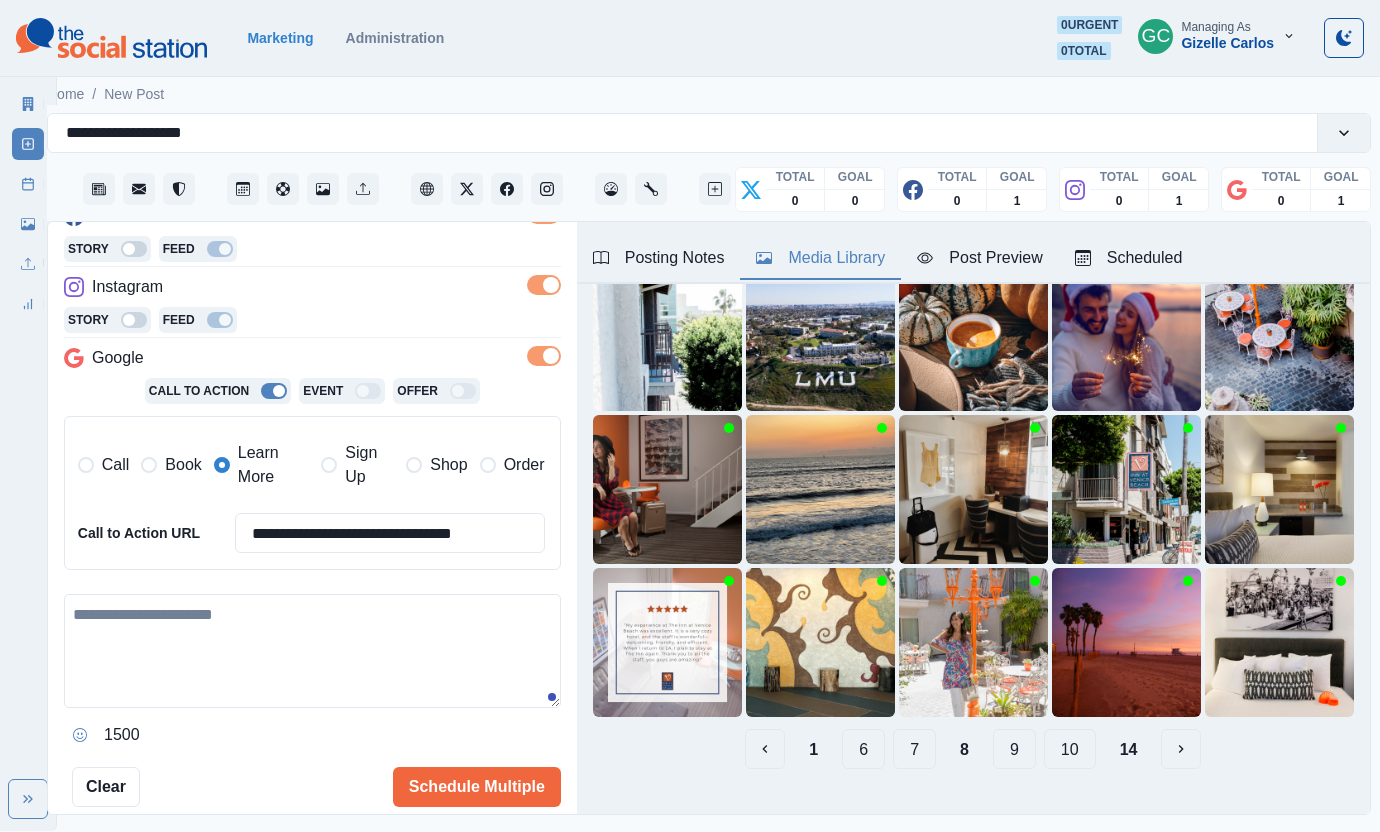 paste on "**********" 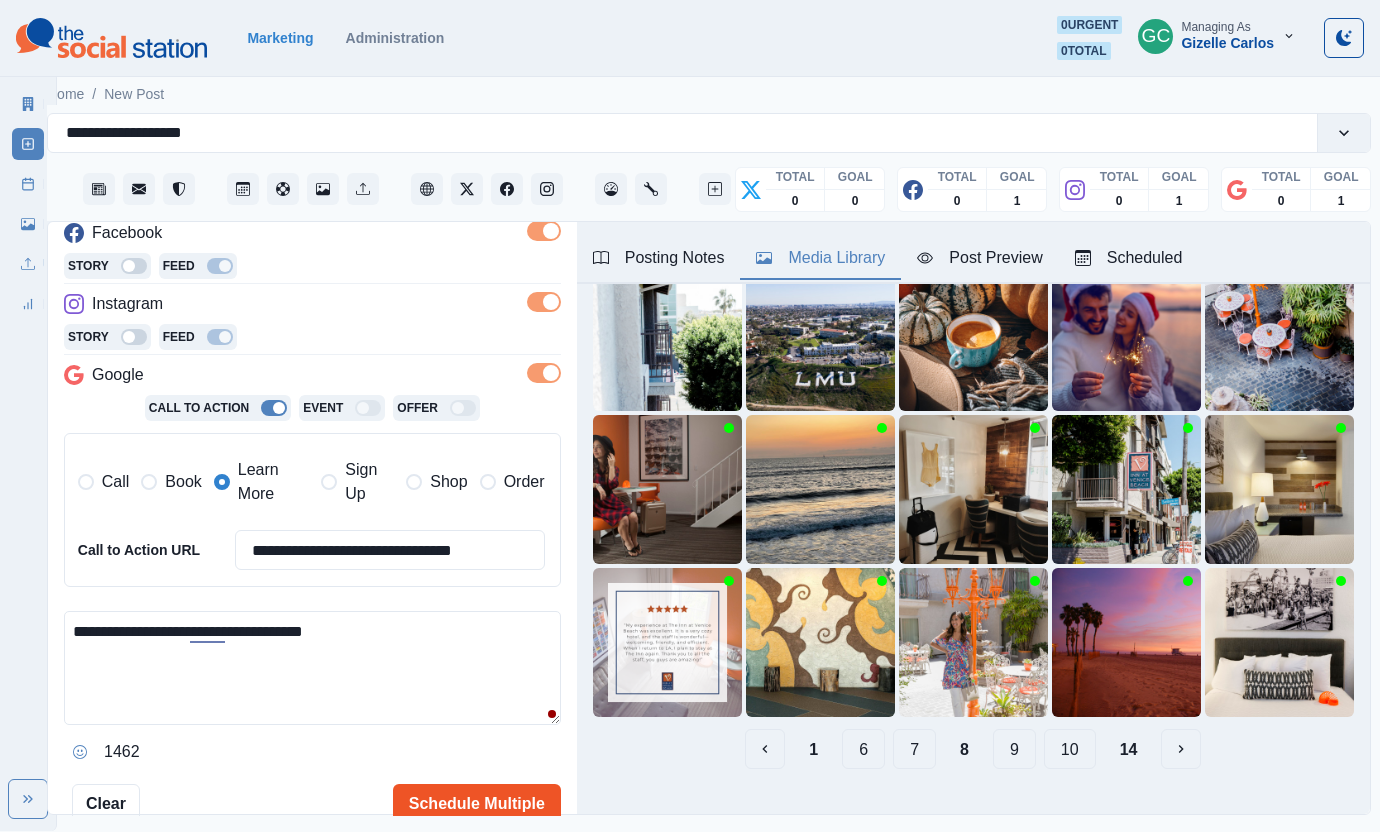 scroll, scrollTop: 308, scrollLeft: 0, axis: vertical 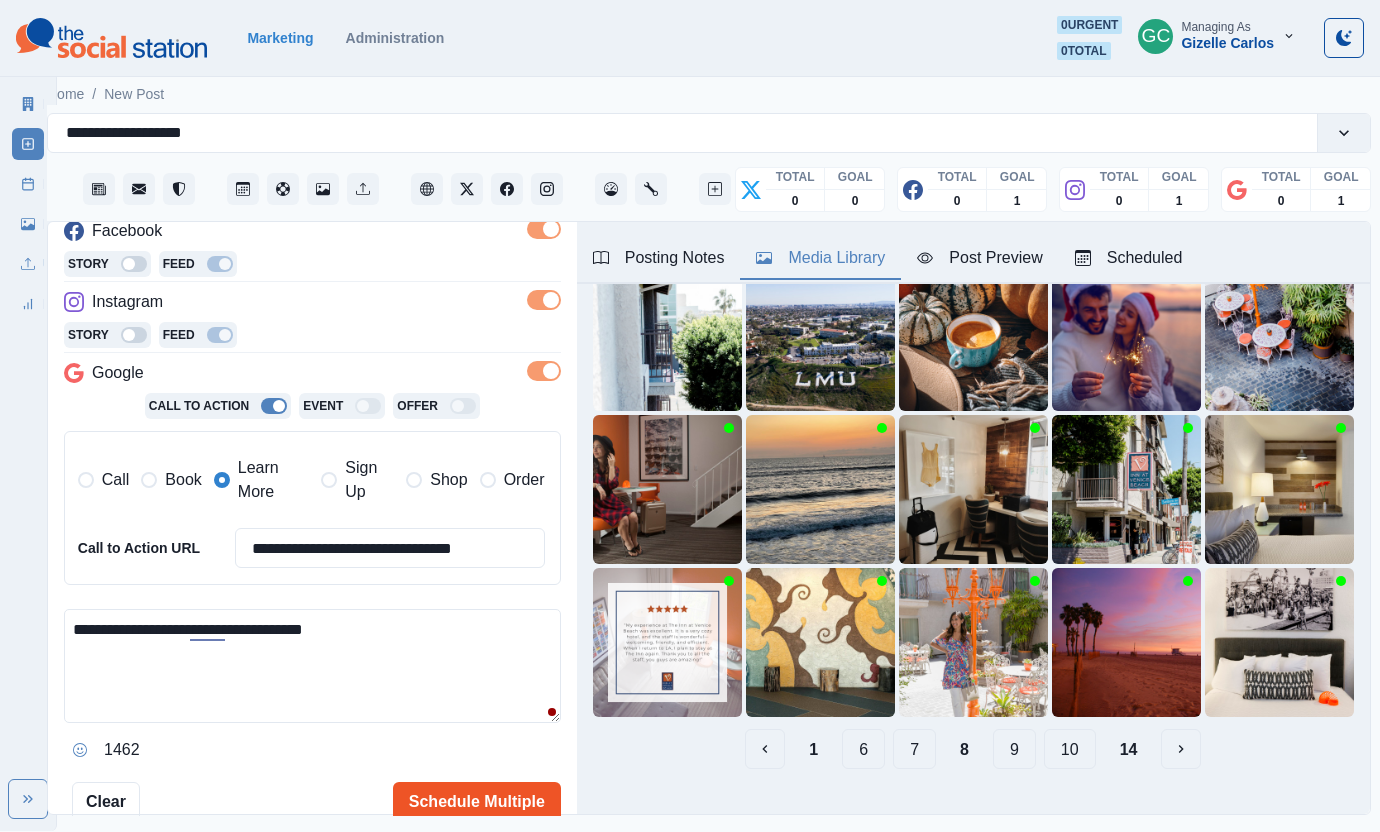 type on "**********" 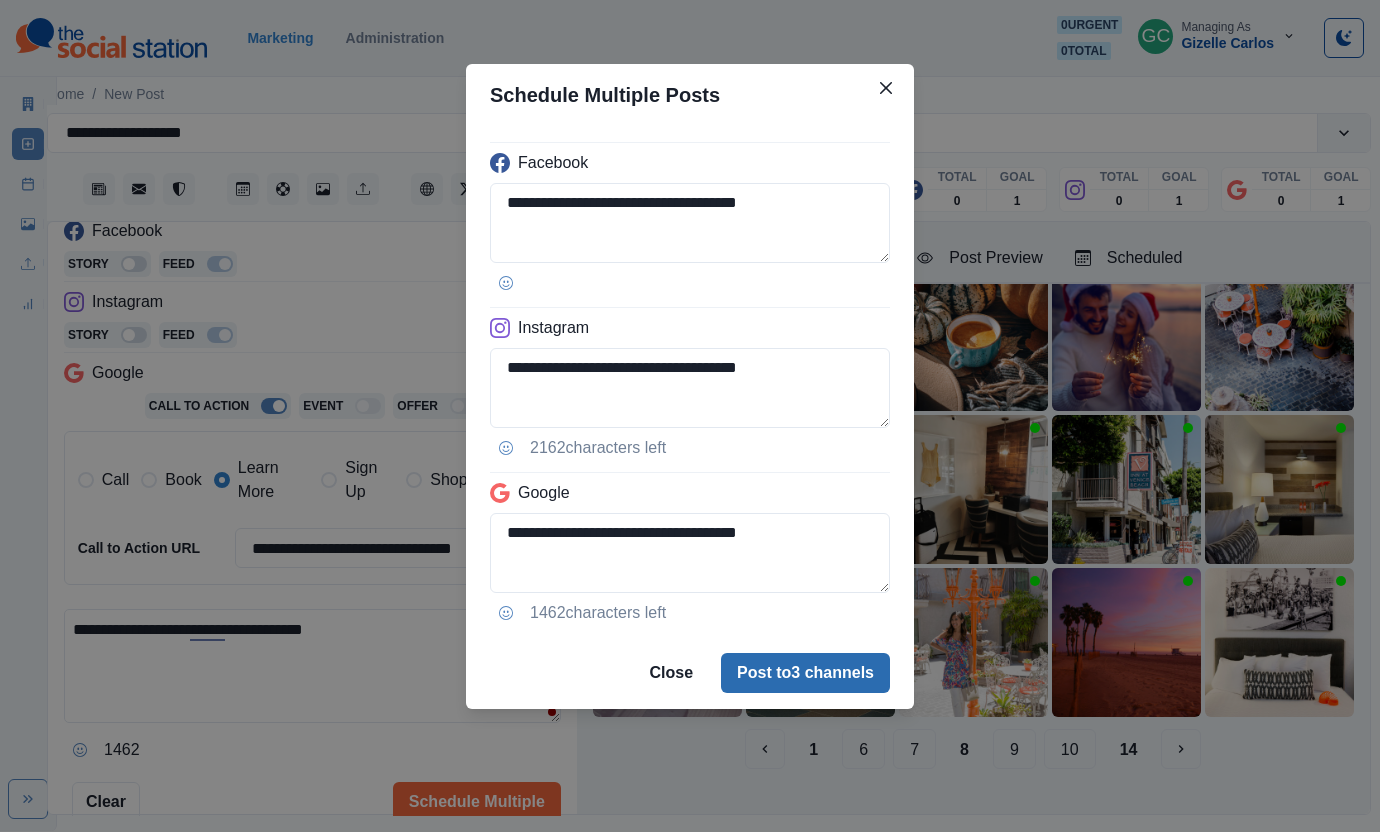 click on "Post to  3   channels" at bounding box center (805, 673) 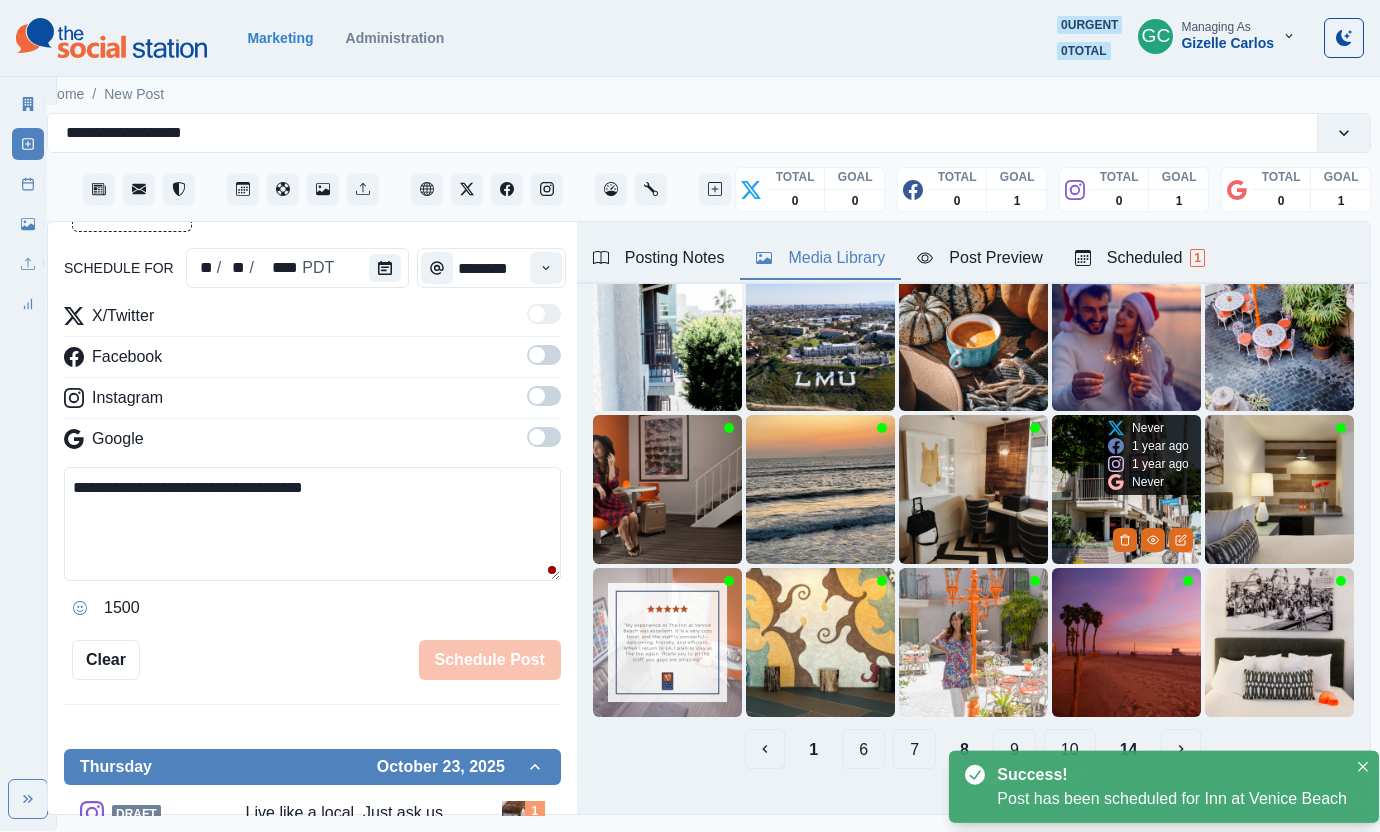 scroll, scrollTop: 313, scrollLeft: 0, axis: vertical 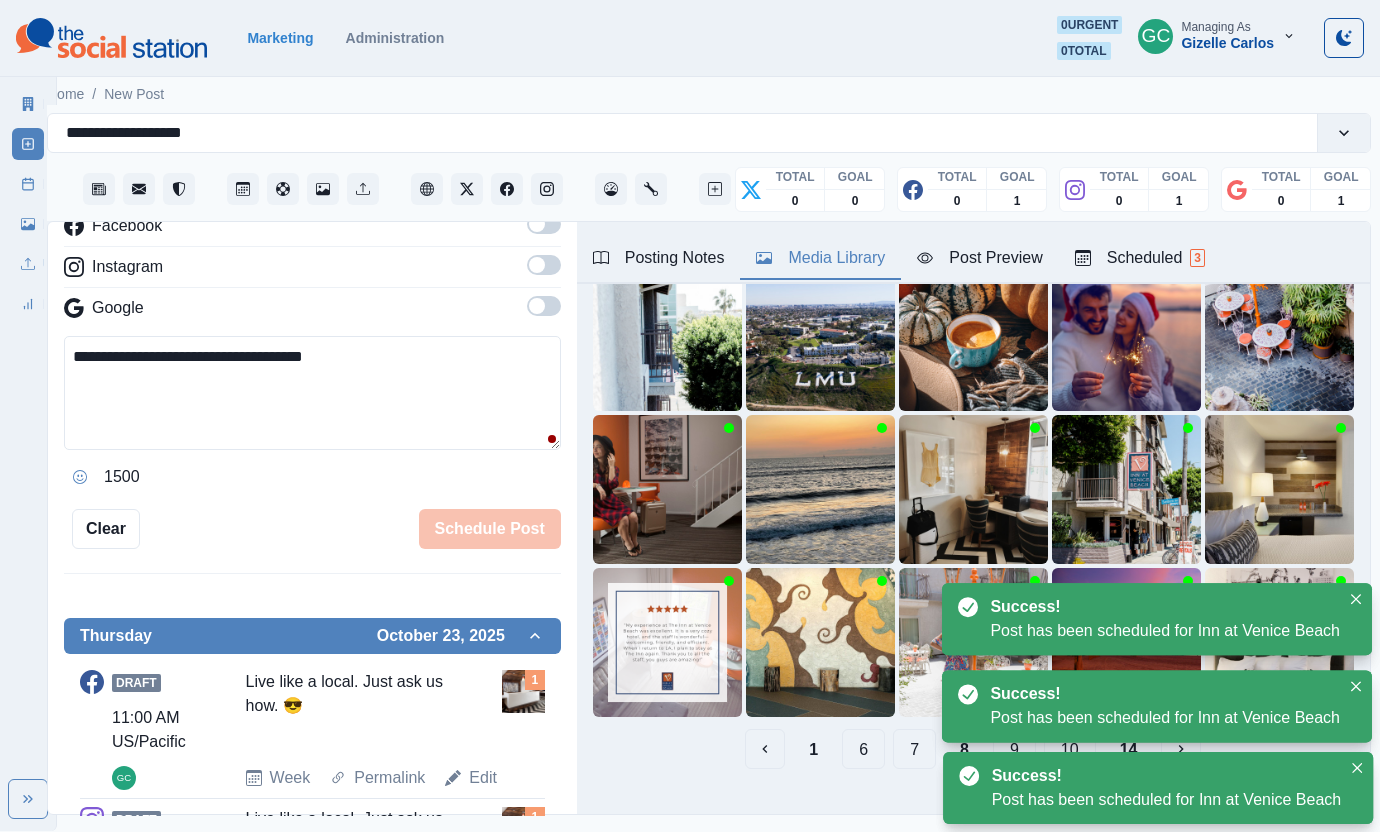 click on "Scheduled 3" at bounding box center (1140, 258) 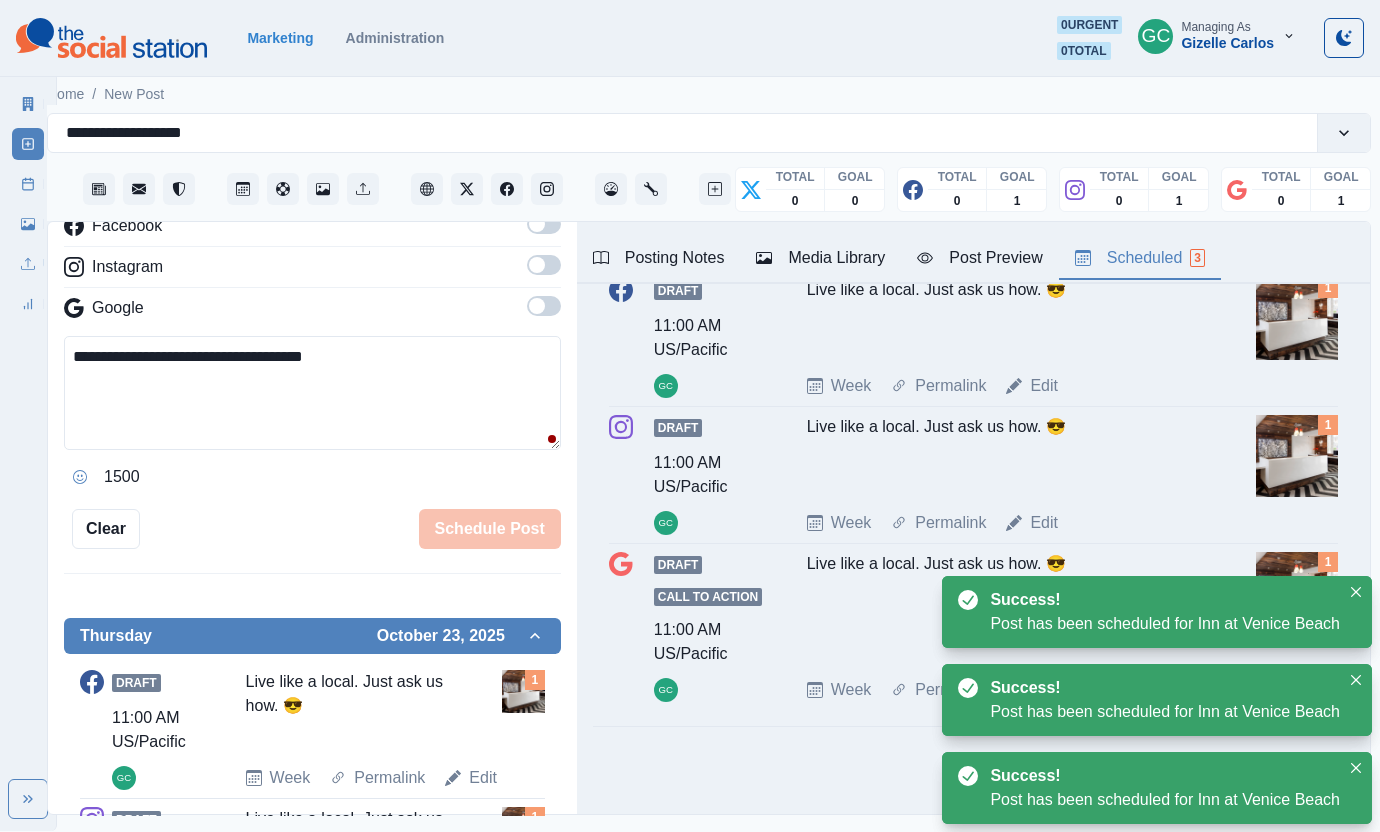 scroll, scrollTop: 0, scrollLeft: 0, axis: both 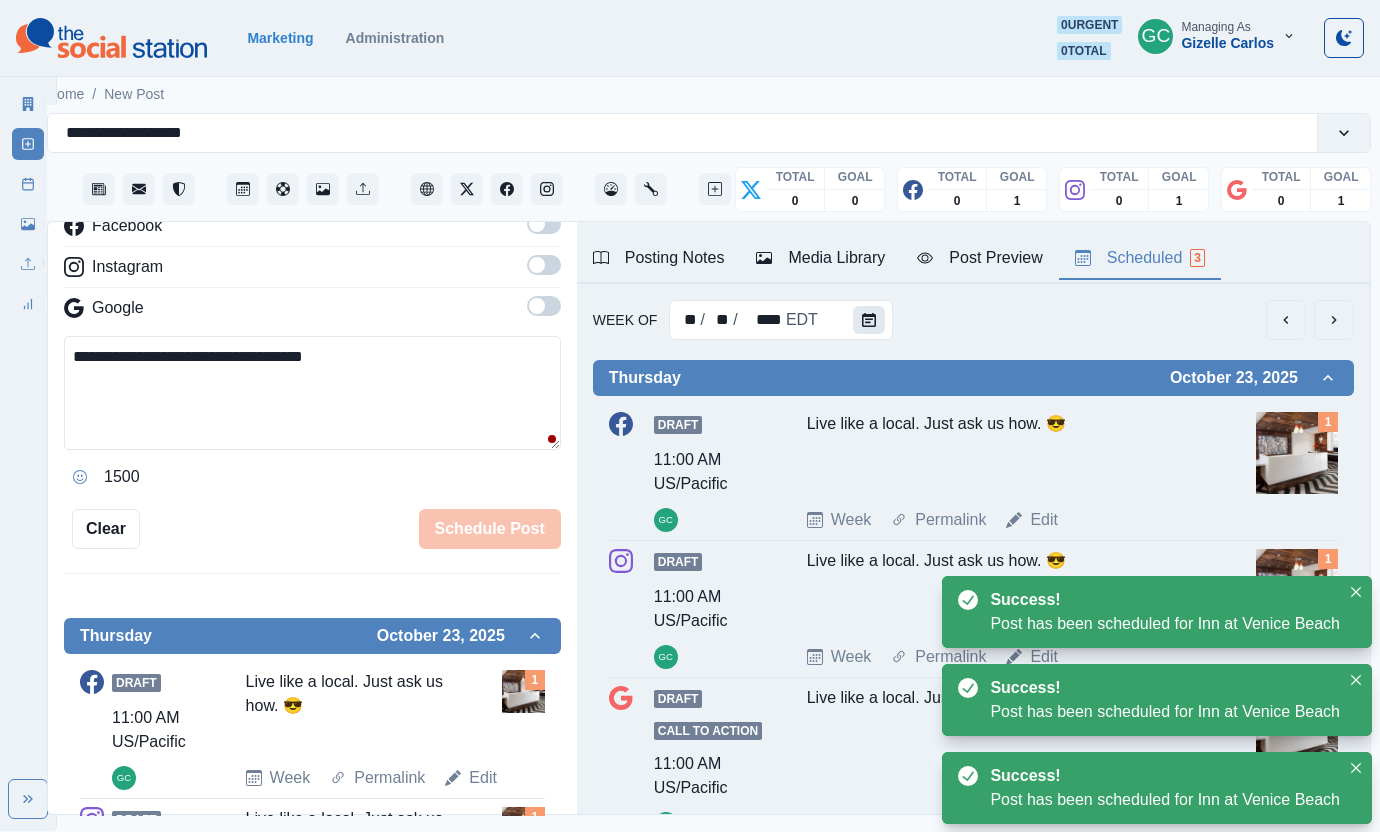 click at bounding box center [869, 320] 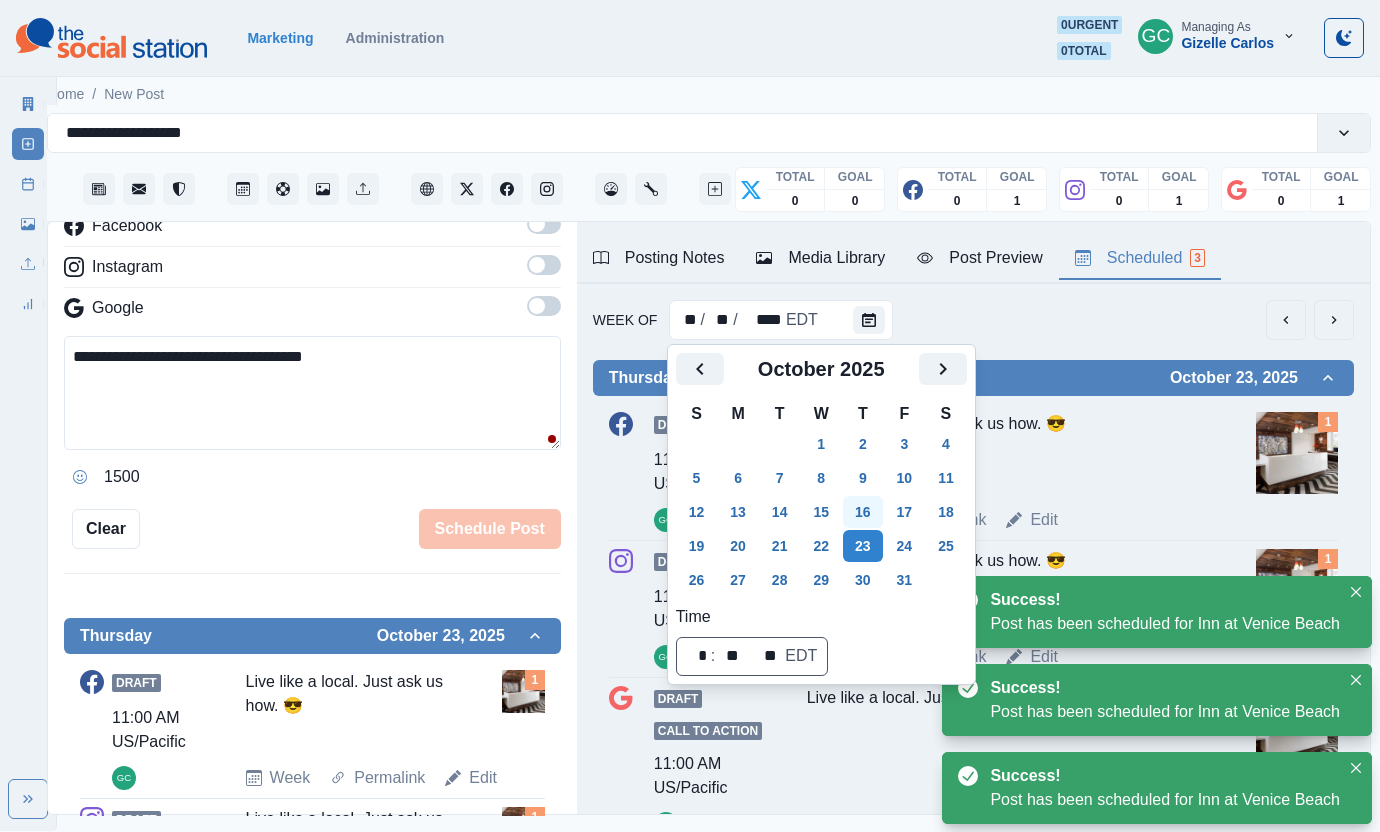 click on "16" at bounding box center [863, 512] 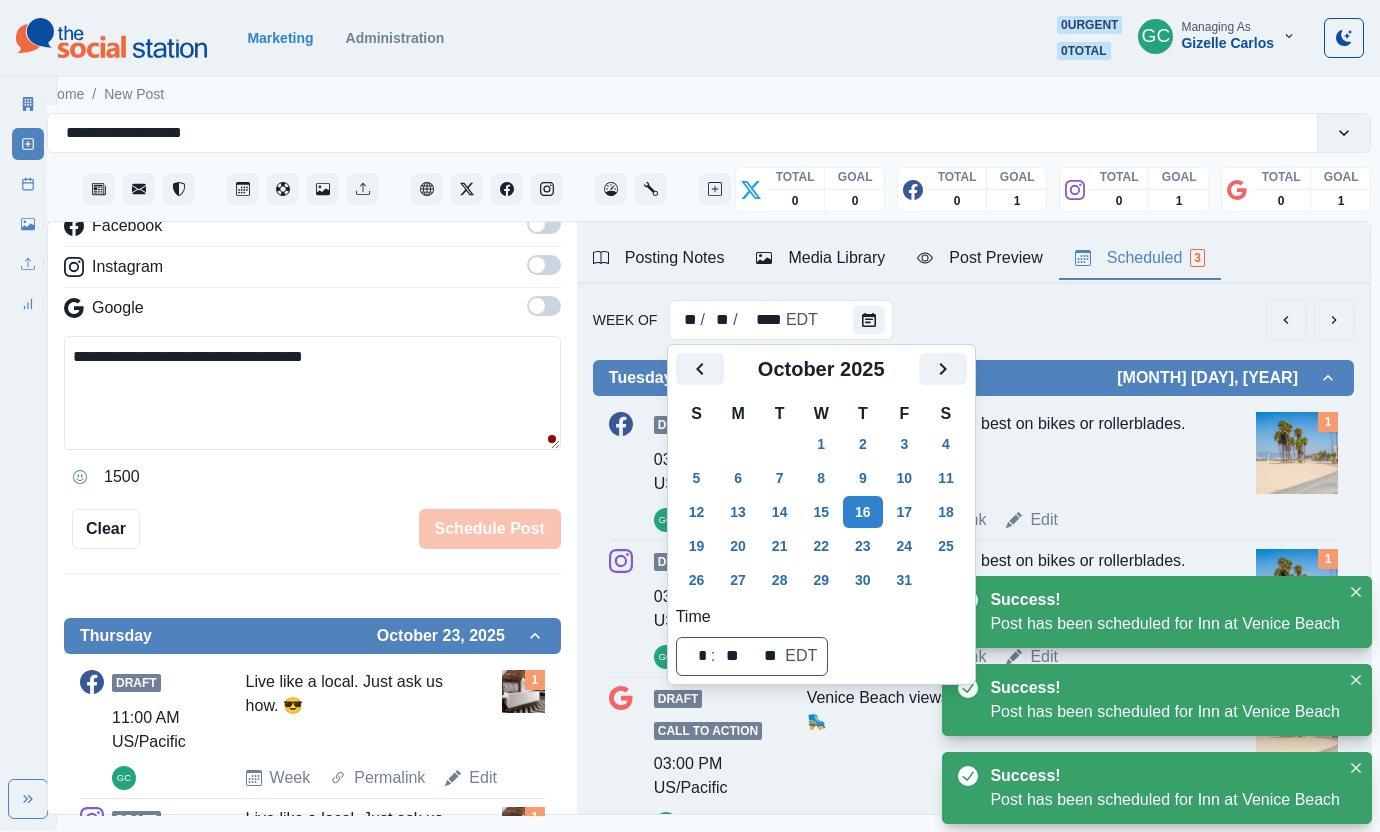 click on "Venice Beach views are best on bikes or rollerblades. 🛼" at bounding box center (1005, 452) 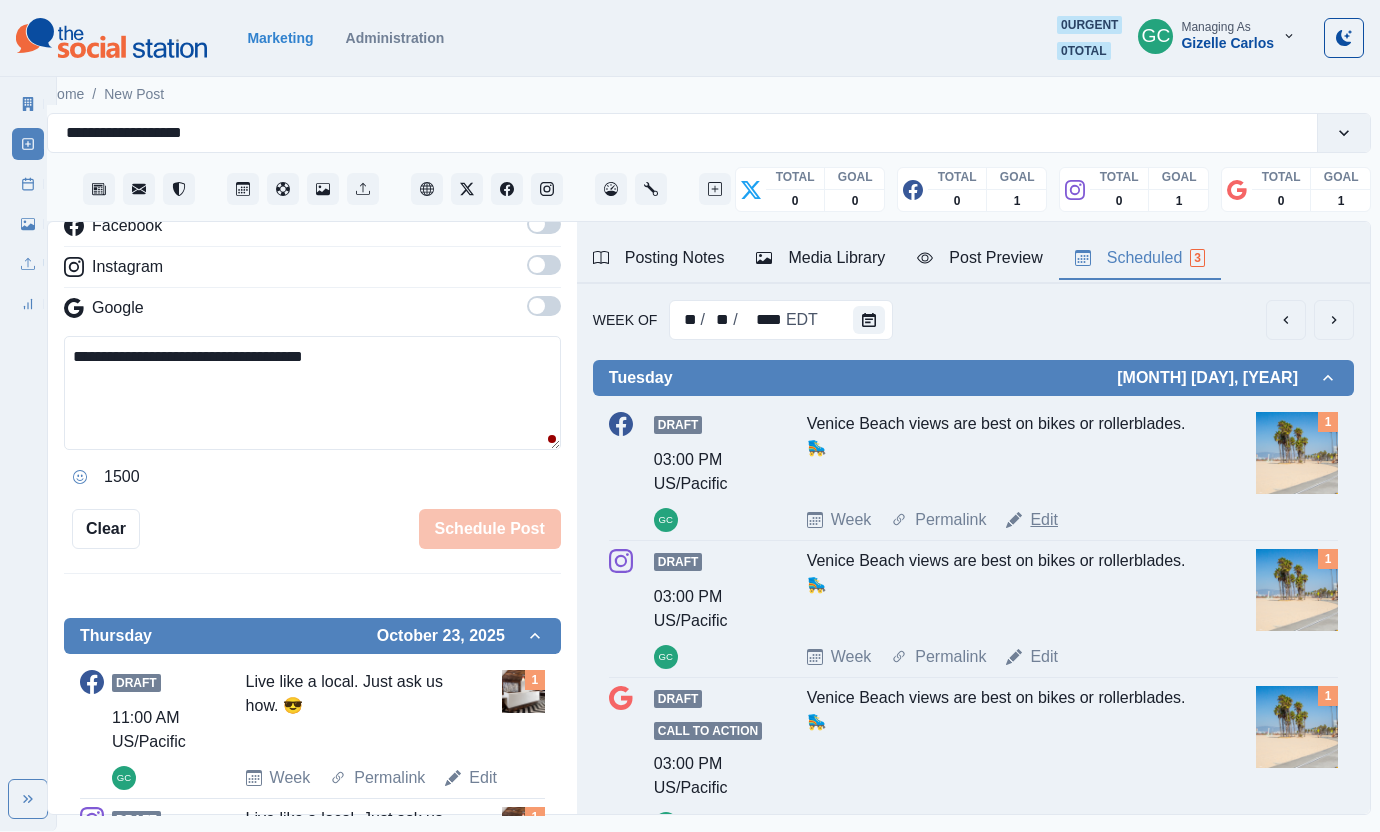 click on "Edit" at bounding box center [1044, 520] 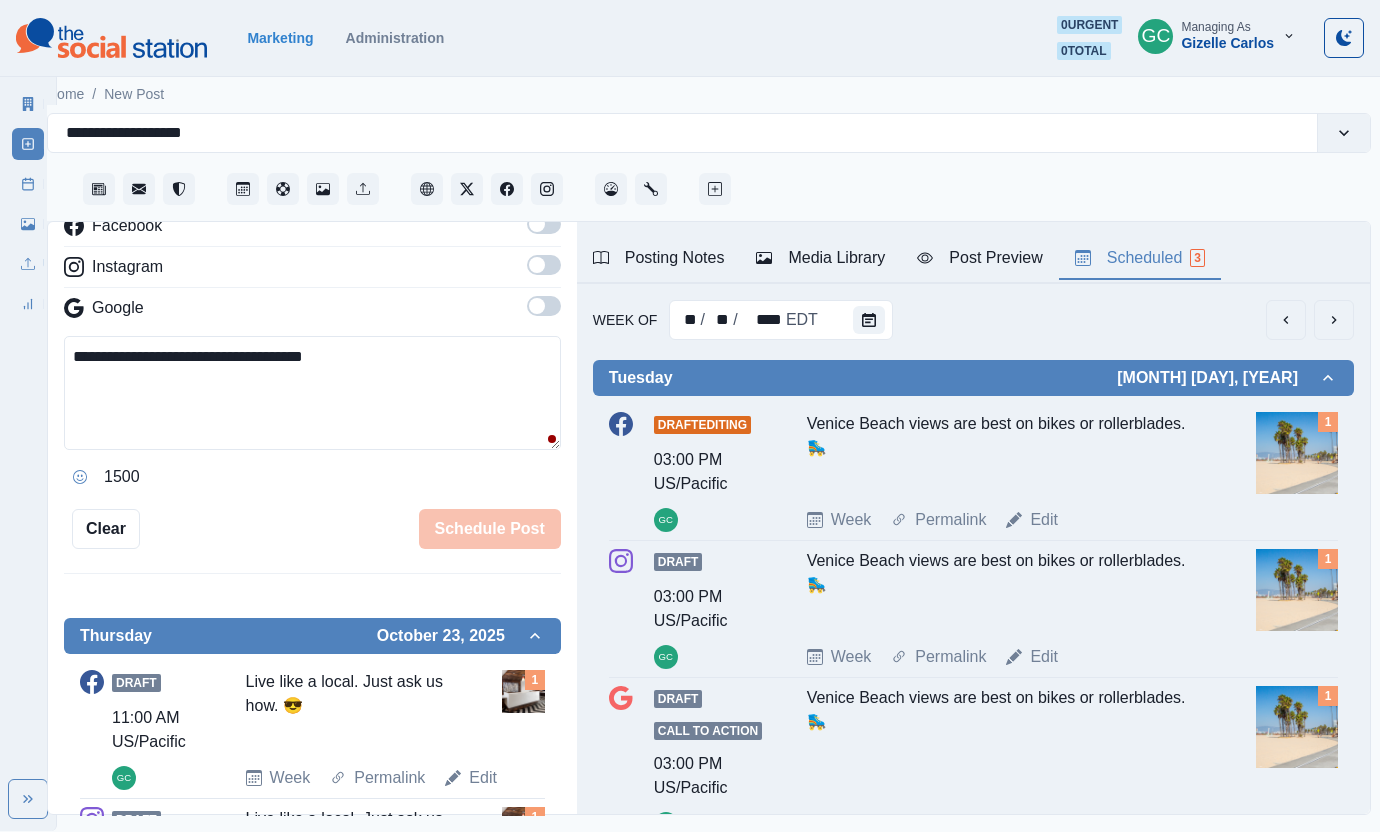 type on "*******" 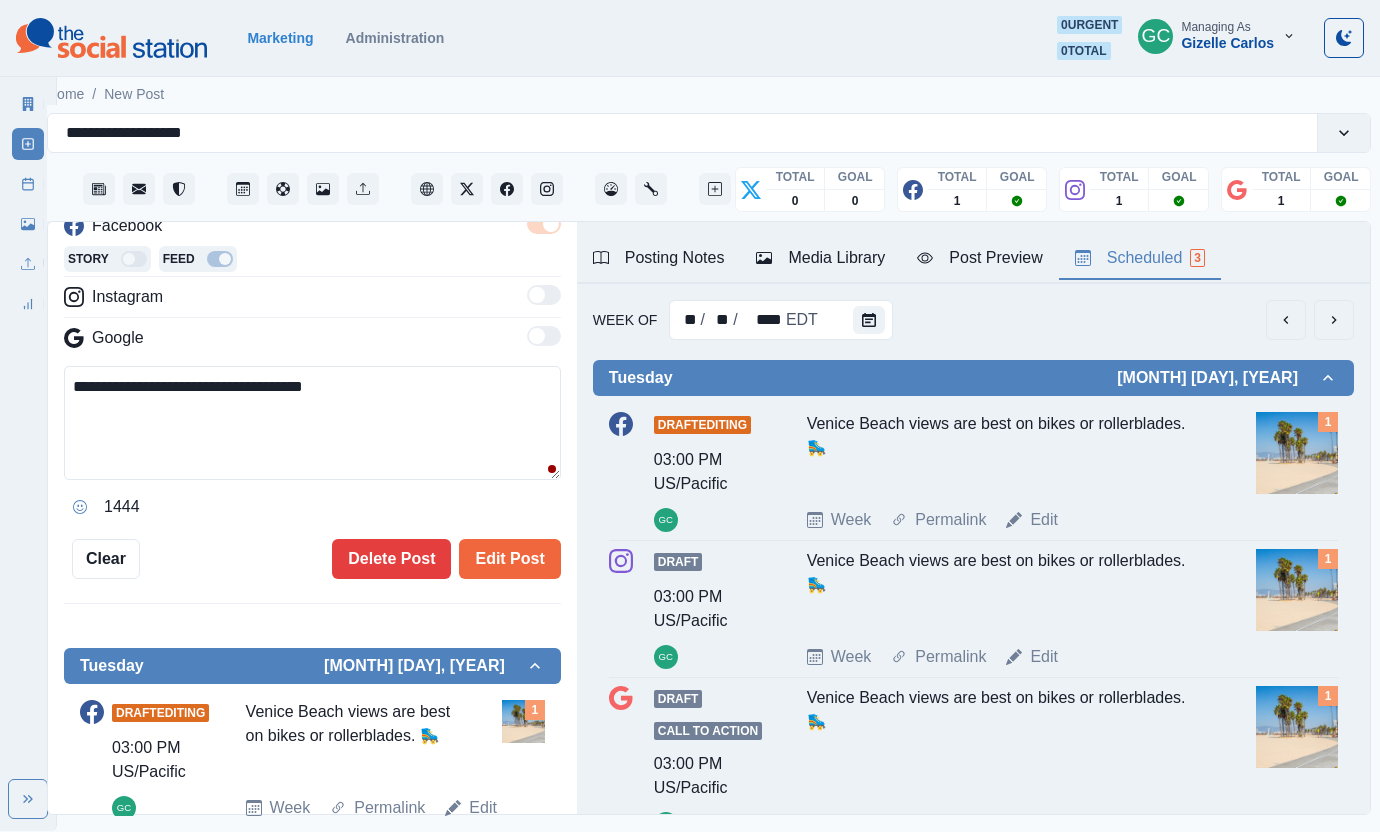 drag, startPoint x: 406, startPoint y: 402, endPoint x: 0, endPoint y: 283, distance: 423.08038 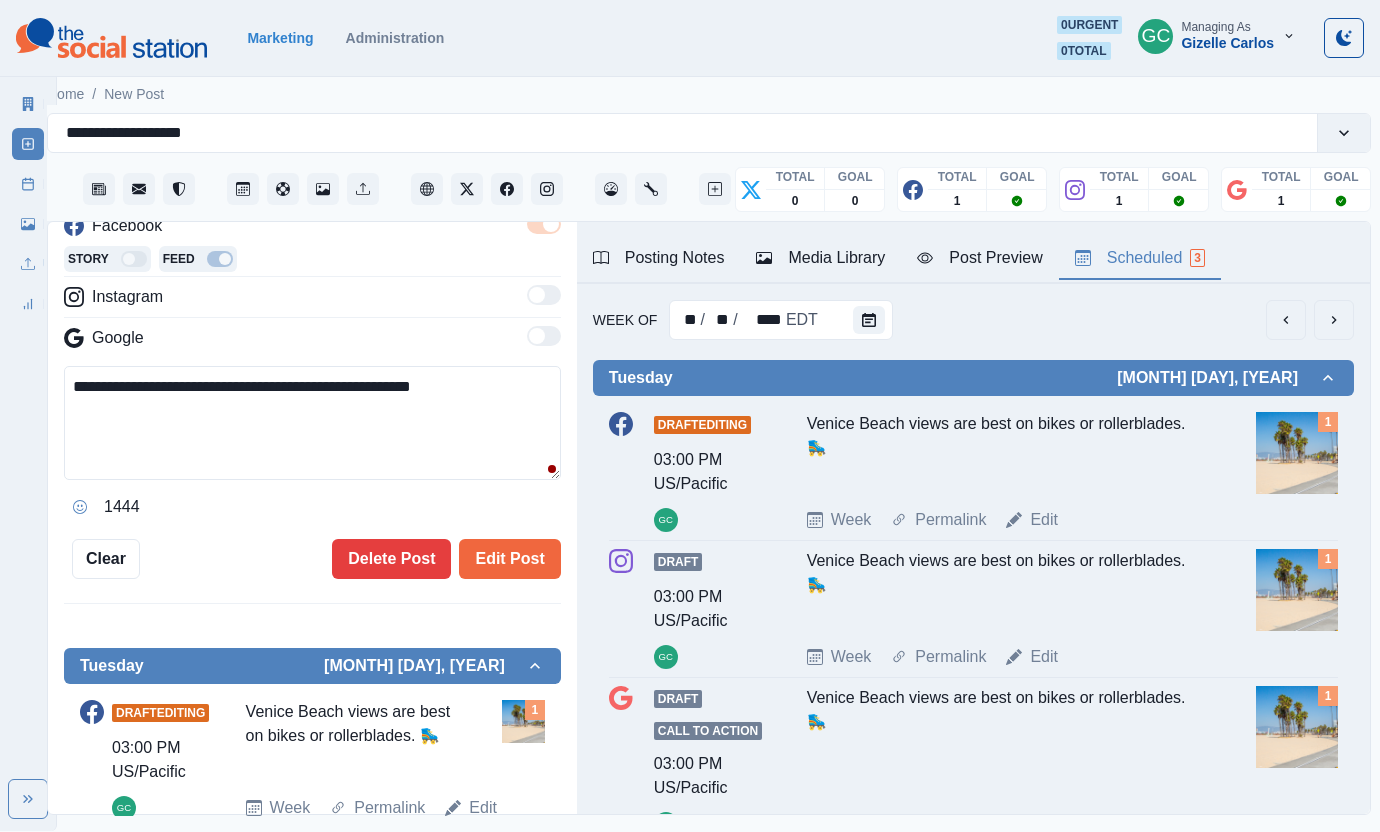 paste 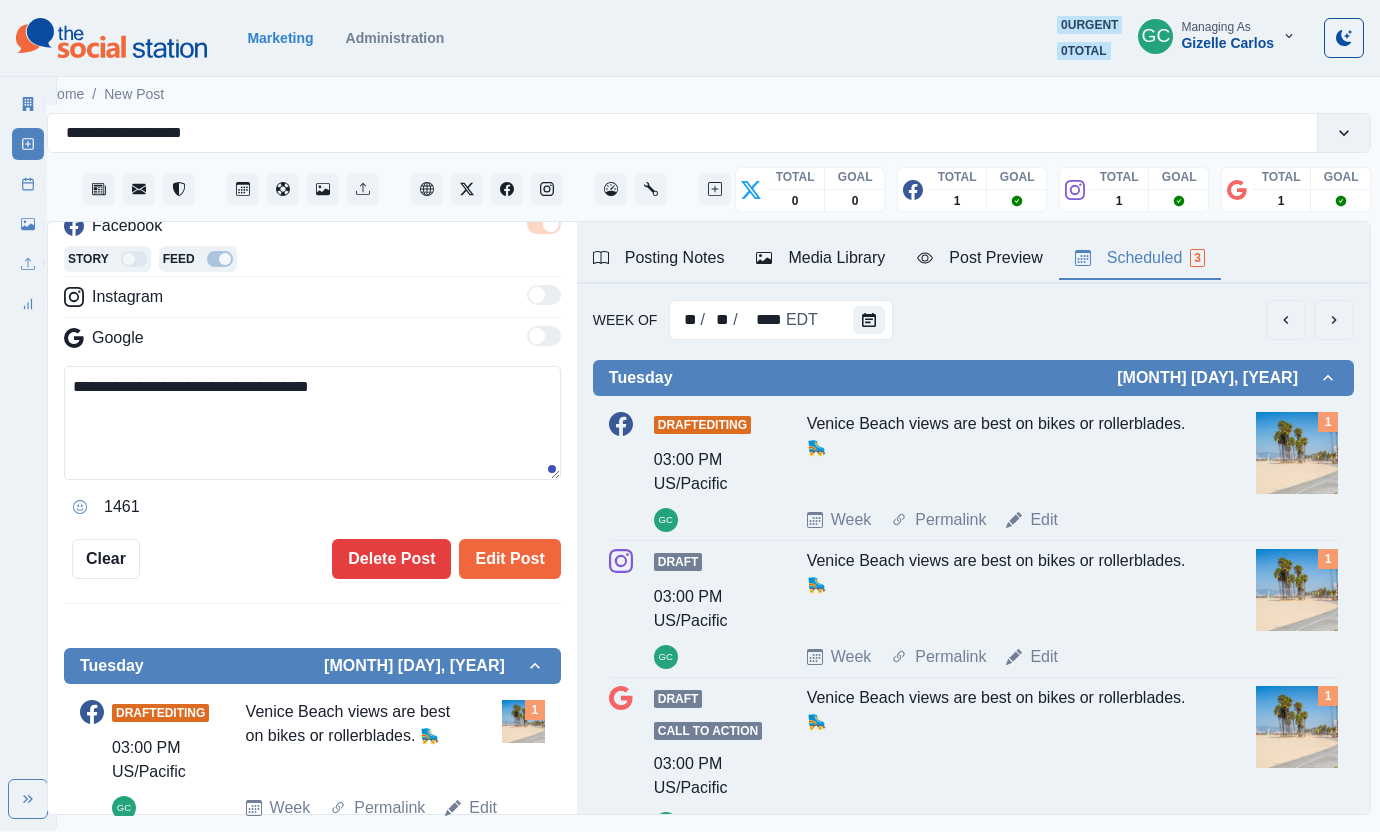 click on "**********" at bounding box center (312, 423) 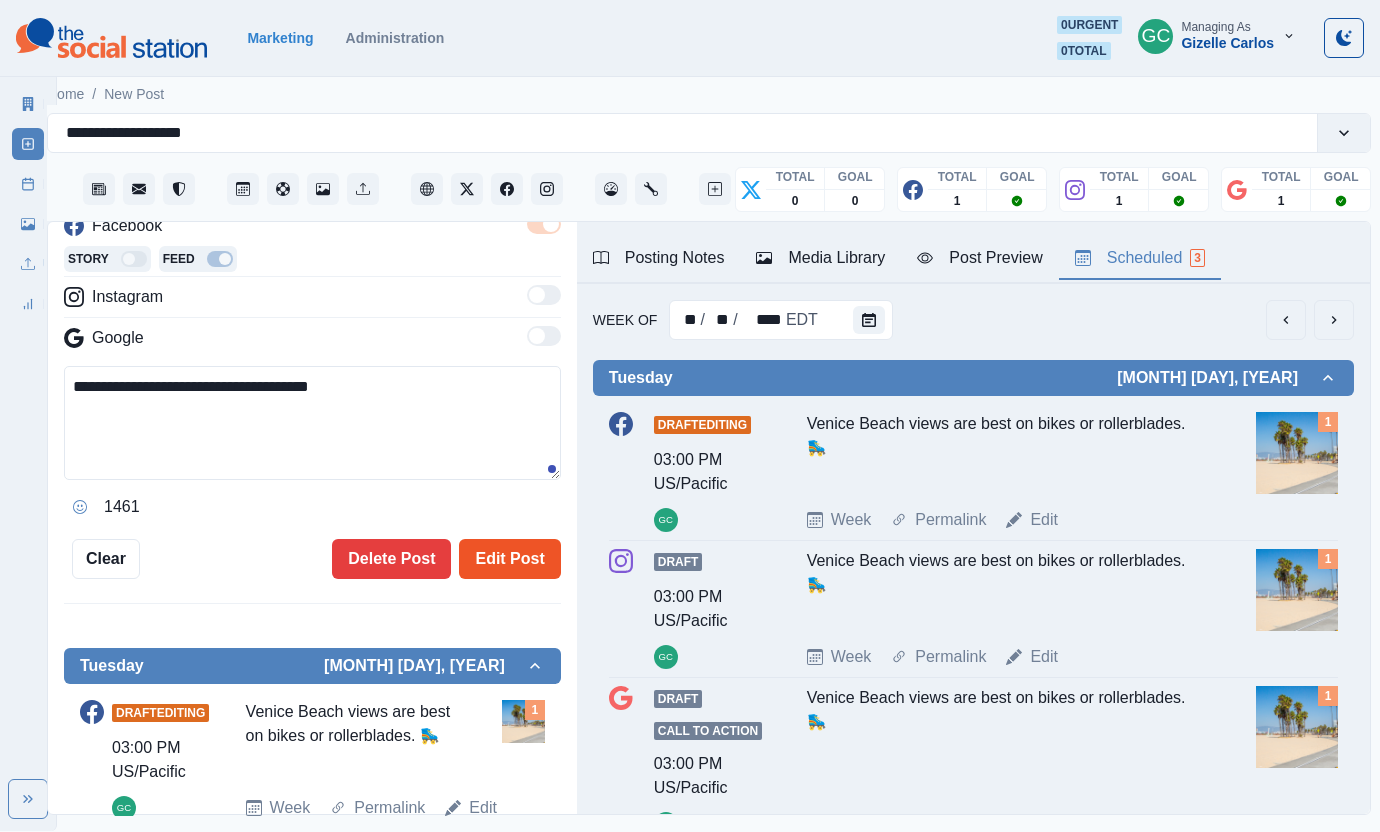 click on "Edit Post" at bounding box center [509, 559] 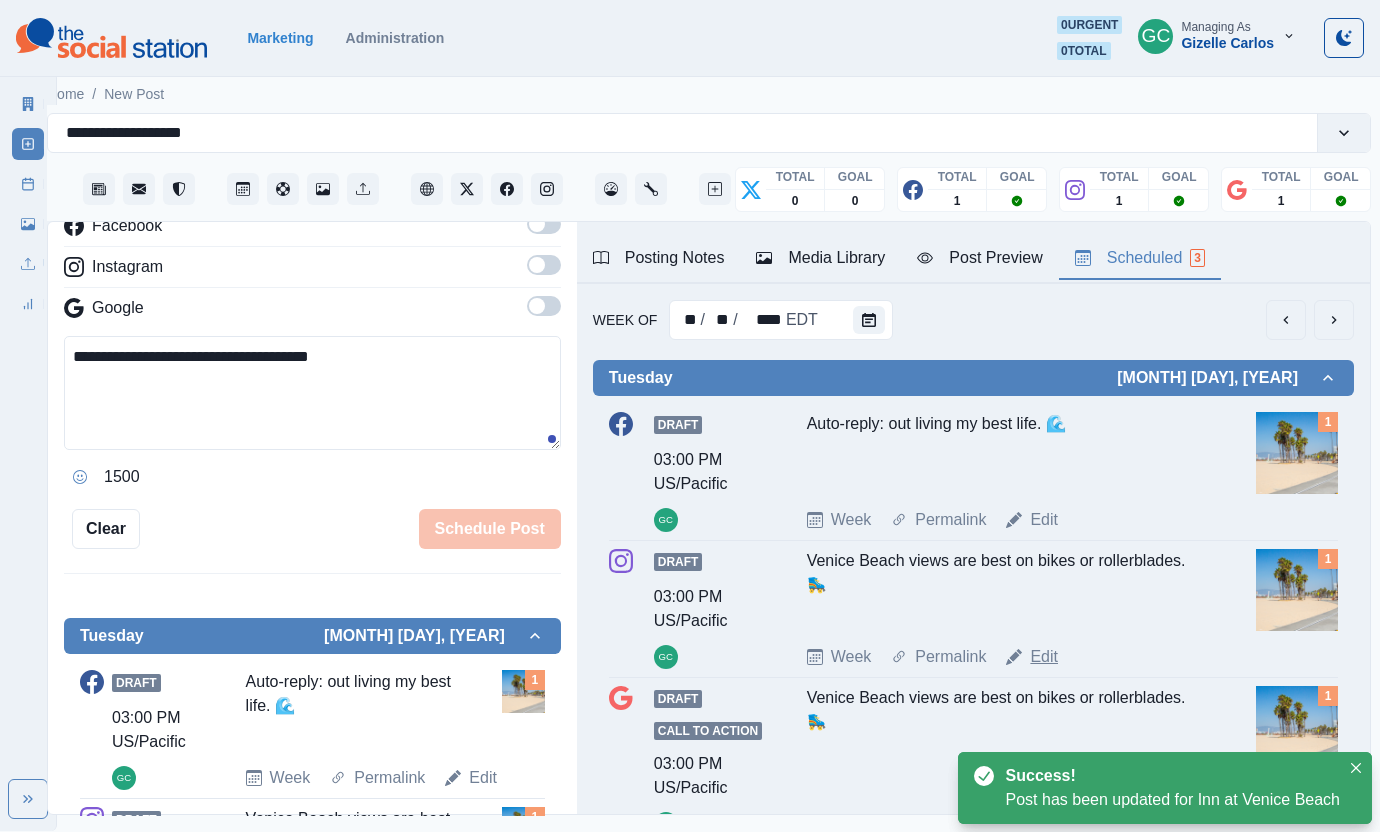 click on "Edit" at bounding box center [1044, 657] 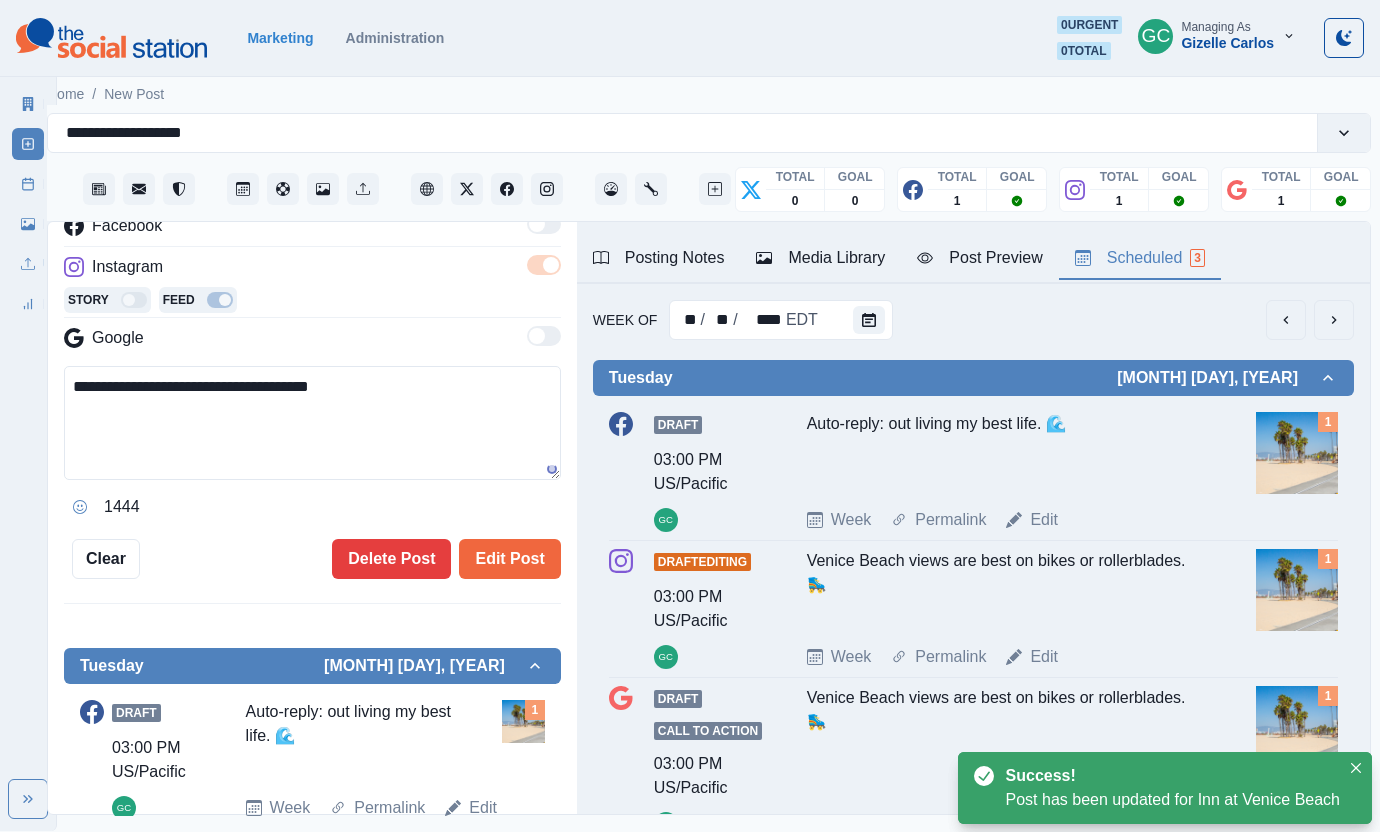 drag, startPoint x: 222, startPoint y: 399, endPoint x: 0, endPoint y: 351, distance: 227.12991 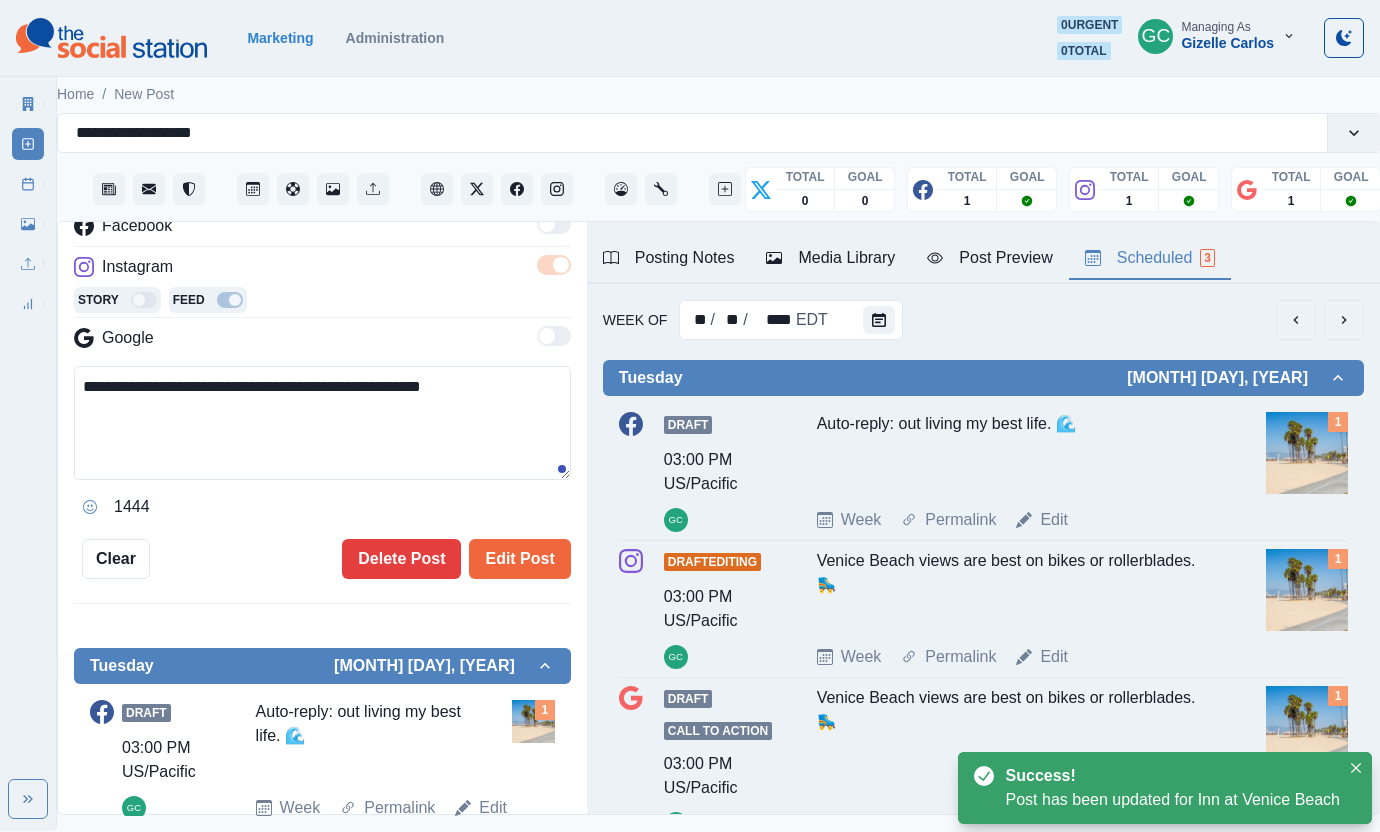 paste 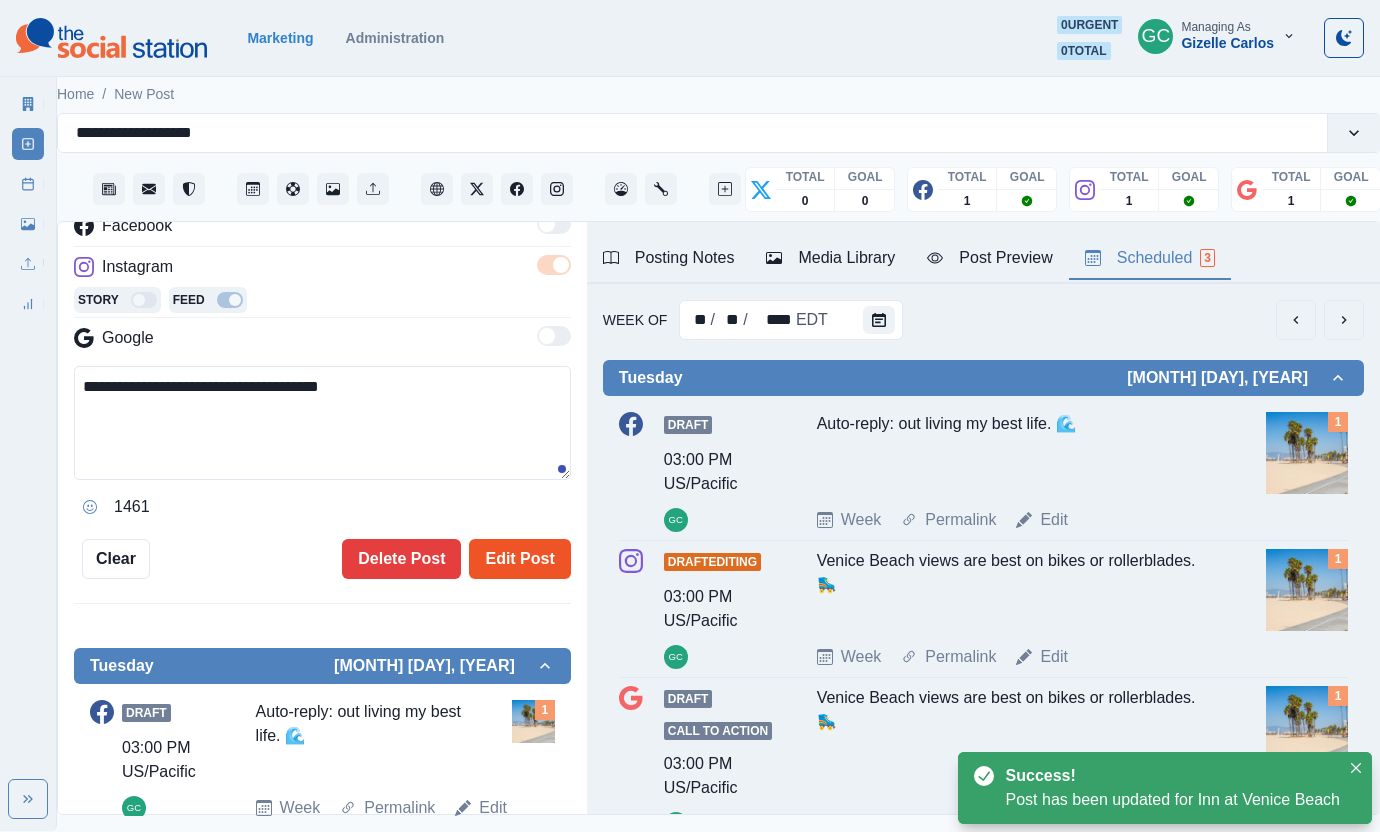 click on "Edit Post" at bounding box center [519, 559] 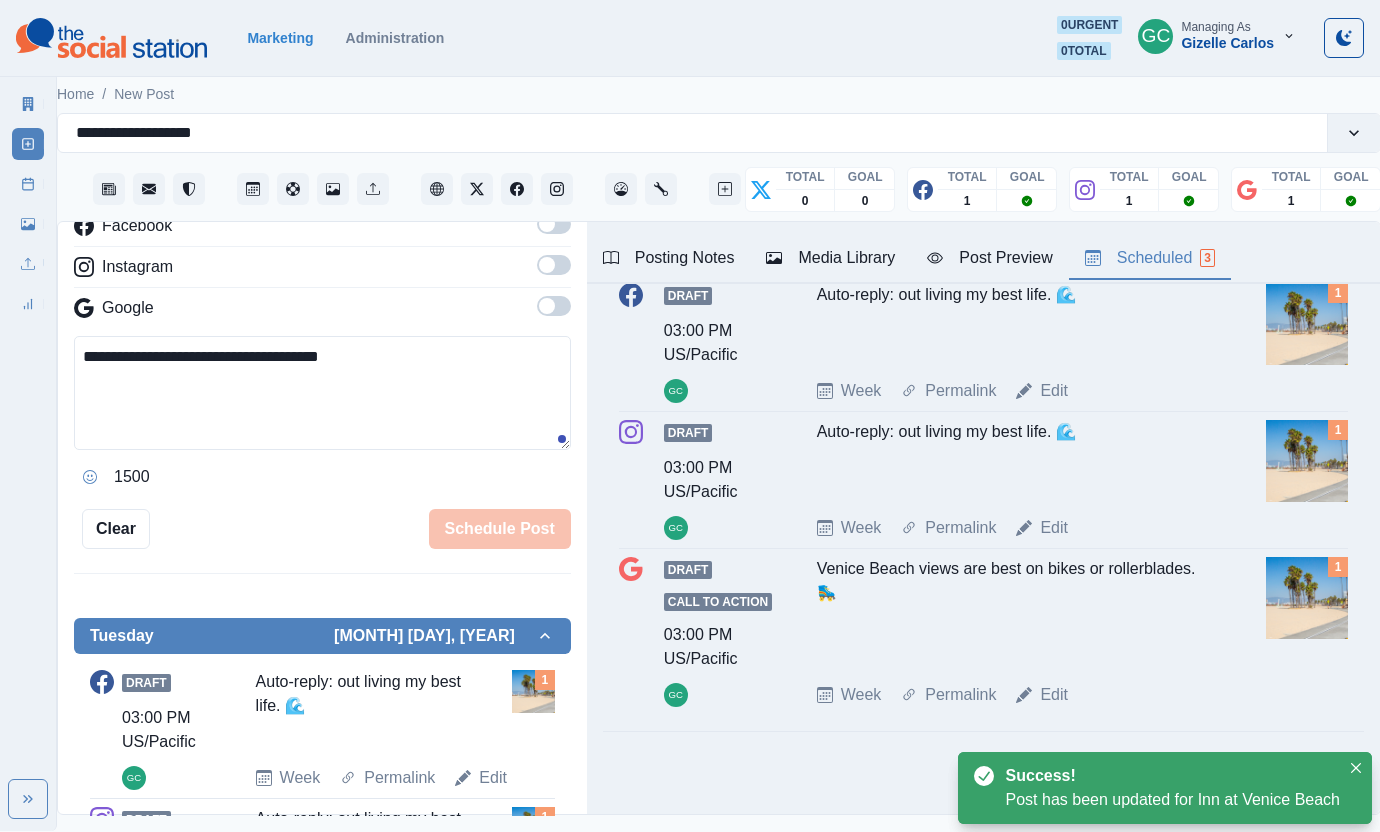 scroll, scrollTop: 145, scrollLeft: 0, axis: vertical 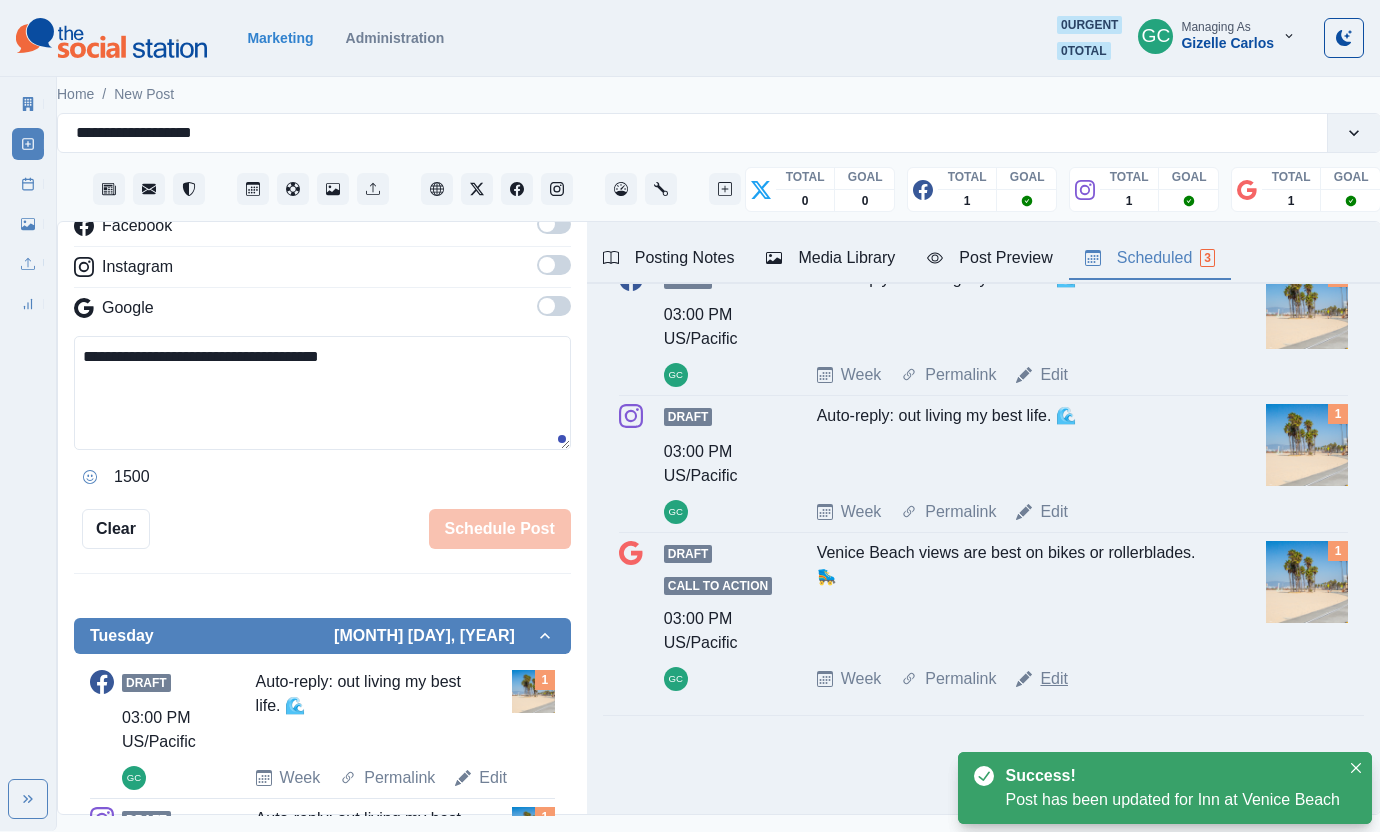 click on "Edit" at bounding box center (1054, 679) 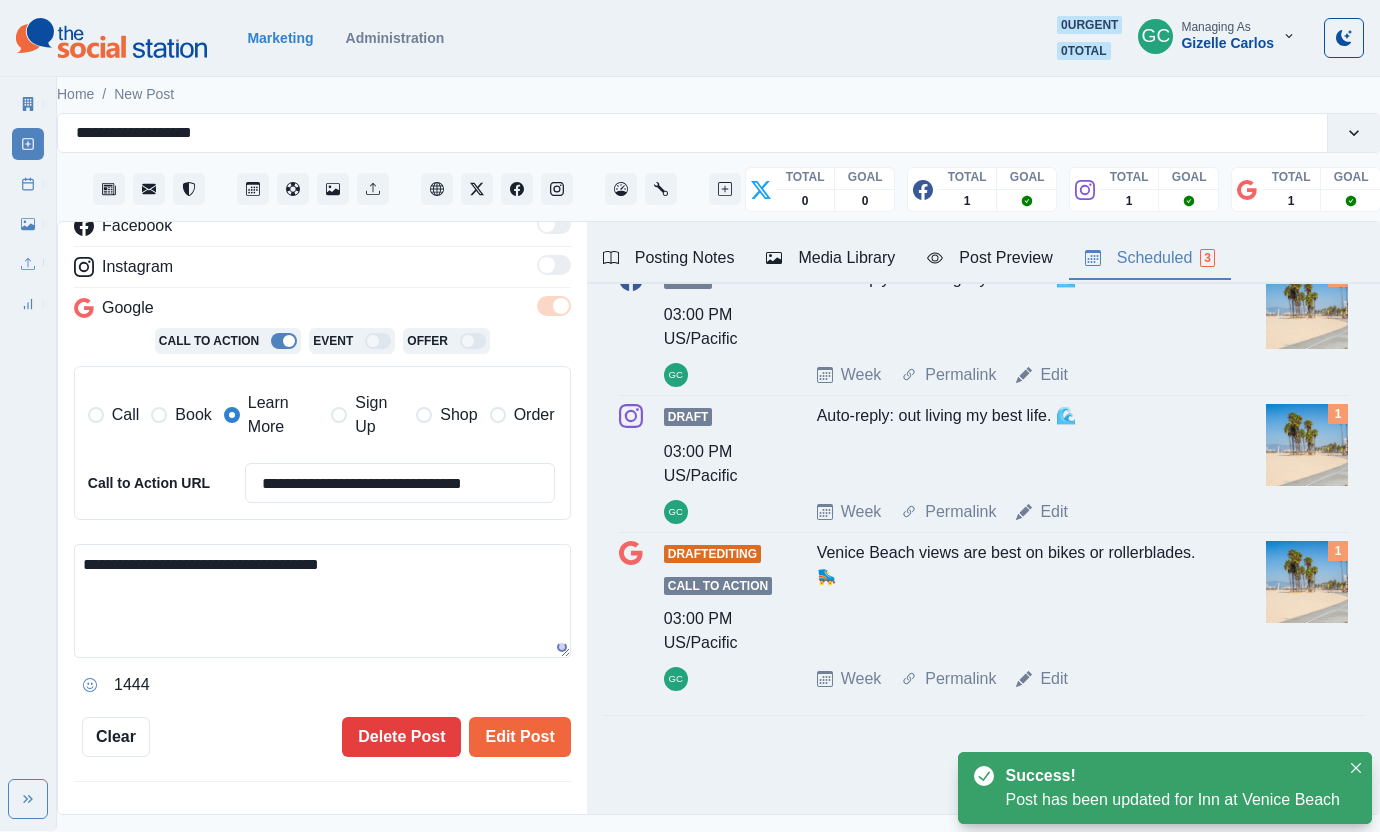 drag, startPoint x: 214, startPoint y: 615, endPoint x: 0, endPoint y: 491, distance: 247.32974 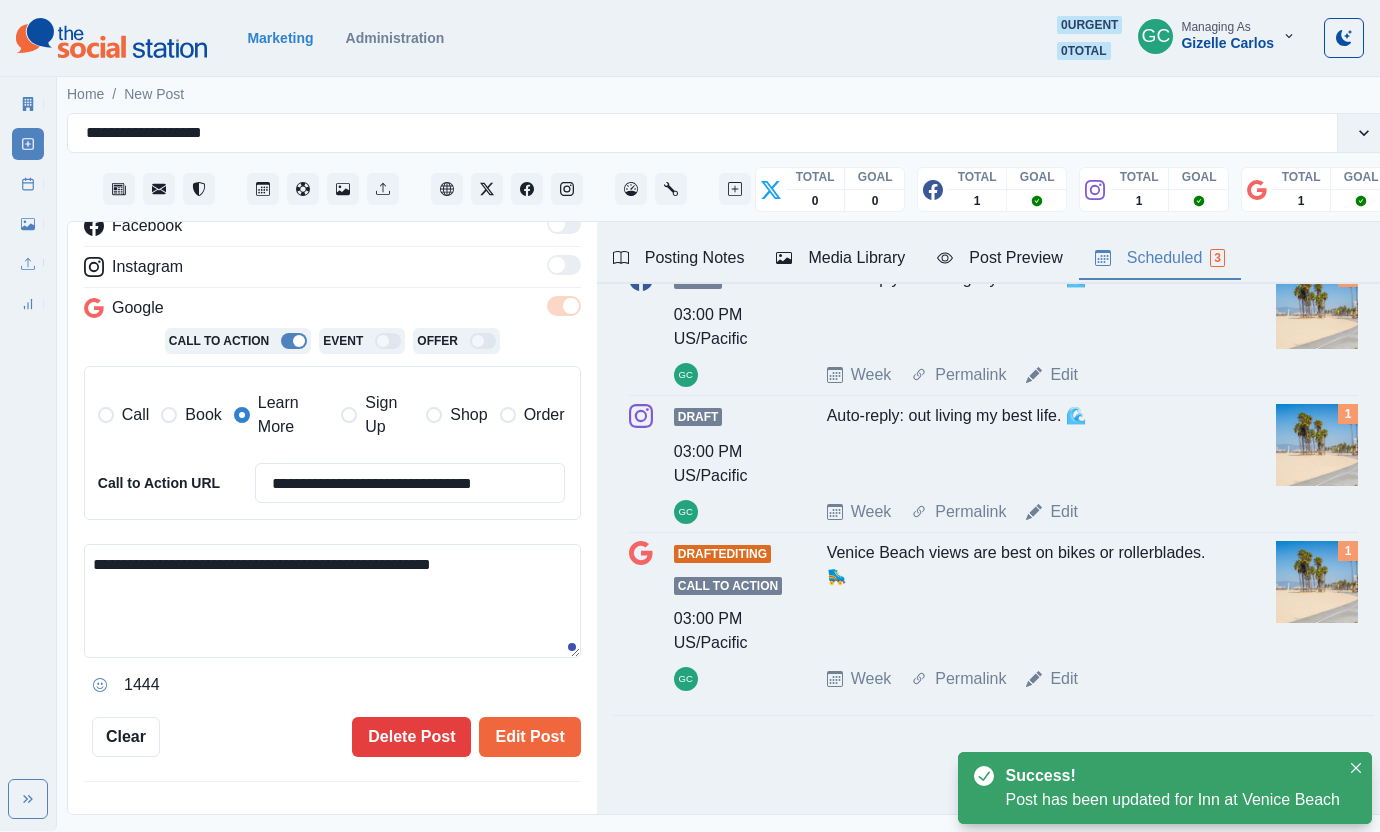 paste 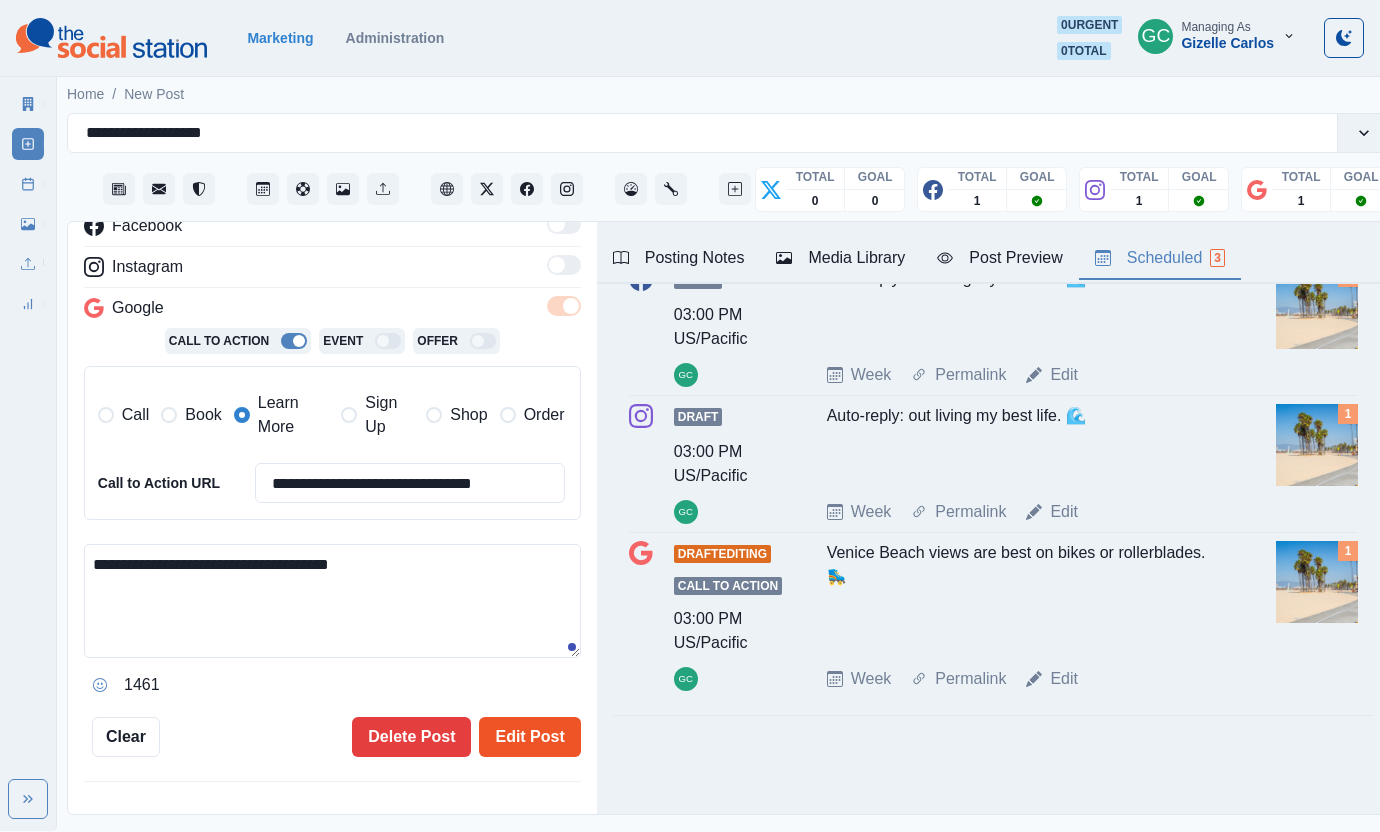 type on "**********" 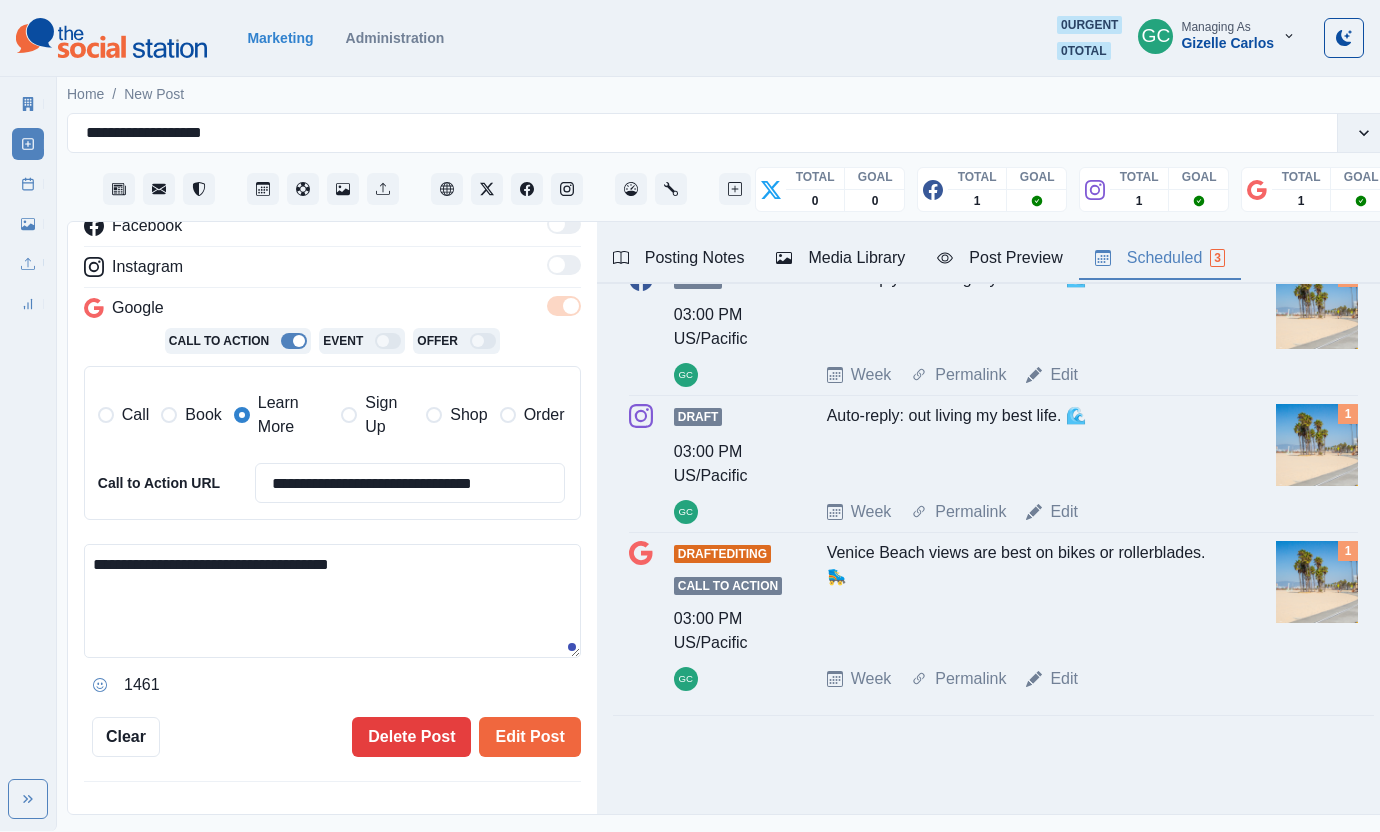 drag, startPoint x: 547, startPoint y: 736, endPoint x: 546, endPoint y: 815, distance: 79.00633 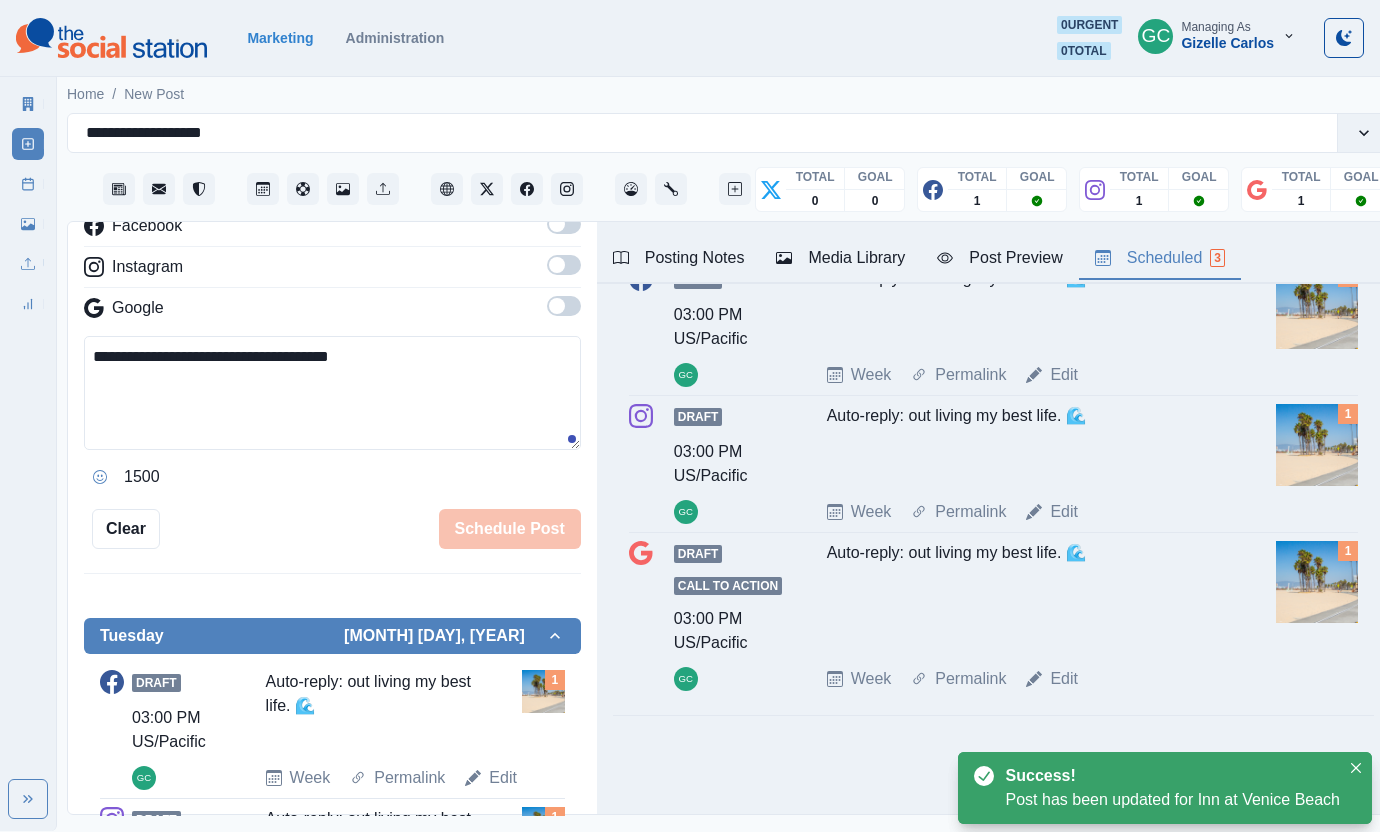 scroll, scrollTop: 0, scrollLeft: 0, axis: both 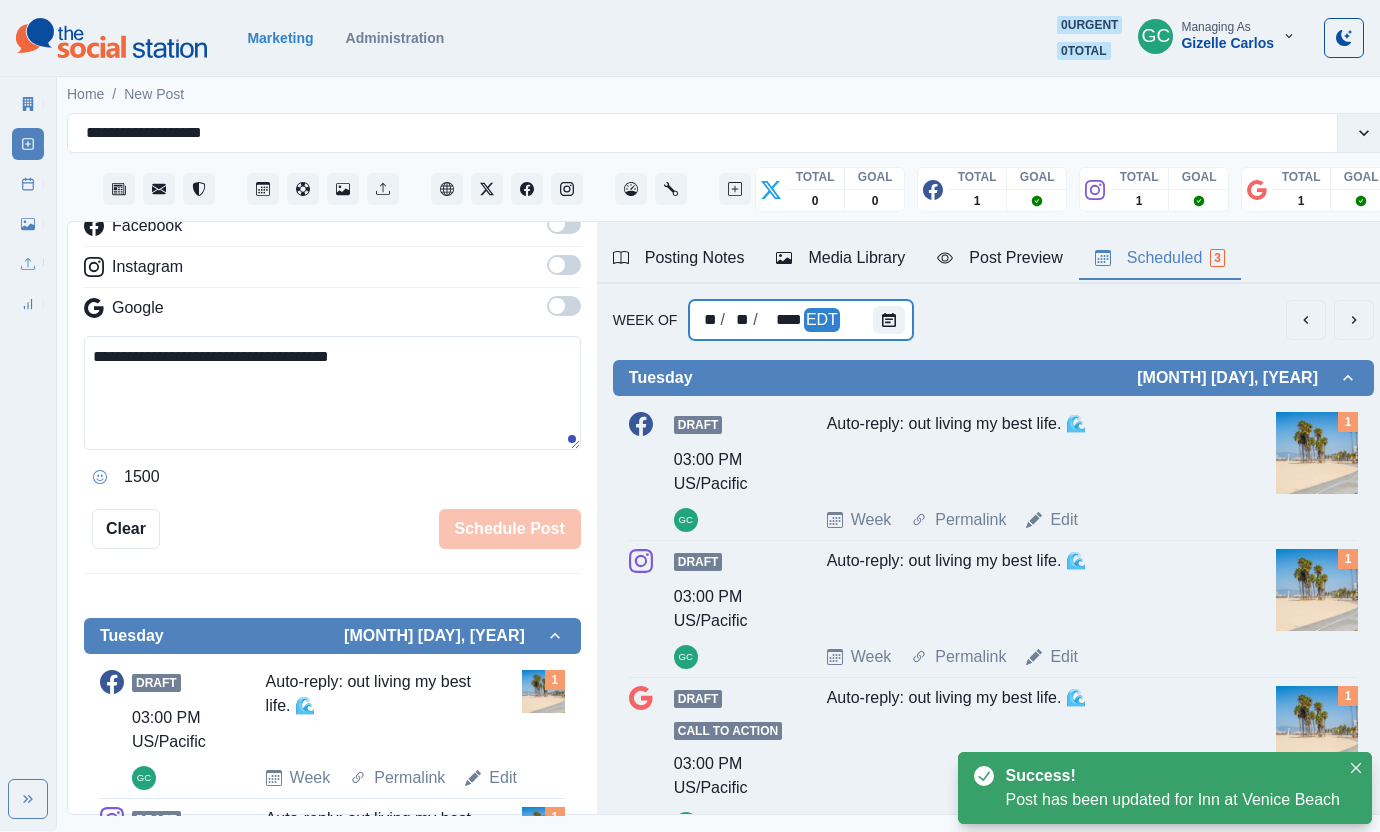 click at bounding box center [893, 320] 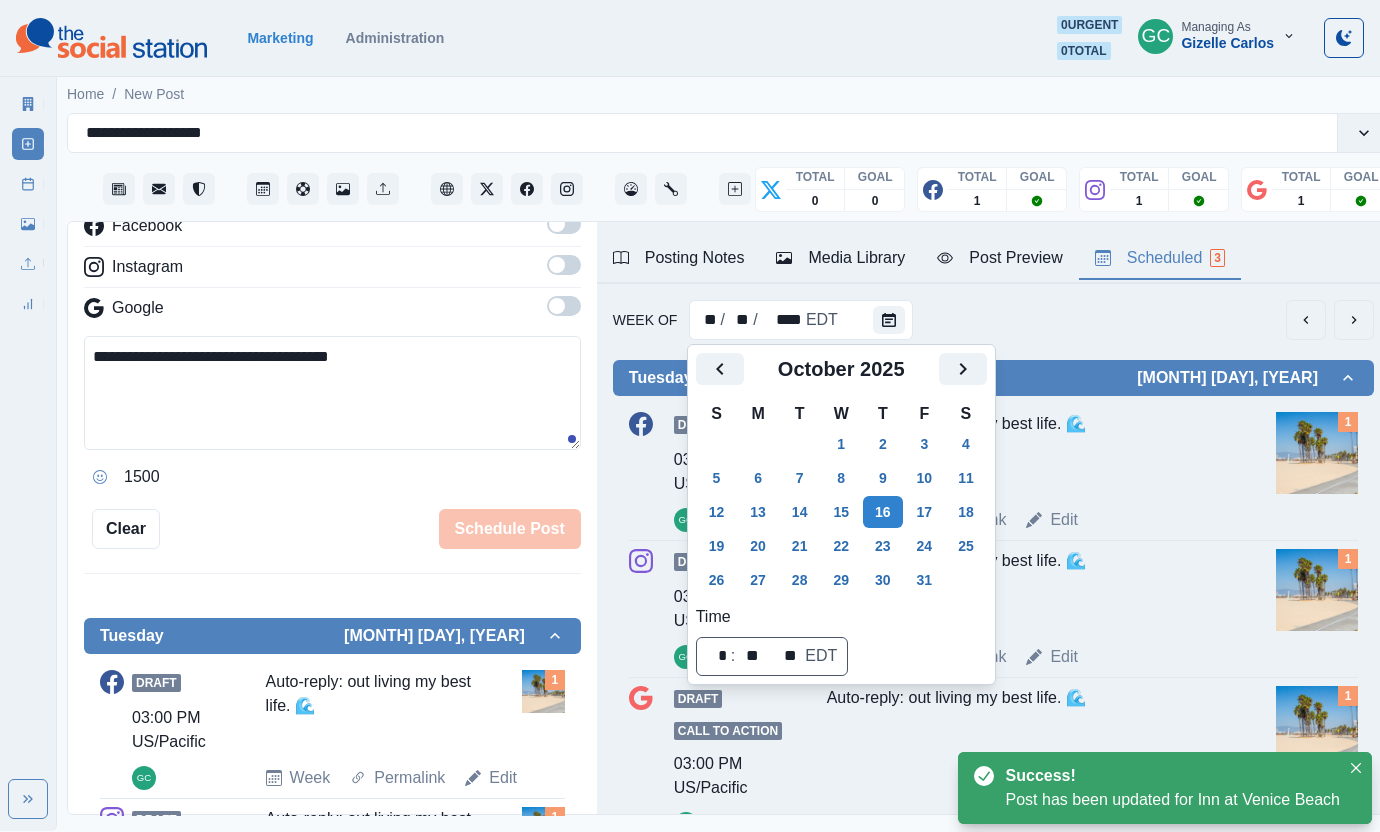 scroll, scrollTop: 1, scrollLeft: 0, axis: vertical 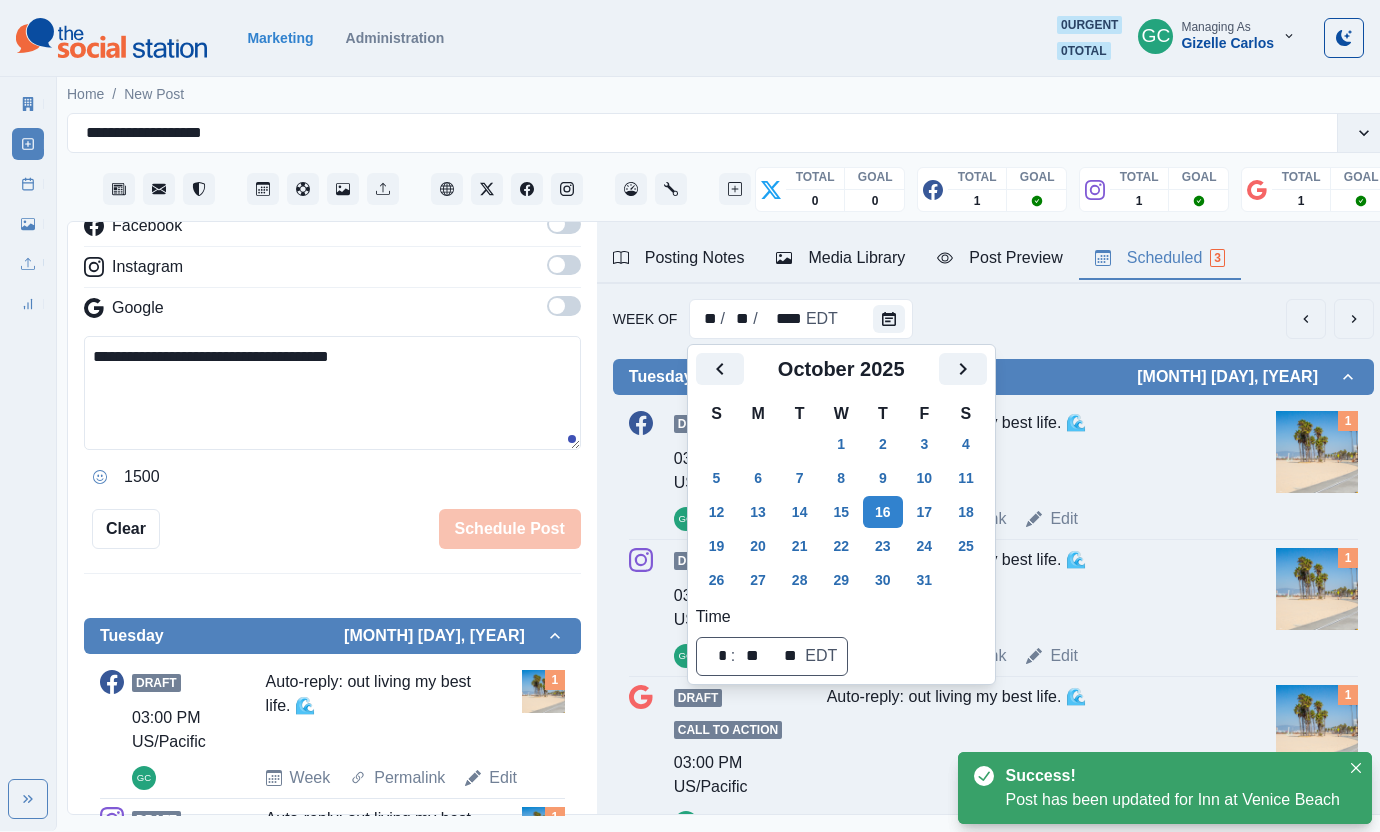 click on "[DAY] [MONTH] [DAY], [YEAR] Draft  [TIME] [TIMEZONE] [LOCATION] GC Auto-reply: out living my best life. 🌊 Week Permalink Edit 1 Draft  [TIME] [TIMEZONE] [LOCATION] GC Auto-reply: out living my best life. 🌊 Week Permalink Edit 1 Draft  Call to Action [TIME] [TIMEZONE] [LOCATION] GC Auto-reply: out living my best life. 🌊 Week Permalink Edit 1" at bounding box center (993, 609) 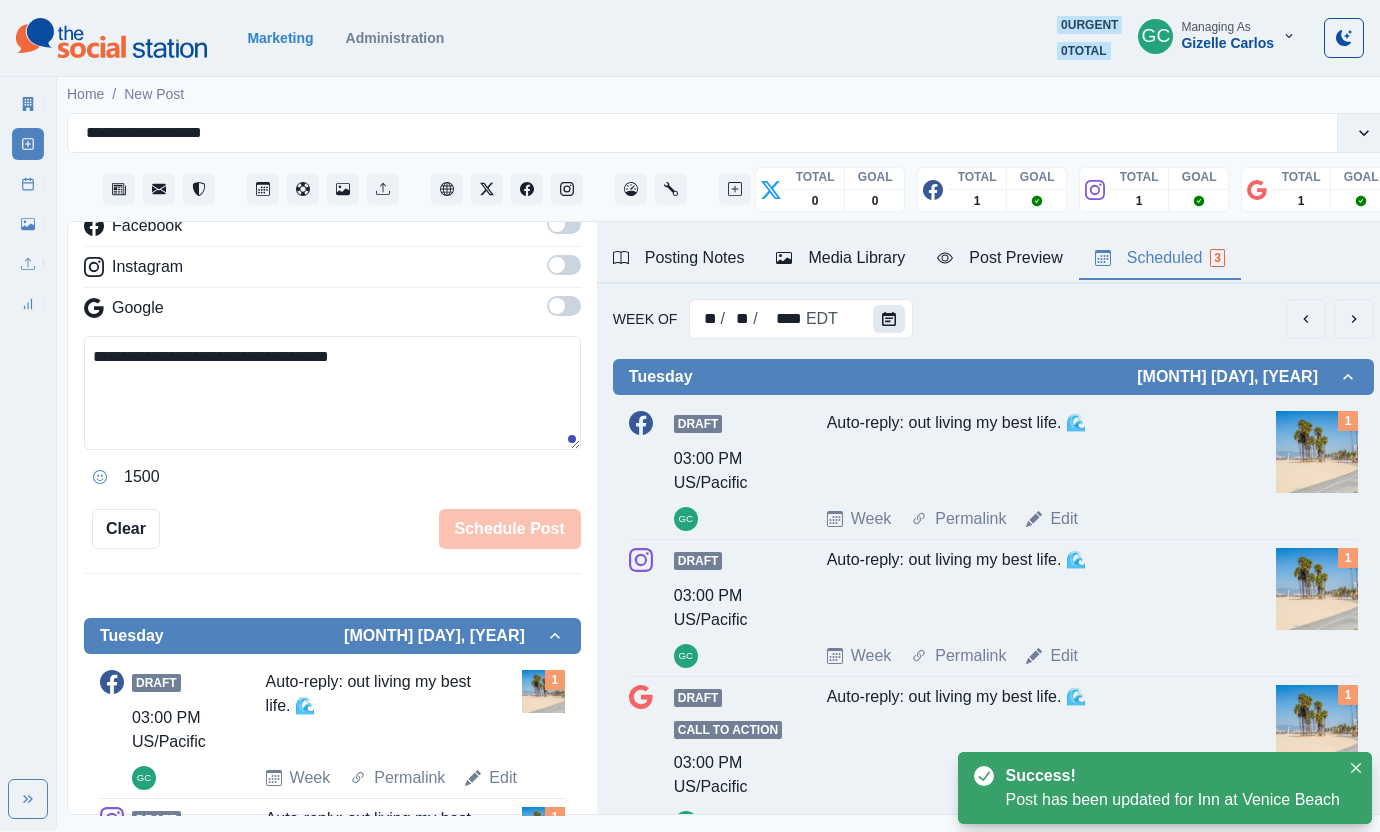 click 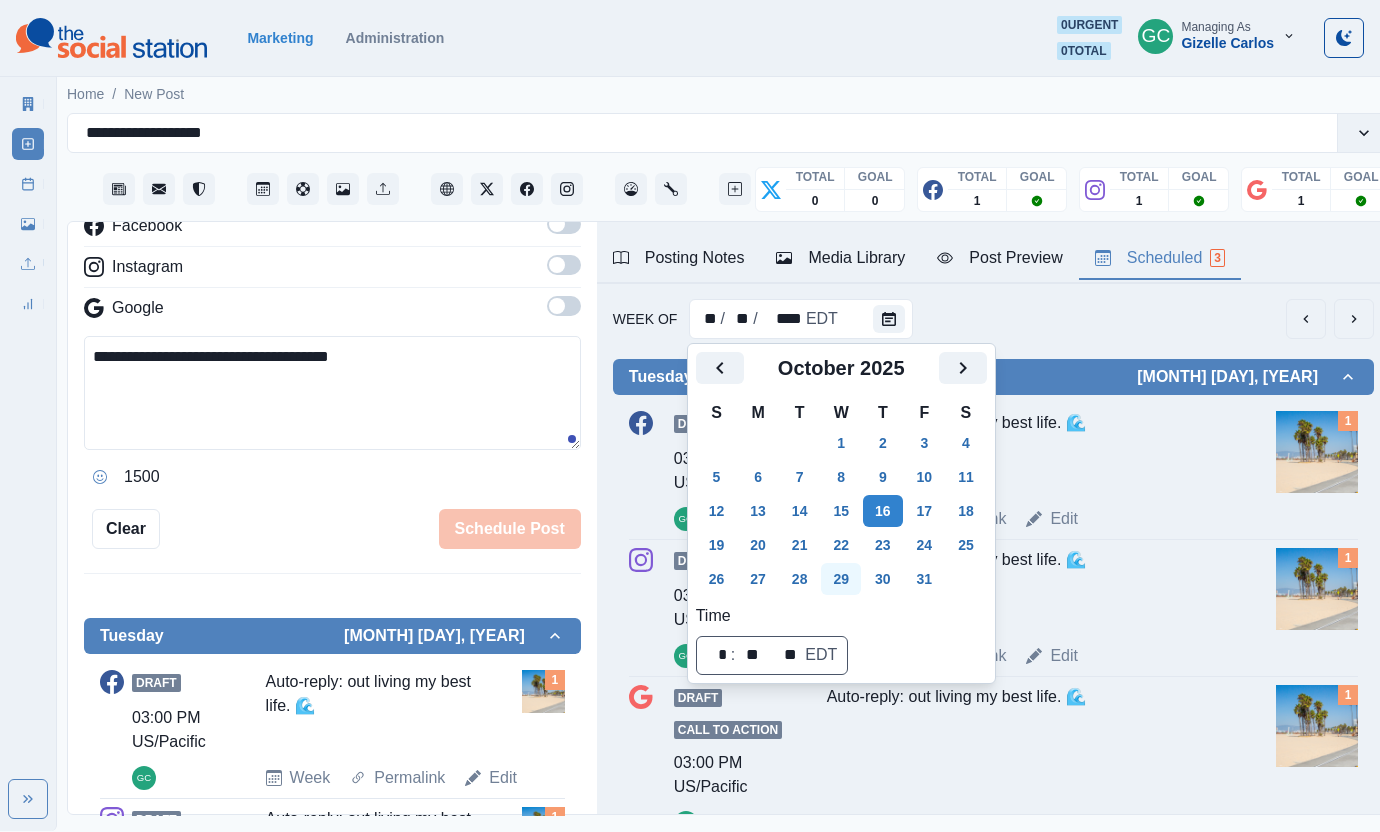 click on "22" at bounding box center [841, 545] 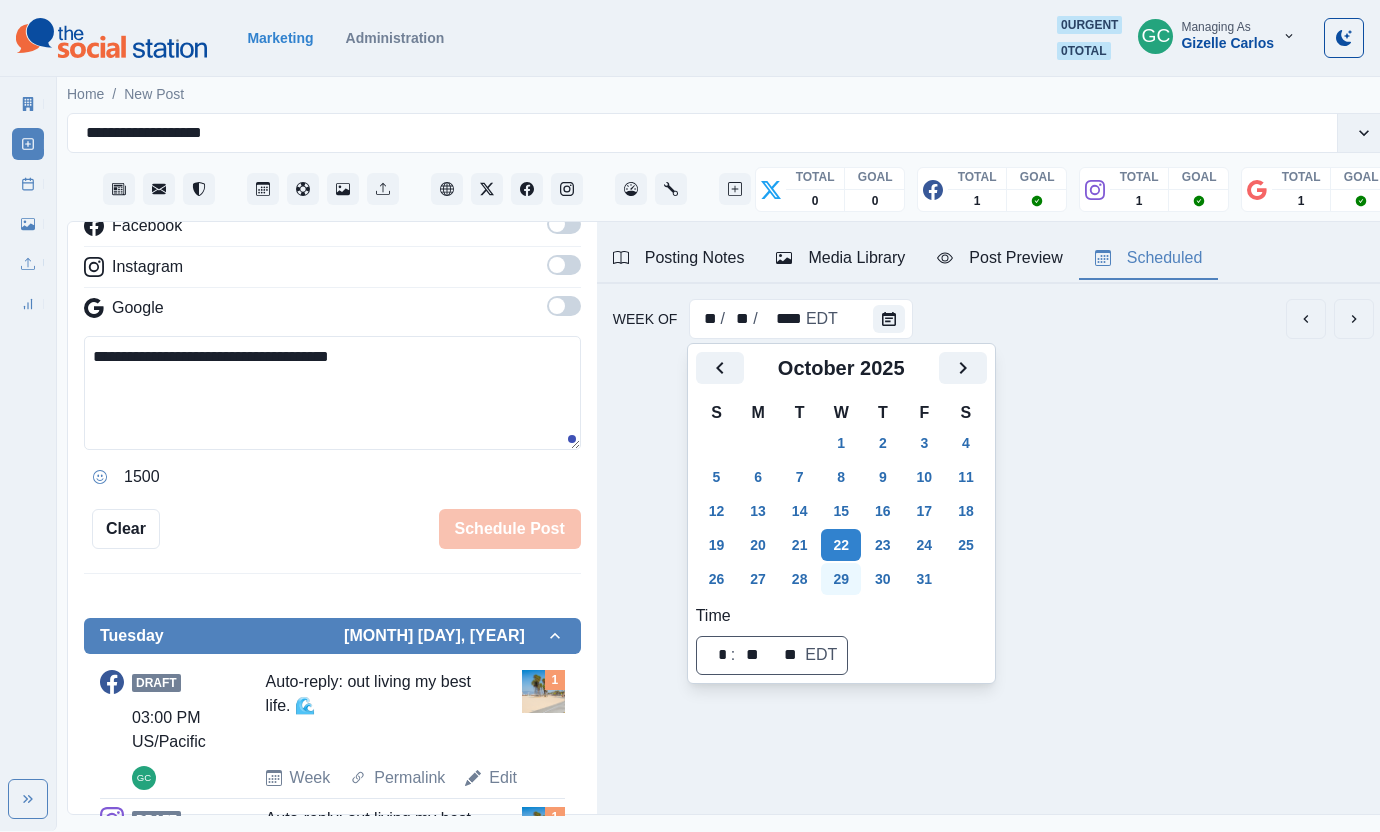scroll, scrollTop: 0, scrollLeft: 0, axis: both 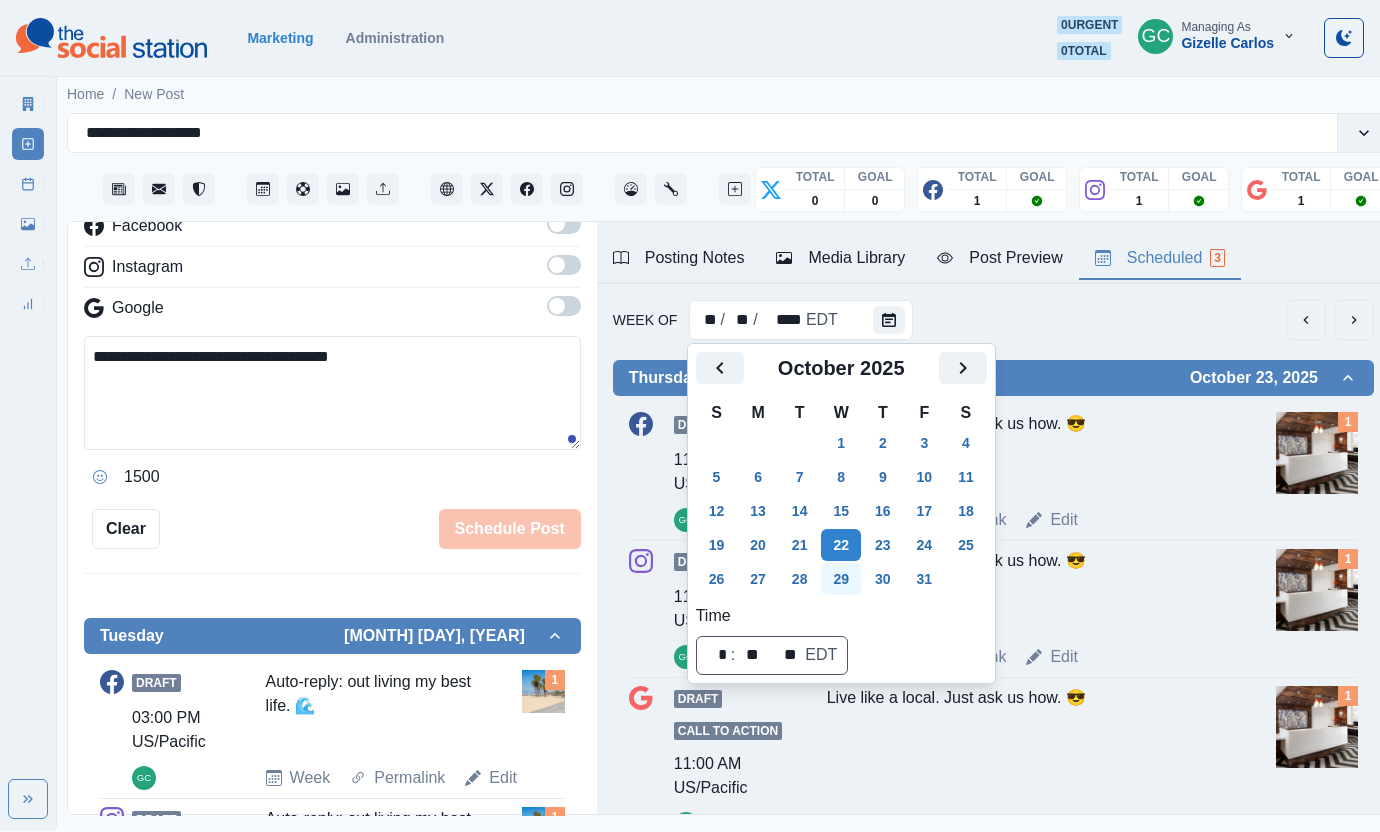 click on "29" at bounding box center [841, 579] 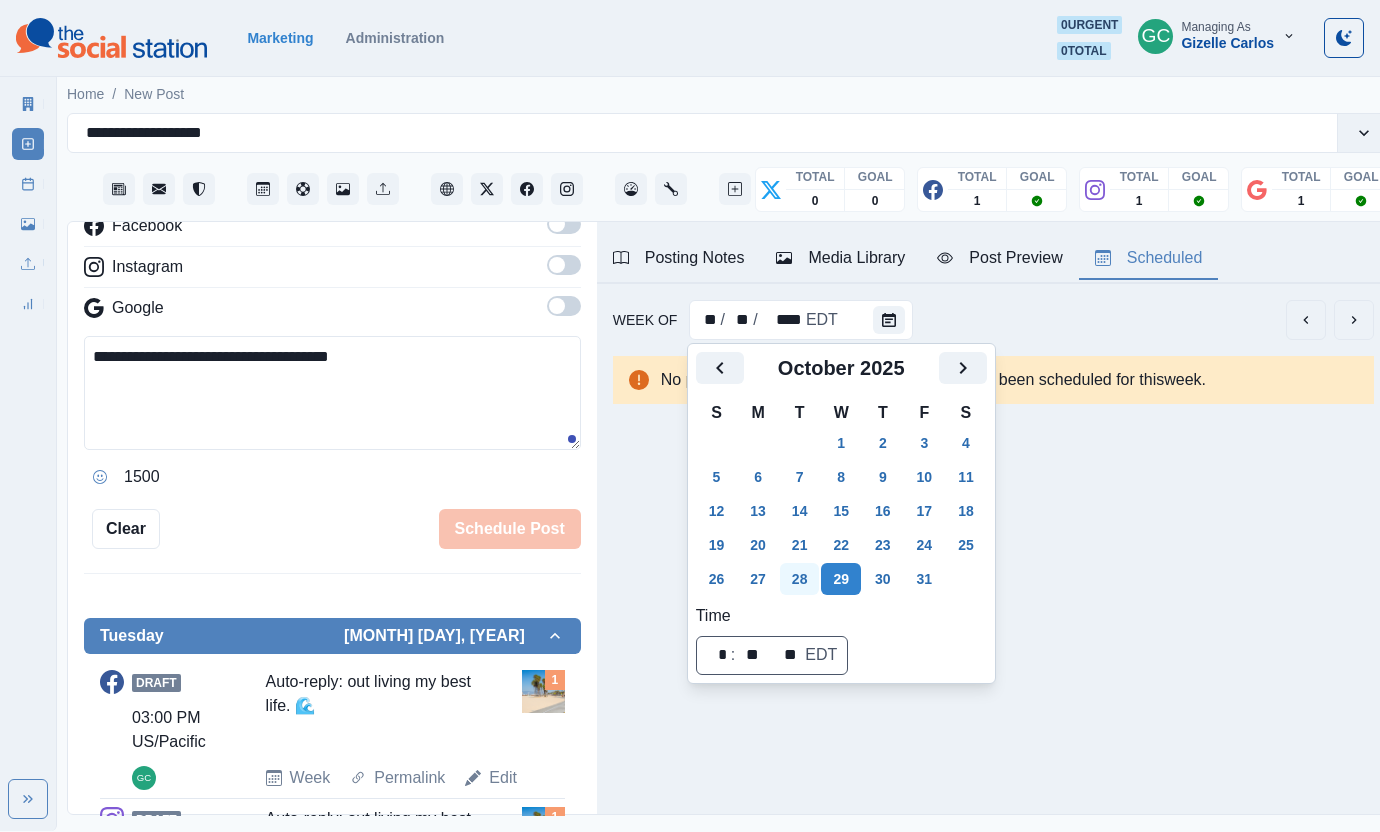 click on "21" at bounding box center [800, 545] 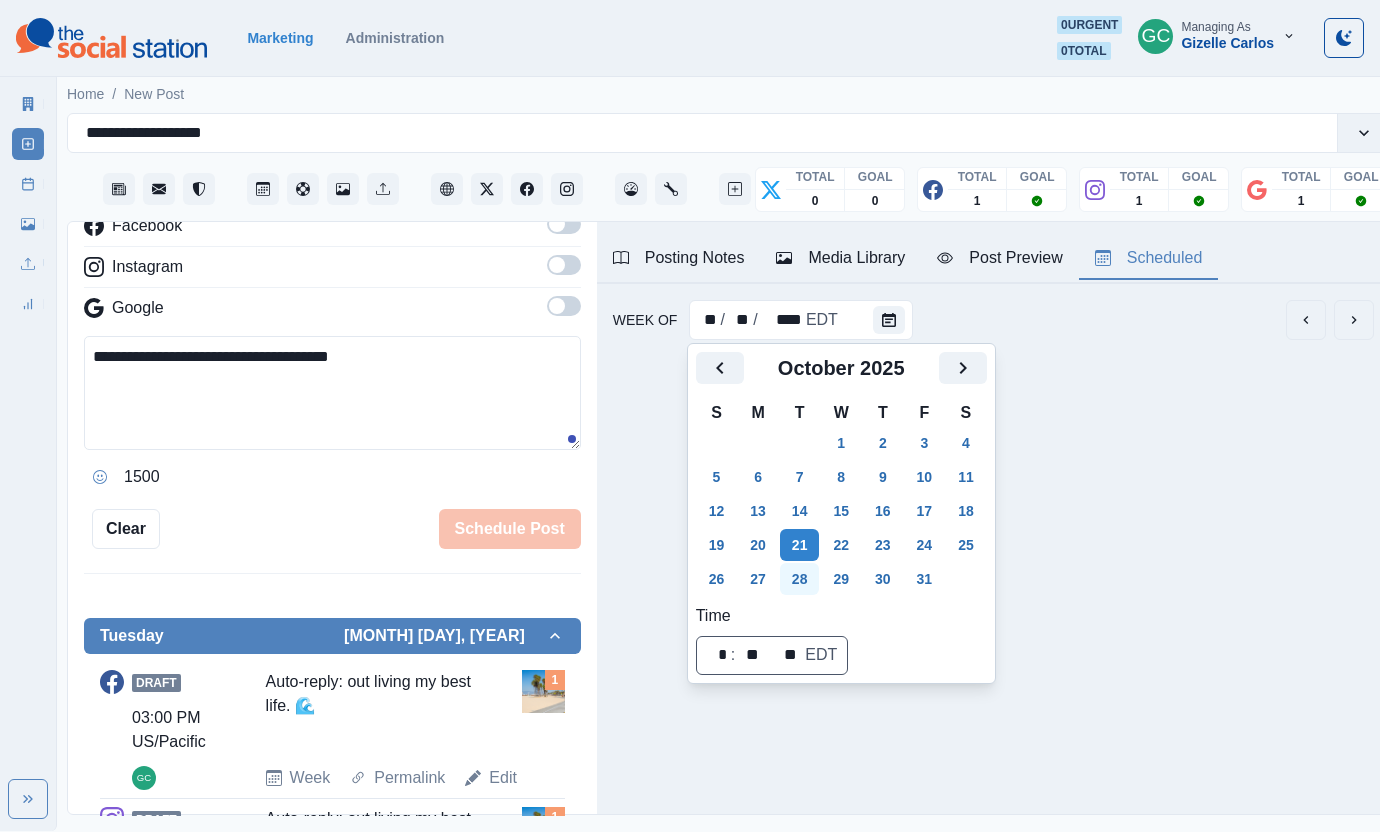 click on "28" at bounding box center [800, 579] 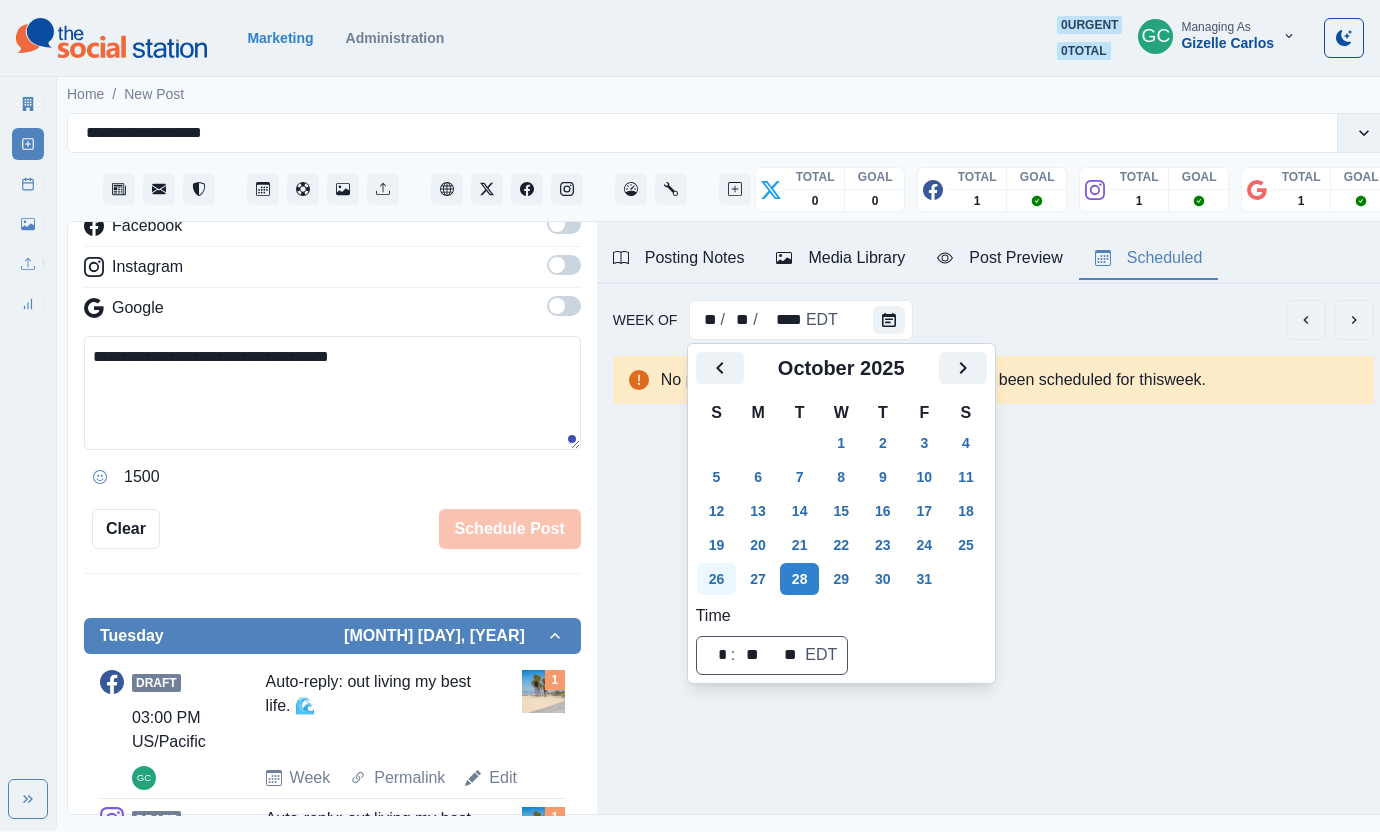 click on "27" at bounding box center (758, 579) 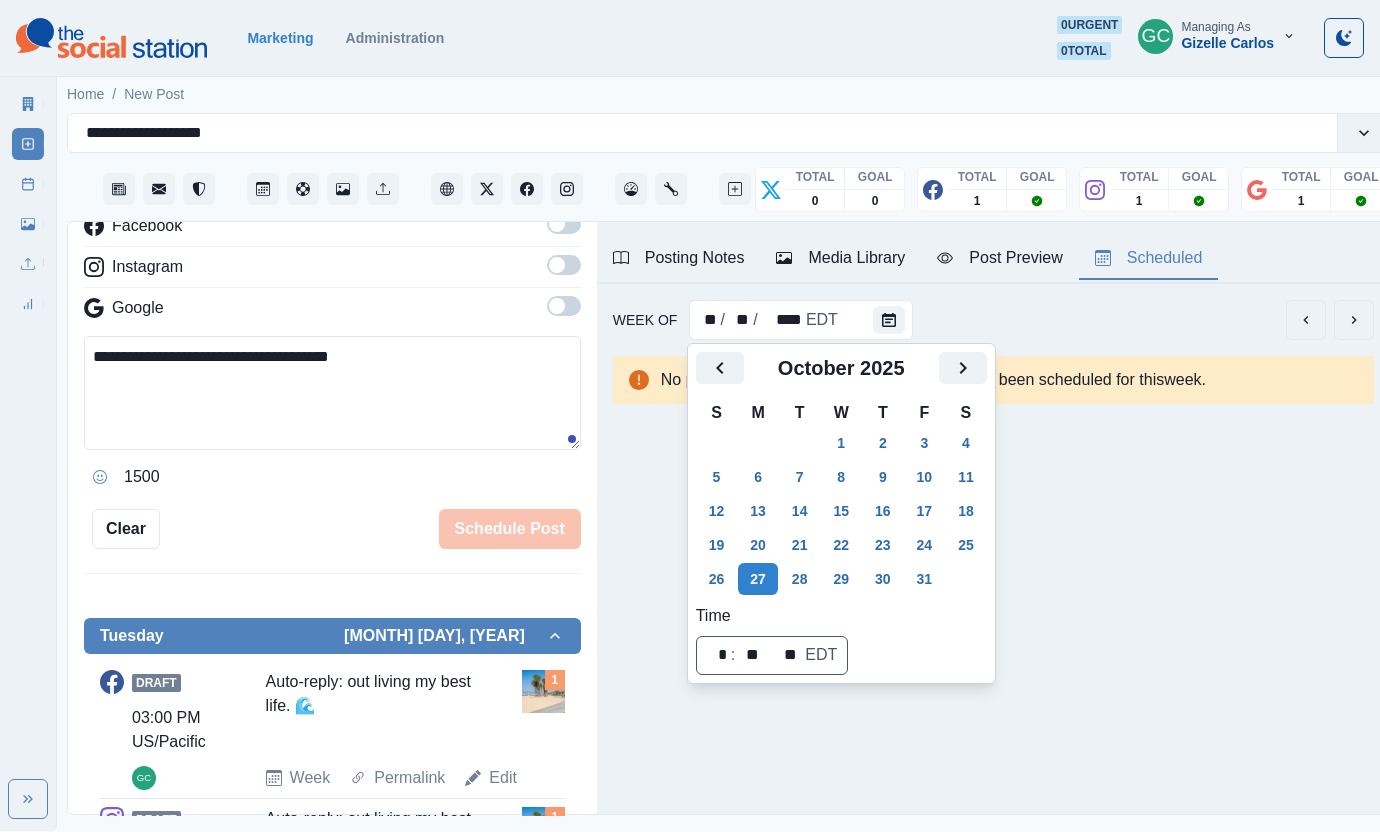 scroll, scrollTop: 0, scrollLeft: 0, axis: both 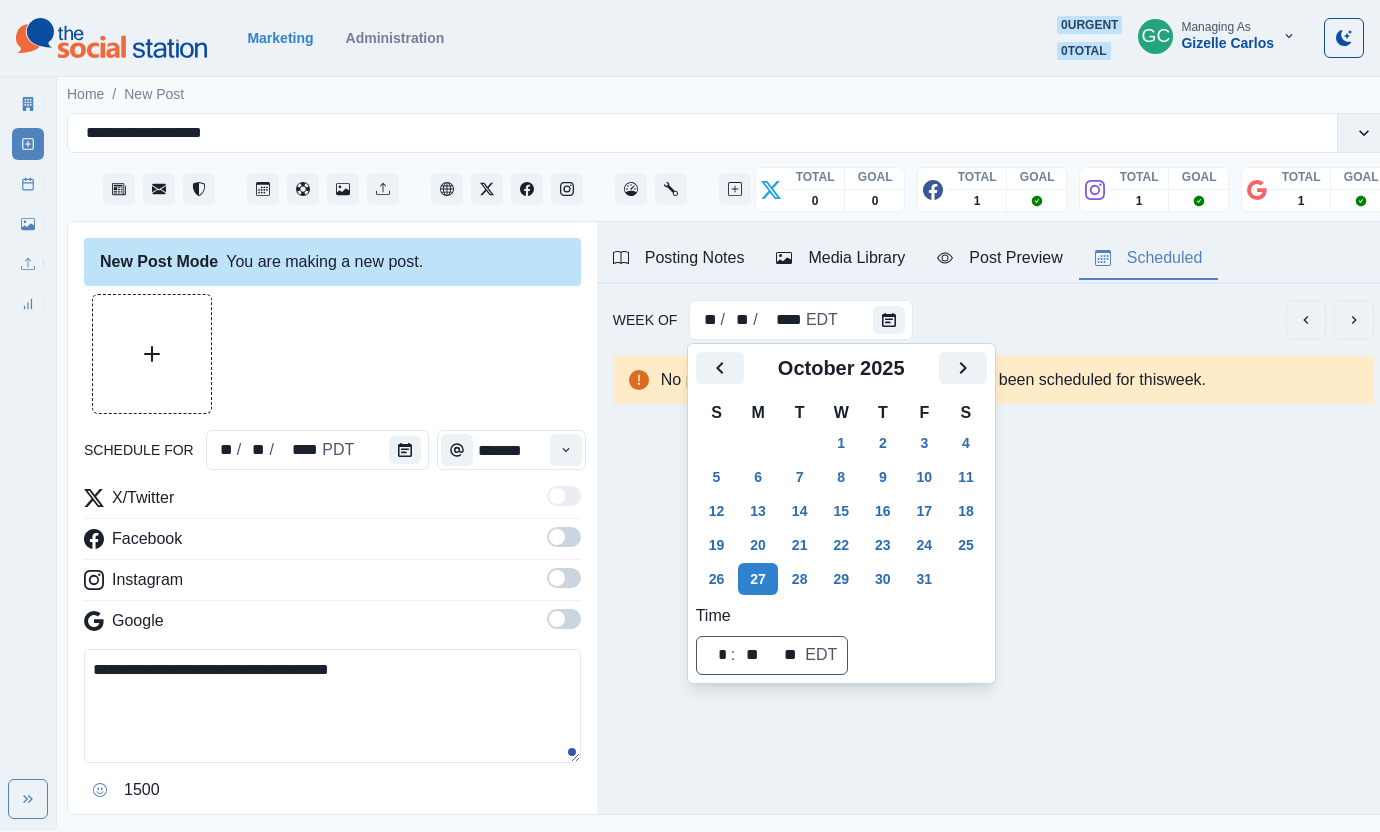 click on "schedule for  ** / ** / **** PDT *******" at bounding box center (332, 450) 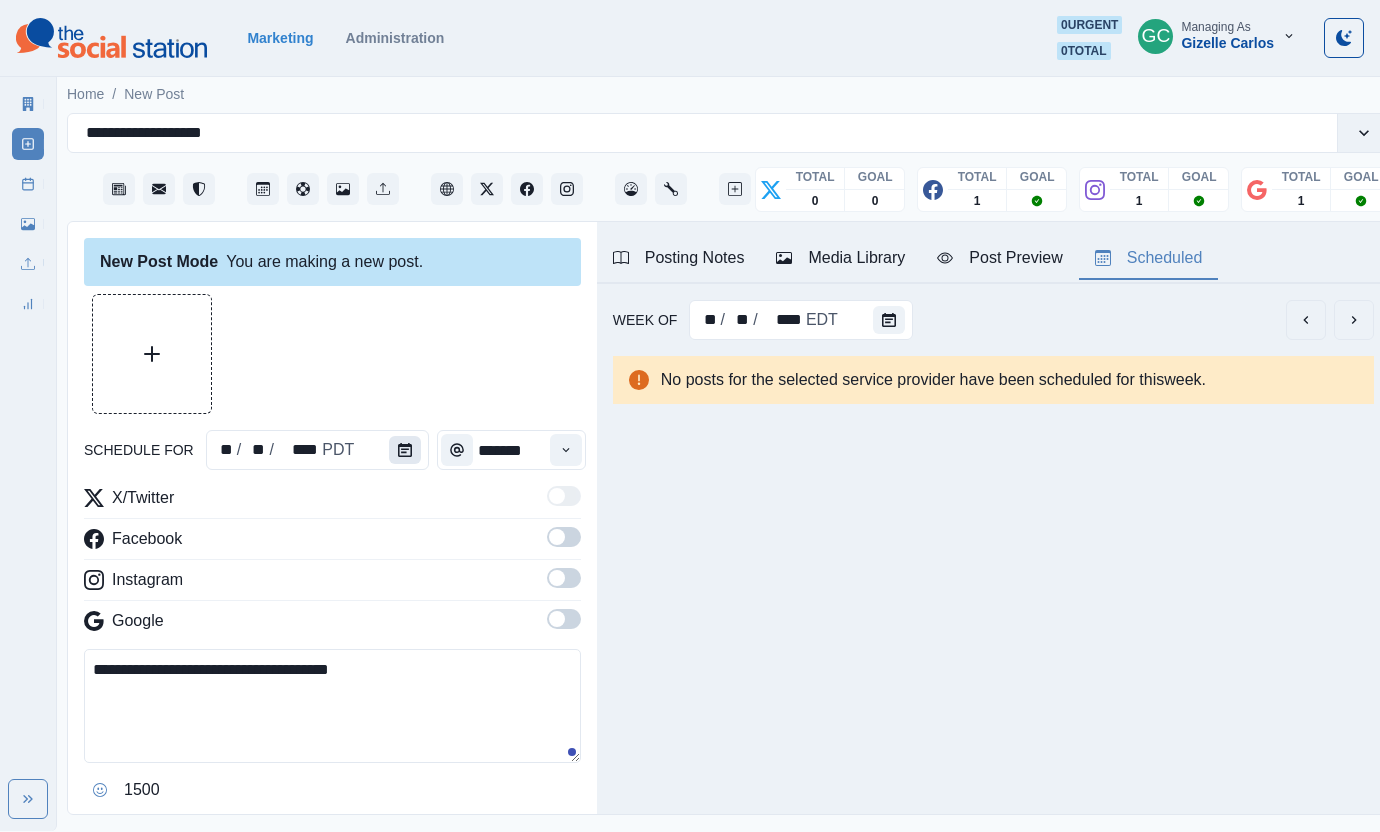 click at bounding box center (405, 450) 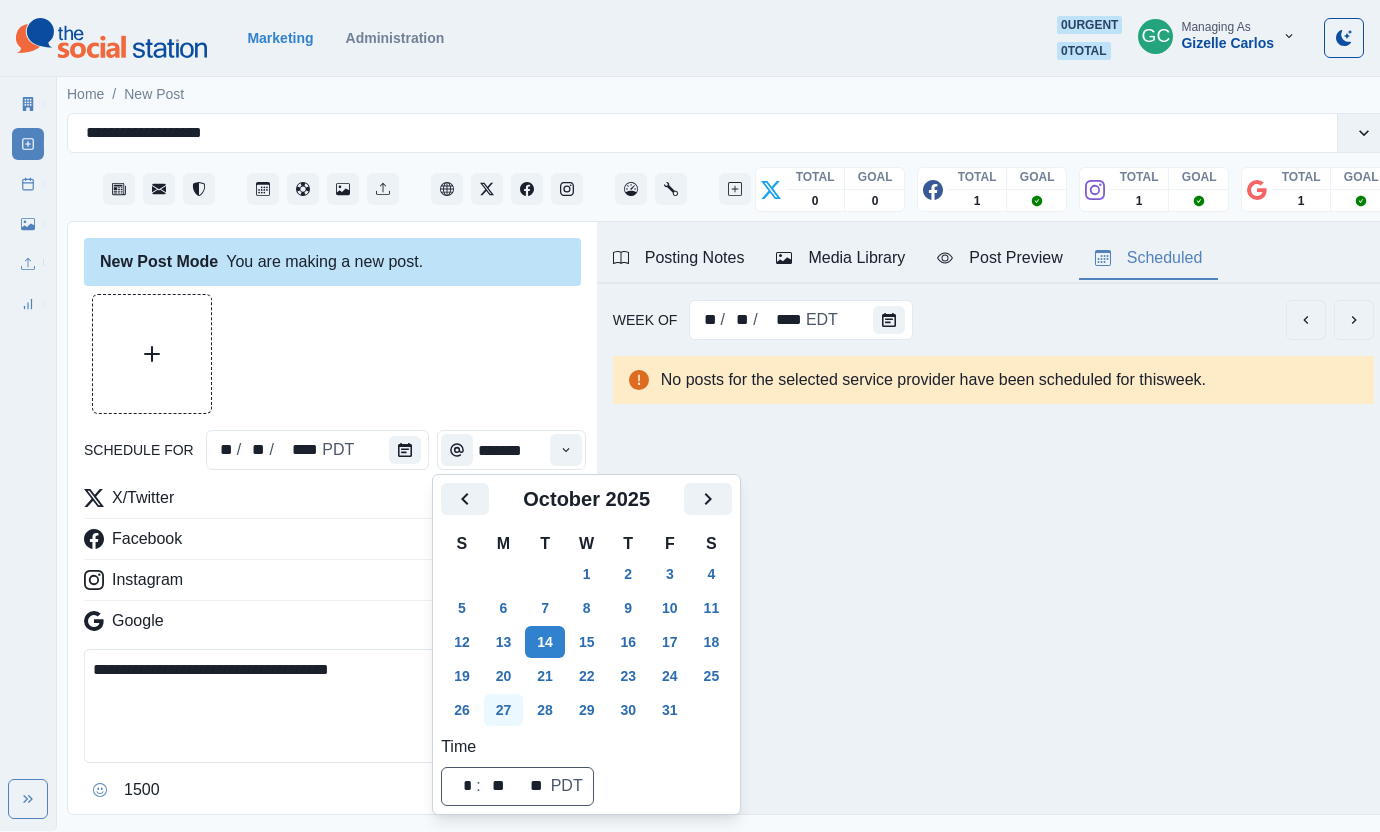 click on "27" at bounding box center [504, 710] 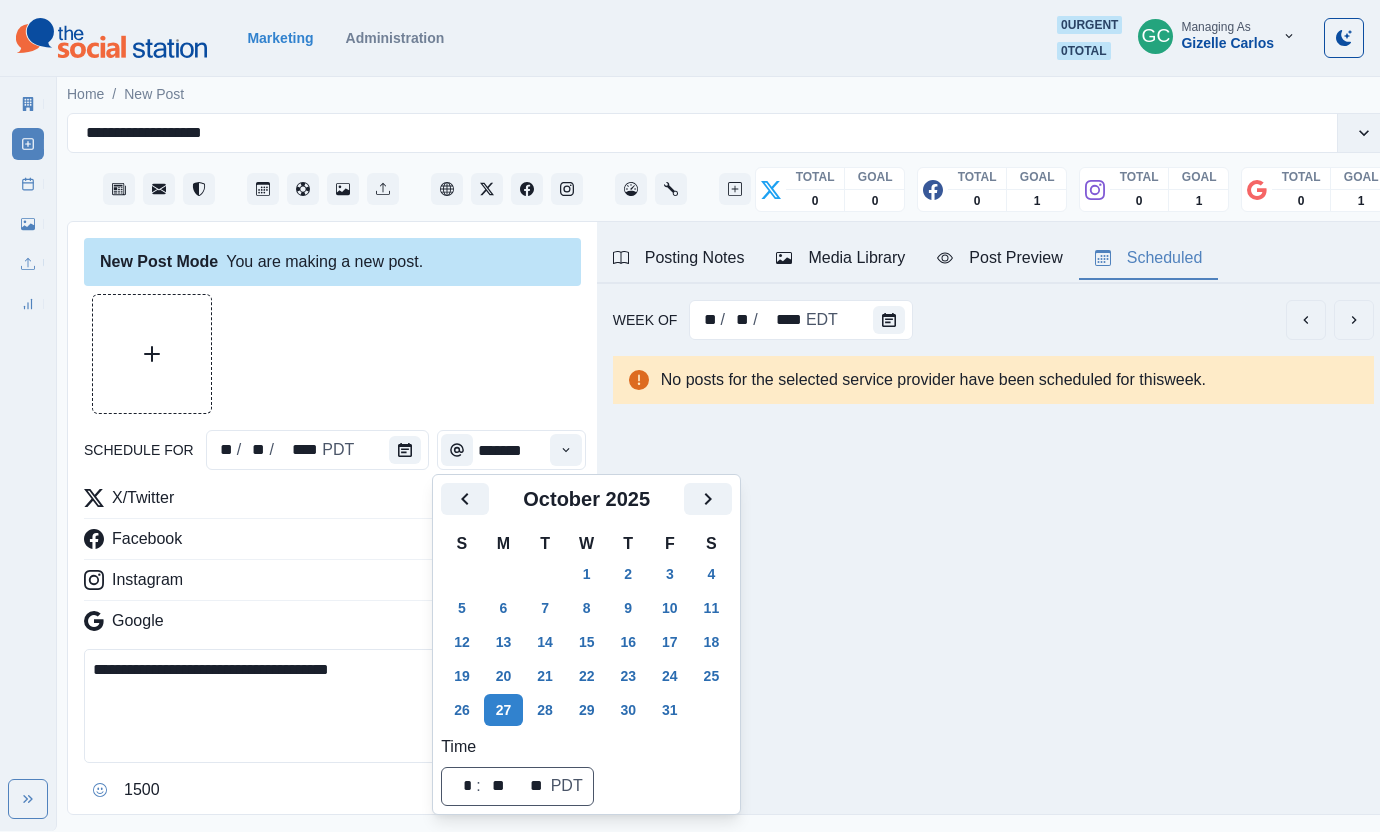 click on "Instagram" at bounding box center [332, 584] 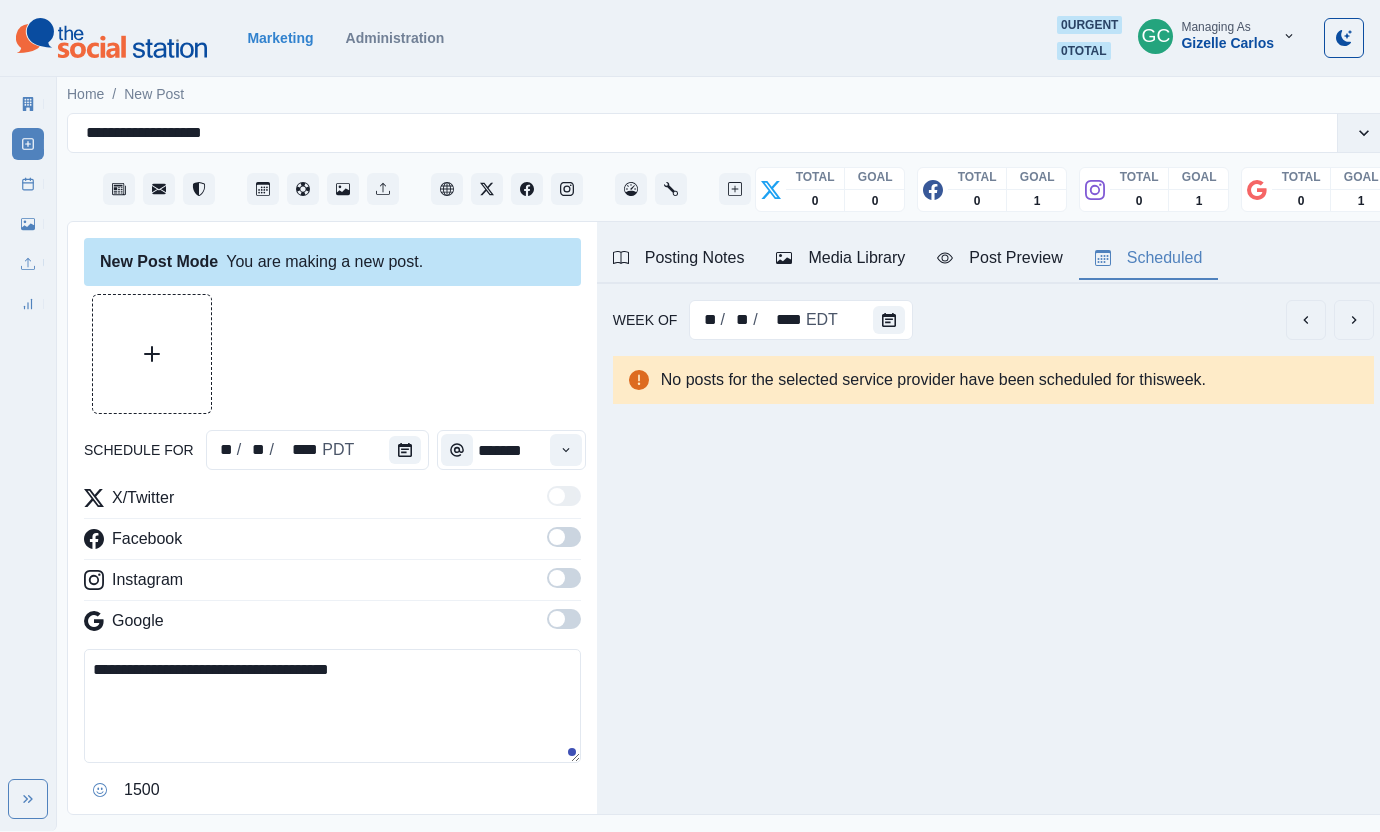 click at bounding box center (566, 450) 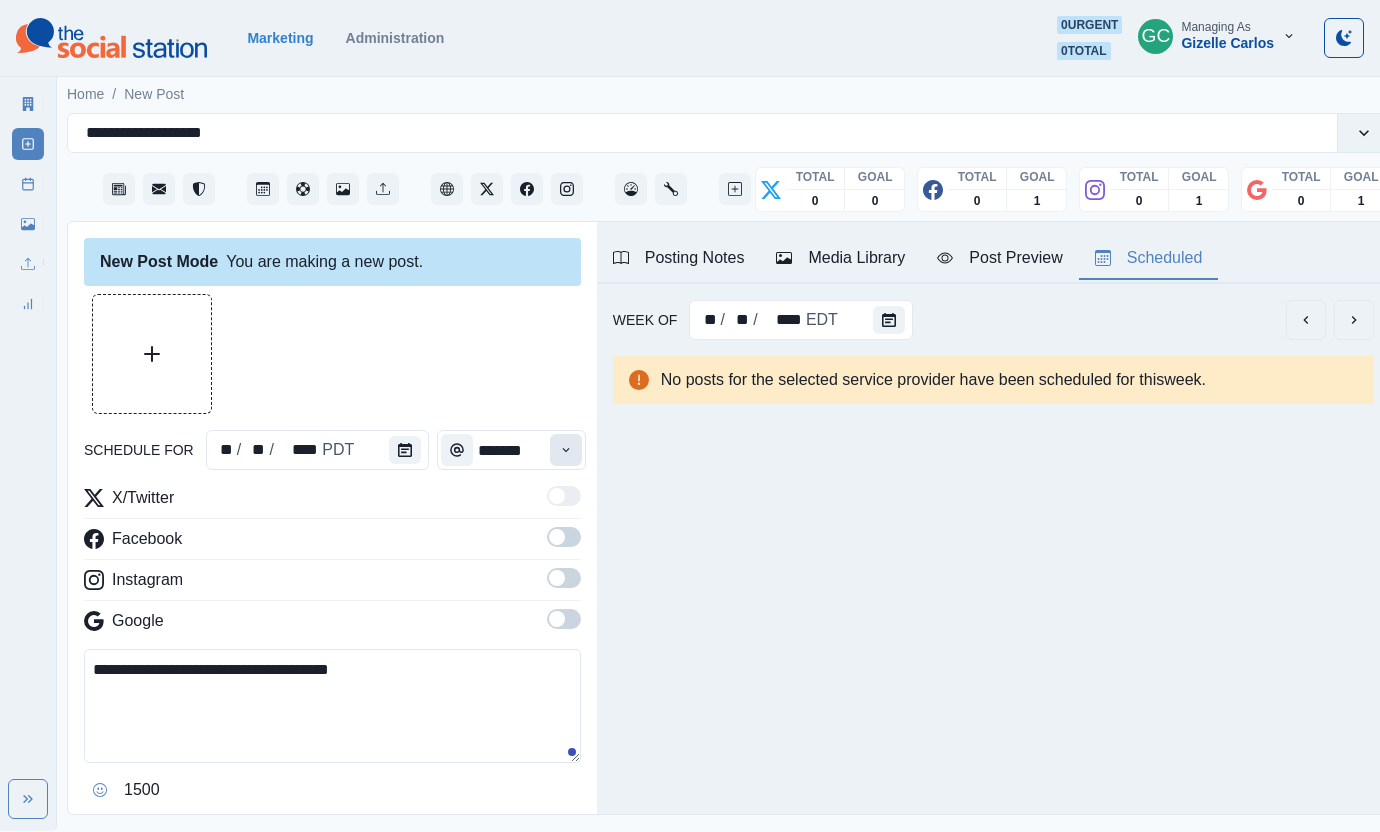 click at bounding box center [566, 450] 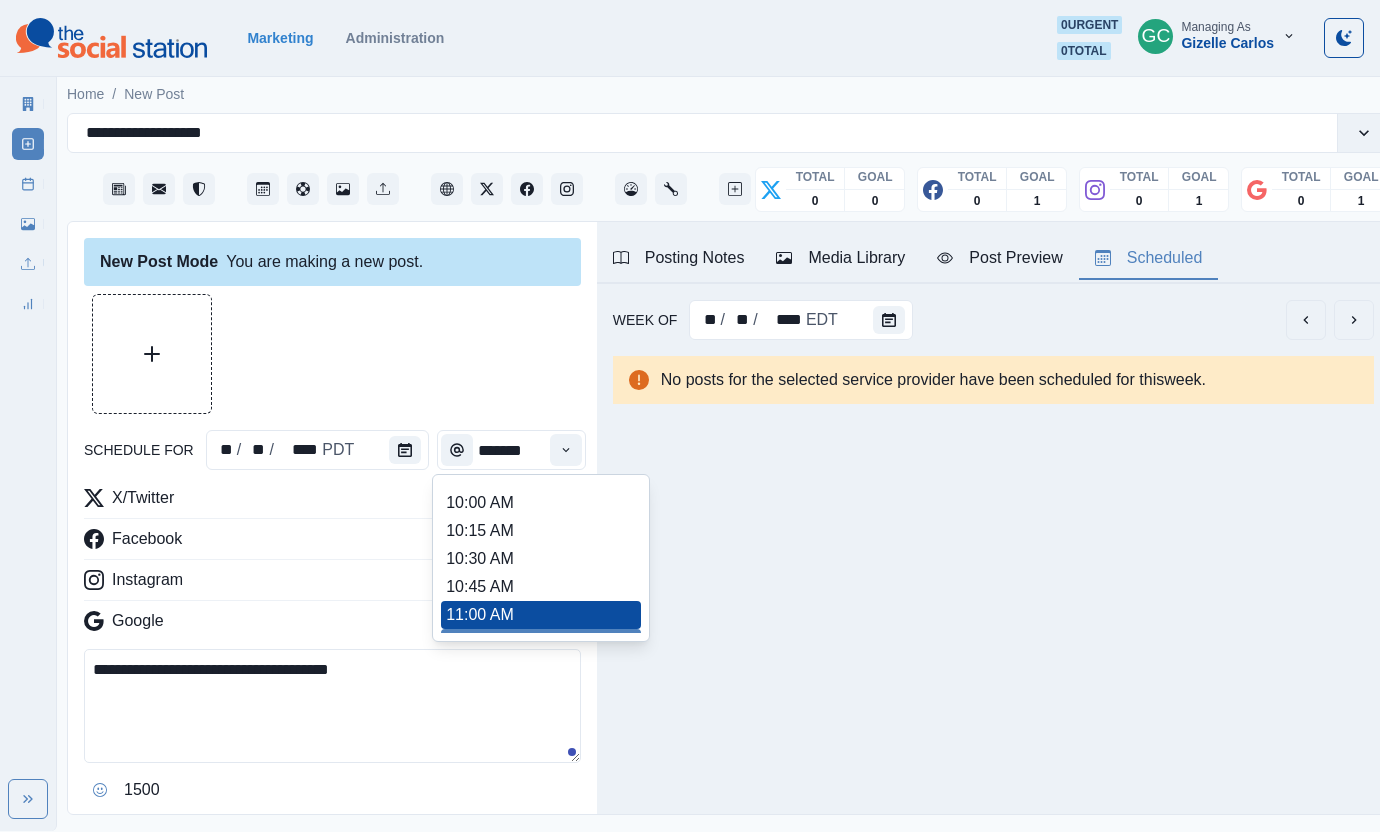 scroll, scrollTop: 342, scrollLeft: 0, axis: vertical 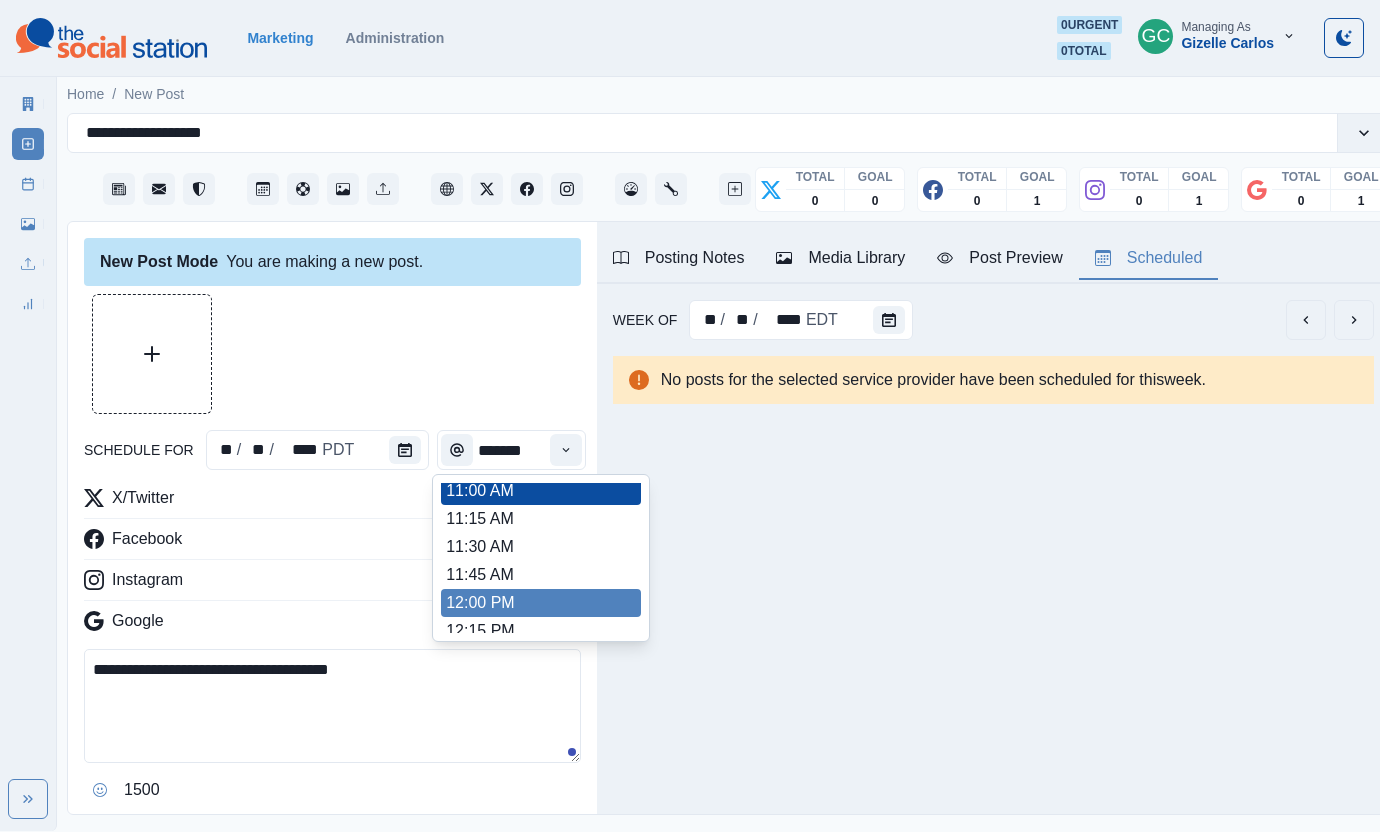 click on "12:00 PM" at bounding box center [541, 603] 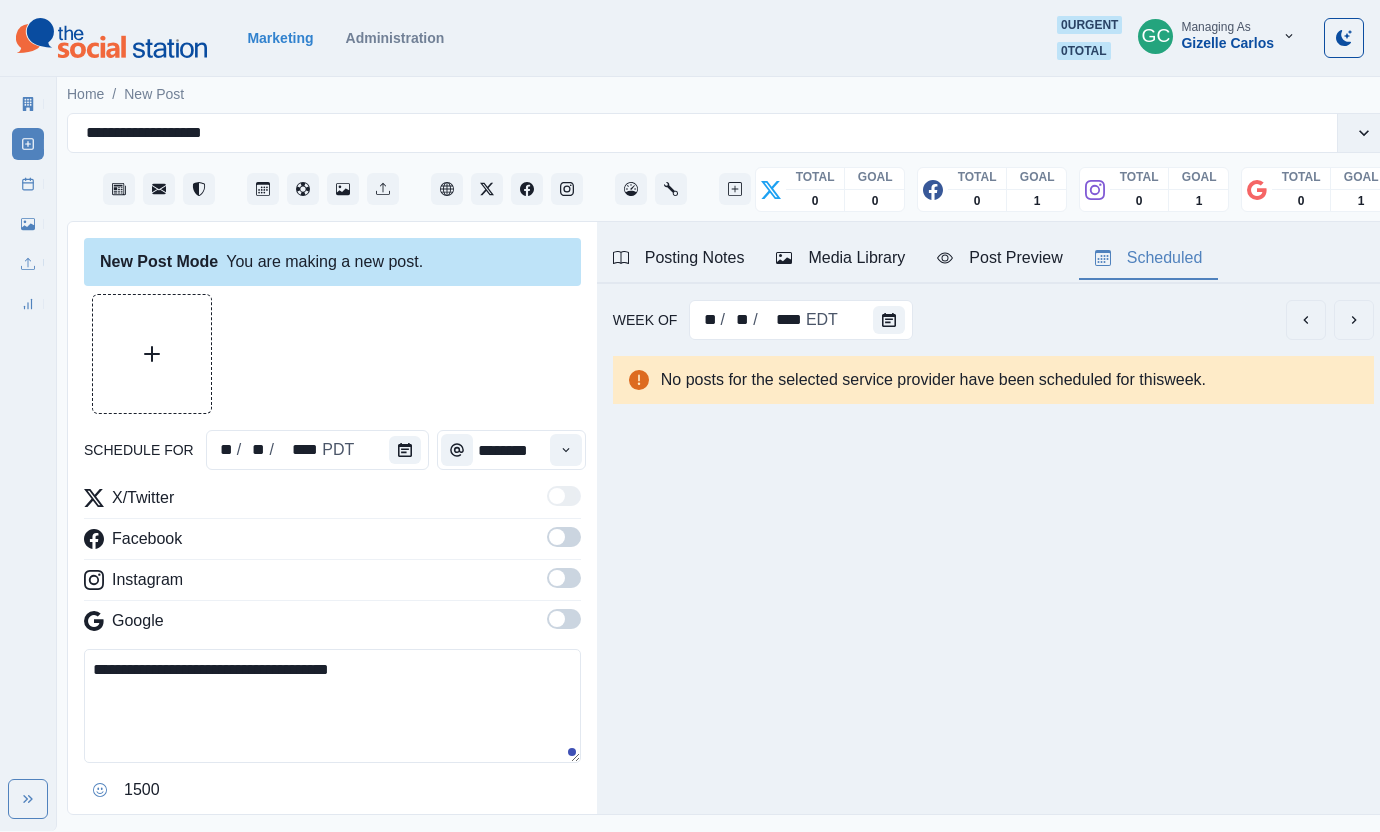 drag, startPoint x: 573, startPoint y: 624, endPoint x: 572, endPoint y: 574, distance: 50.01 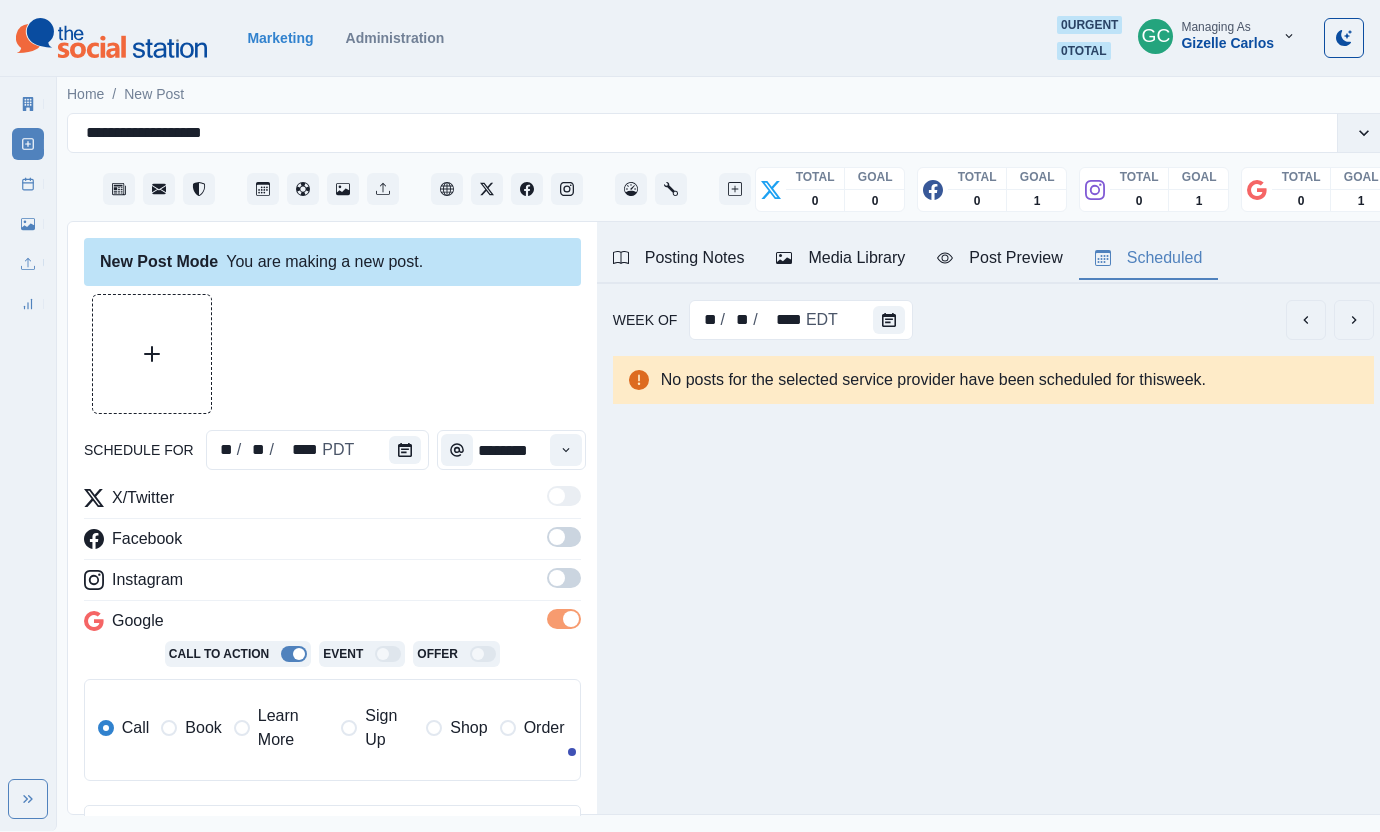 click at bounding box center (564, 578) 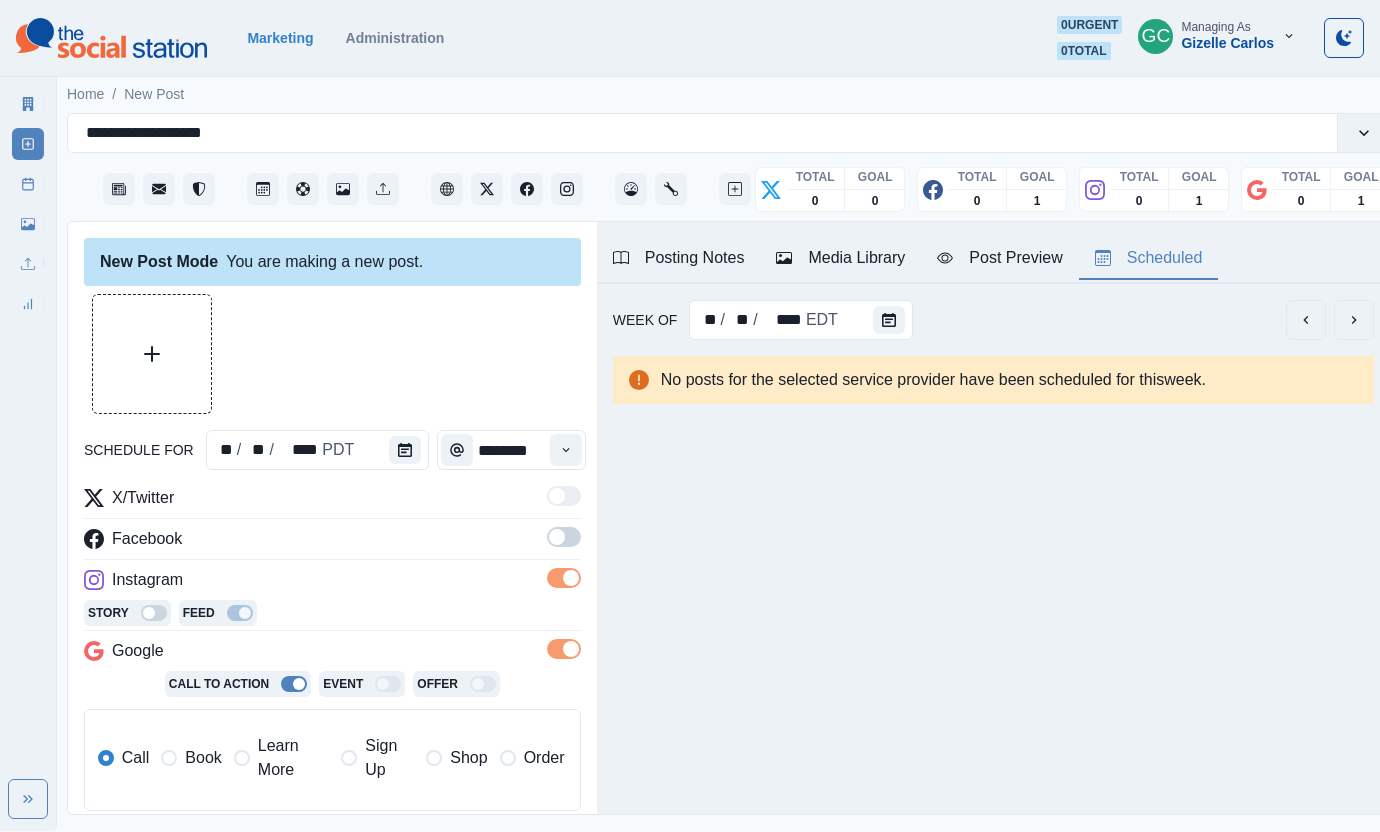click at bounding box center [564, 537] 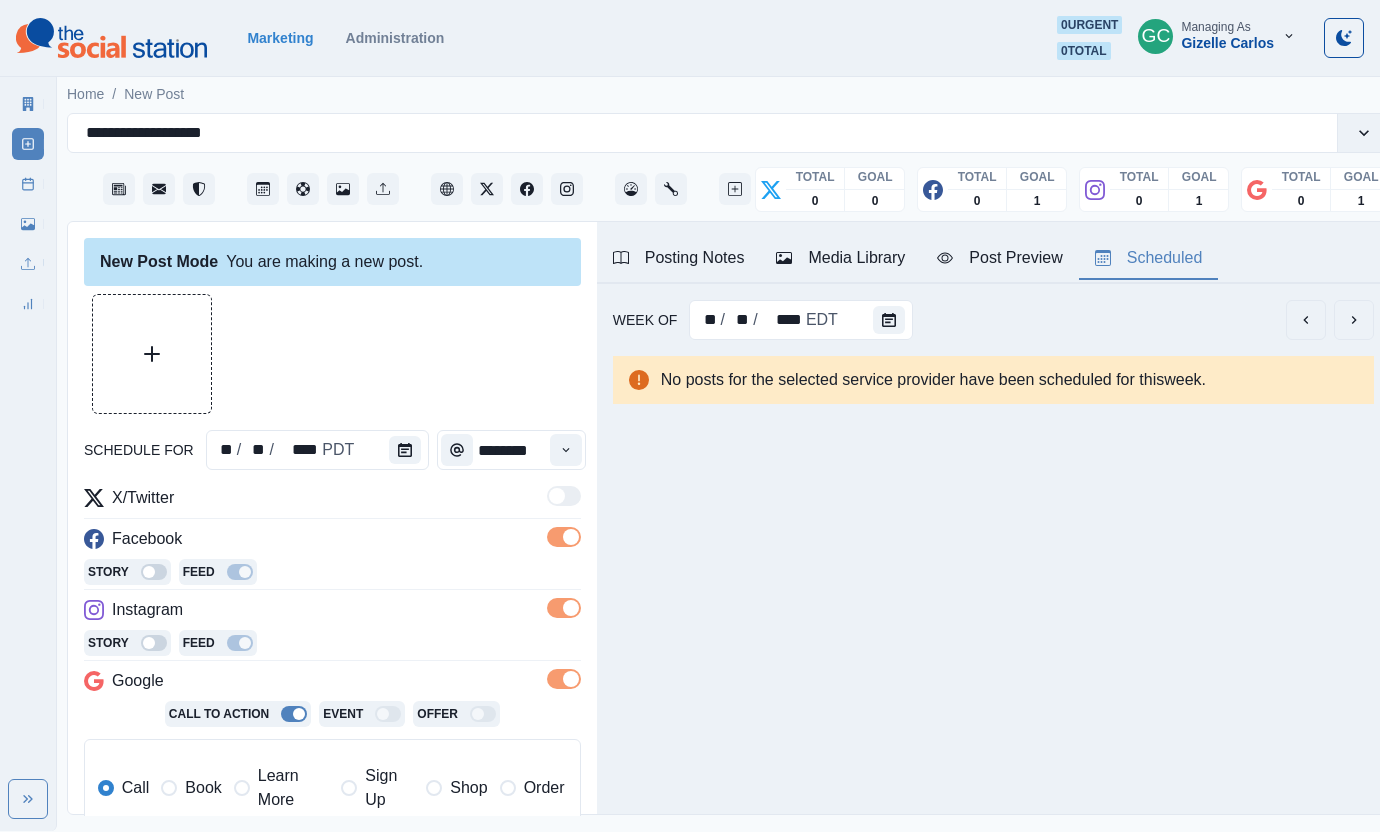 drag, startPoint x: 260, startPoint y: 801, endPoint x: 317, endPoint y: 711, distance: 106.531685 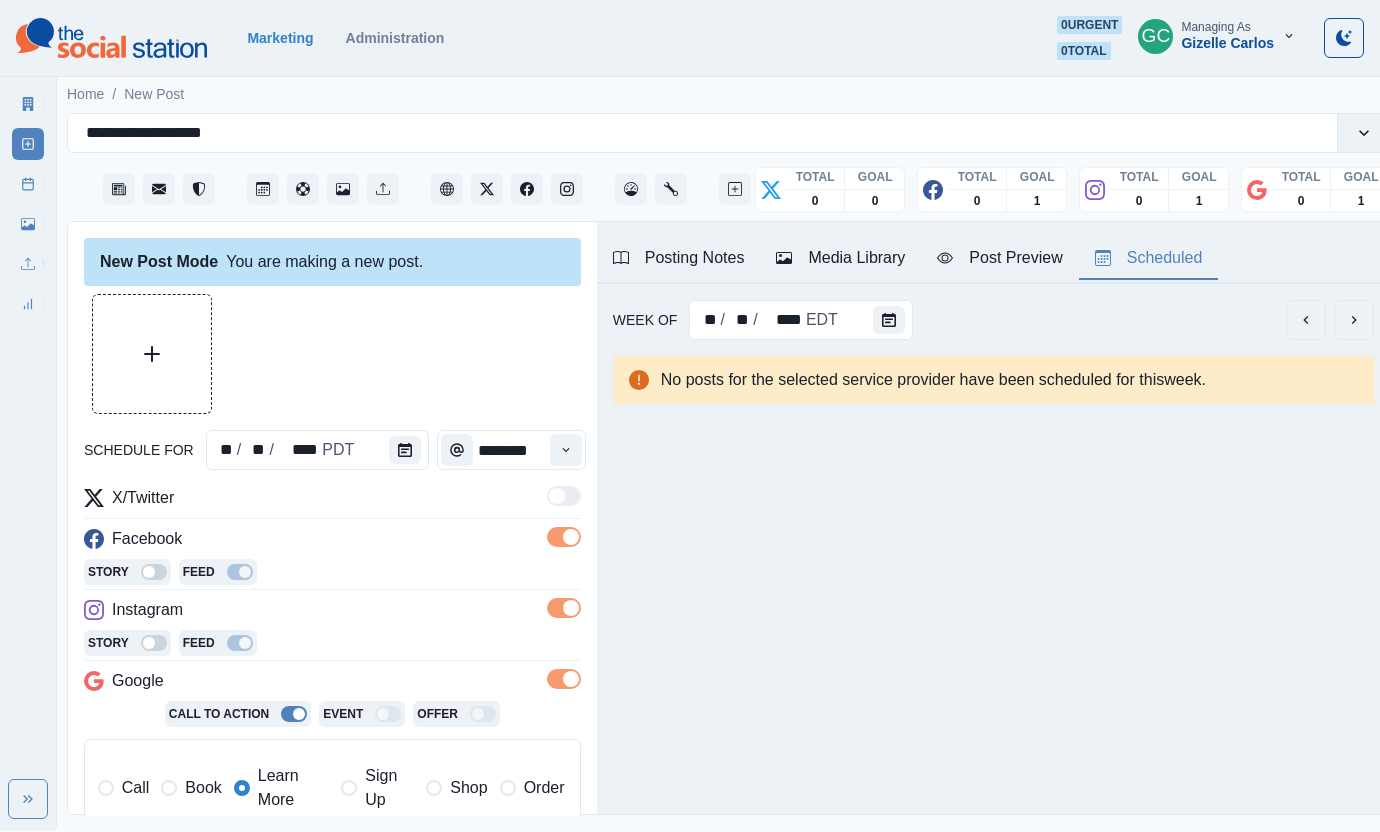 drag, startPoint x: 335, startPoint y: 680, endPoint x: 396, endPoint y: 641, distance: 72.40166 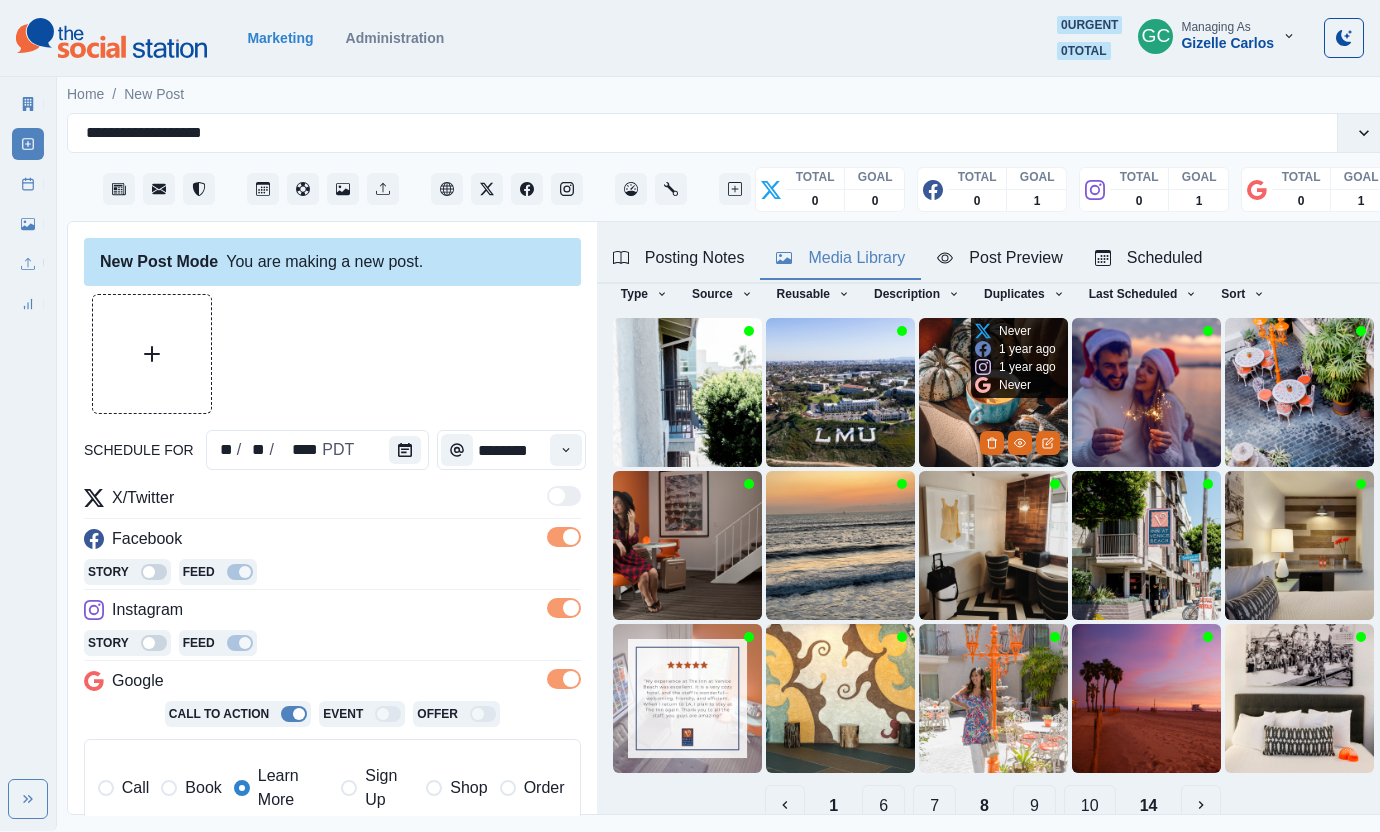 scroll, scrollTop: 167, scrollLeft: 0, axis: vertical 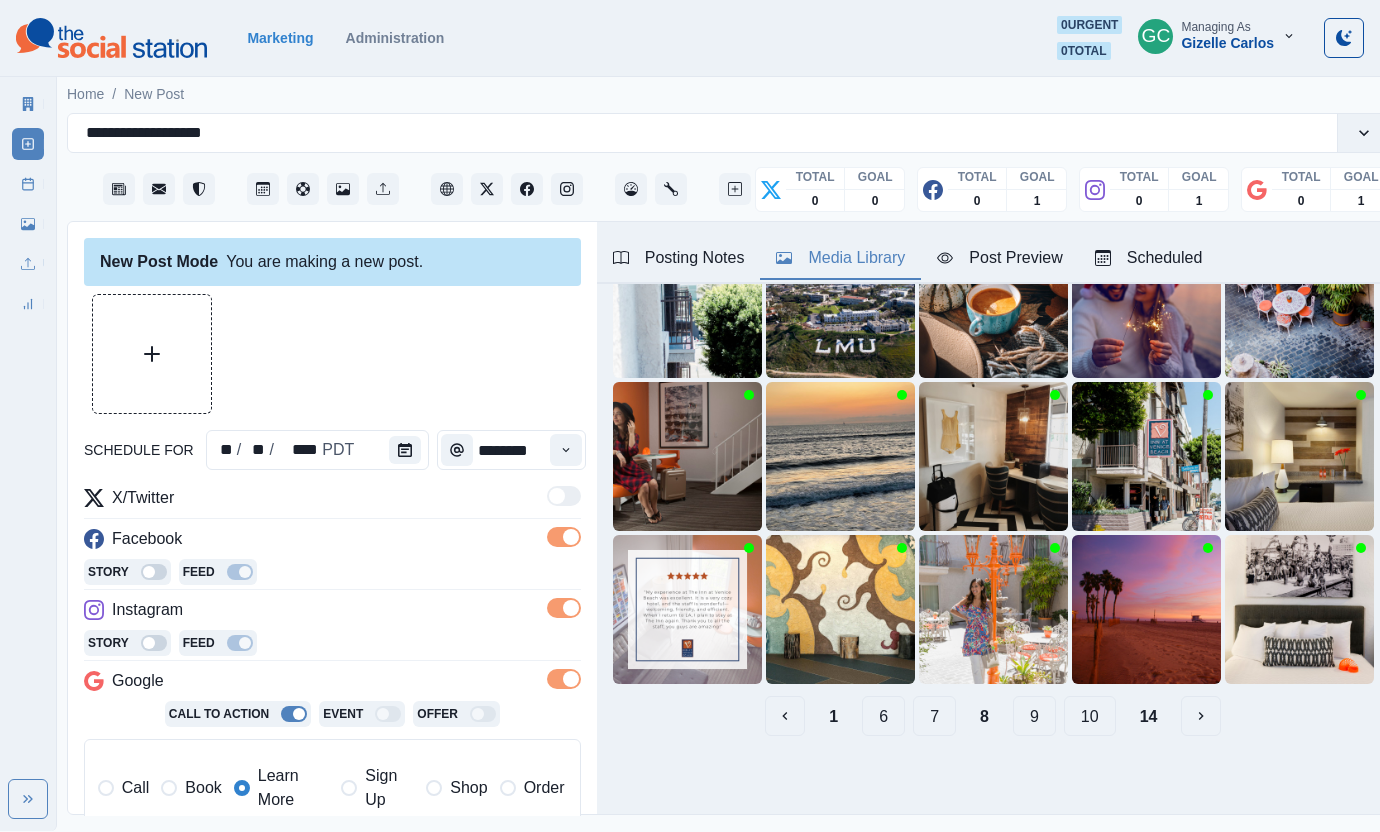 click on "7" at bounding box center (934, 716) 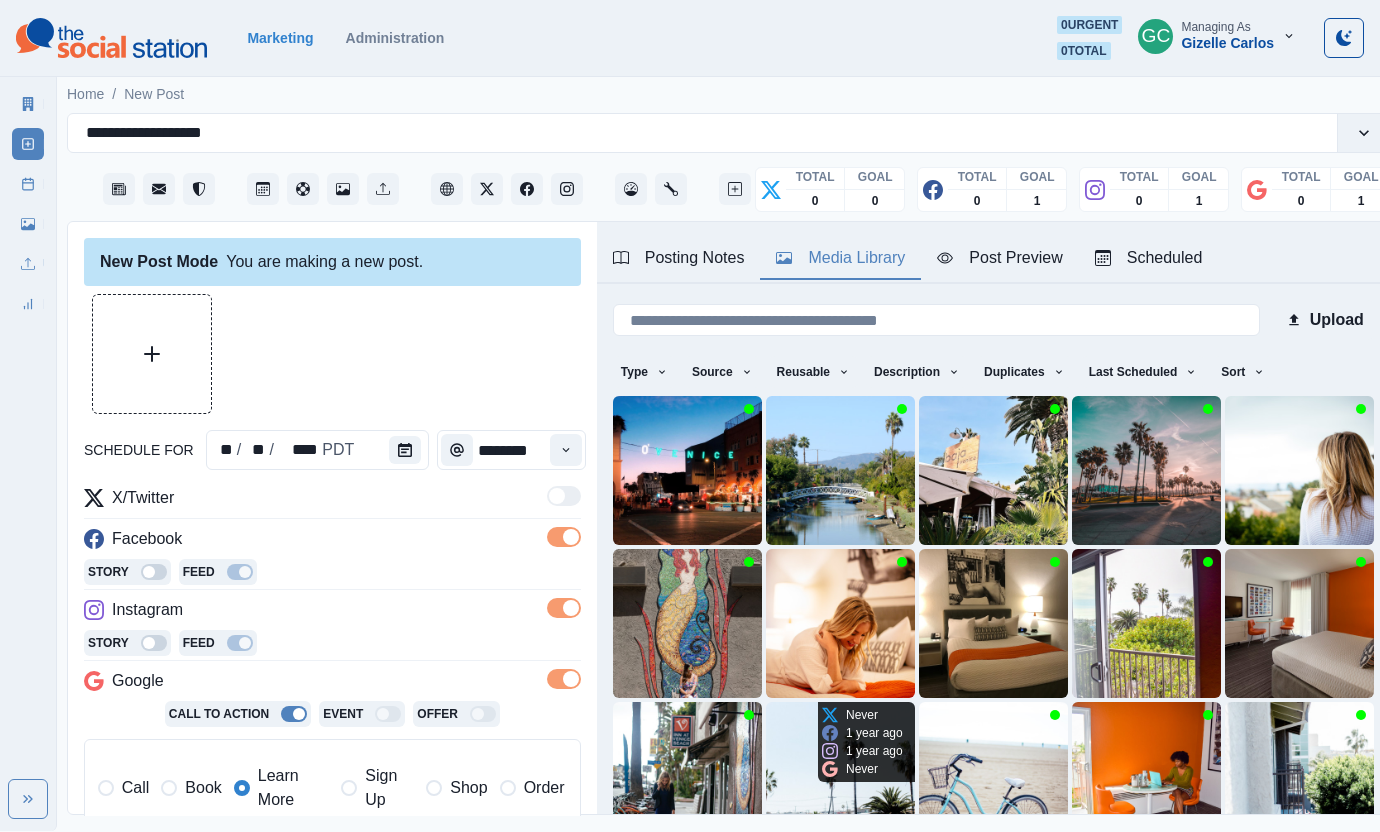 scroll, scrollTop: 111, scrollLeft: 0, axis: vertical 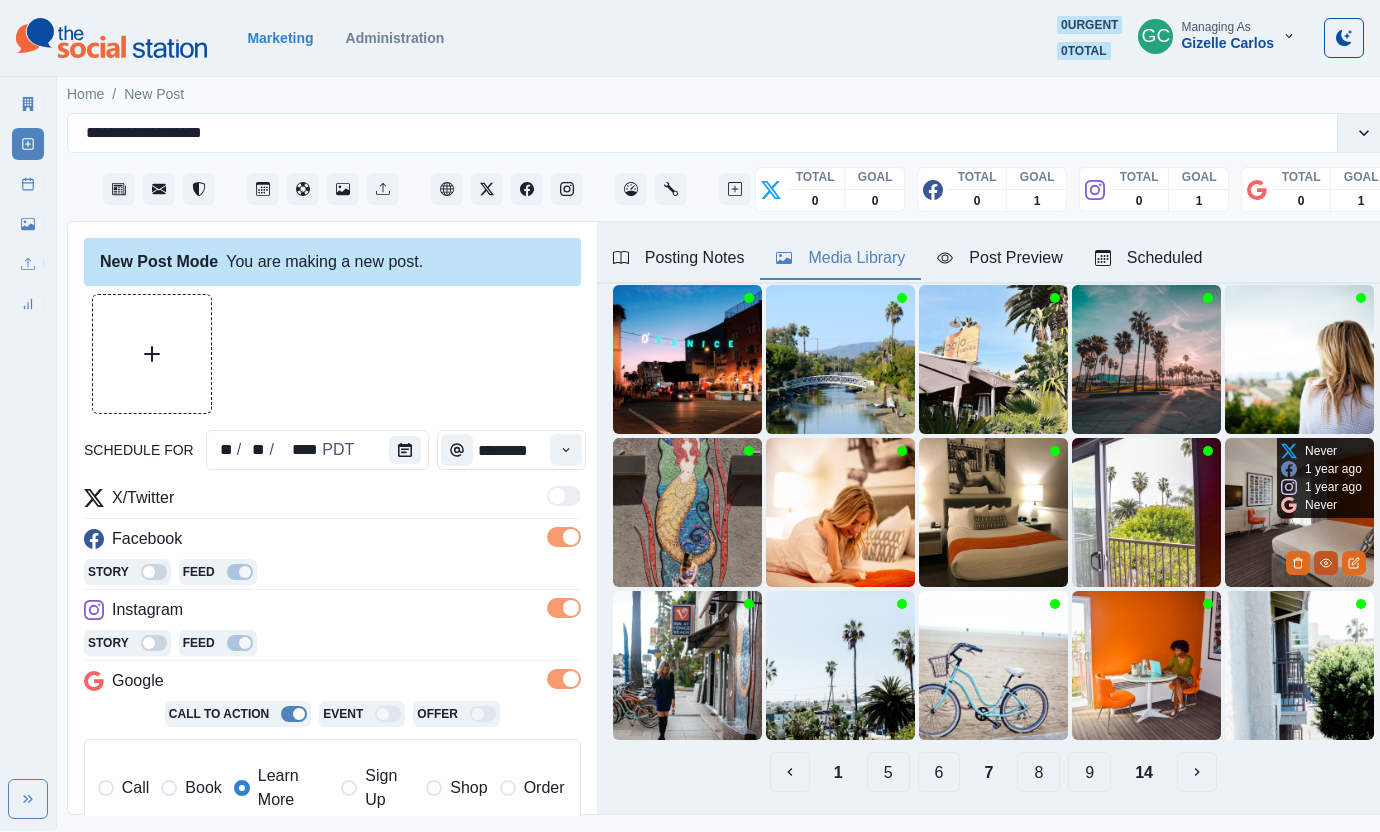 click 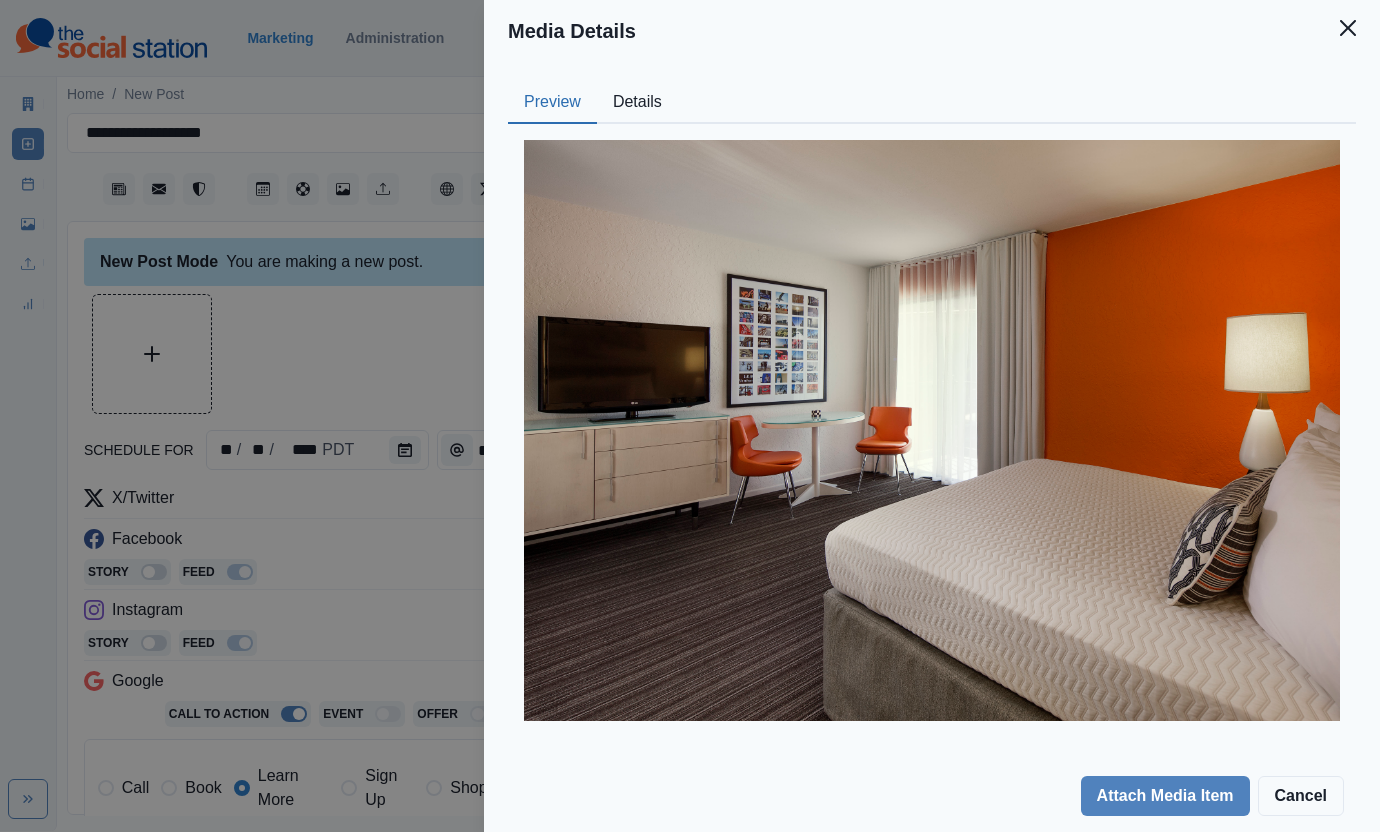 click on "Details" at bounding box center [637, 103] 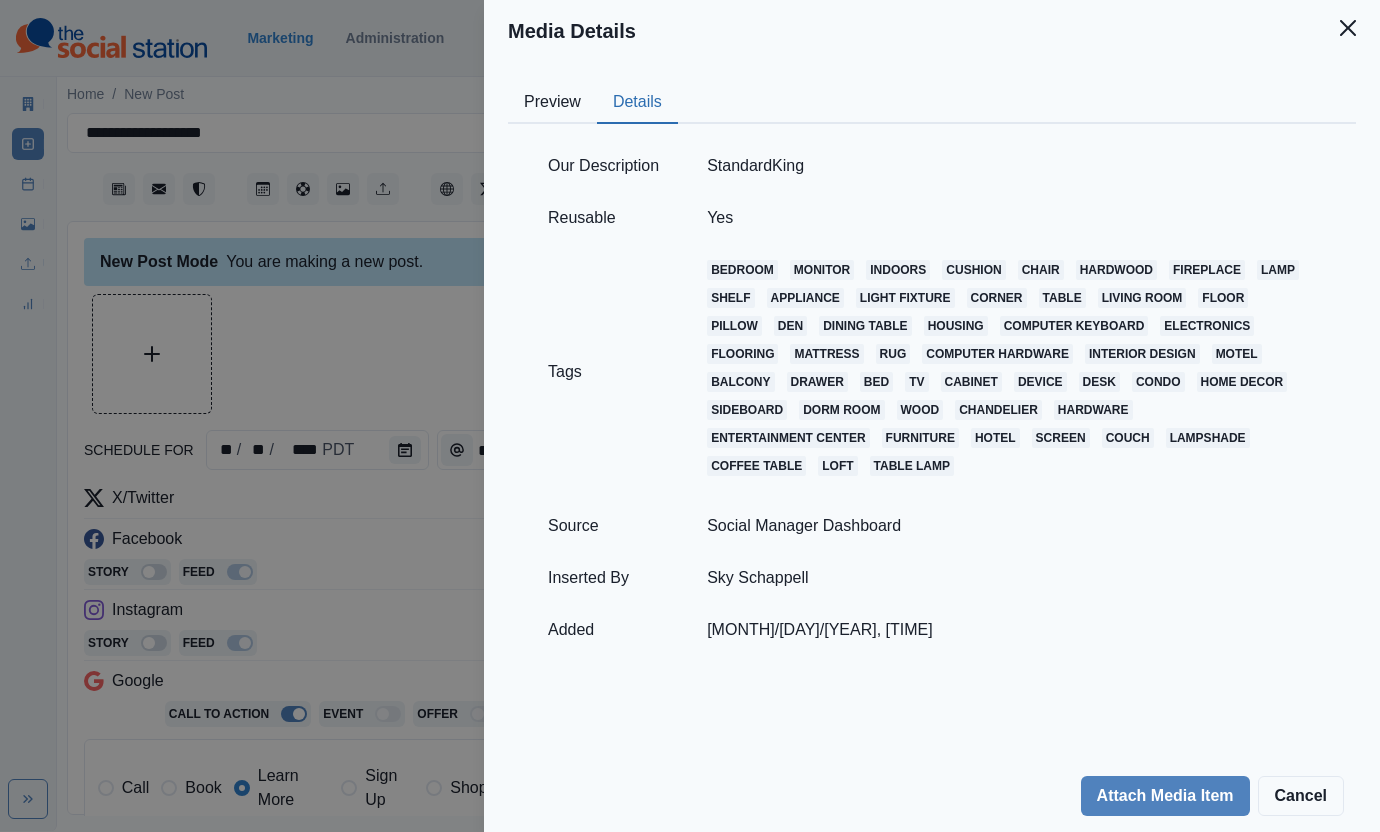 drag, startPoint x: 377, startPoint y: 329, endPoint x: 583, endPoint y: 351, distance: 207.17143 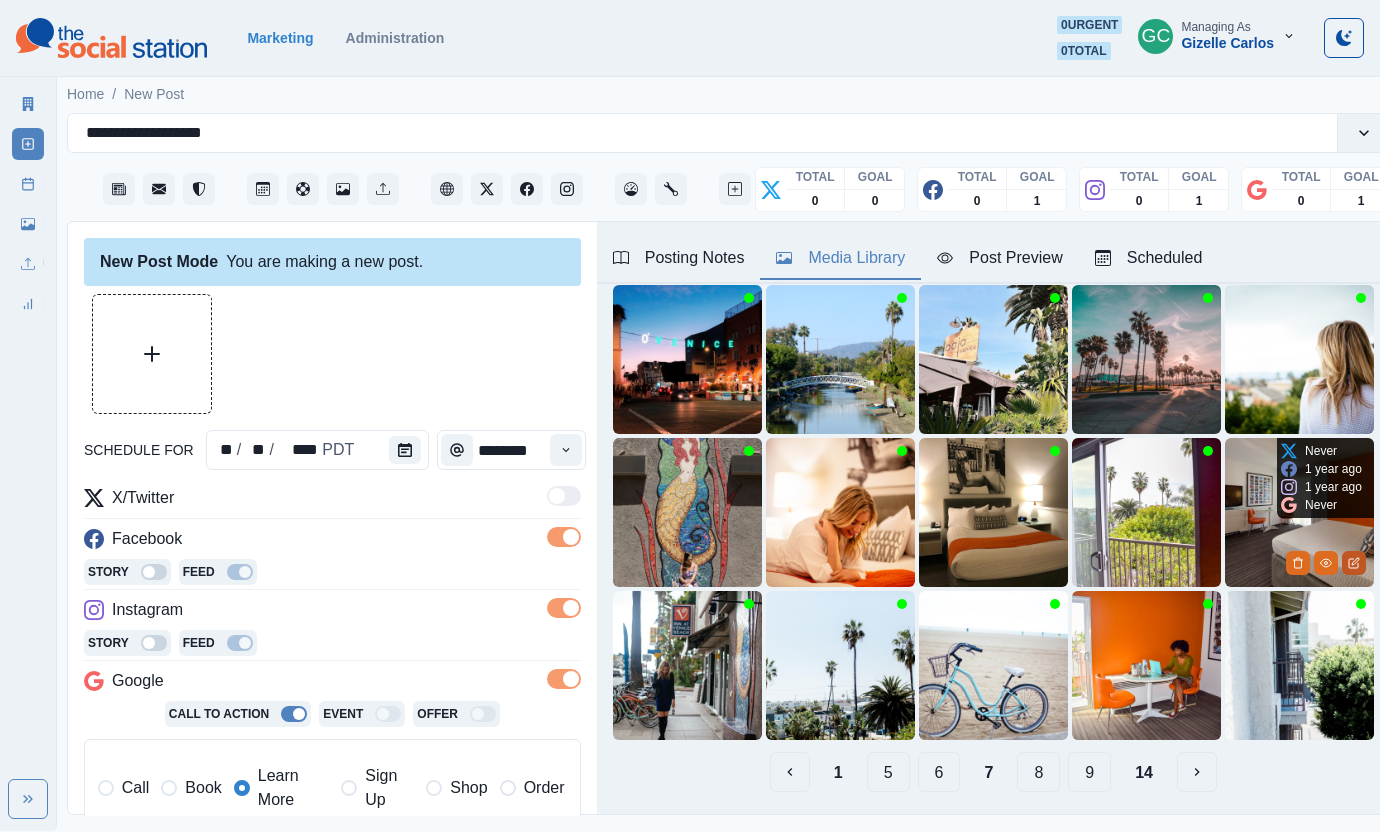 click 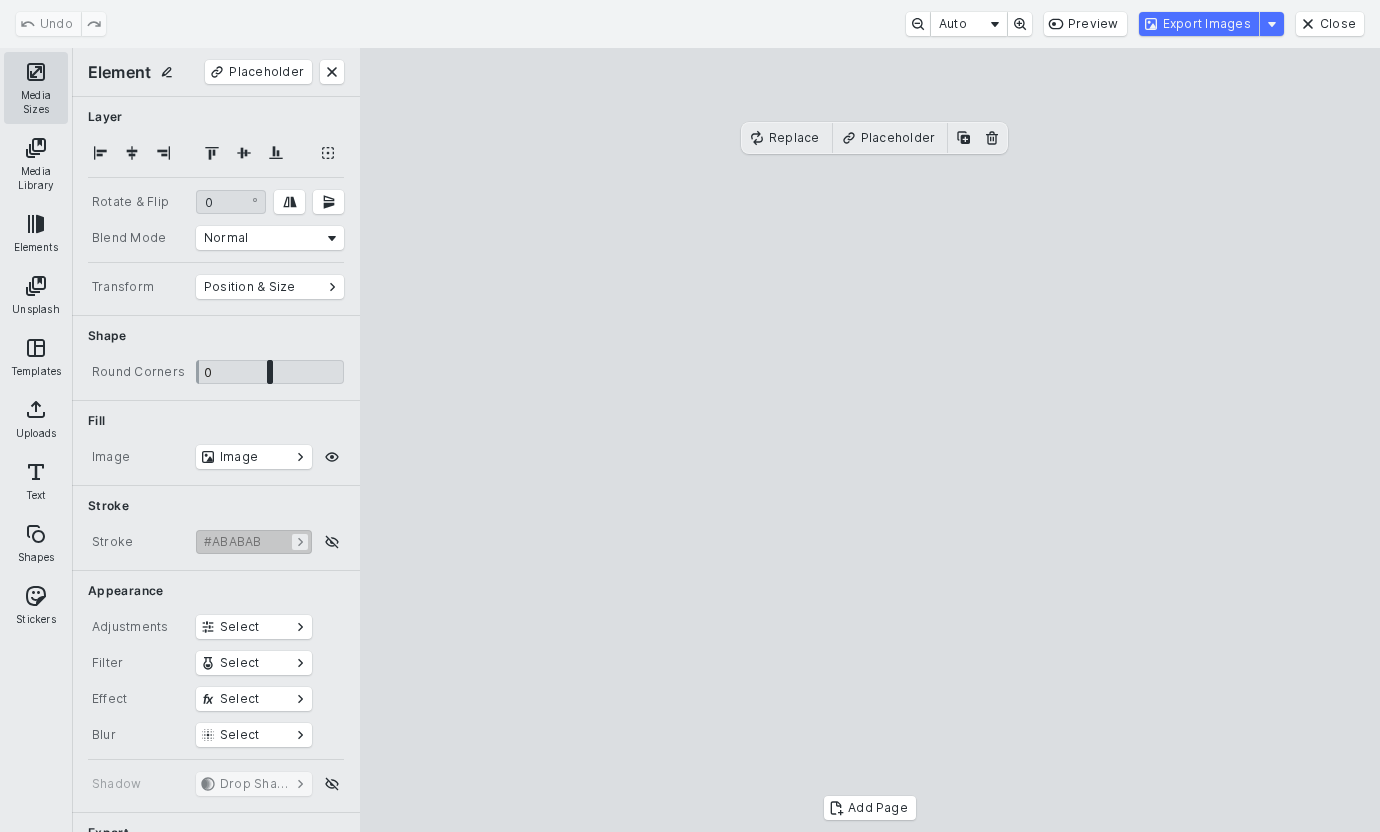 click on "Media Sizes" at bounding box center (36, 88) 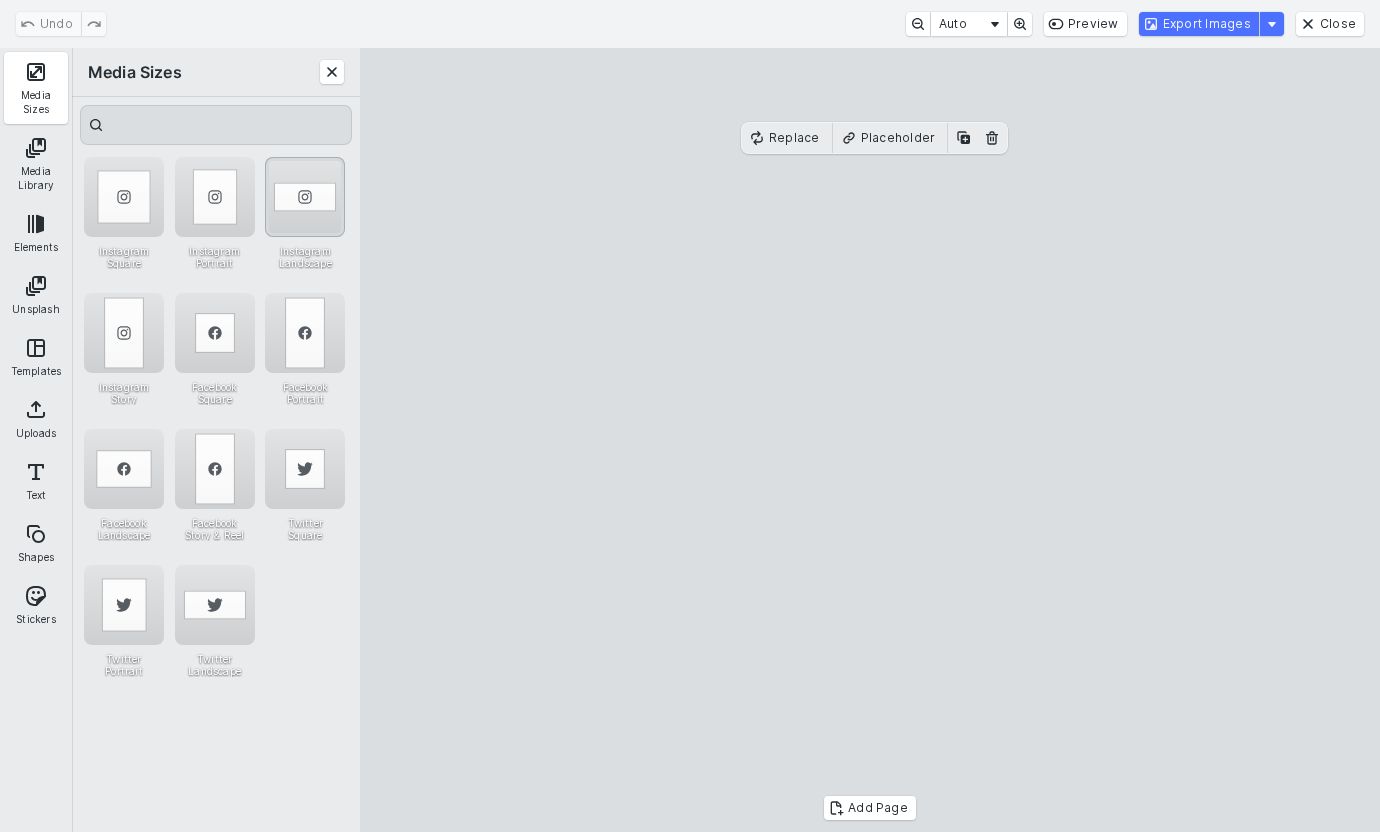 click at bounding box center (305, 197) 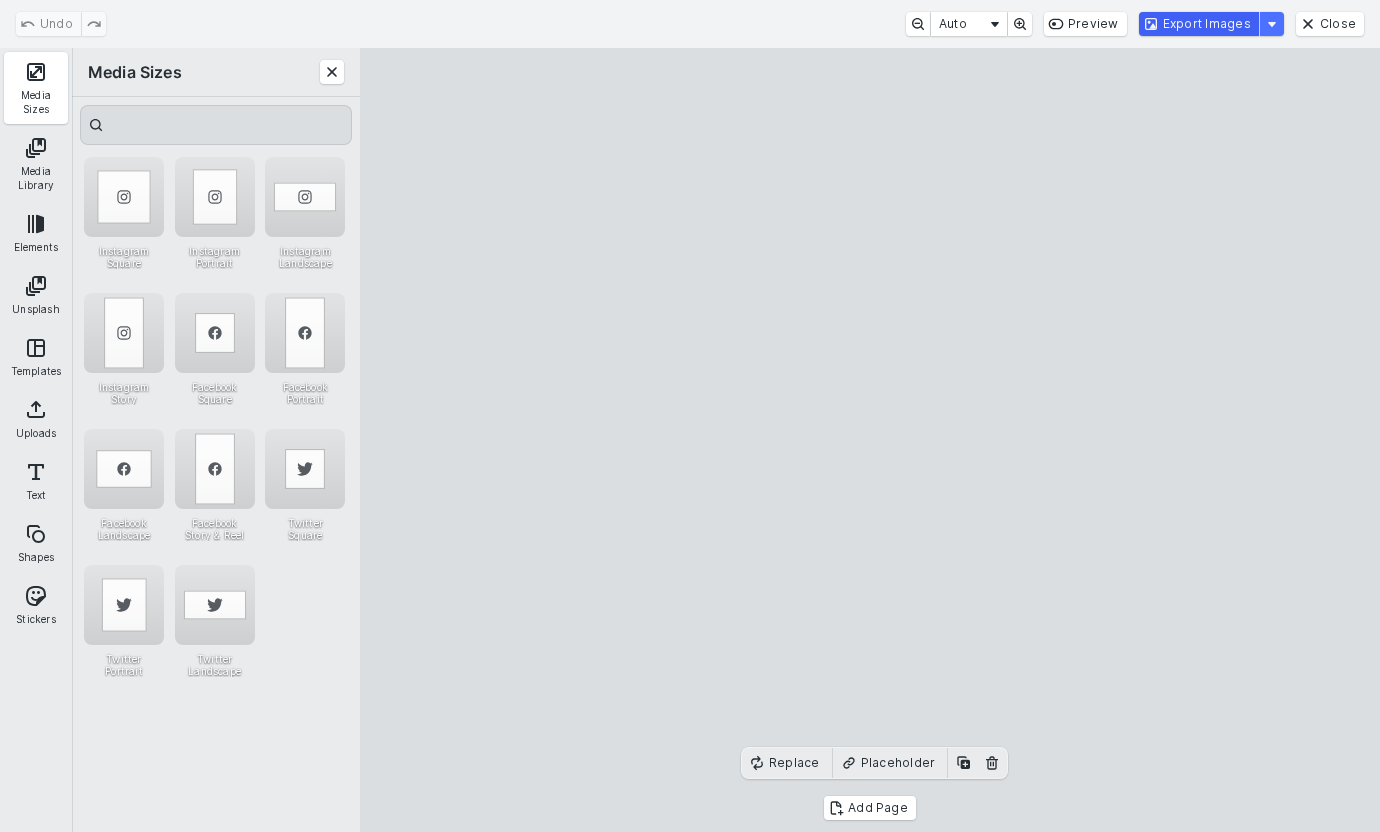click on "Export Images" at bounding box center (1199, 24) 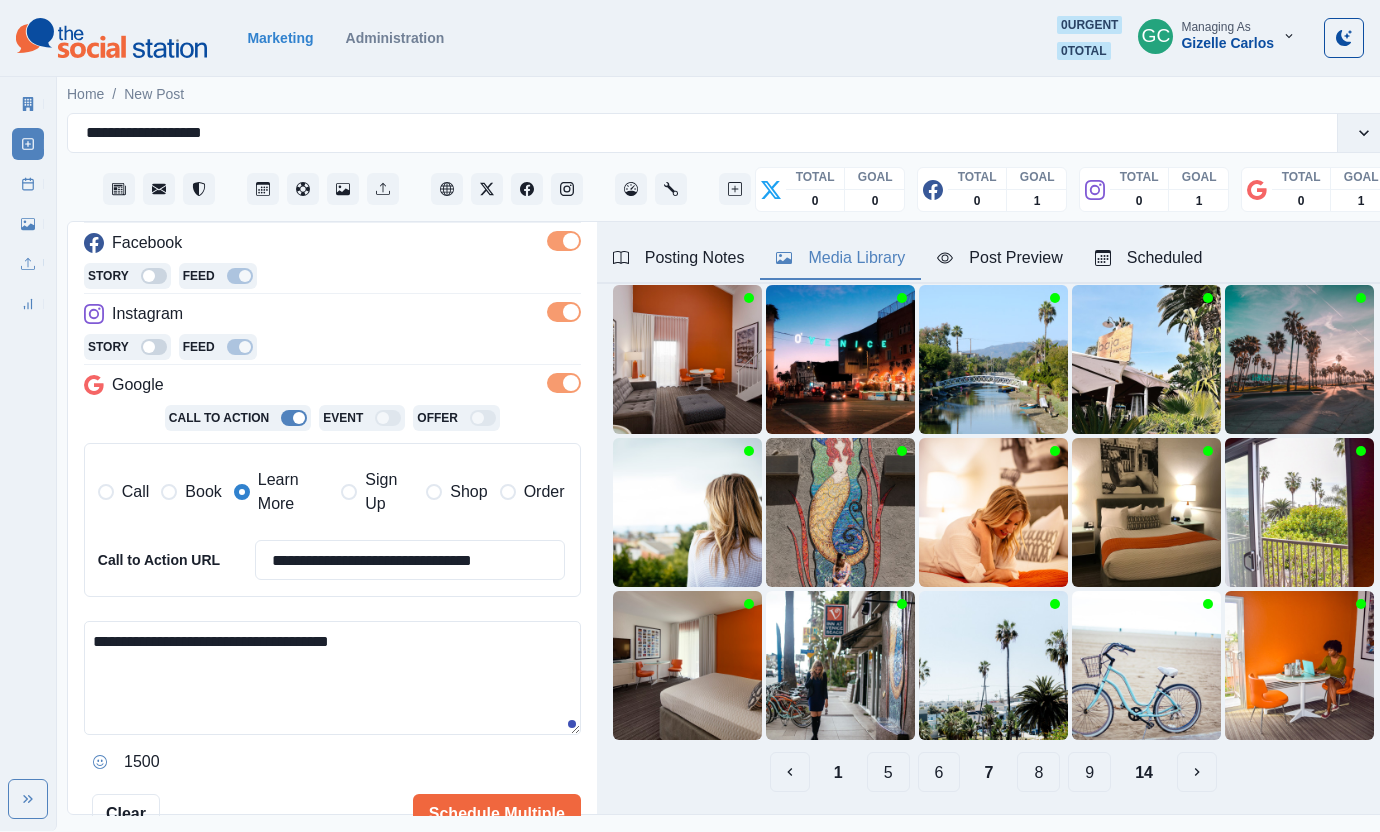 scroll, scrollTop: 380, scrollLeft: 0, axis: vertical 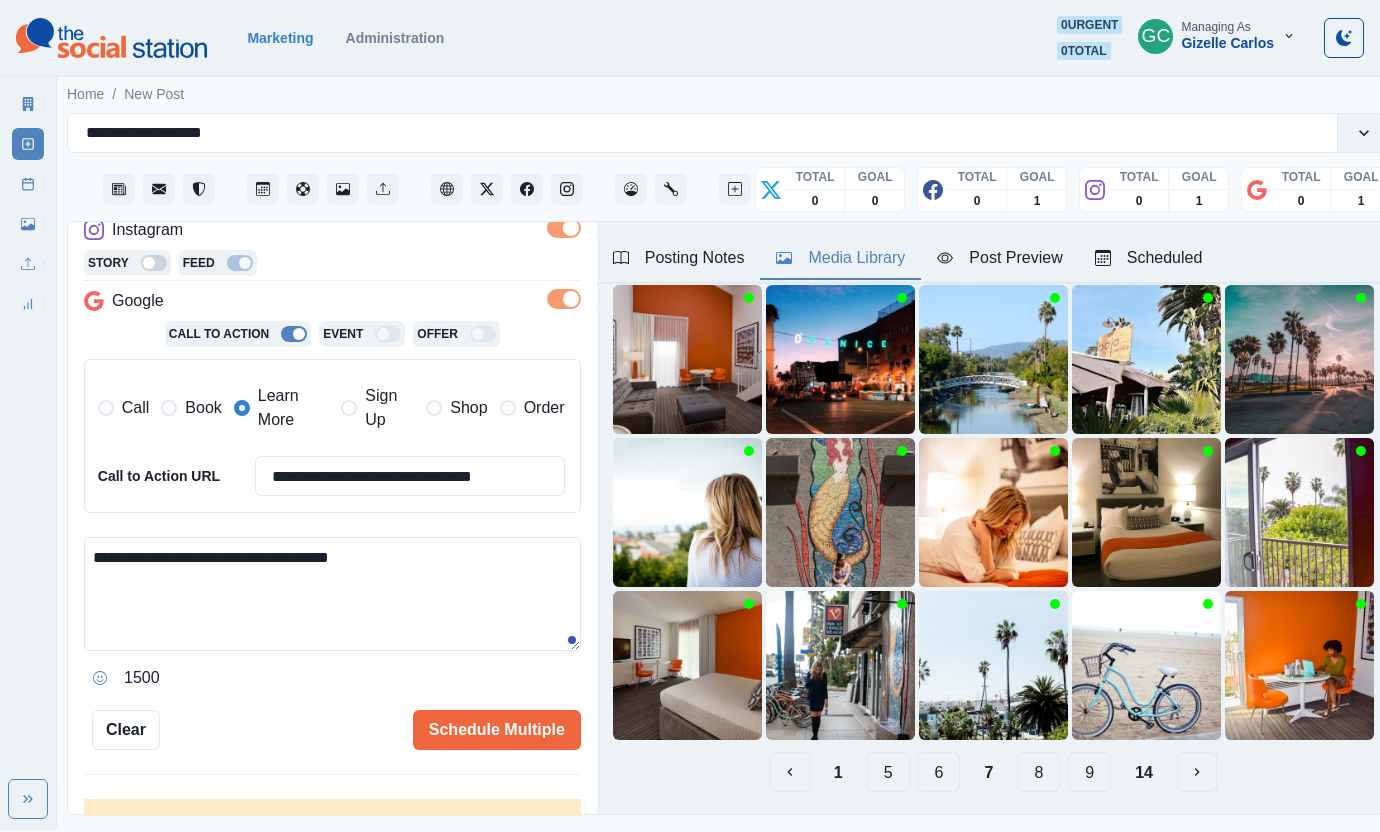 click on "**********" at bounding box center [332, 594] 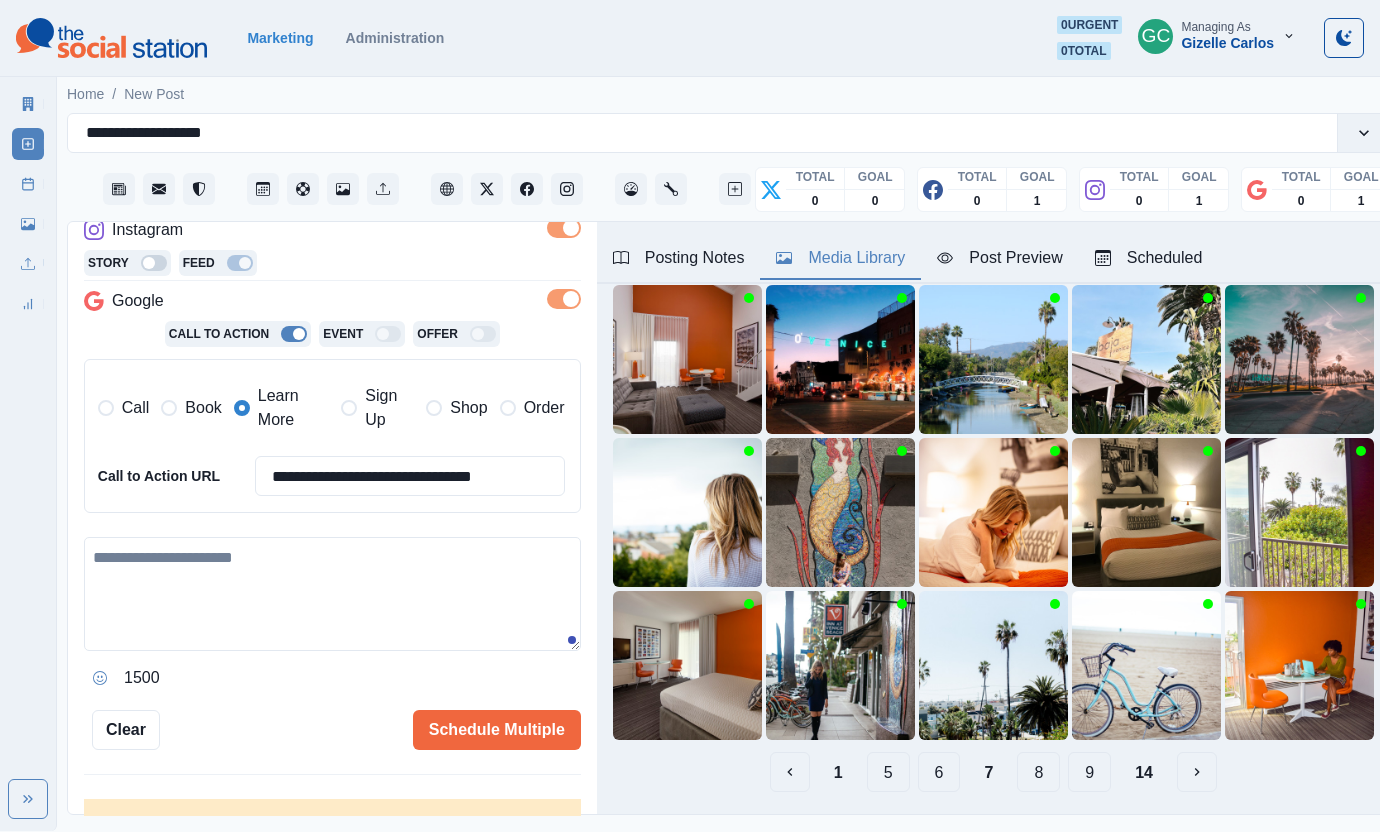 paste on "**********" 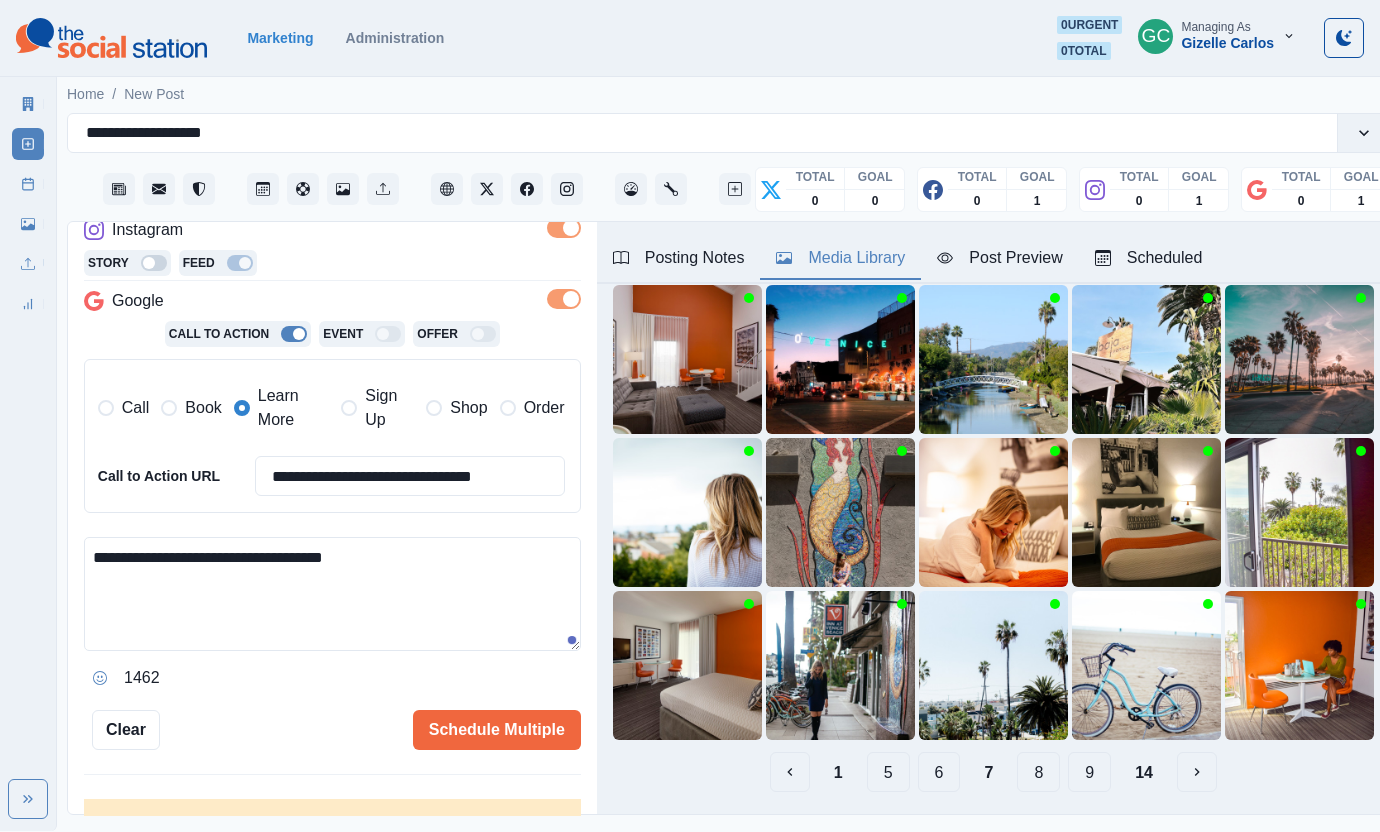 click on "**********" at bounding box center (332, 594) 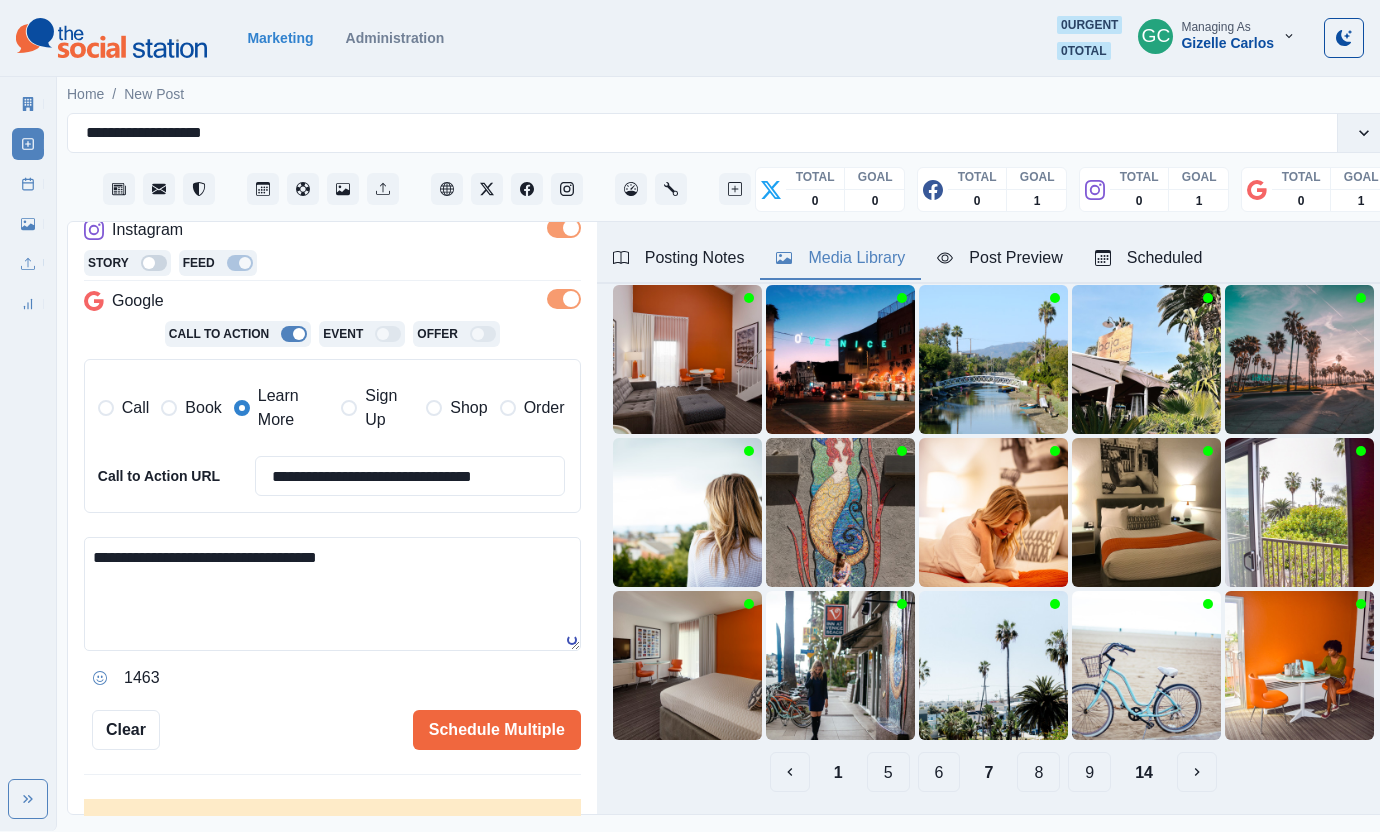 drag, startPoint x: 228, startPoint y: 616, endPoint x: 0, endPoint y: 537, distance: 241.29857 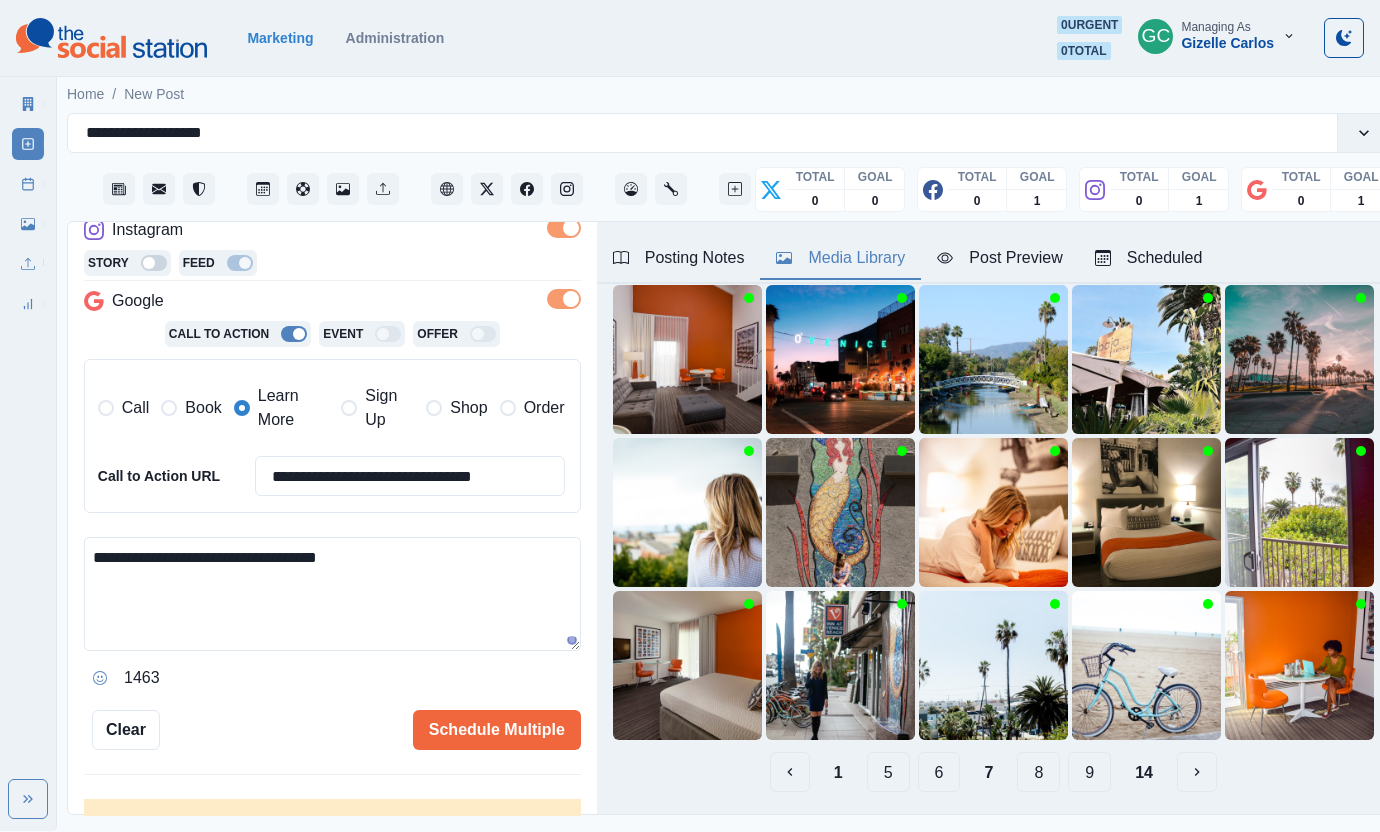 click on "**********" at bounding box center (332, 594) 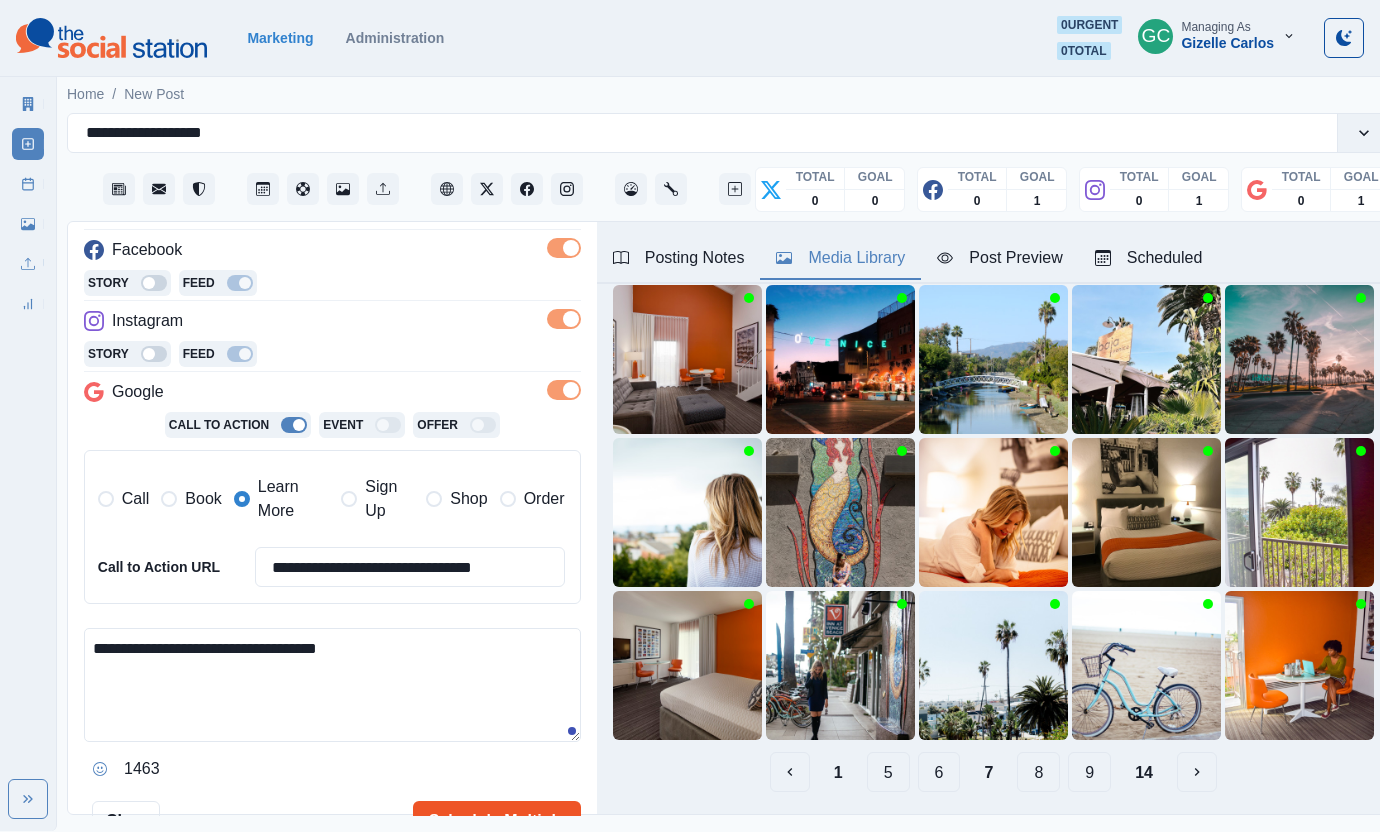 scroll, scrollTop: 337, scrollLeft: 0, axis: vertical 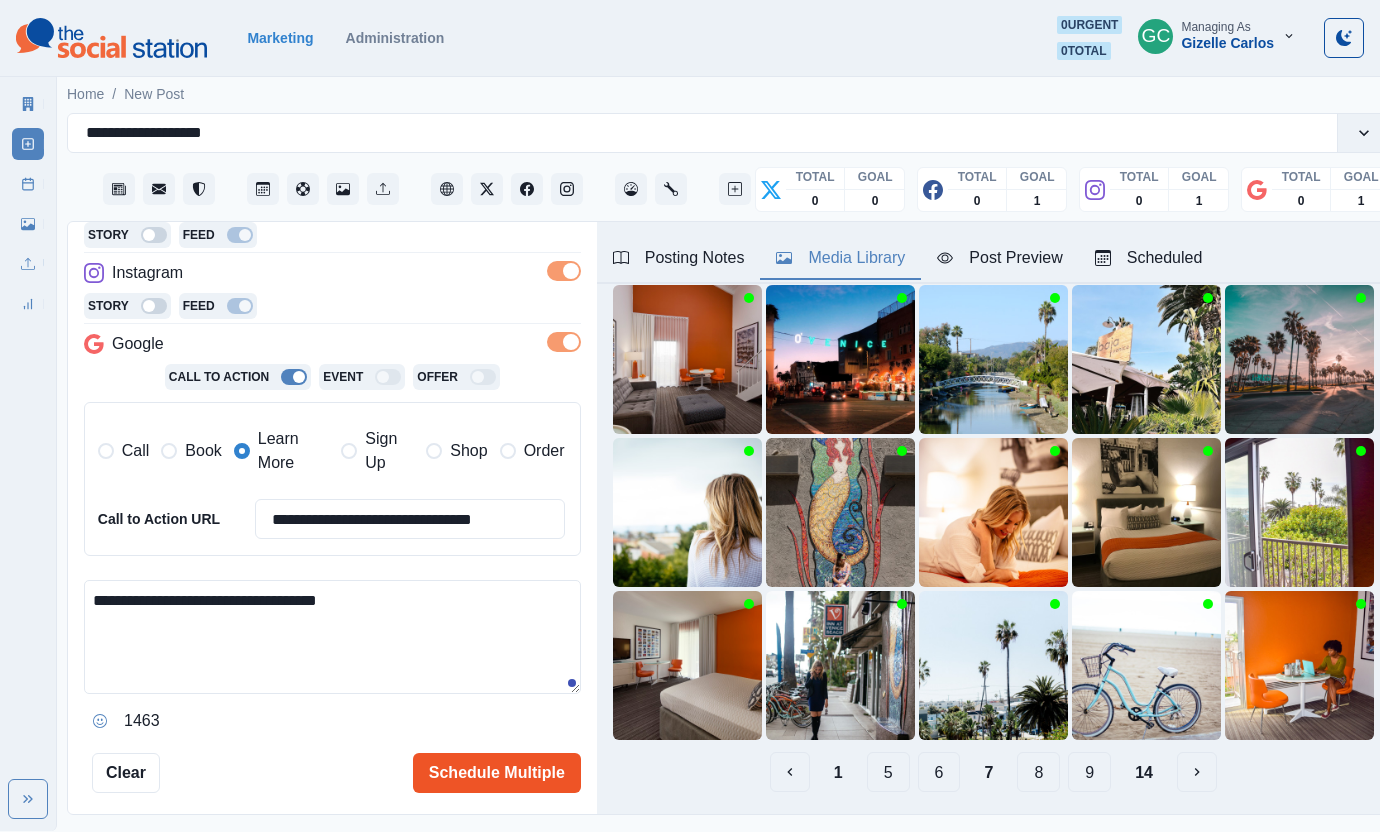 type on "**********" 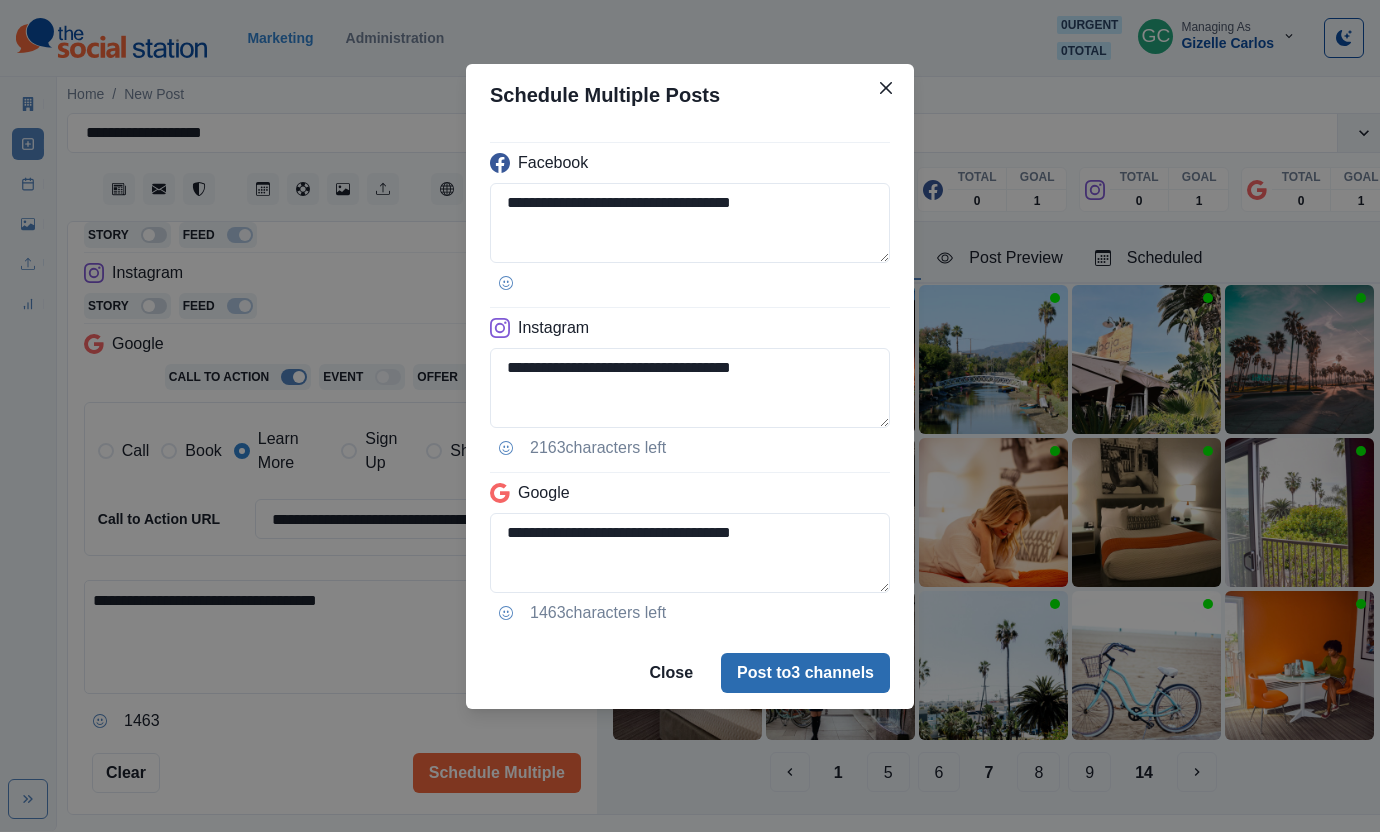 drag, startPoint x: 803, startPoint y: 671, endPoint x: 780, endPoint y: 683, distance: 25.942244 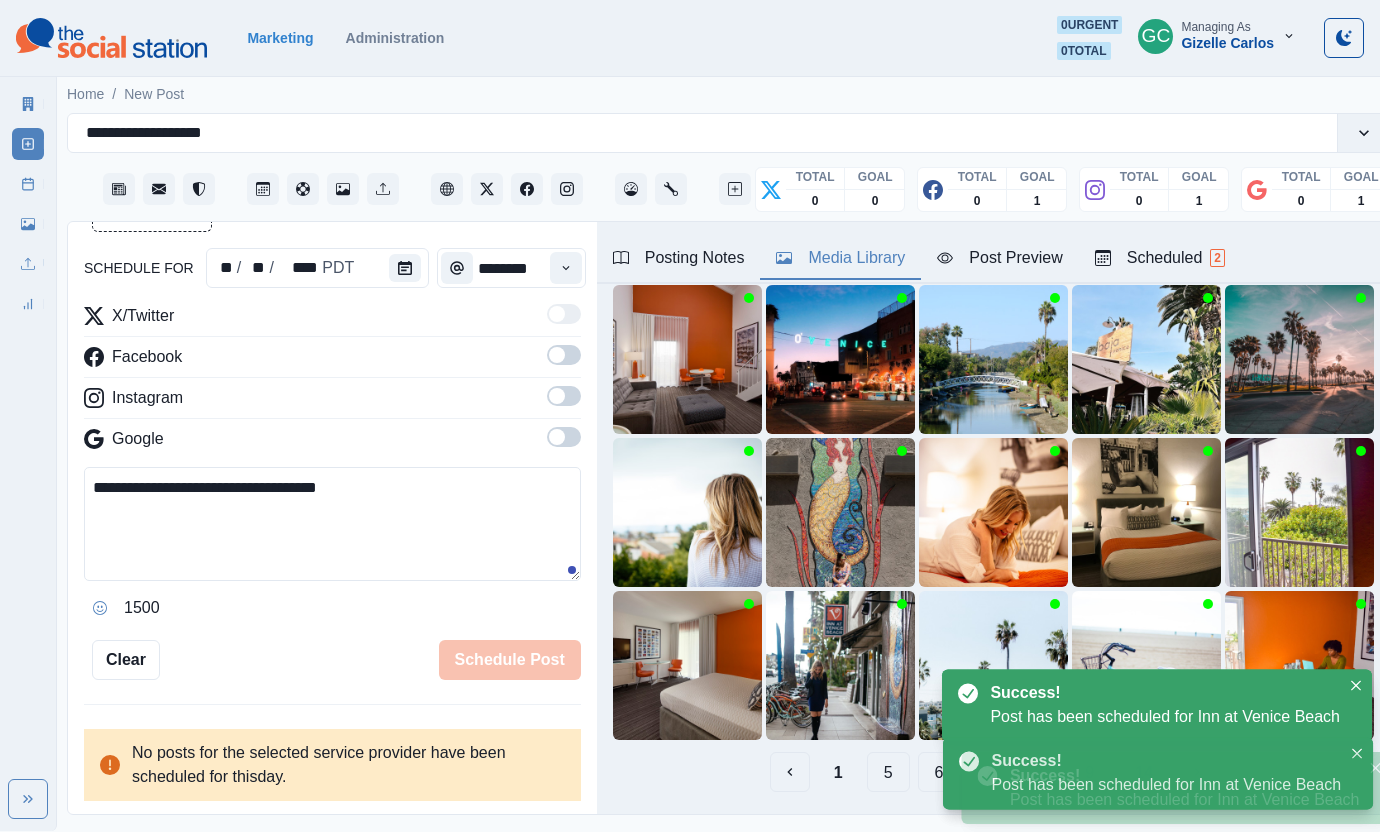scroll, scrollTop: 337, scrollLeft: 0, axis: vertical 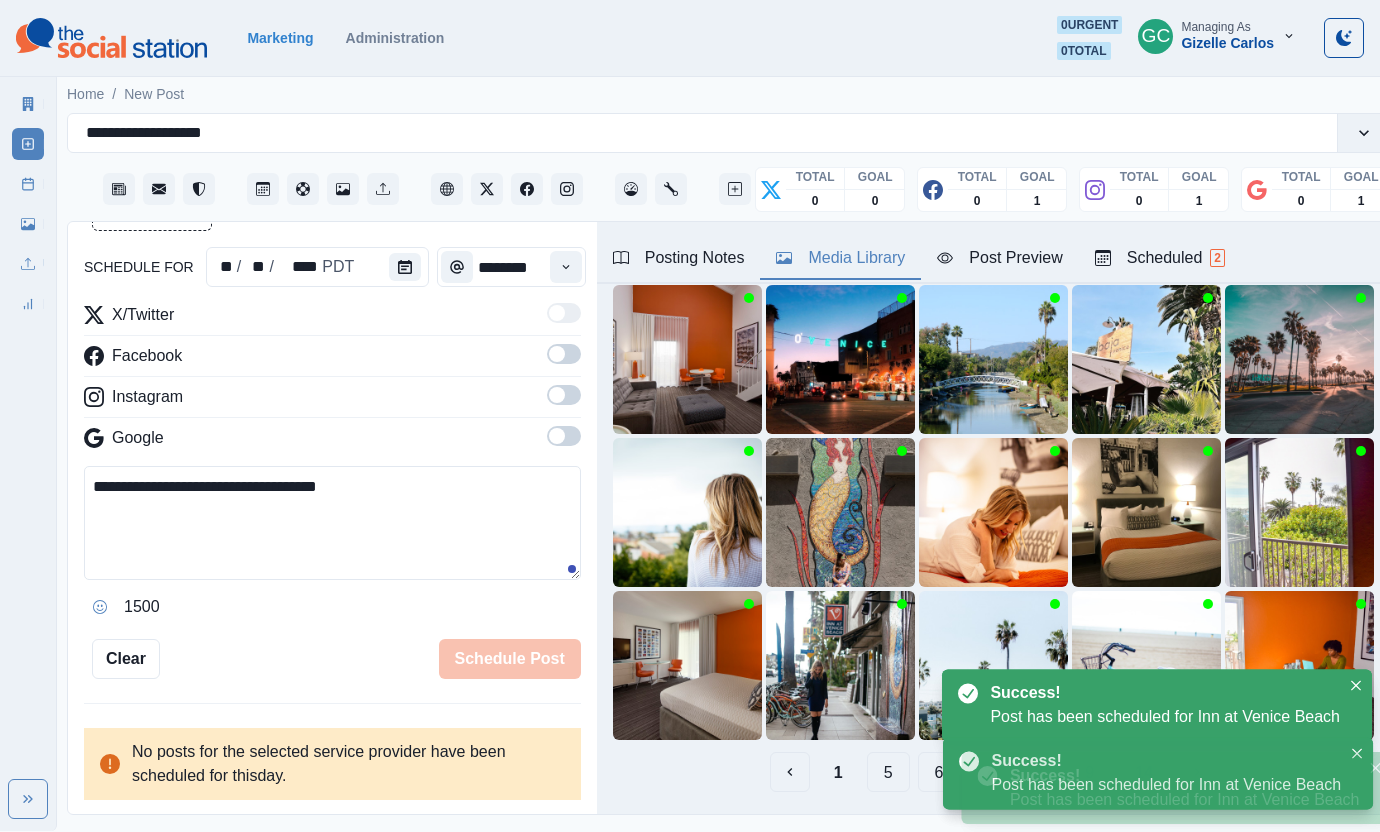 click on "Scheduled 2" at bounding box center [1160, 258] 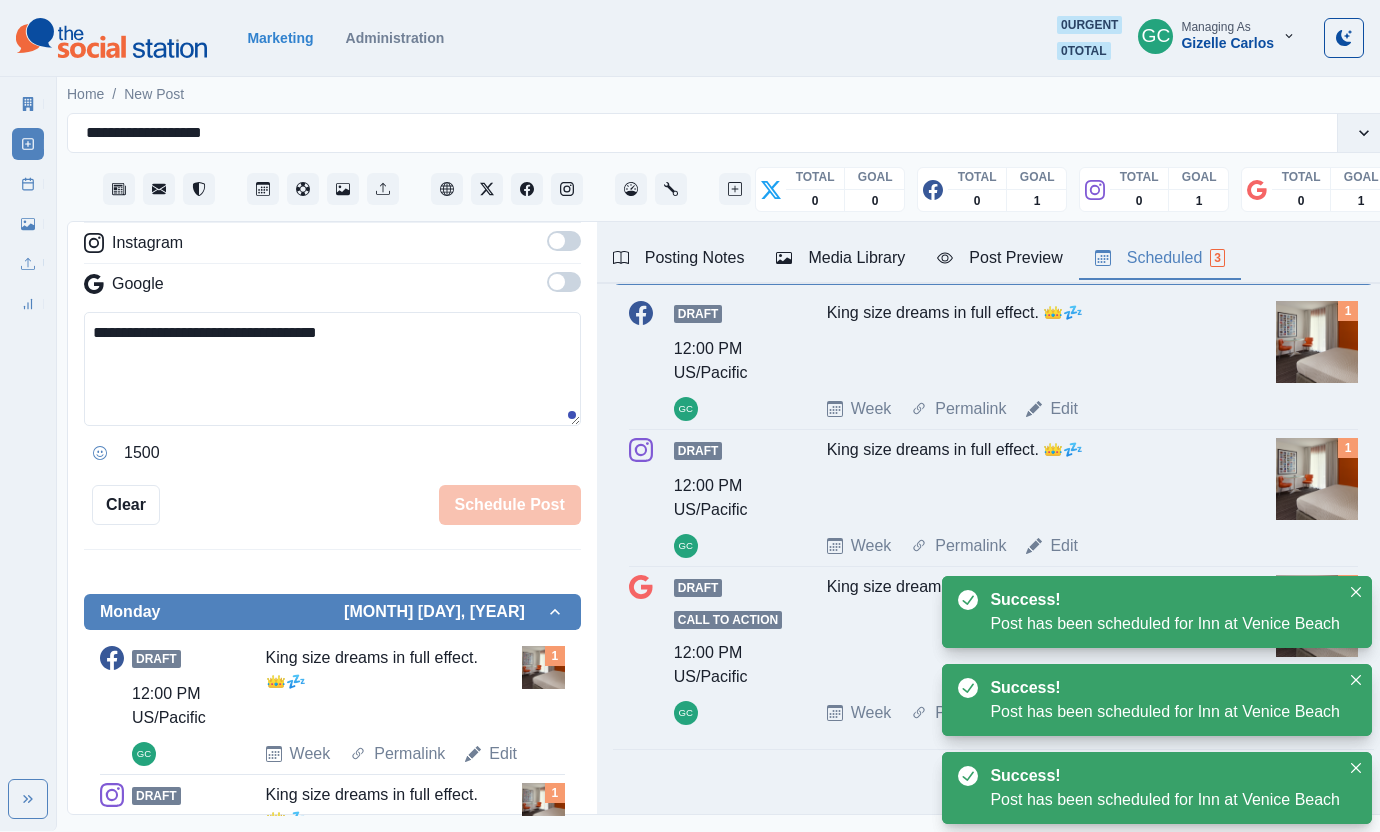 scroll, scrollTop: 0, scrollLeft: 0, axis: both 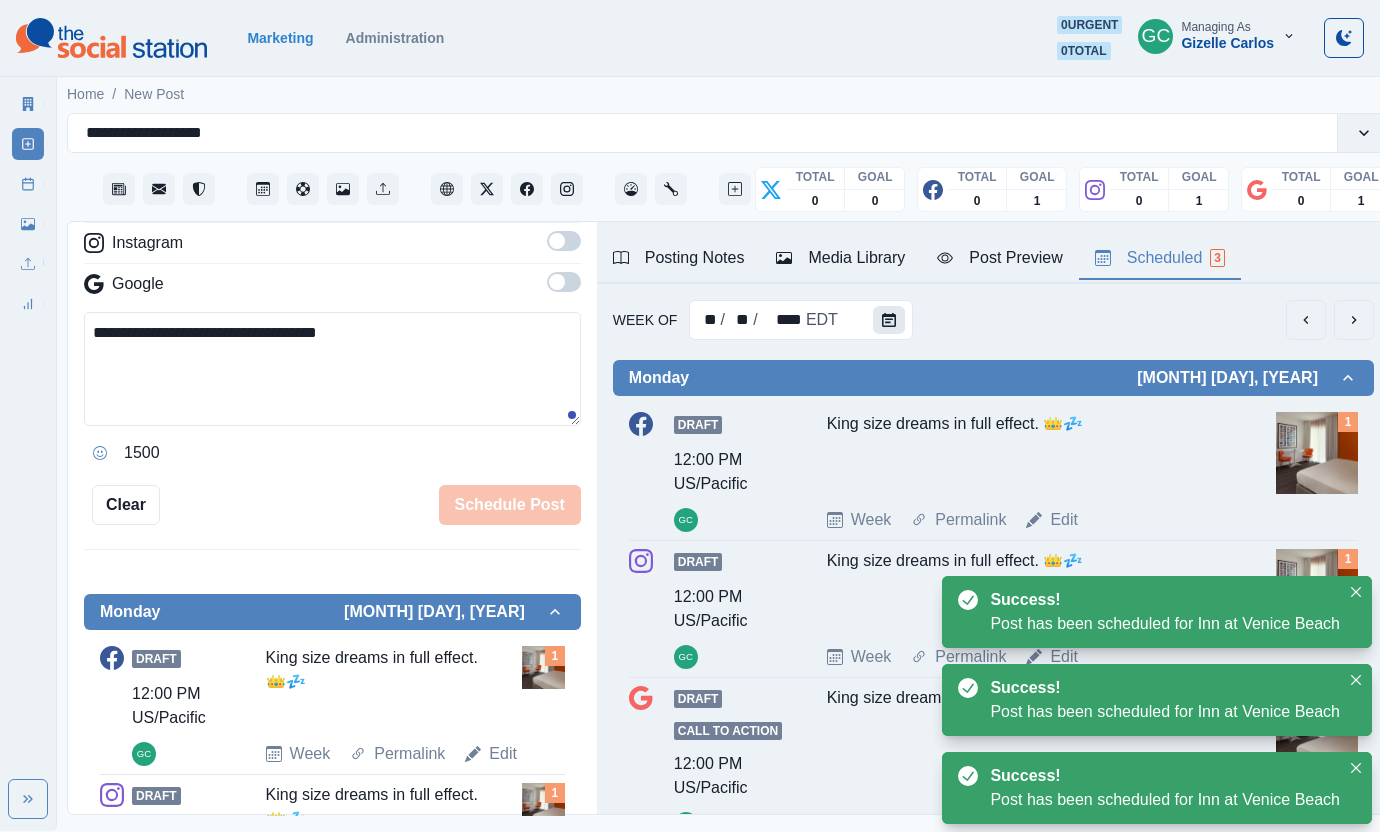 click 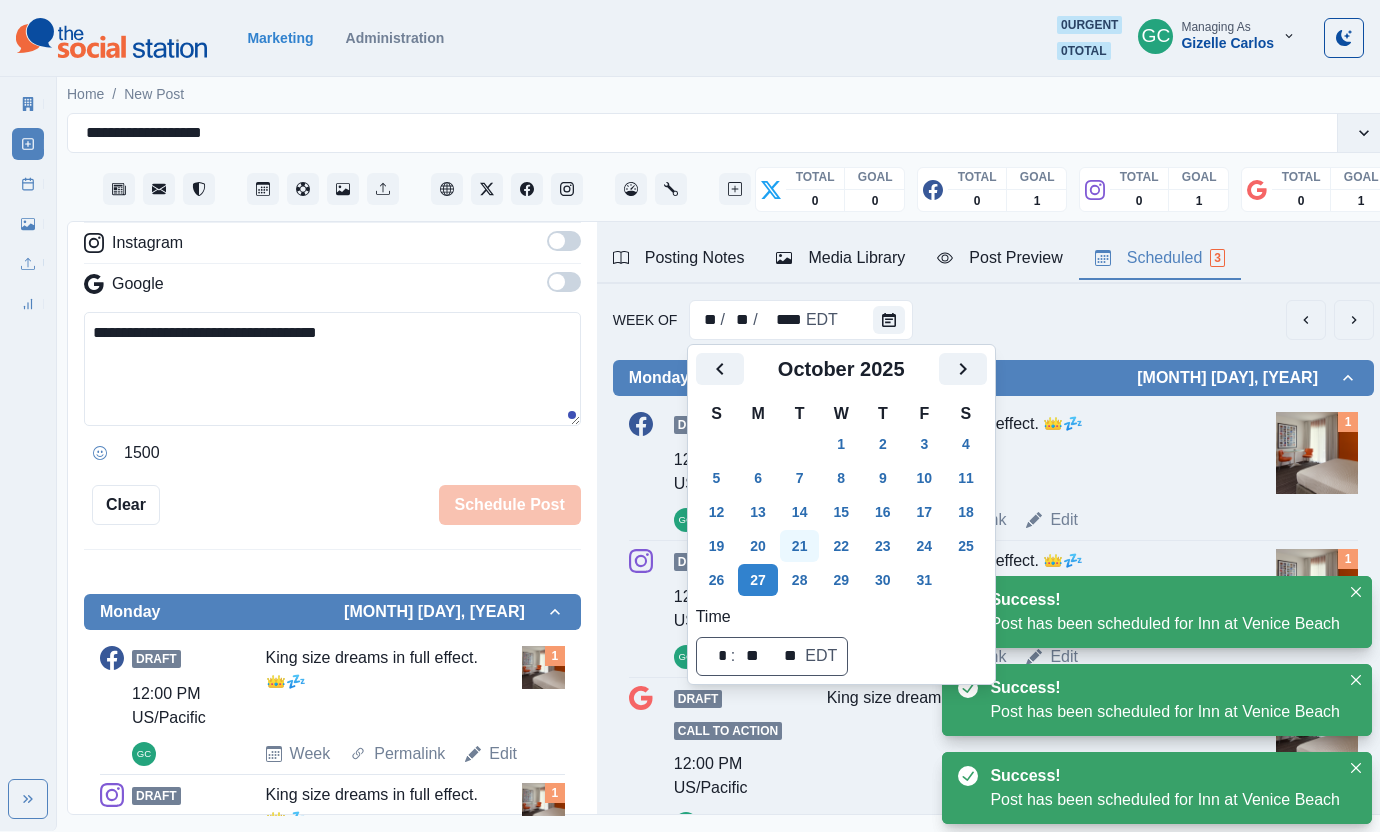 click on "21" at bounding box center (800, 546) 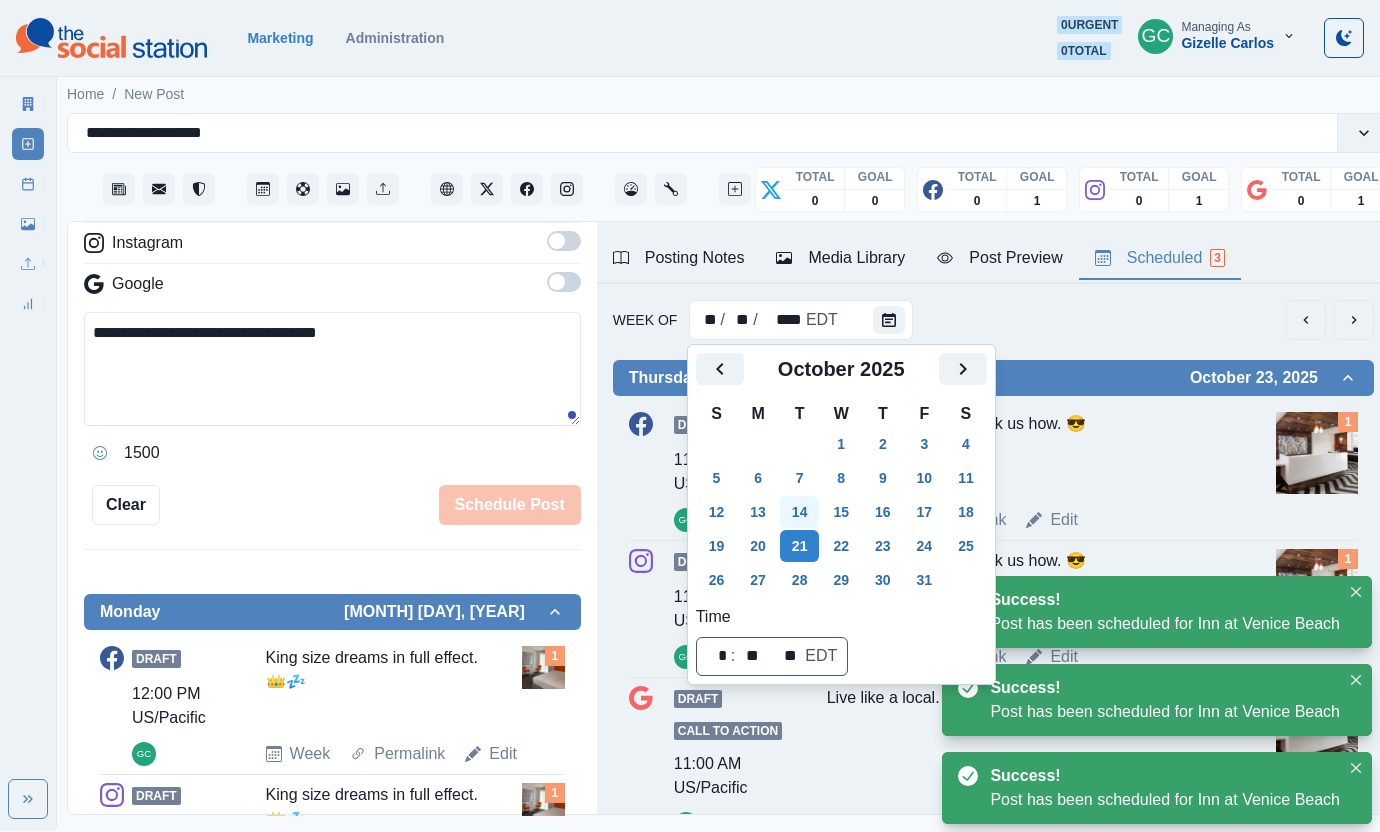 click on "14" at bounding box center (800, 512) 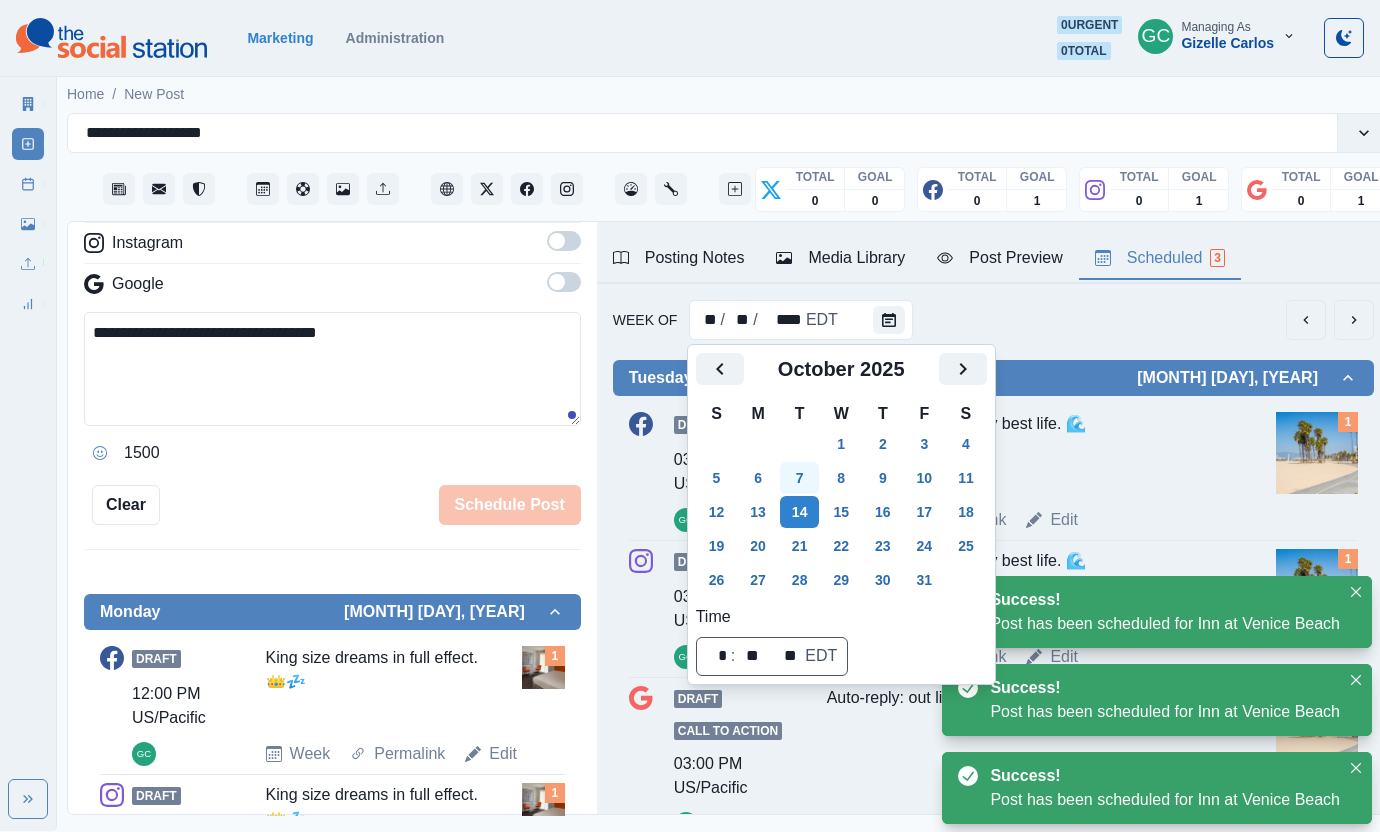 click on "7" at bounding box center [800, 478] 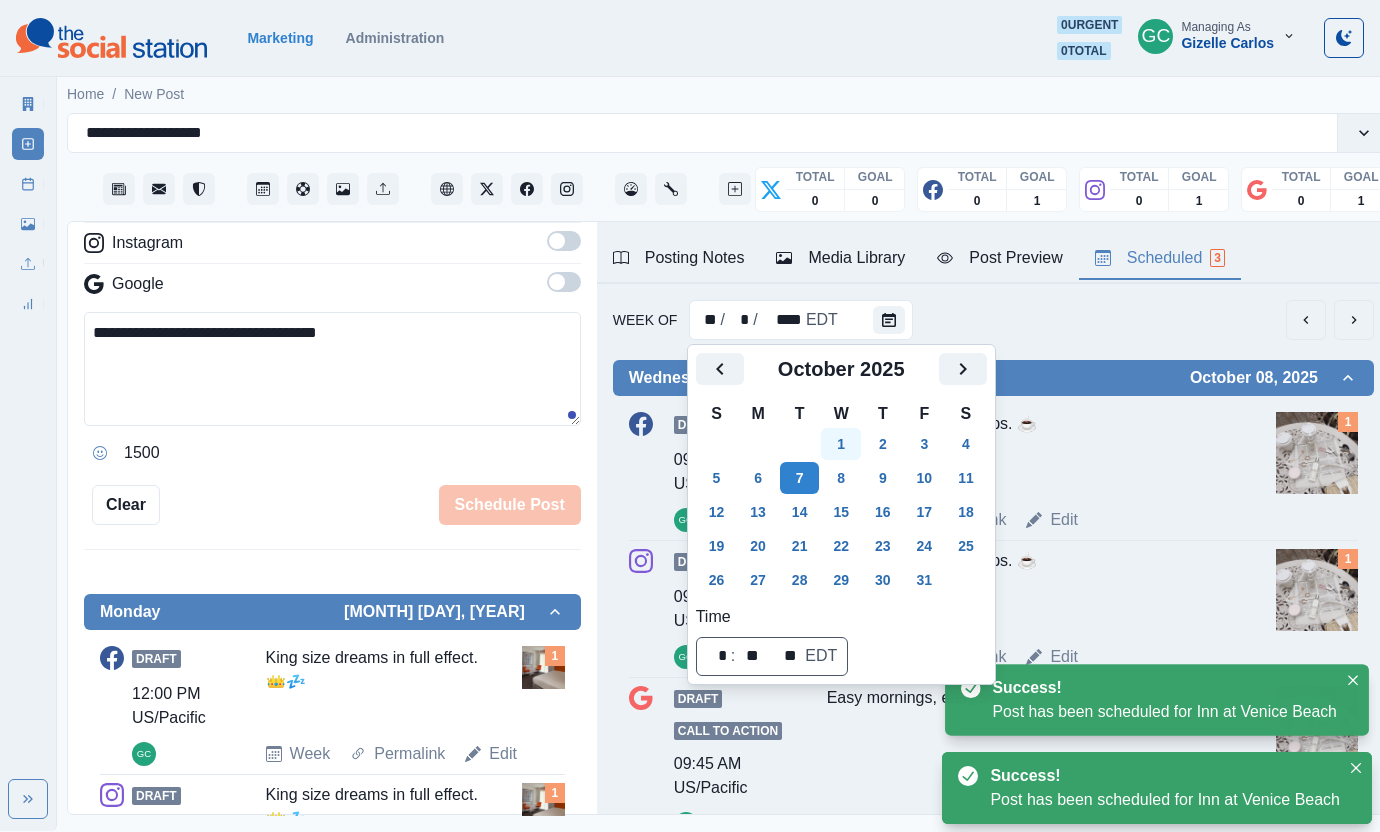click on "1" at bounding box center [841, 444] 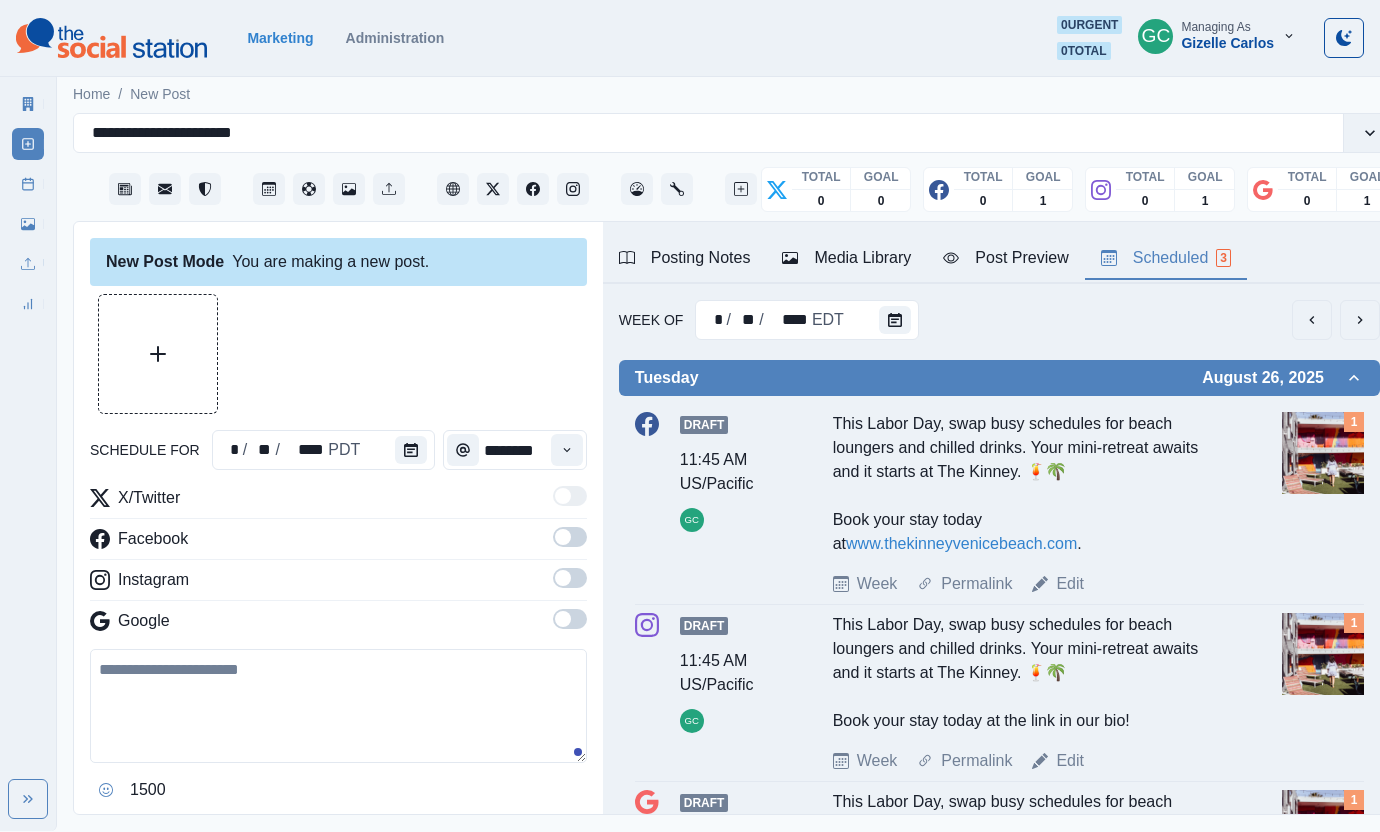 scroll, scrollTop: 0, scrollLeft: 33, axis: horizontal 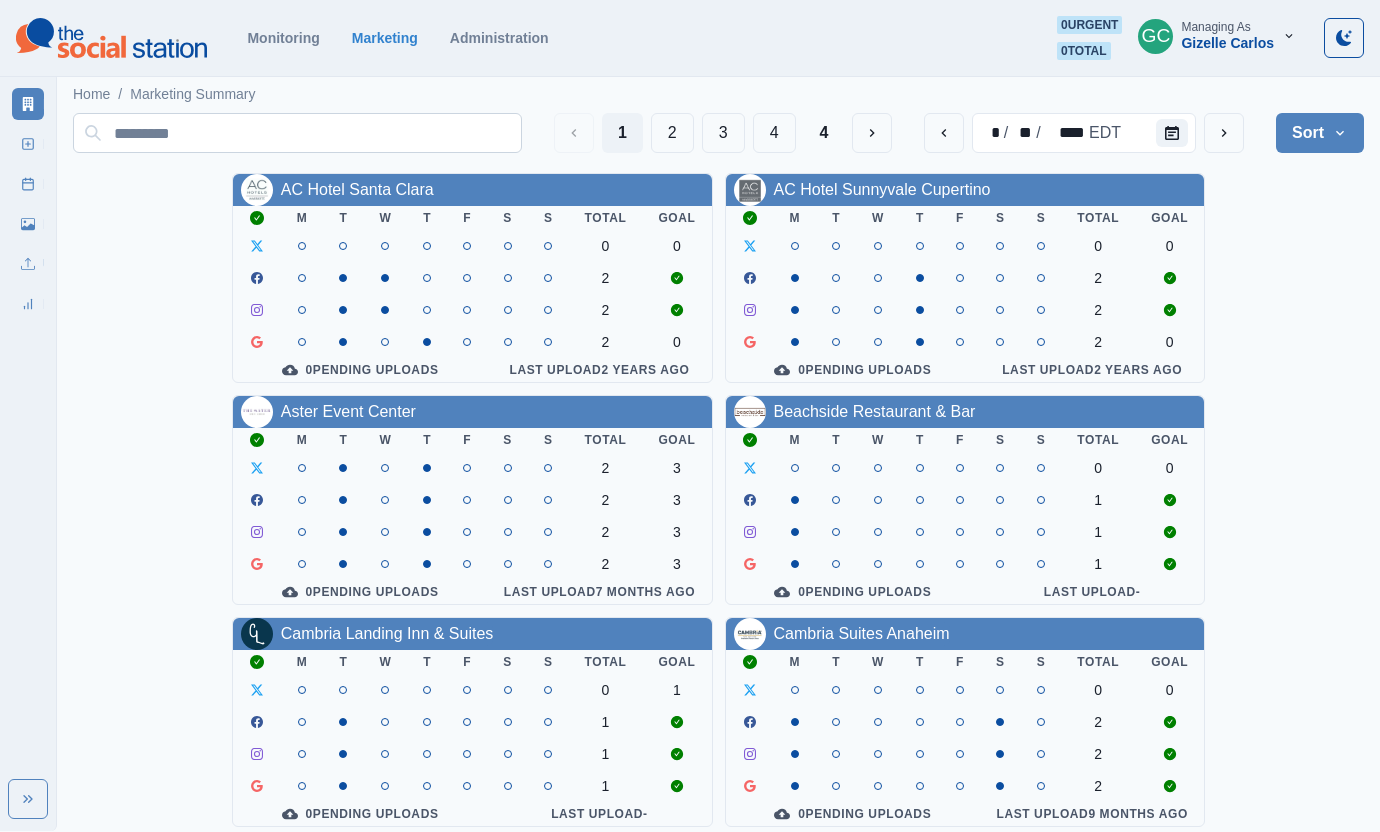 click at bounding box center [297, 133] 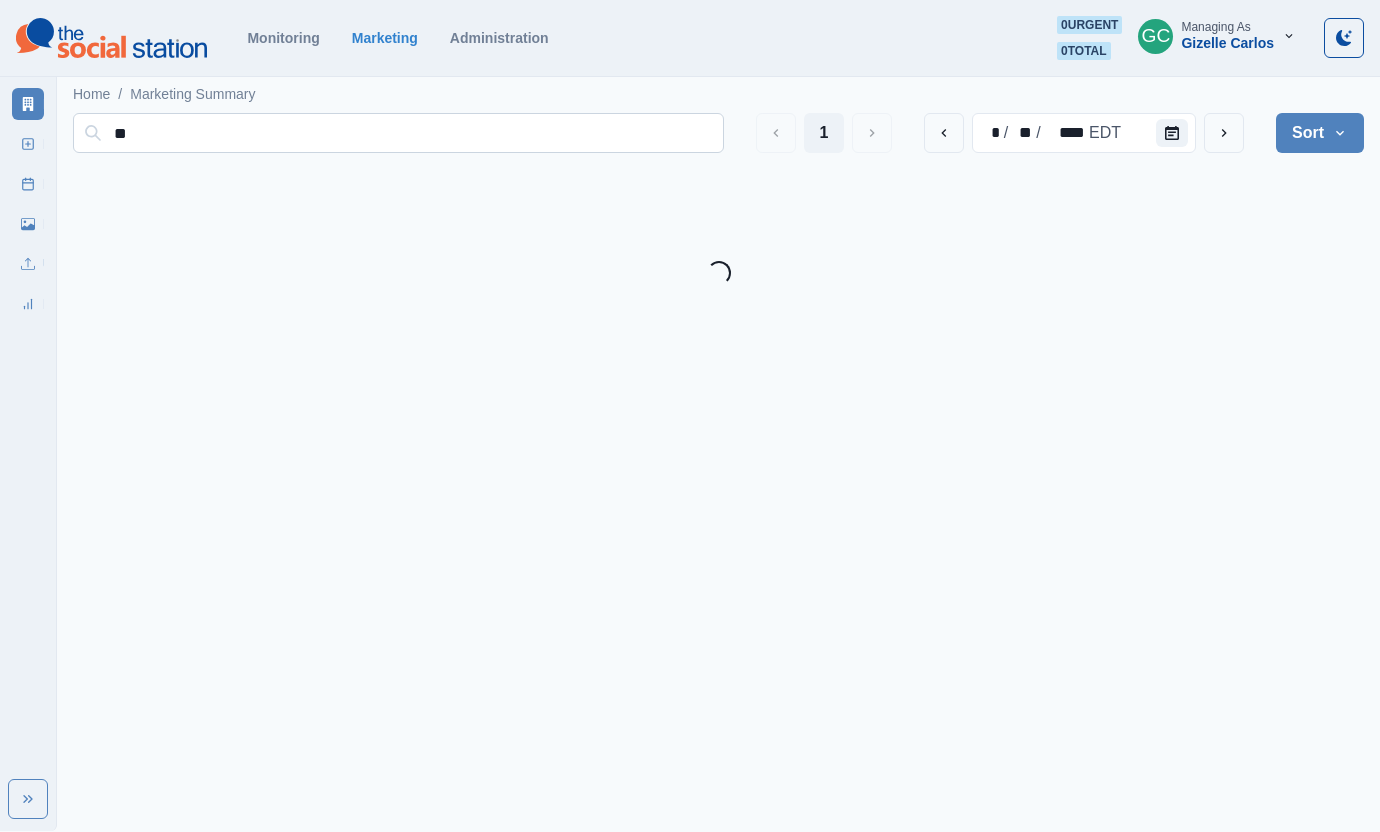 type on "*" 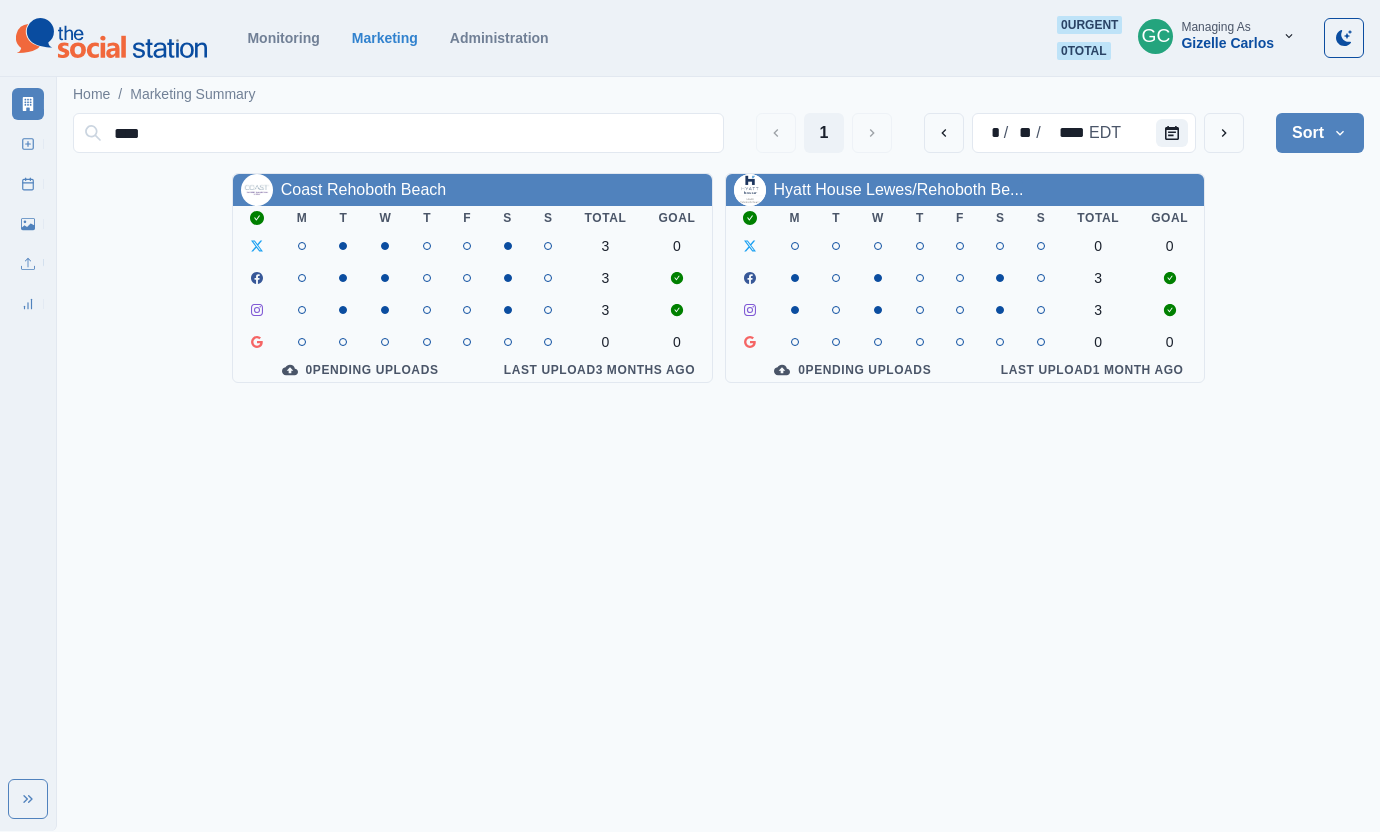 type on "****" 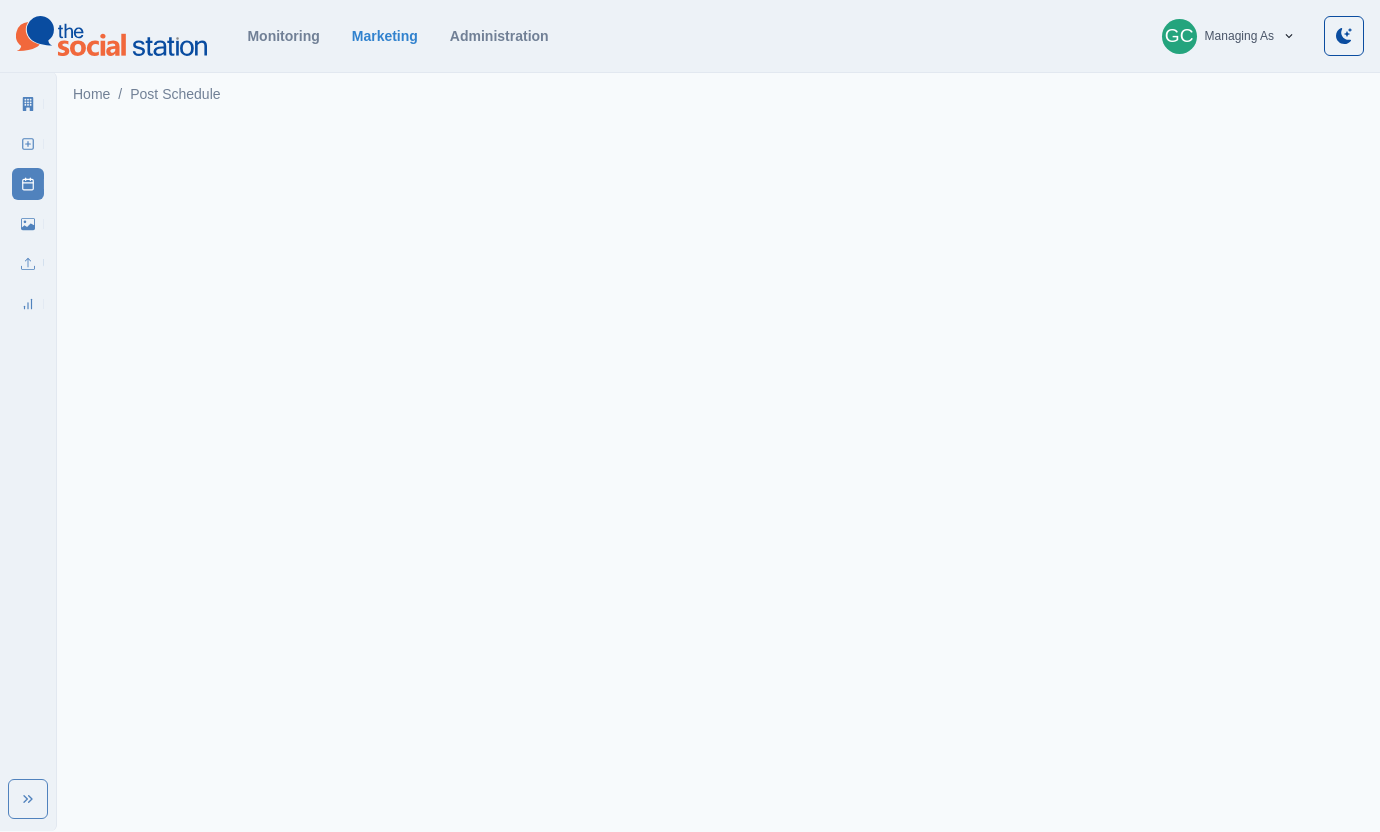 scroll, scrollTop: 0, scrollLeft: 0, axis: both 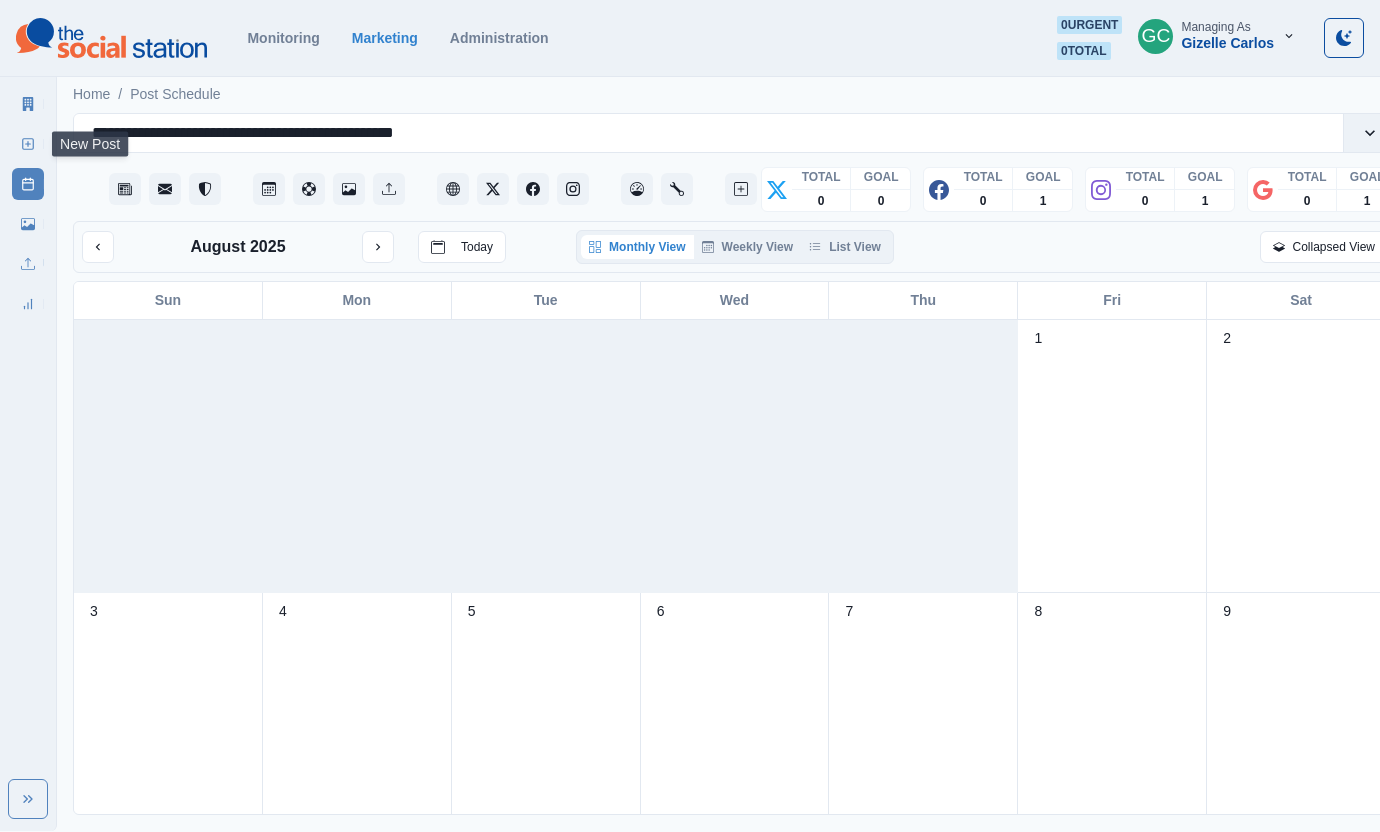 click 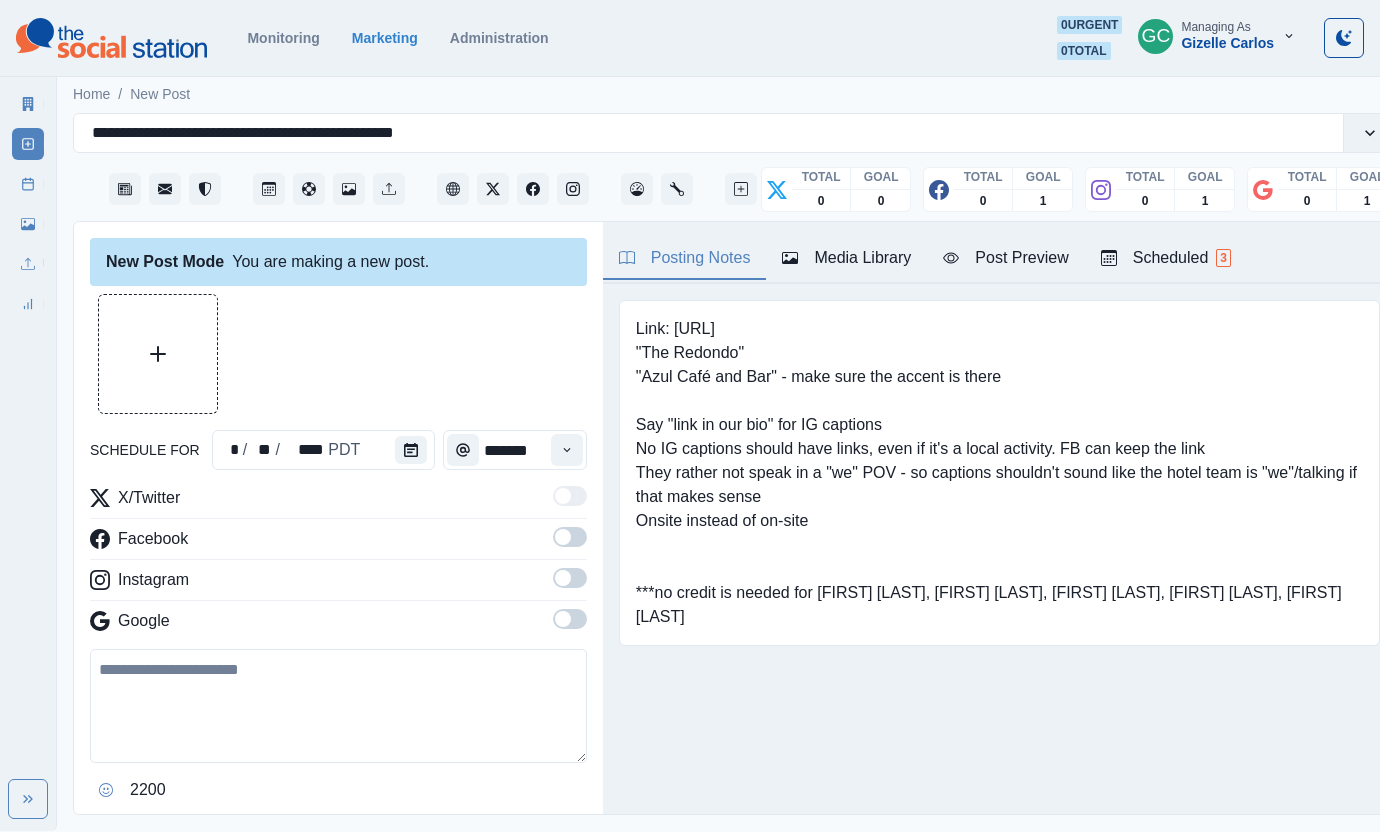 click on "Scheduled 3" at bounding box center (1166, 258) 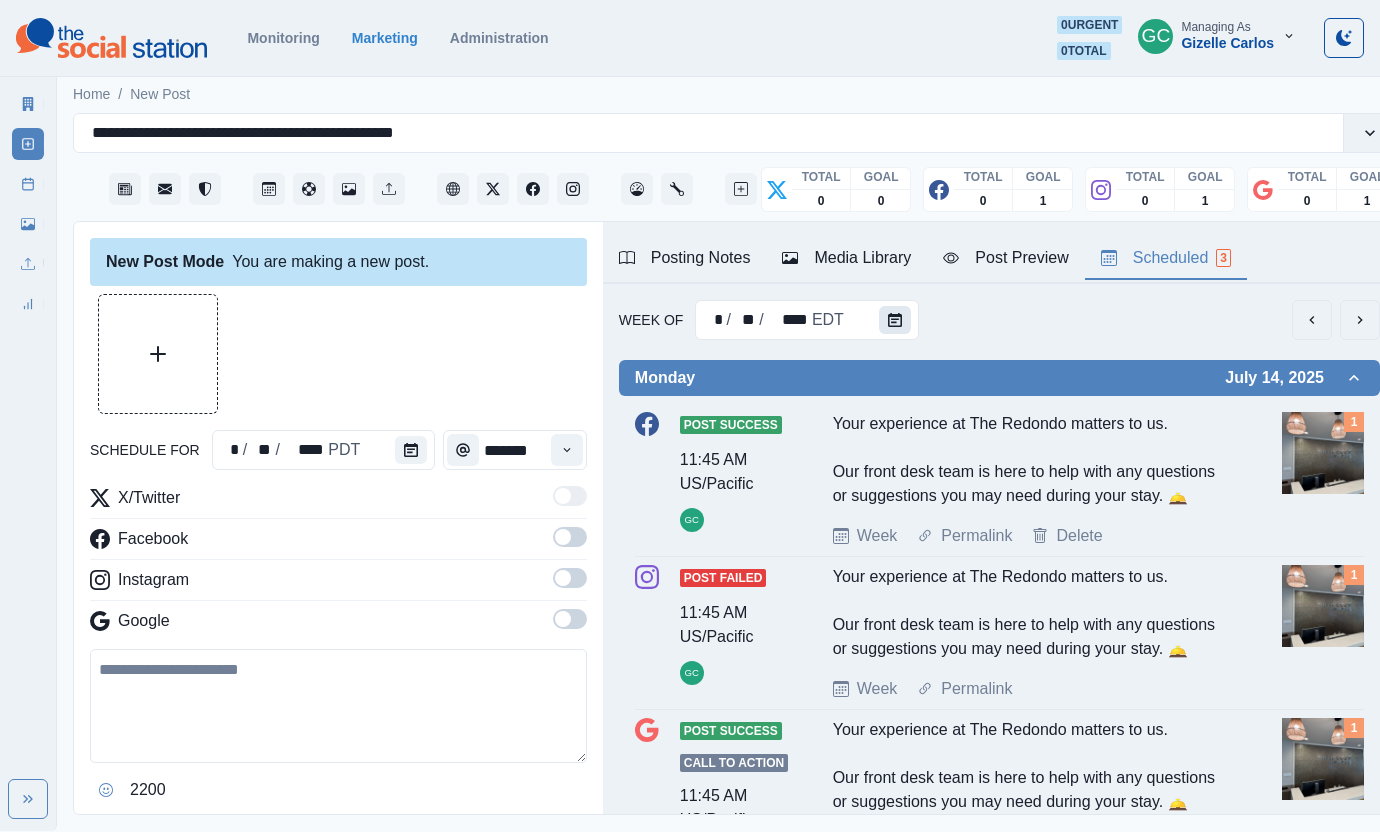 click 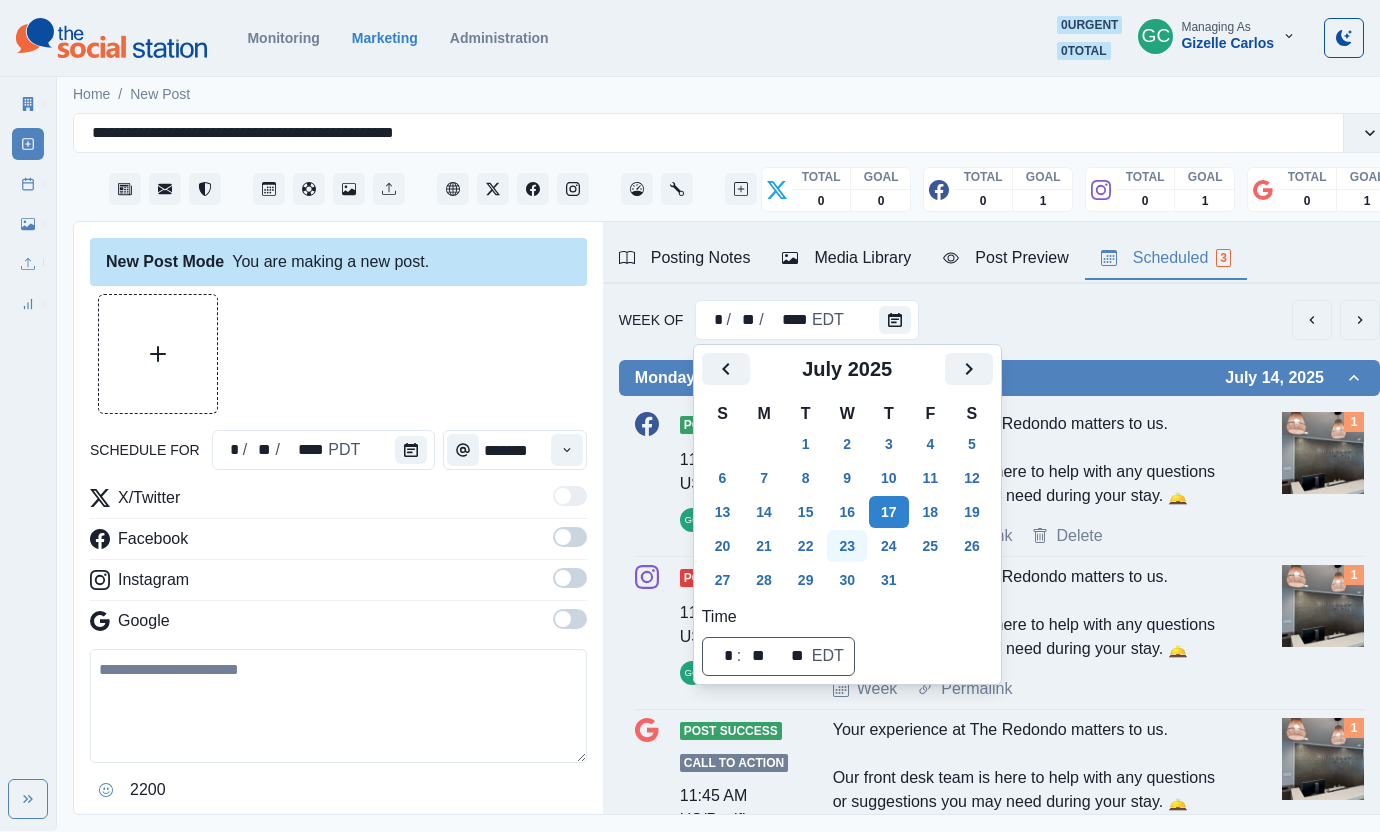 click on "23" at bounding box center [847, 546] 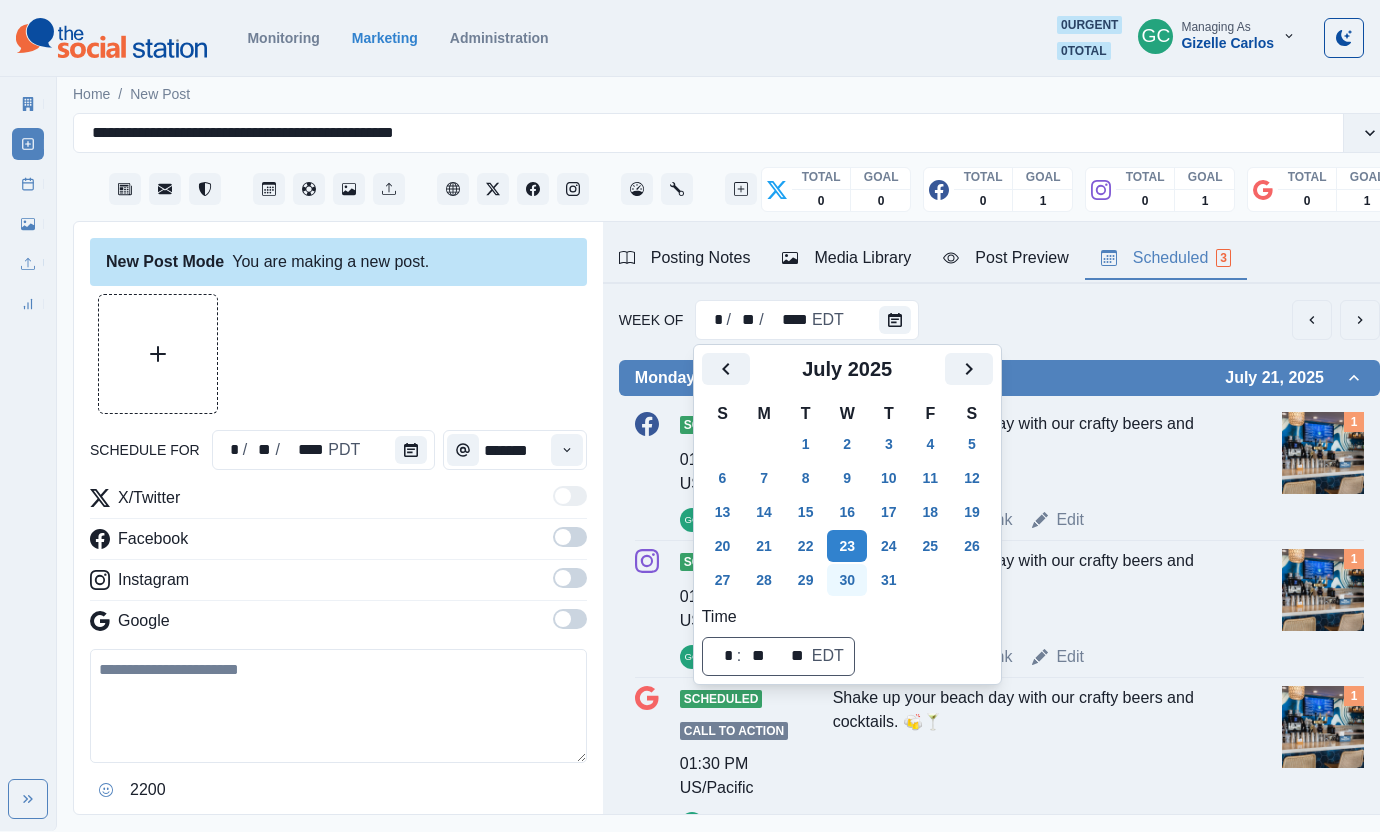 click on "30" at bounding box center [847, 580] 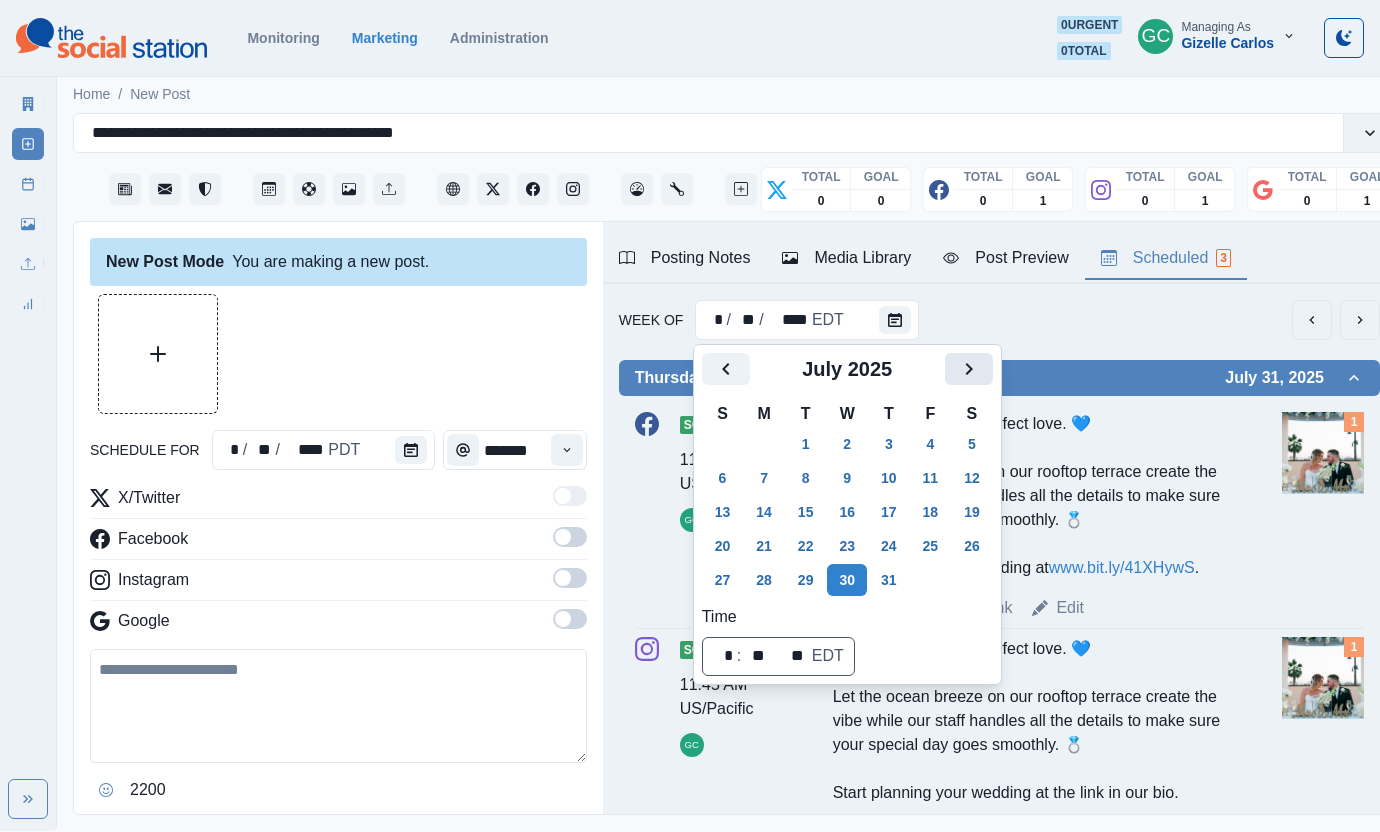 click 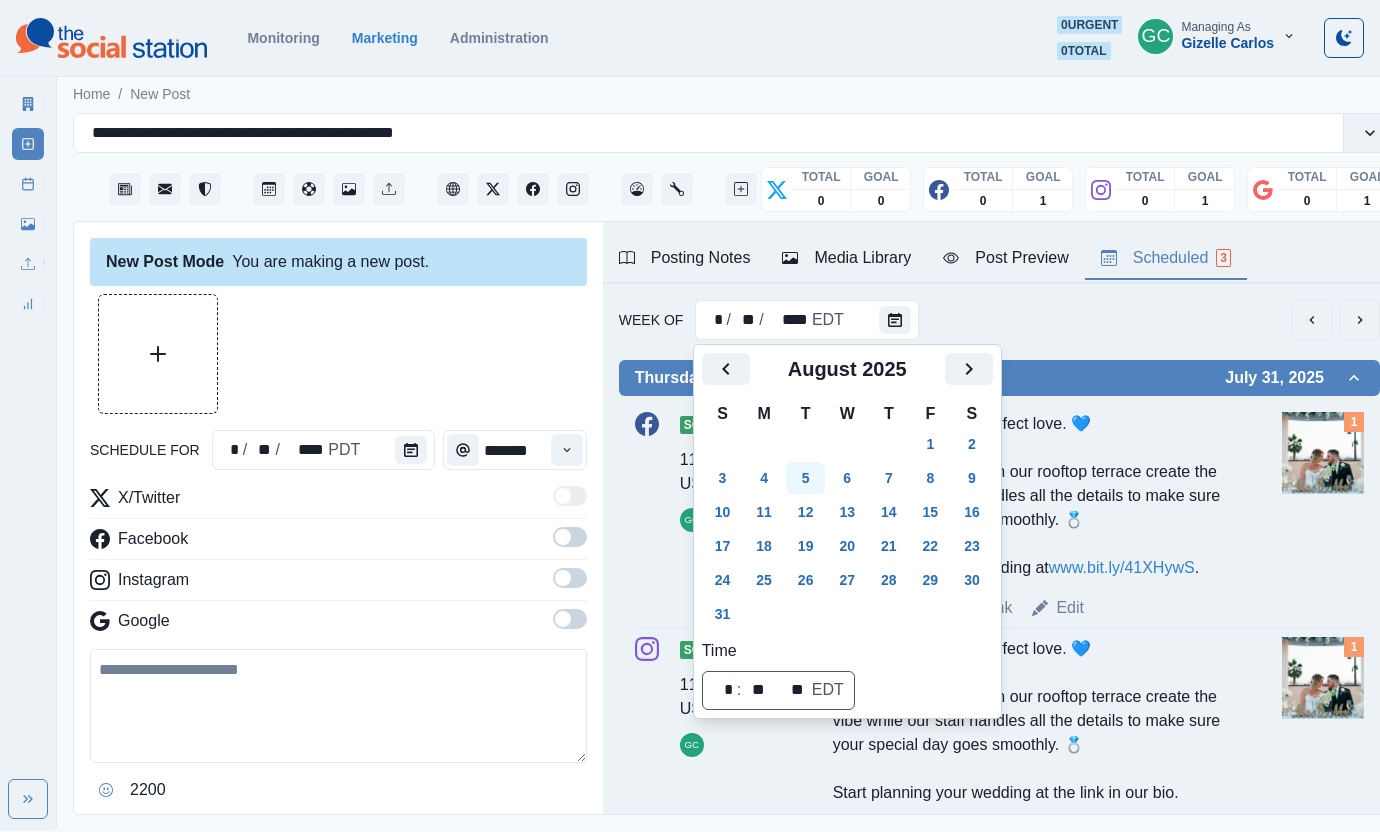 click on "5" at bounding box center (806, 478) 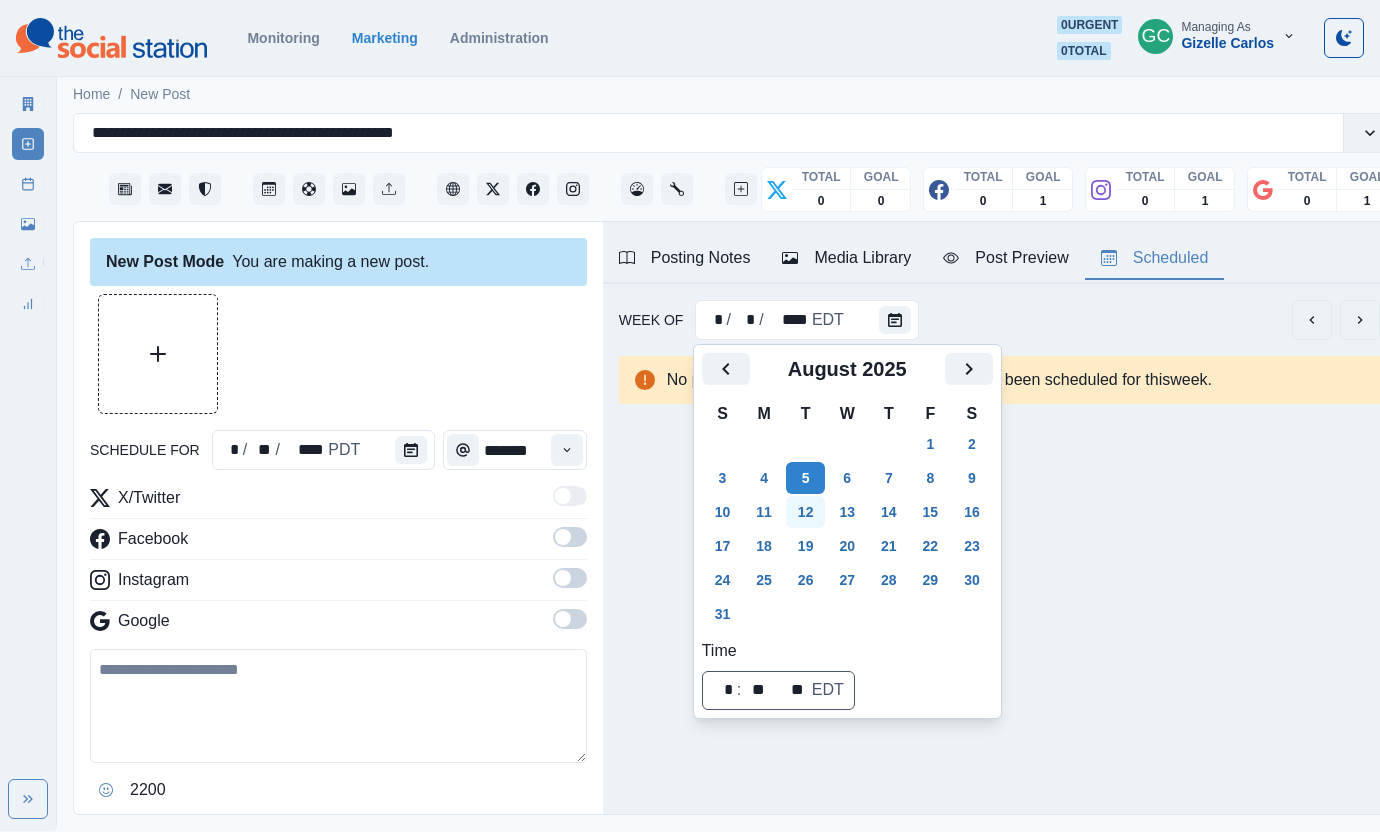click on "12" at bounding box center [806, 512] 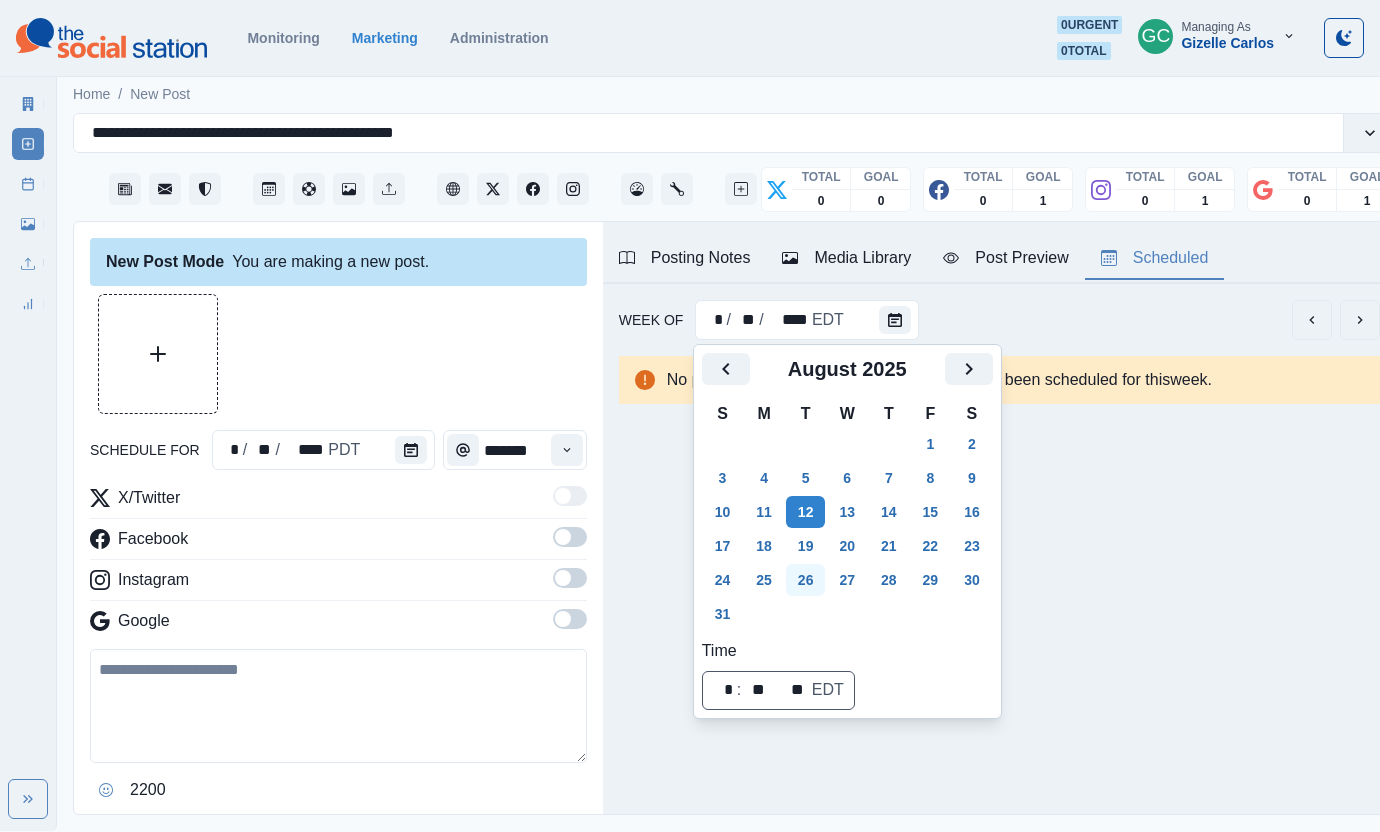 click on "19" at bounding box center [806, 546] 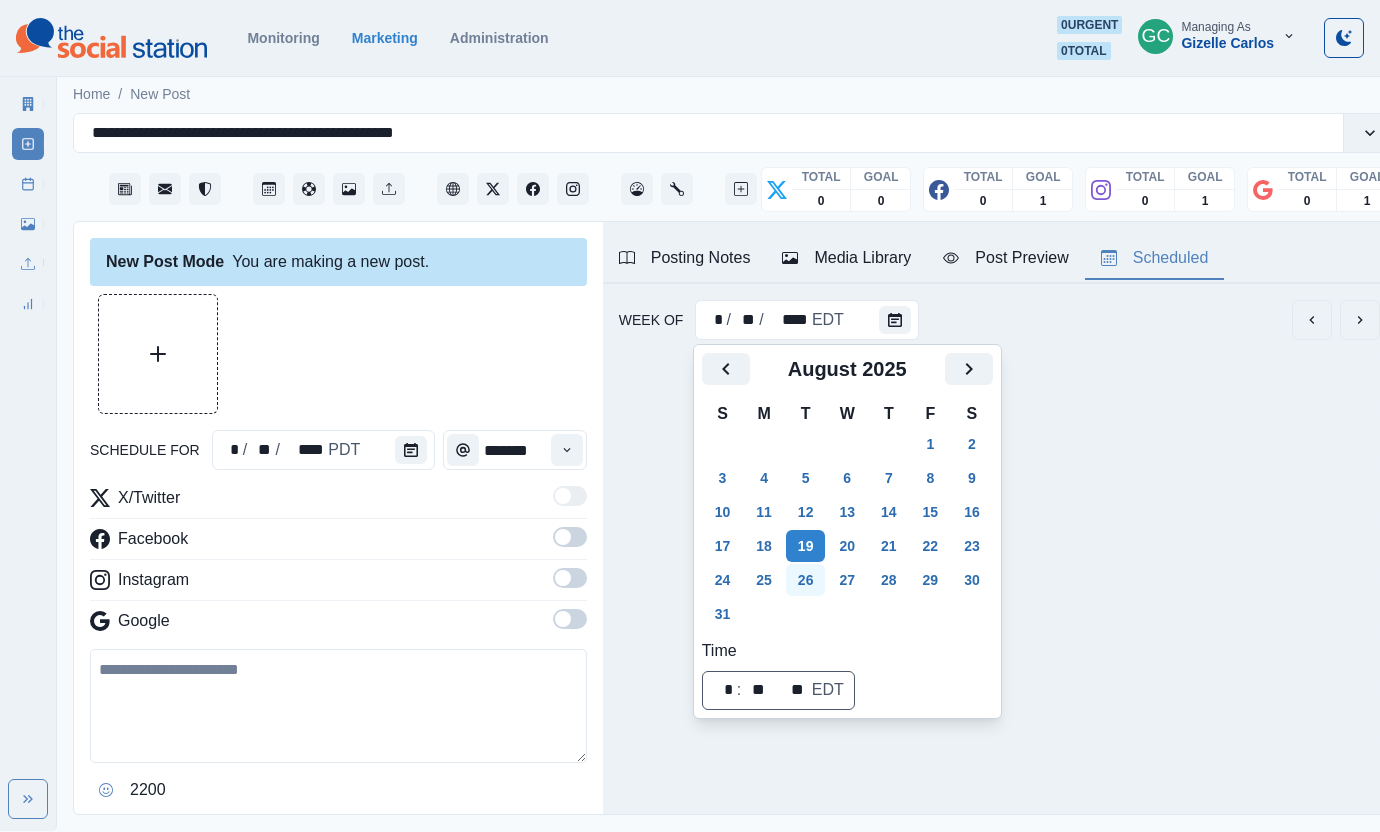 click on "26" at bounding box center (806, 580) 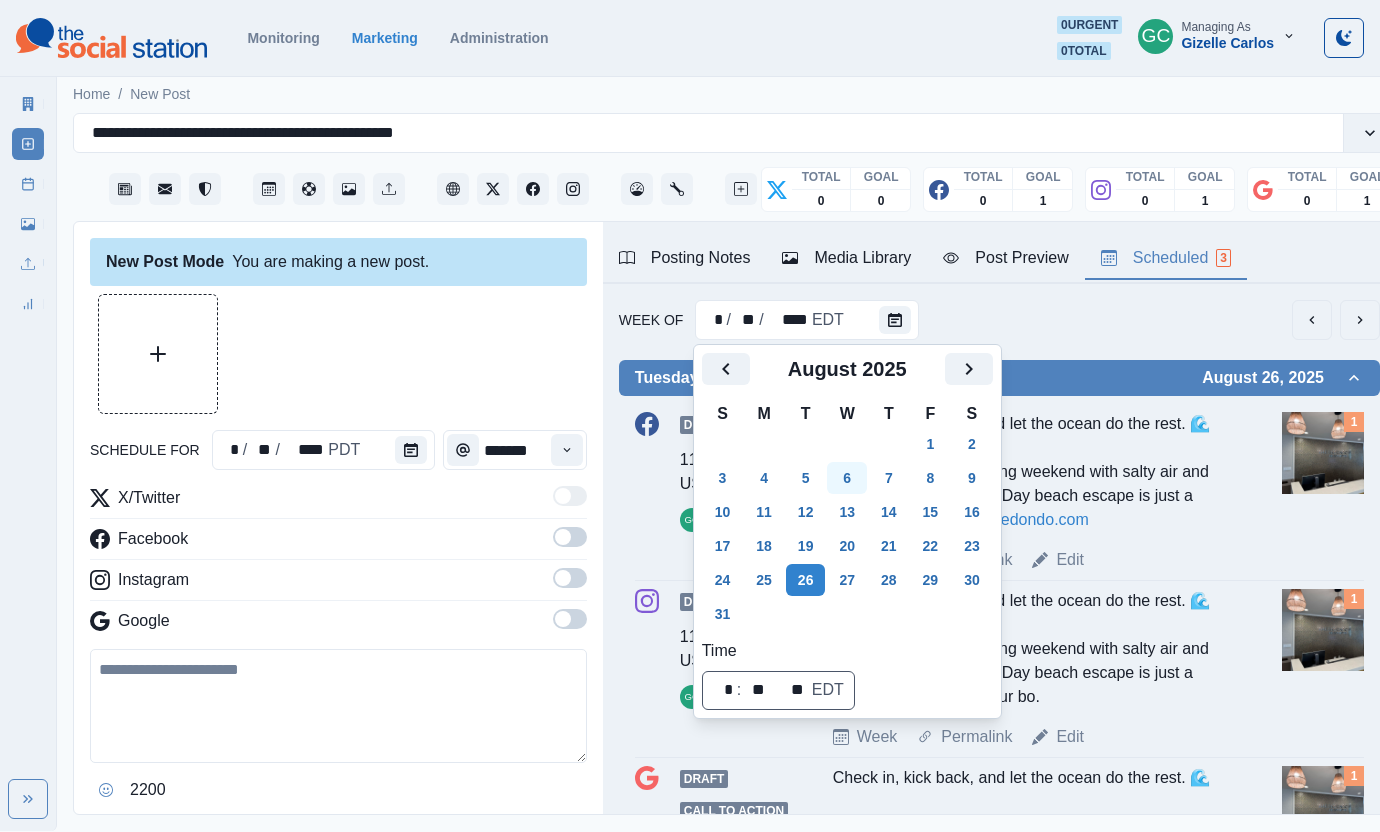 click on "6" at bounding box center (847, 478) 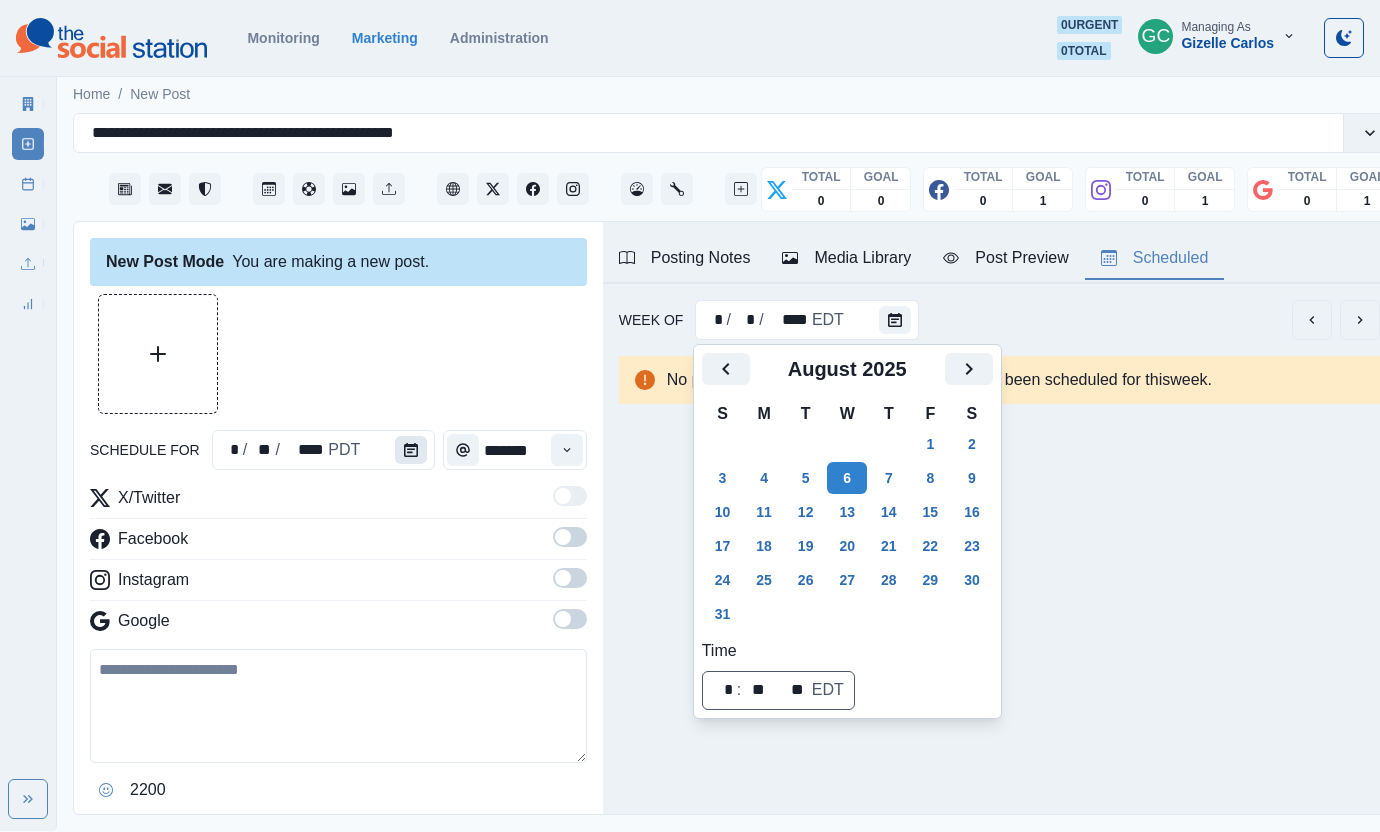 click at bounding box center (411, 450) 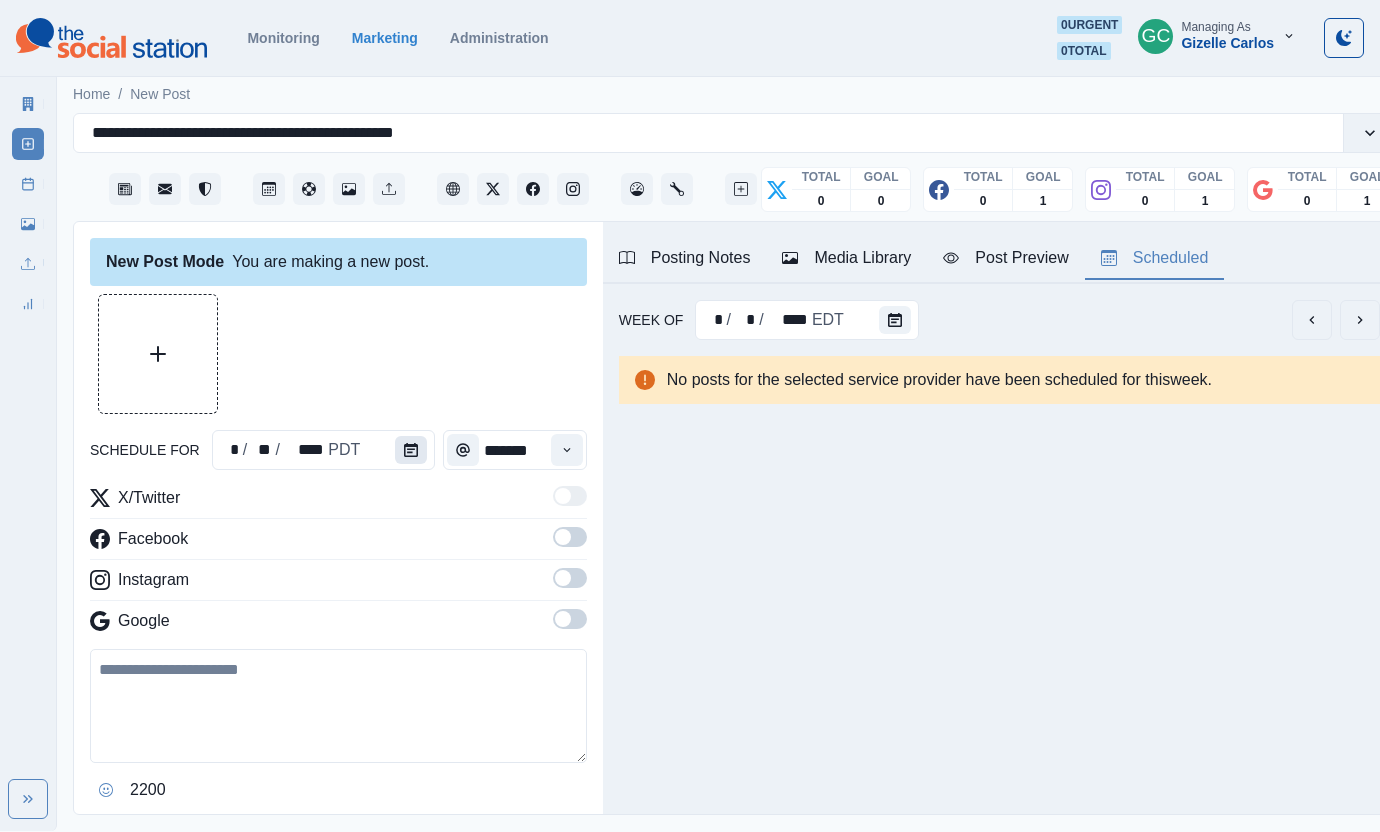 click 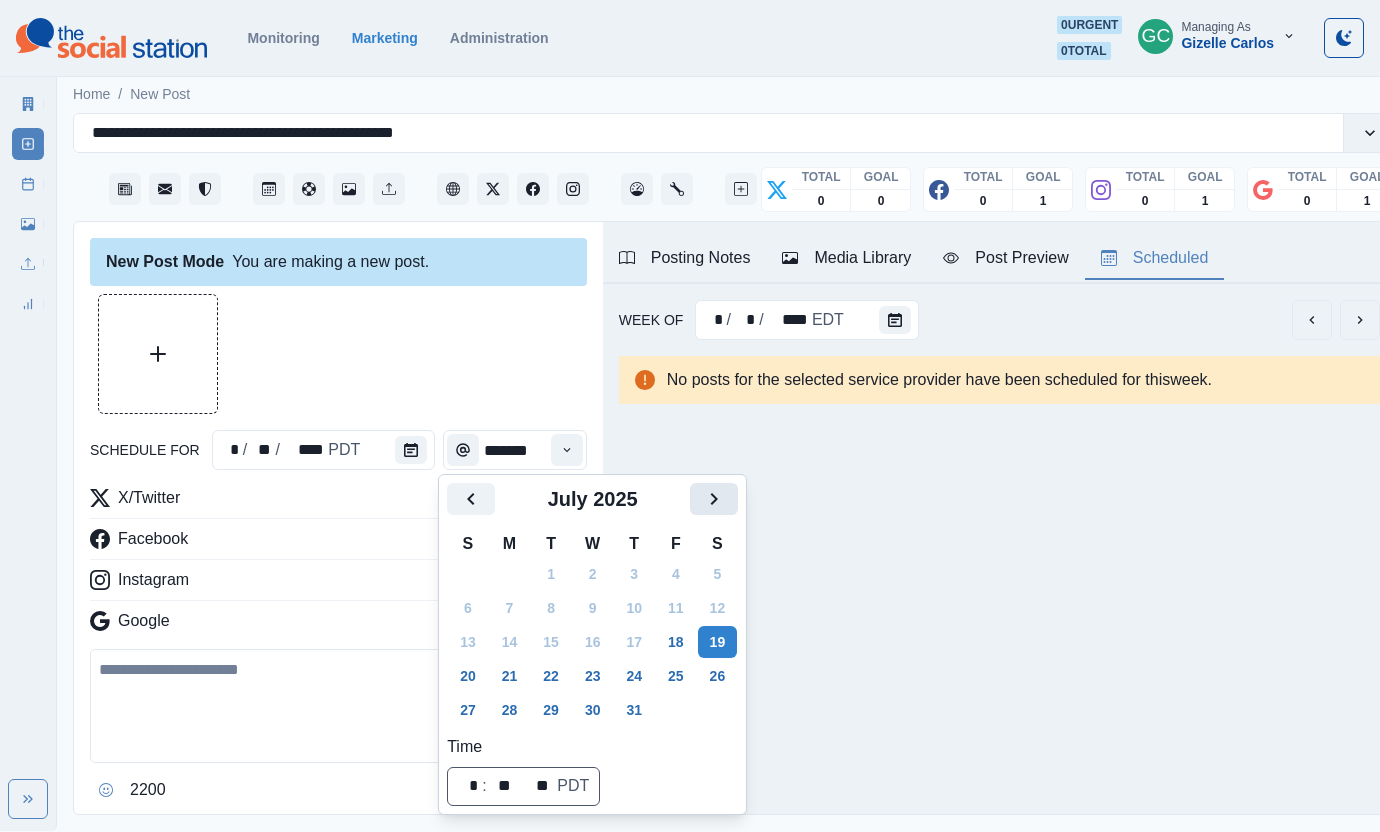 click at bounding box center (714, 499) 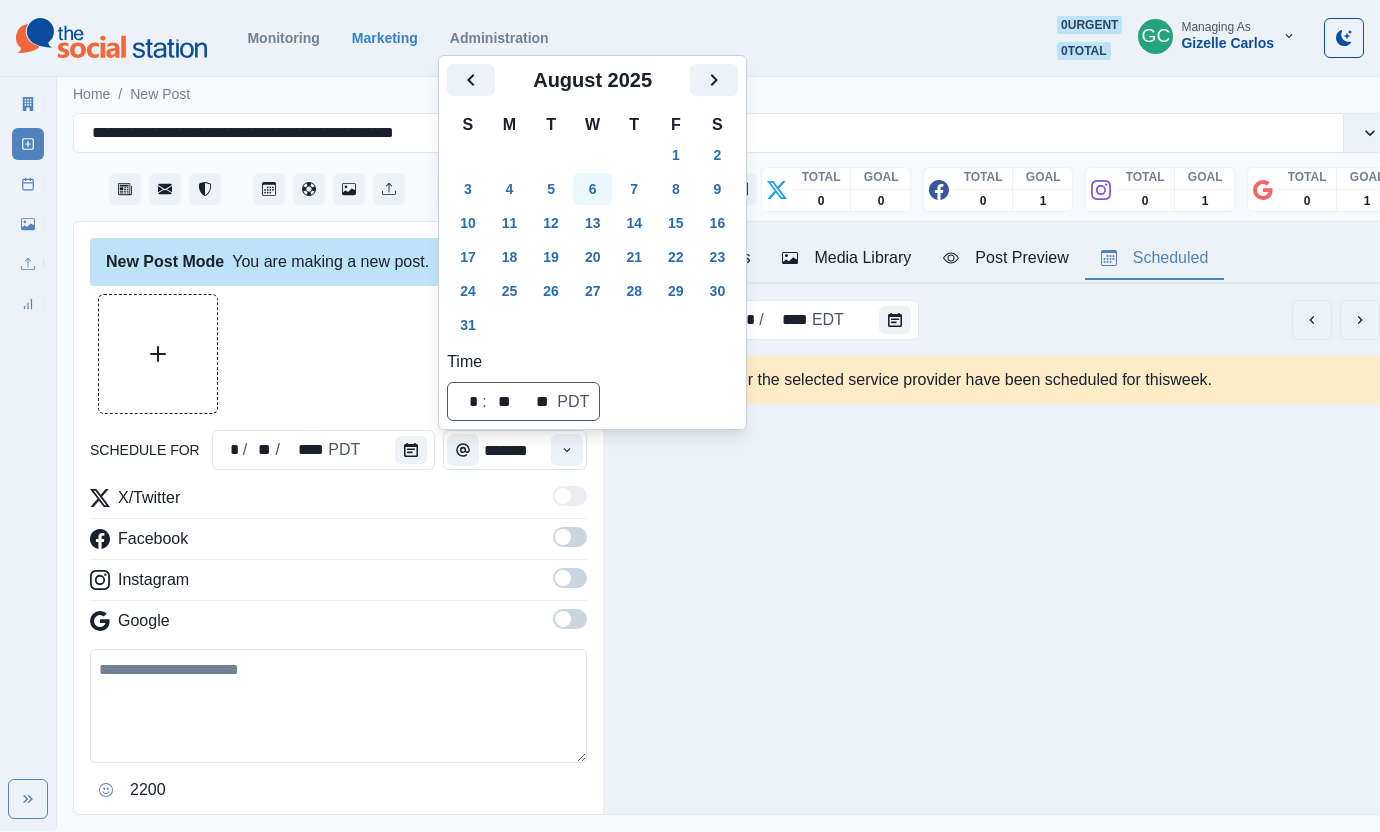 click on "6" at bounding box center [593, 189] 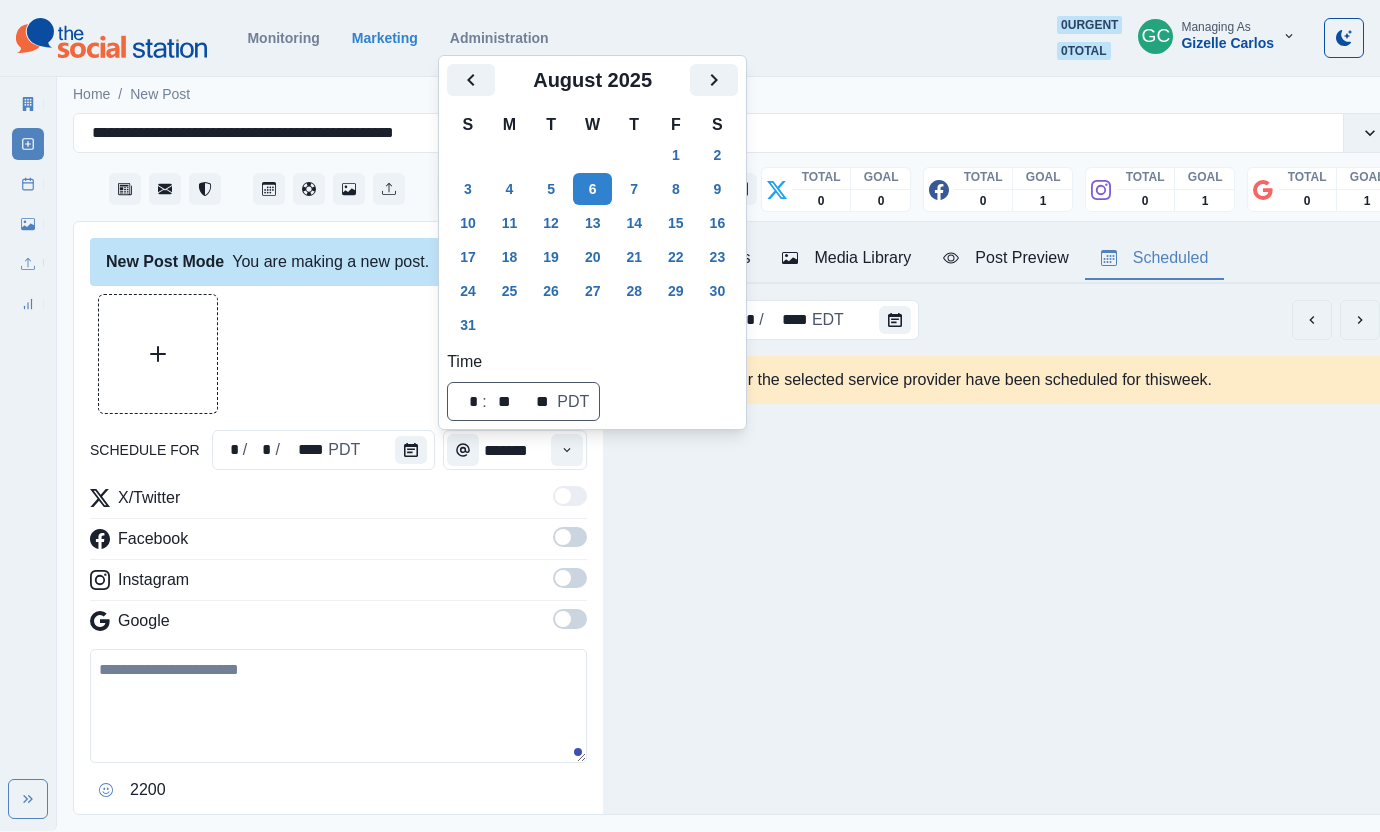 click on "Instagram" at bounding box center (338, 584) 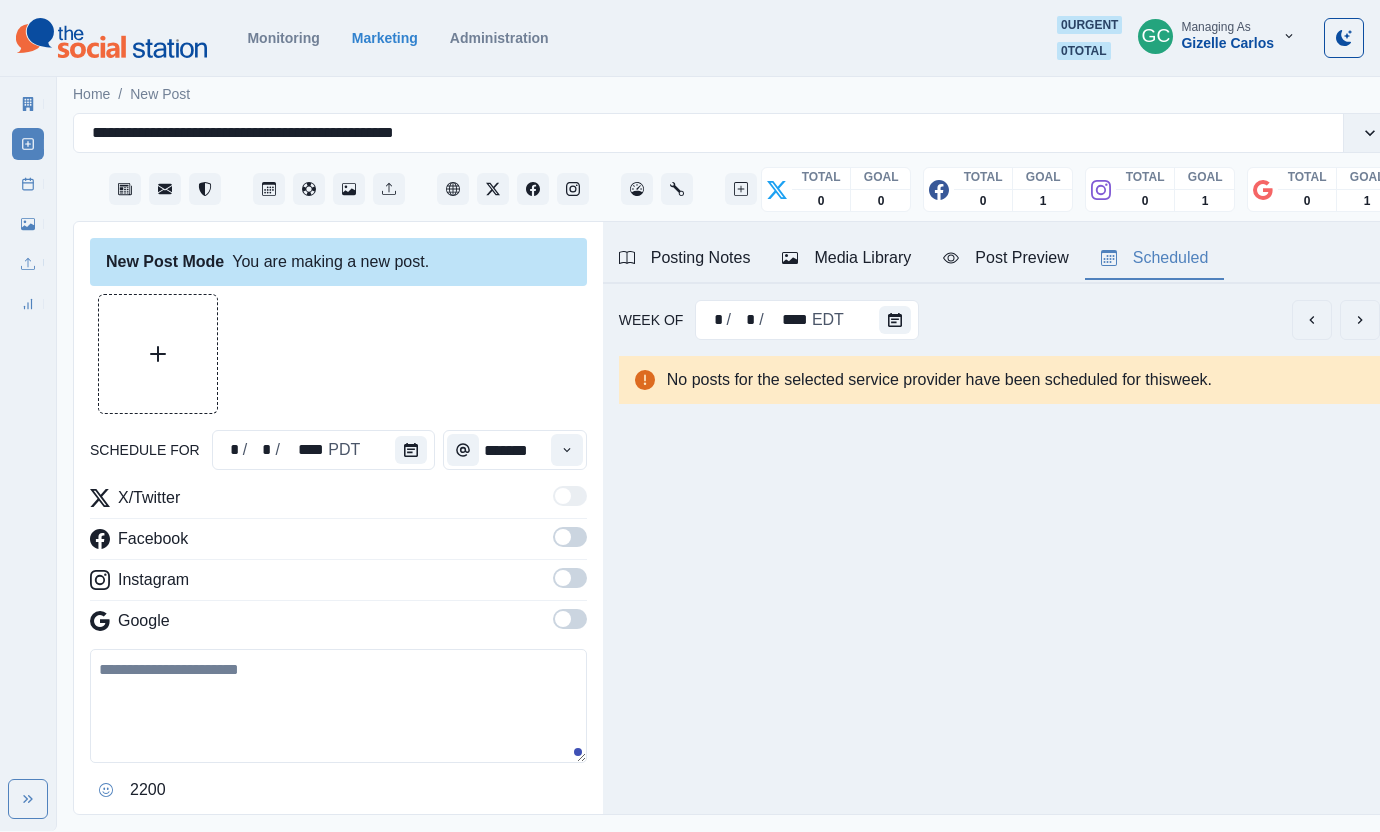 drag, startPoint x: 575, startPoint y: 625, endPoint x: 573, endPoint y: 584, distance: 41.04875 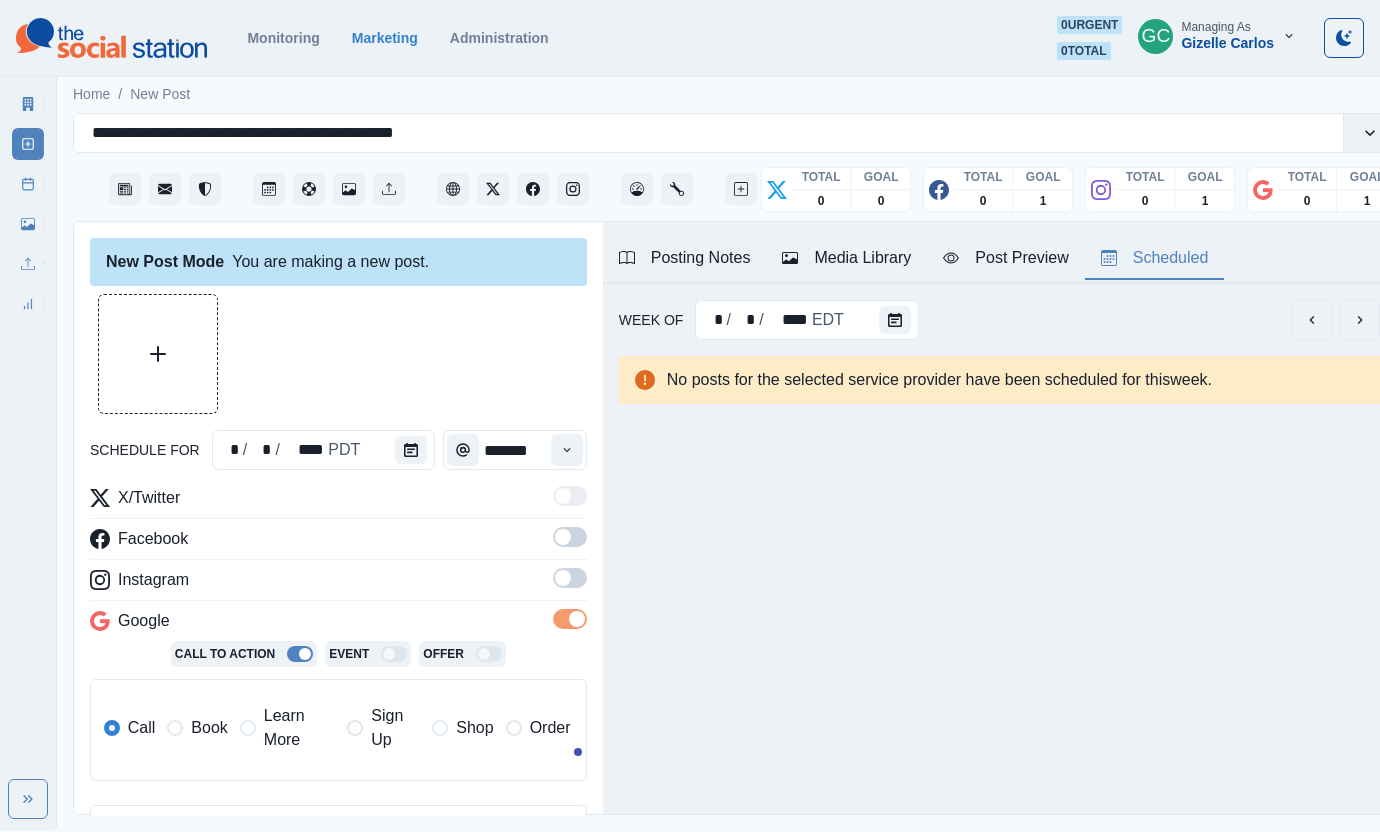 drag, startPoint x: 573, startPoint y: 583, endPoint x: 566, endPoint y: 570, distance: 14.764823 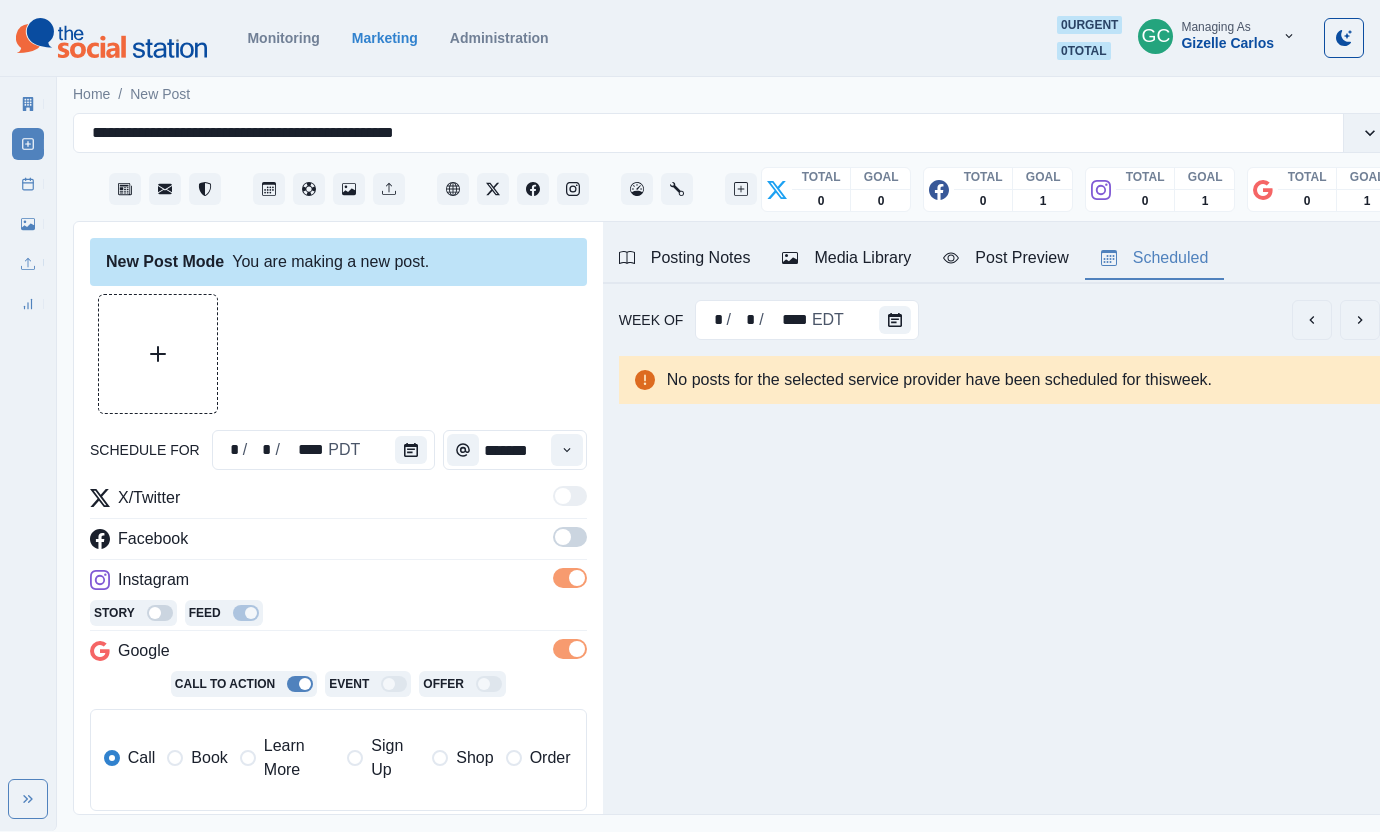 click at bounding box center [570, 537] 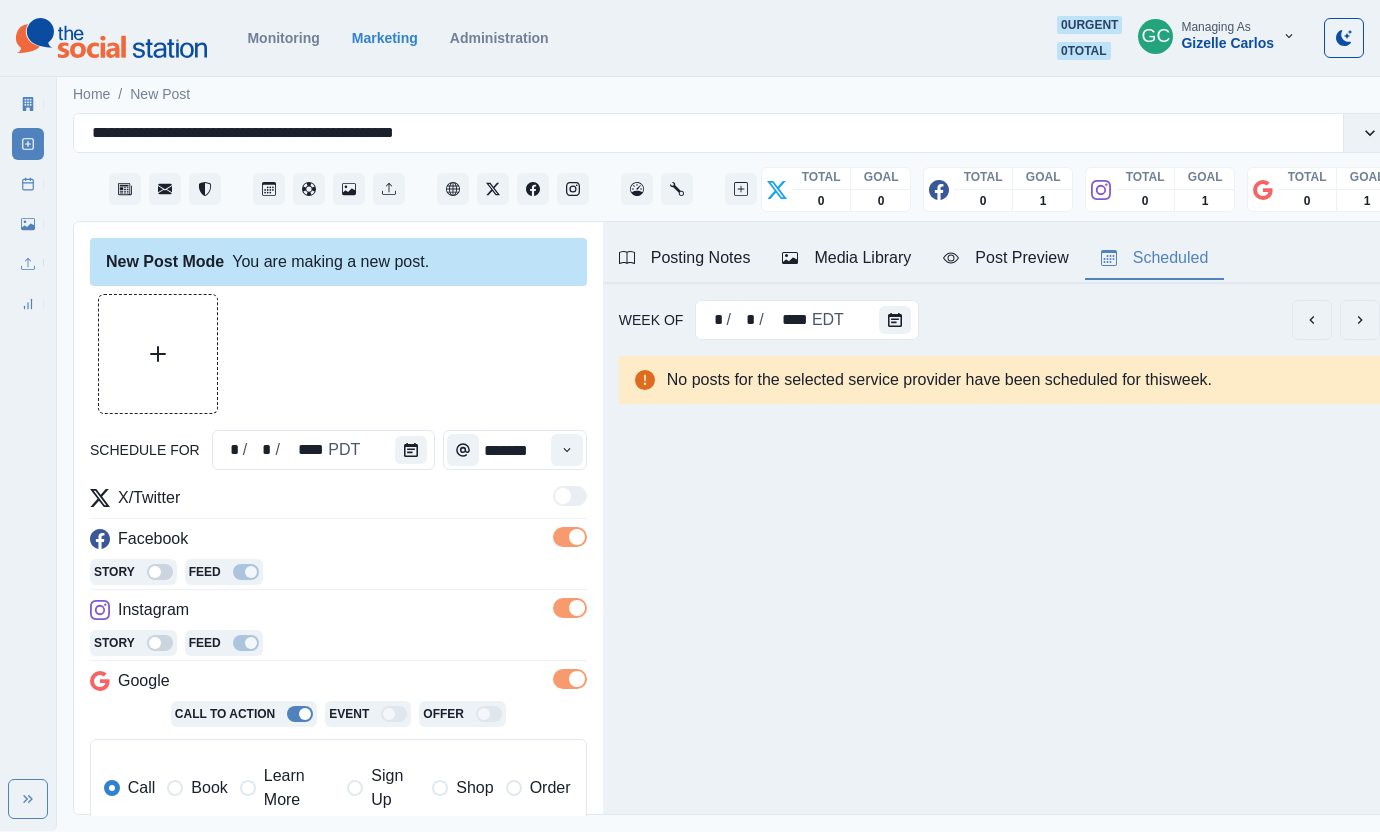 drag, startPoint x: 264, startPoint y: 803, endPoint x: 320, endPoint y: 671, distance: 143.38759 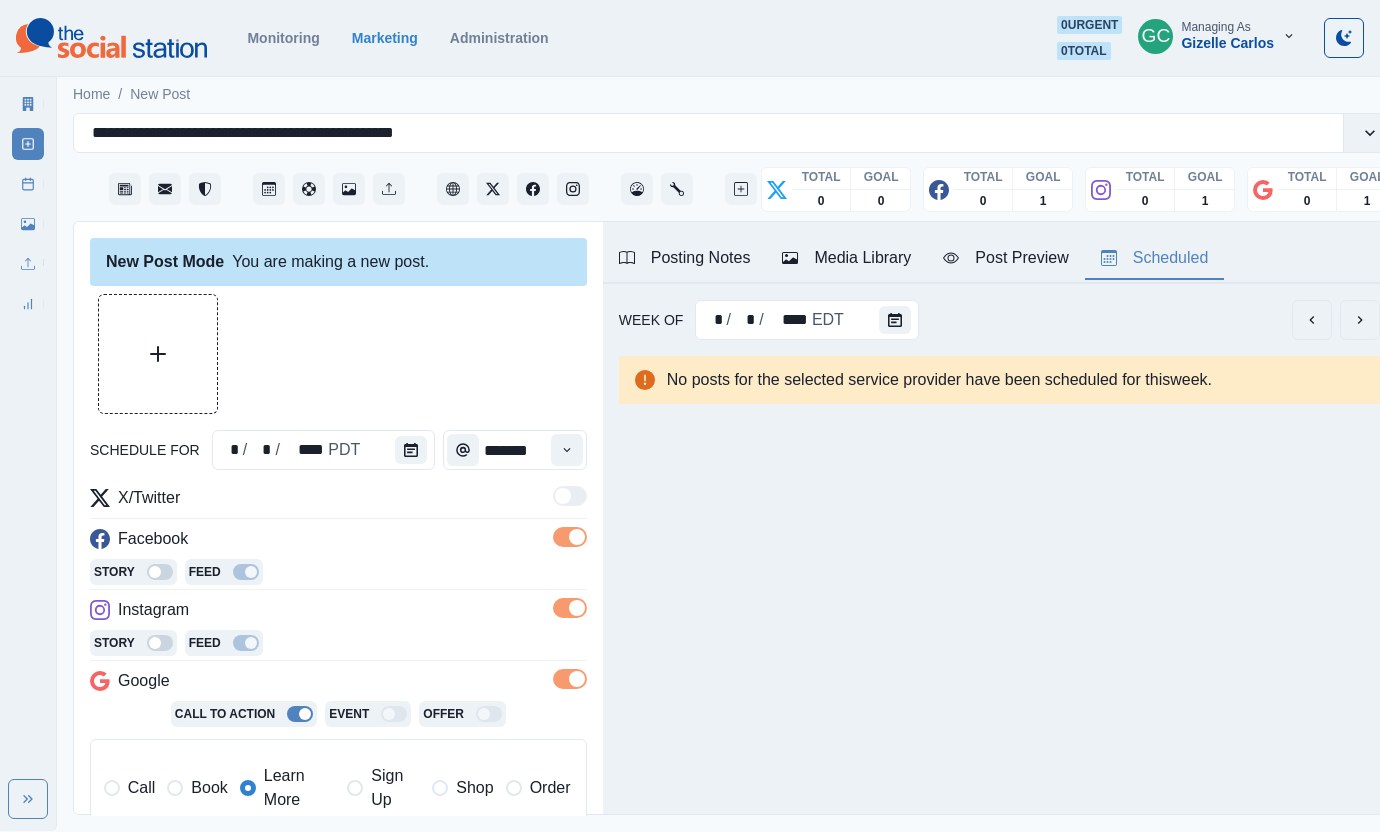 drag, startPoint x: 320, startPoint y: 648, endPoint x: 350, endPoint y: 671, distance: 37.802116 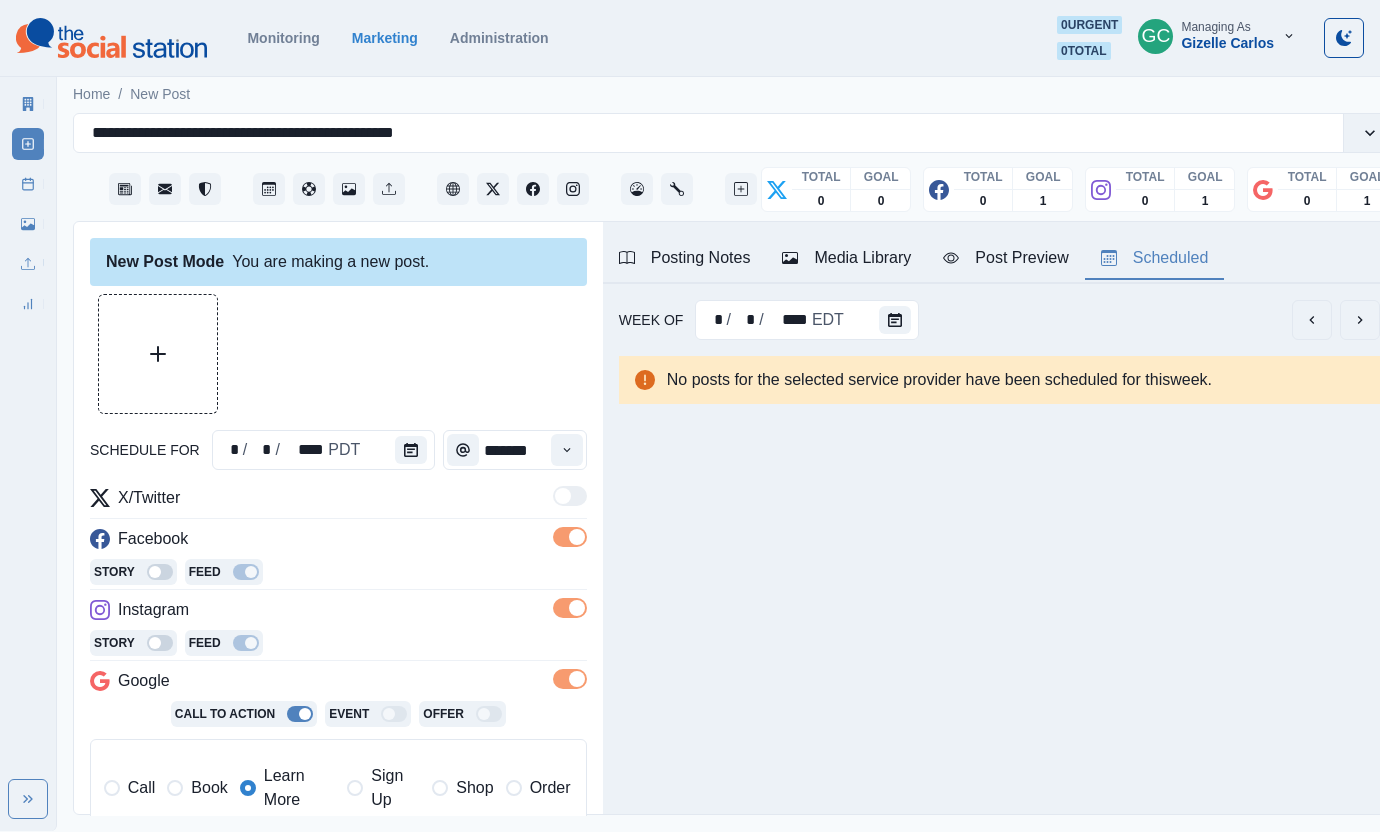 click on "Story Feed" at bounding box center [338, 645] 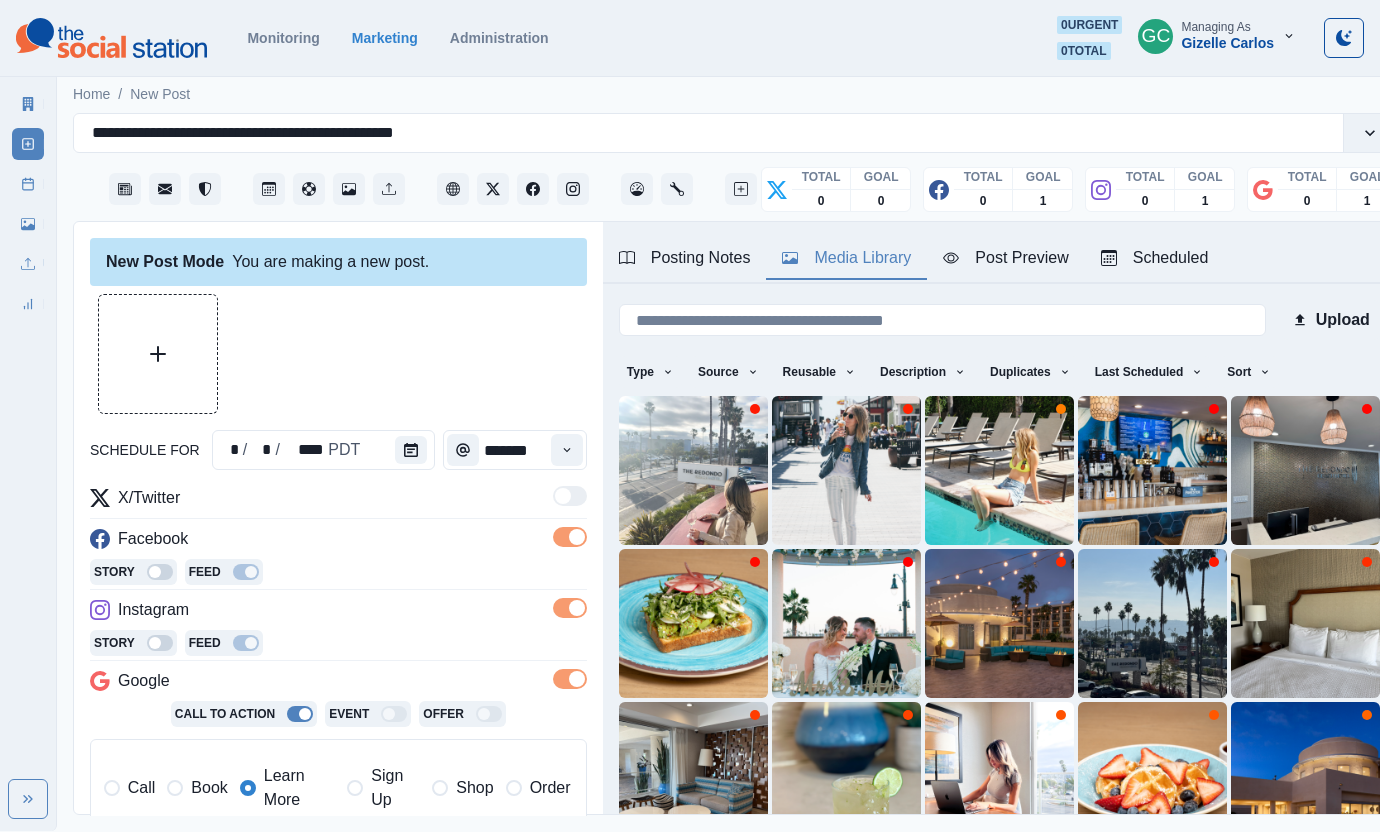 click on "Media Library" at bounding box center [846, 258] 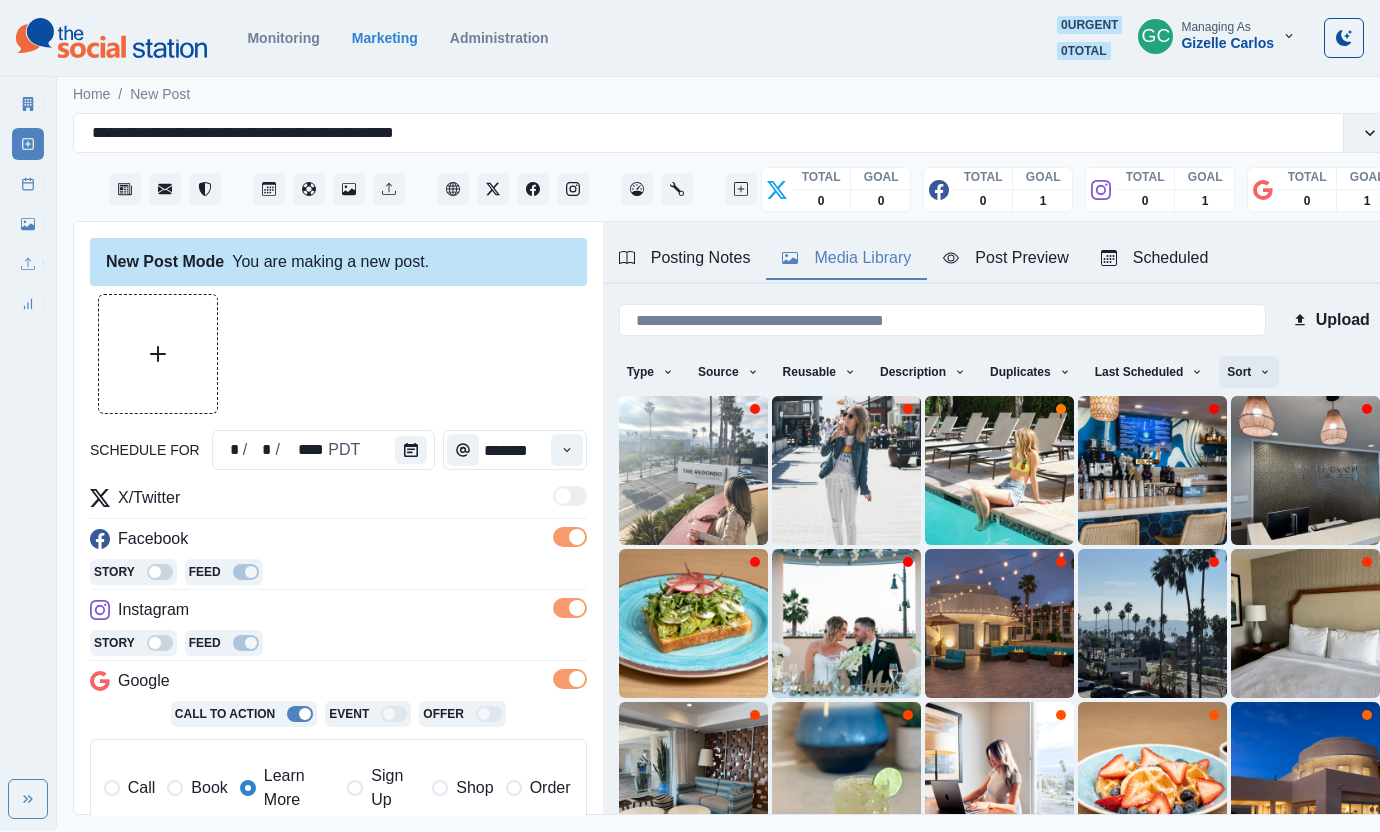 click on "Sort" at bounding box center [1249, 372] 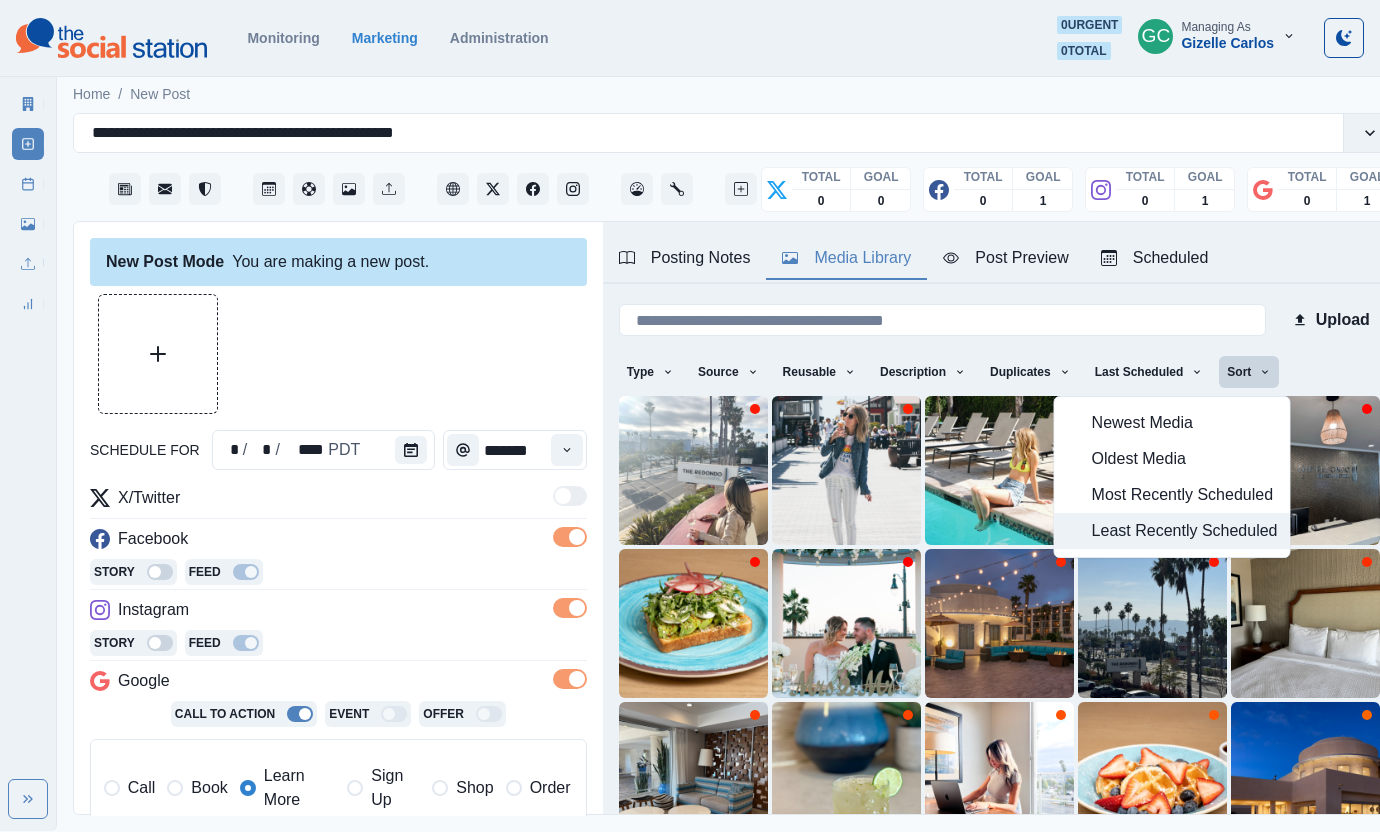 click on "Least Recently Scheduled" at bounding box center [1185, 531] 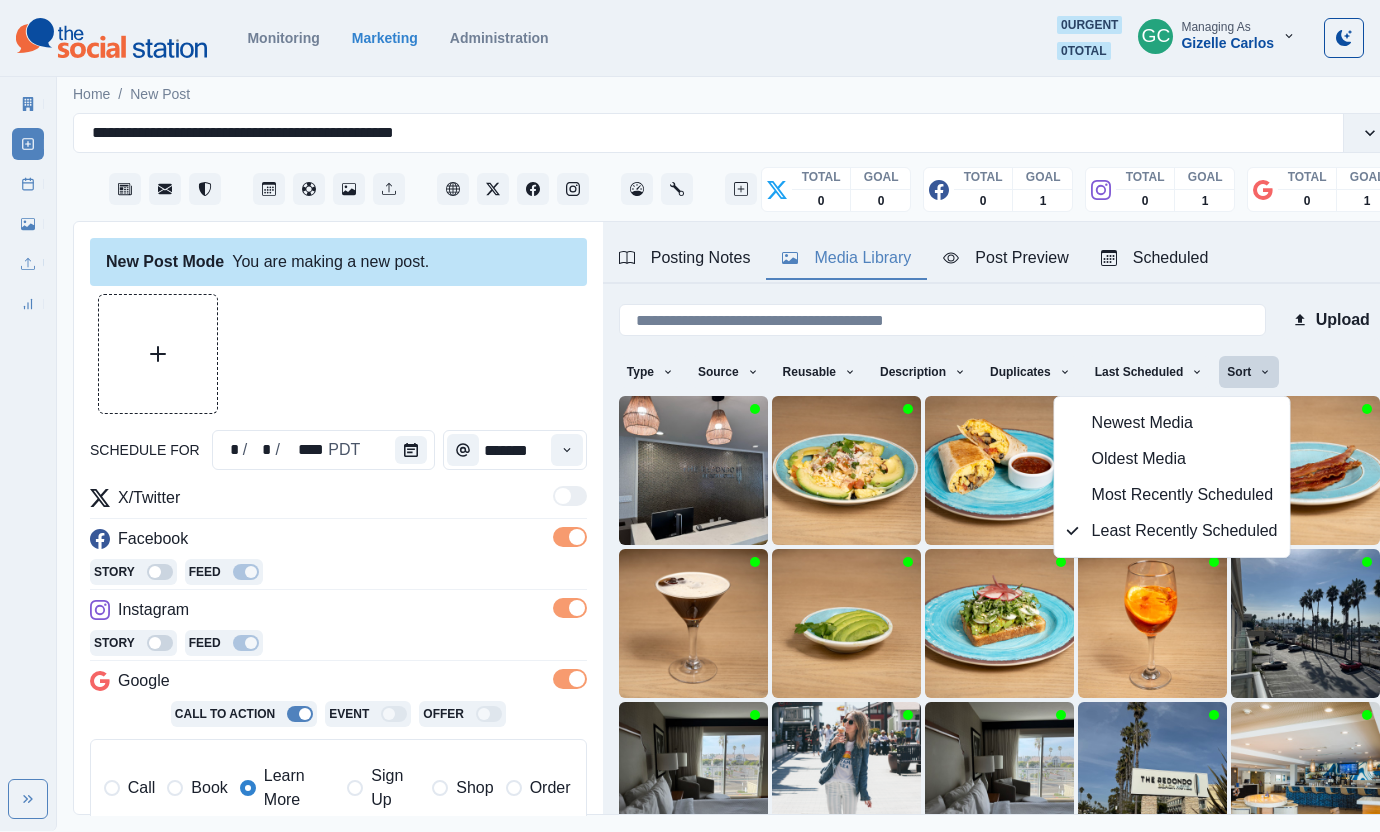 click at bounding box center [338, 354] 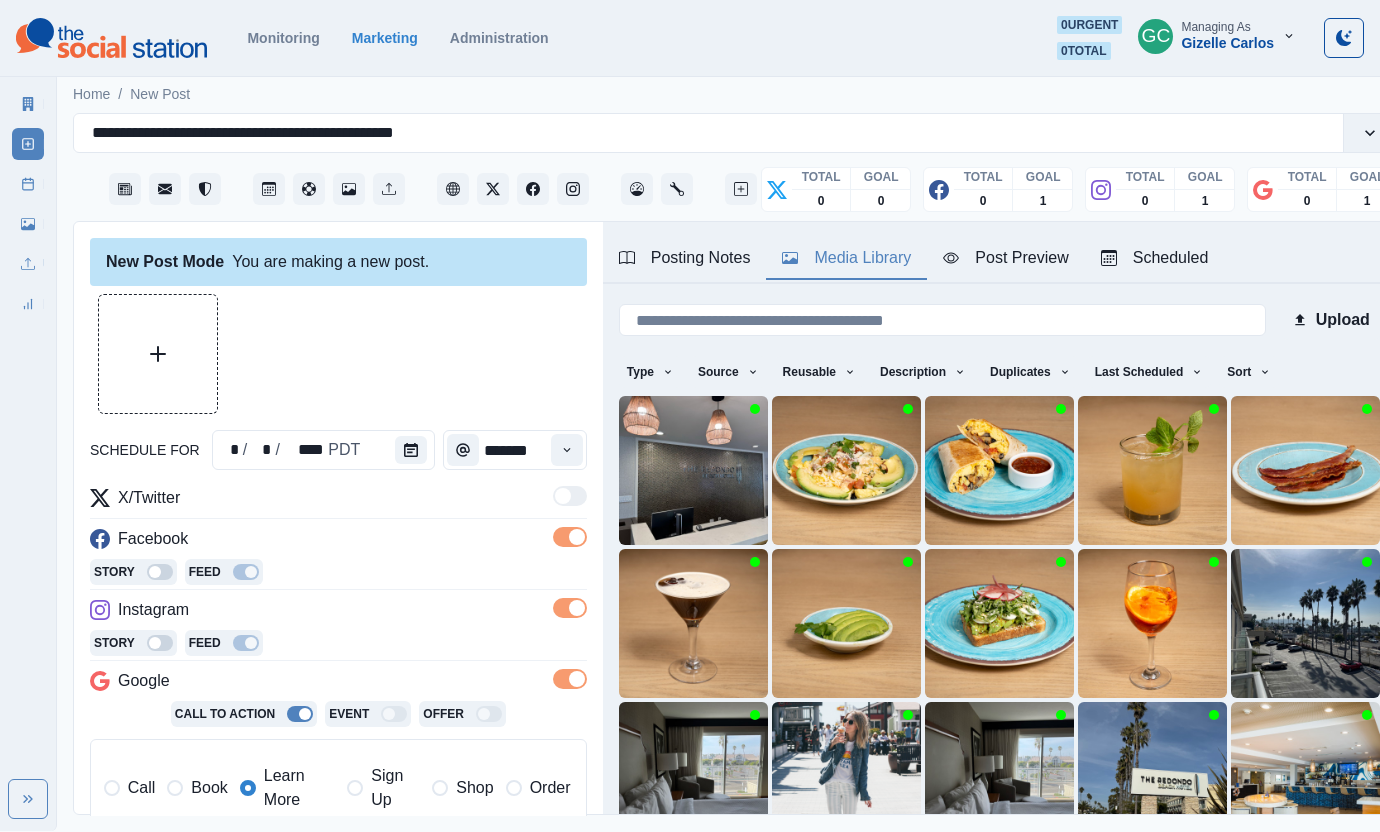 click on "**********" at bounding box center (338, 697) 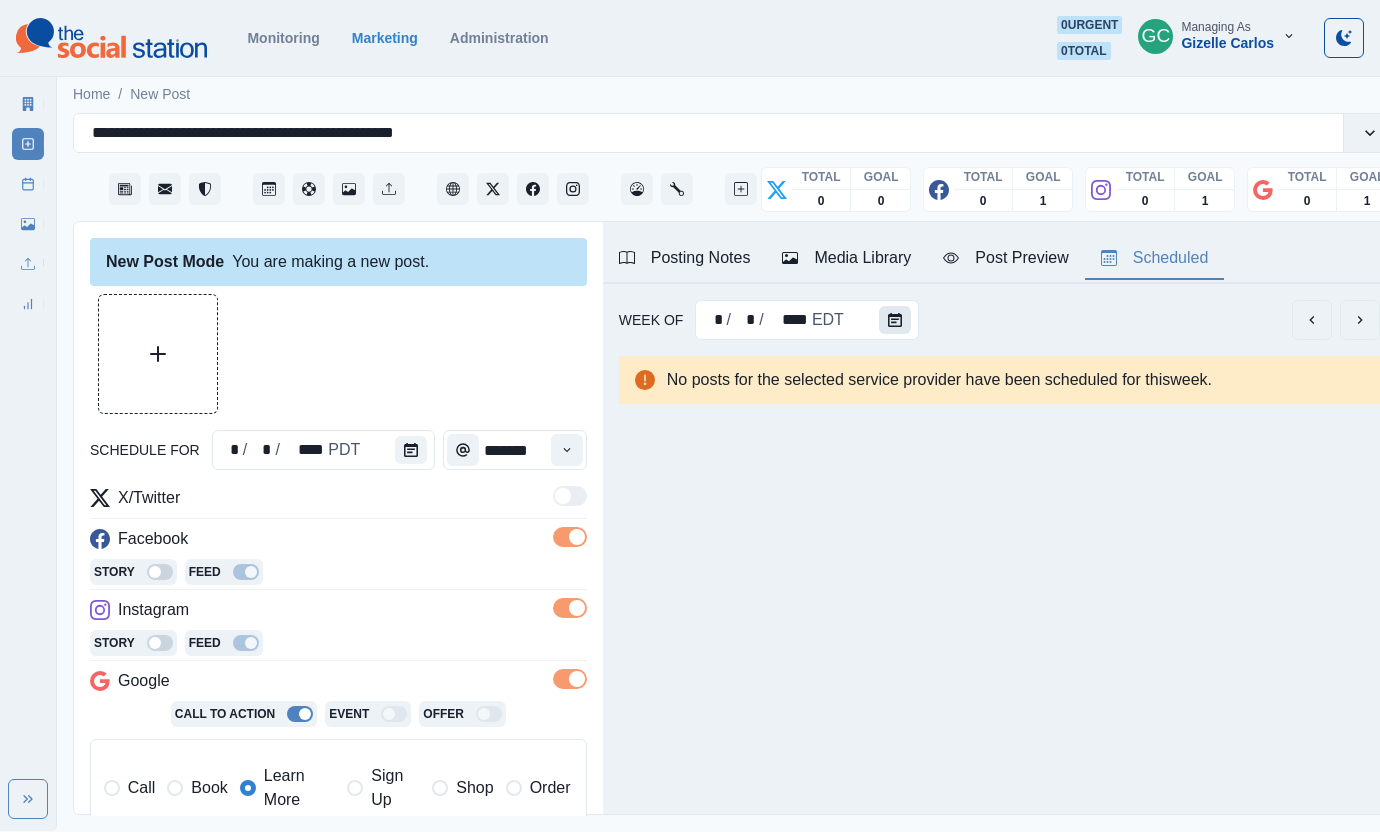 click 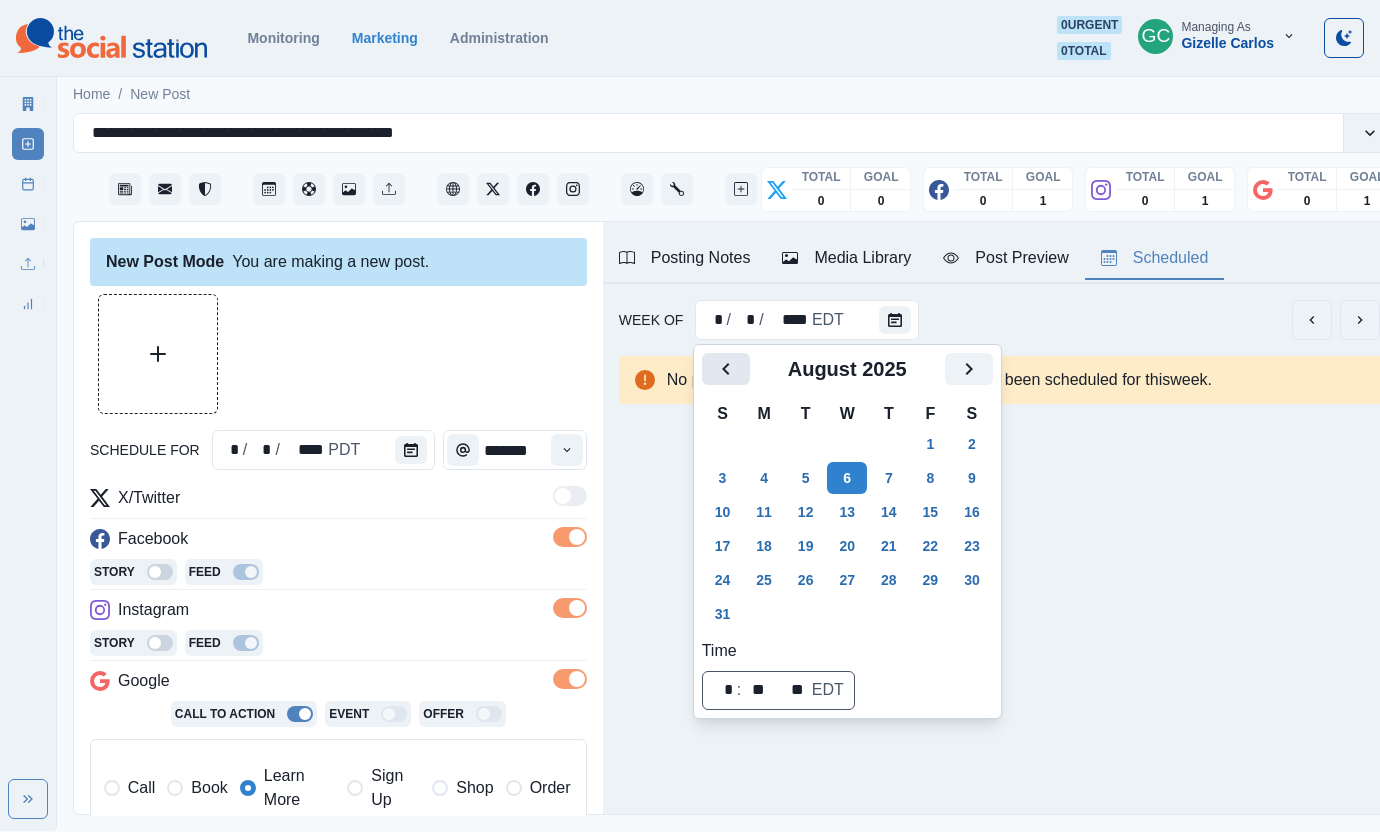click 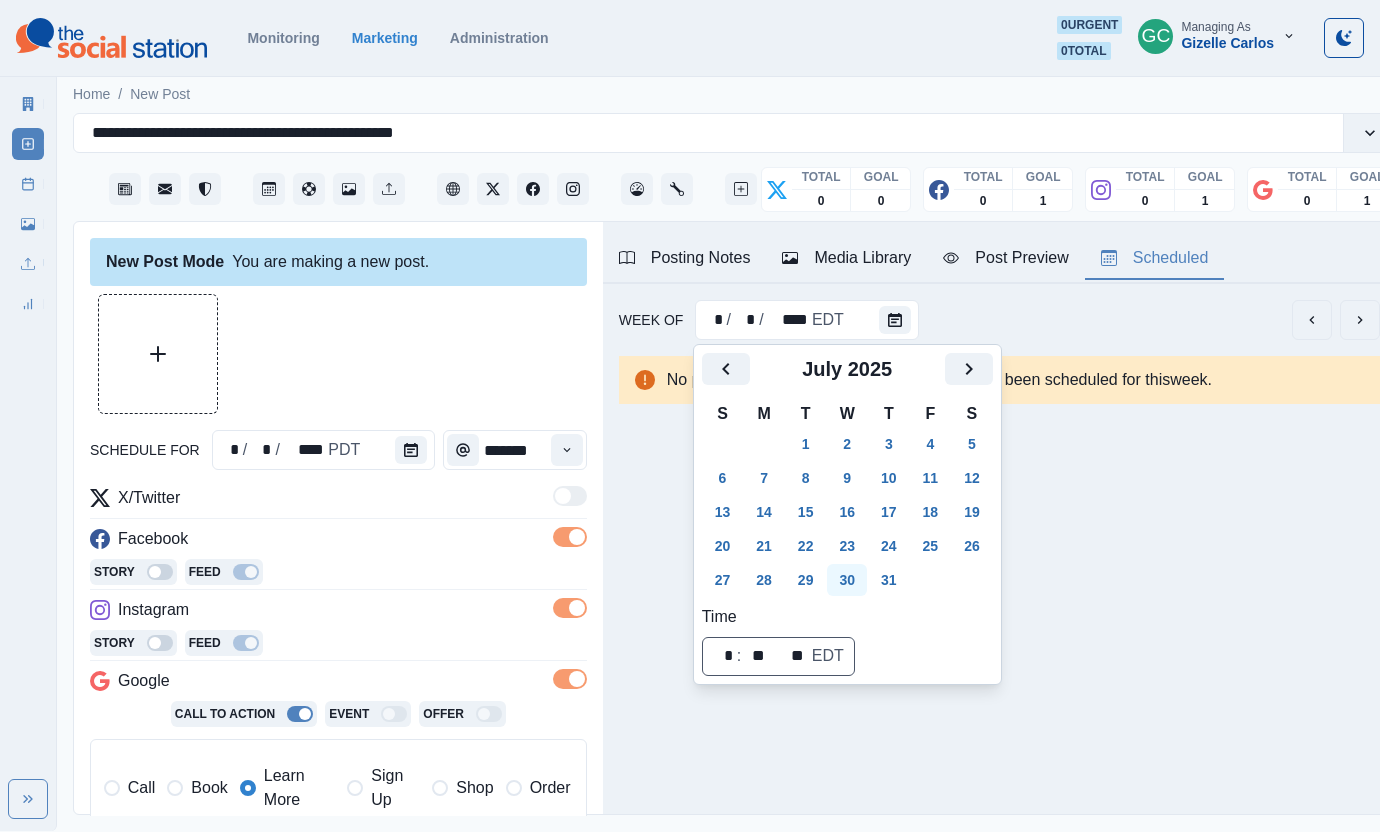 click on "30" at bounding box center [847, 580] 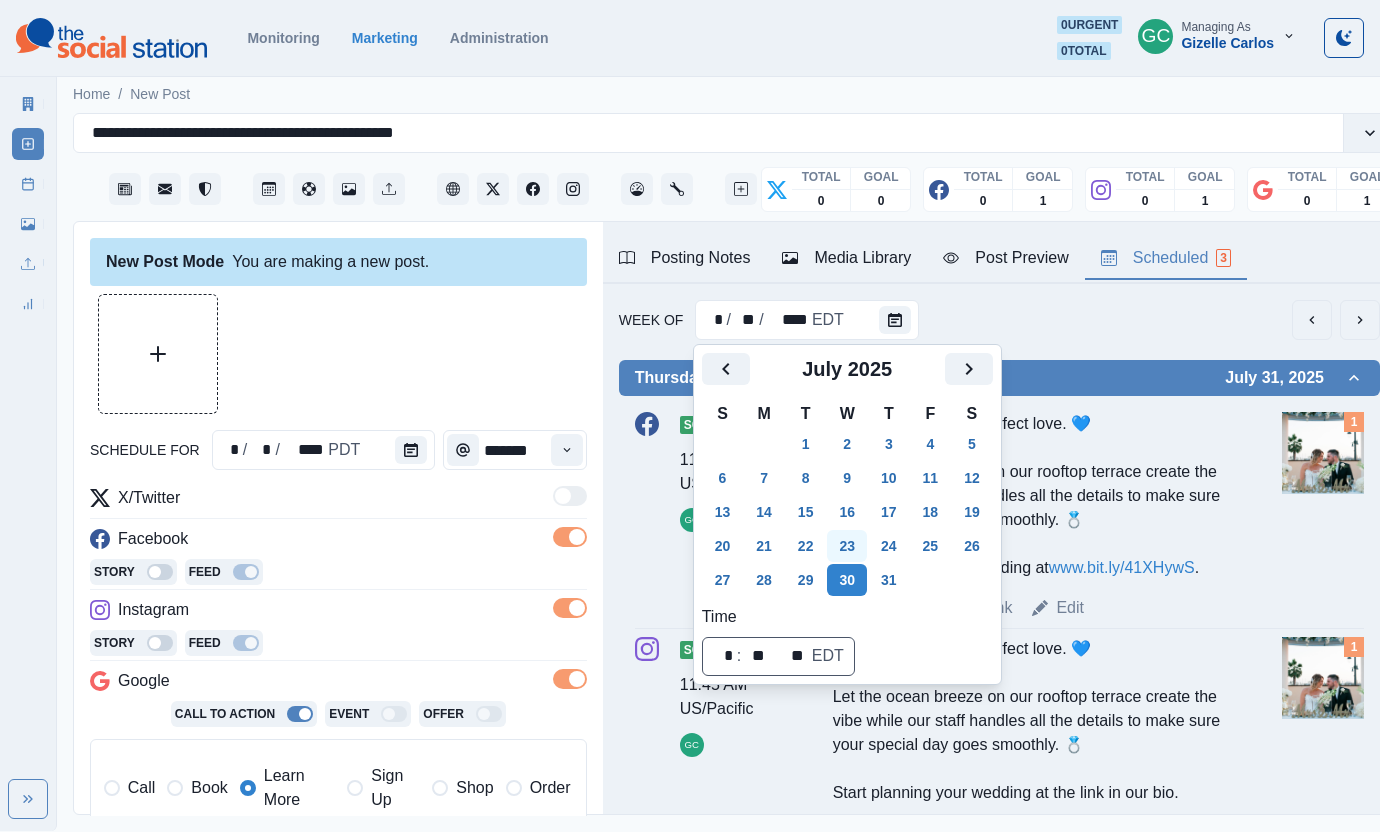 click on "23" at bounding box center (847, 546) 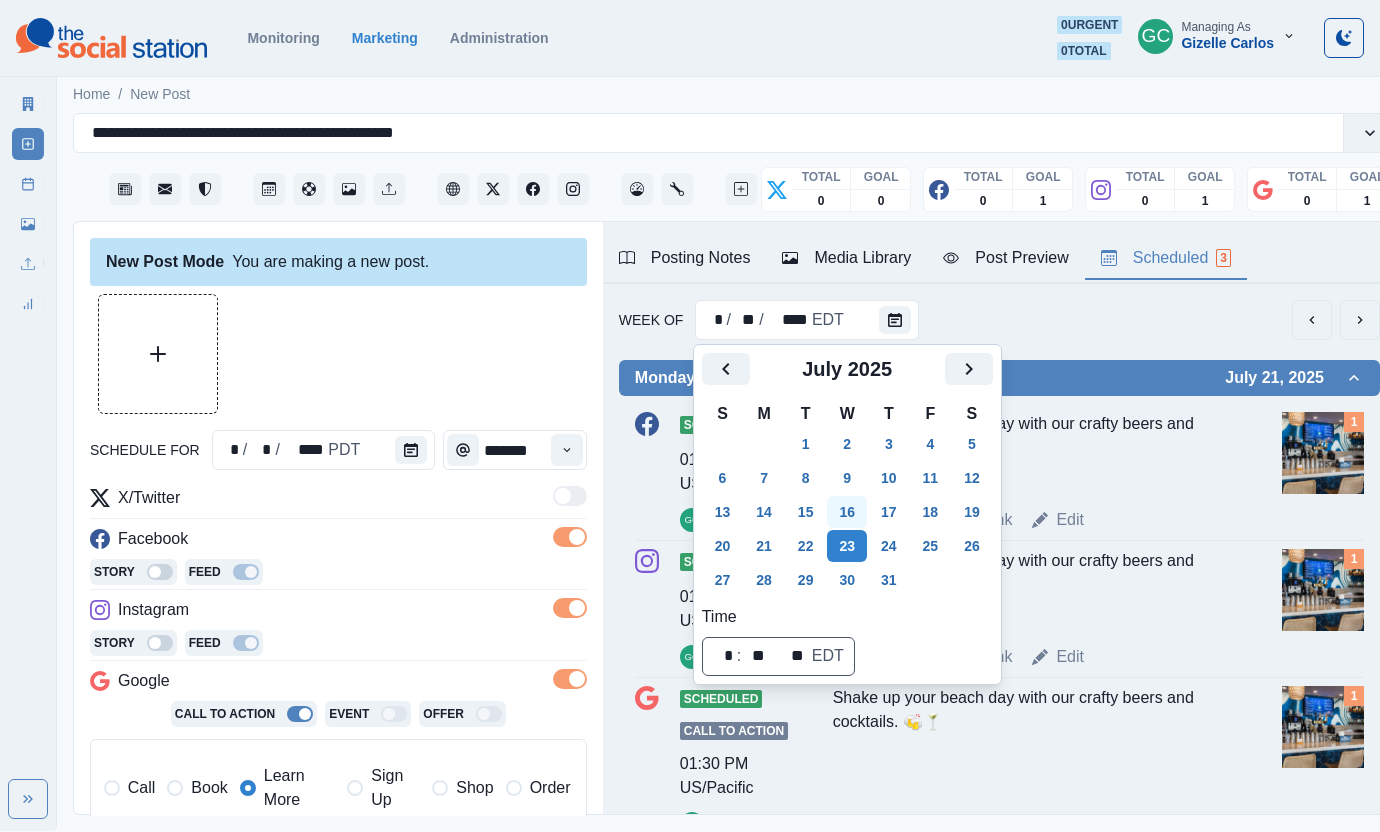 click on "16" at bounding box center [847, 512] 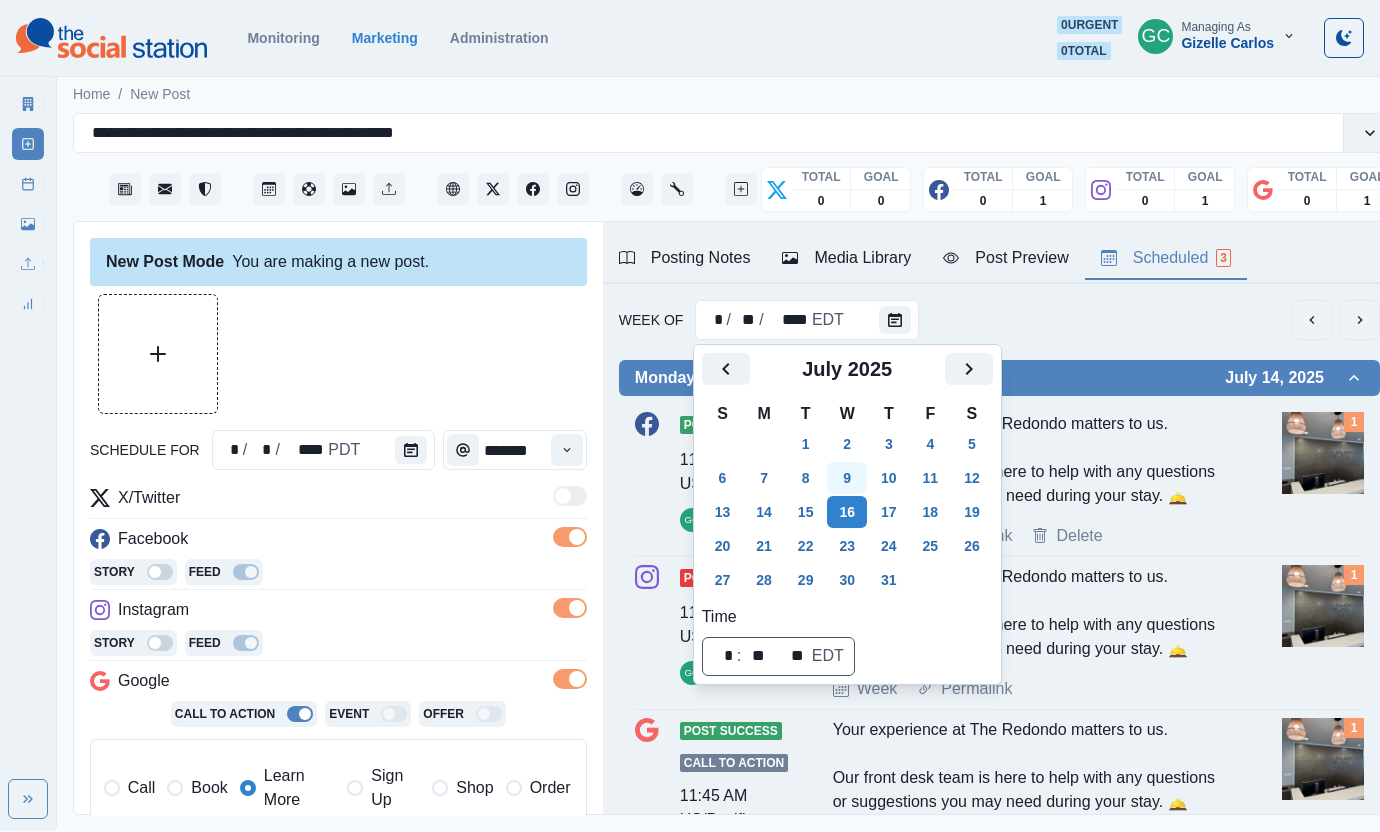 click on "9" at bounding box center (847, 478) 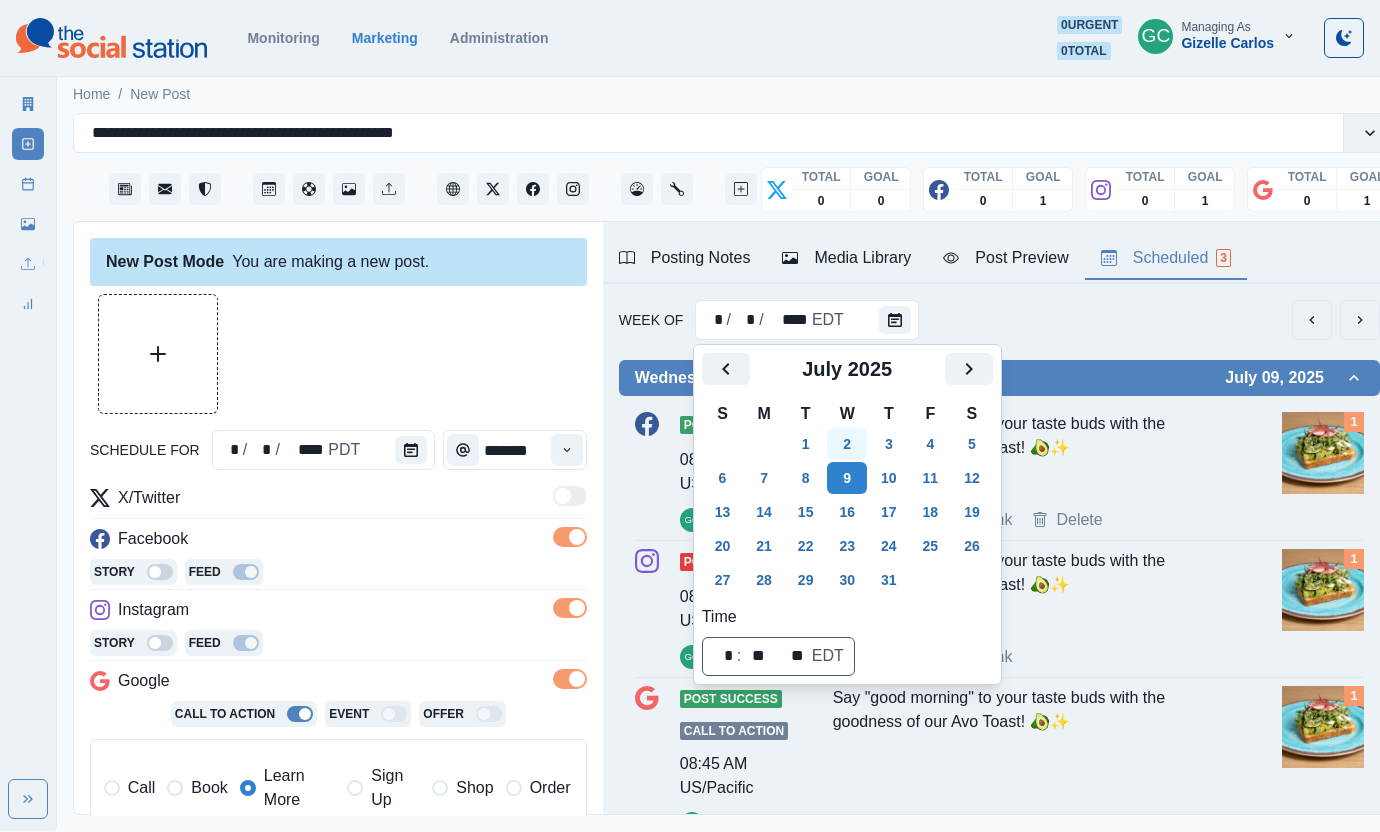 click on "2" at bounding box center (847, 444) 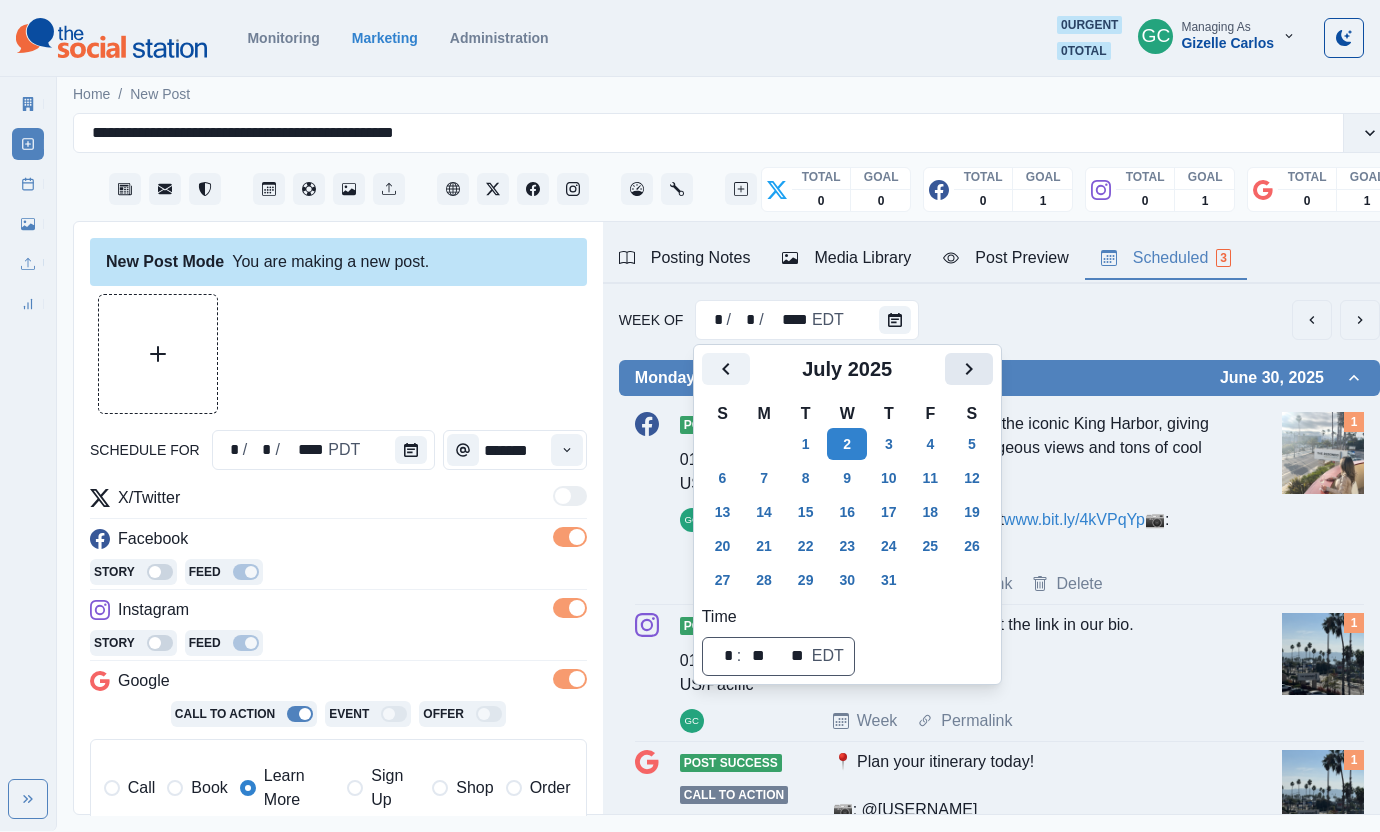 click 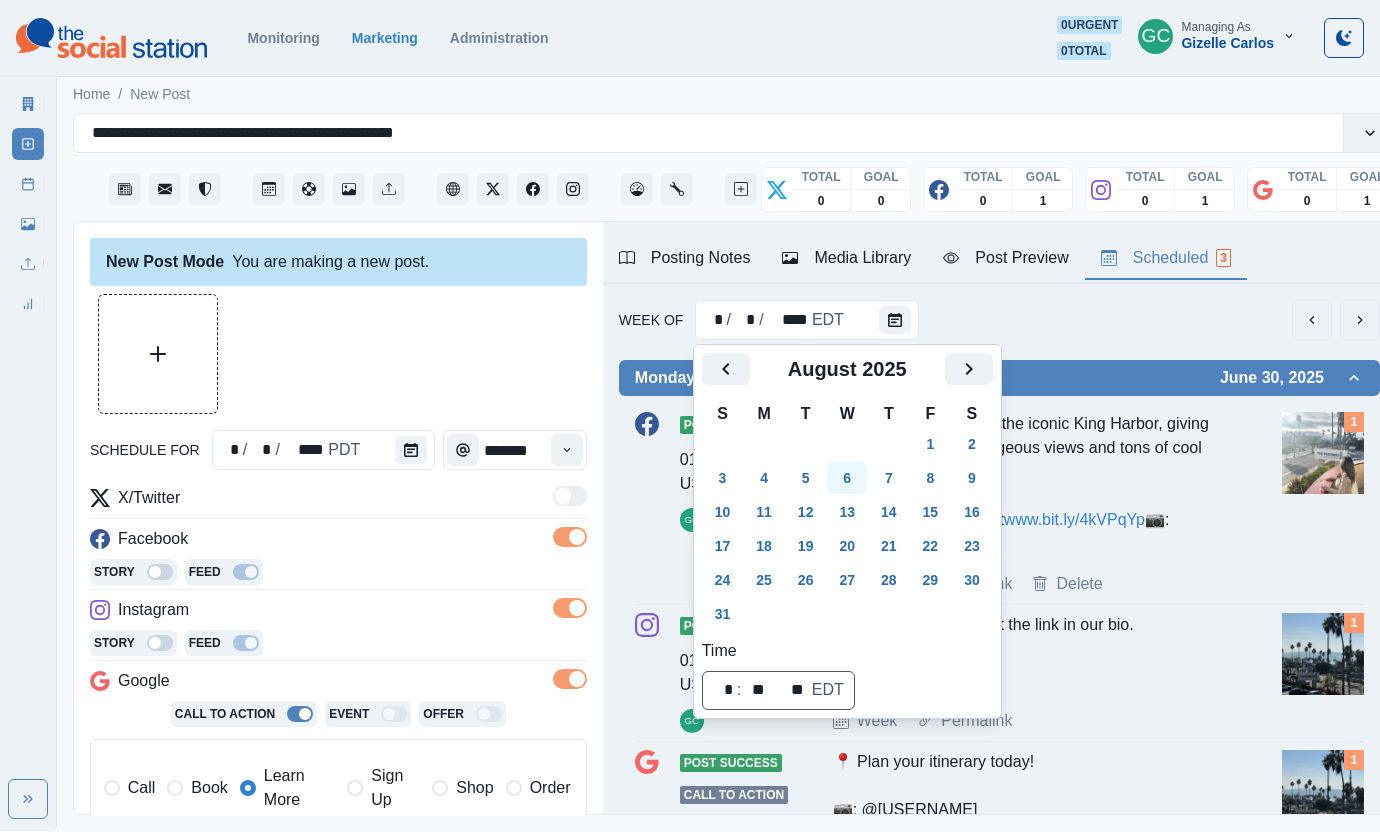 click on "6" at bounding box center (847, 478) 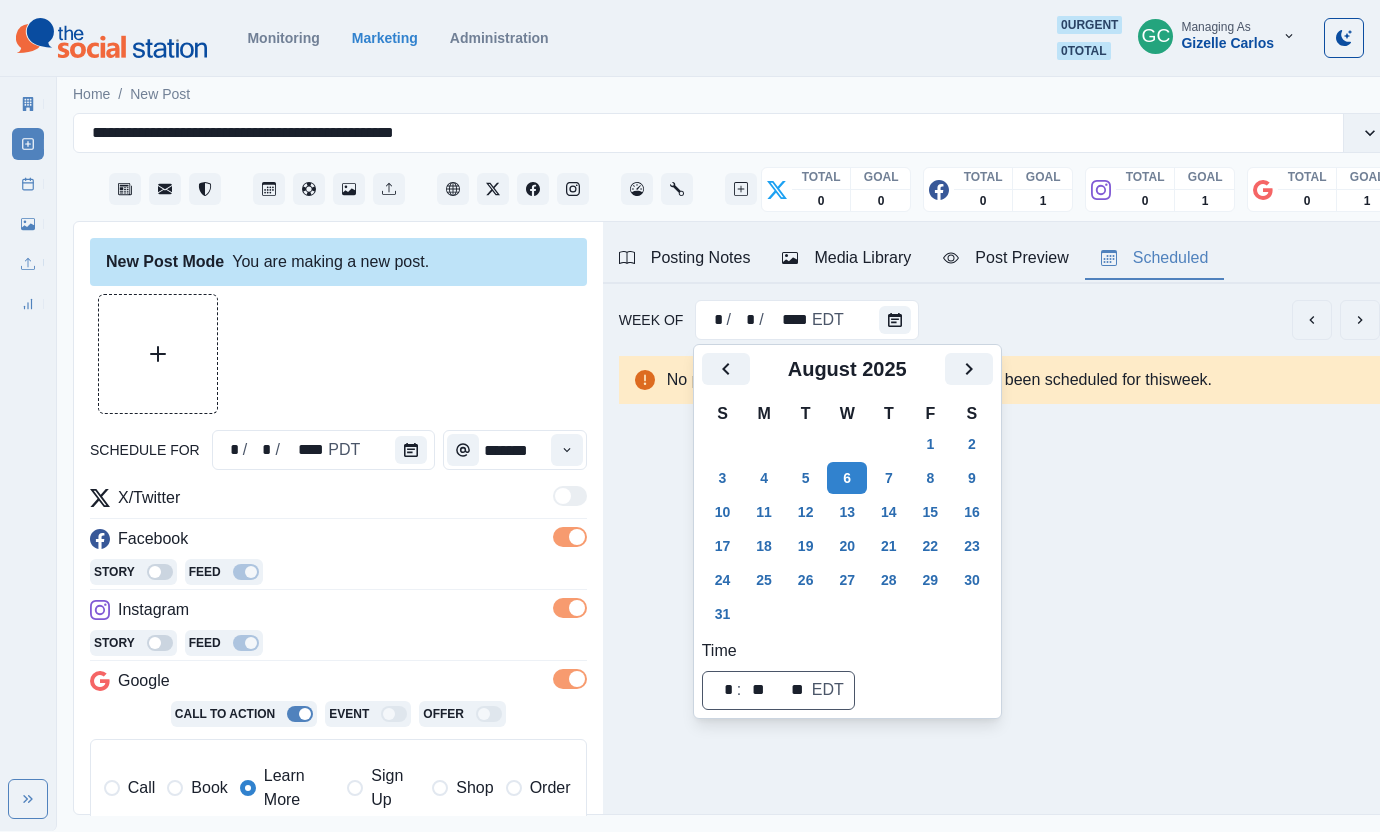 click on "Media Library" at bounding box center (846, 258) 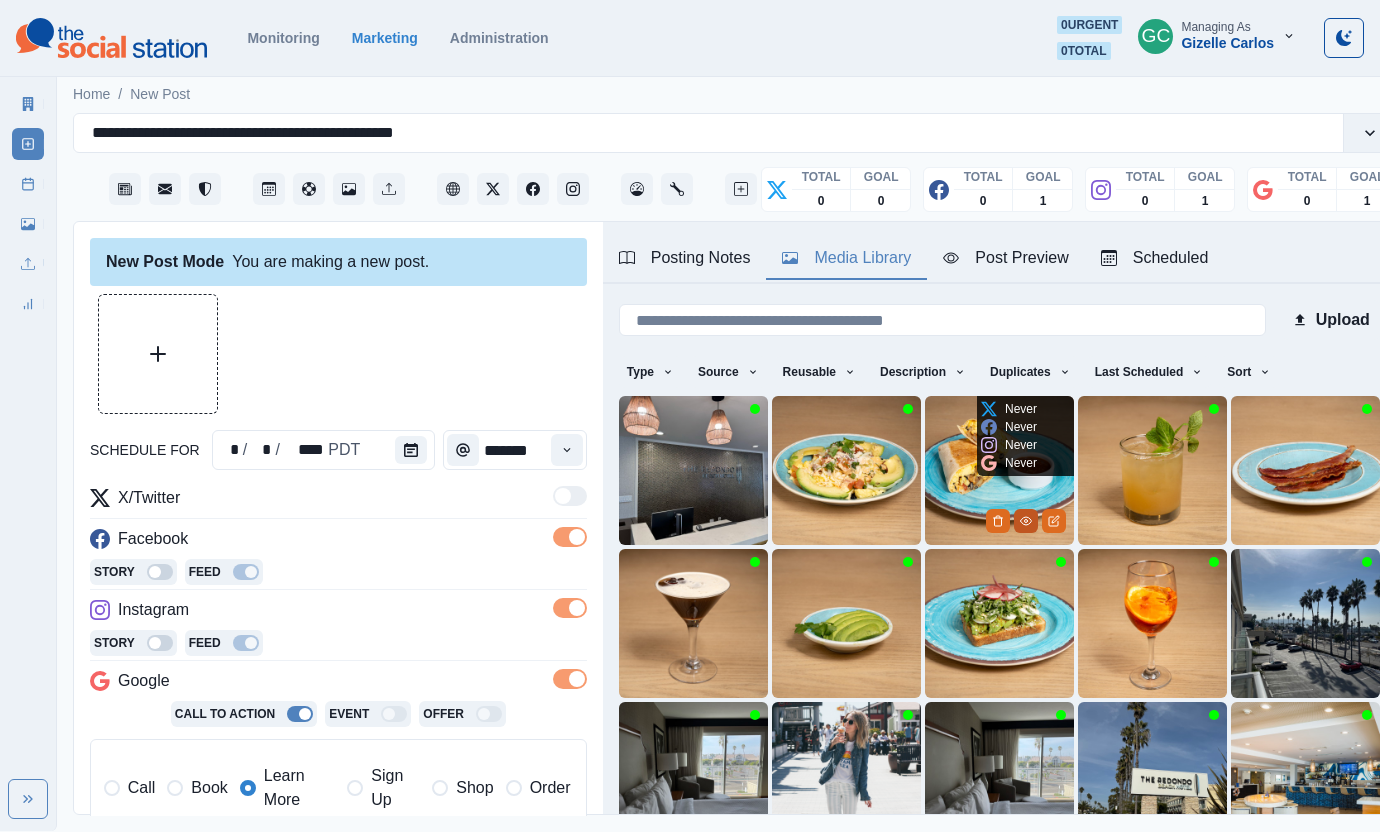 click 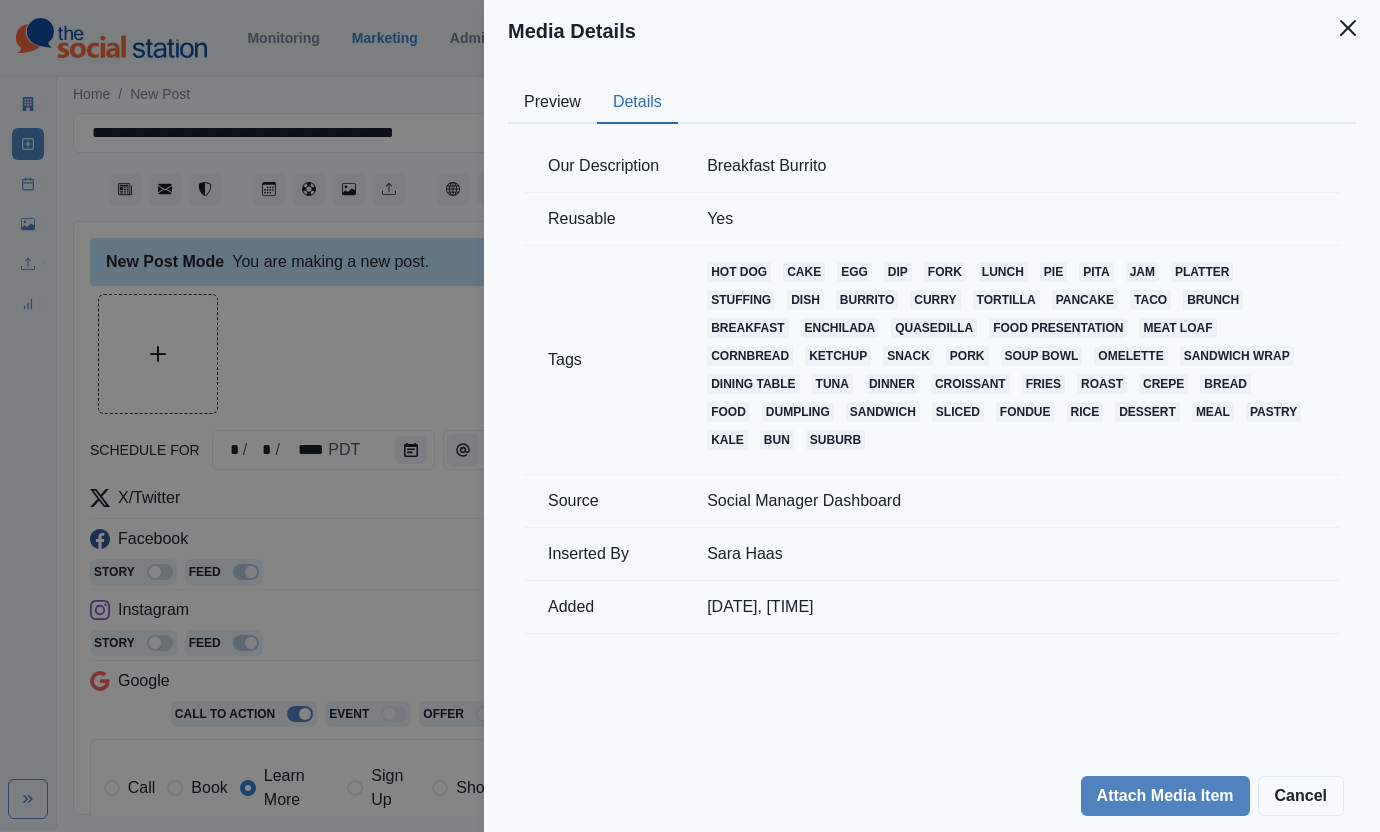 click on "Details" at bounding box center (637, 103) 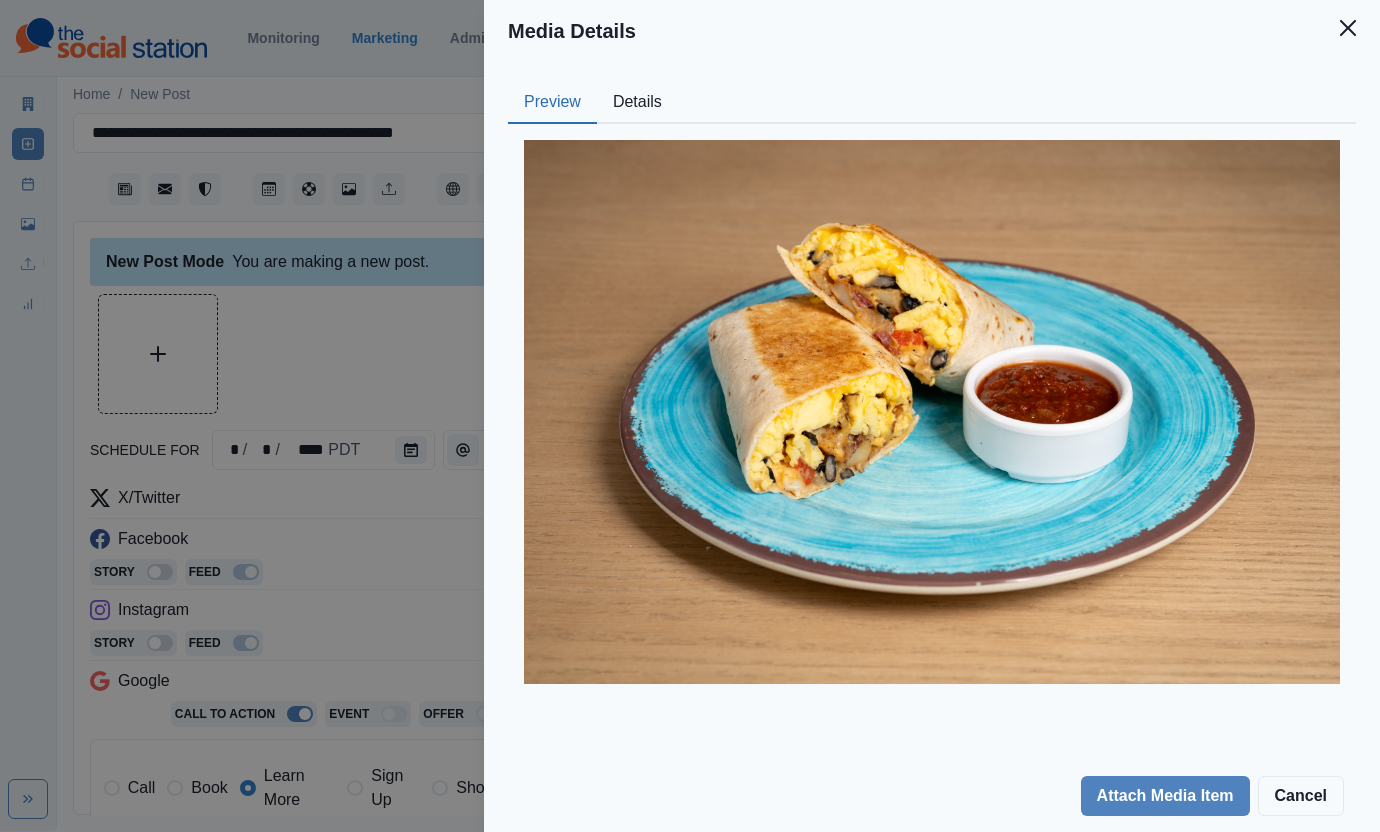 drag, startPoint x: 637, startPoint y: 110, endPoint x: 737, endPoint y: 175, distance: 119.26861 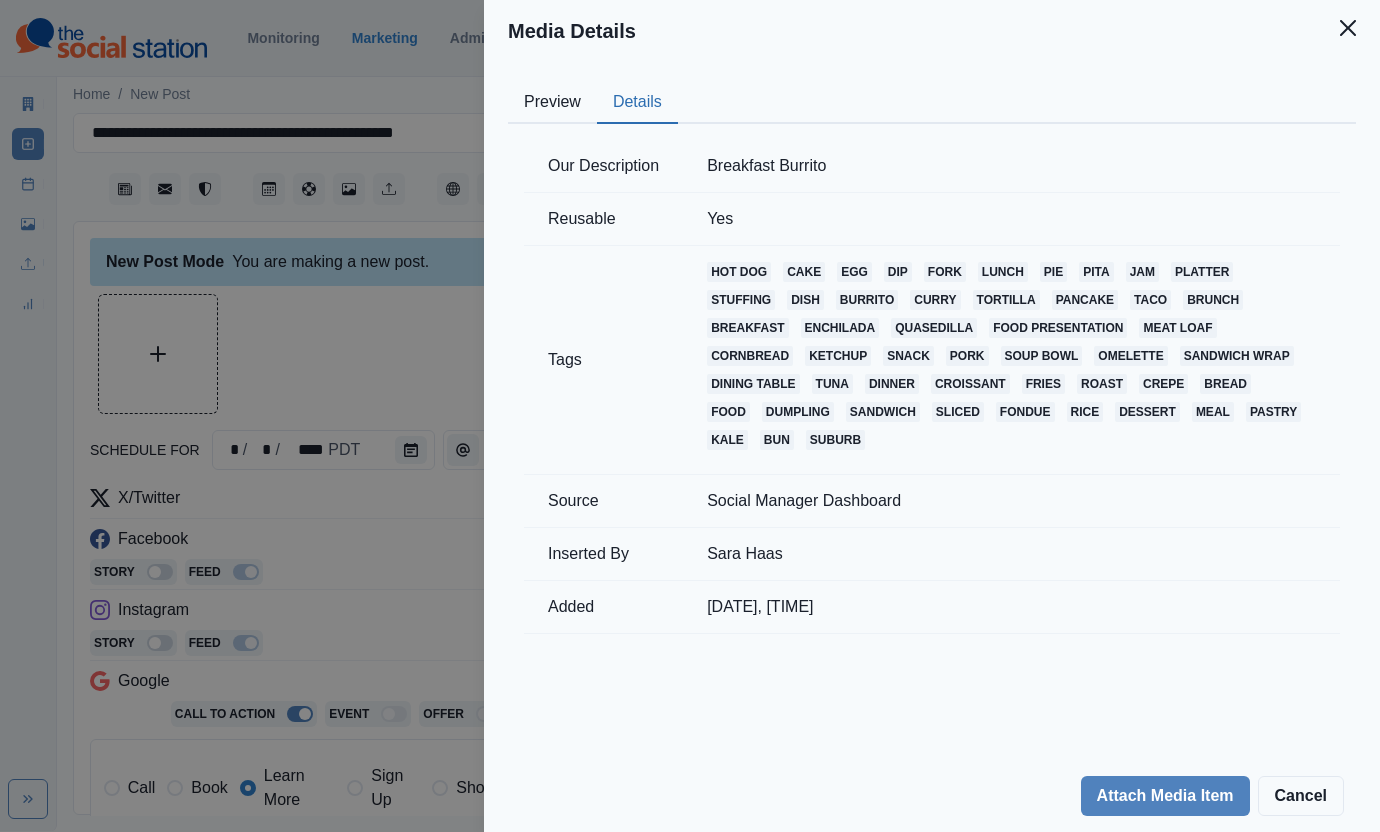 click on "Breakfast Burrito" at bounding box center (1011, 166) 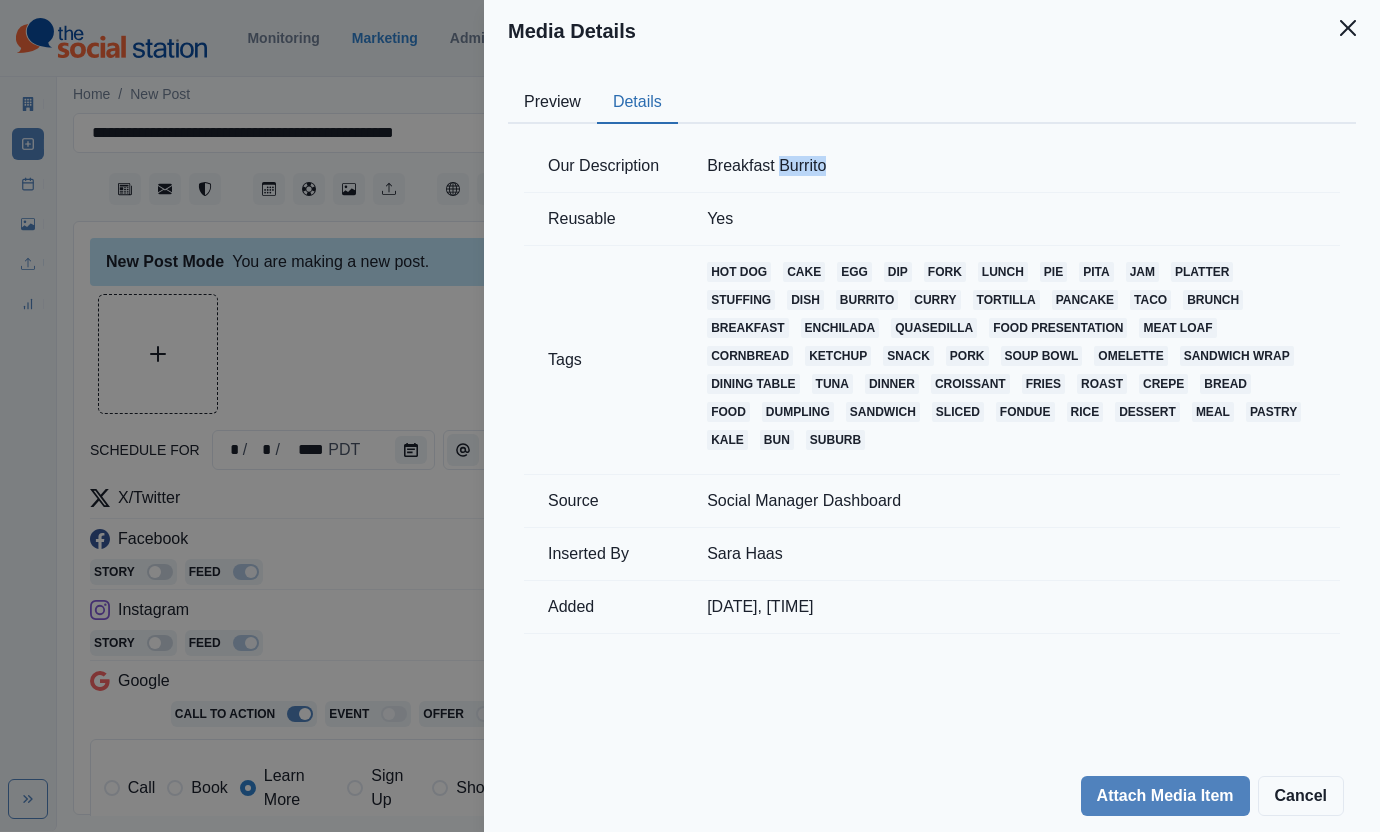 click on "Breakfast Burrito" at bounding box center (1011, 166) 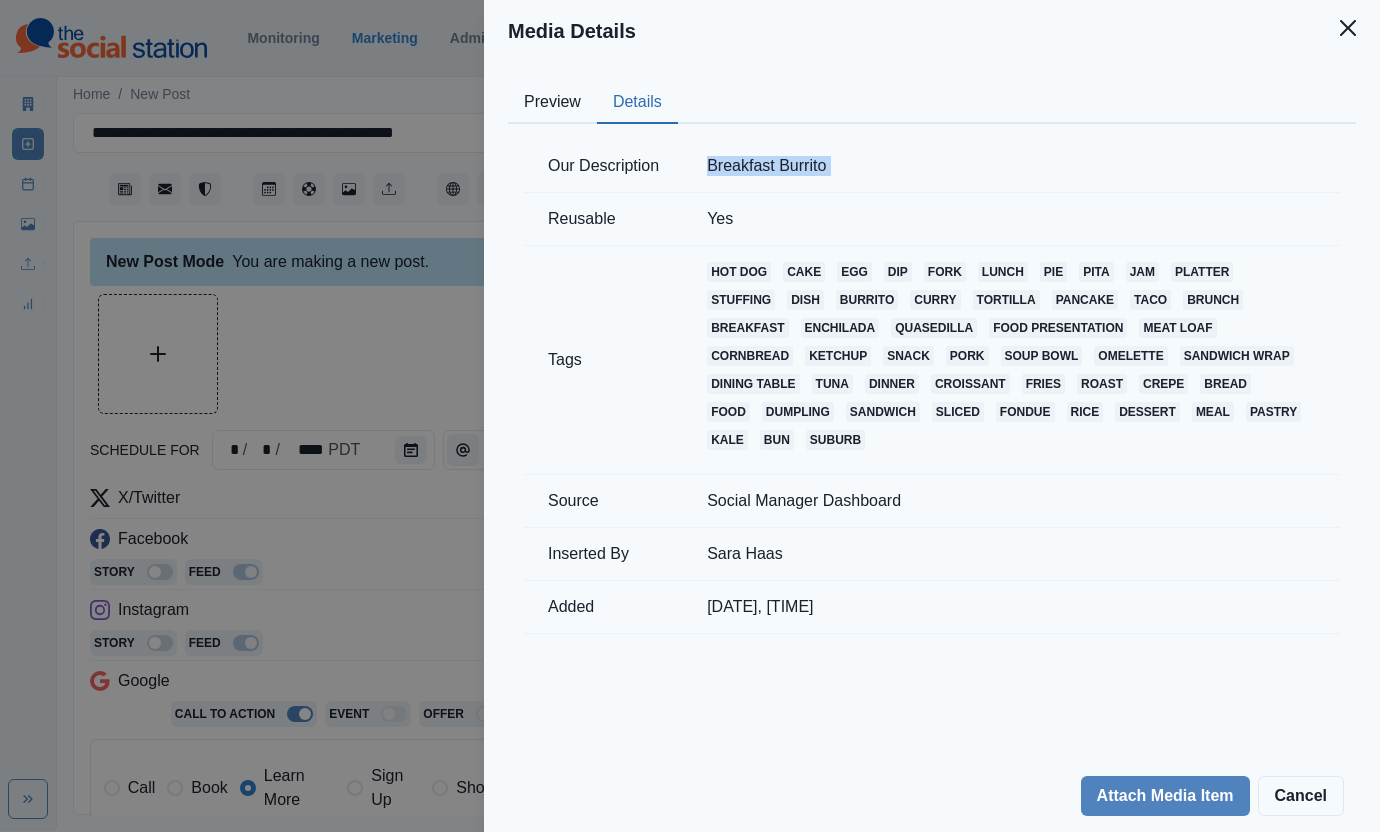 copy on "Breakfast Burrito" 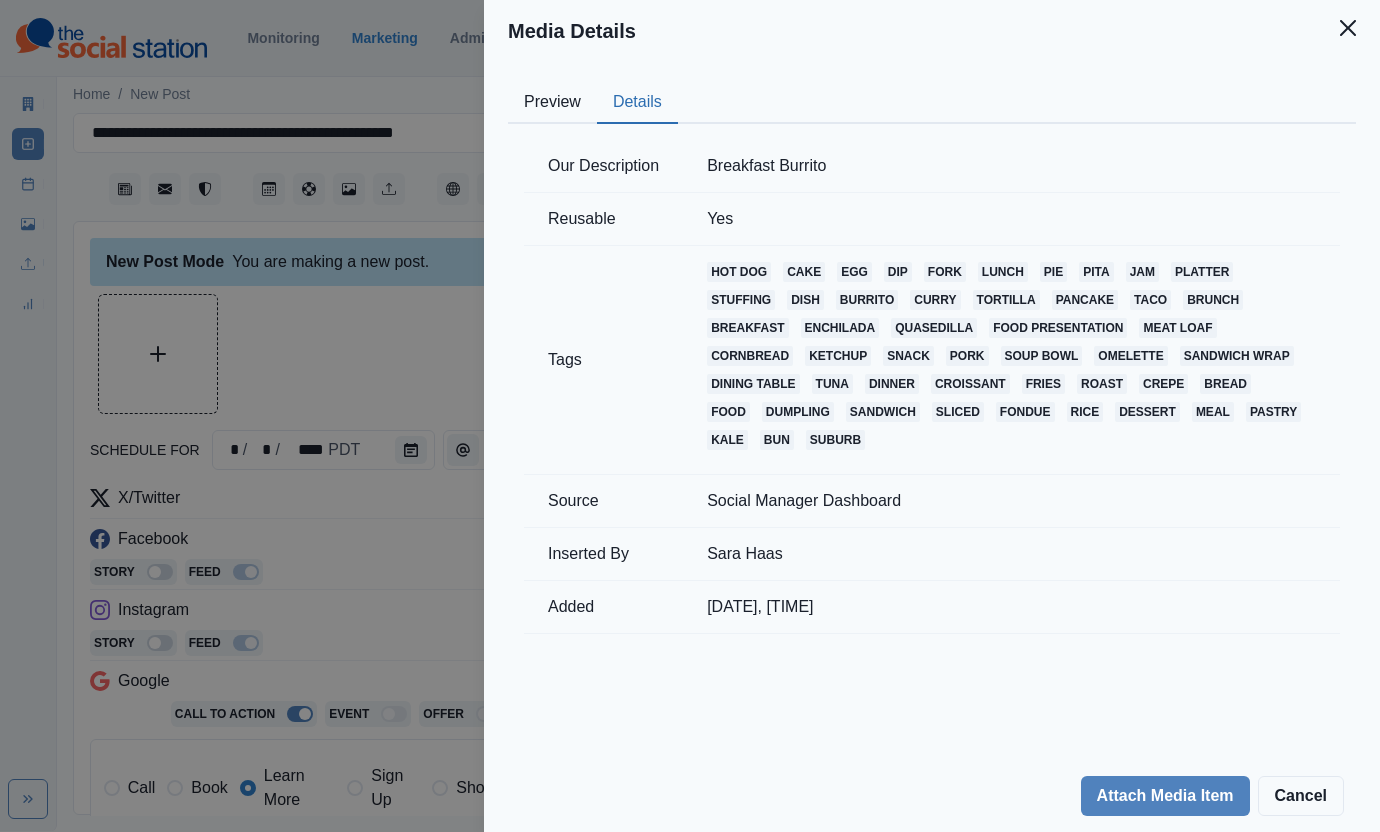 click on "Media Details Preview Details Our Description Breakfast Burrito Reusable Yes Tags hot dog cake egg dip fork lunch pie pita jam platter stuffing dish burrito curry tortilla pancake taco brunch breakfast enchilada quasedilla food presentation meat loaf cornbread ketchup snack pork soup bowl omelette sandwich wrap dining table tuna dinner croissant fries roast crepe bread food dumpling sandwich sliced fondue rice dessert meal pastry kale bun suburb Source Social Manager Dashboard Inserted By Sara Haas Added 04/08/2024, 12:27:39 PM Attach Media Item Cancel" at bounding box center [690, 416] 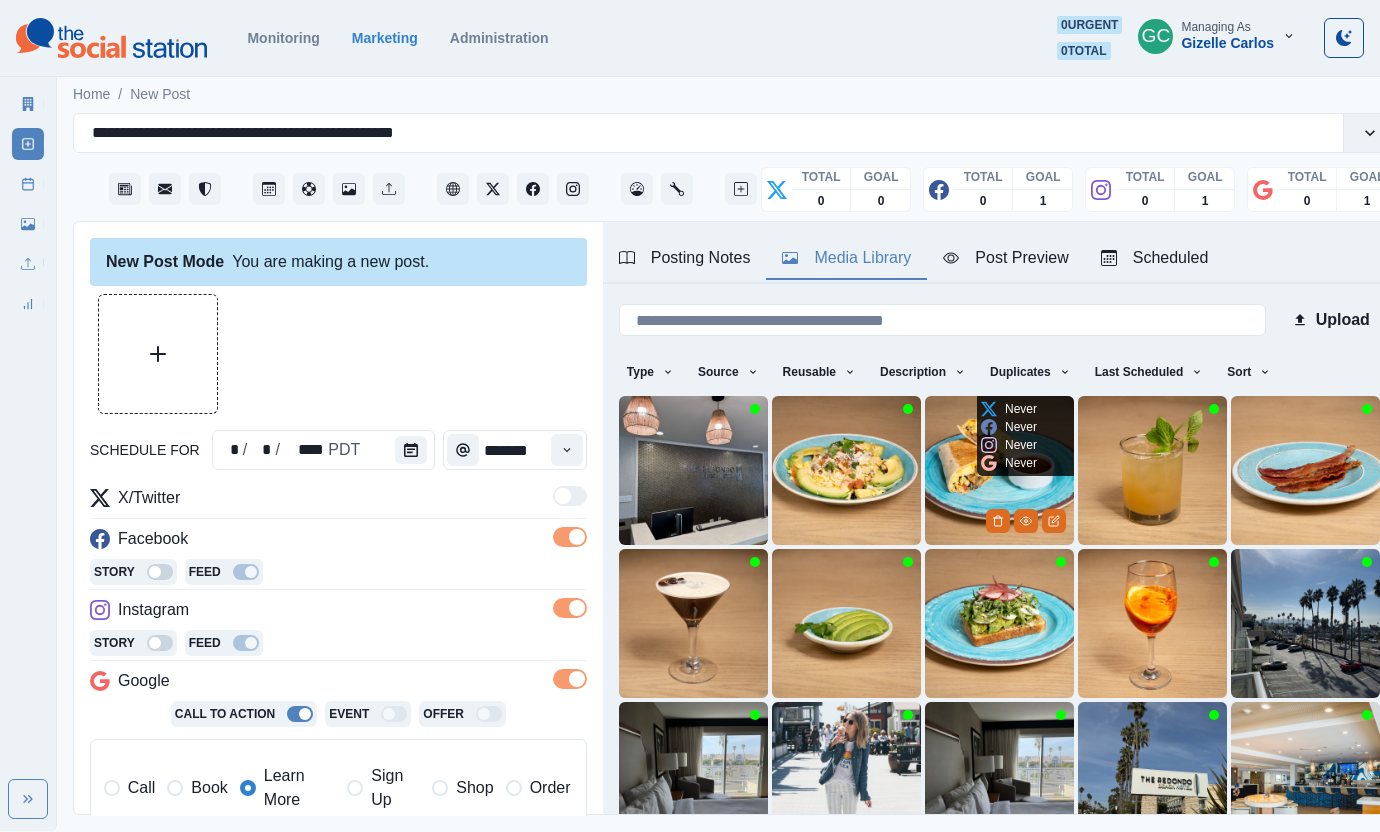 click at bounding box center (999, 470) 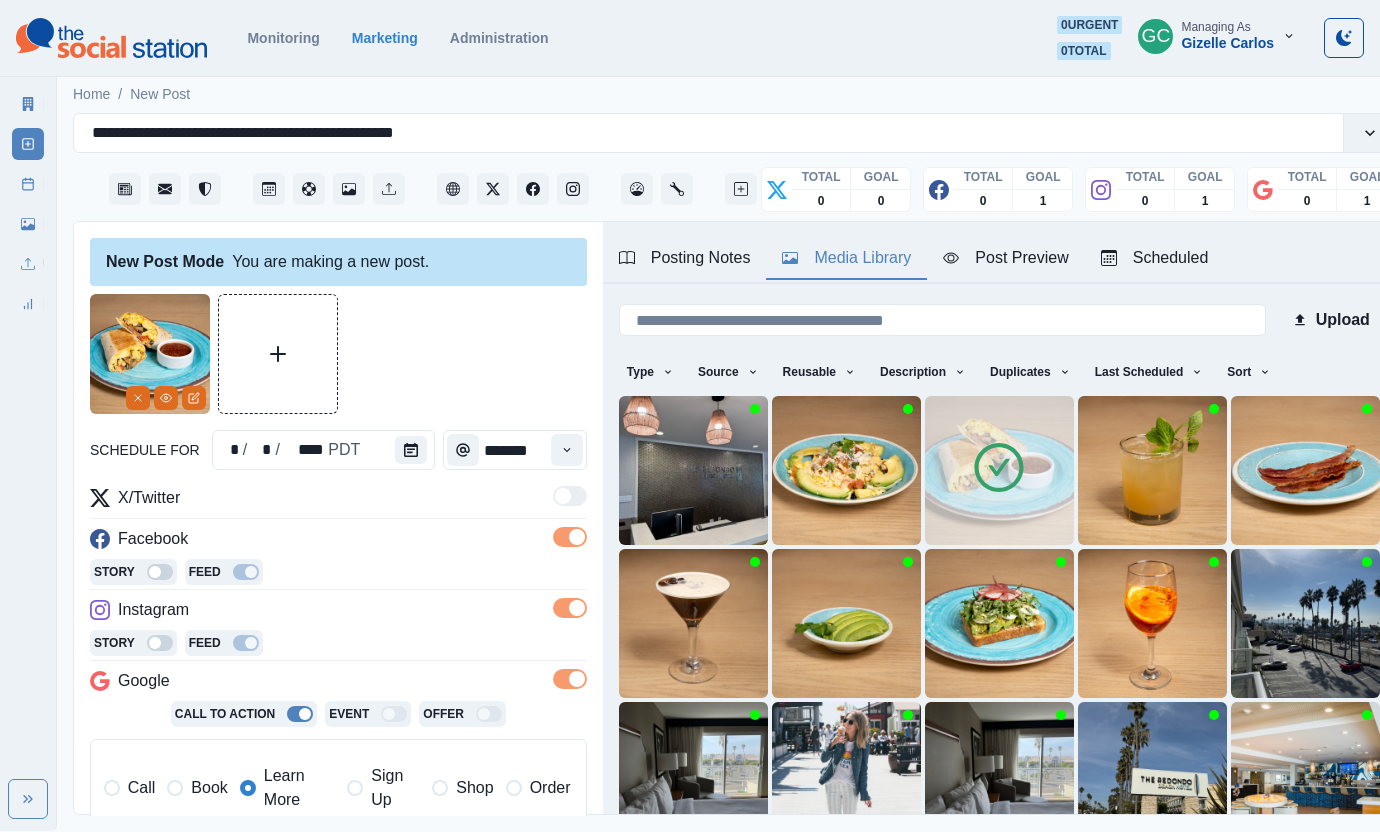 scroll, scrollTop: 193, scrollLeft: 0, axis: vertical 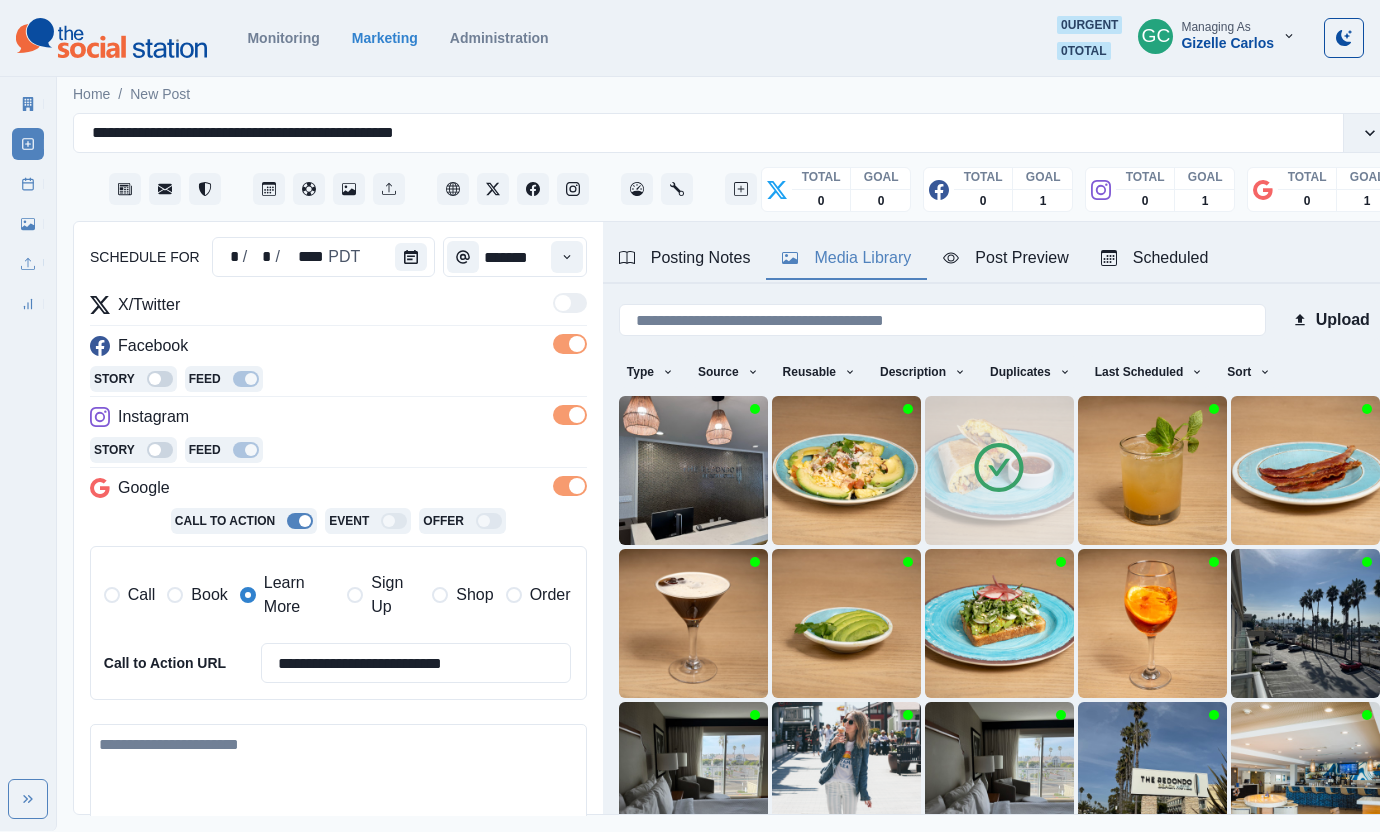 click at bounding box center (338, 781) 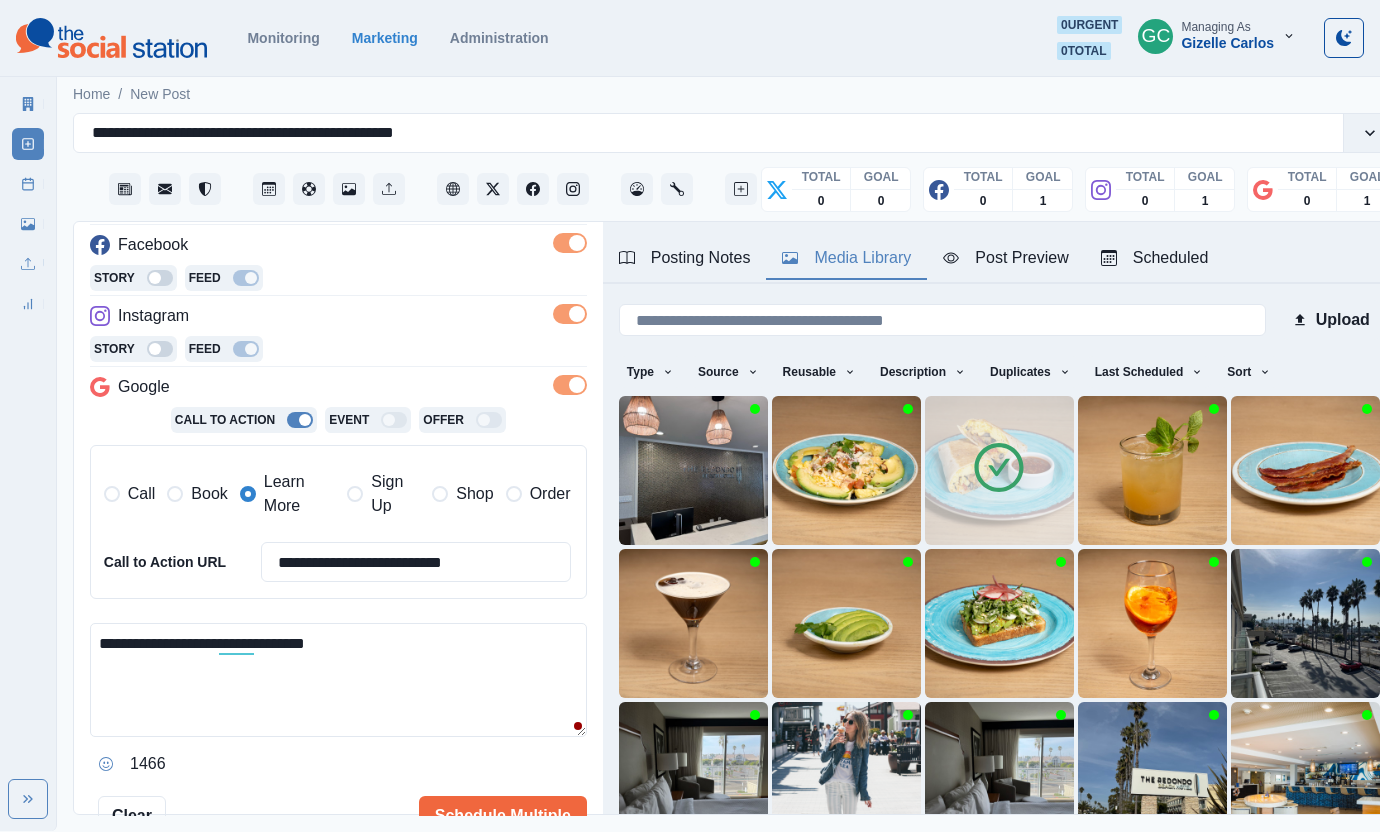 scroll, scrollTop: 389, scrollLeft: 0, axis: vertical 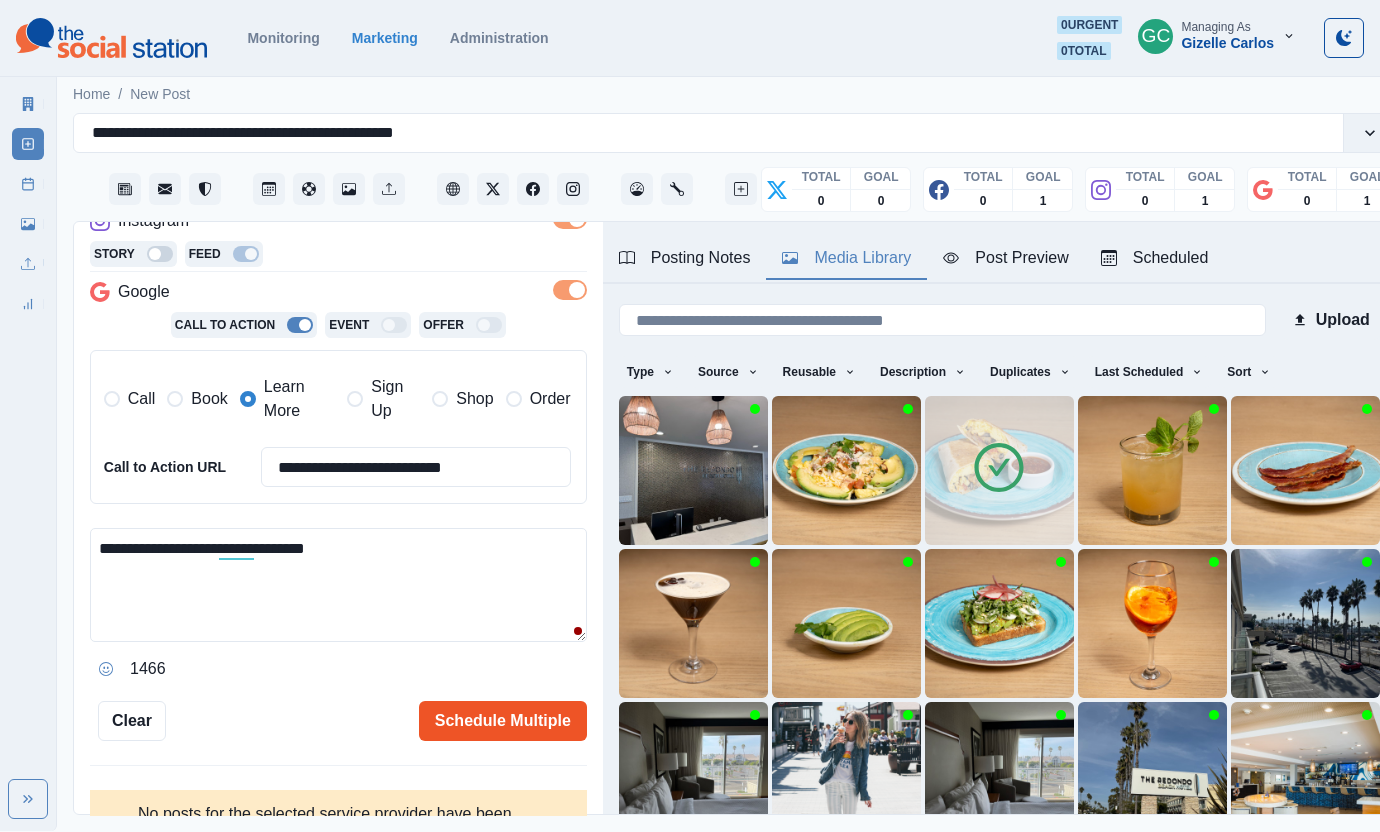type on "**********" 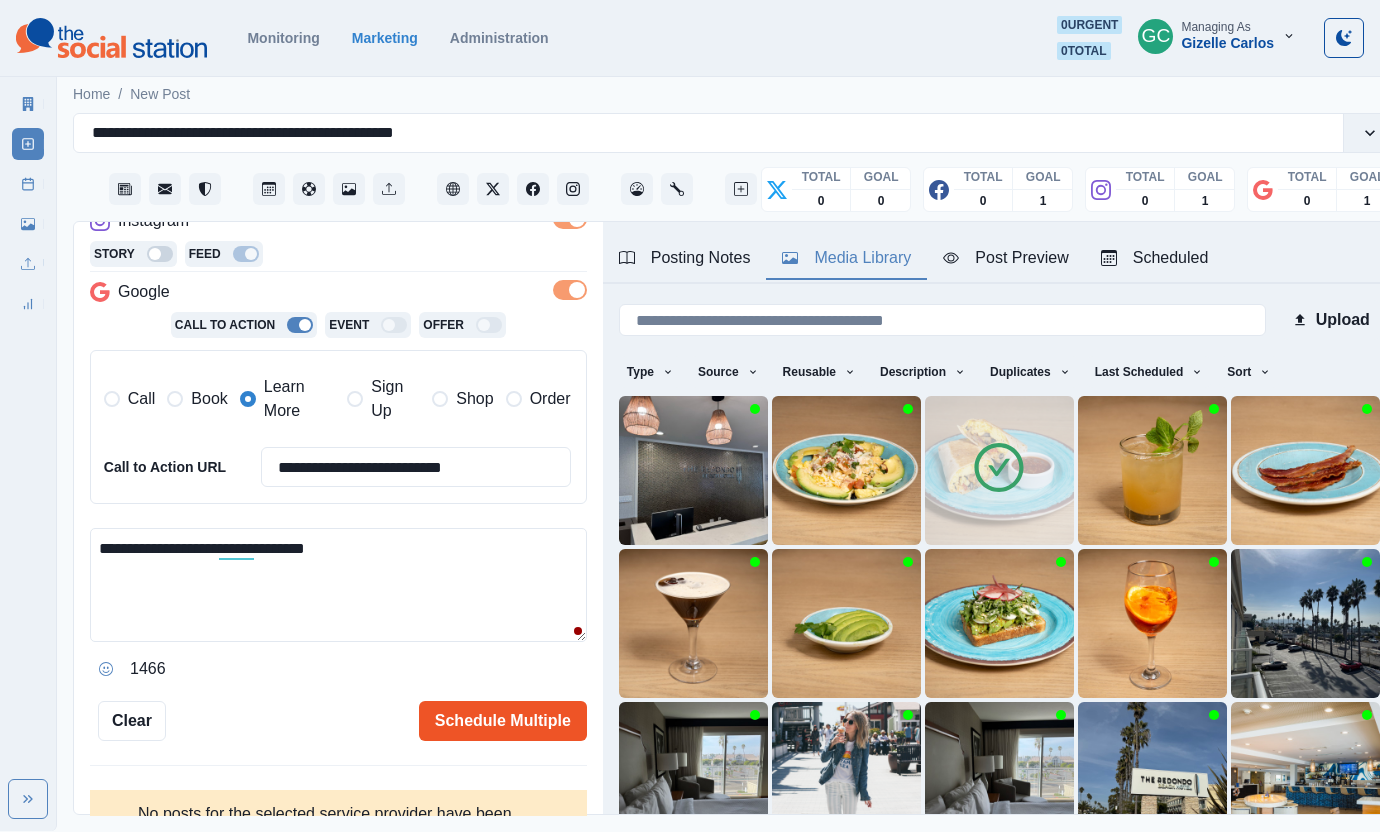click on "Schedule Multiple" at bounding box center (503, 721) 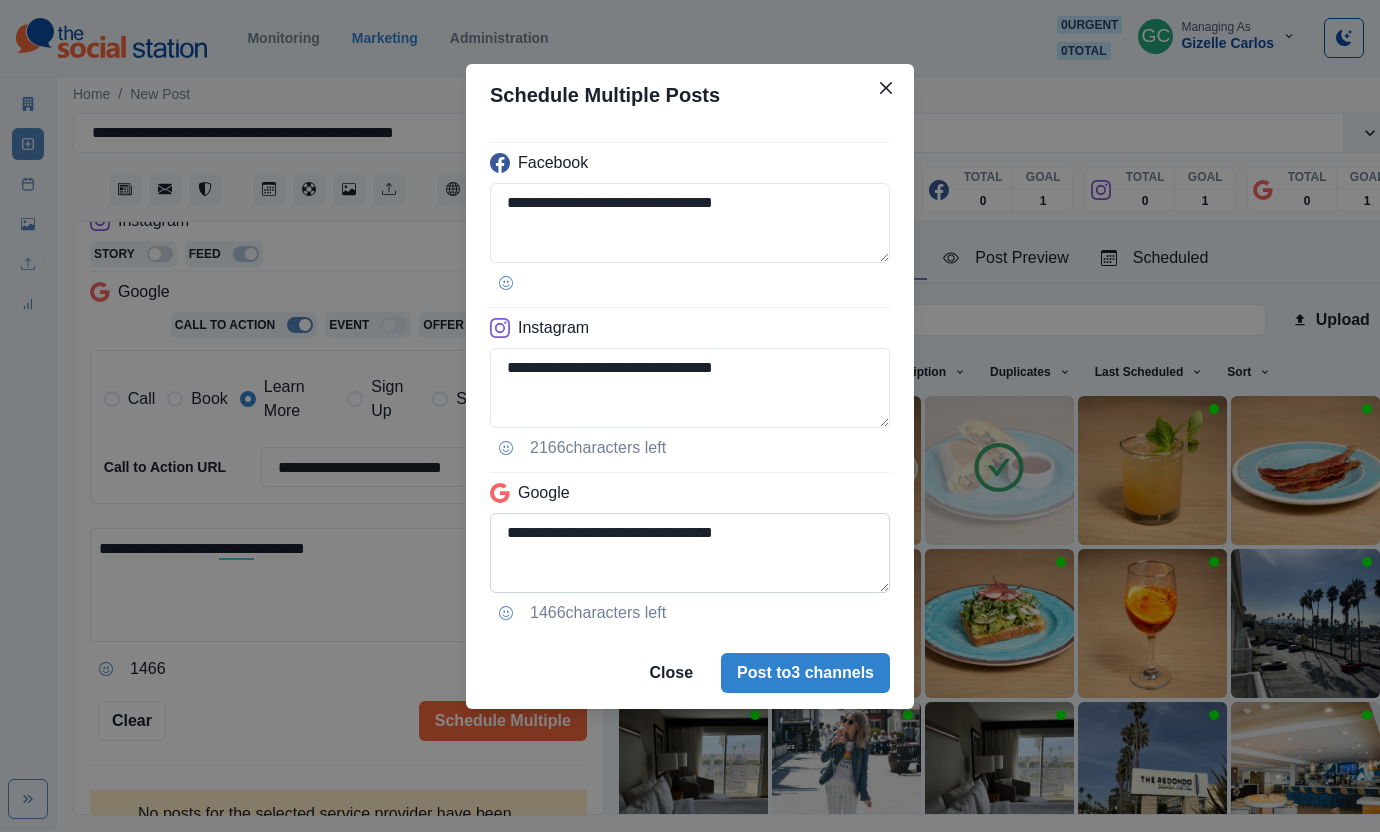 drag, startPoint x: 284, startPoint y: 483, endPoint x: 548, endPoint y: 508, distance: 265.18106 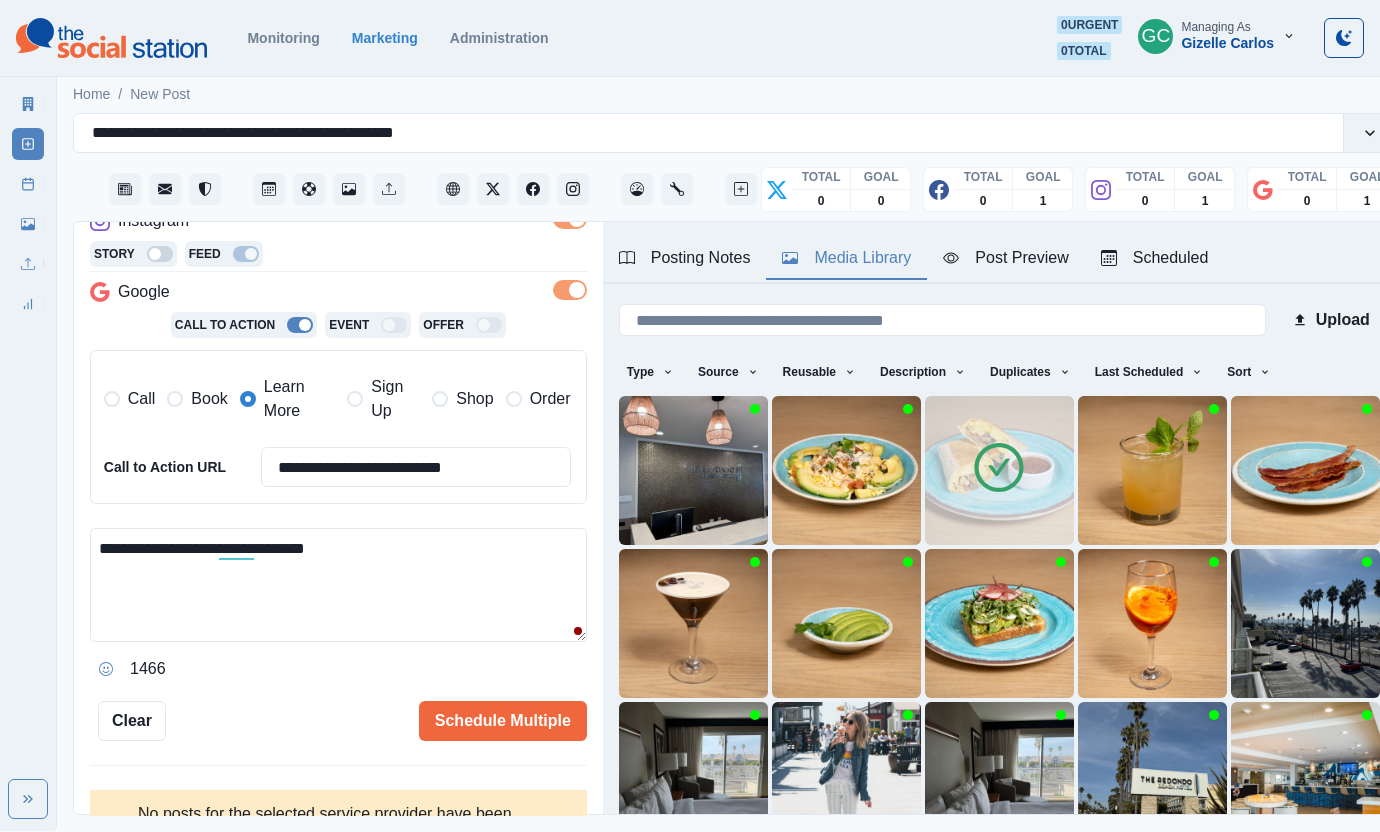 click 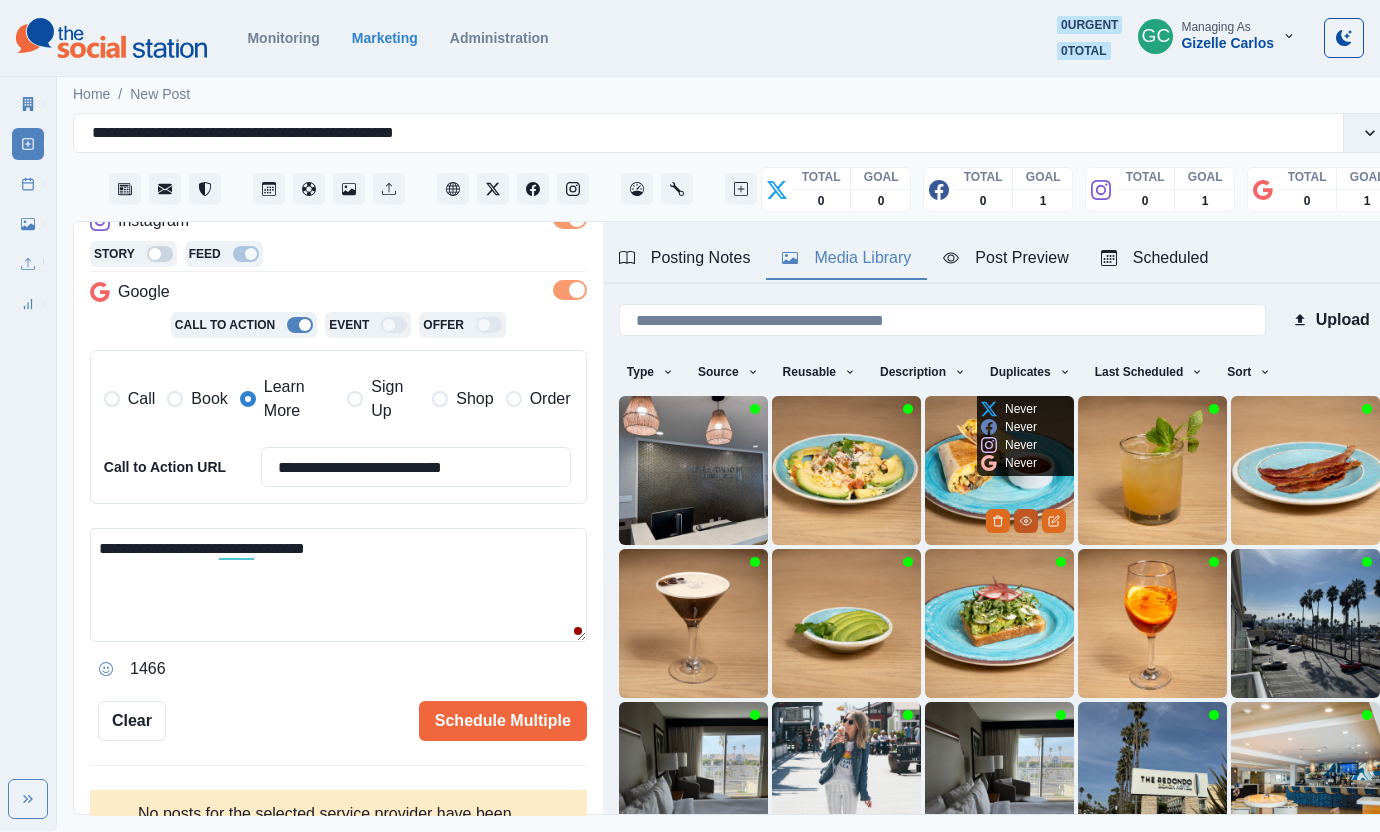 click 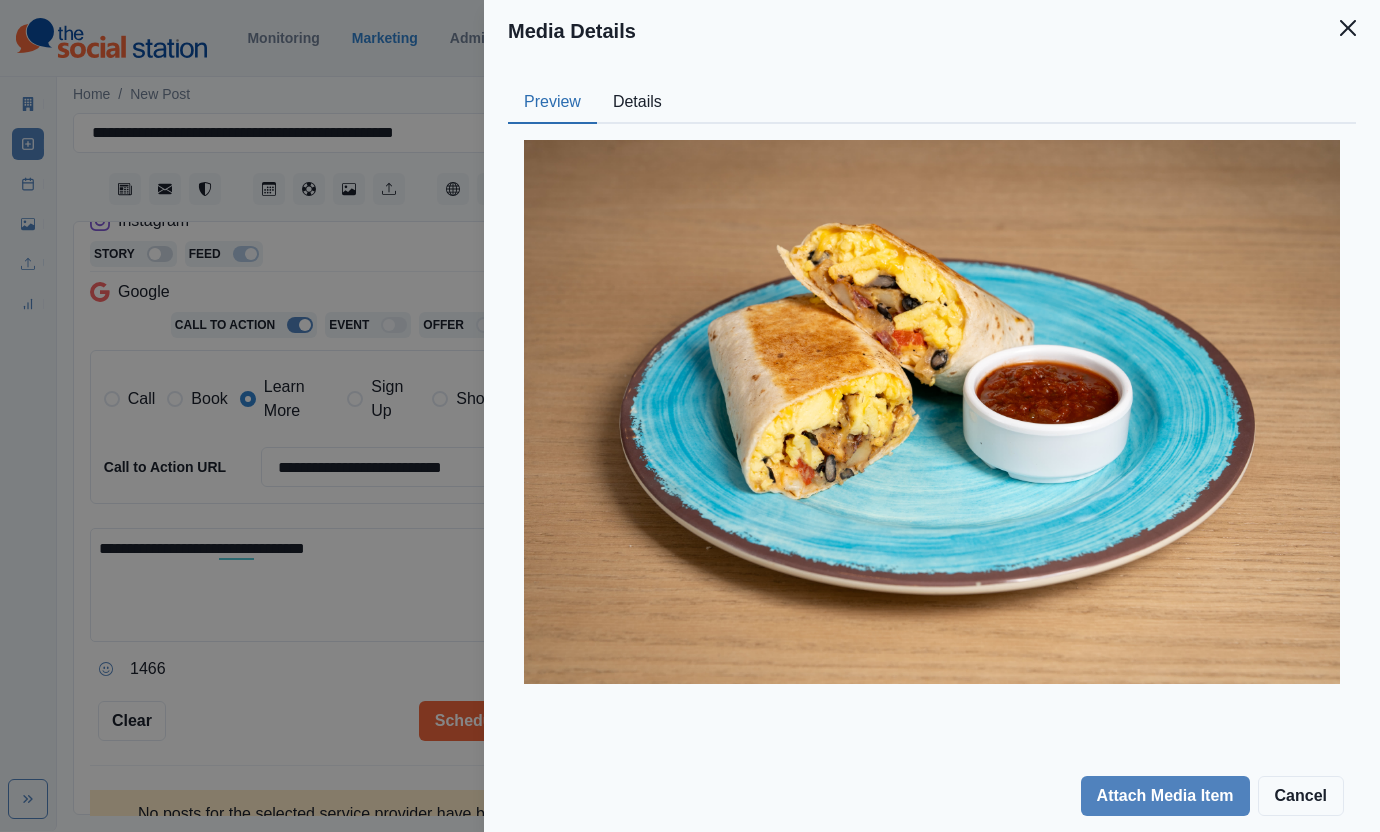drag, startPoint x: 303, startPoint y: 508, endPoint x: 317, endPoint y: 508, distance: 14 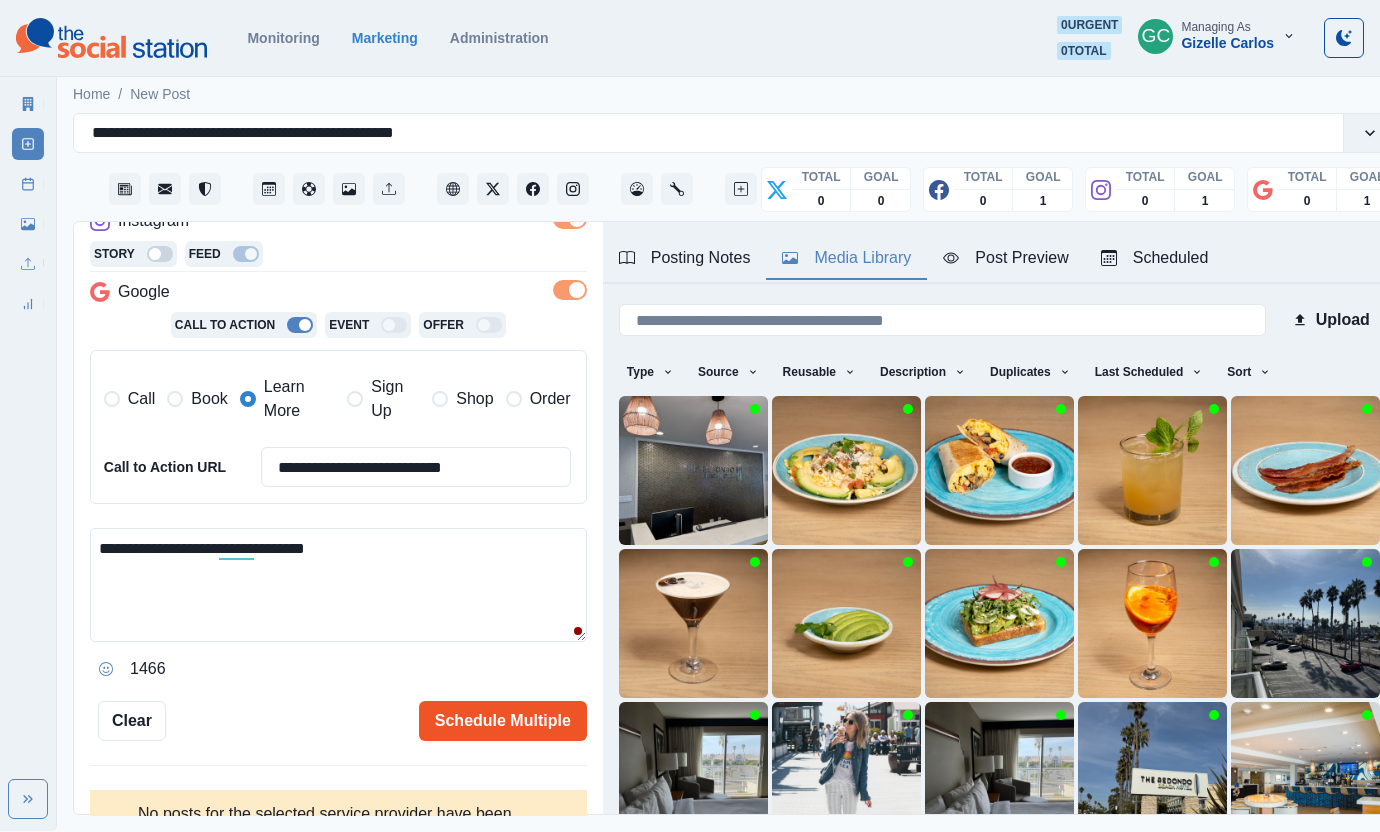 click on "Schedule Multiple" at bounding box center (503, 721) 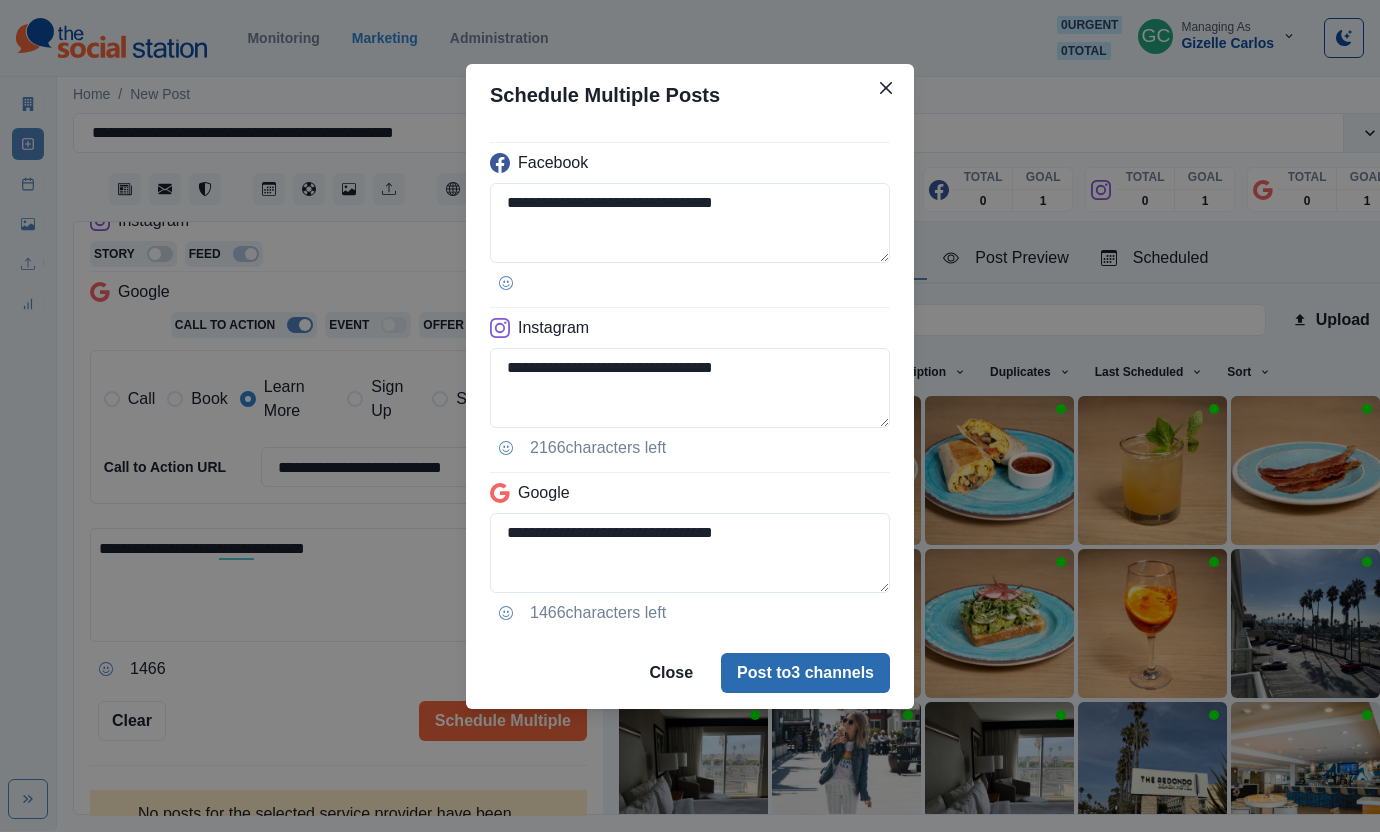 drag, startPoint x: 788, startPoint y: 690, endPoint x: 795, endPoint y: 682, distance: 10.630146 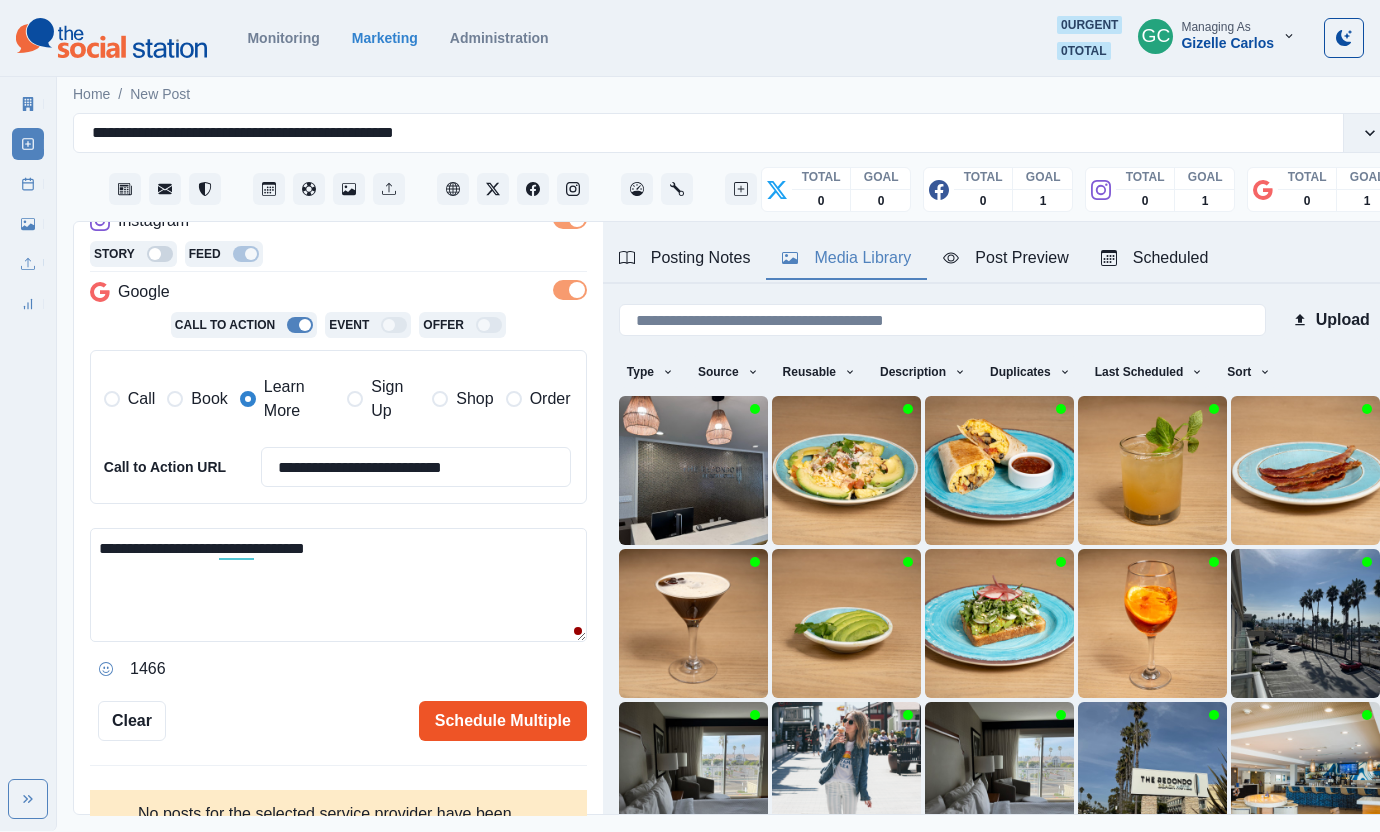 click on "Schedule Multiple" at bounding box center (503, 721) 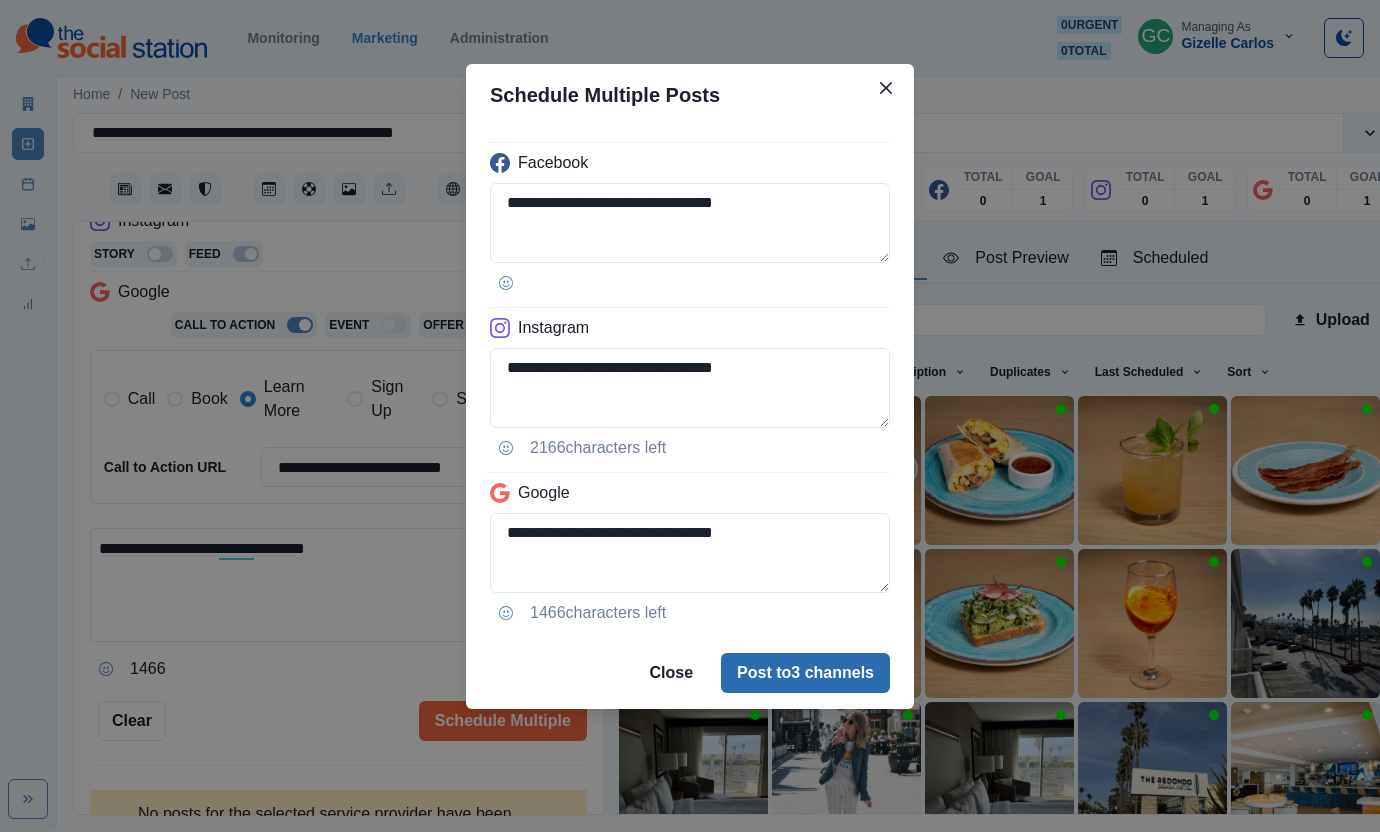 click on "Post to  3   channels" at bounding box center (805, 673) 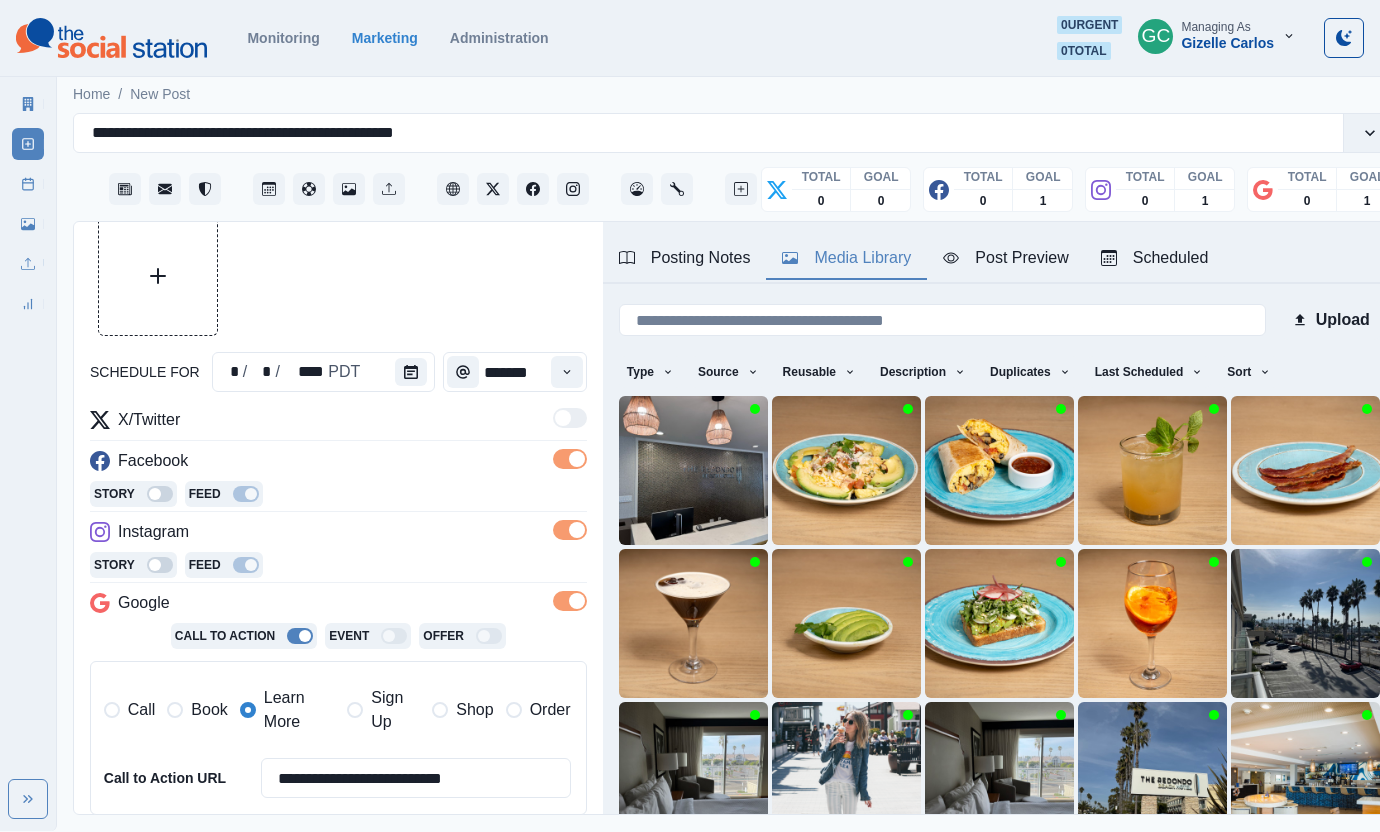 scroll, scrollTop: 0, scrollLeft: 0, axis: both 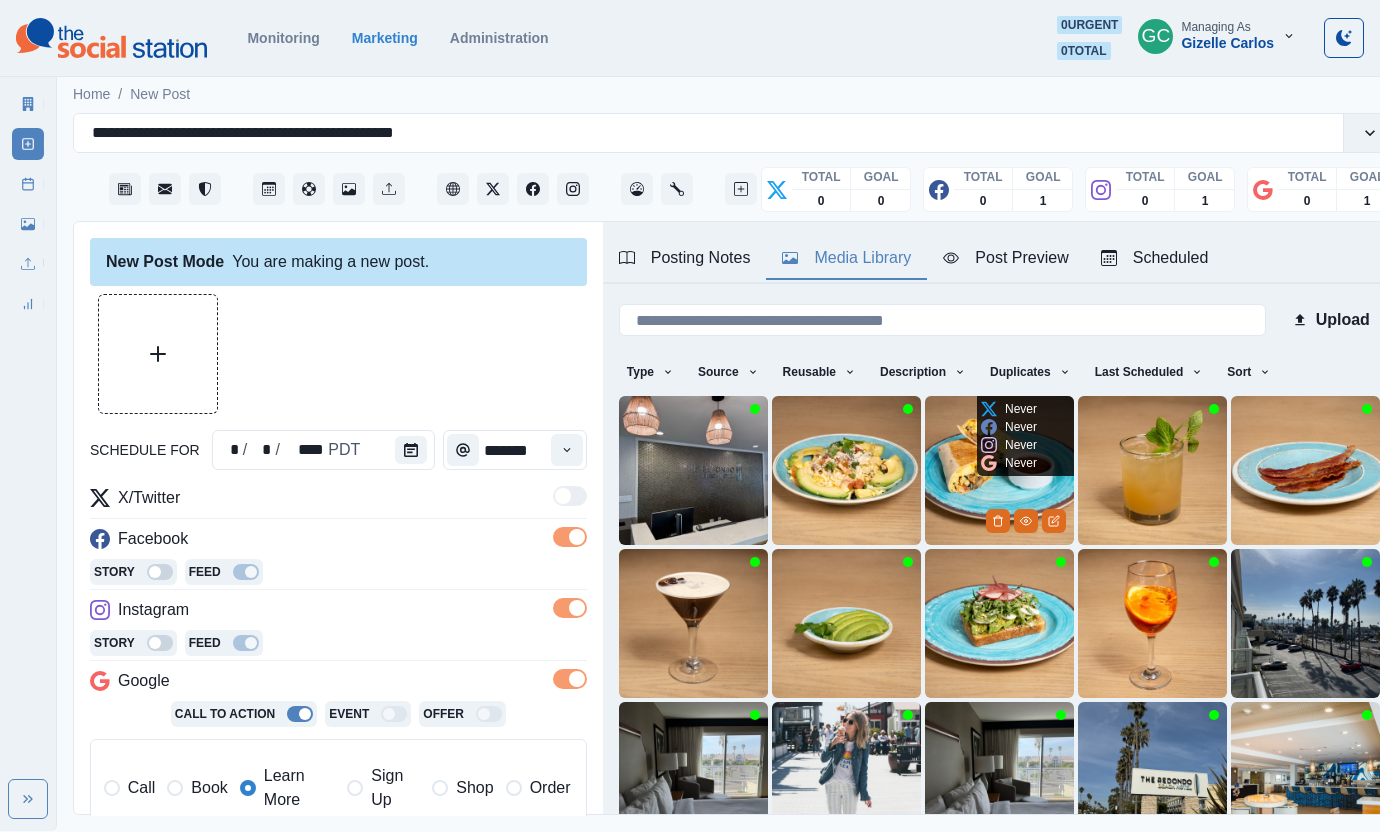 click at bounding box center [999, 470] 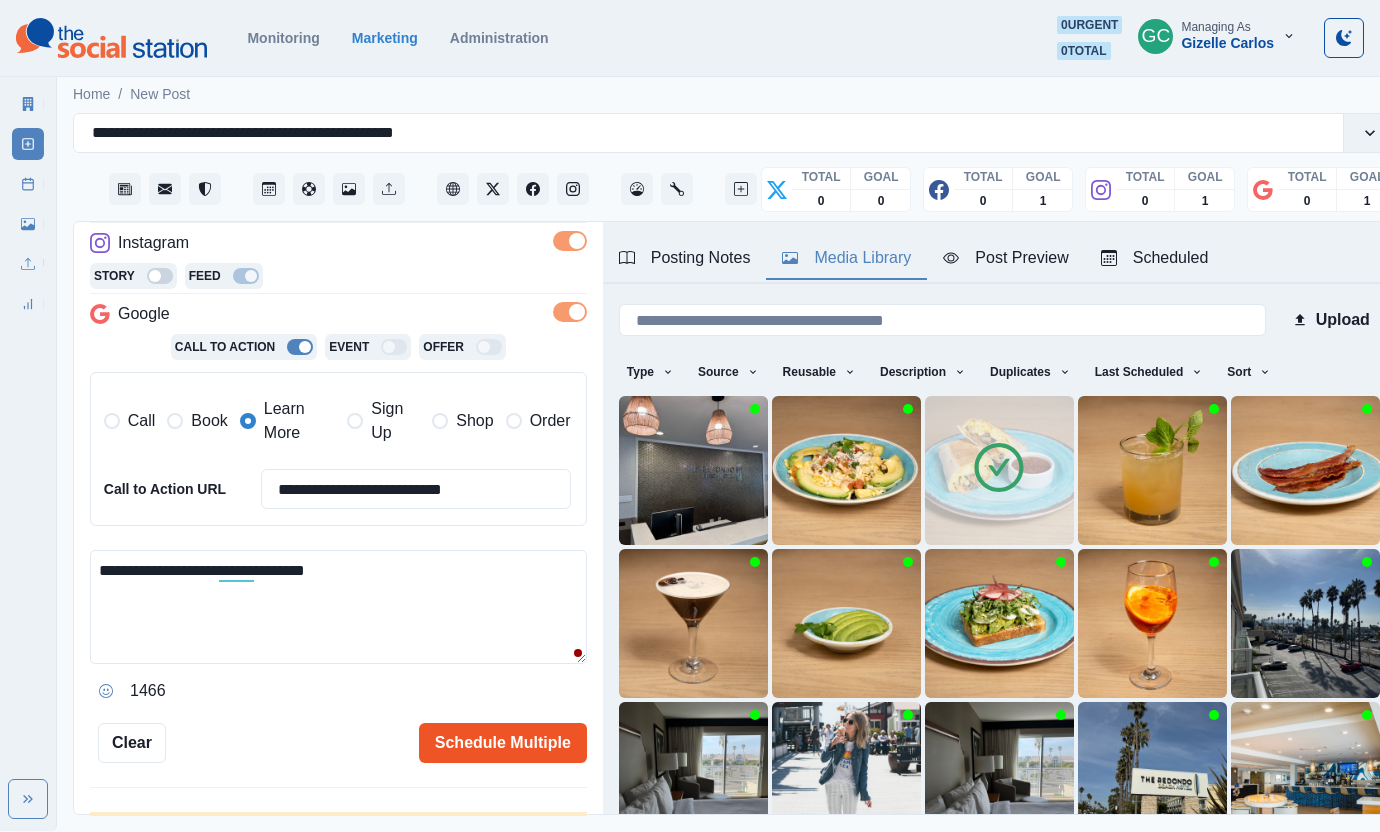 scroll, scrollTop: 375, scrollLeft: 0, axis: vertical 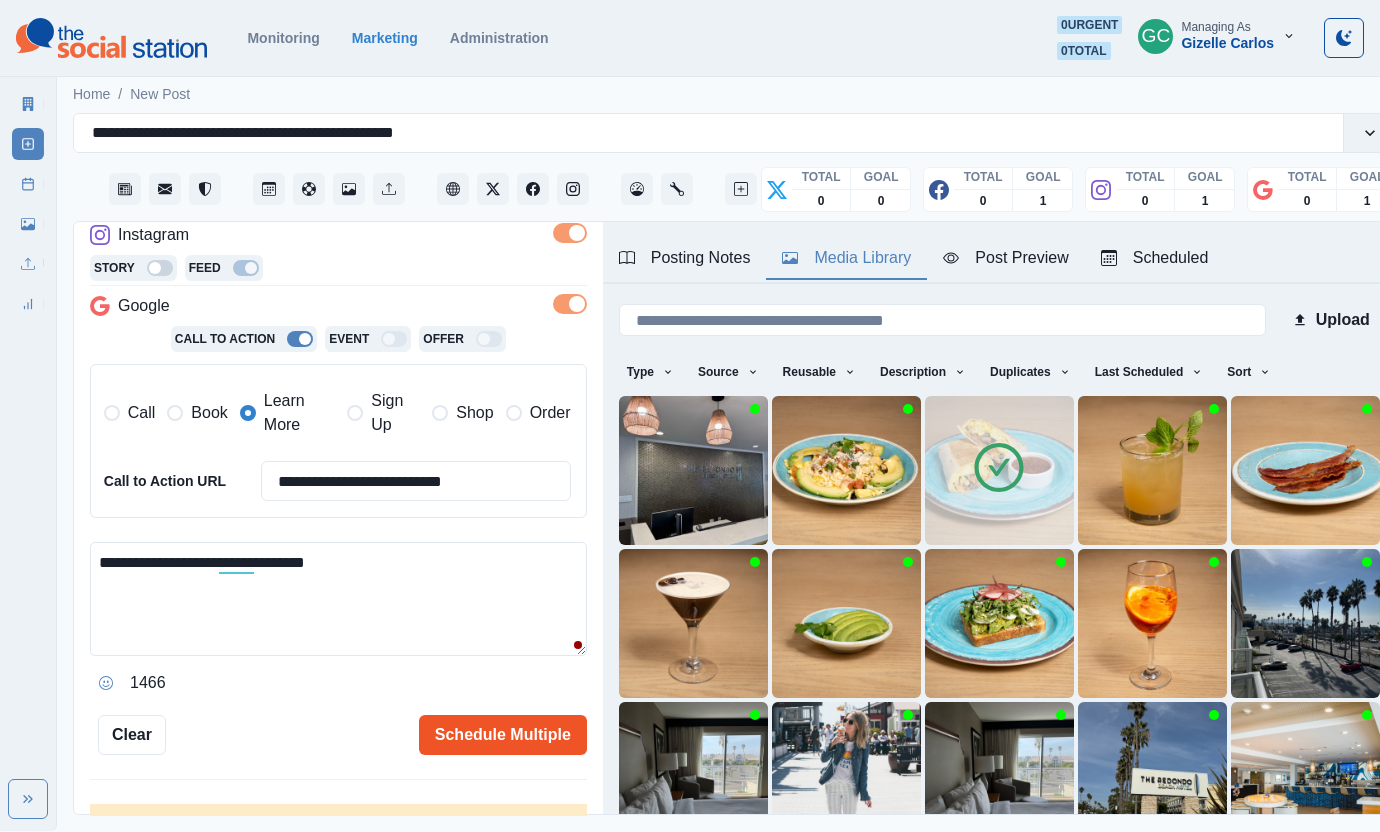 click on "Schedule Multiple" at bounding box center [503, 735] 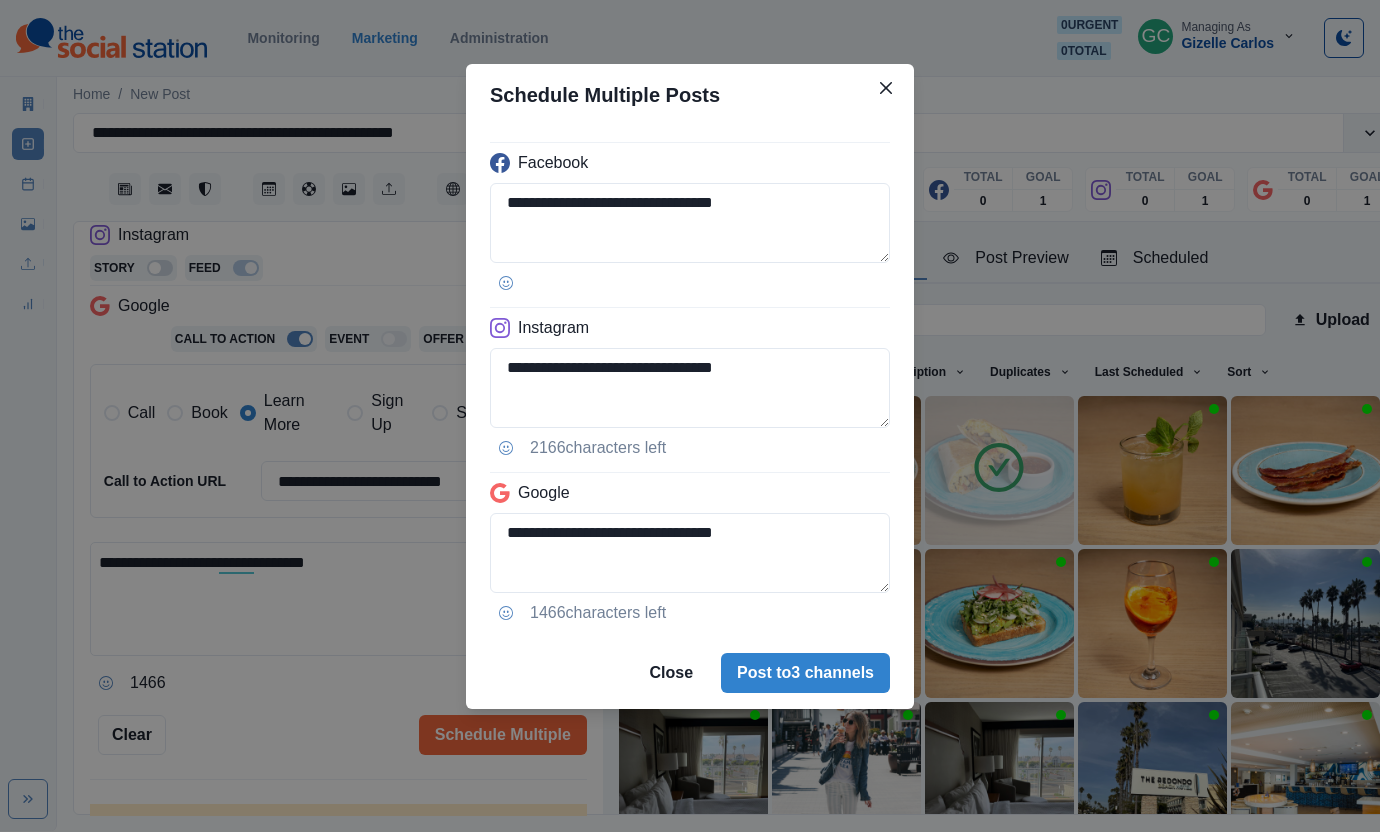 click on "Post to  3   channels" at bounding box center (805, 673) 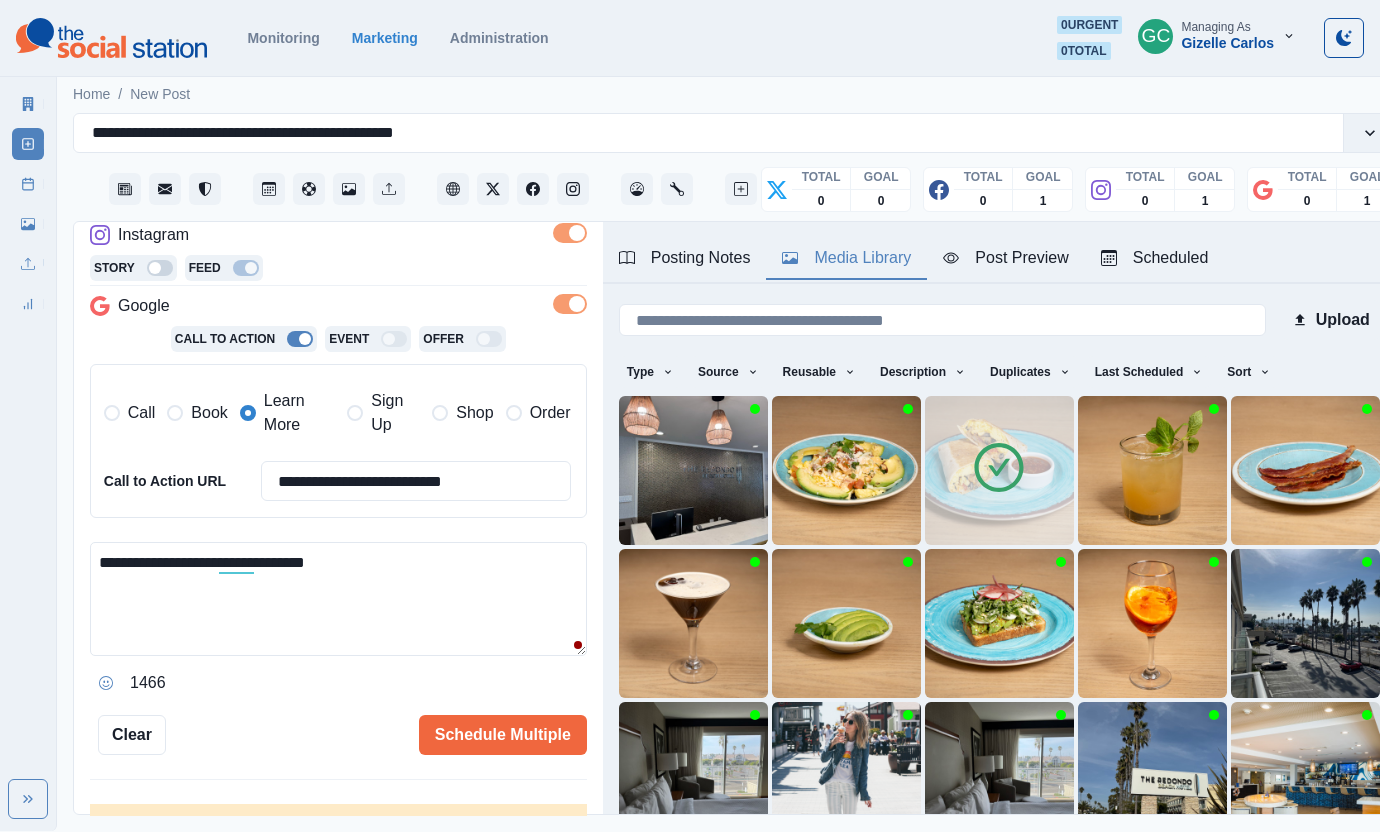 type 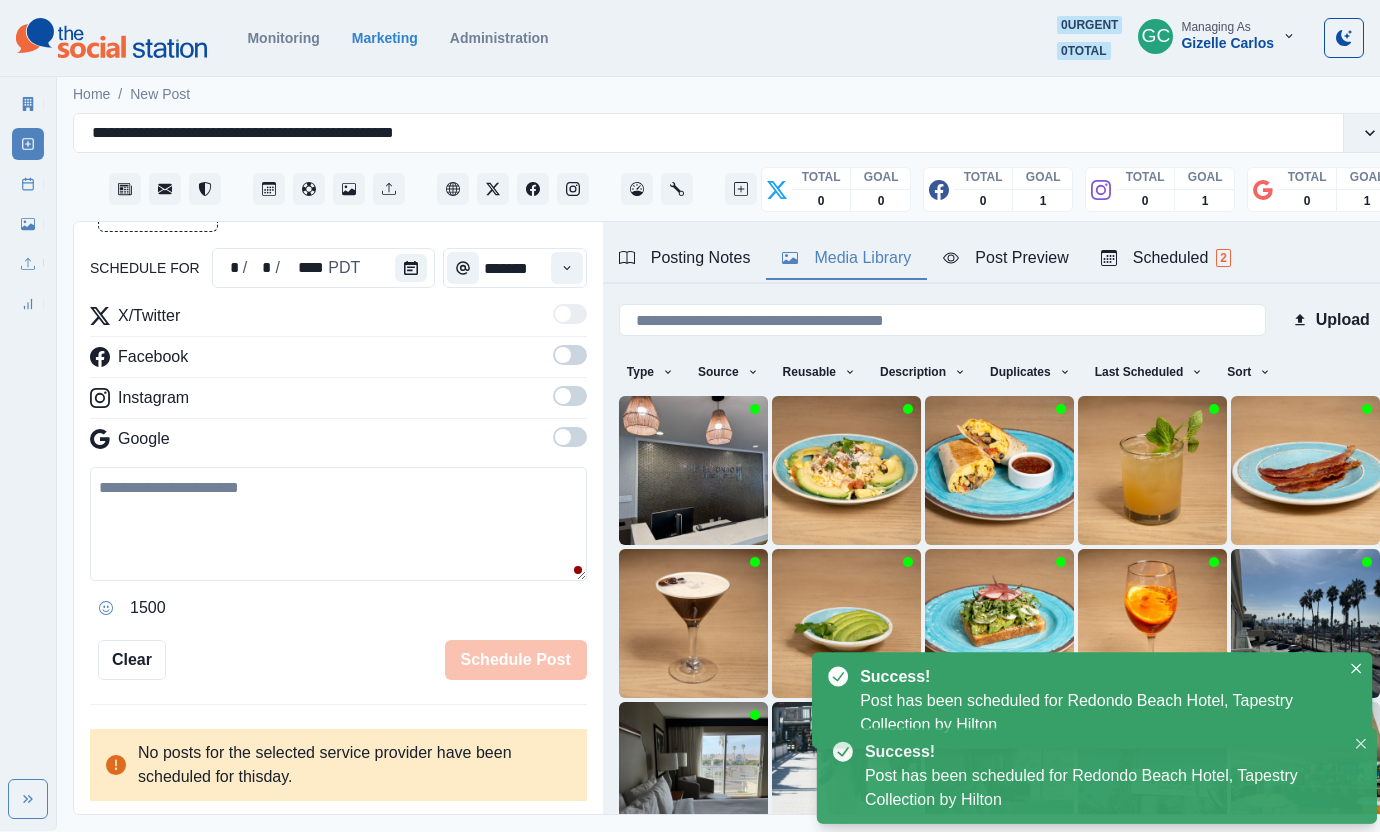 click on "Posting Notes Media Library Post Preview Scheduled 2" at bounding box center [999, 253] 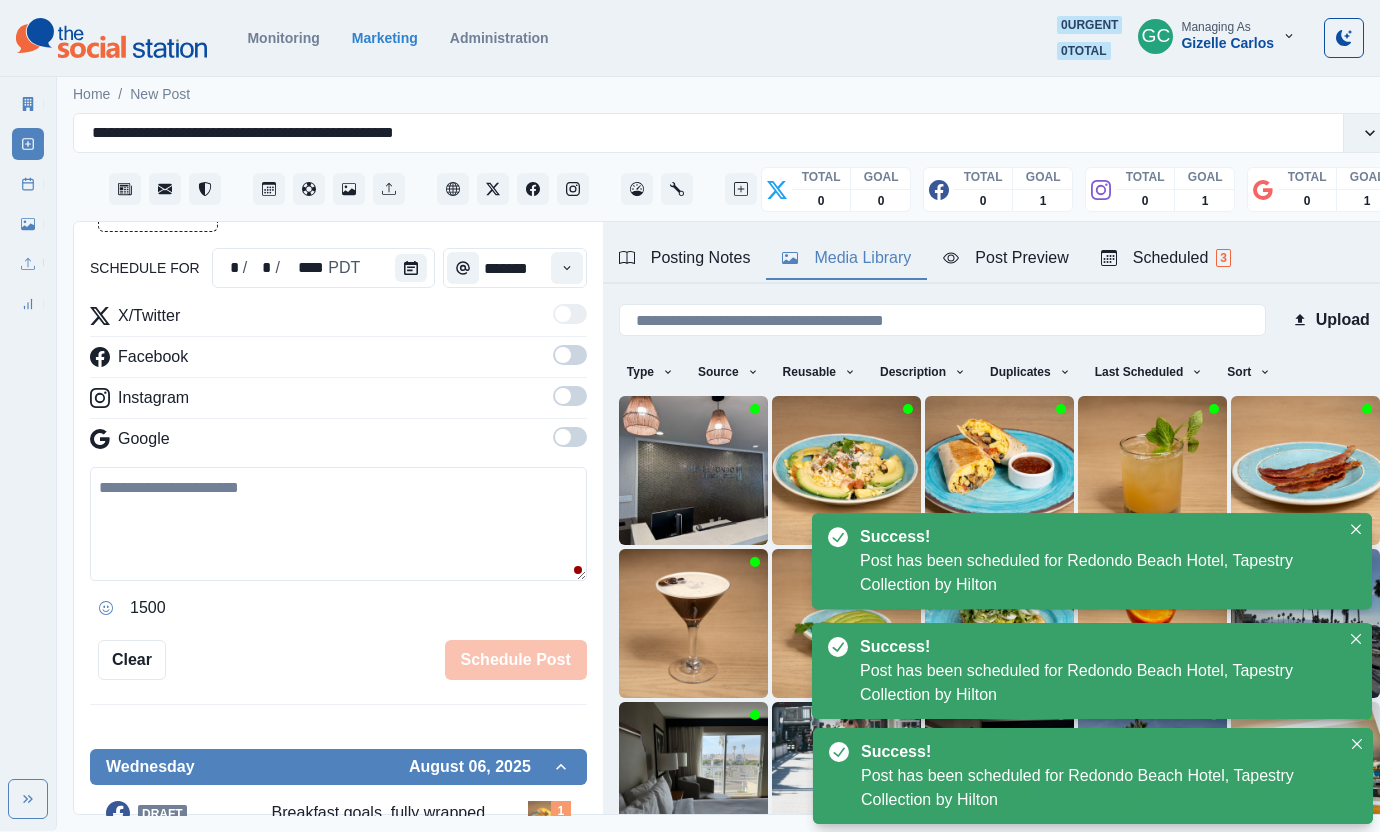 scroll, scrollTop: 345, scrollLeft: 0, axis: vertical 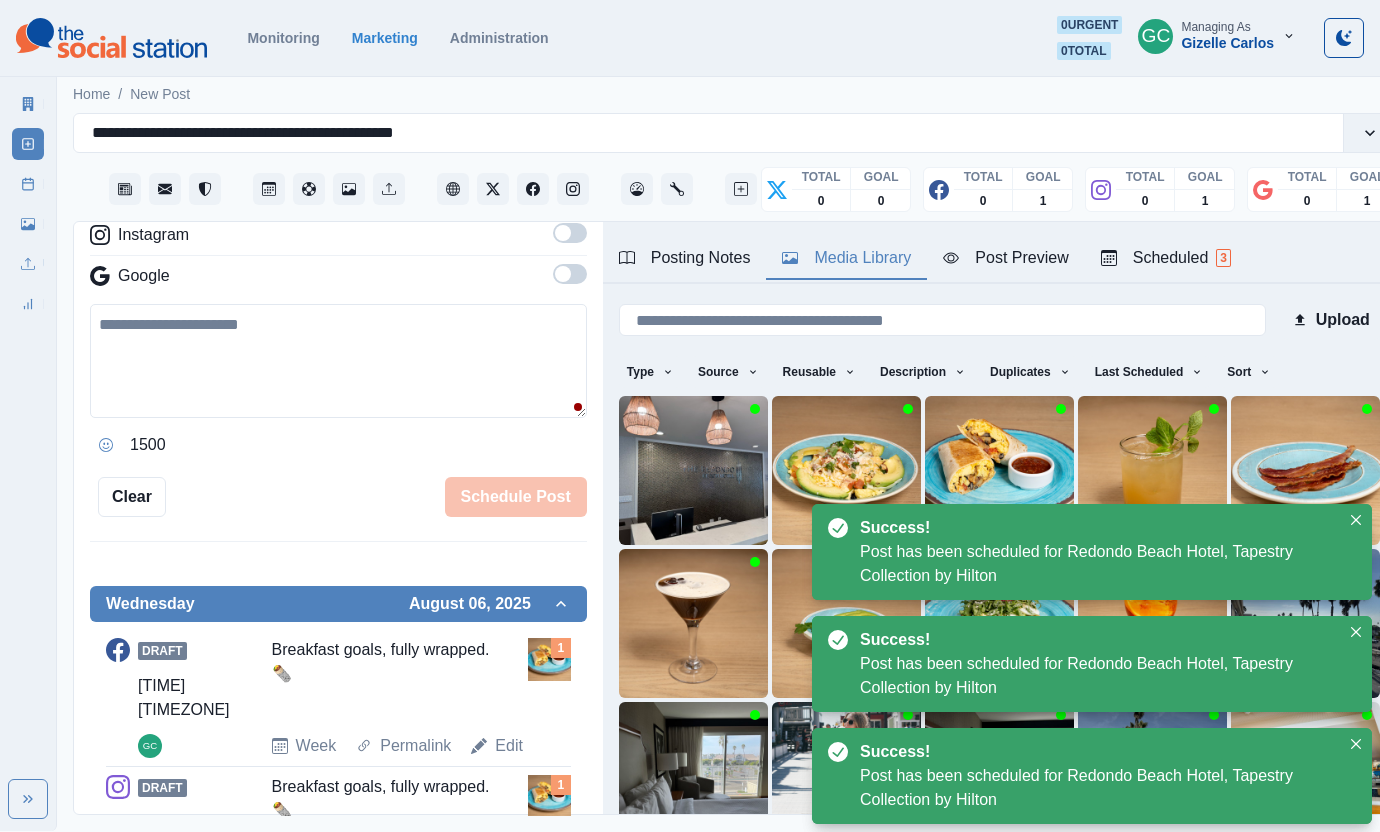 click on "Scheduled 3" at bounding box center (1166, 258) 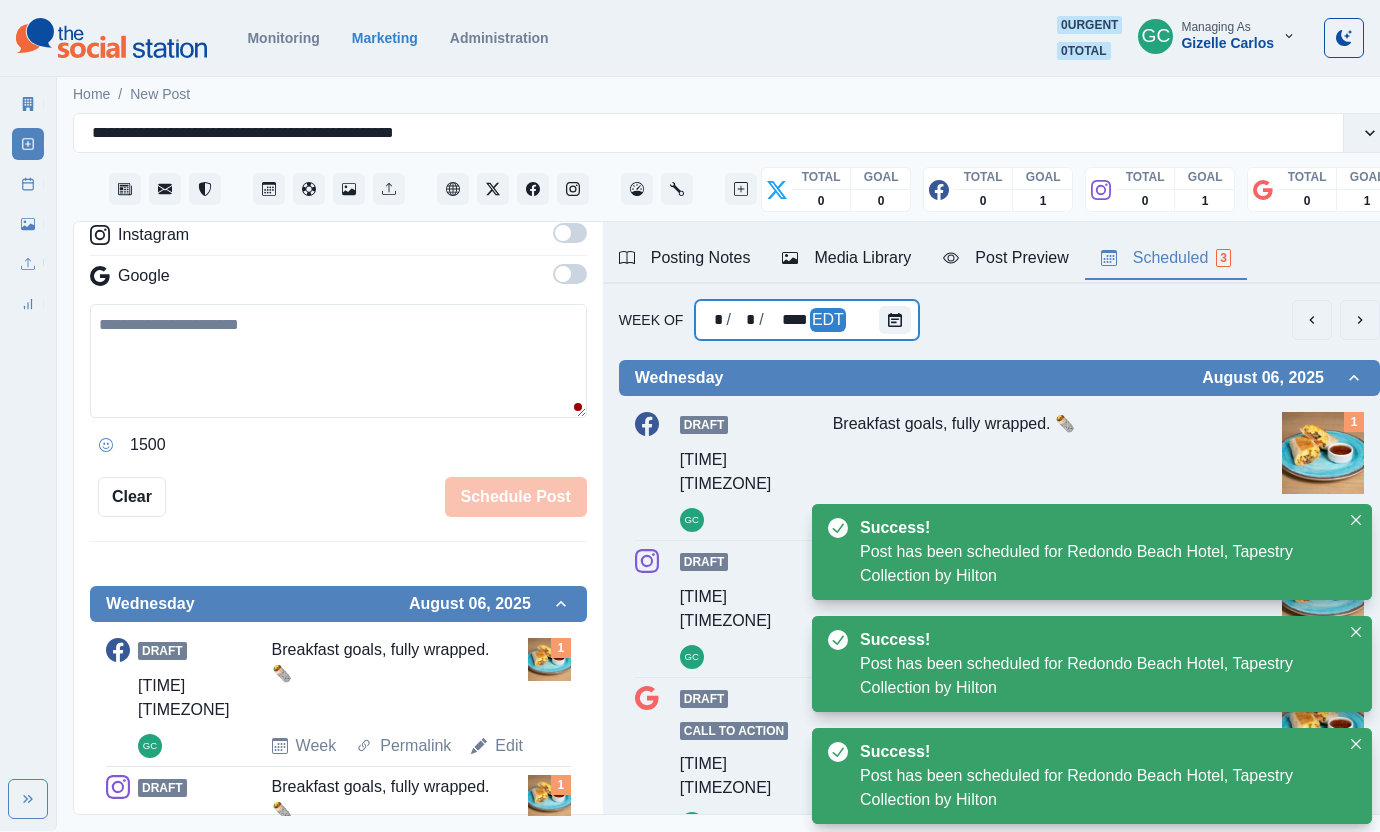 click on "* / * / **** EDT" at bounding box center (807, 320) 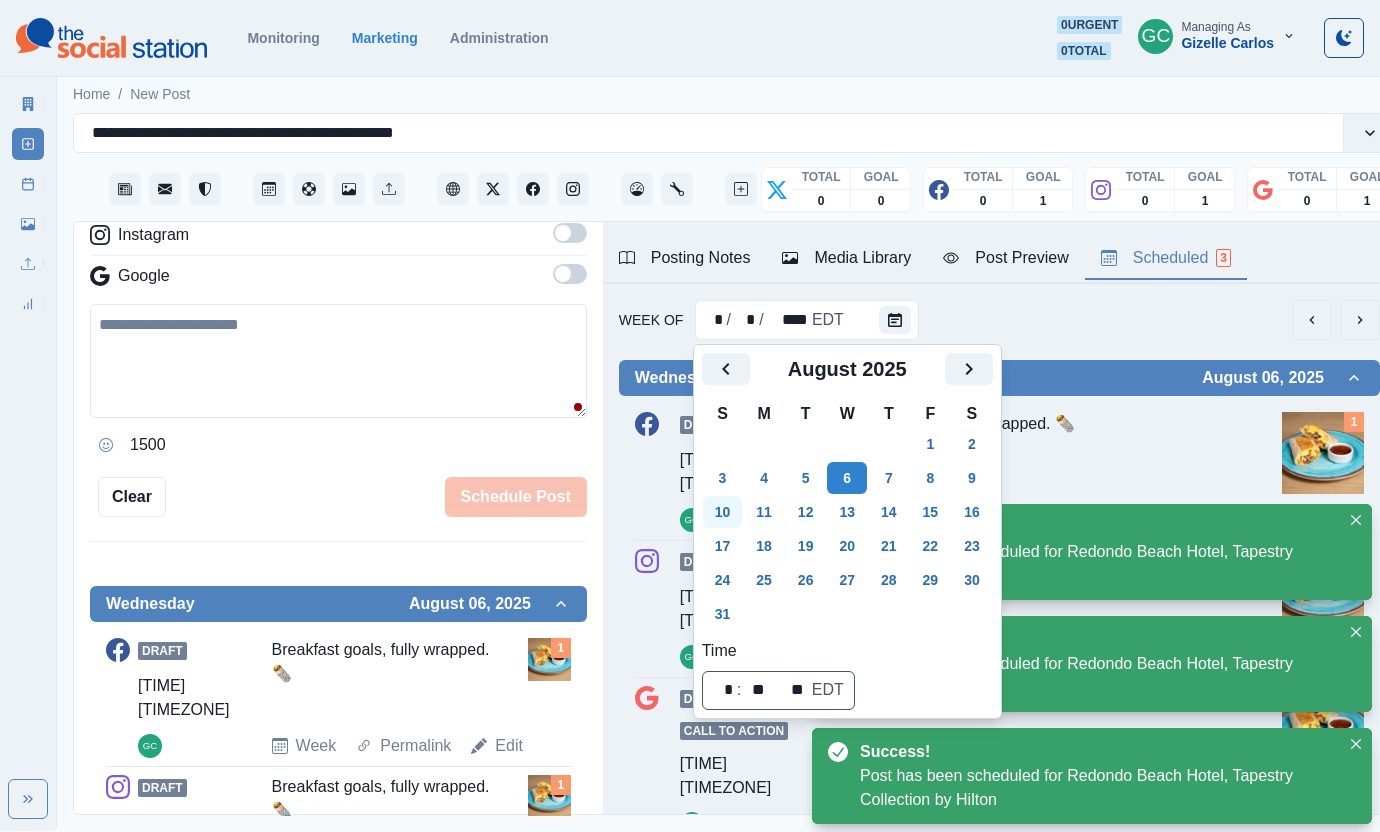 click on "11" at bounding box center (764, 512) 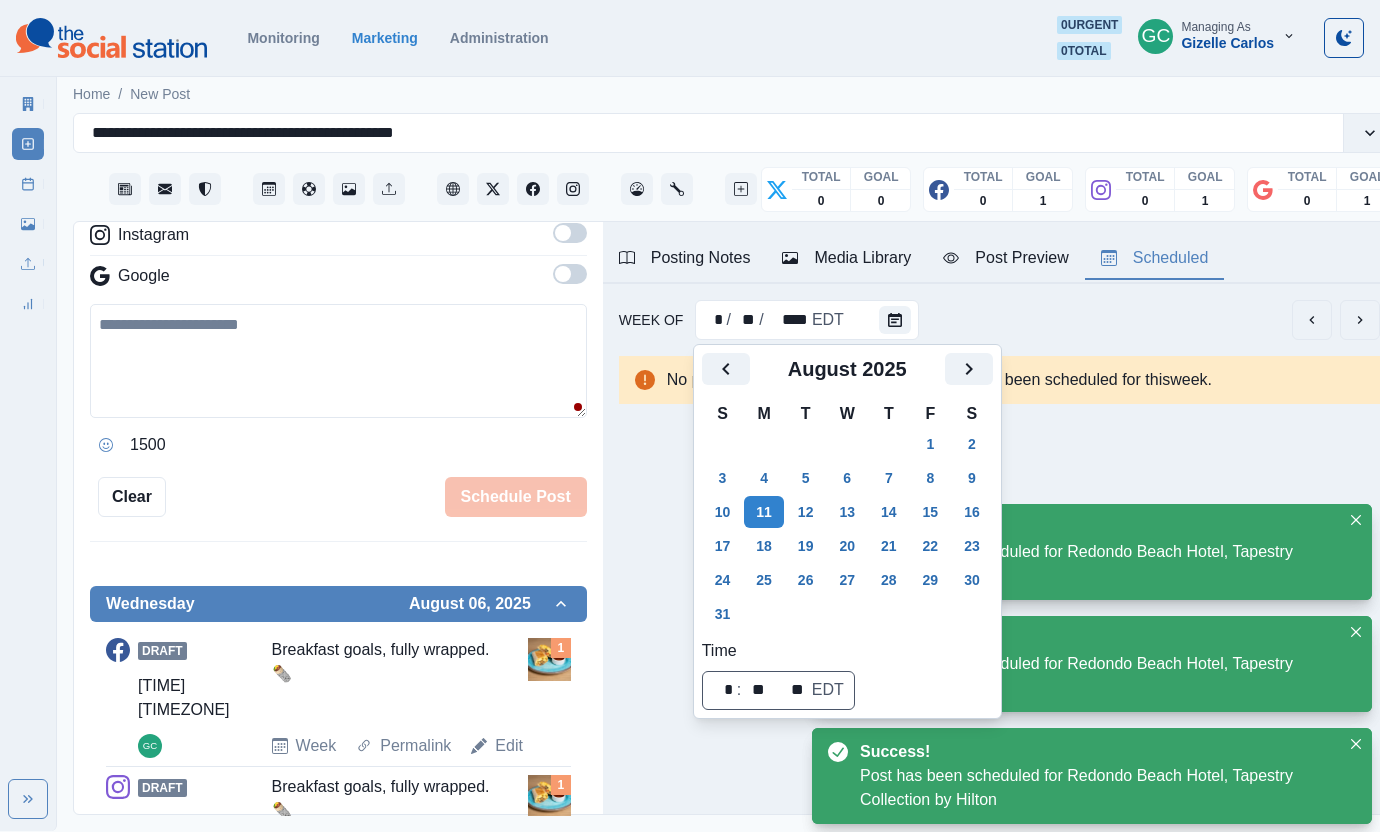 scroll, scrollTop: 0, scrollLeft: 0, axis: both 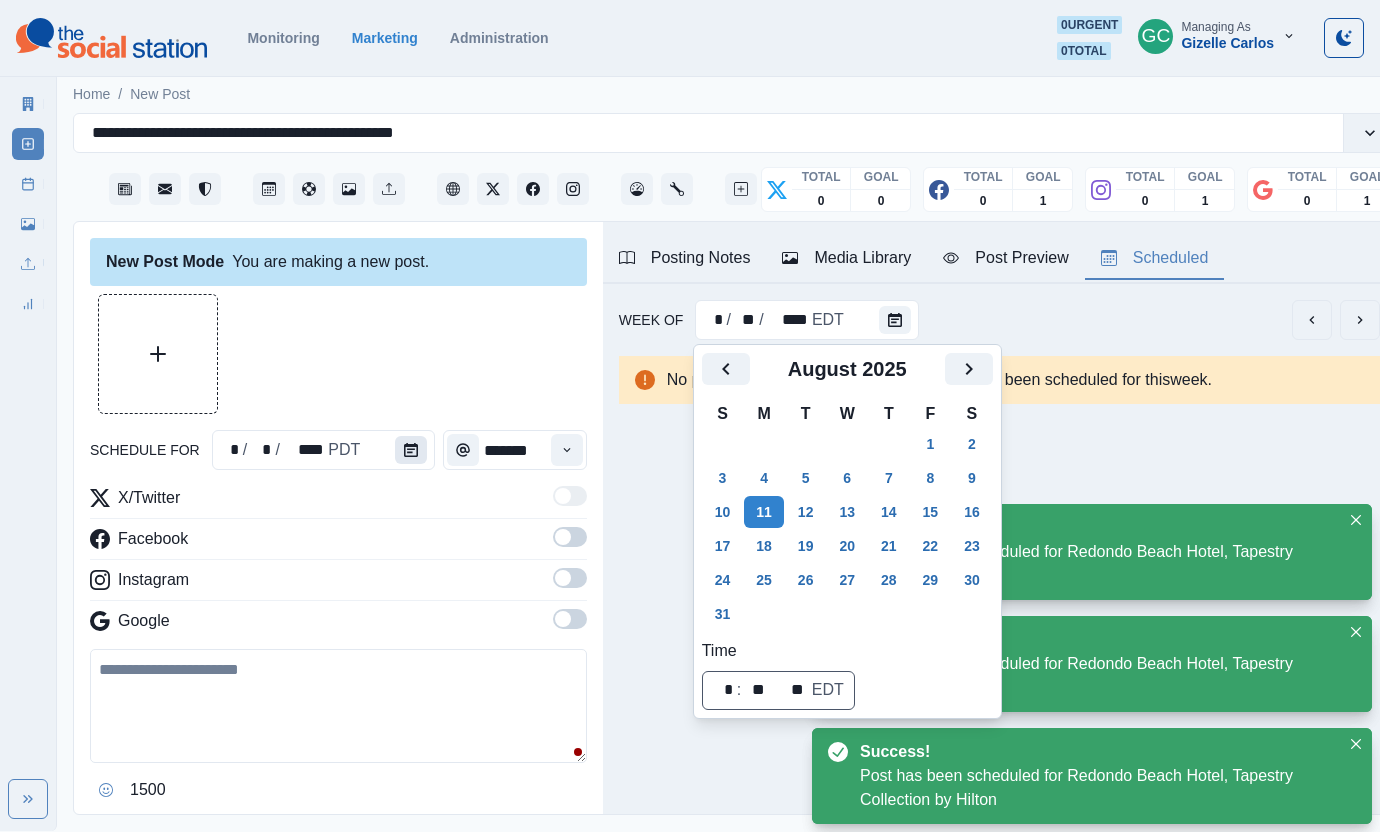 click at bounding box center [411, 450] 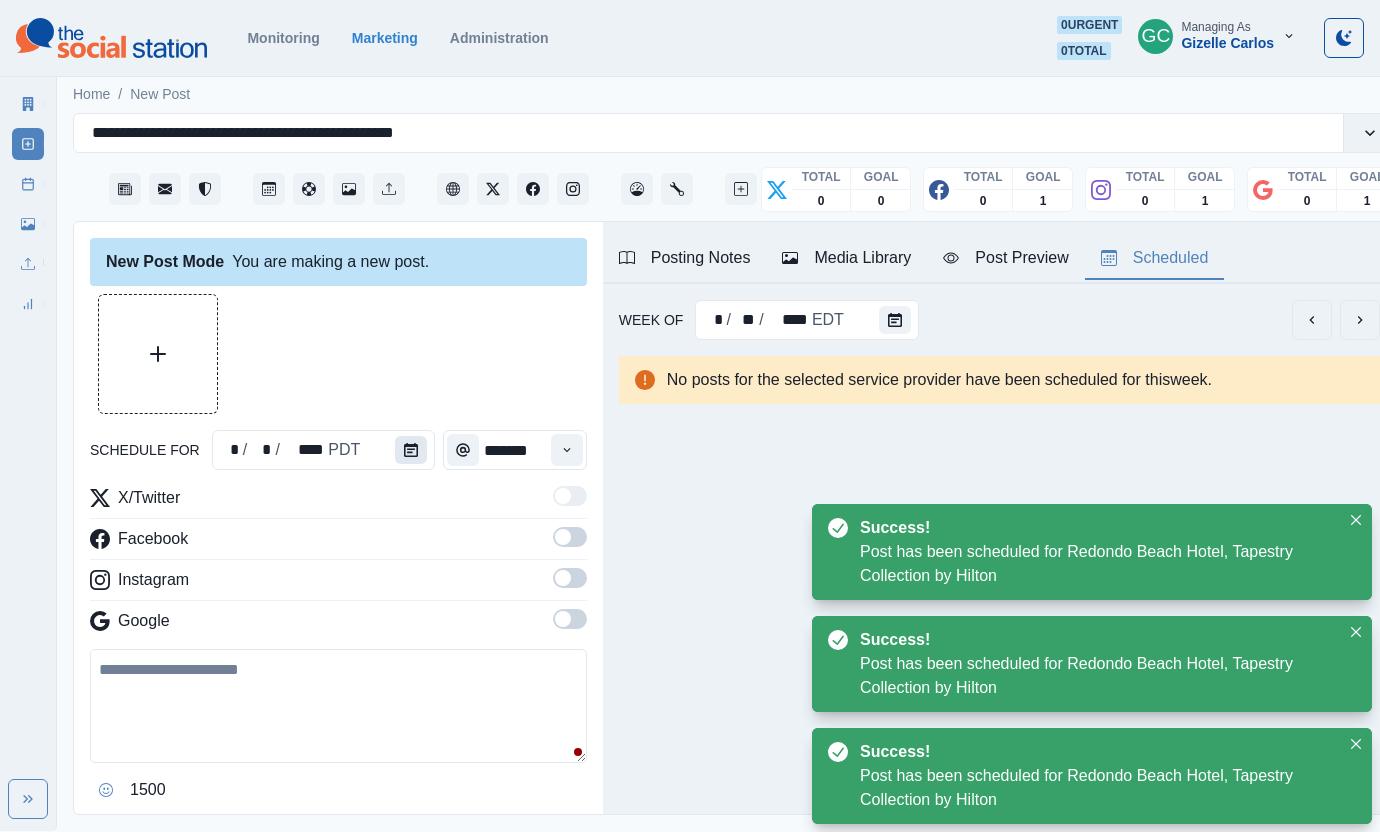 click at bounding box center [411, 450] 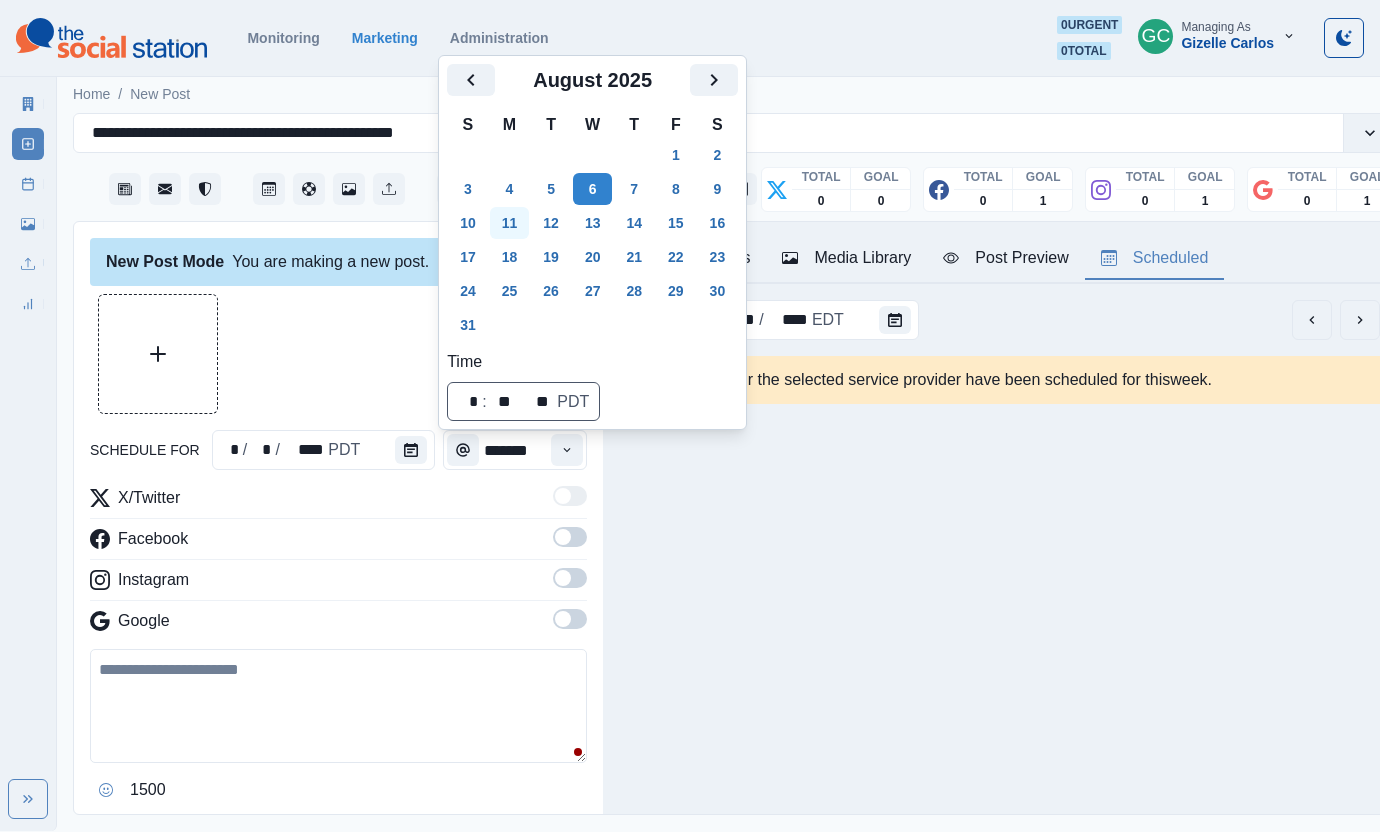 click on "11" at bounding box center (510, 223) 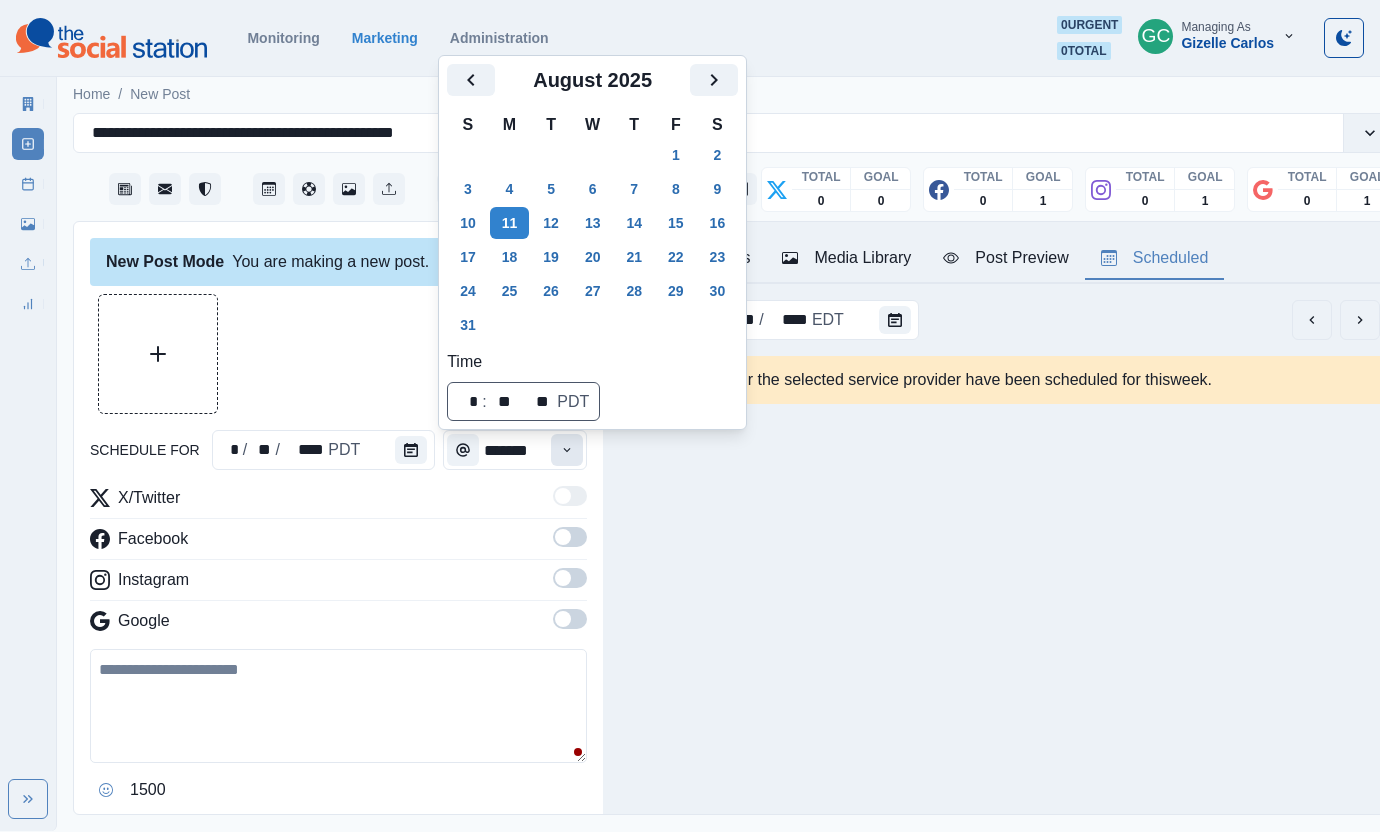 click at bounding box center (567, 450) 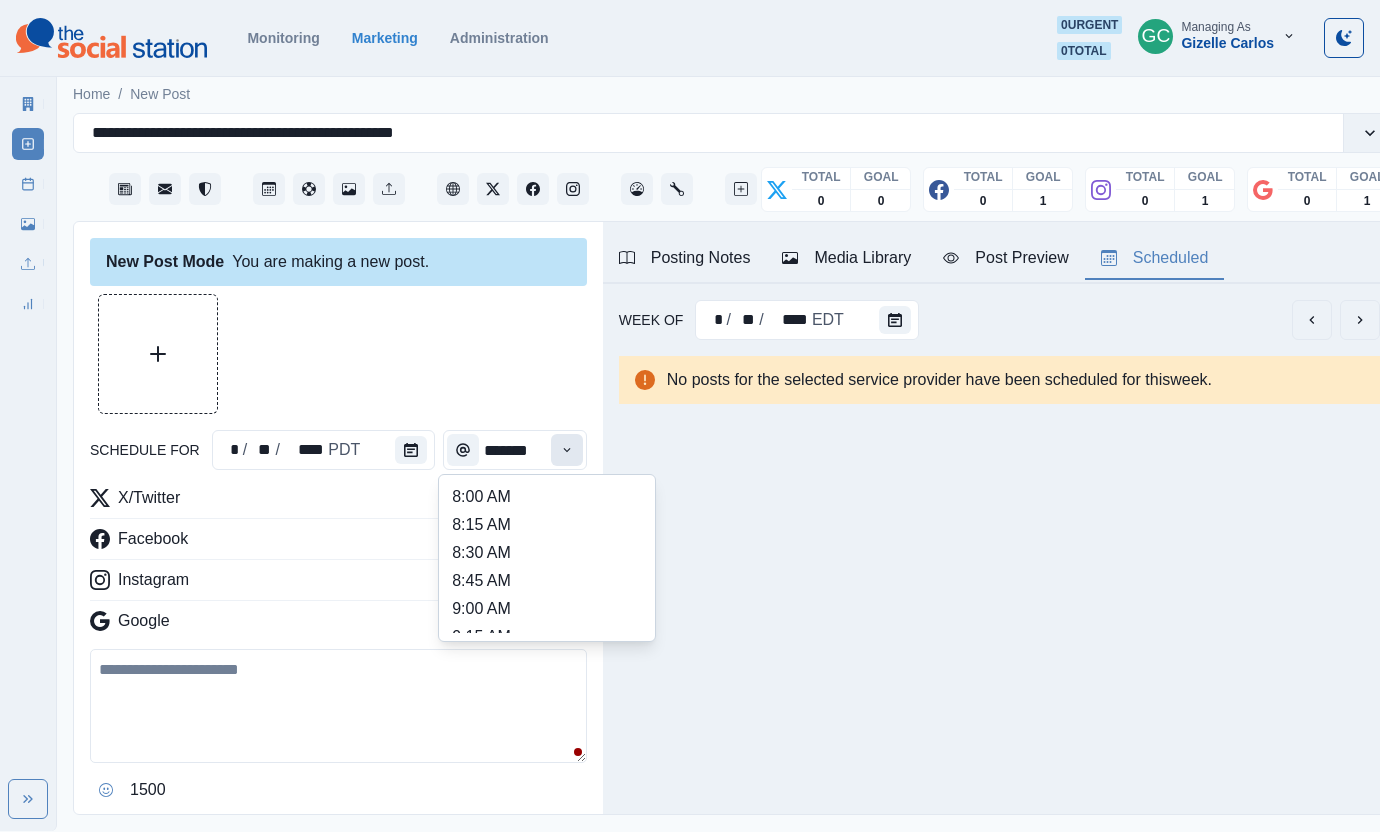 click at bounding box center [567, 450] 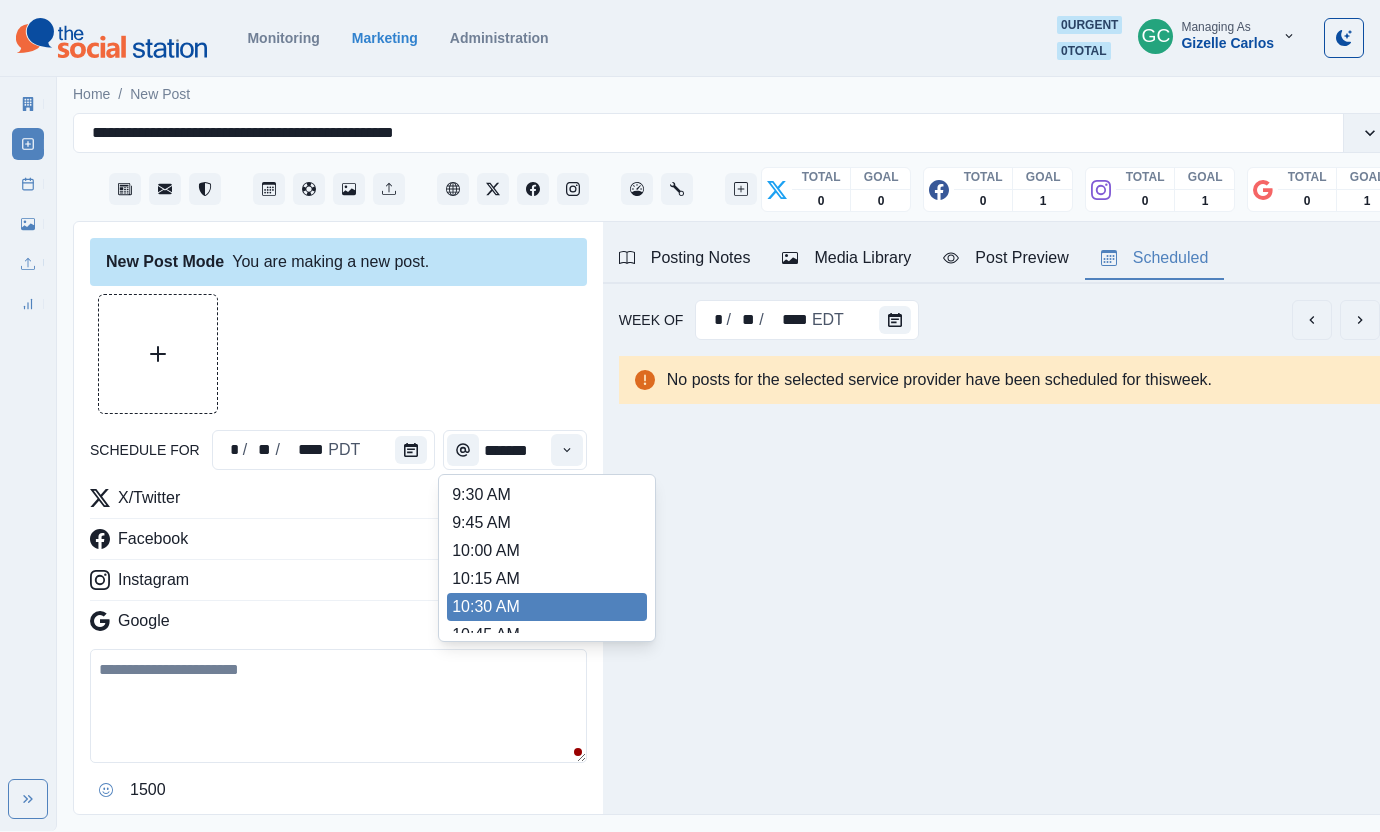 scroll, scrollTop: 352, scrollLeft: 0, axis: vertical 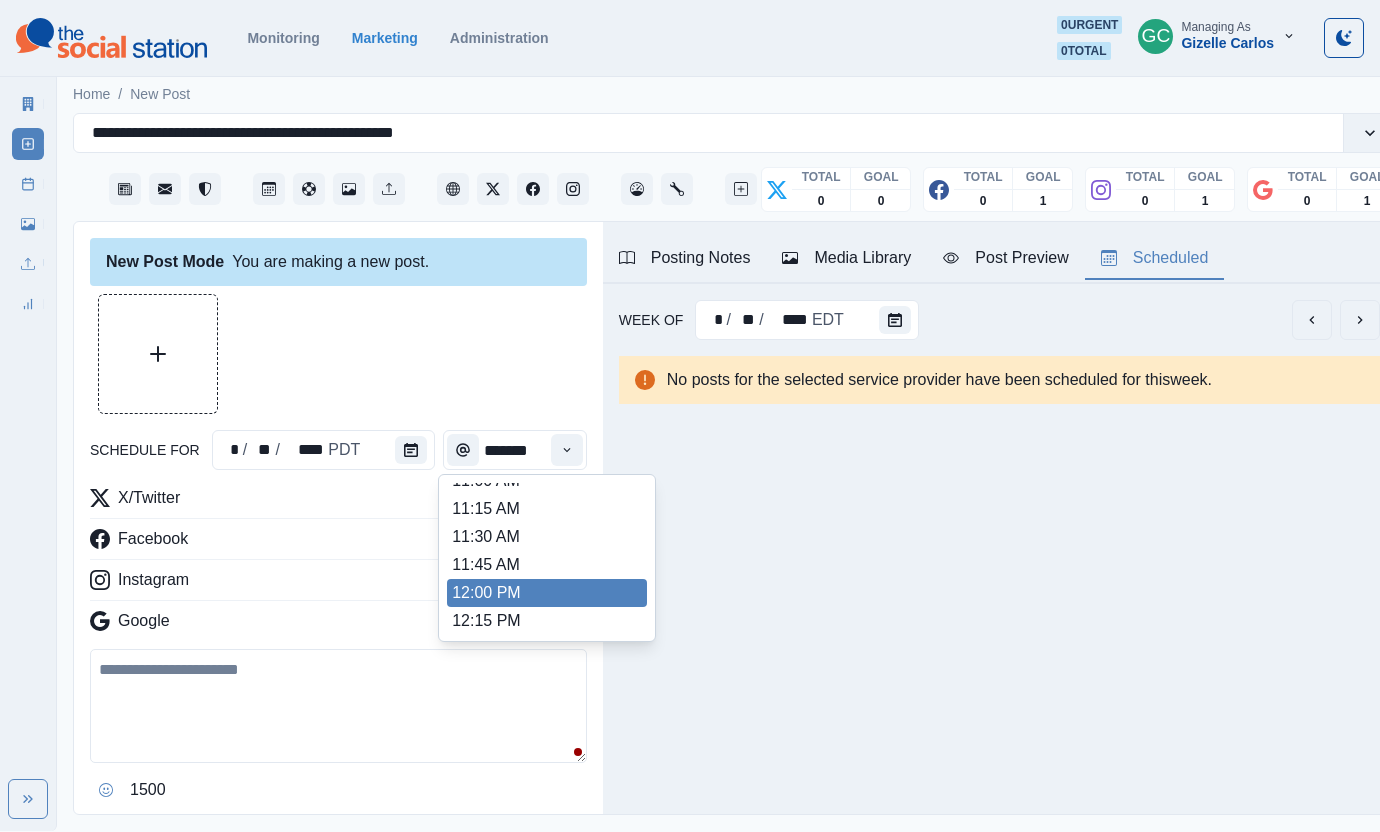 click on "12:00 PM" at bounding box center [547, 593] 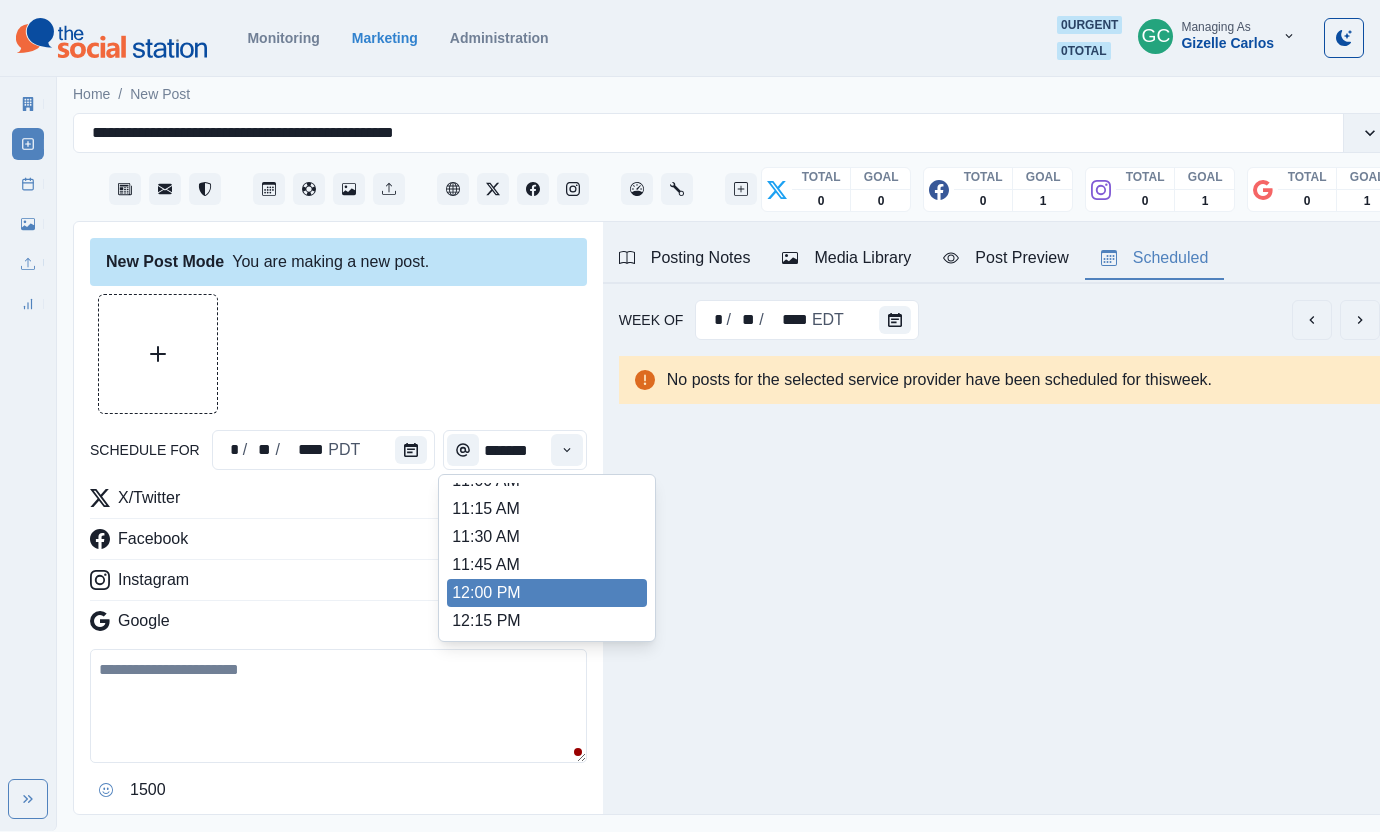 type on "********" 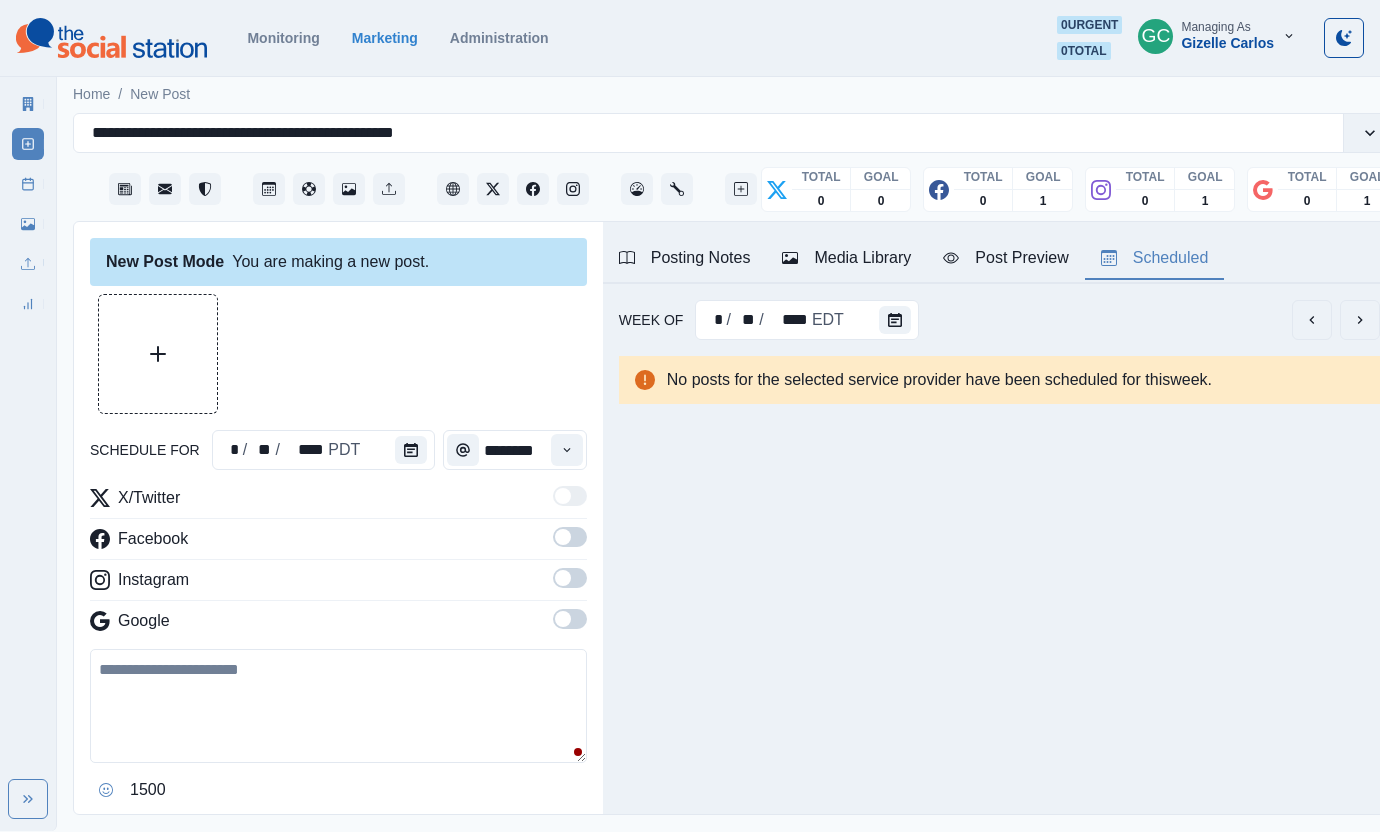 drag, startPoint x: 559, startPoint y: 623, endPoint x: 576, endPoint y: 566, distance: 59.48109 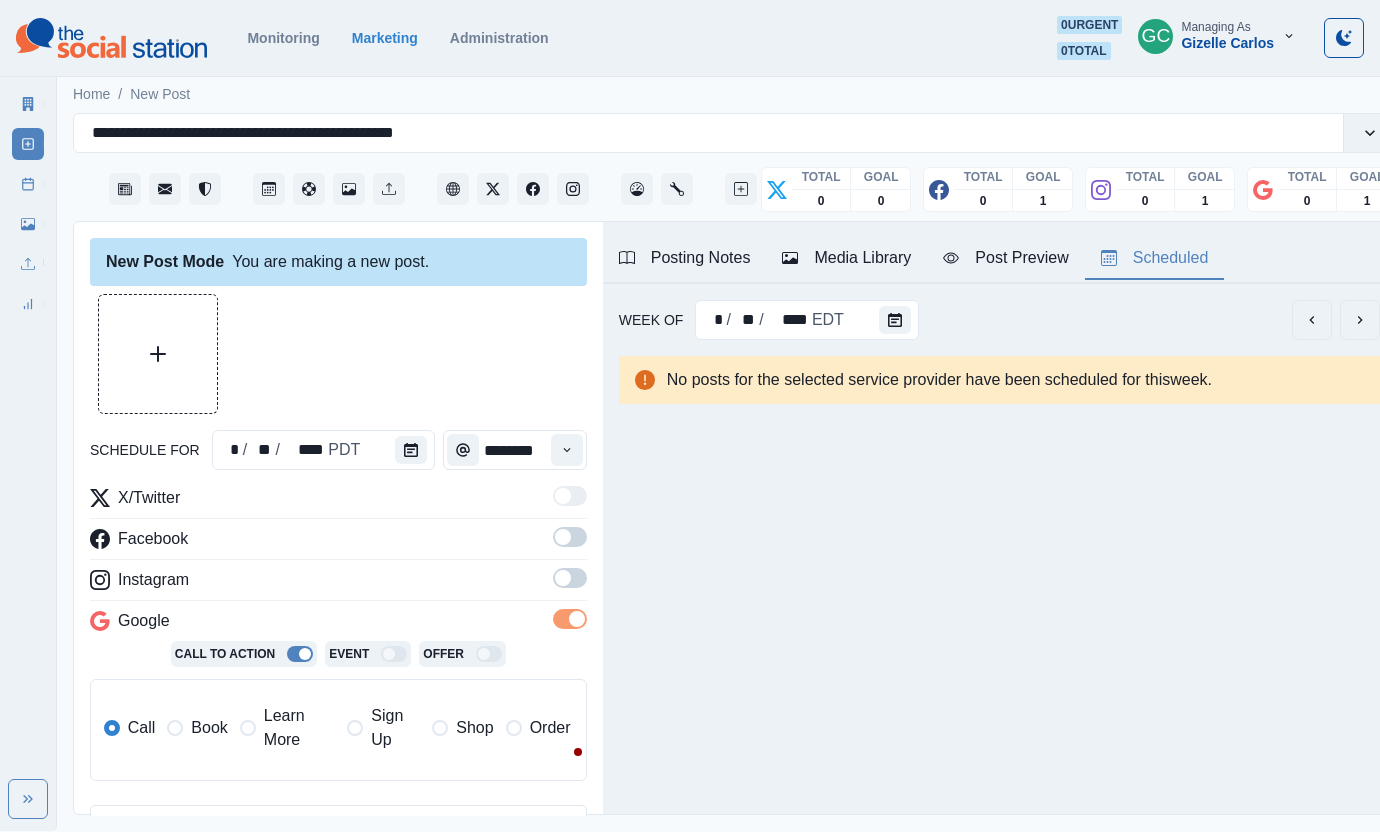 drag, startPoint x: 576, startPoint y: 566, endPoint x: 575, endPoint y: 547, distance: 19.026299 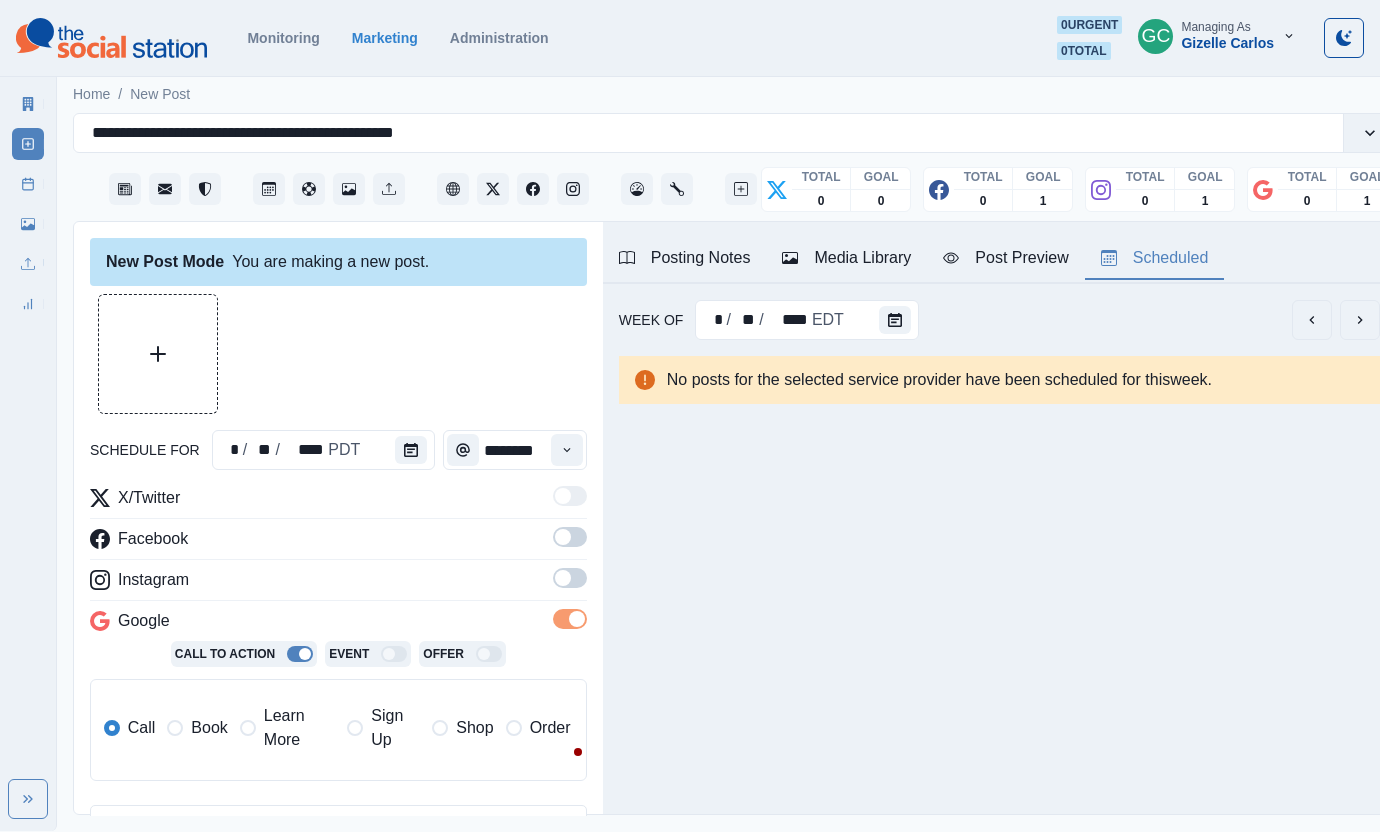 click on "X/Twitter Facebook Instagram Google Call To Action Event Offer Call Book Learn More Sign Up Shop Order" at bounding box center [338, 641] 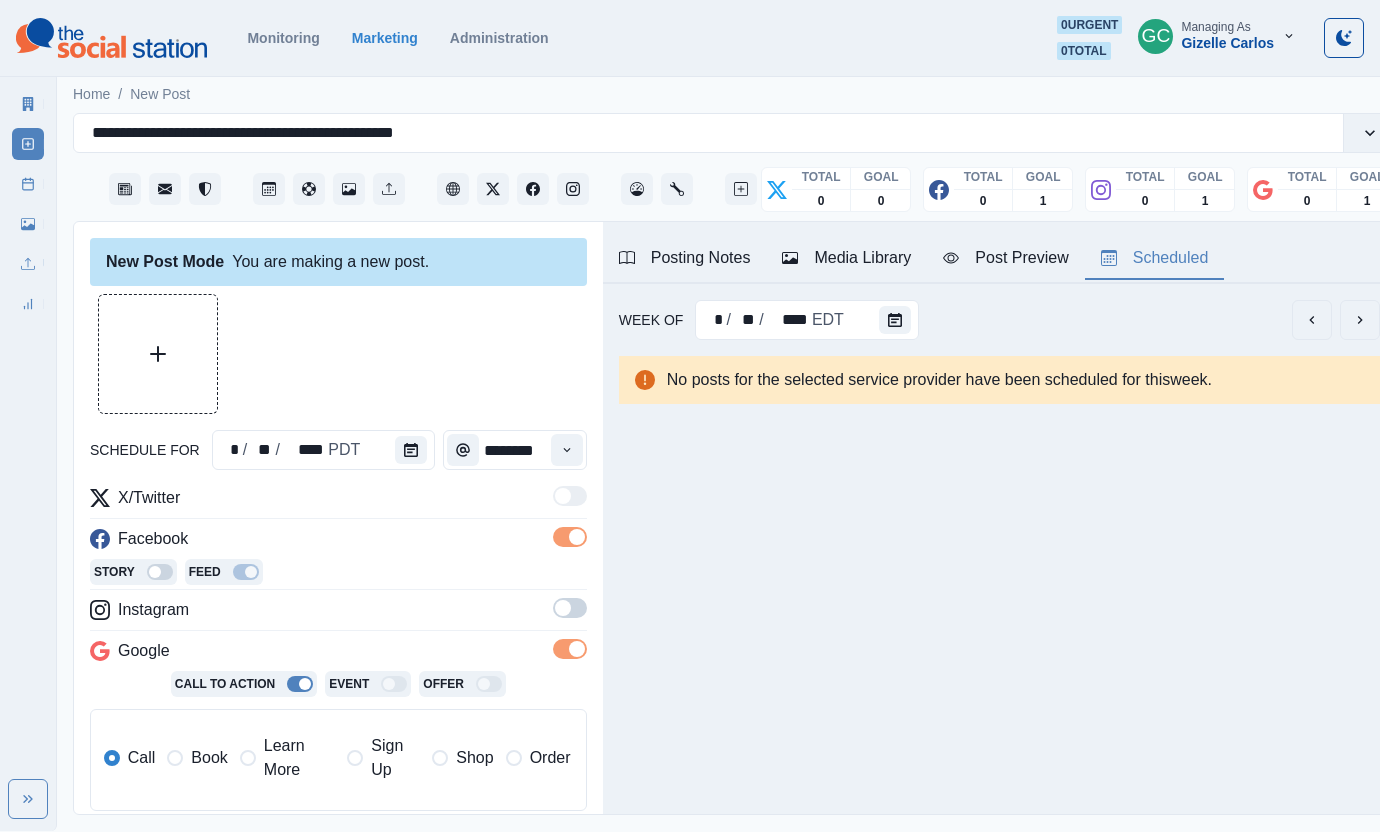 drag, startPoint x: 568, startPoint y: 605, endPoint x: 547, endPoint y: 632, distance: 34.20526 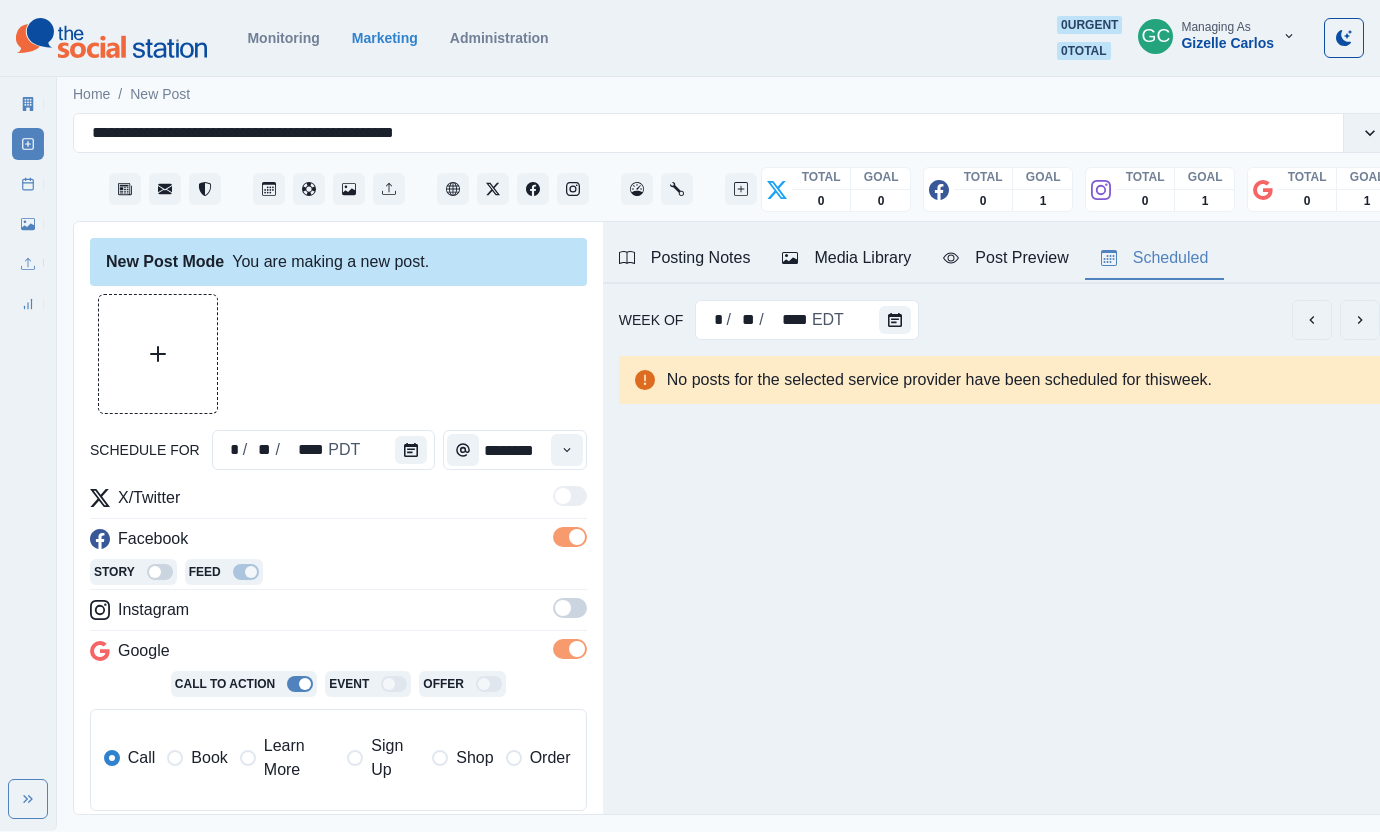 click at bounding box center (563, 608) 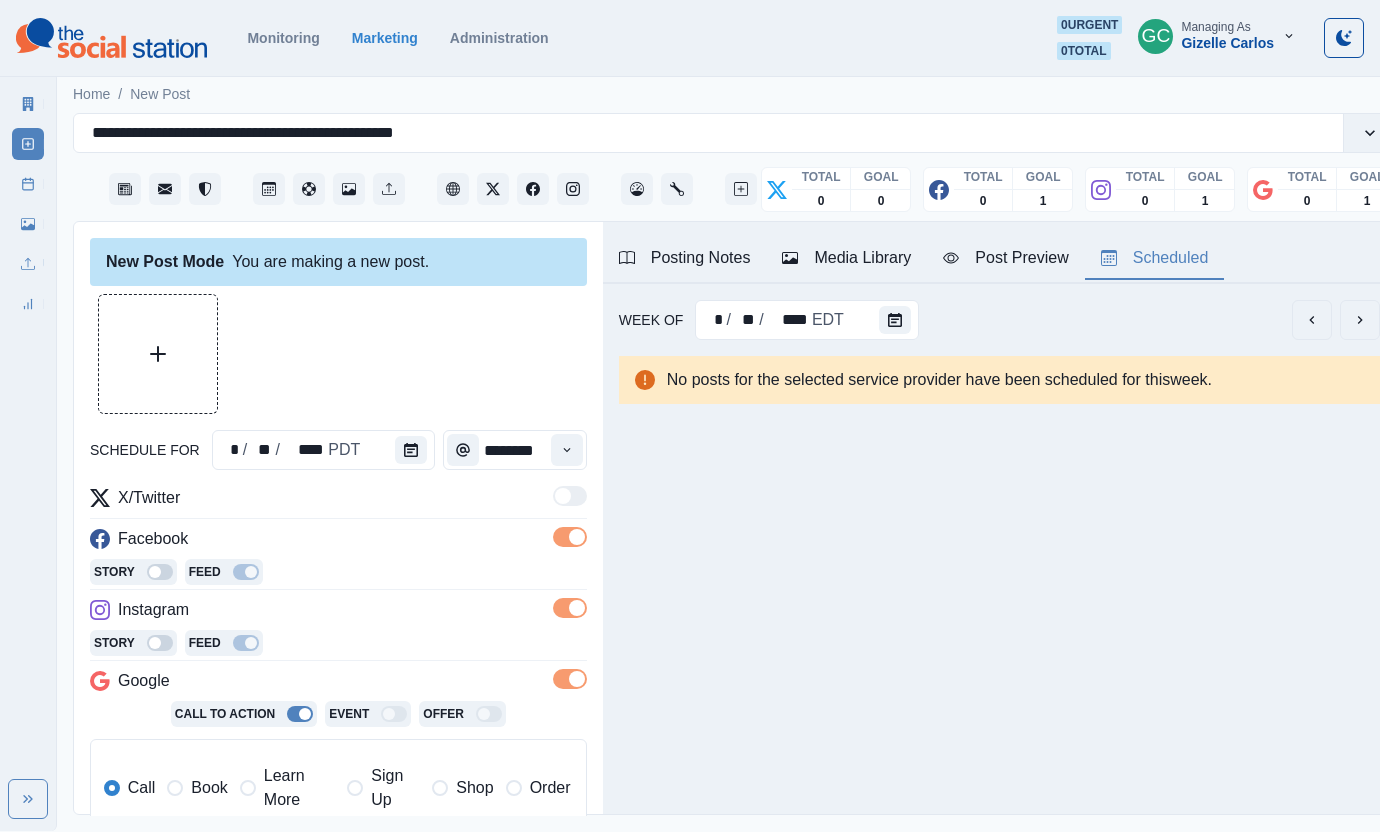click on "Learn More" at bounding box center (287, 788) 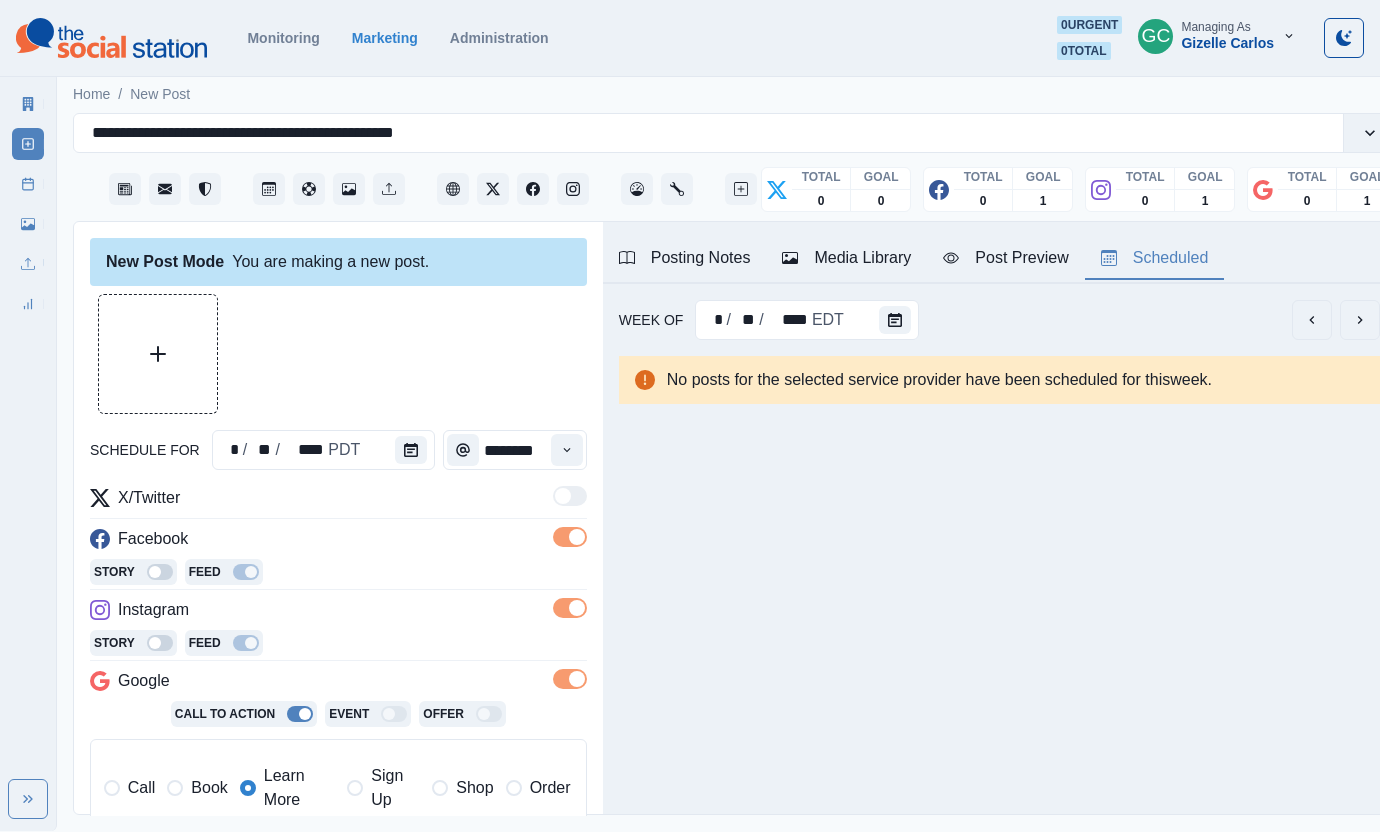 click on "Media Library" at bounding box center (846, 258) 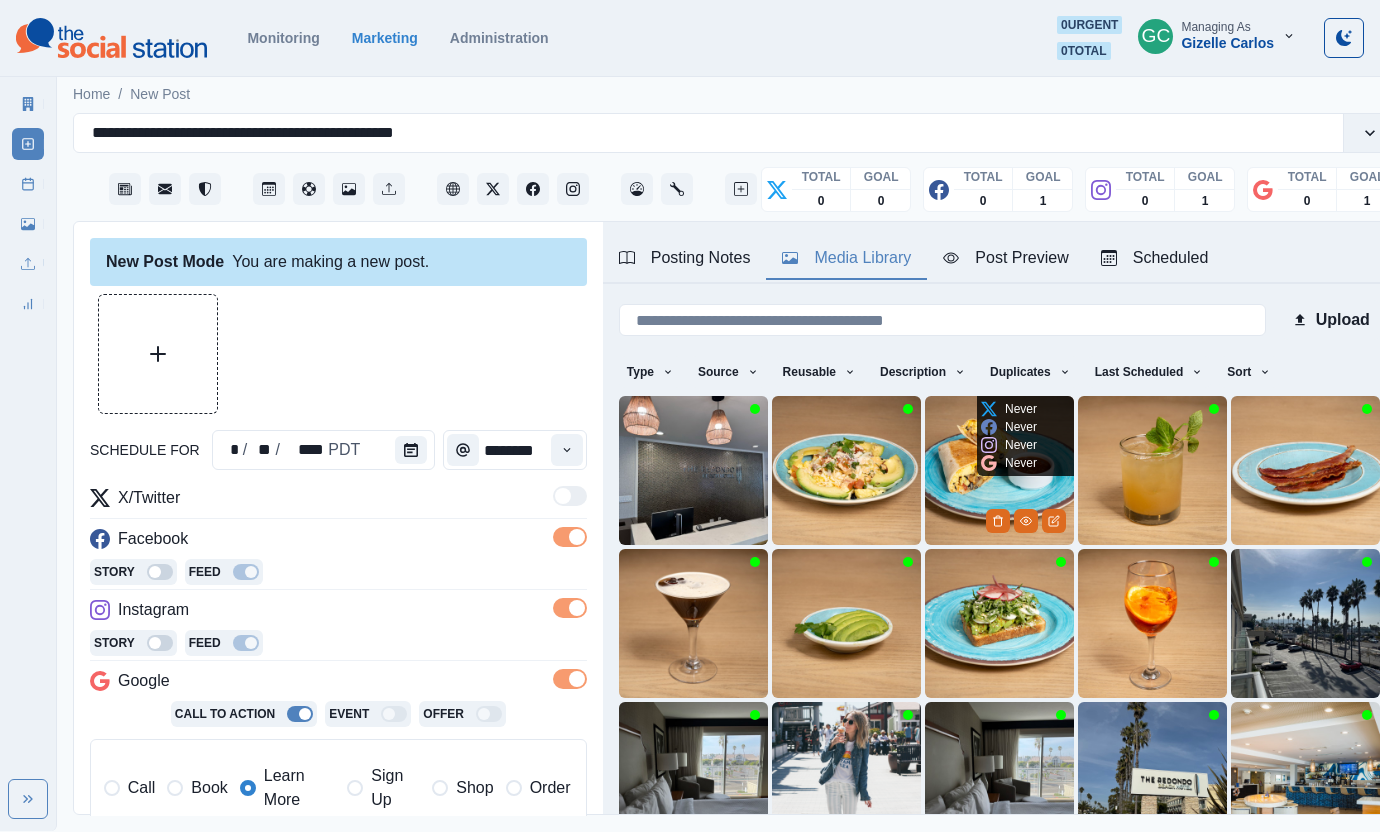 scroll, scrollTop: 167, scrollLeft: 0, axis: vertical 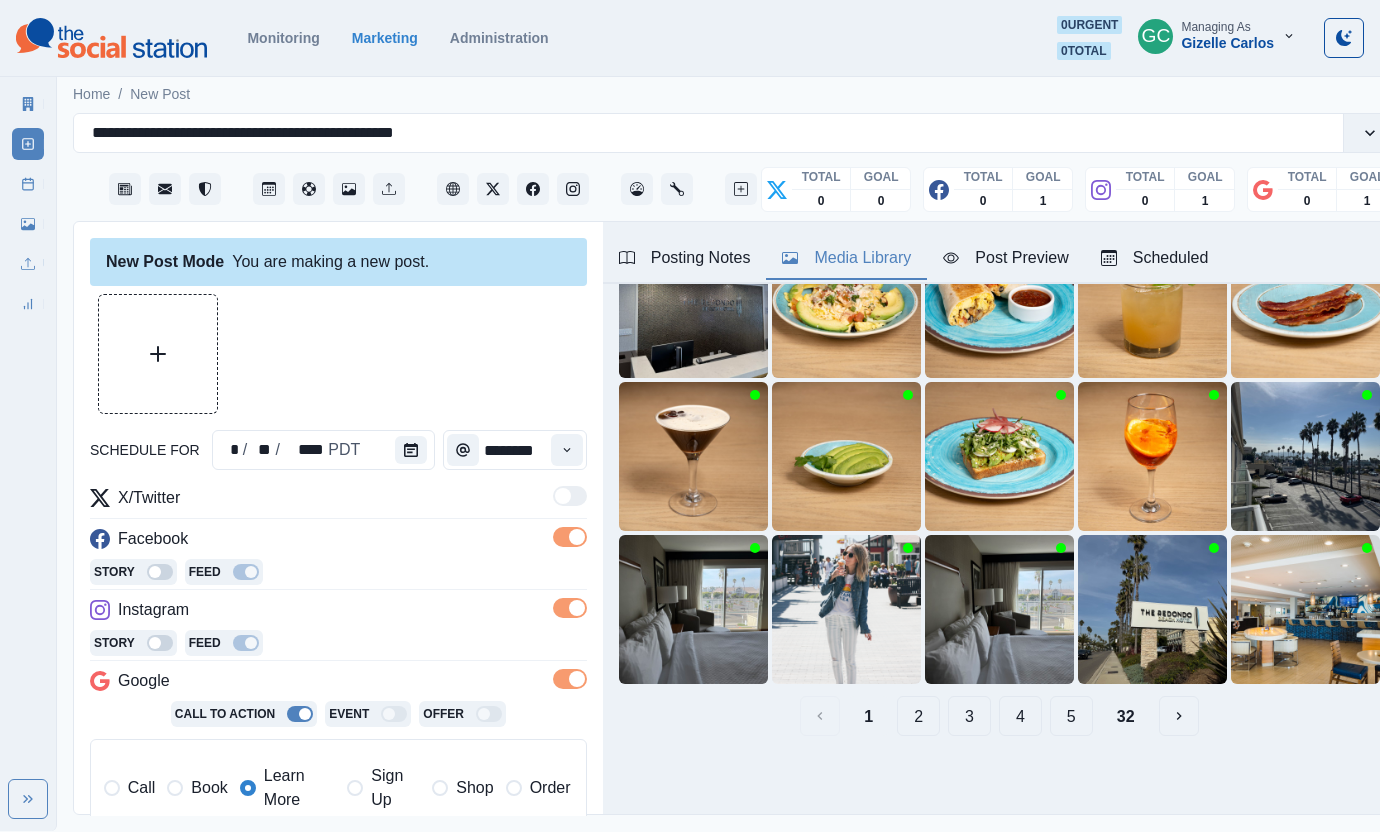 click on "4" at bounding box center [1020, 716] 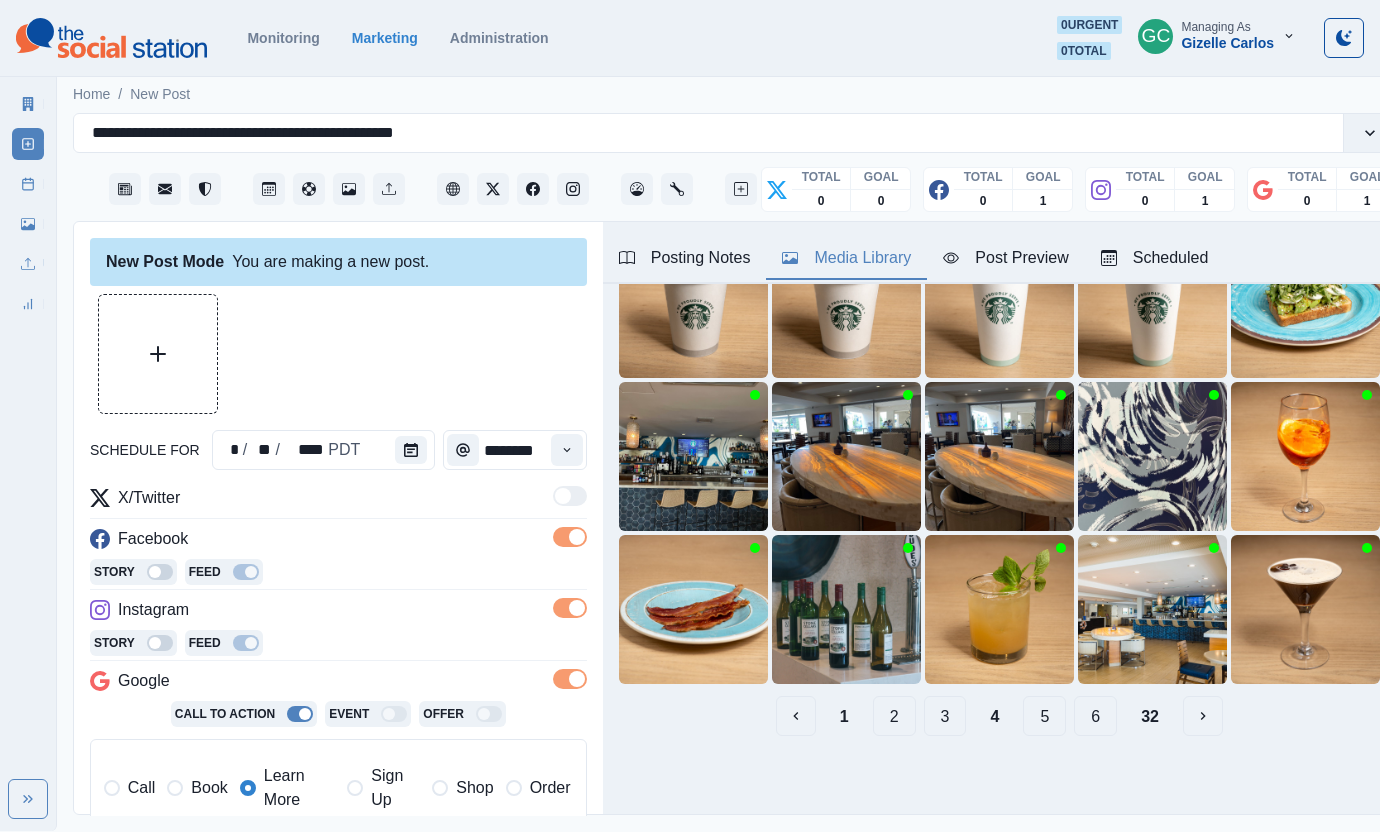 click on "5" at bounding box center (1044, 716) 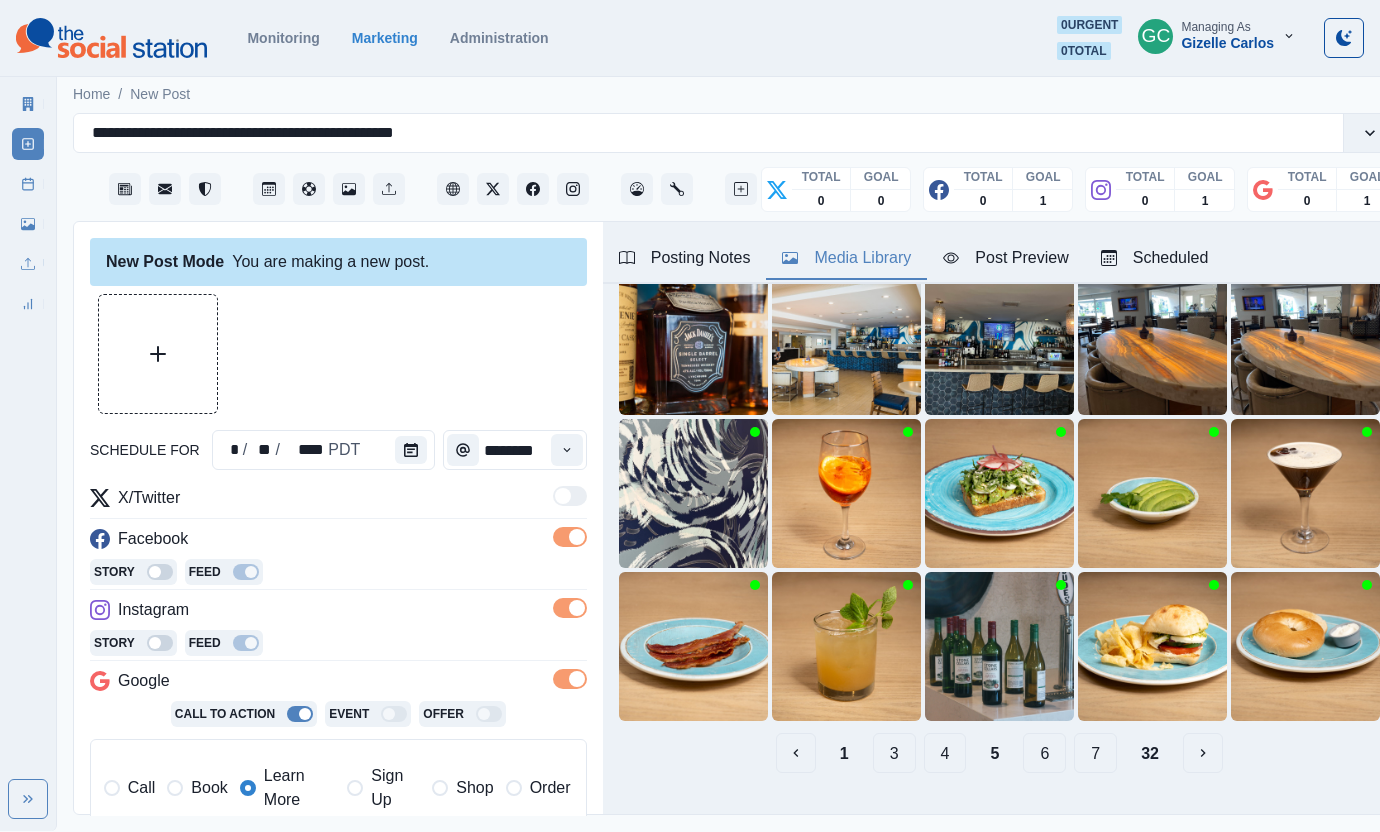 click on "6" at bounding box center [1044, 753] 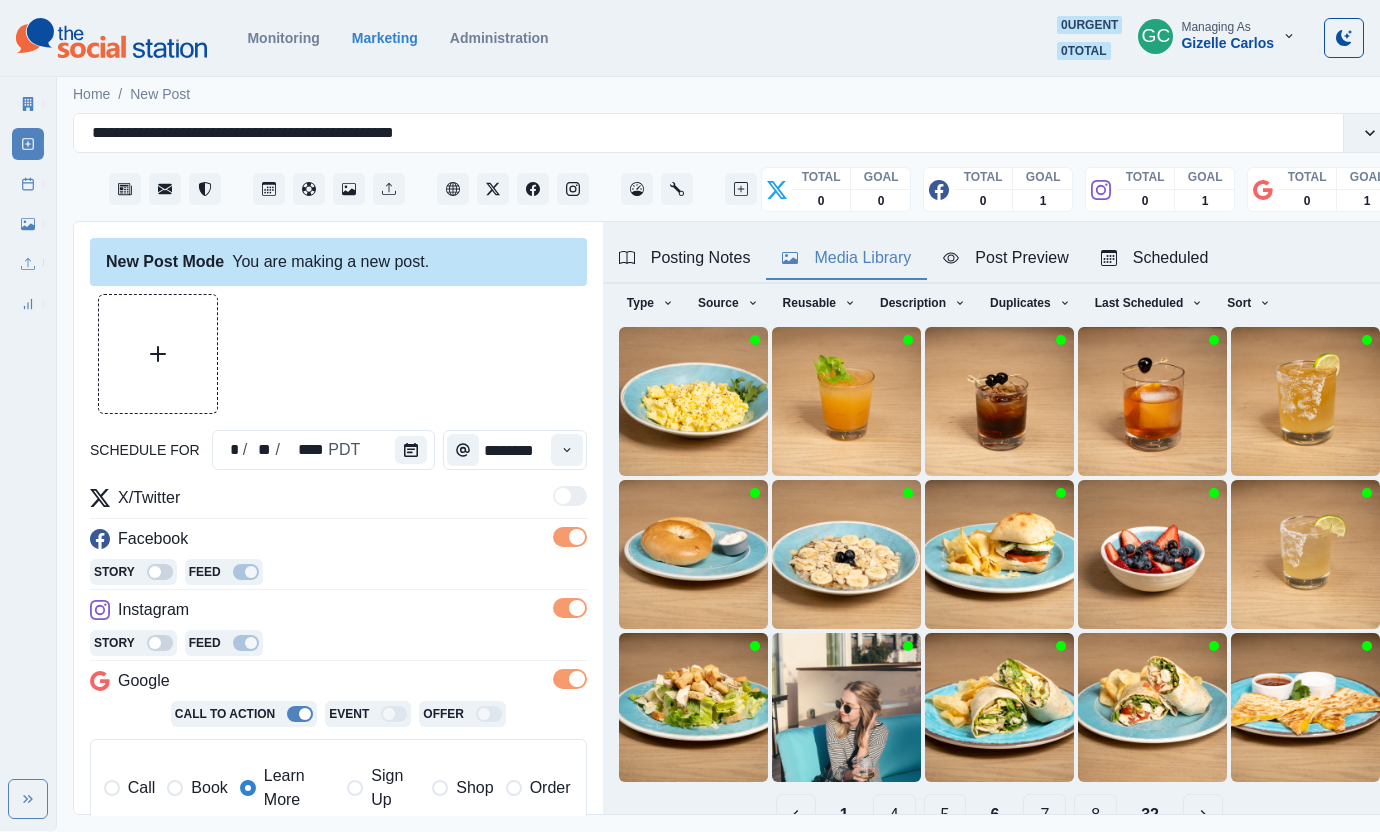 scroll, scrollTop: 130, scrollLeft: 0, axis: vertical 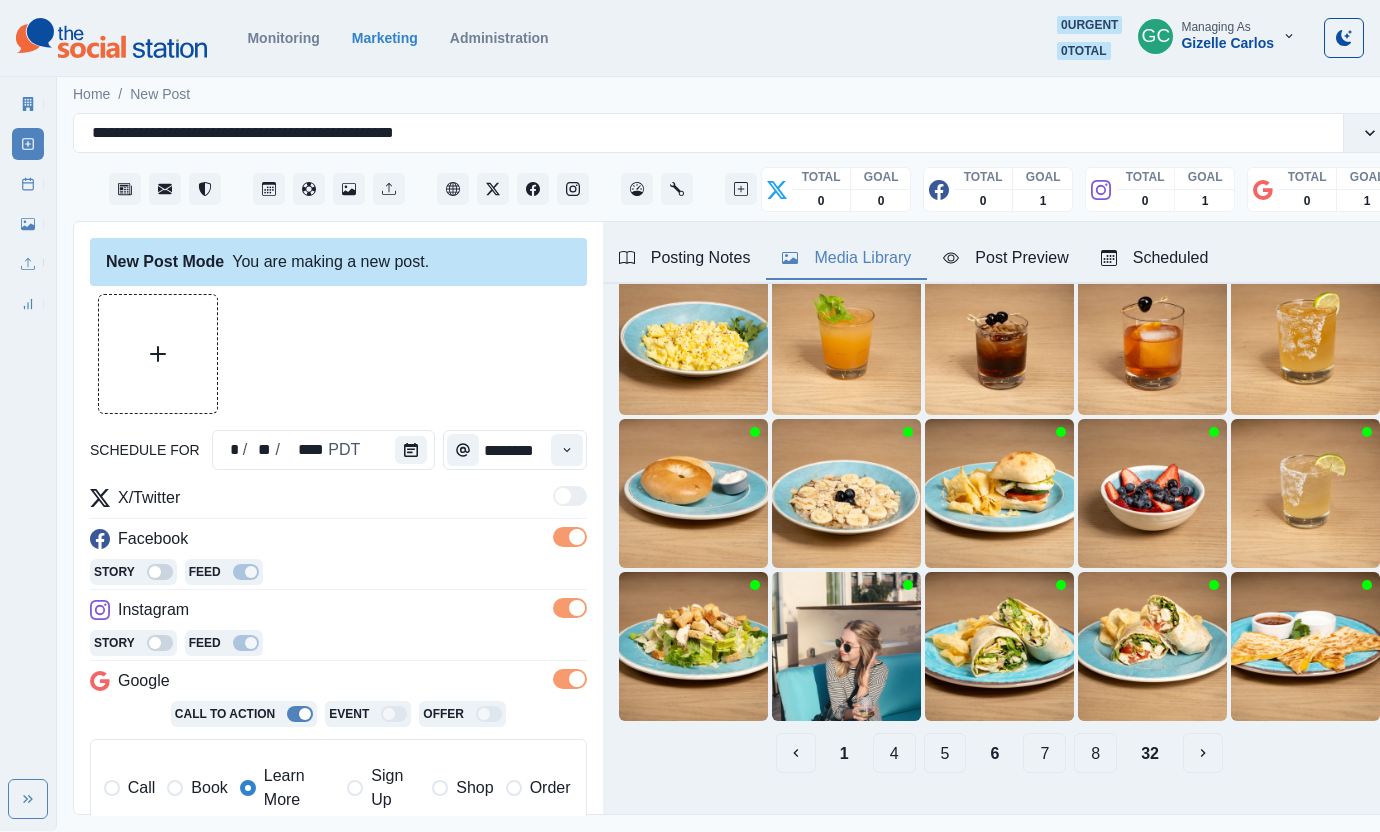 click on "8" at bounding box center [1095, 753] 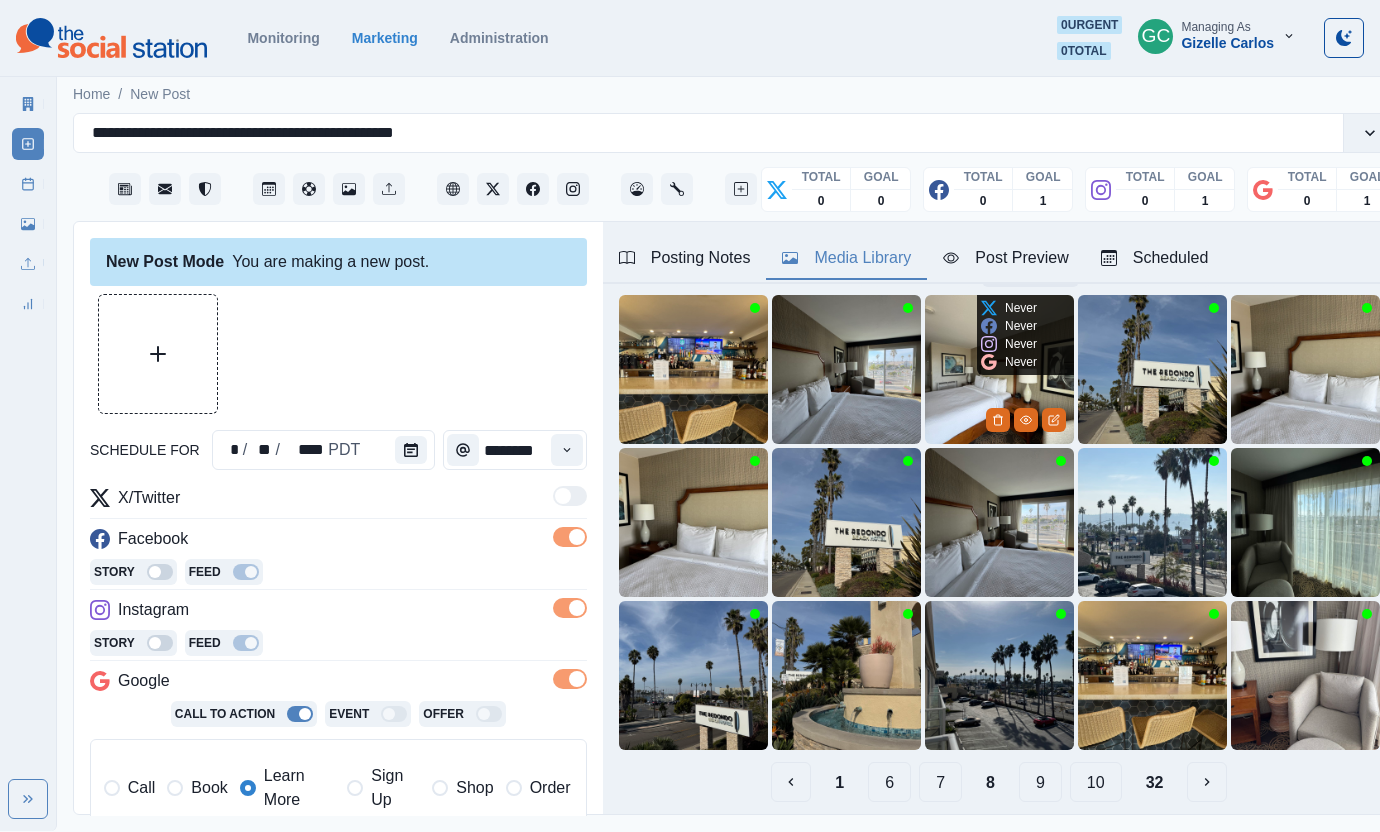scroll, scrollTop: 0, scrollLeft: 0, axis: both 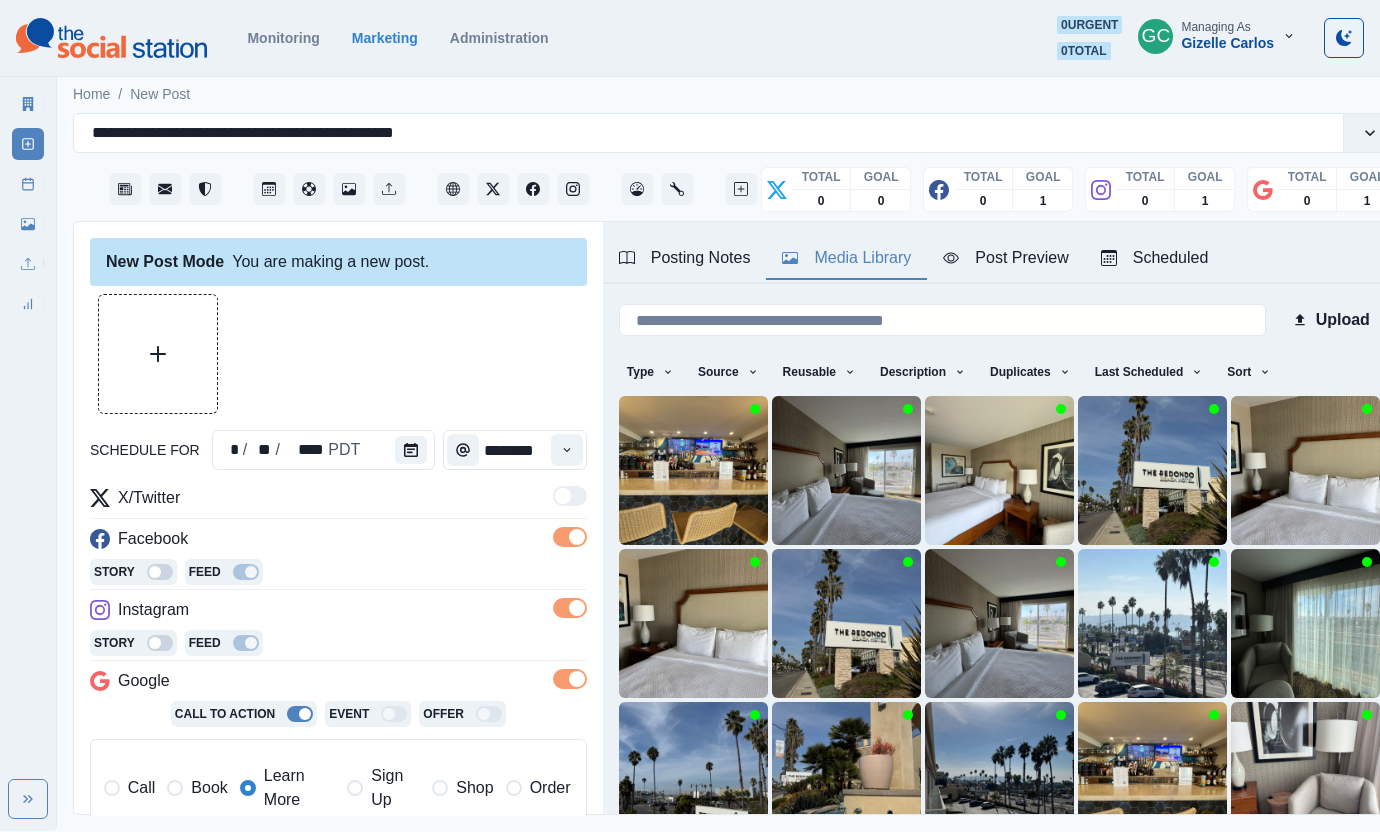 click on "Scheduled" at bounding box center [1155, 258] 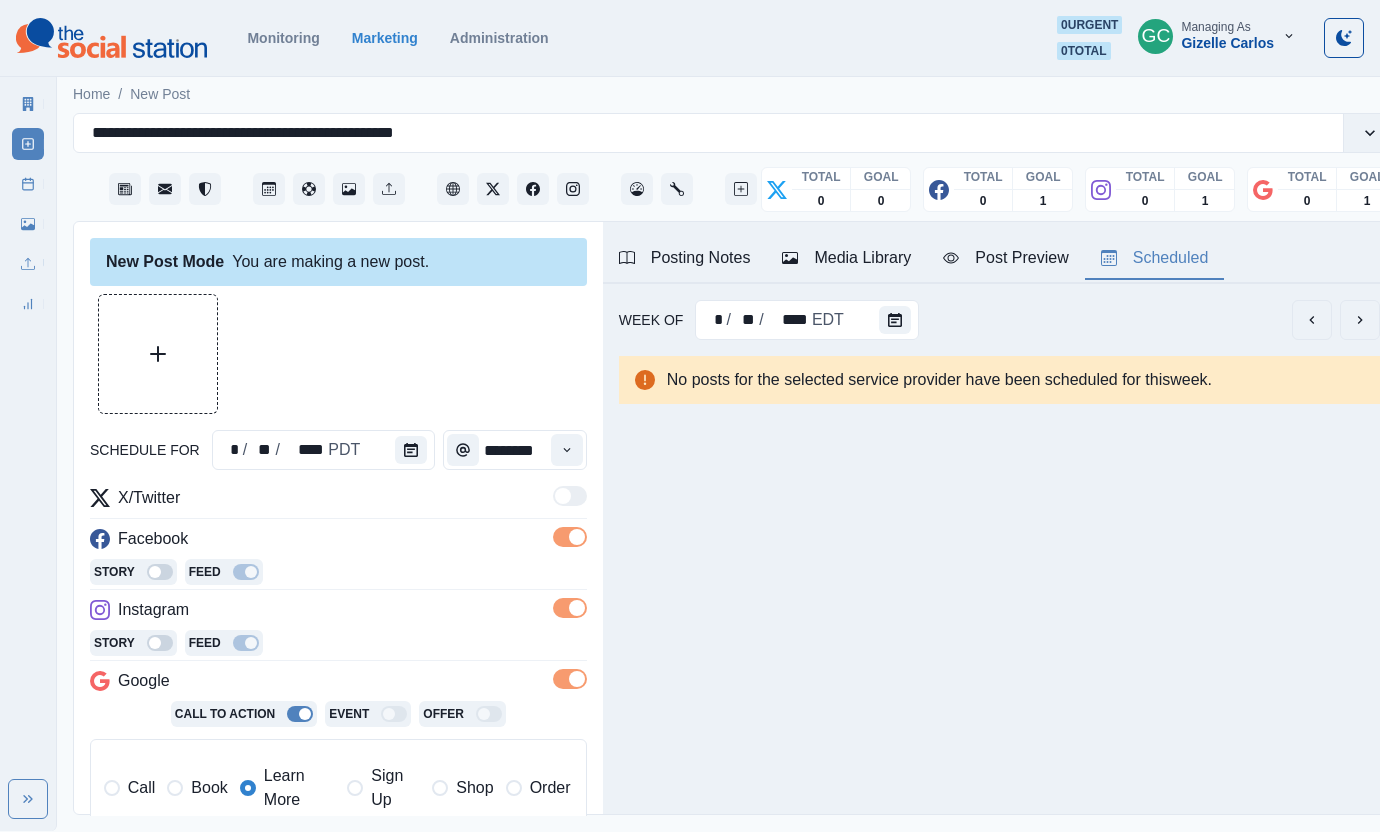 click at bounding box center (895, 320) 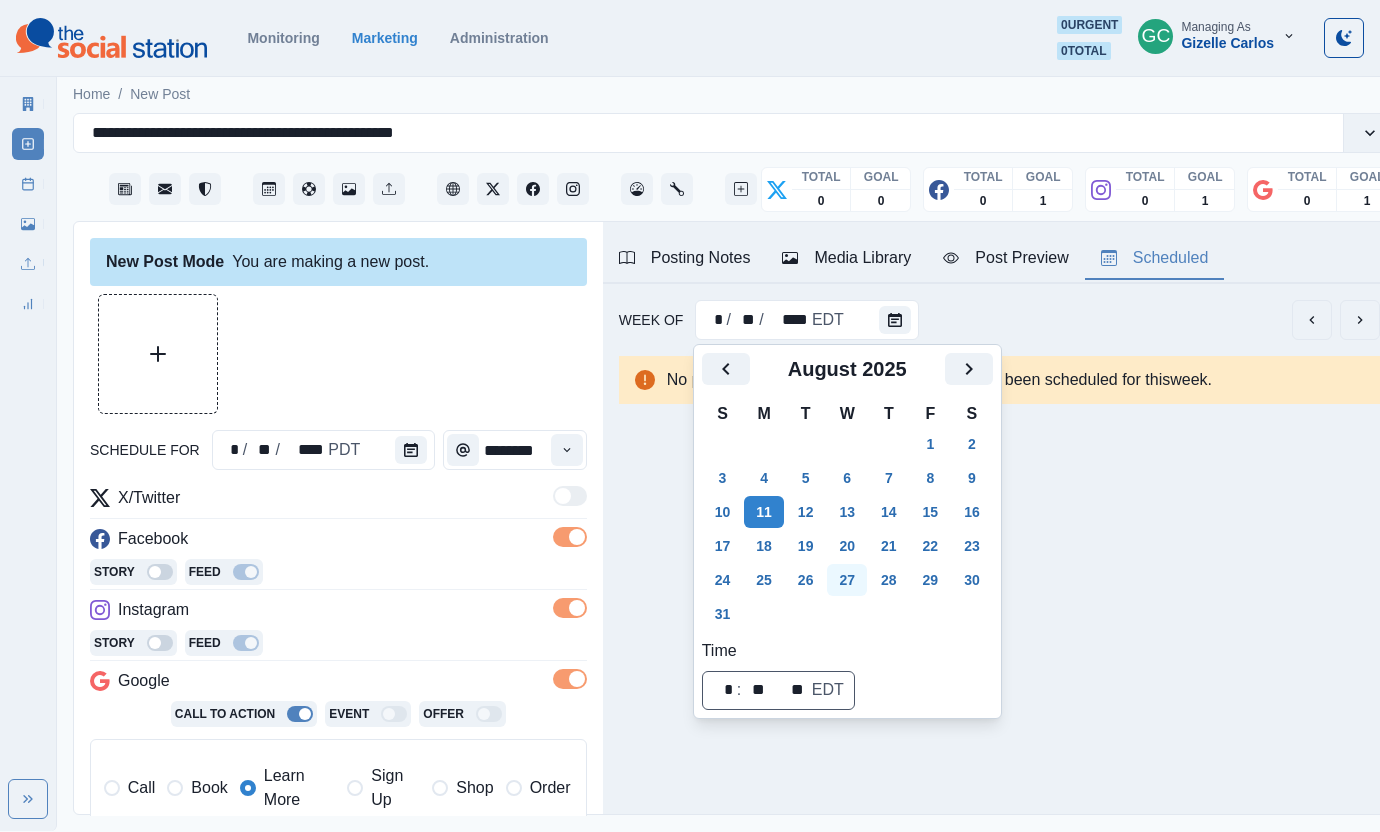 click on "27" at bounding box center [847, 580] 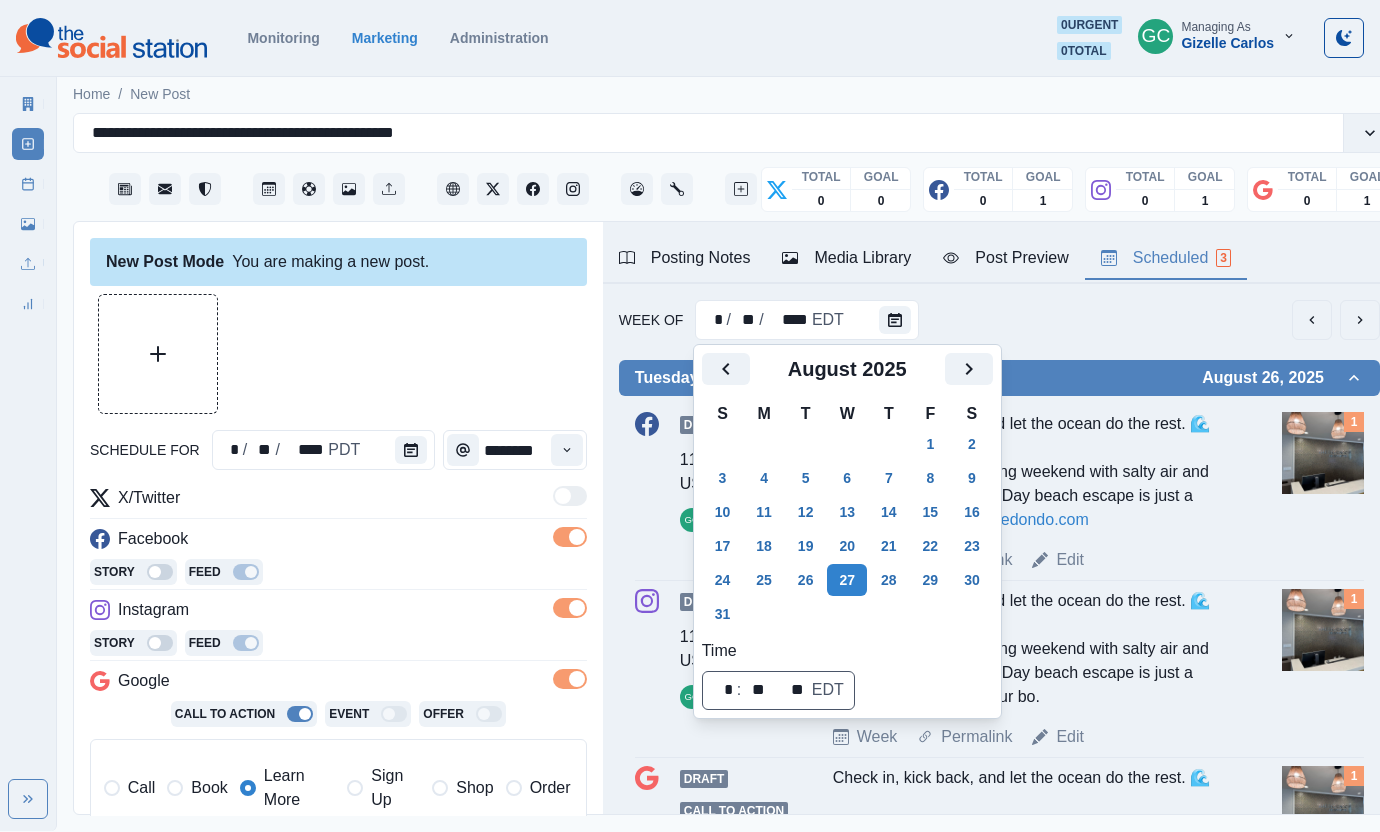 click on "12" at bounding box center (806, 512) 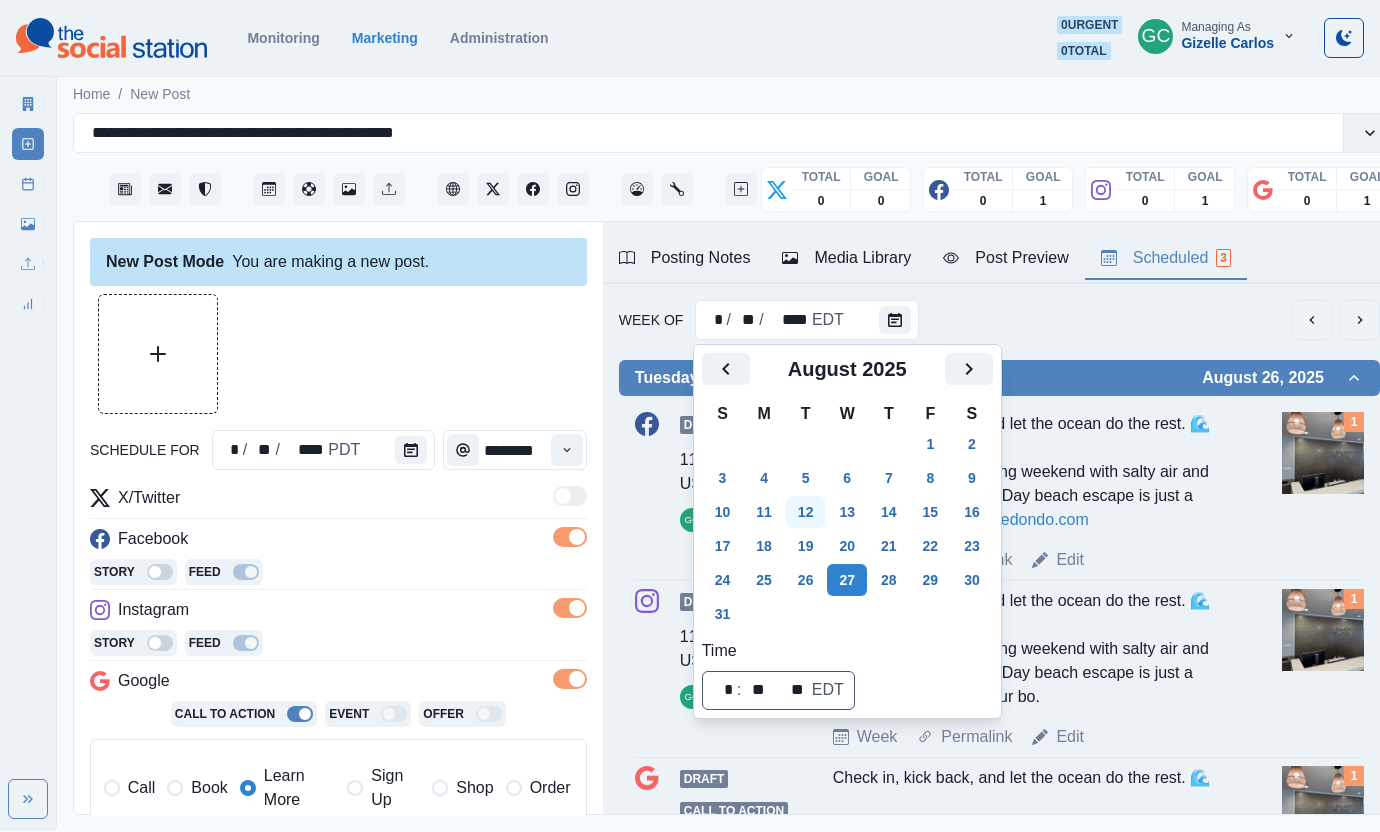 click on "12" at bounding box center (806, 512) 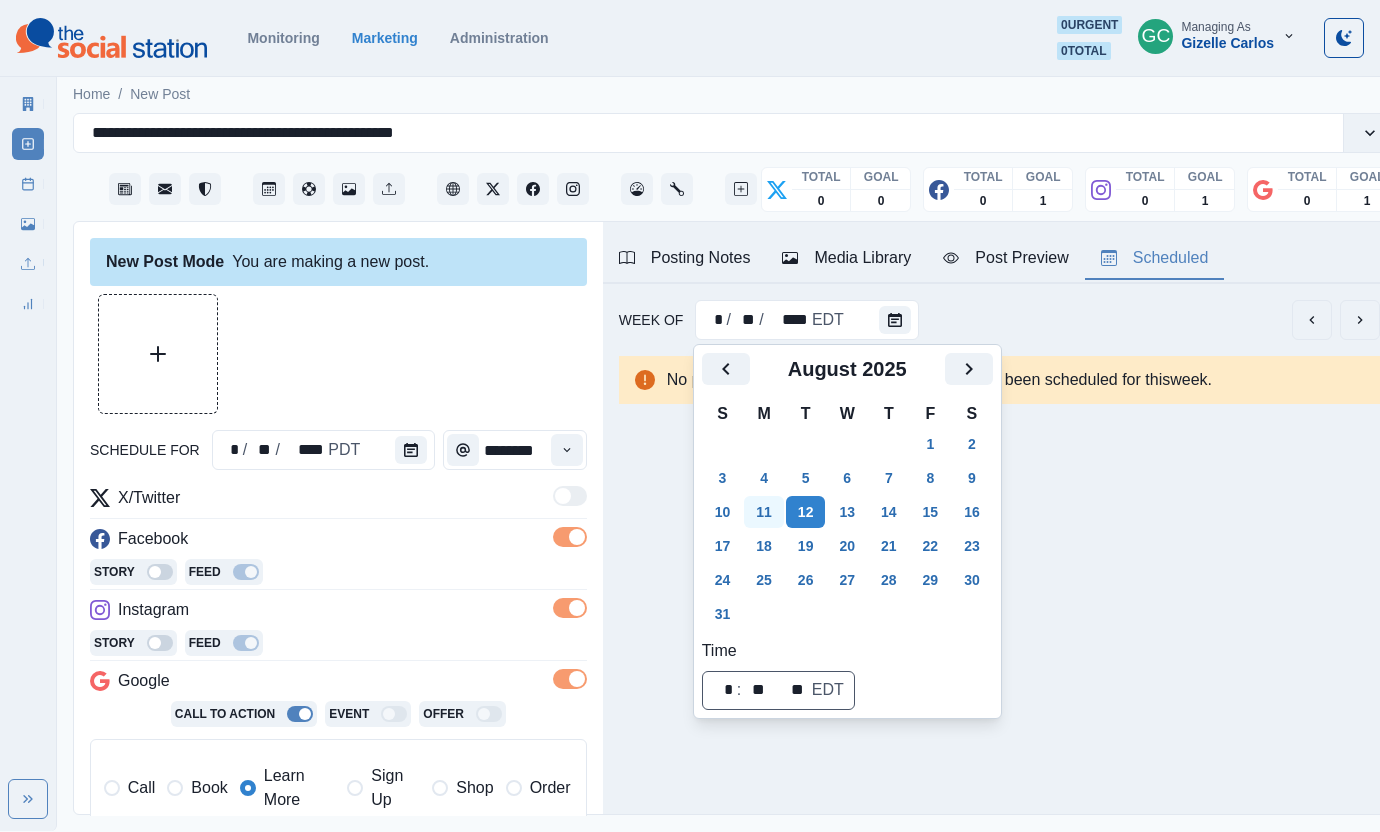 click on "11" at bounding box center [764, 512] 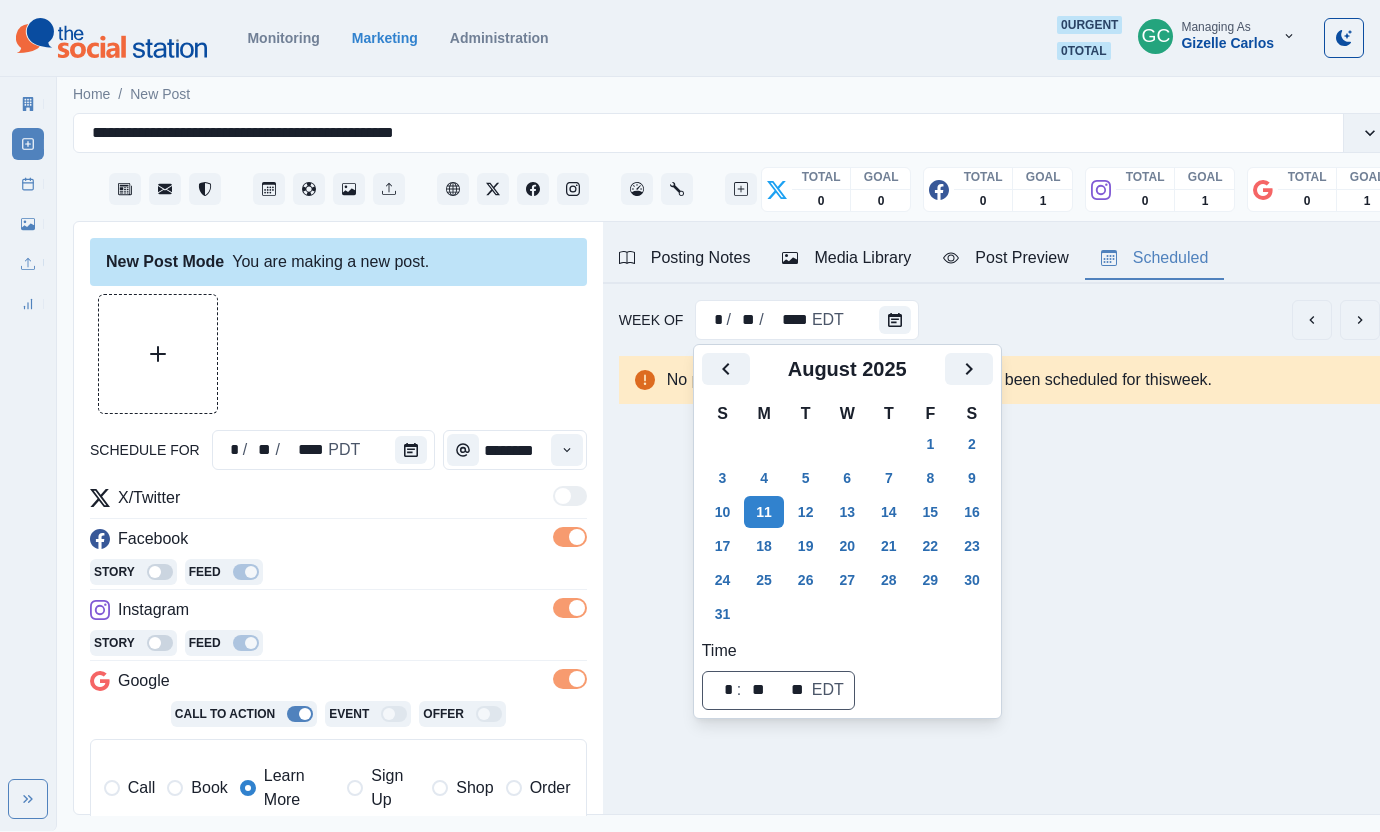 click on "Media Library" at bounding box center (846, 258) 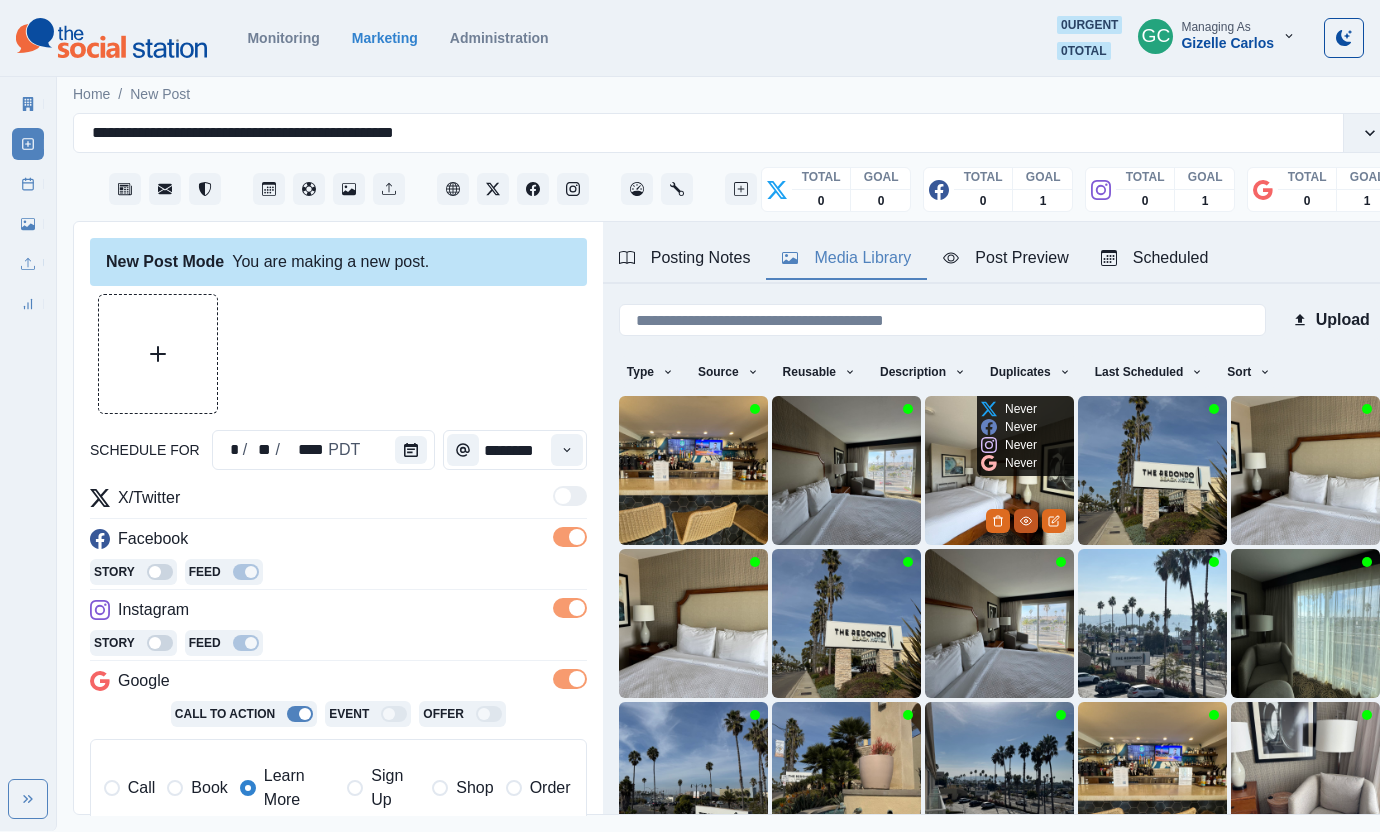 click 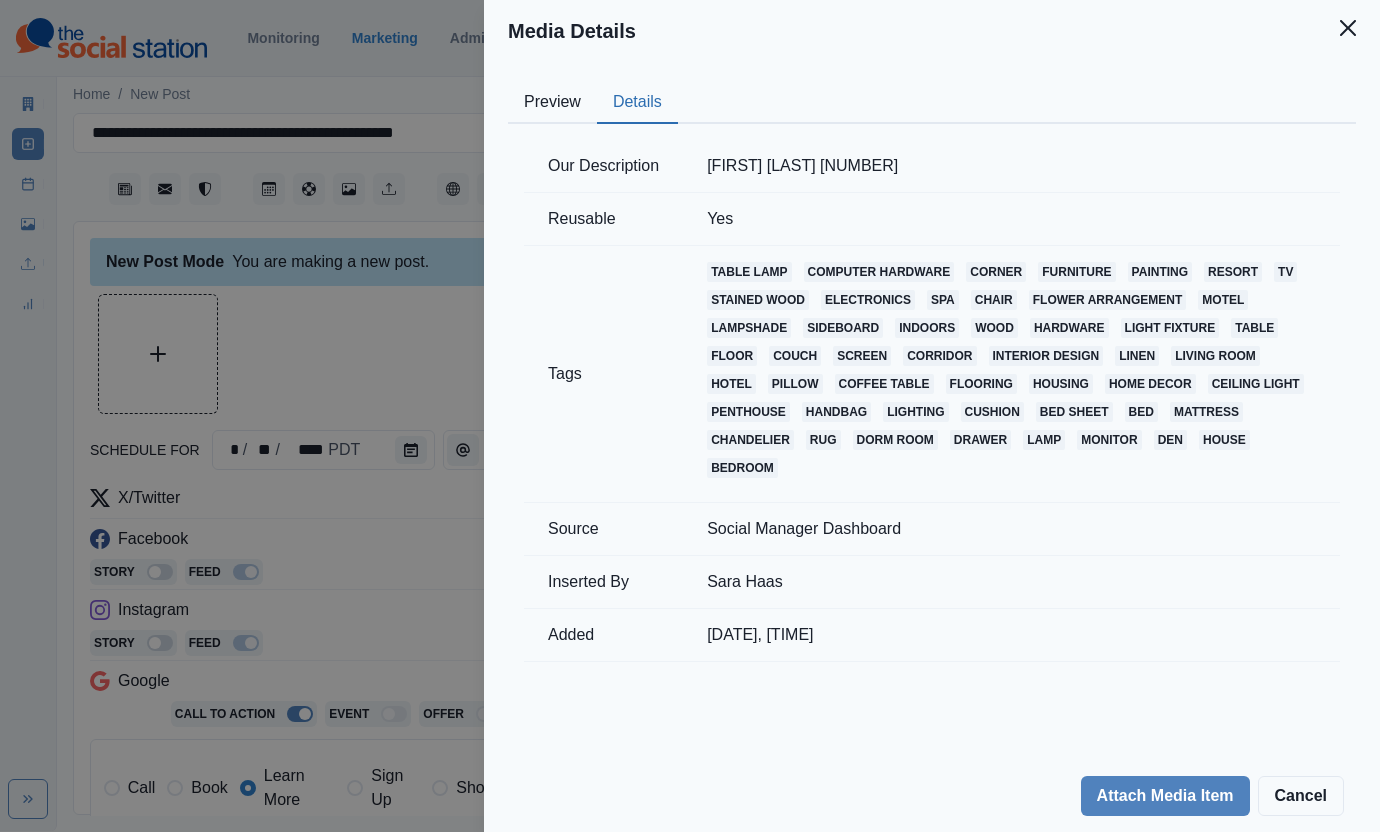 click on "Details" at bounding box center (637, 103) 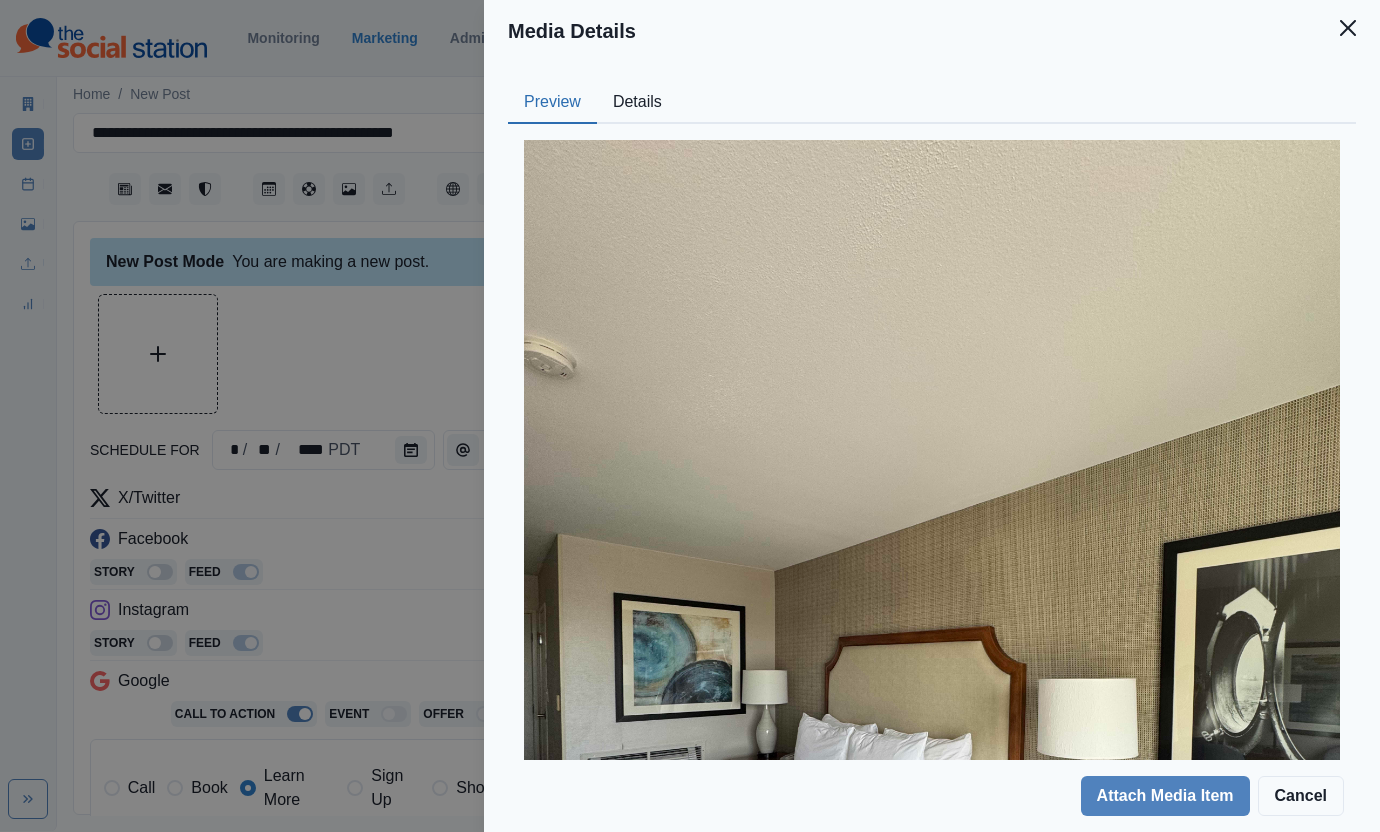 click on "Media Details Preview Details Our Description Faith Garcia  67 Reusable Yes Tags table lamp computer hardware corner furniture painting resort tv stained wood electronics spa chair flower arrangement motel lampshade sideboard indoors wood hardware light fixture table floor couch screen corridor interior design linen living room hotel pillow coffee table flooring housing home decor ceiling light penthouse handbag lighting cushion bed sheet bed mattress chandelier rug dorm room drawer lamp monitor den house bedroom Source Social Manager Dashboard Inserted By Sara Haas Added 12/19/2024, 11:29:13 AM Attach Media Item Cancel" at bounding box center (690, 416) 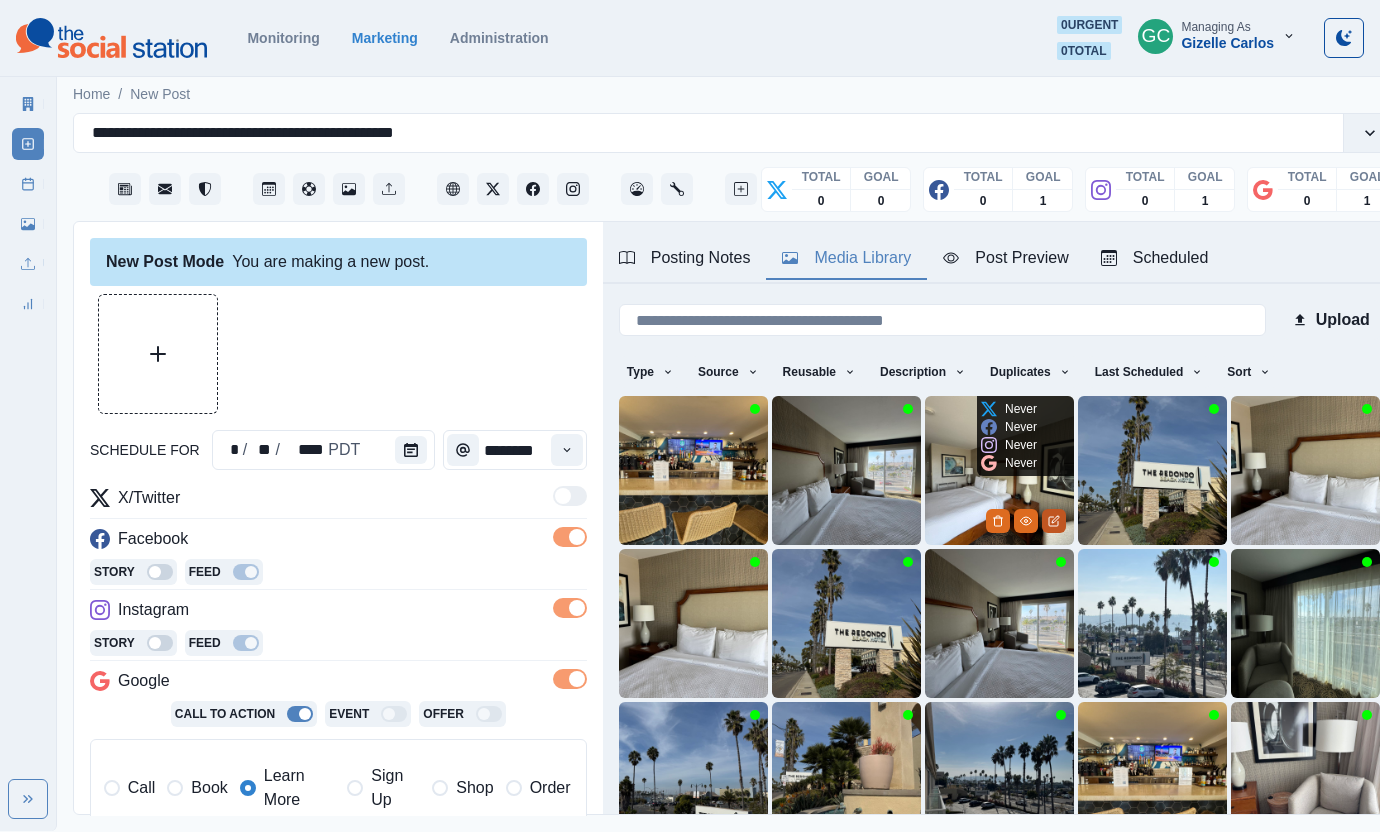 click 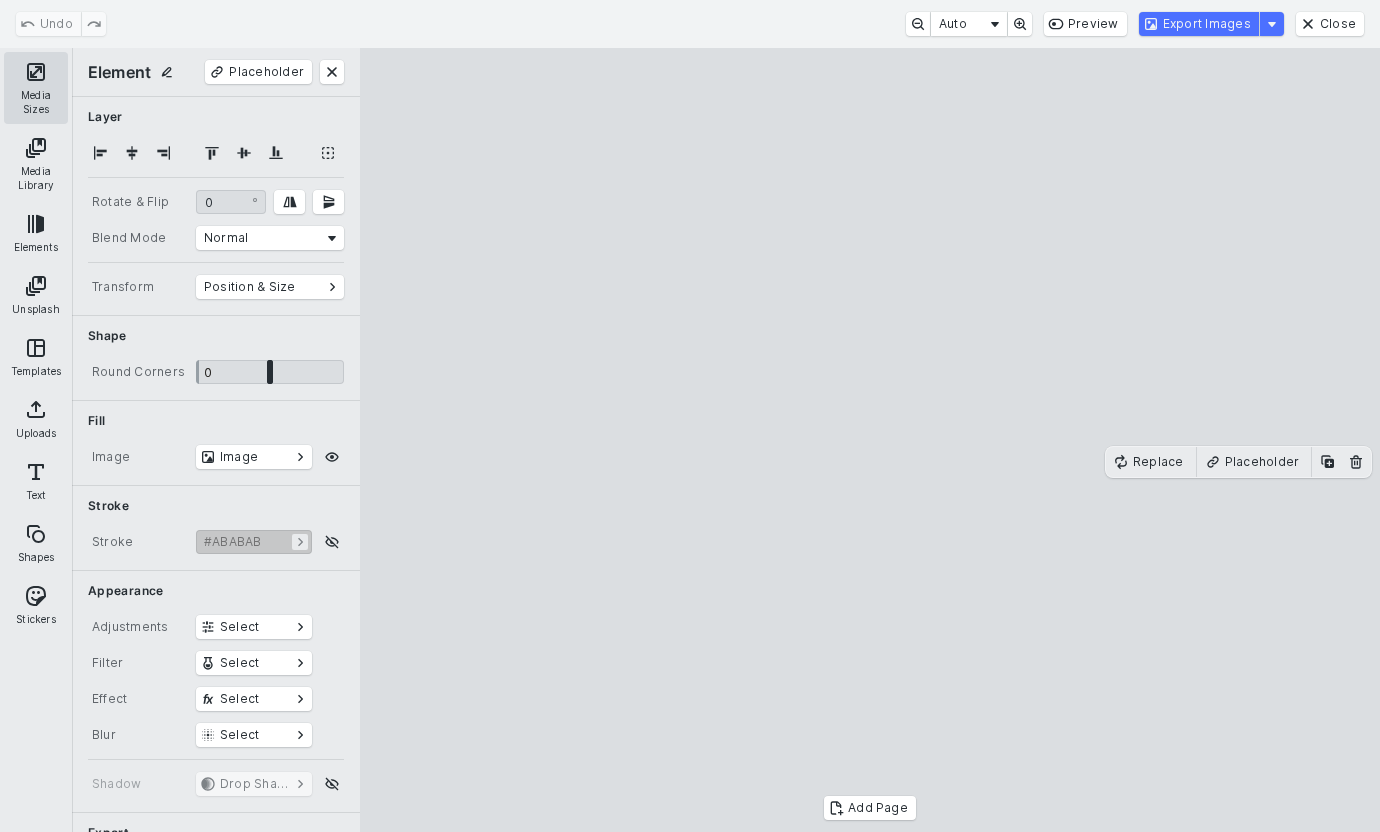 click on "Media Sizes" at bounding box center [36, 88] 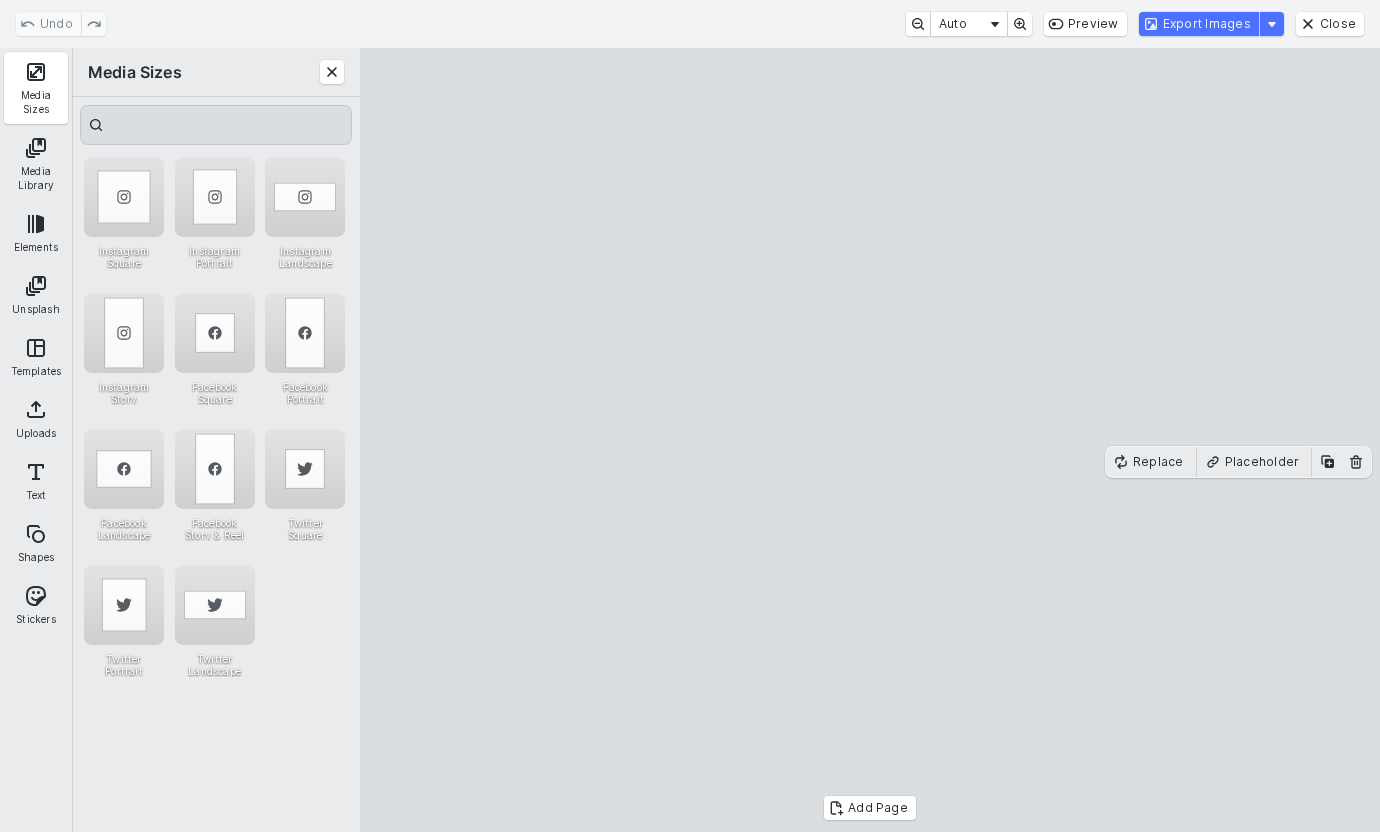 drag, startPoint x: 232, startPoint y: 222, endPoint x: 373, endPoint y: 227, distance: 141.08862 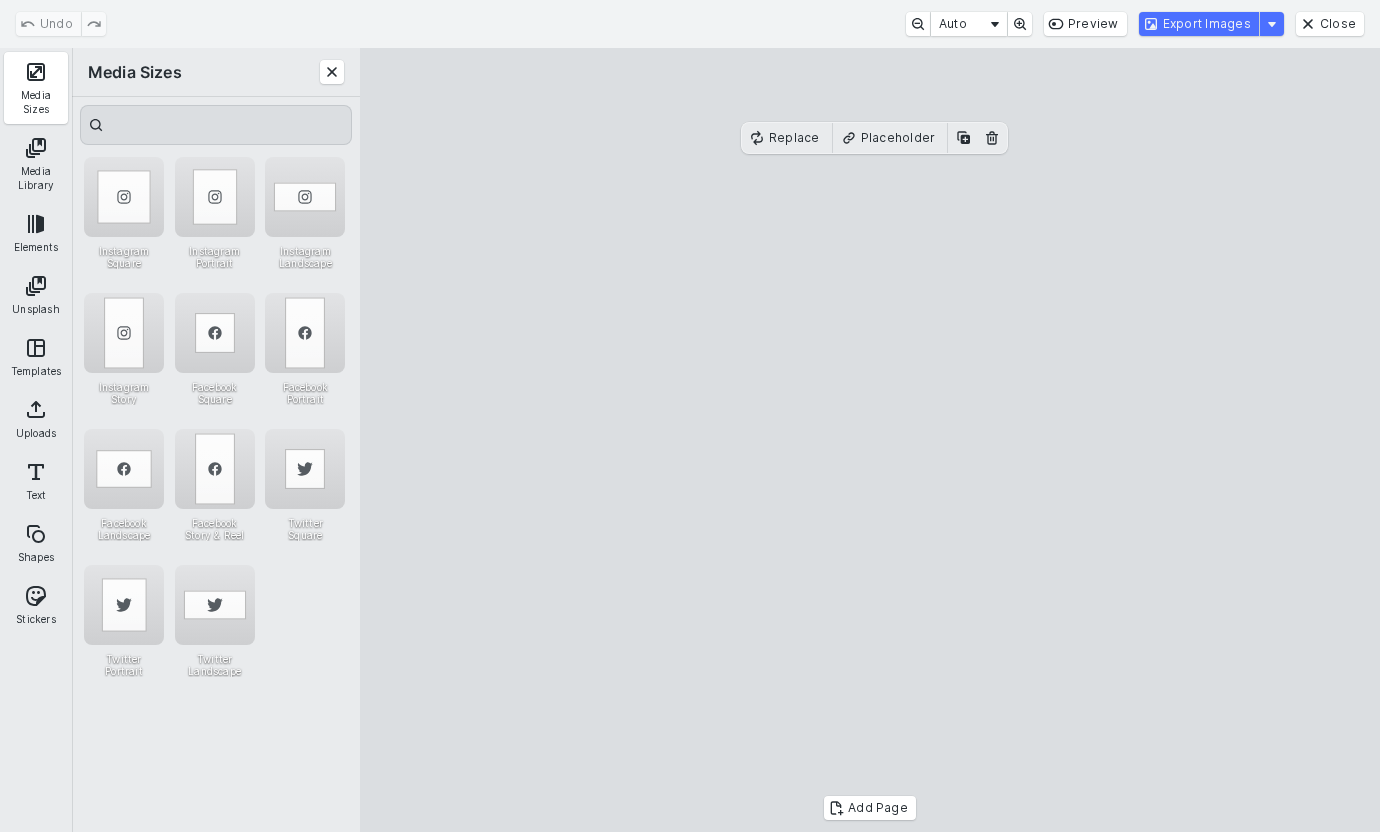 click on "Export Images" at bounding box center [1199, 24] 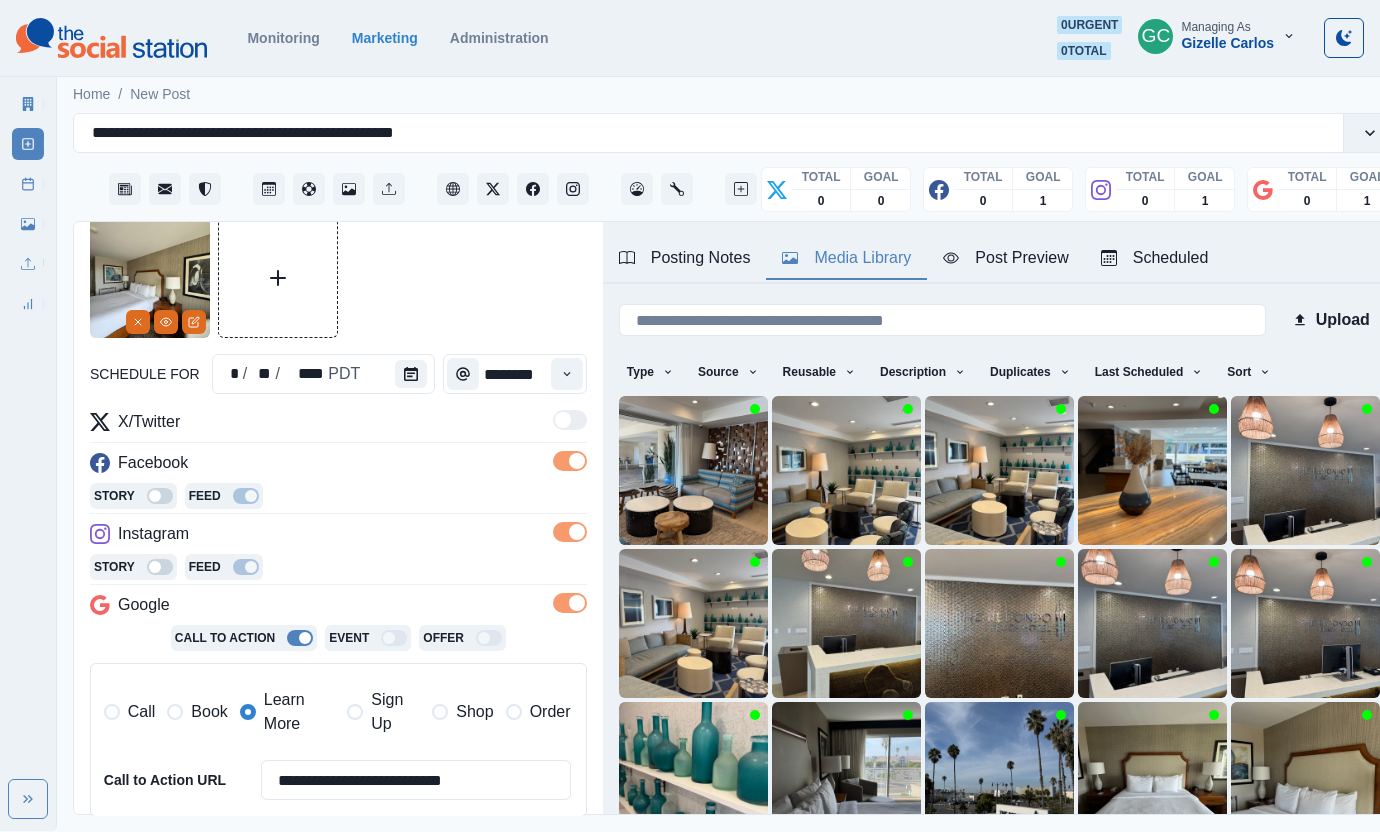 scroll, scrollTop: 201, scrollLeft: 0, axis: vertical 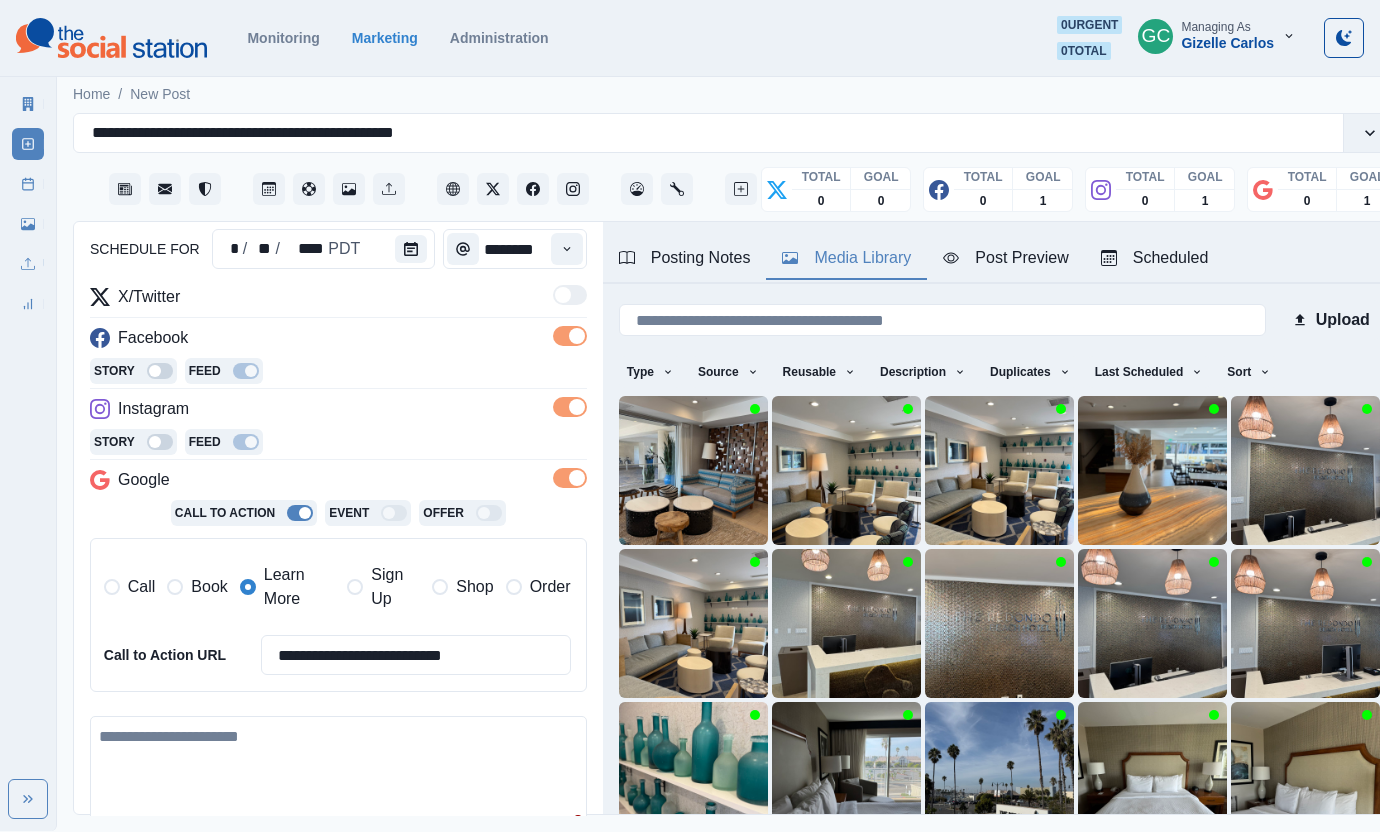 click at bounding box center [338, 773] 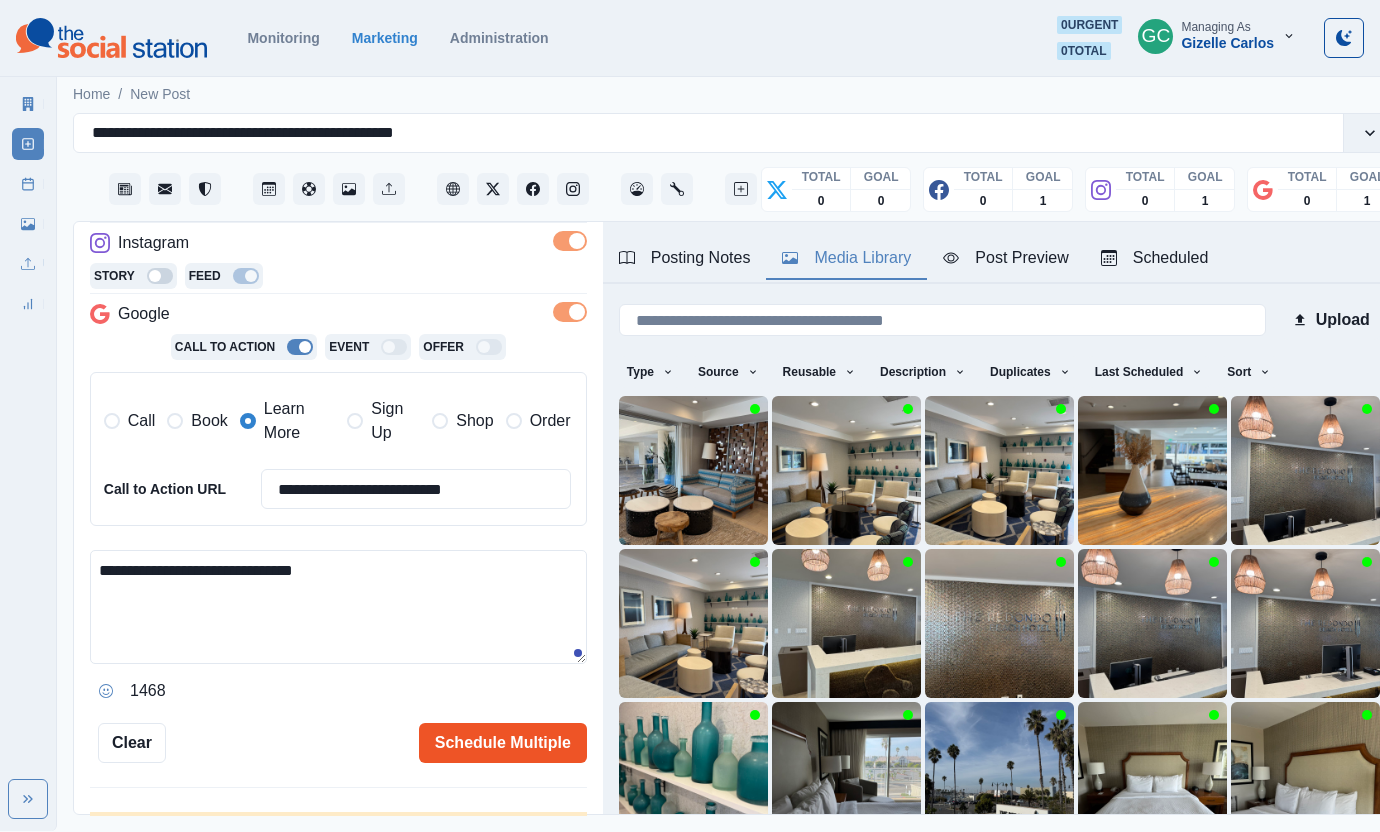 scroll, scrollTop: 373, scrollLeft: 0, axis: vertical 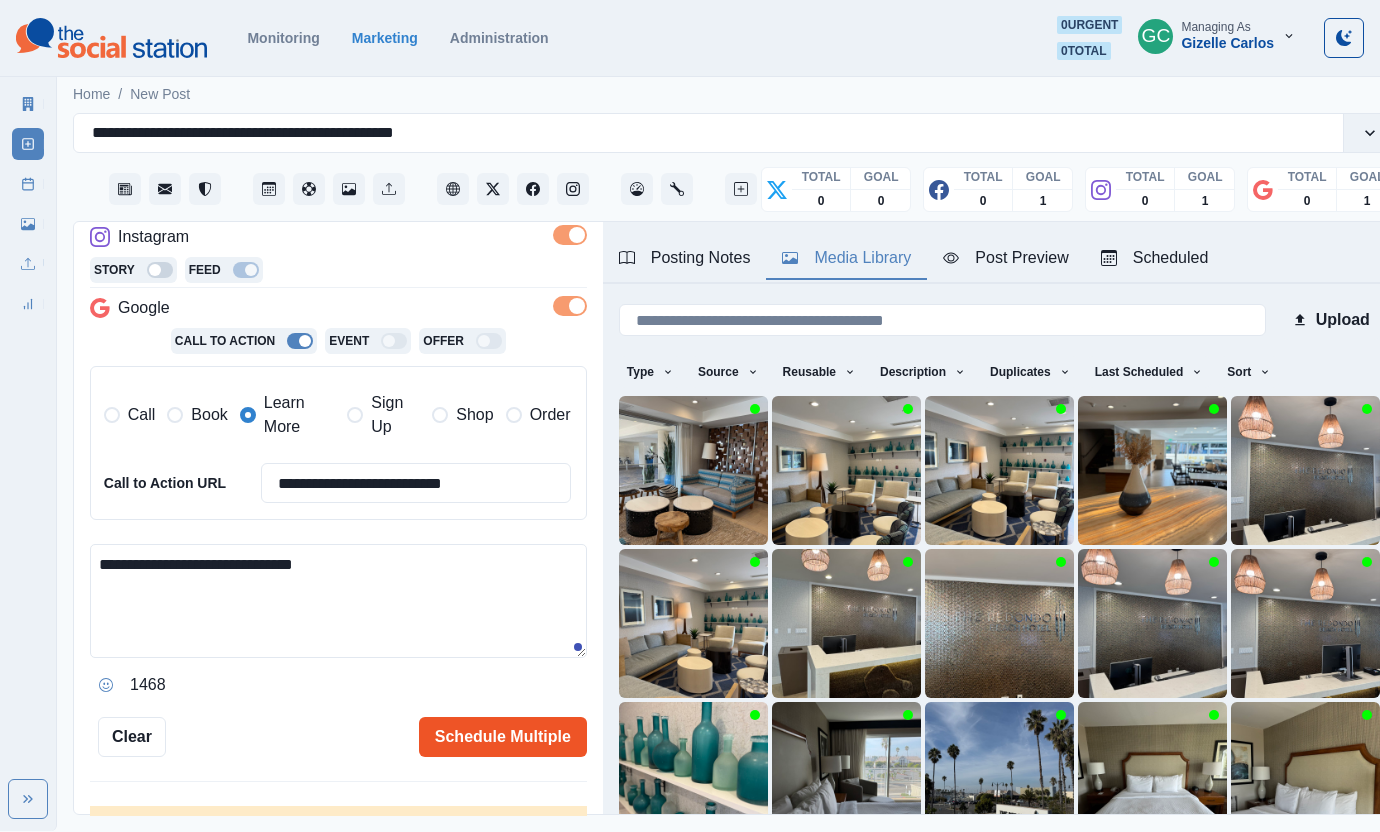 type on "**********" 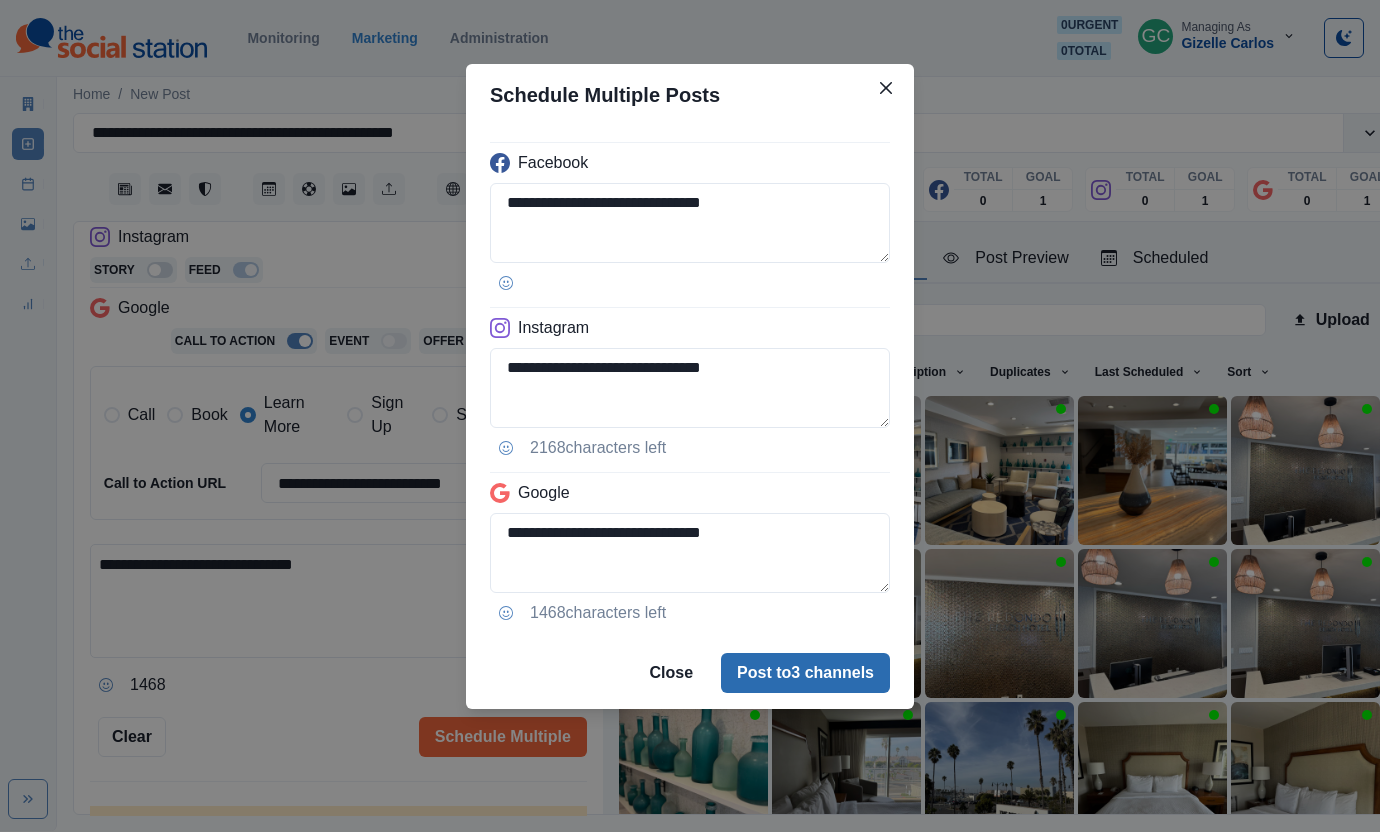 click on "Post to  3   channels" at bounding box center (805, 673) 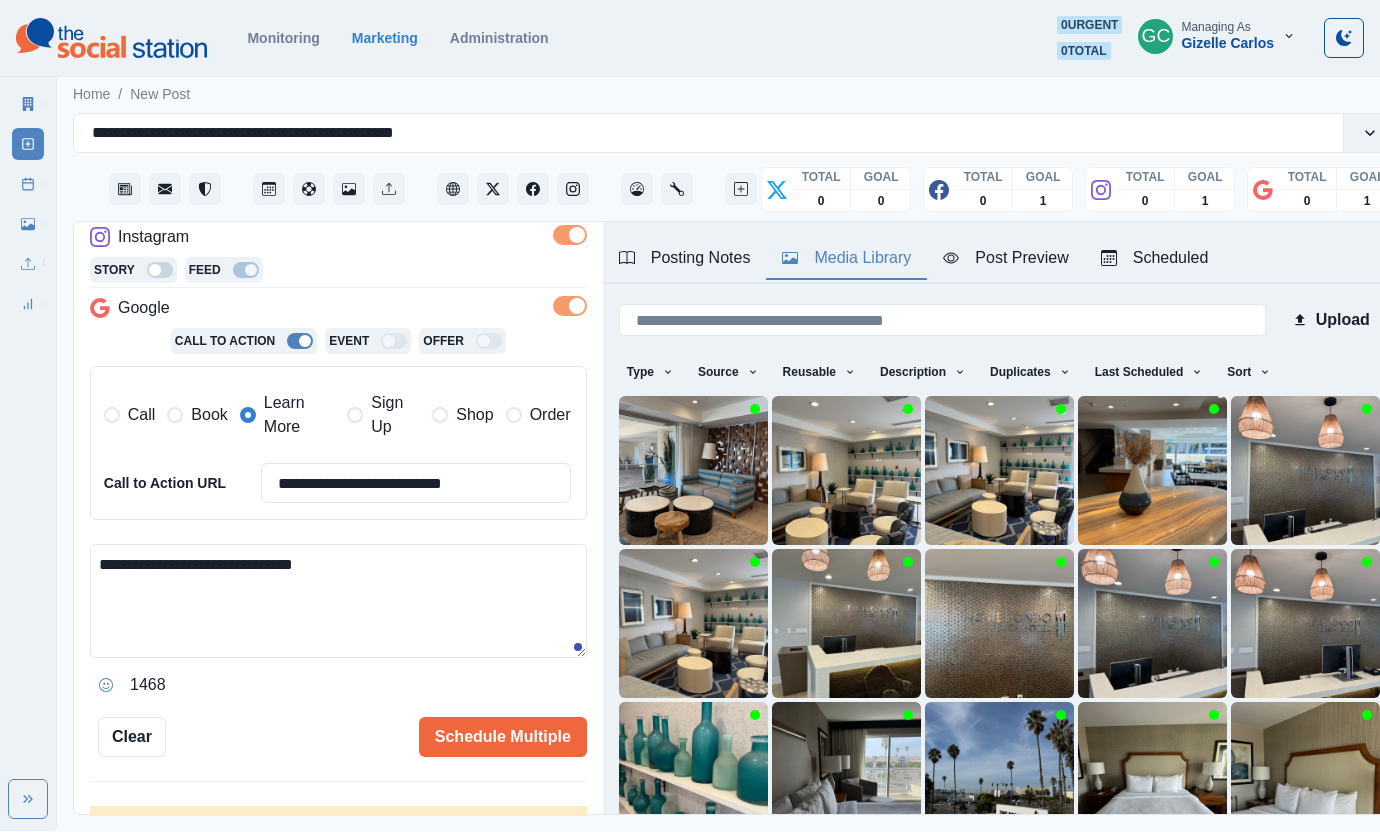 type 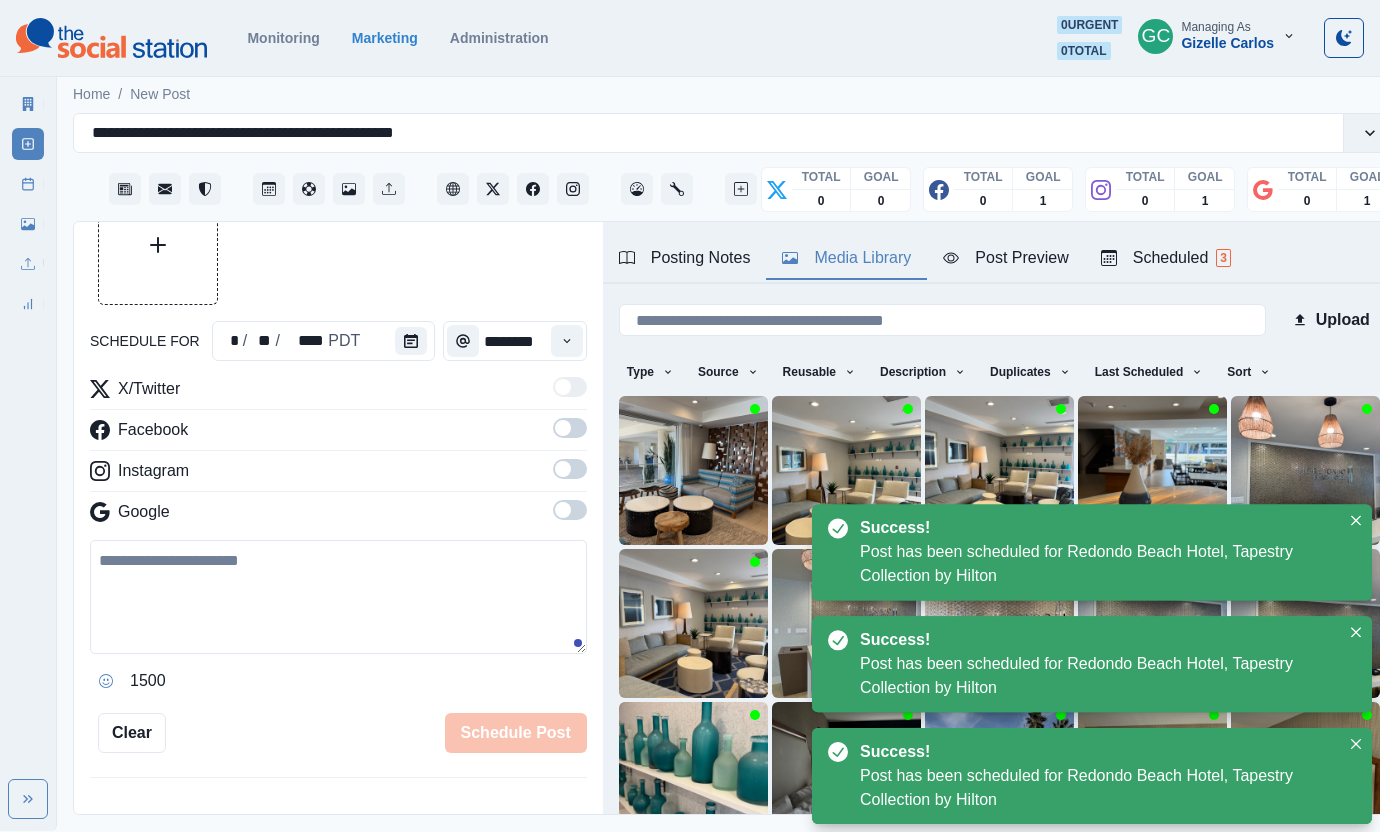 scroll, scrollTop: 0, scrollLeft: 0, axis: both 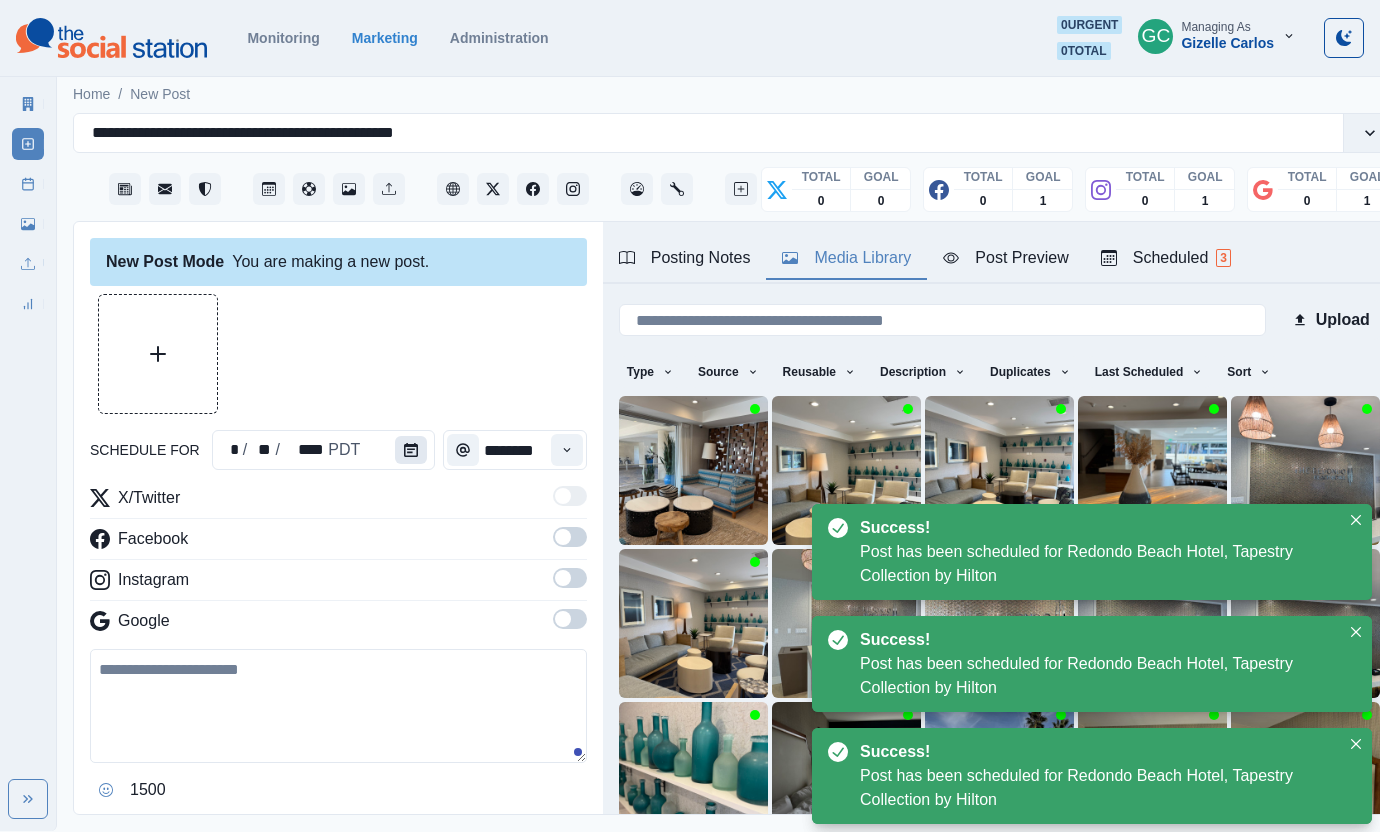 click 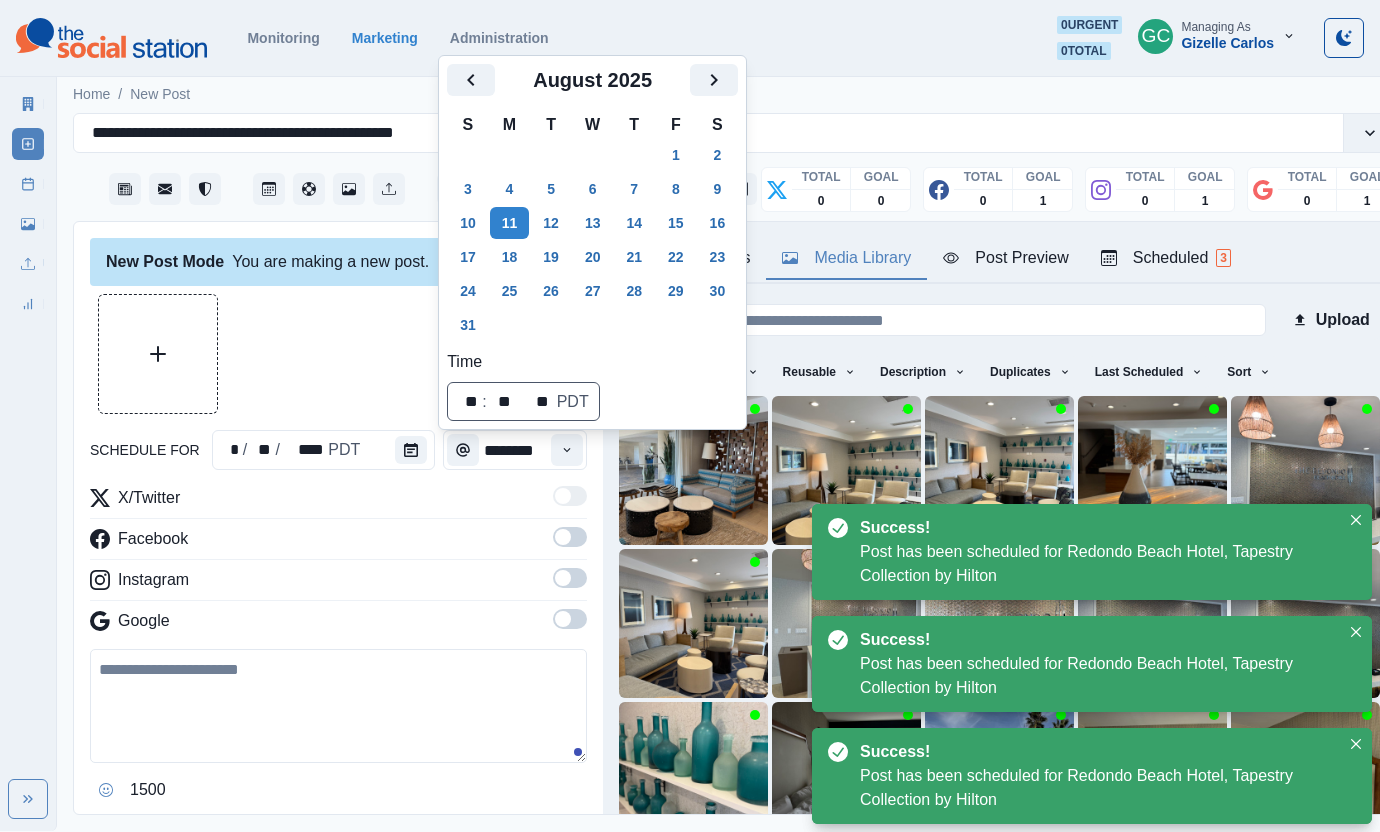 click on "20" at bounding box center (593, 257) 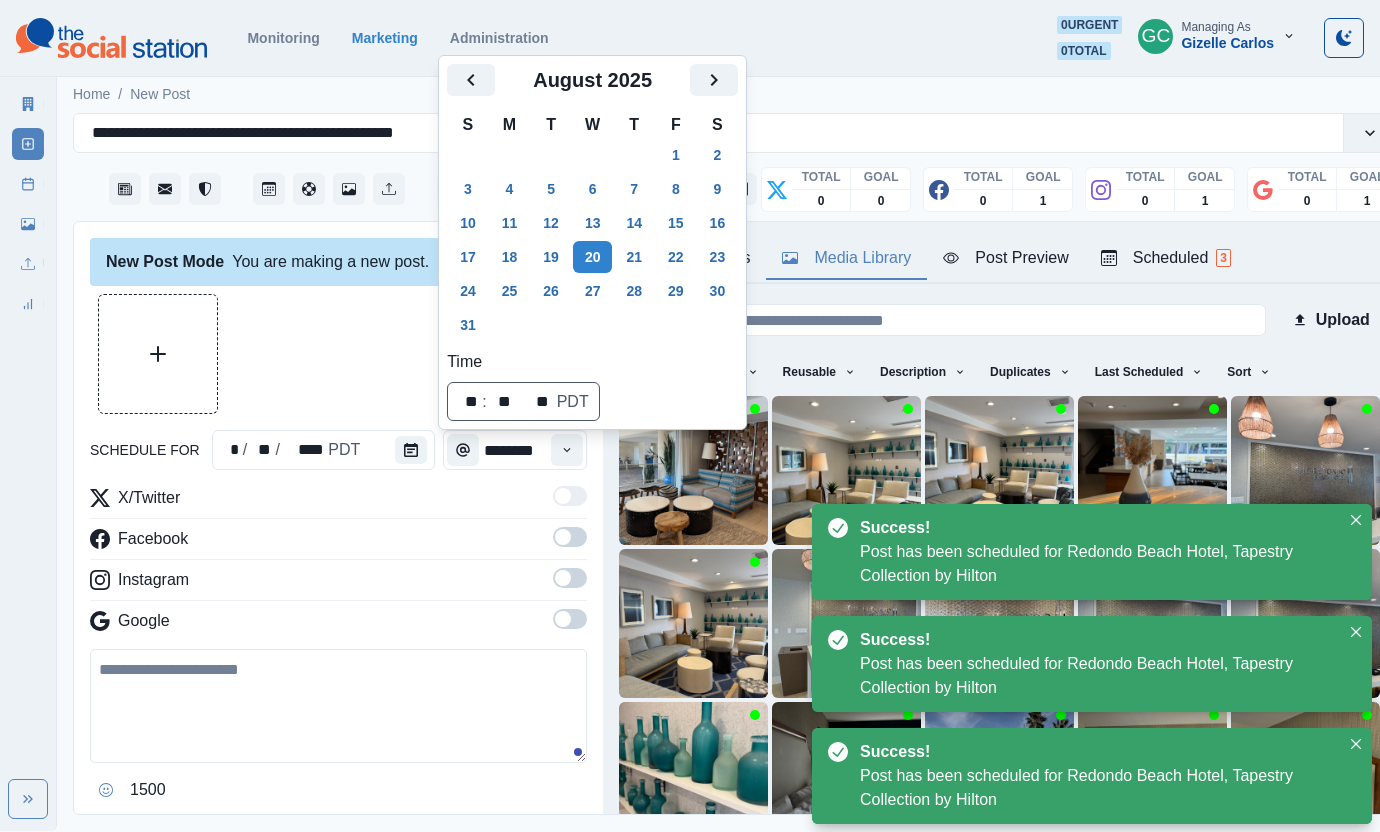 click at bounding box center [567, 450] 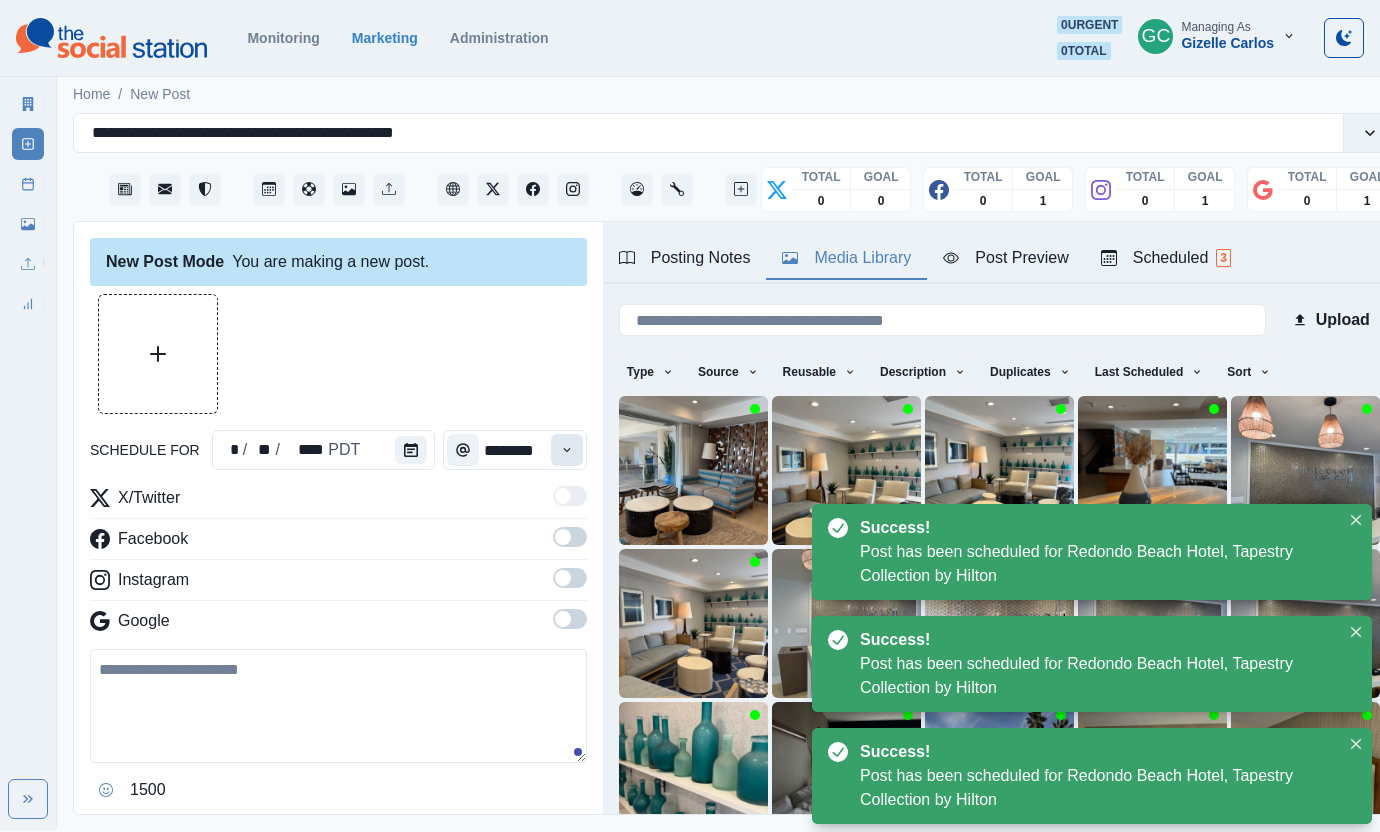click at bounding box center [567, 450] 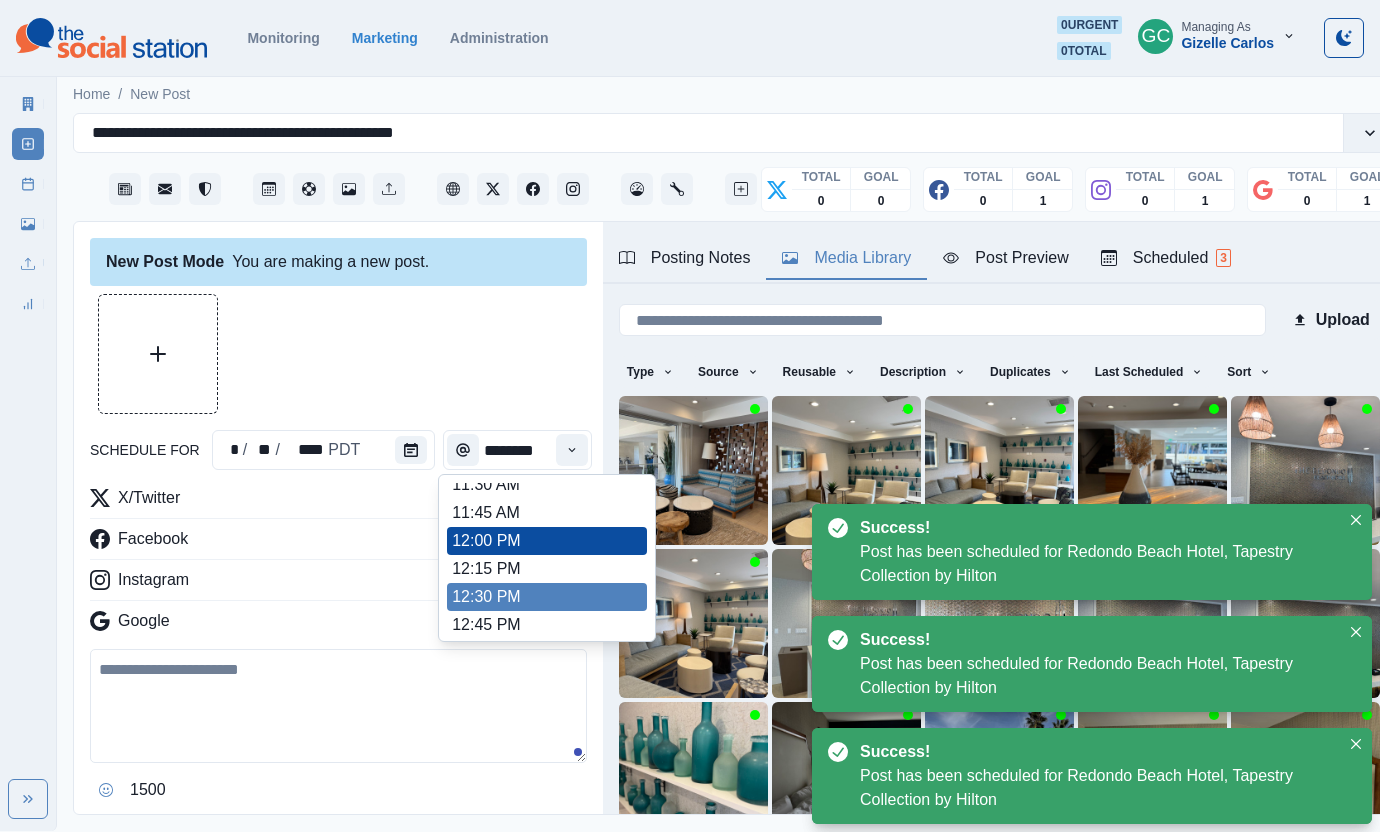scroll, scrollTop: 445, scrollLeft: 0, axis: vertical 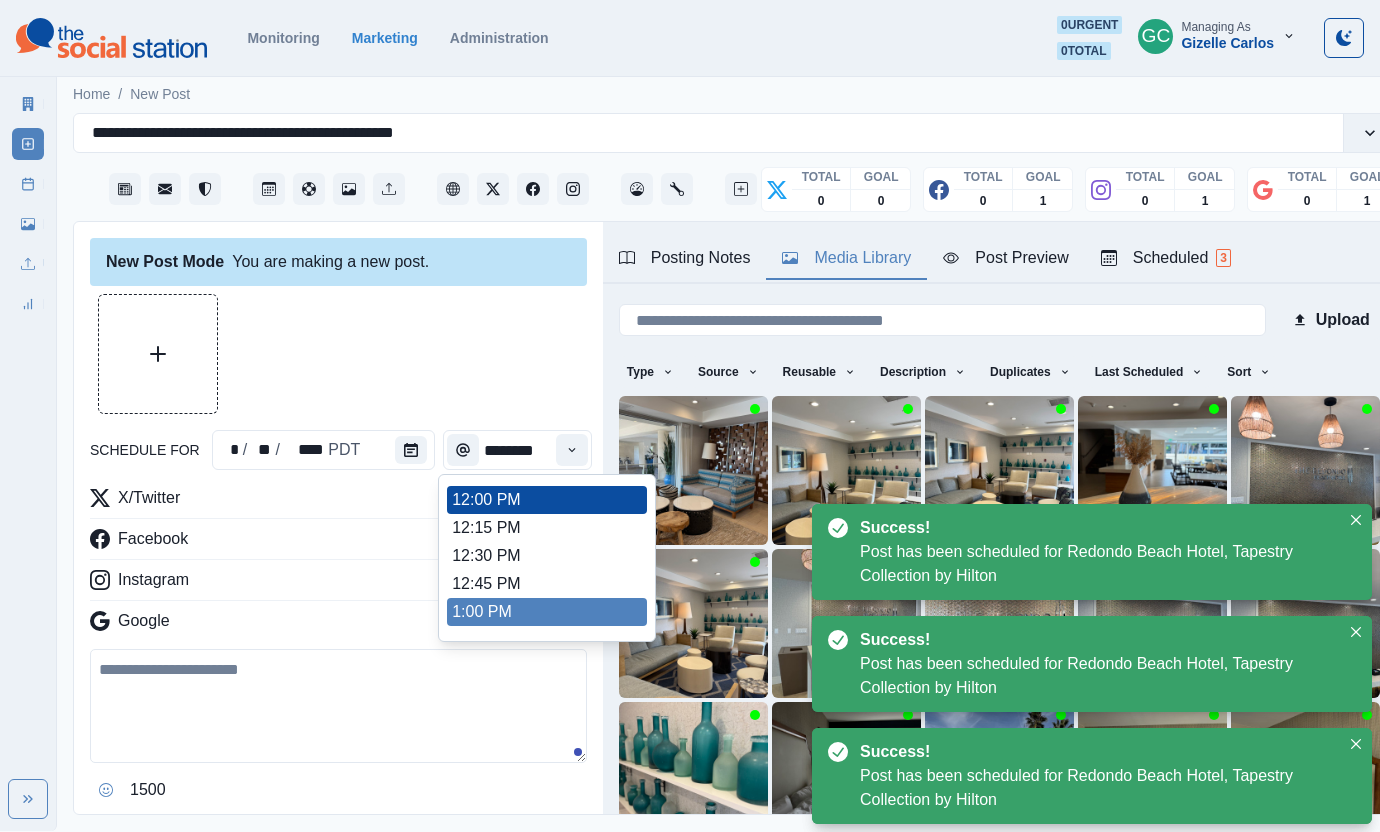click on "1:15 PM" at bounding box center [547, 640] 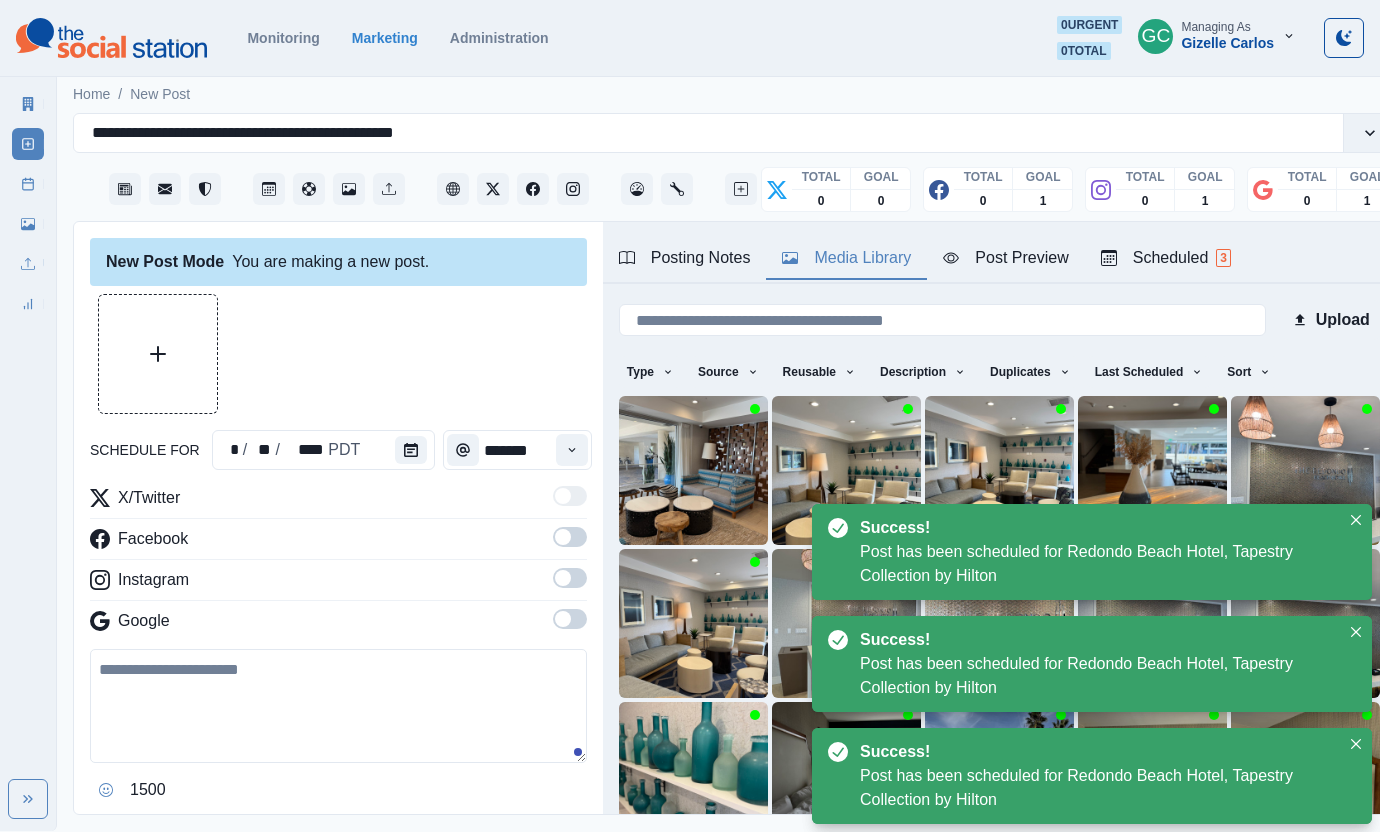 scroll, scrollTop: 0, scrollLeft: 0, axis: both 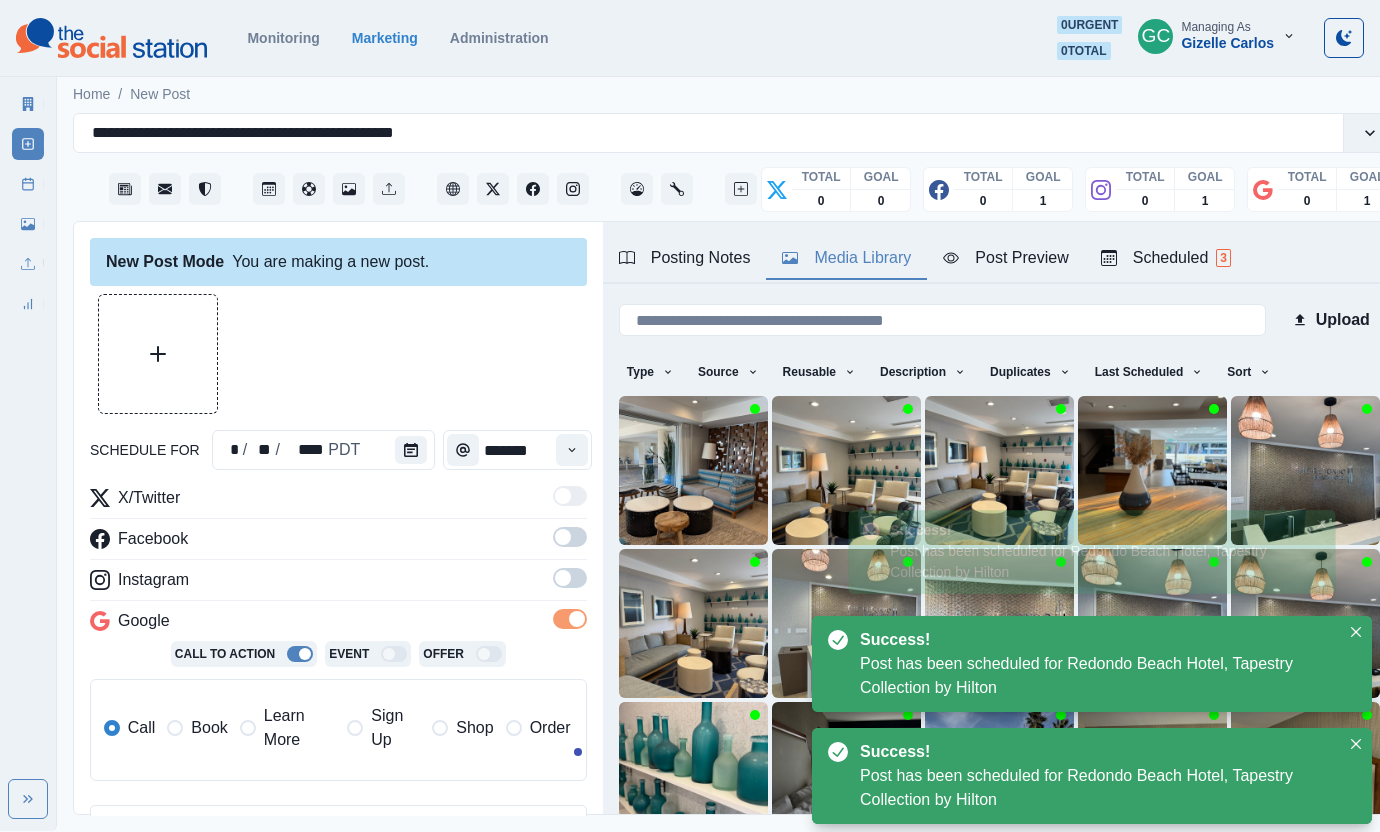 drag, startPoint x: 569, startPoint y: 569, endPoint x: 570, endPoint y: 554, distance: 15.033297 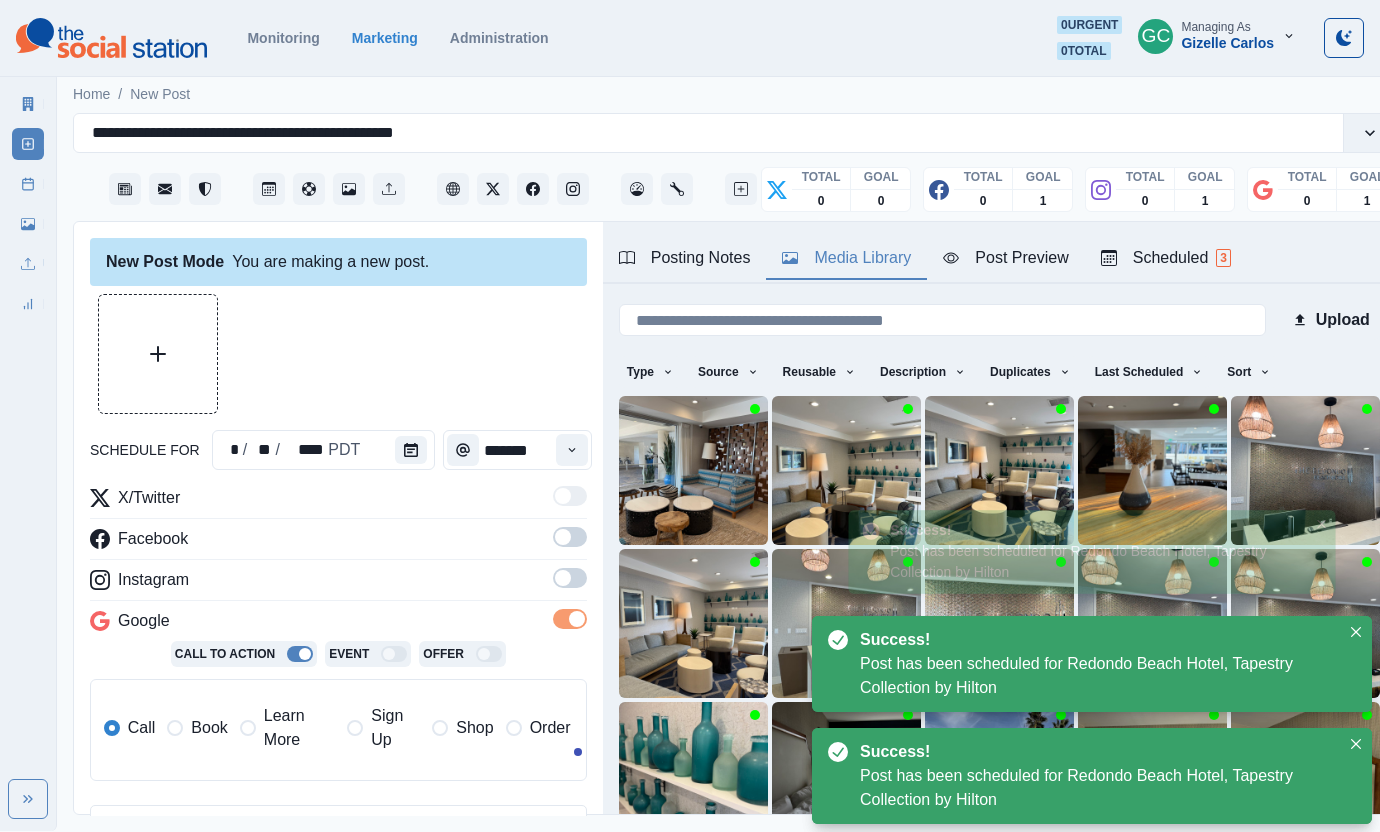 click at bounding box center (570, 578) 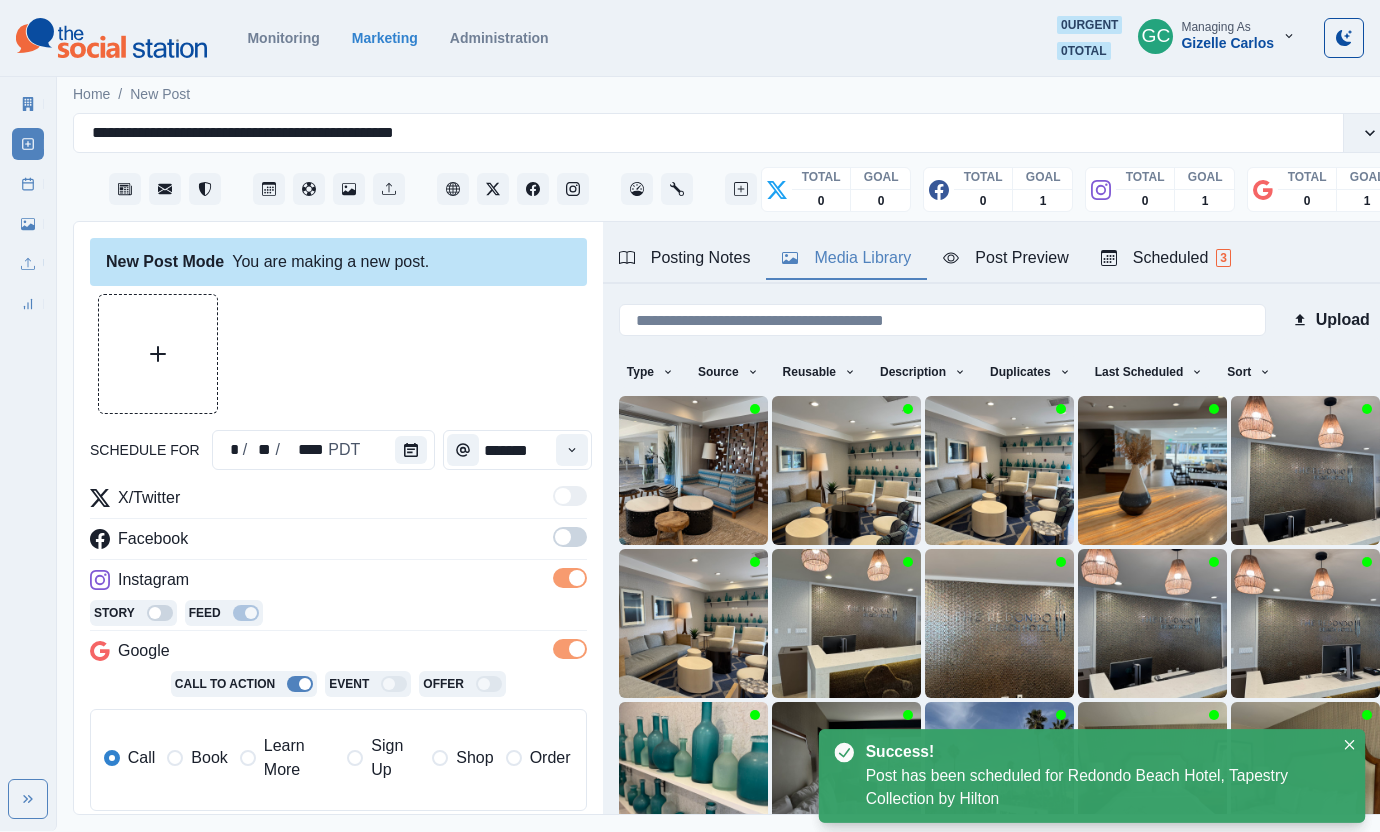 drag, startPoint x: 571, startPoint y: 534, endPoint x: 454, endPoint y: 661, distance: 172.6789 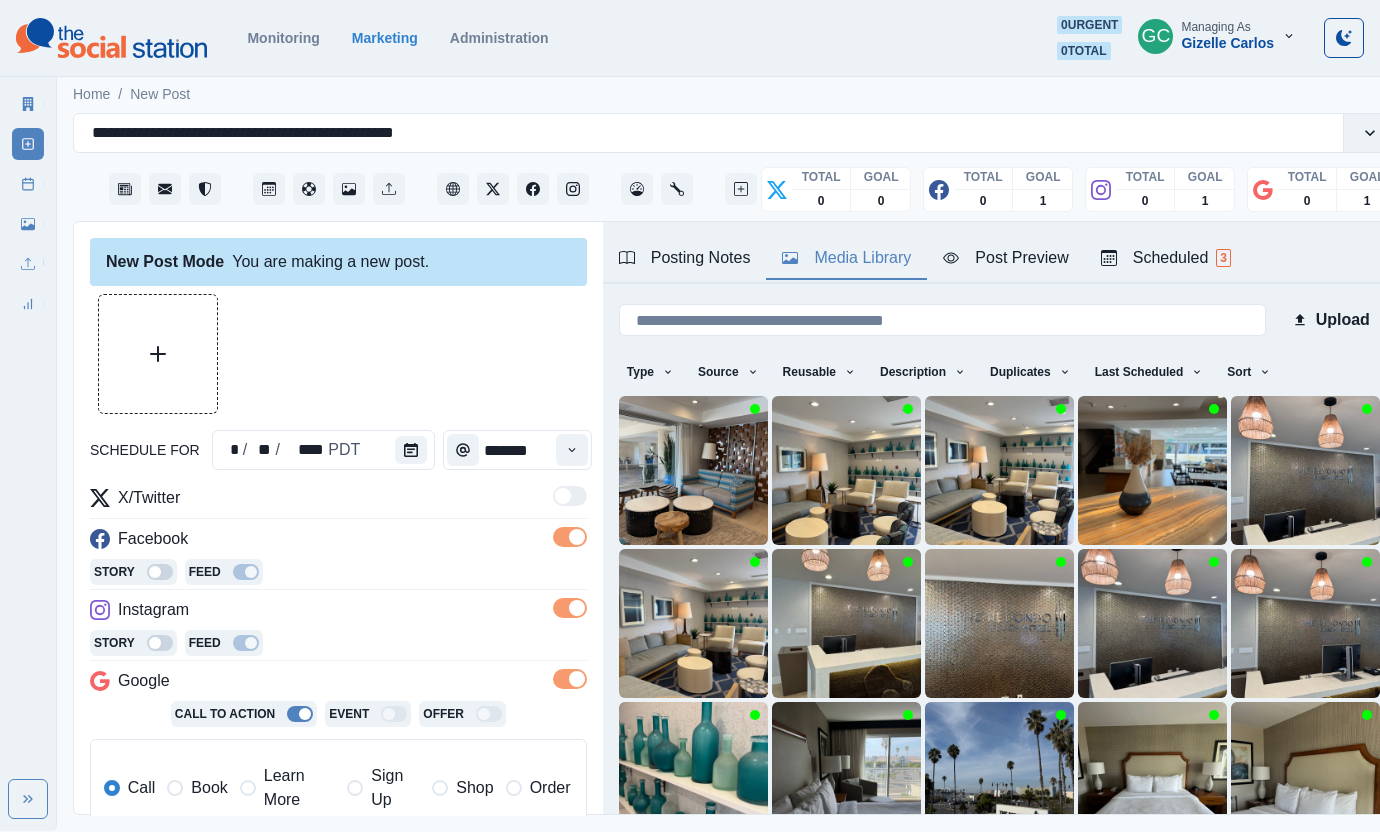 click on "Learn More" at bounding box center [299, 788] 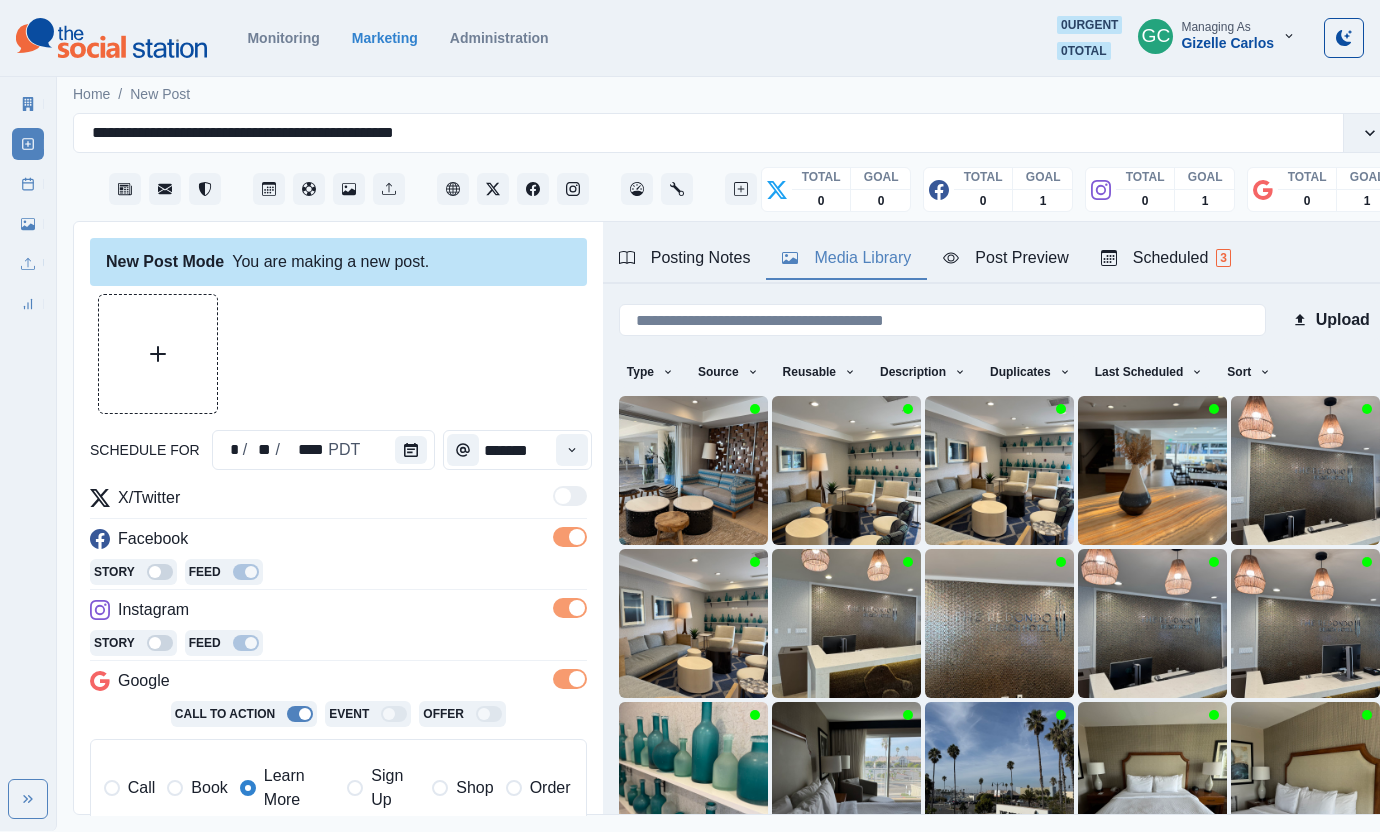 drag, startPoint x: 415, startPoint y: 616, endPoint x: 584, endPoint y: 630, distance: 169.57889 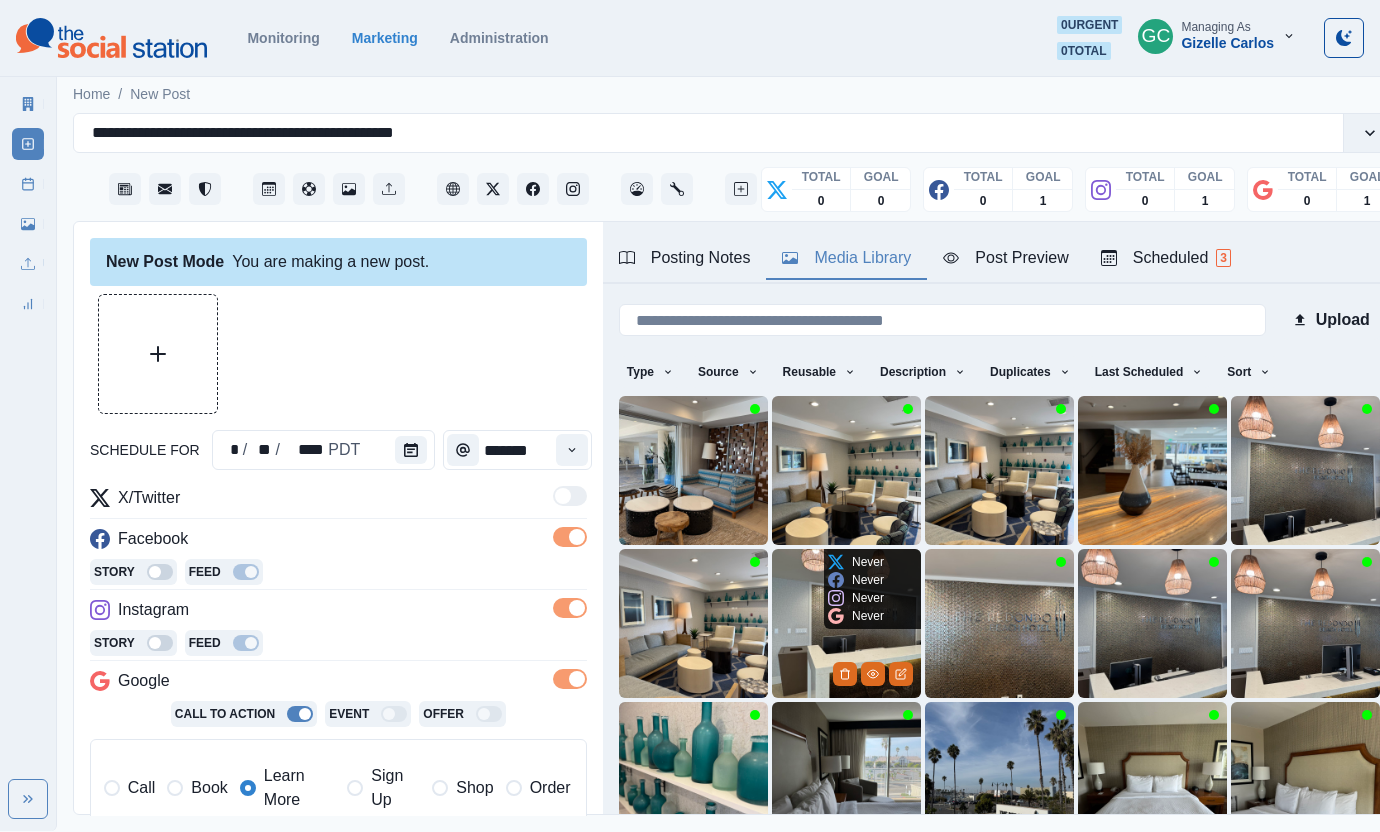 scroll, scrollTop: 167, scrollLeft: 0, axis: vertical 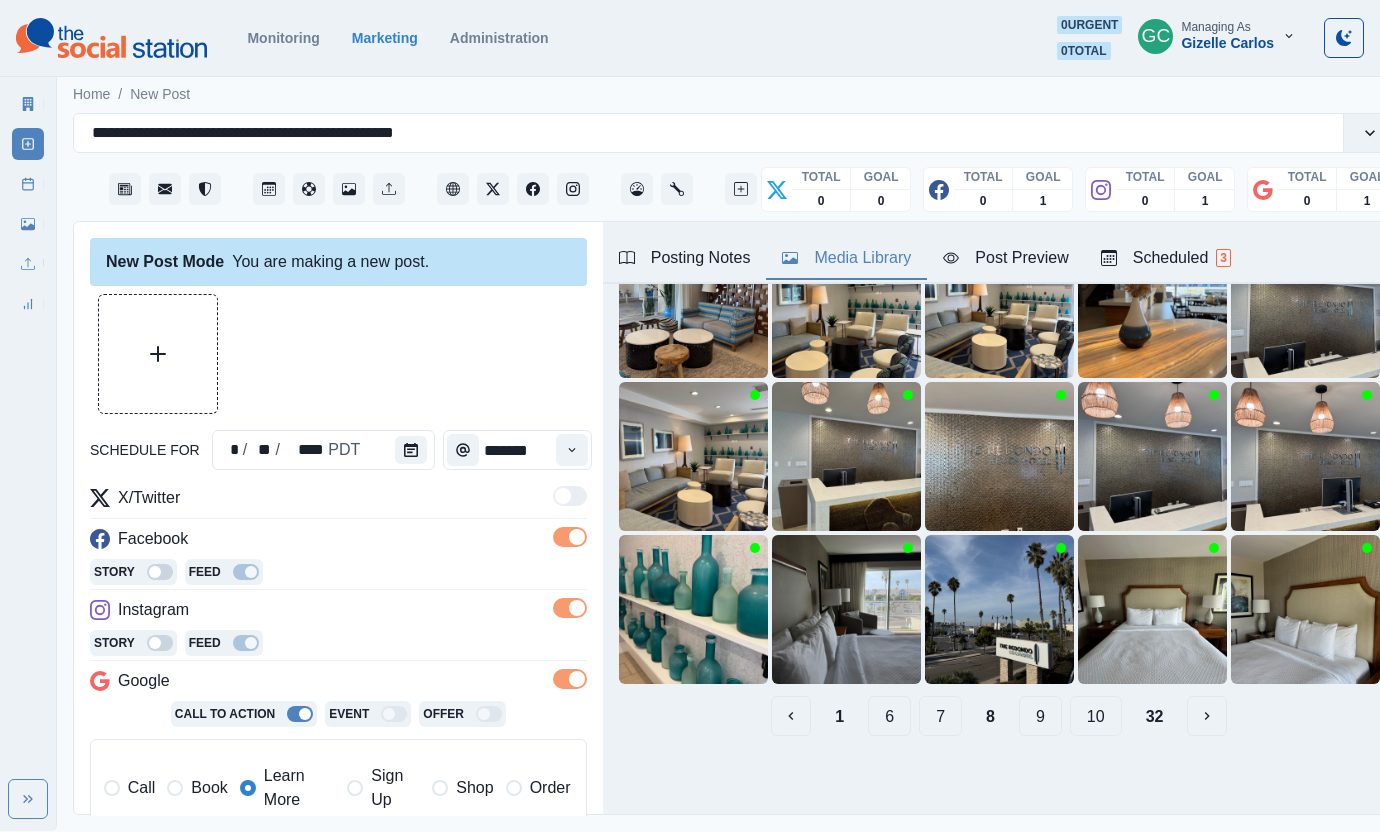 click on "10" at bounding box center [1096, 716] 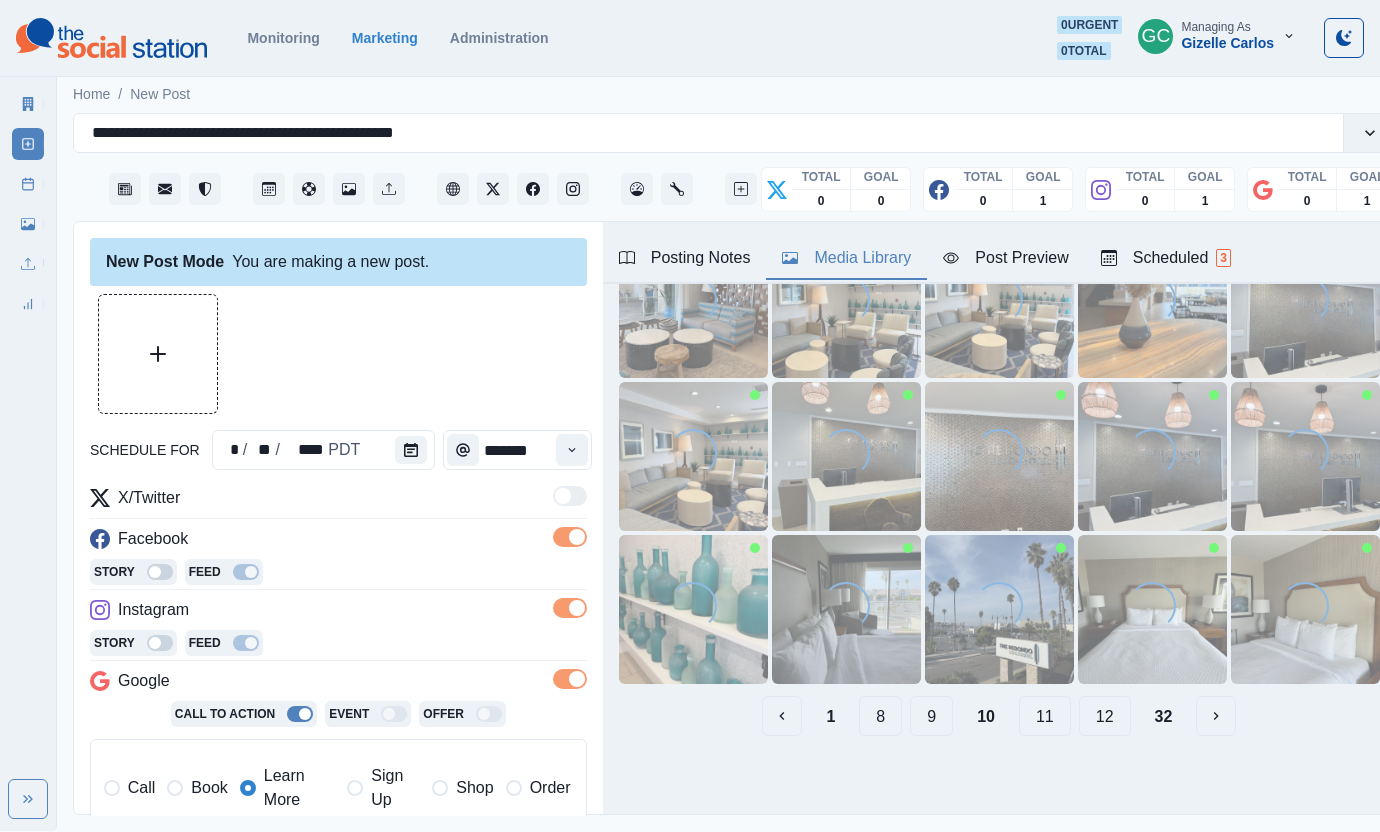 scroll, scrollTop: 167, scrollLeft: 0, axis: vertical 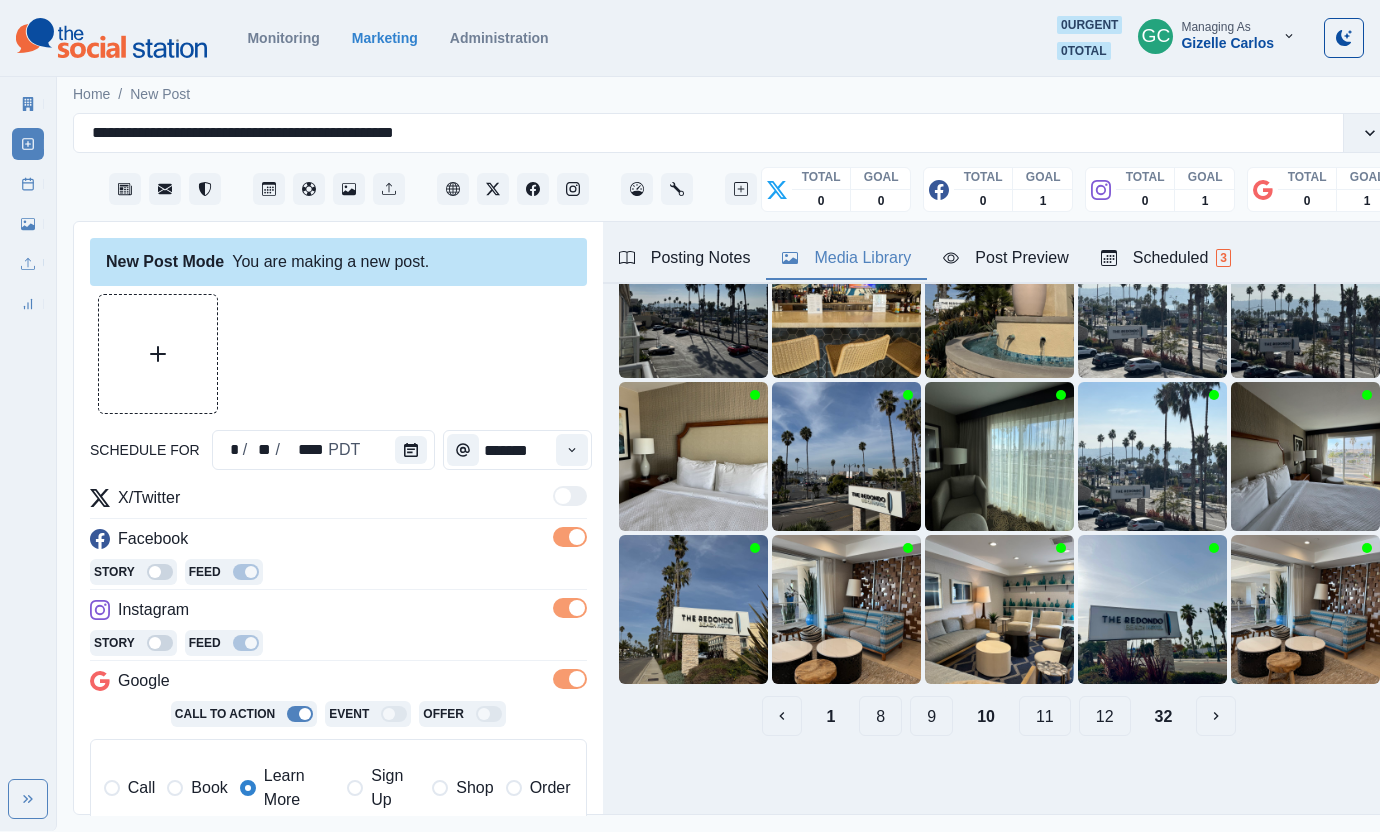click on "12" at bounding box center [1105, 716] 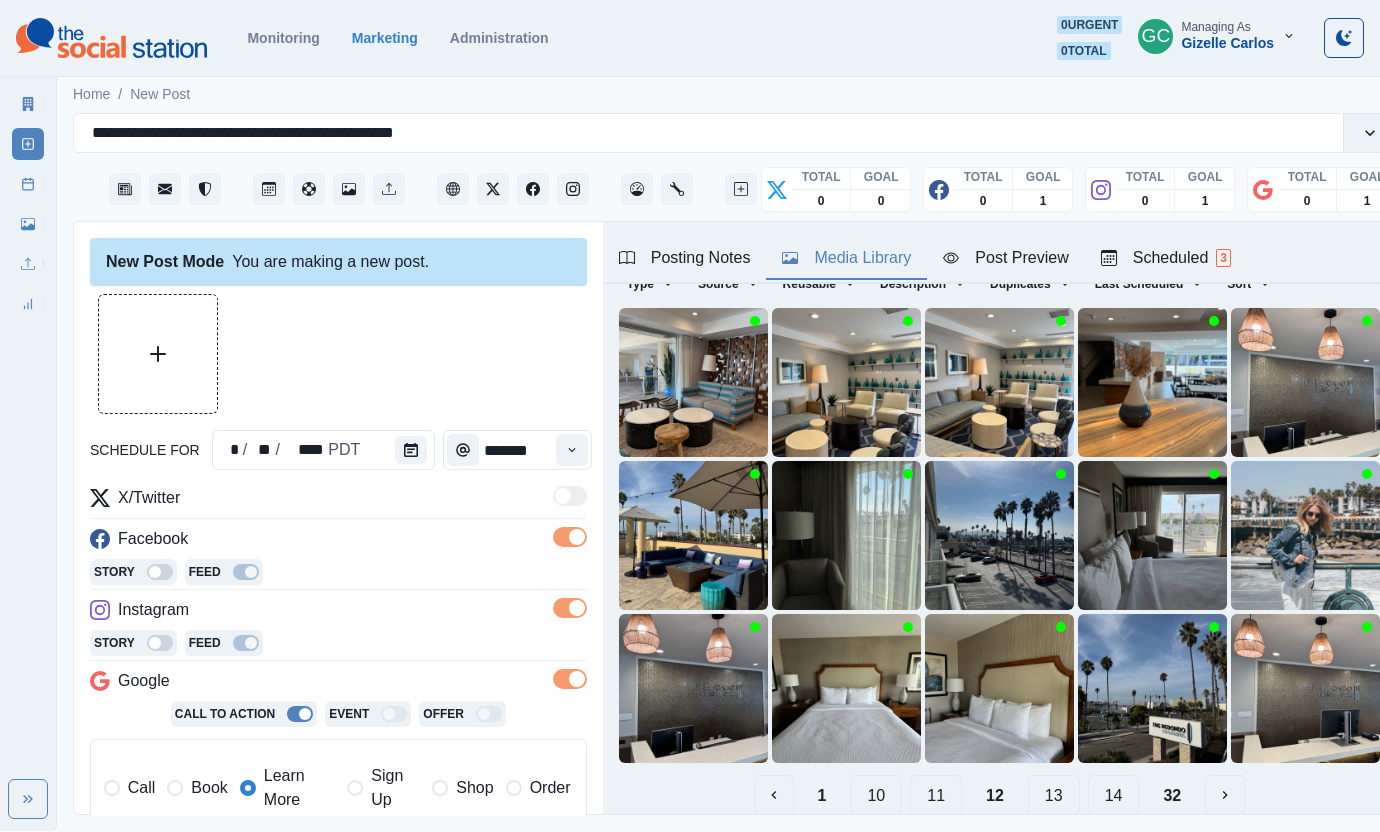 scroll, scrollTop: 86, scrollLeft: 0, axis: vertical 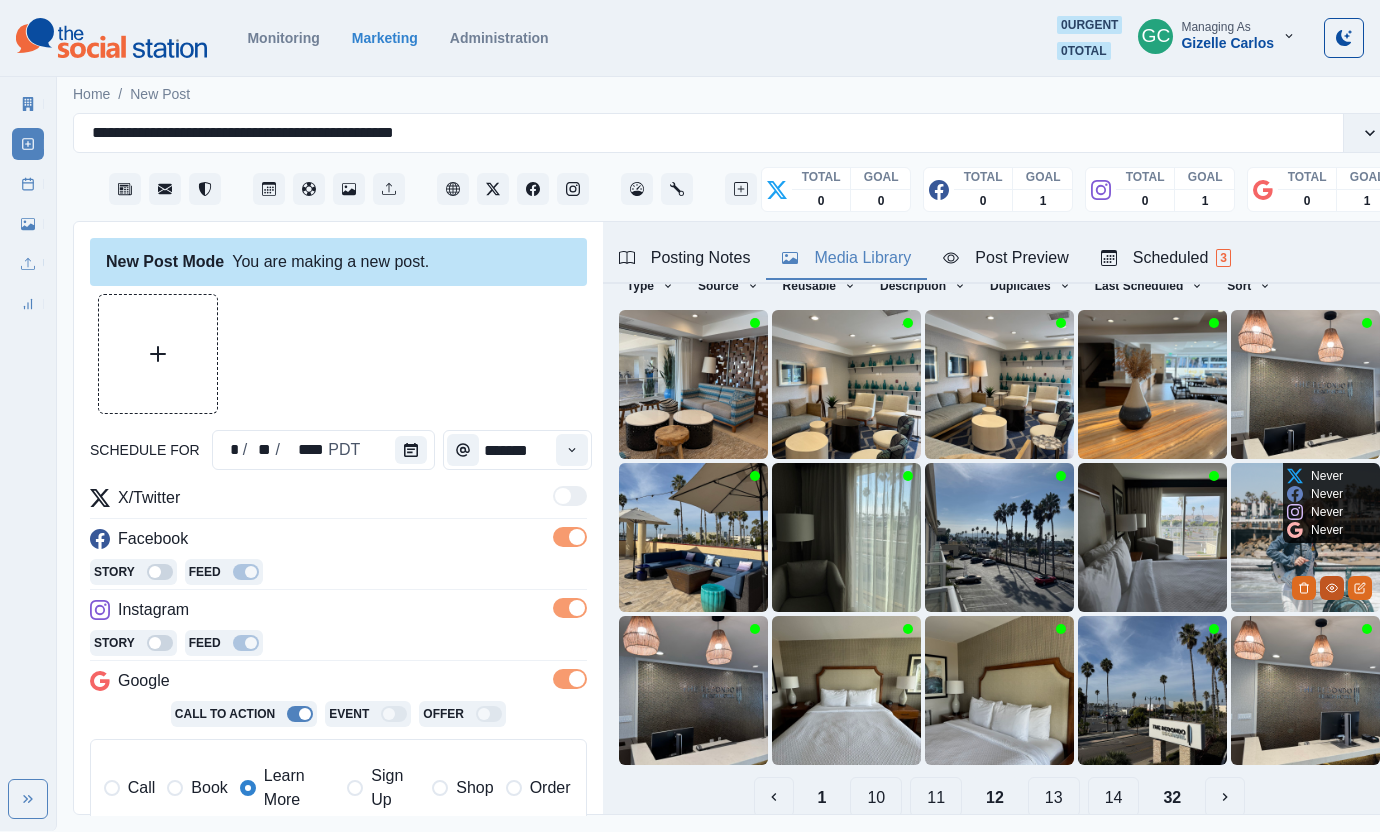 click 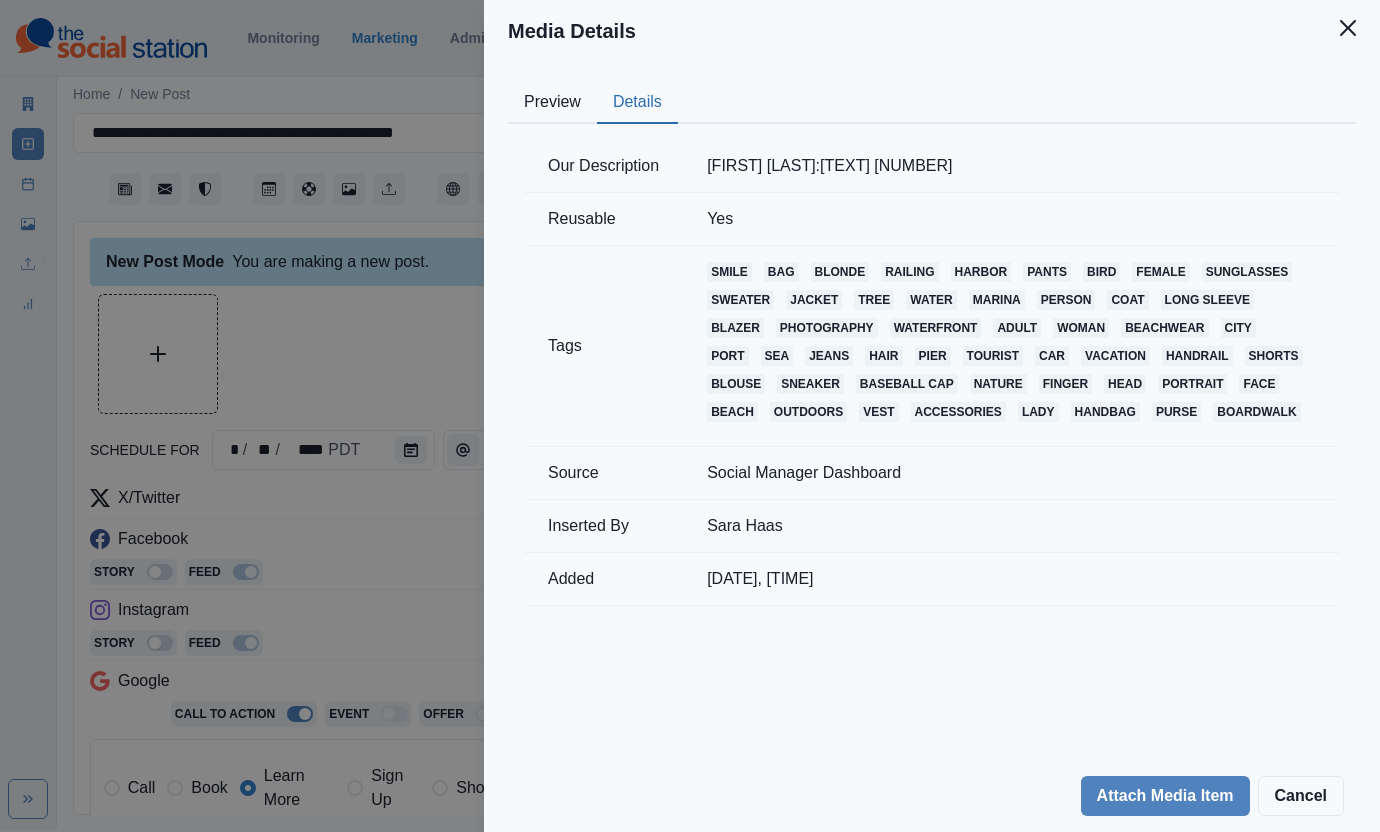 click on "Details" at bounding box center [637, 103] 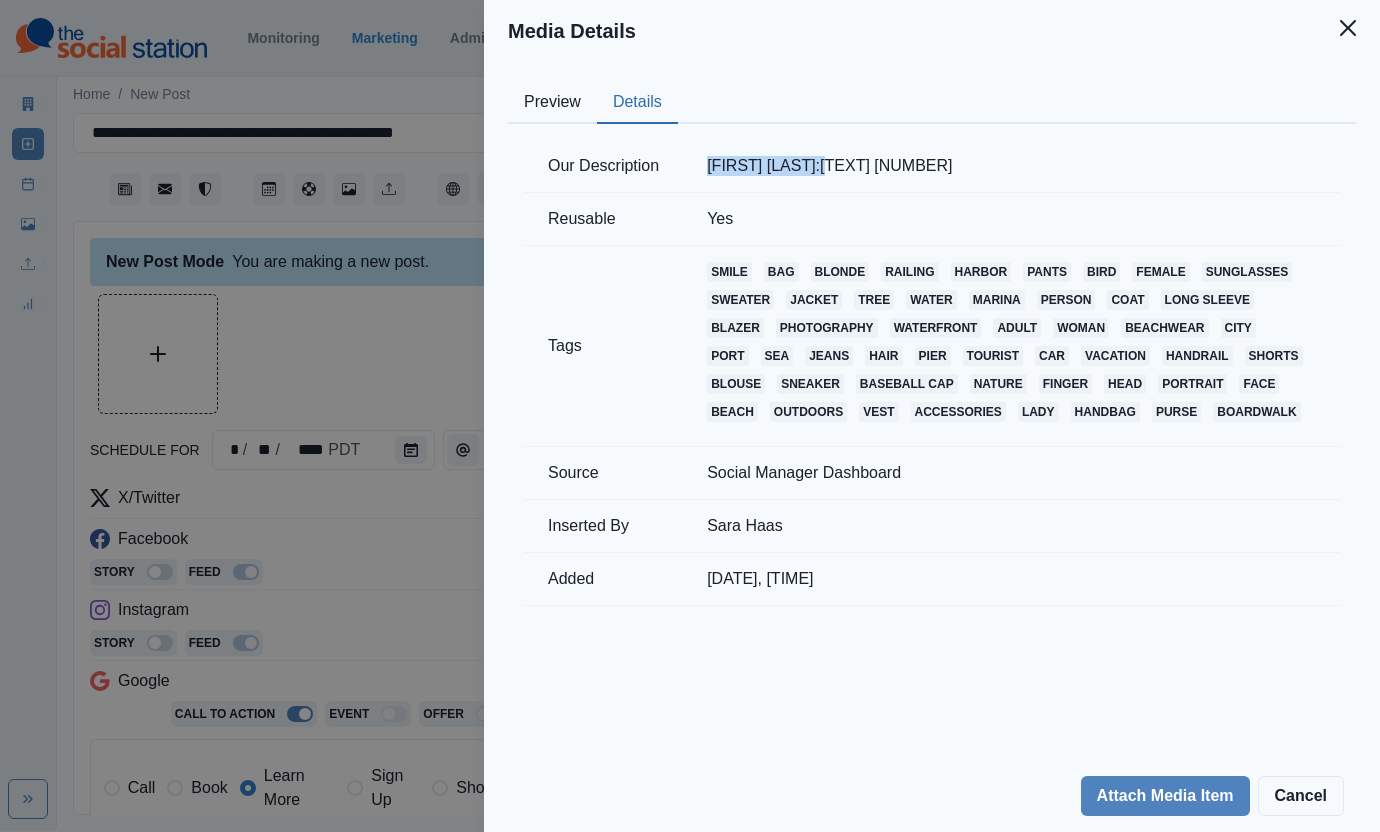 drag, startPoint x: 683, startPoint y: 157, endPoint x: 834, endPoint y: 158, distance: 151.00331 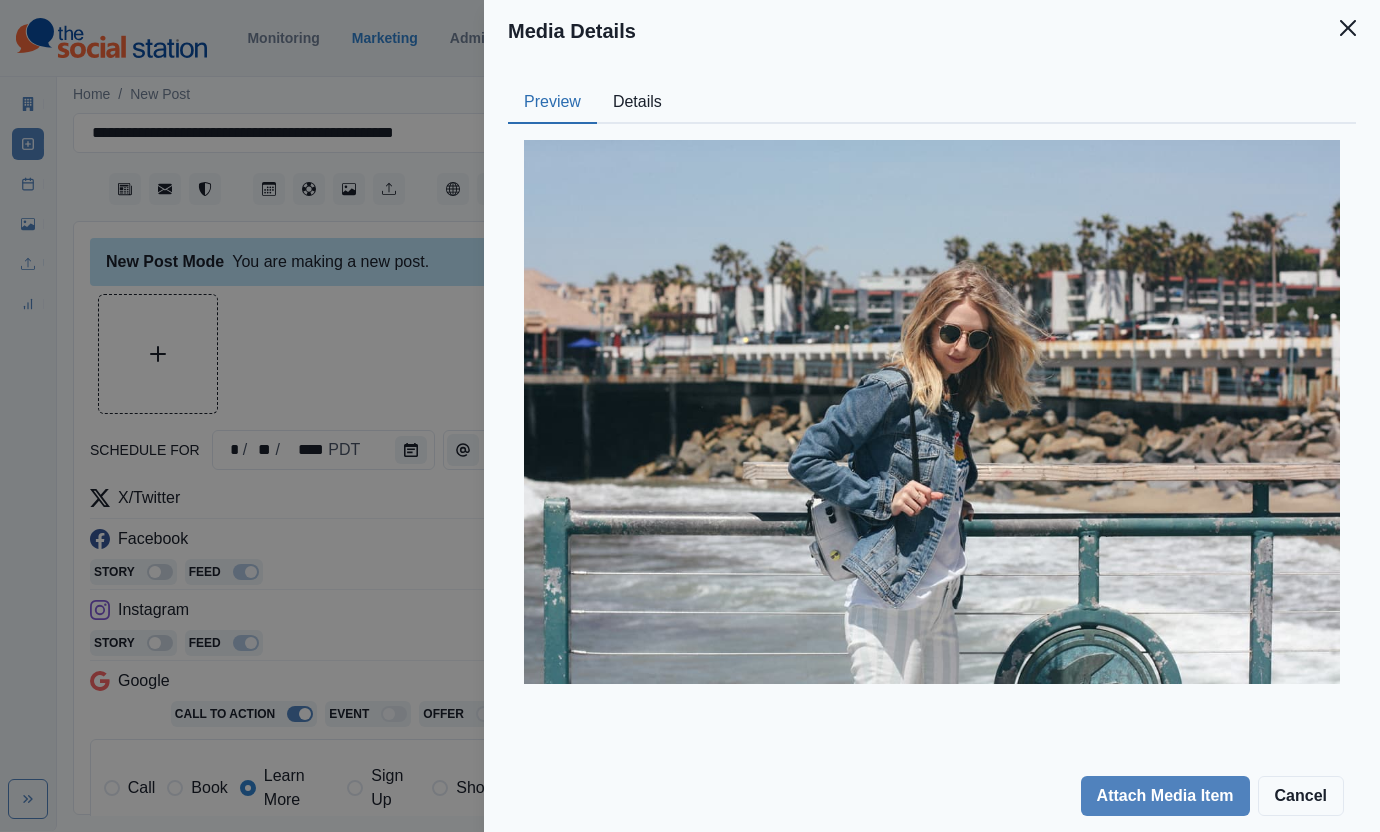 drag, startPoint x: 580, startPoint y: 91, endPoint x: 542, endPoint y: 121, distance: 48.414875 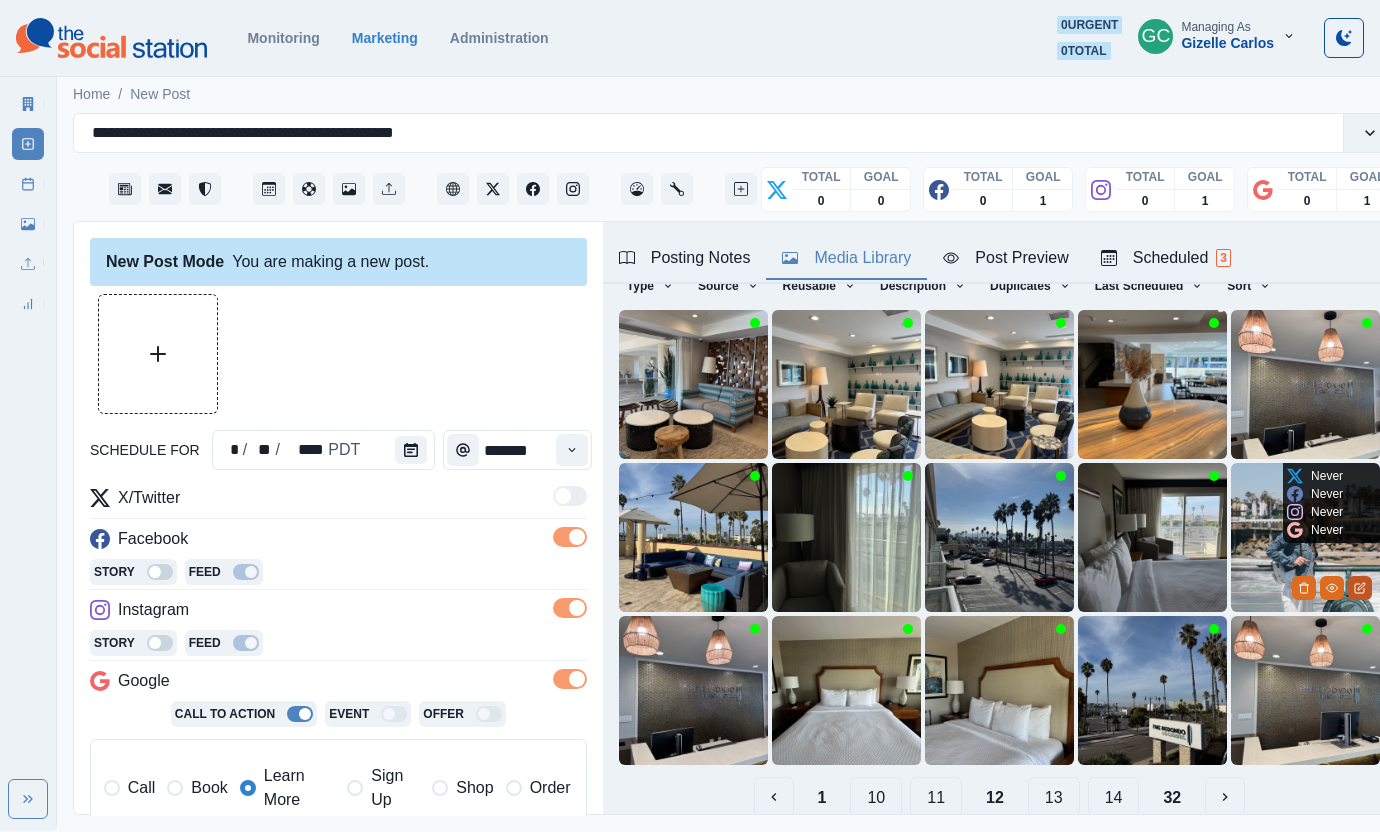 click 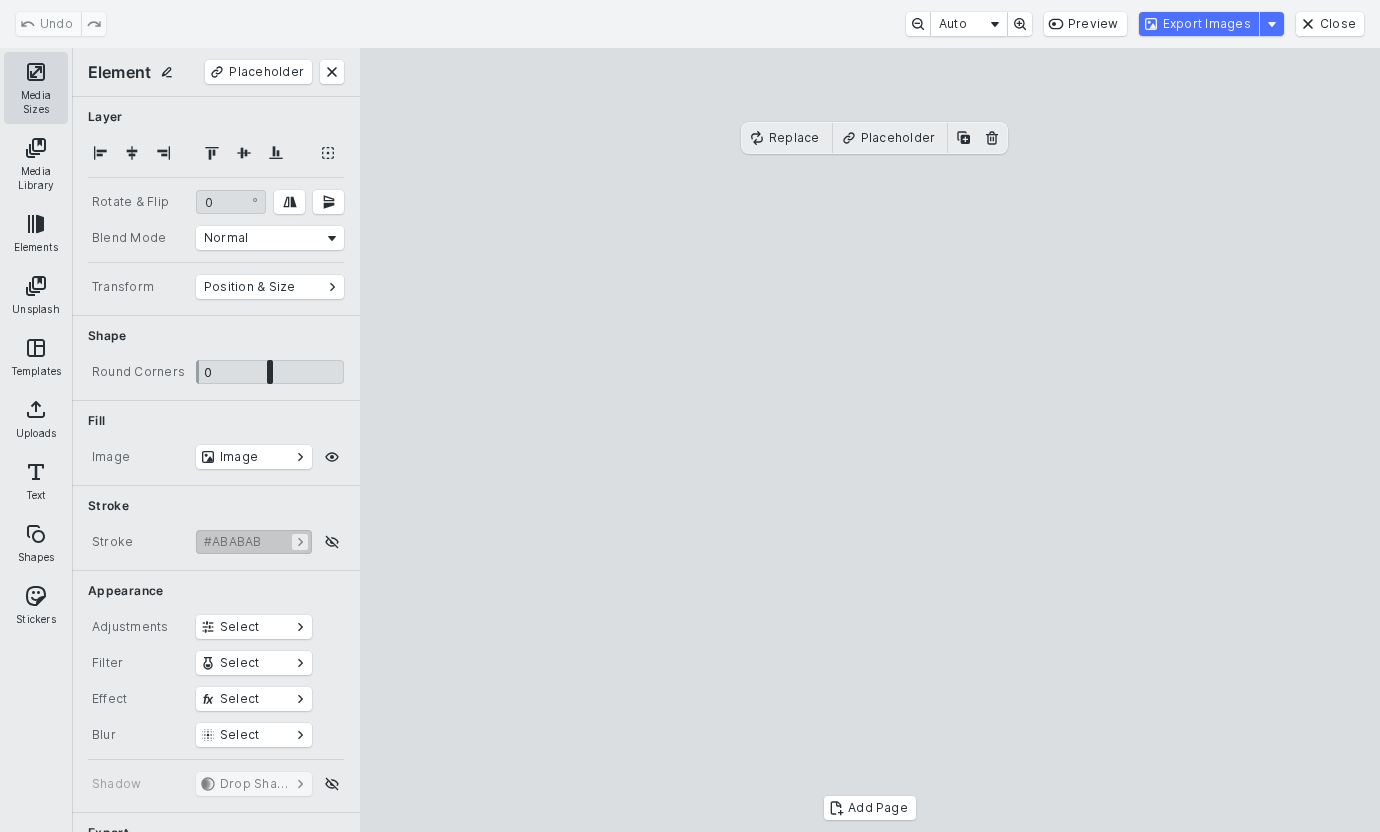 click on "Media Sizes" at bounding box center [36, 88] 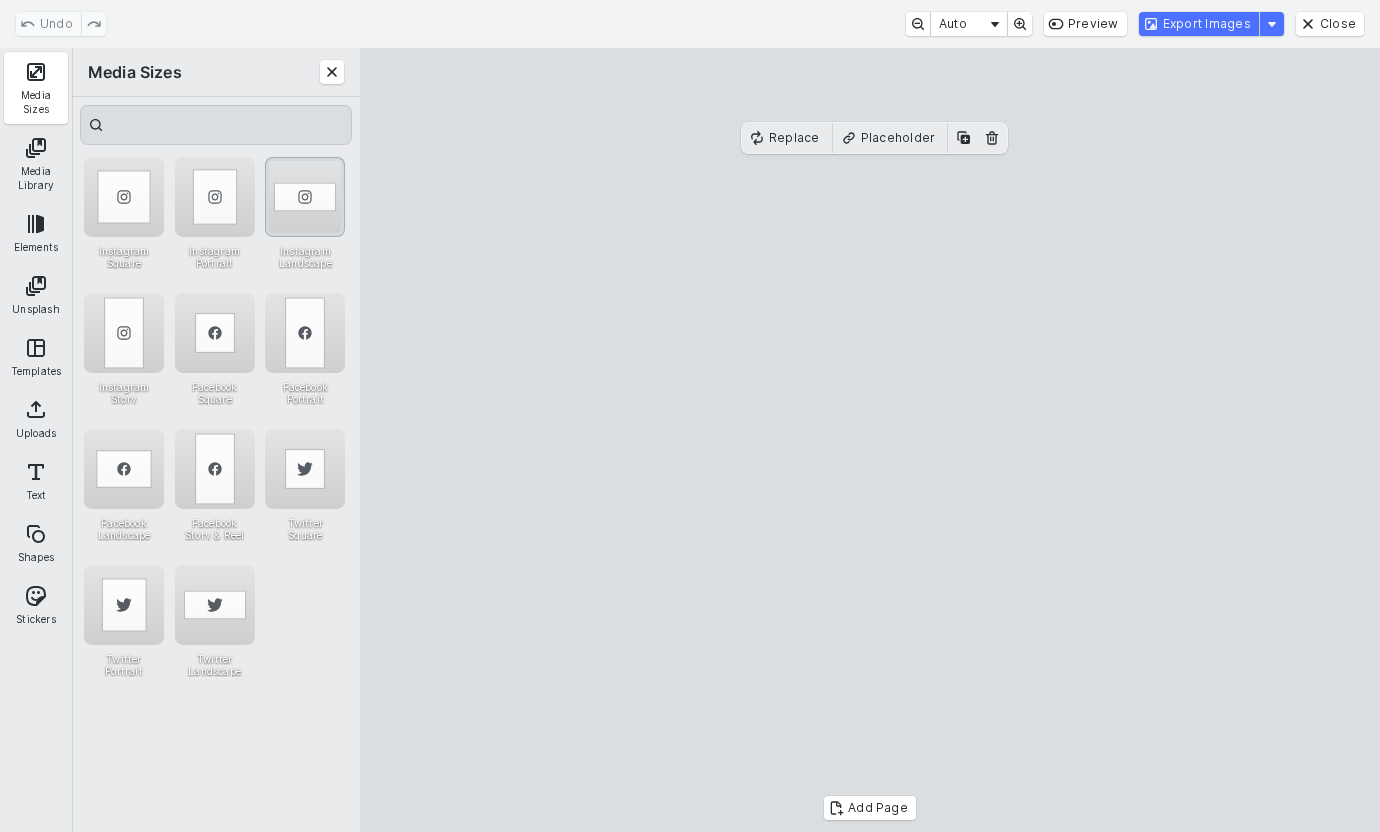 click at bounding box center (305, 197) 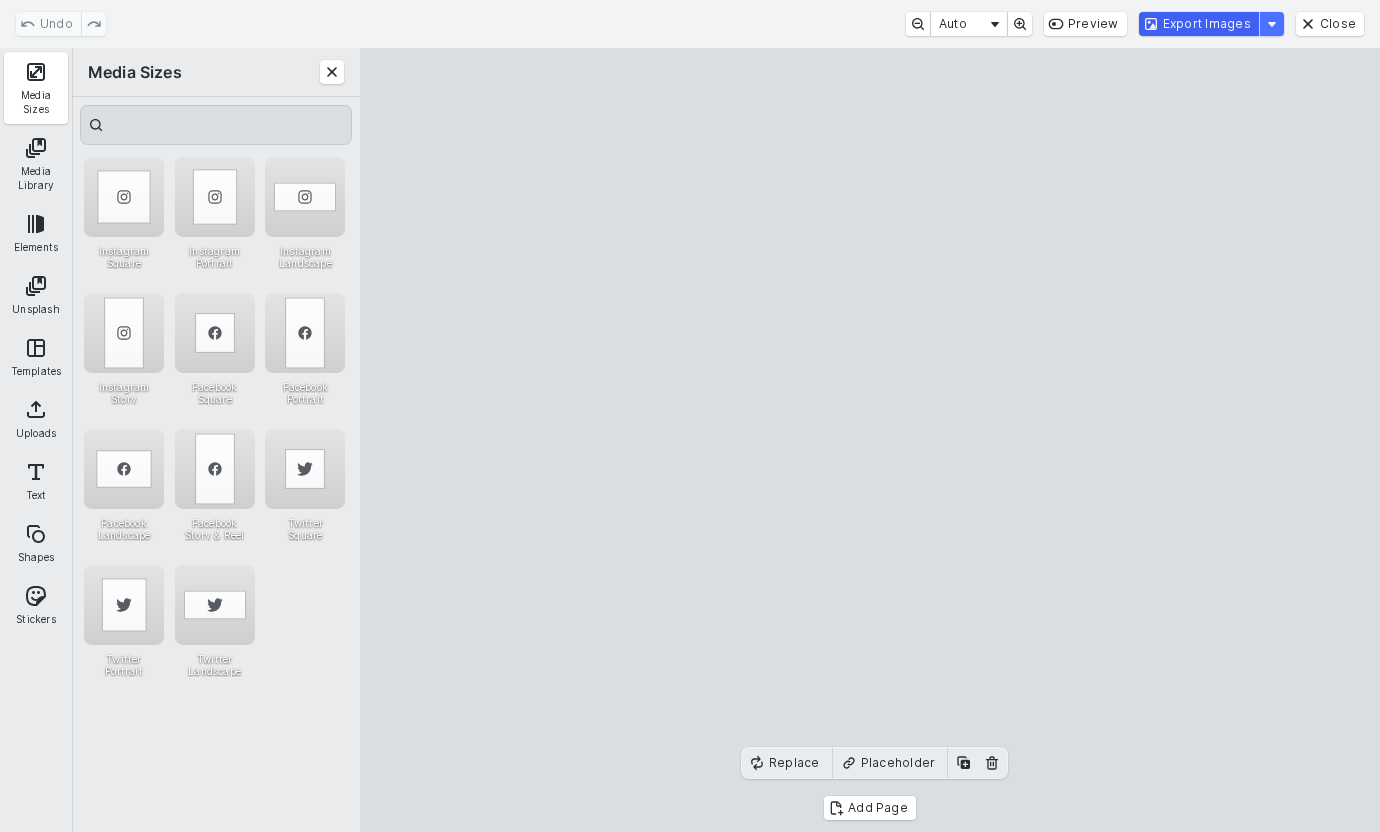 click on "Export Images" at bounding box center [1199, 24] 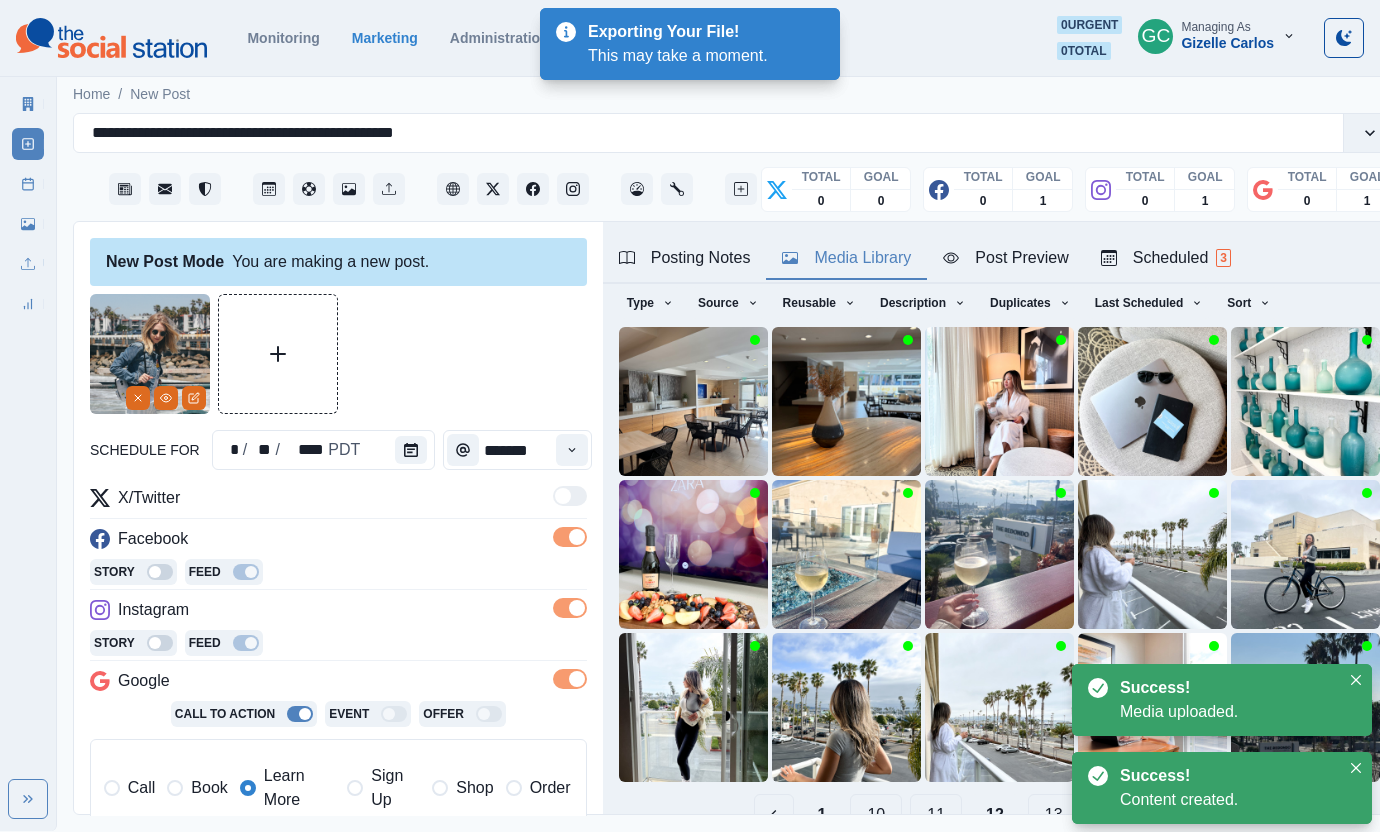 scroll, scrollTop: 86, scrollLeft: 0, axis: vertical 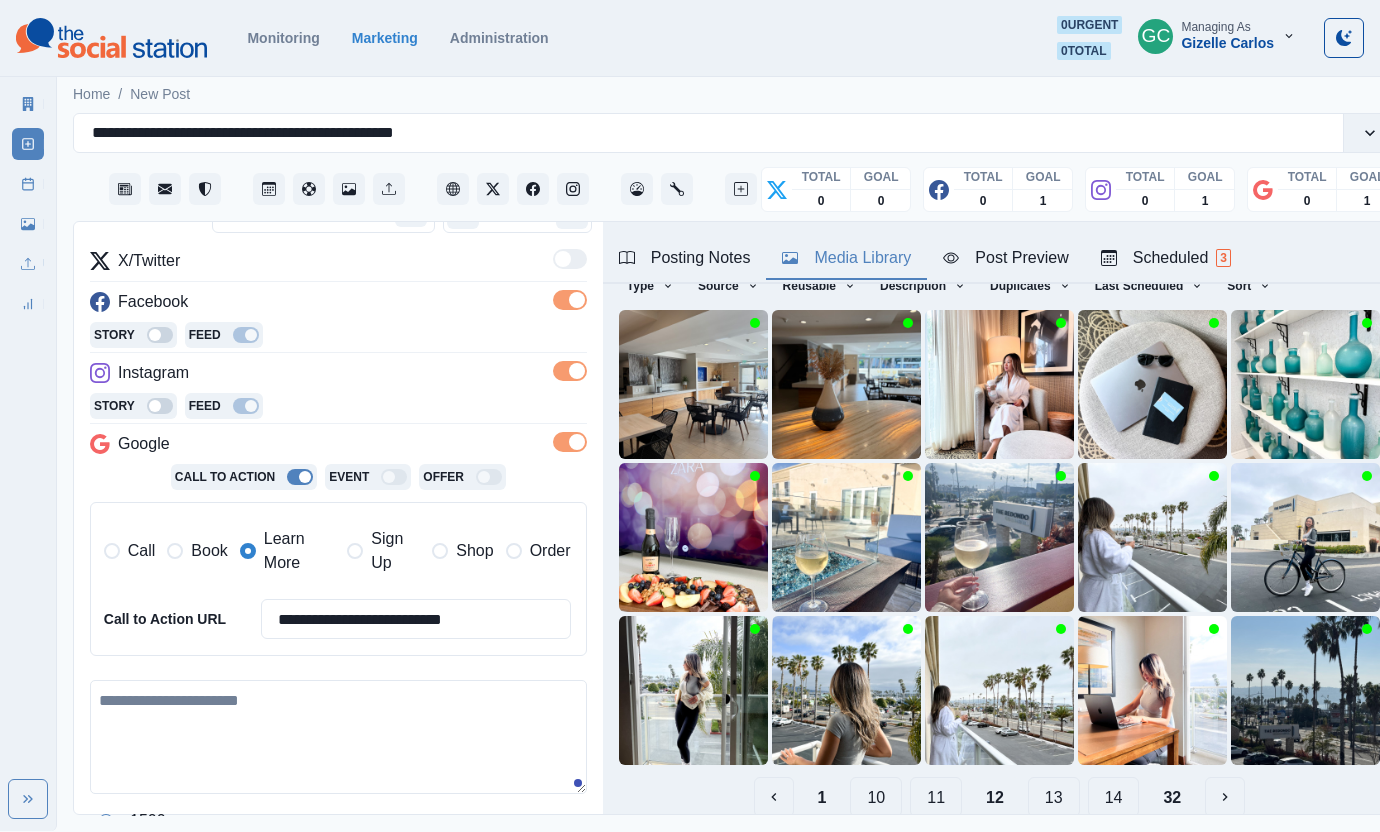 click at bounding box center (338, 737) 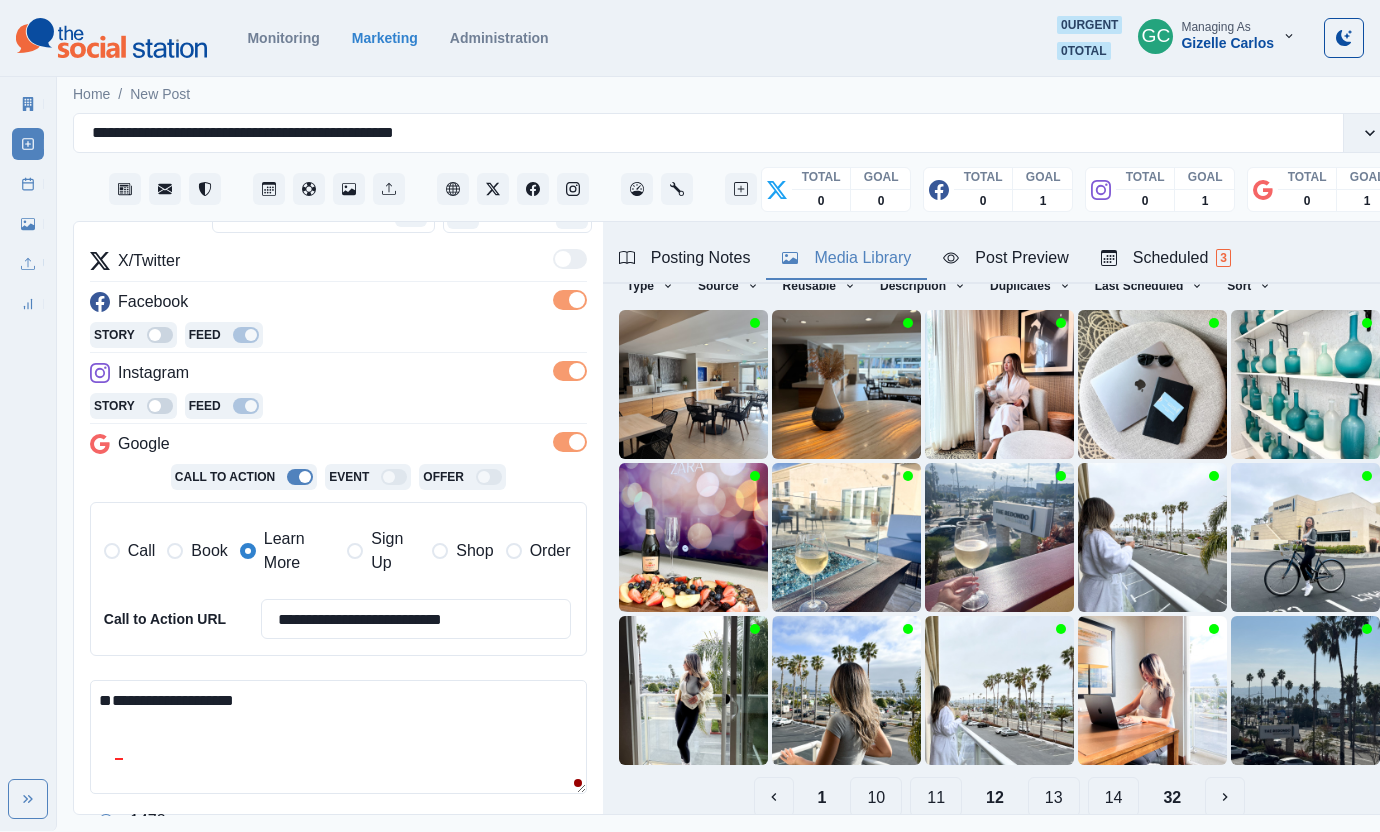 paste on "**********" 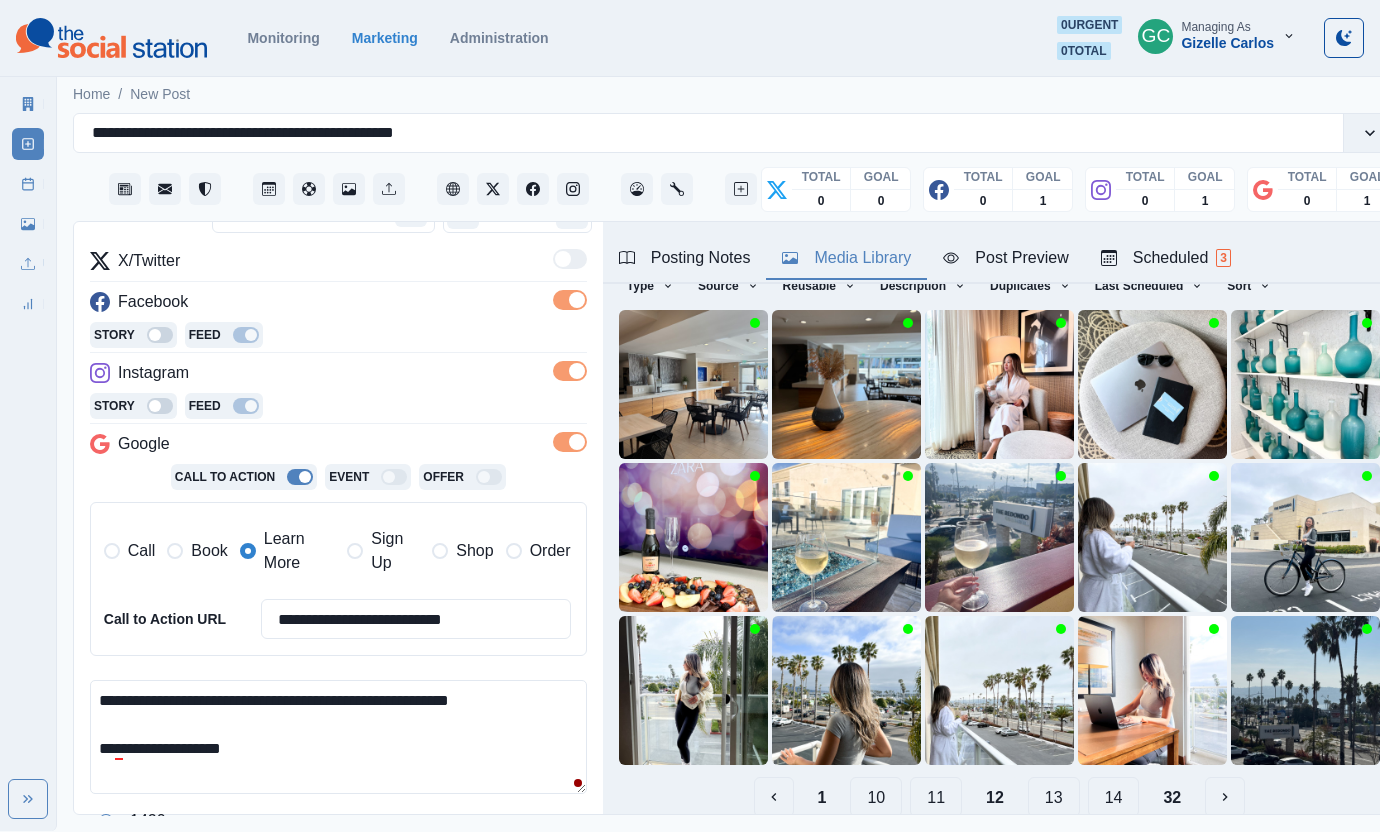 scroll, scrollTop: 0, scrollLeft: 0, axis: both 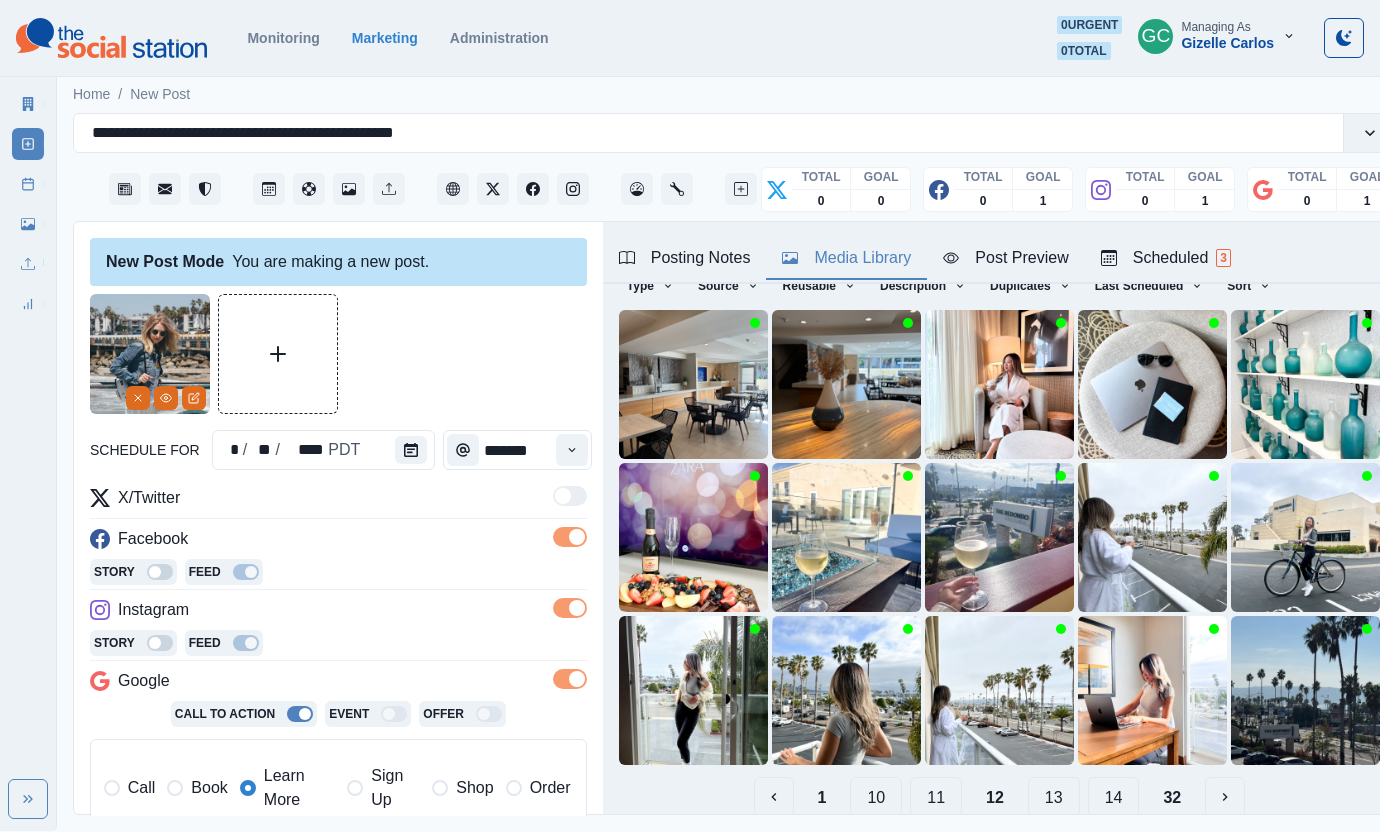 type on "**********" 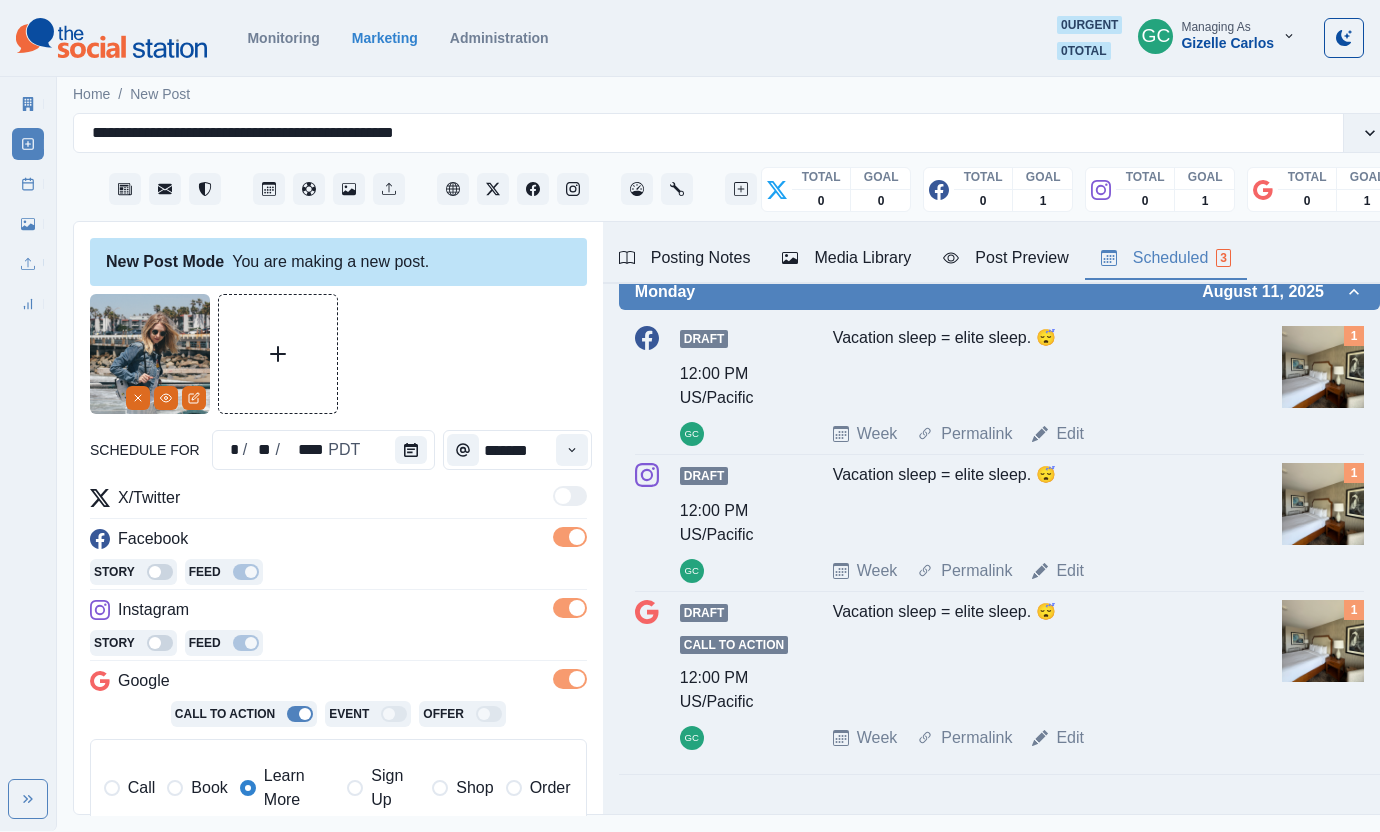 scroll, scrollTop: 0, scrollLeft: 0, axis: both 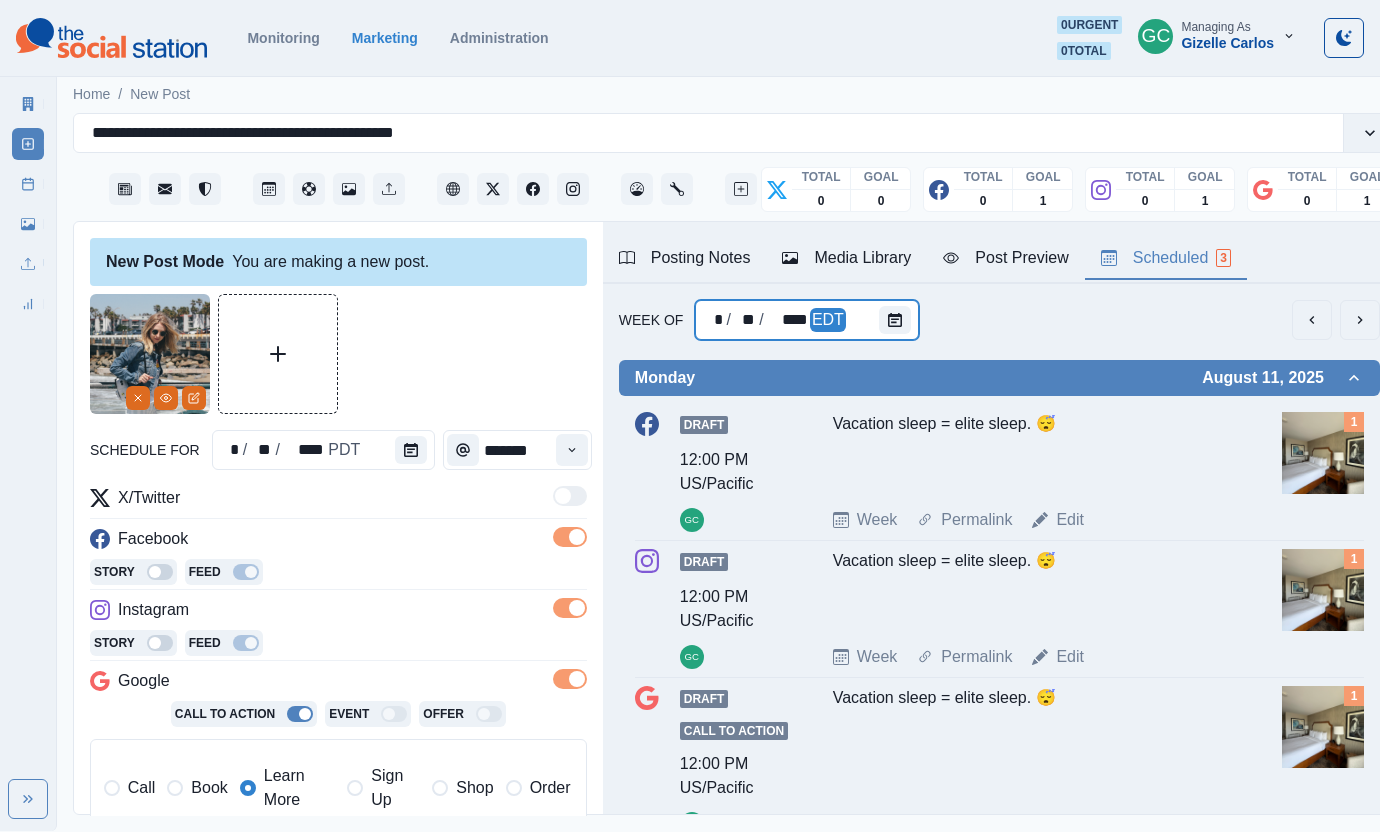 click on "* / ** / **** EDT" at bounding box center [807, 320] 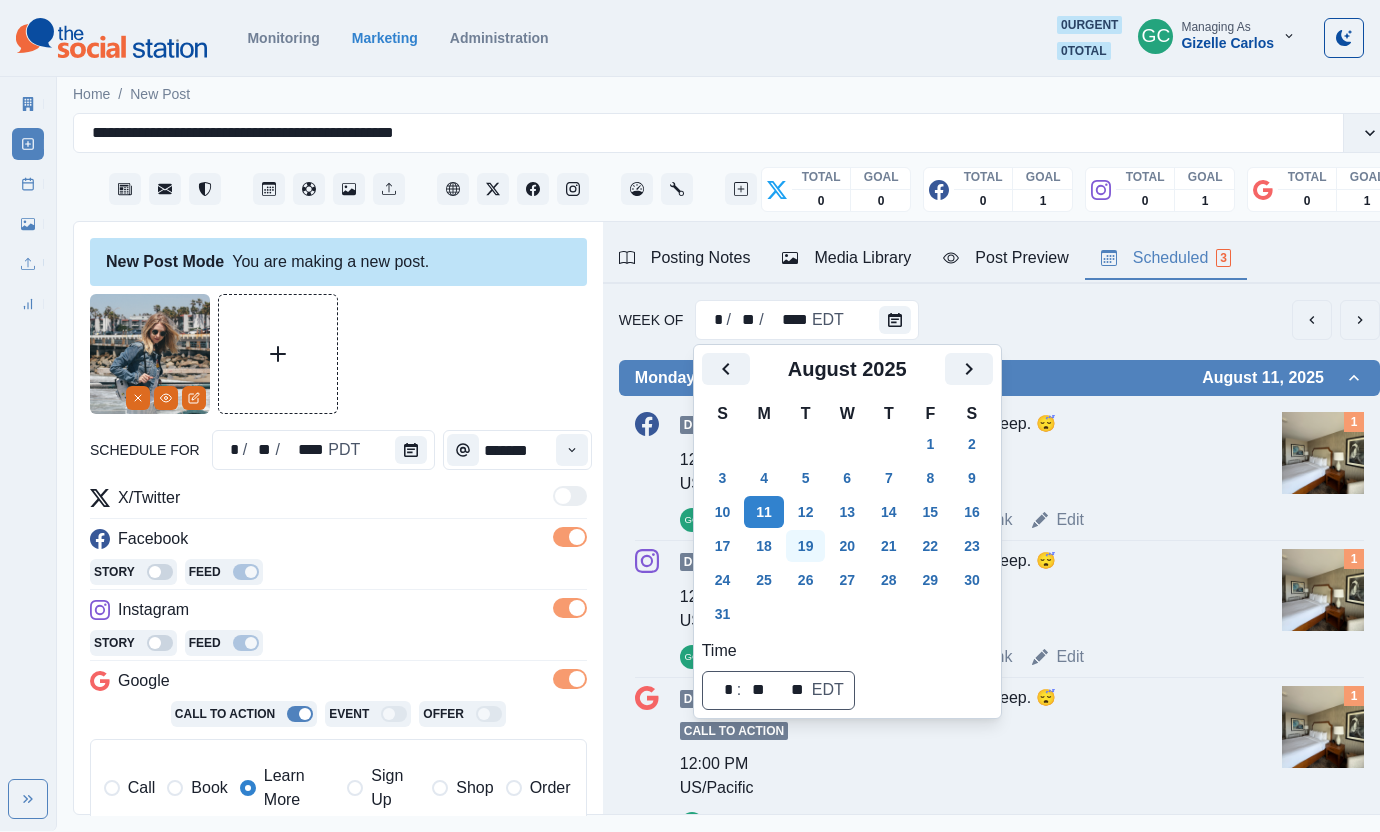 click on "20" at bounding box center [847, 546] 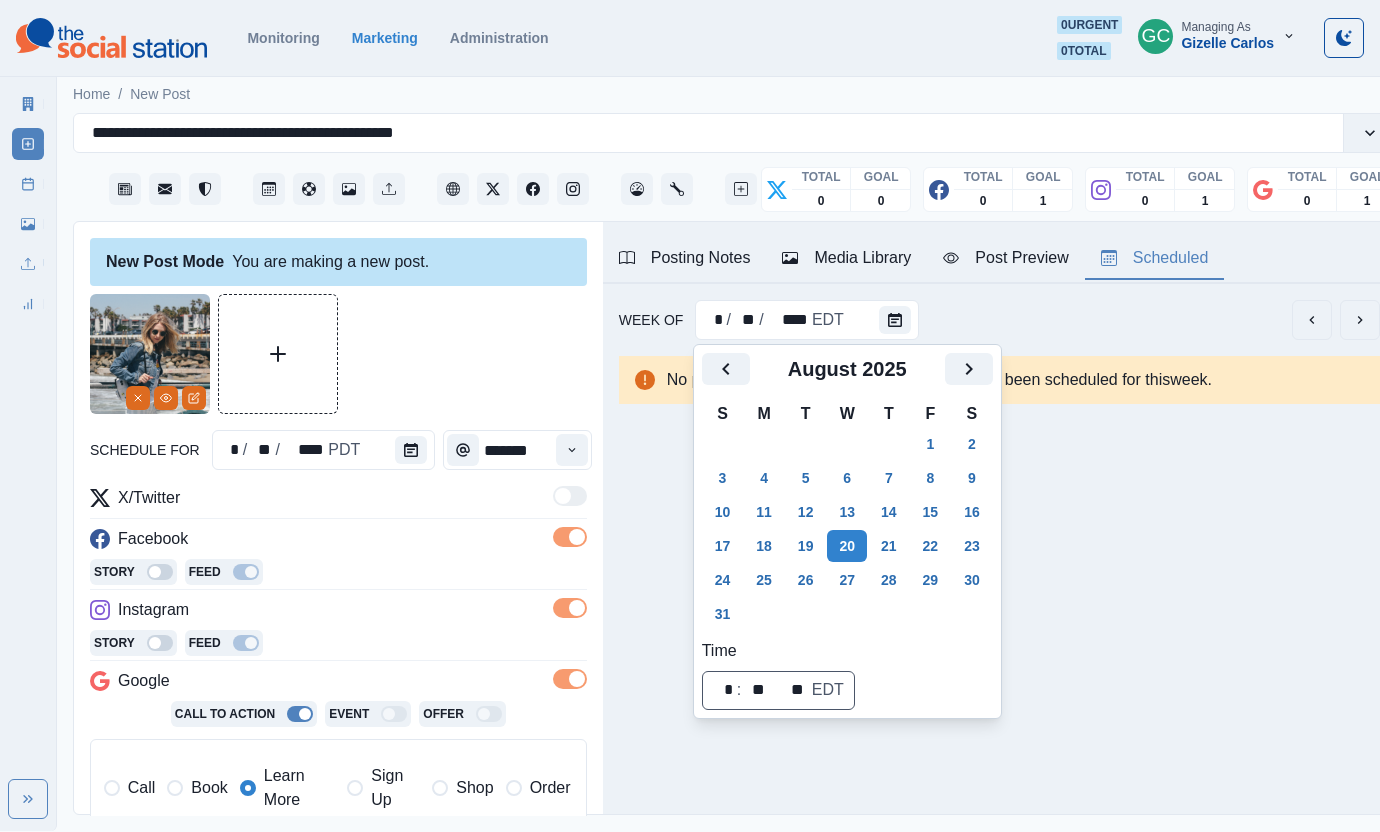 click on "**********" at bounding box center (338, 697) 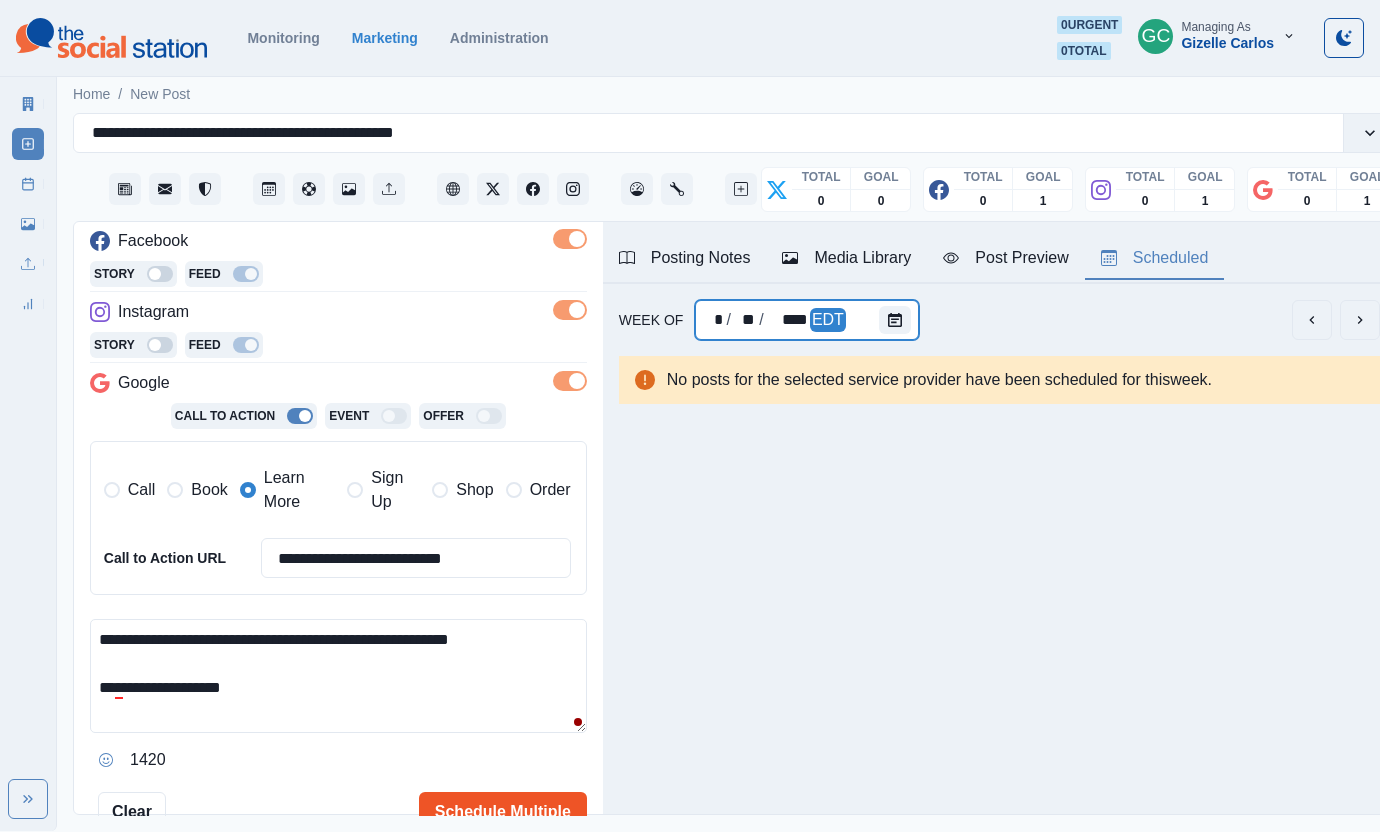 scroll, scrollTop: 358, scrollLeft: 0, axis: vertical 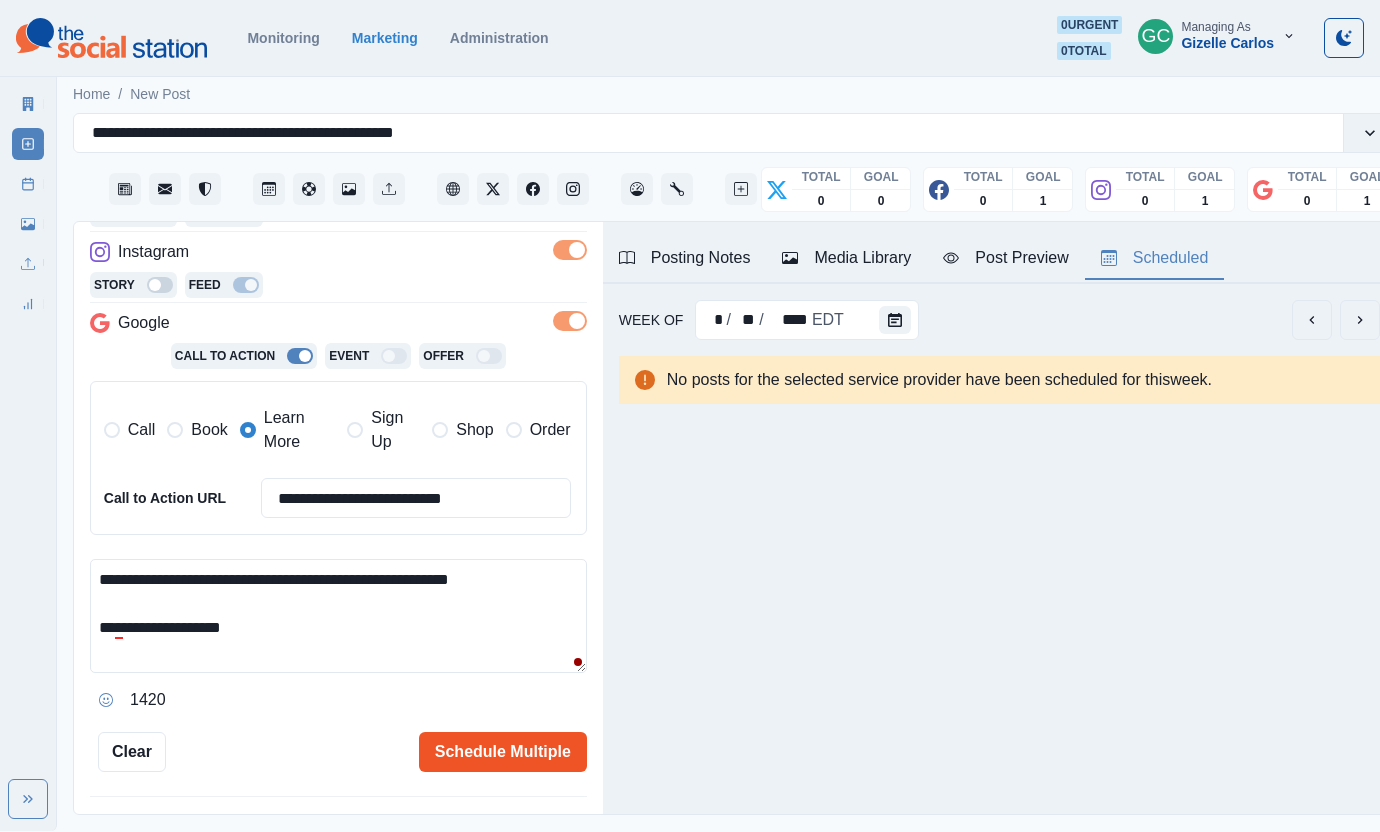 click on "Schedule Multiple" at bounding box center [503, 752] 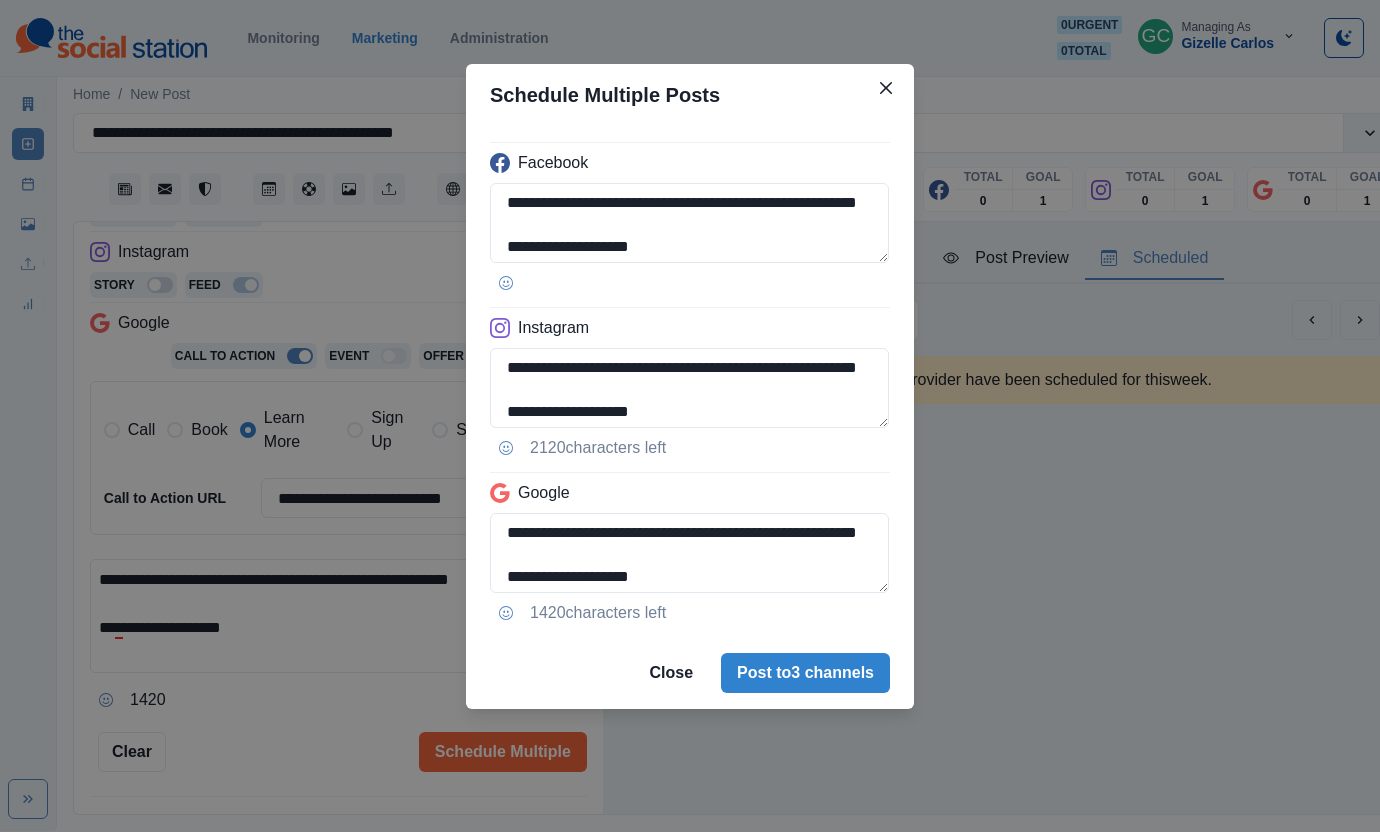 click on "Close Post to  3   channels" at bounding box center [690, 673] 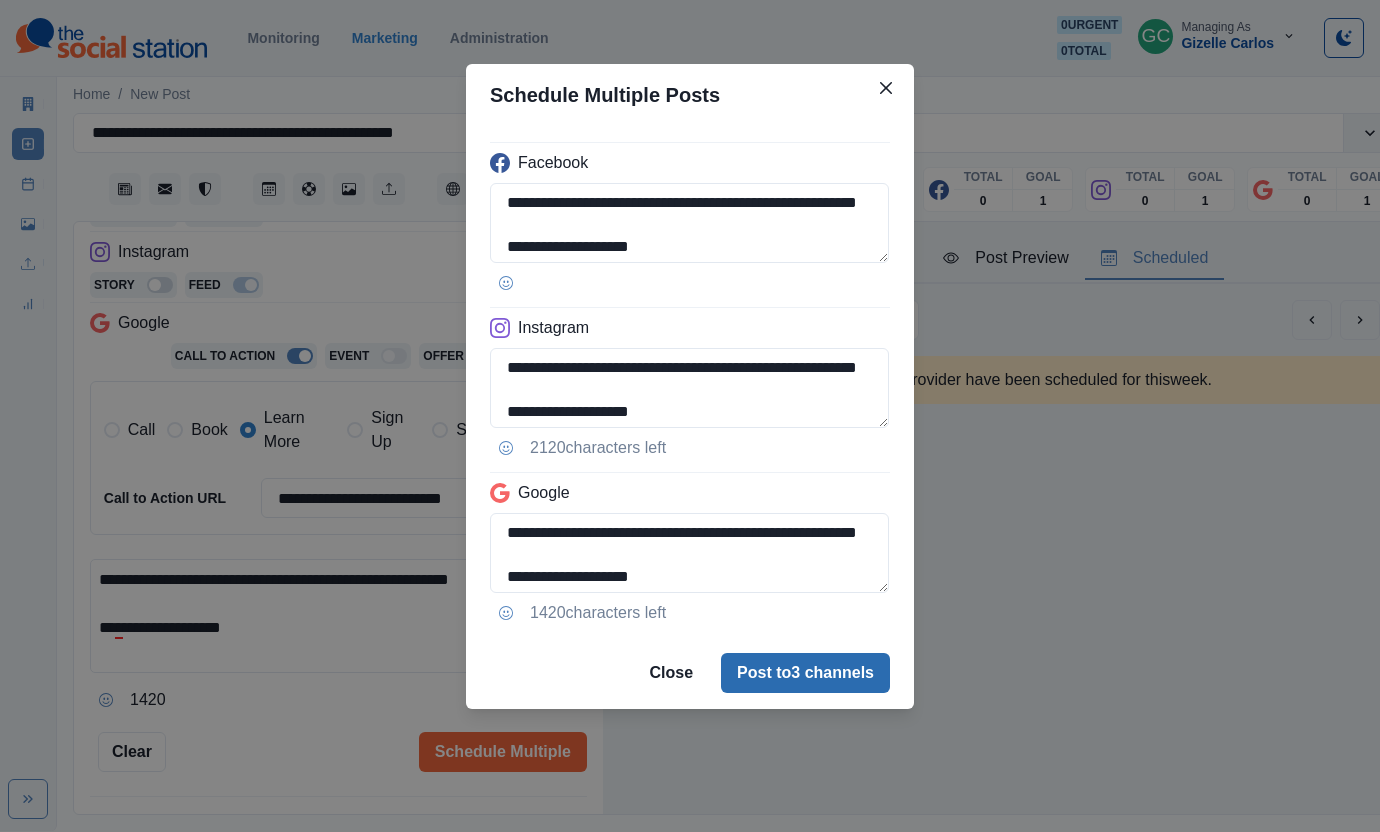 drag, startPoint x: 853, startPoint y: 673, endPoint x: 862, endPoint y: 663, distance: 13.453624 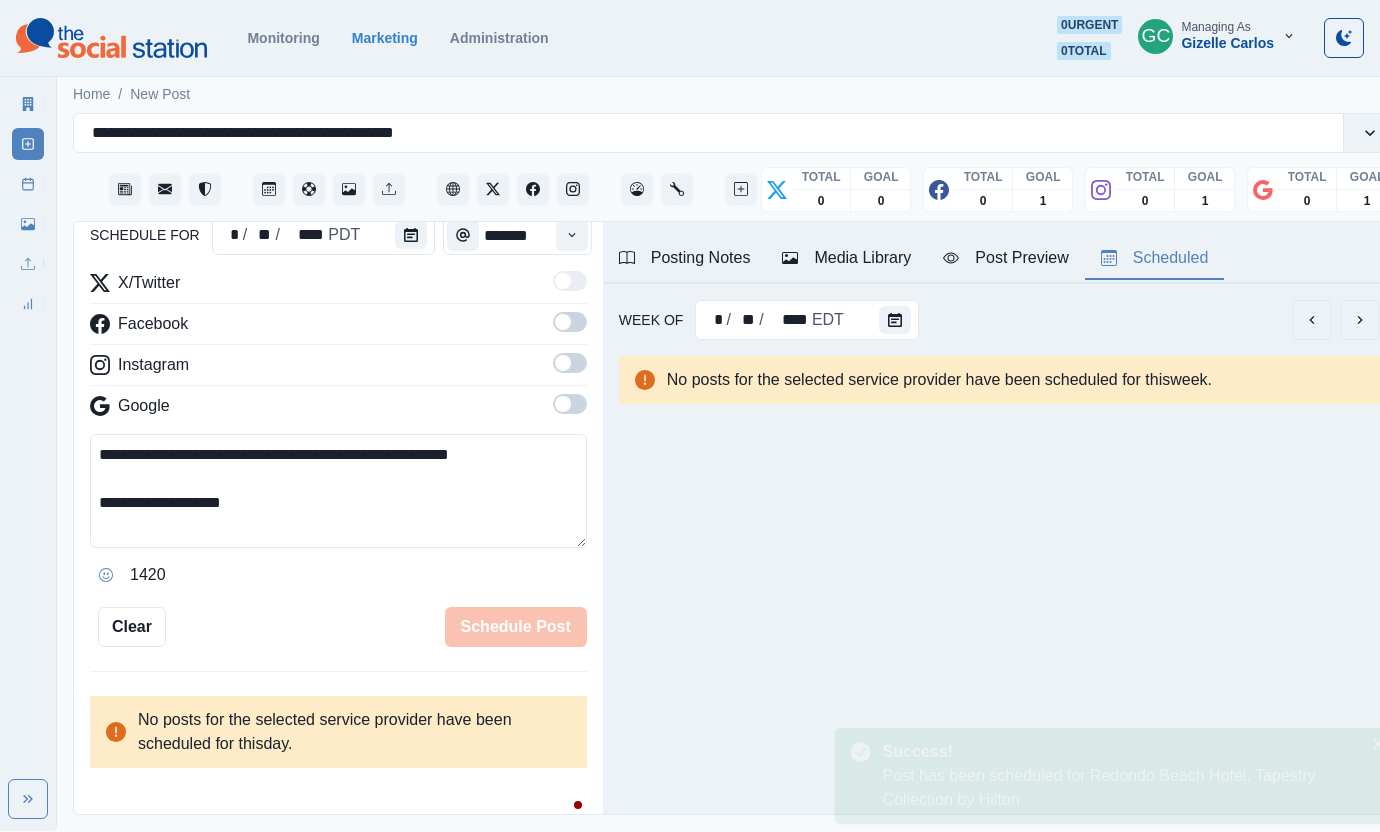 type 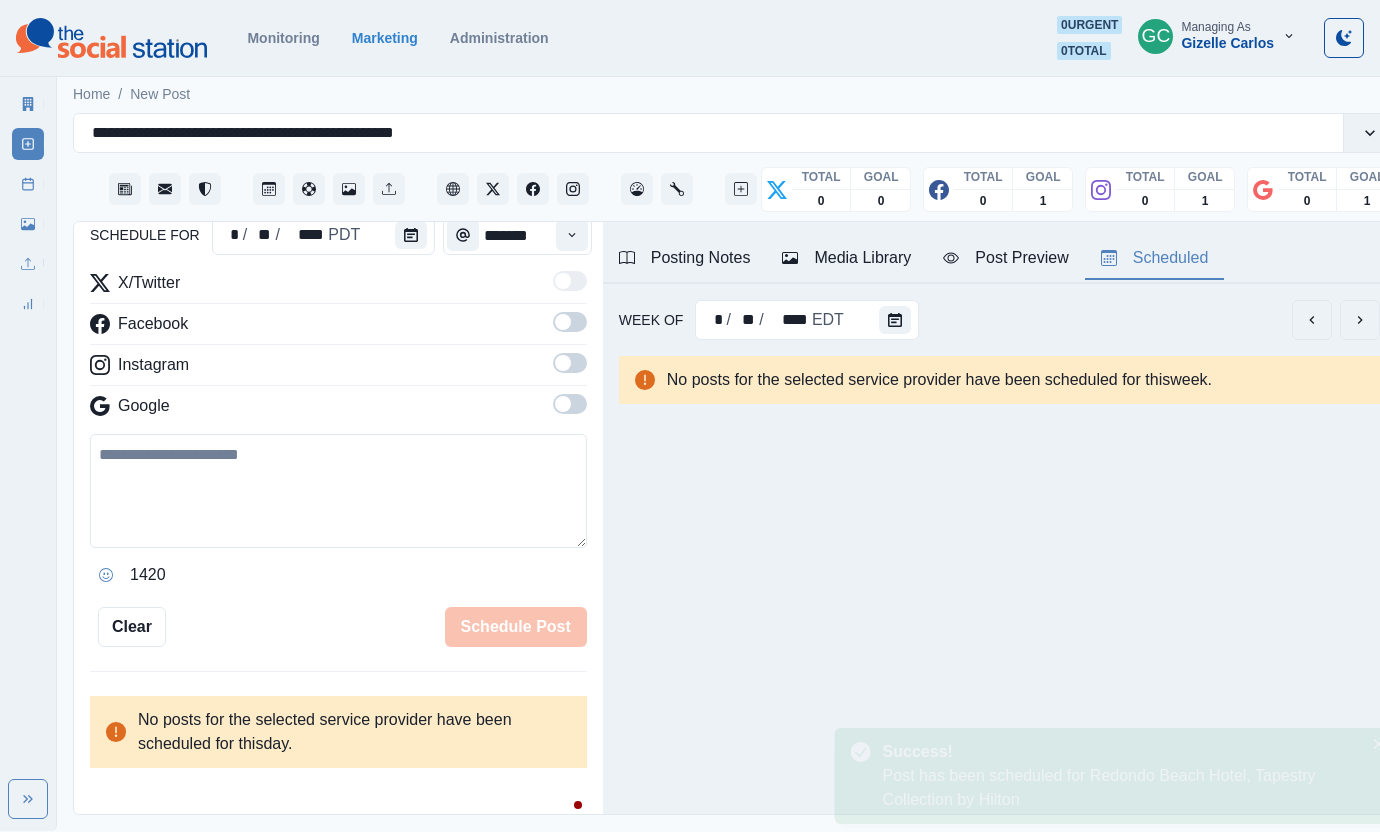 scroll, scrollTop: 358, scrollLeft: 0, axis: vertical 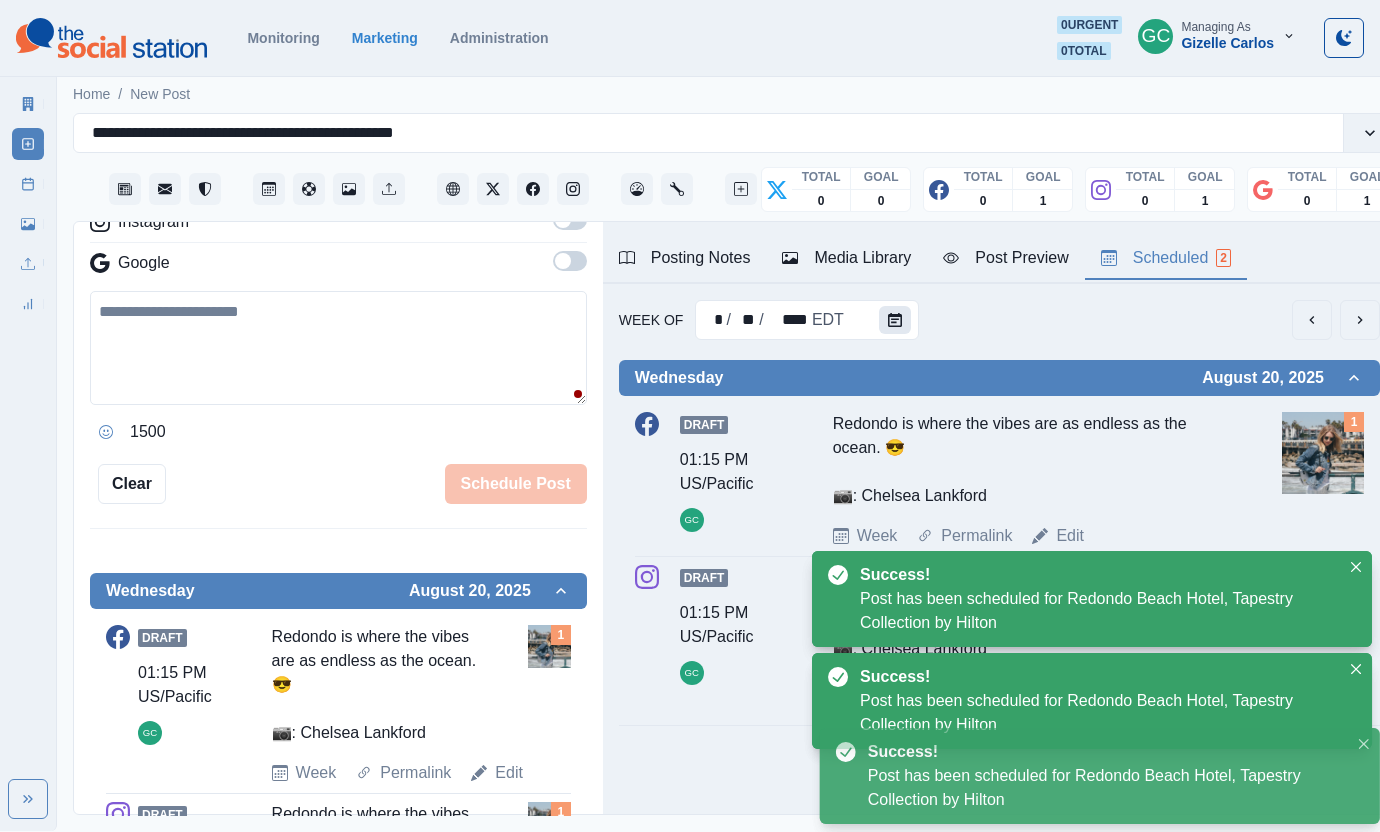 click 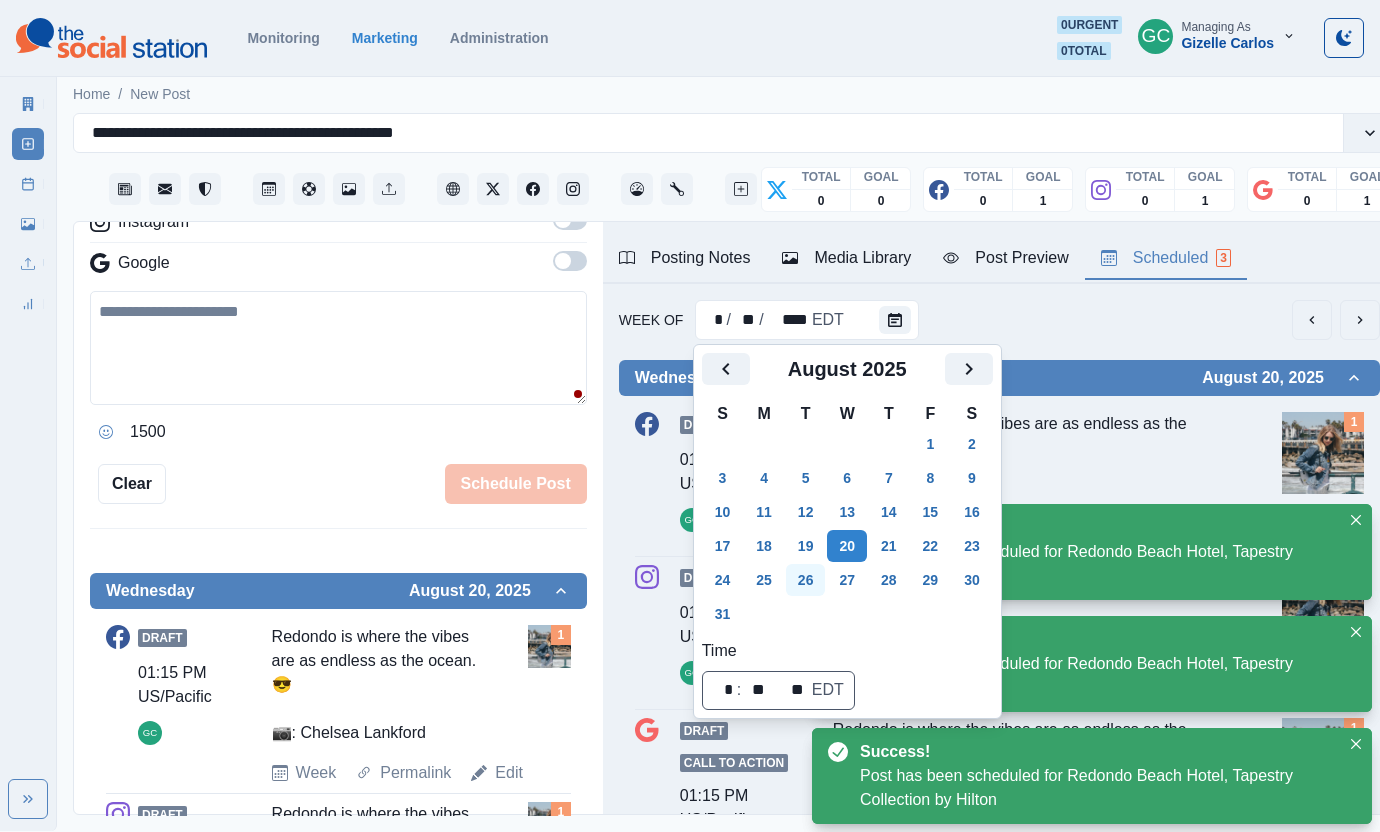 click on "25" at bounding box center (764, 580) 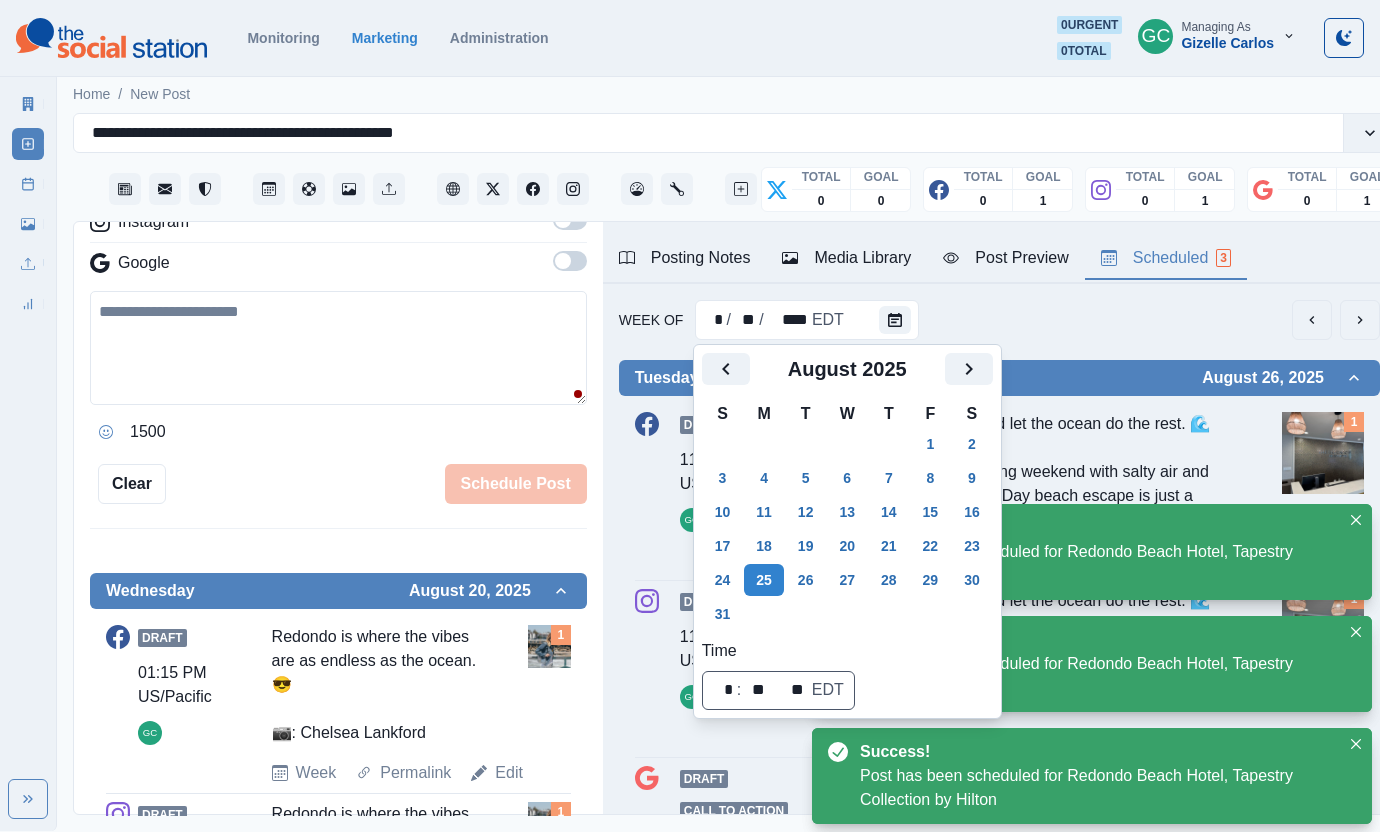click on "Week Of * / ** / **** EDT" at bounding box center [999, 320] 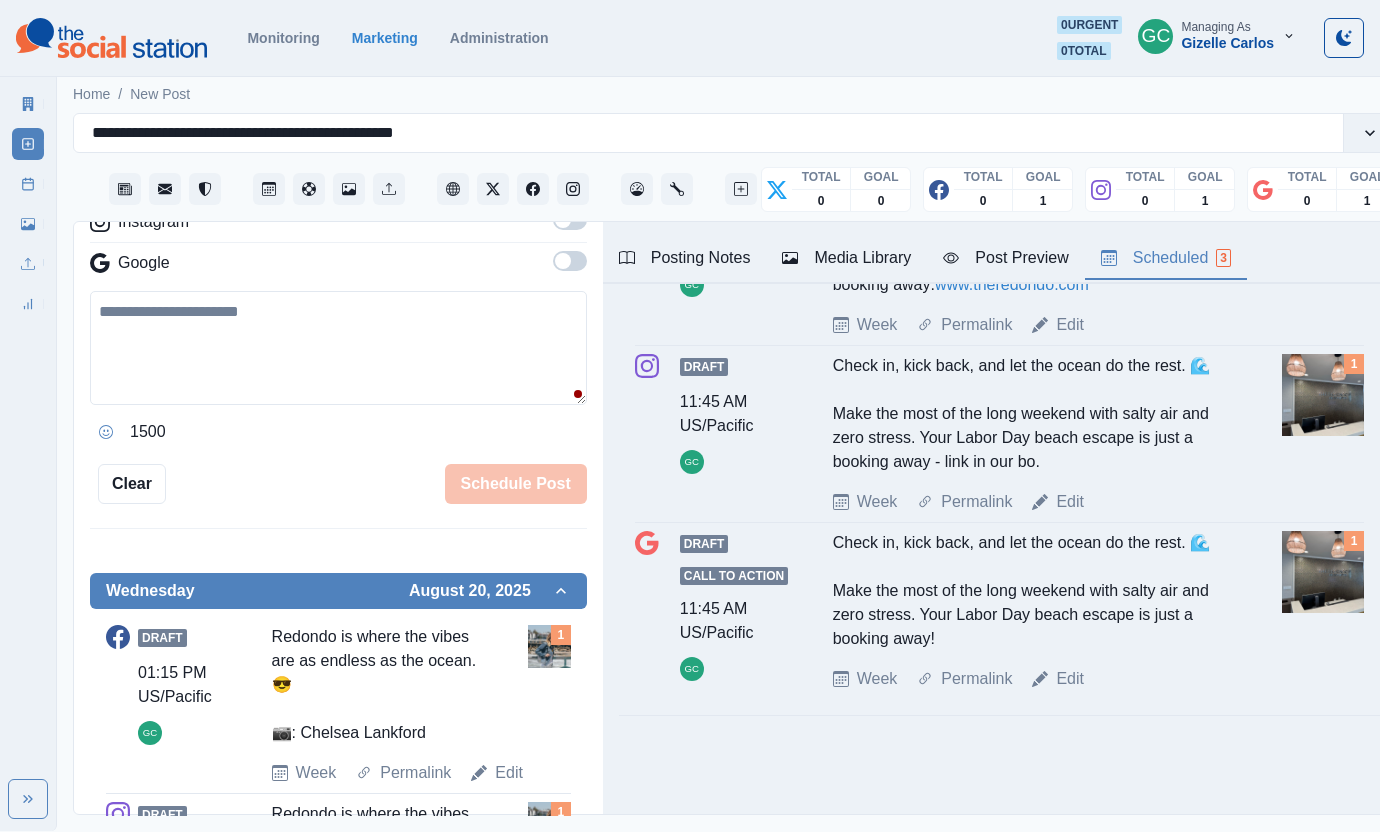 scroll, scrollTop: 0, scrollLeft: 0, axis: both 